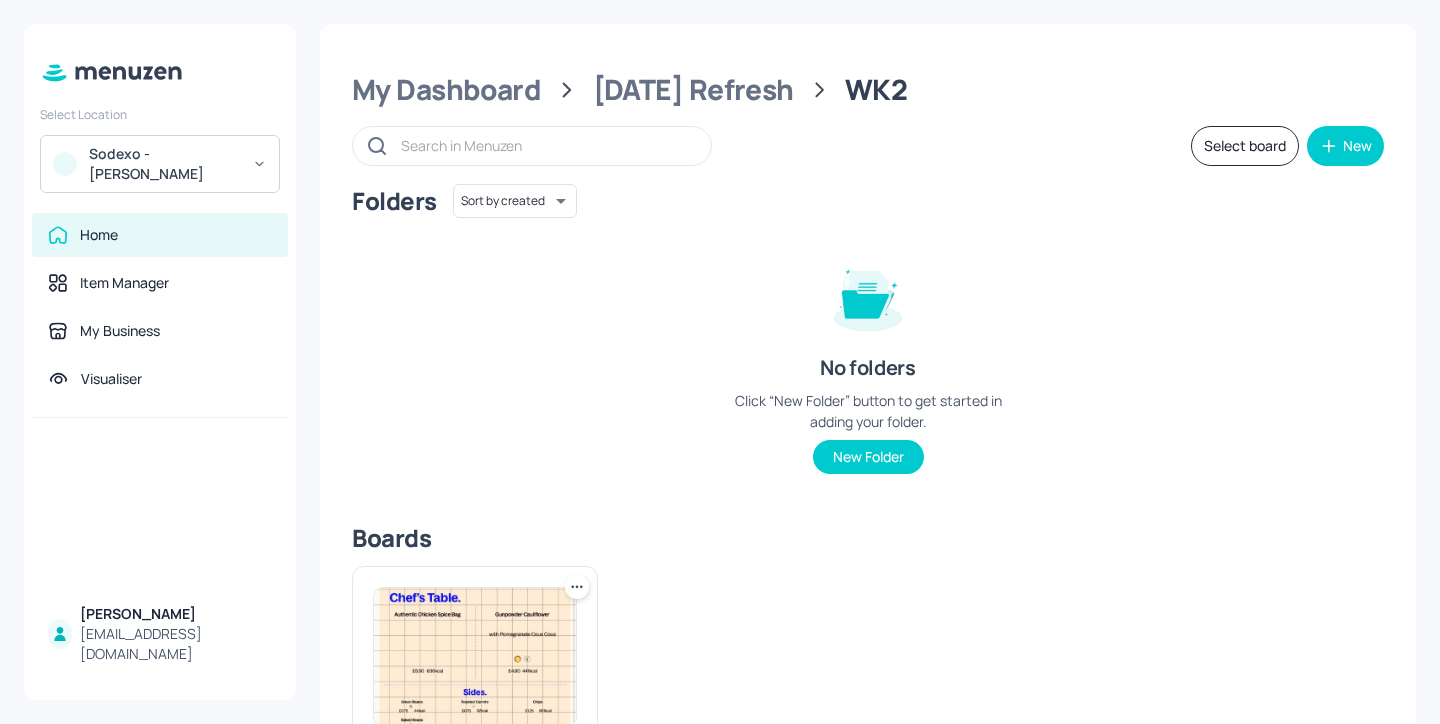 scroll, scrollTop: 0, scrollLeft: 0, axis: both 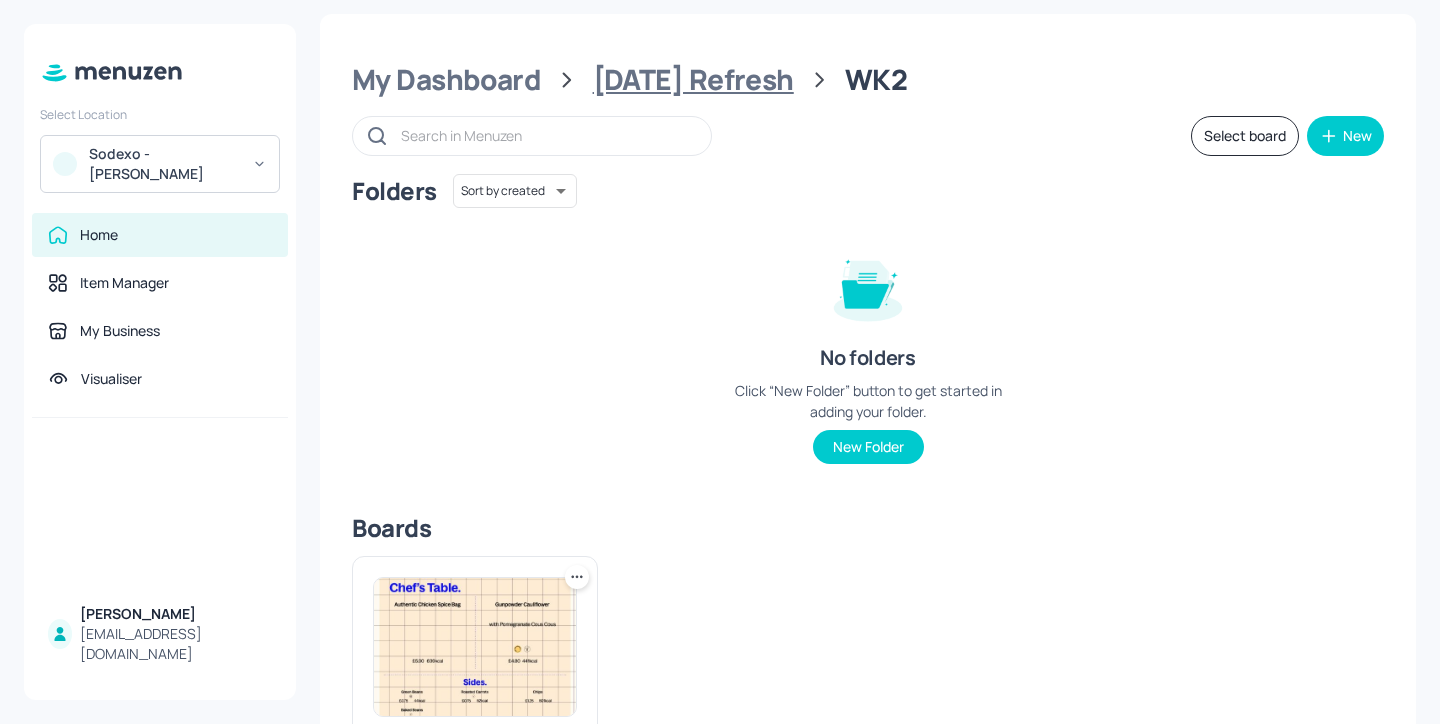 click on "[DATE] Refresh" at bounding box center (693, 80) 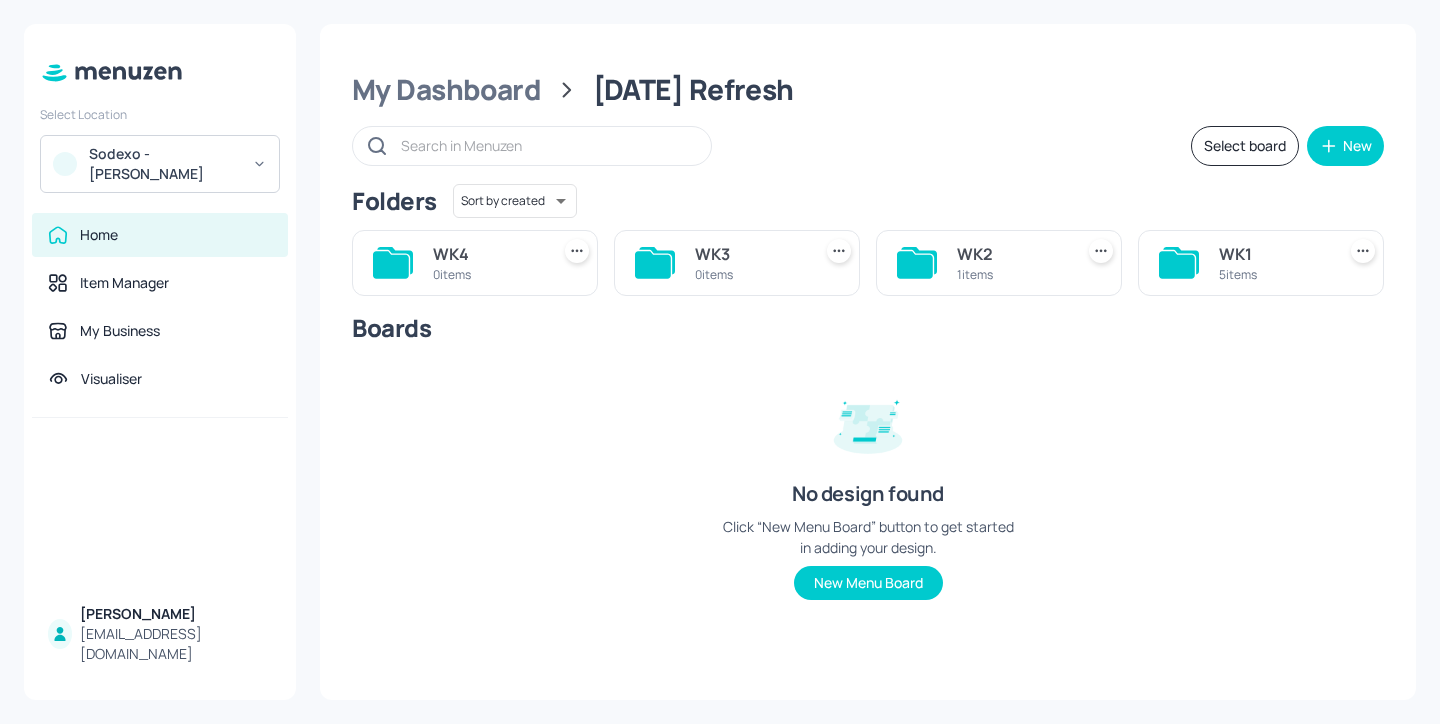 click on "WK1" at bounding box center (1273, 254) 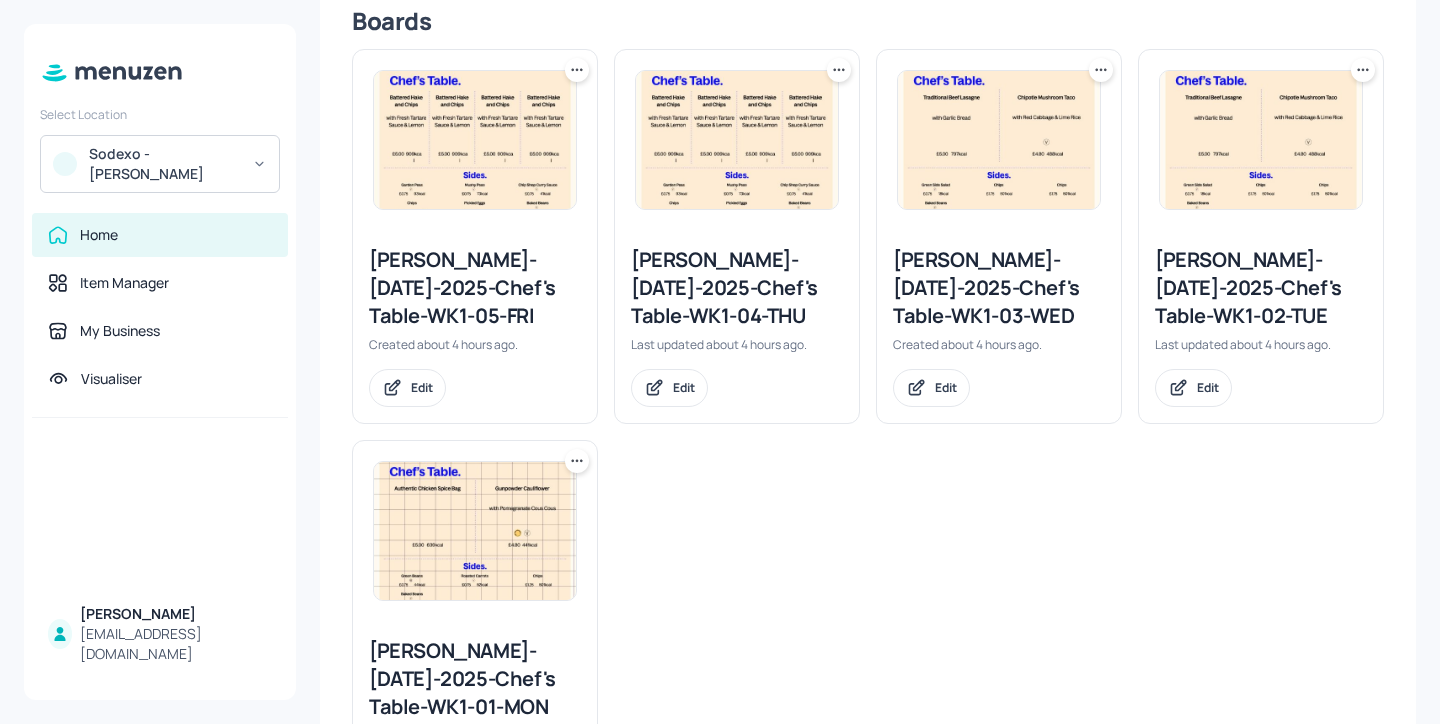 scroll, scrollTop: 505, scrollLeft: 0, axis: vertical 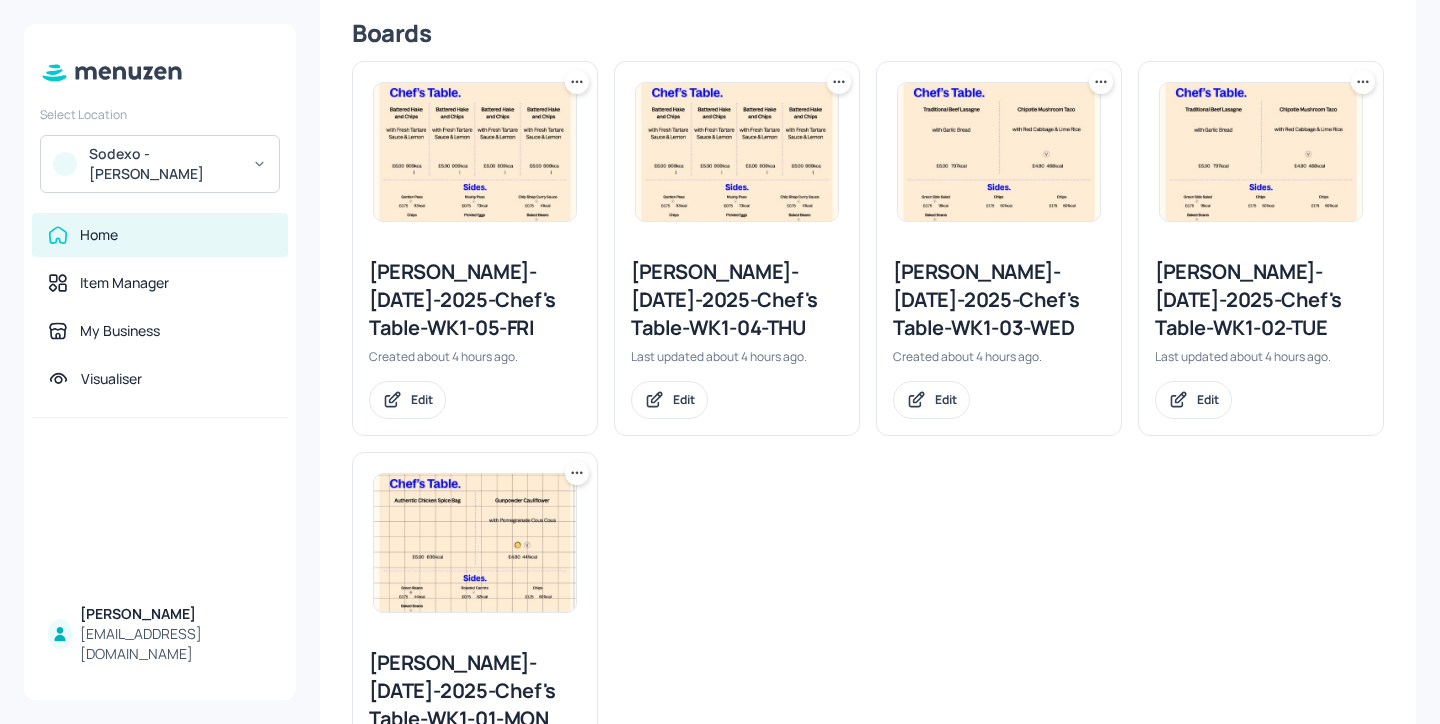 click 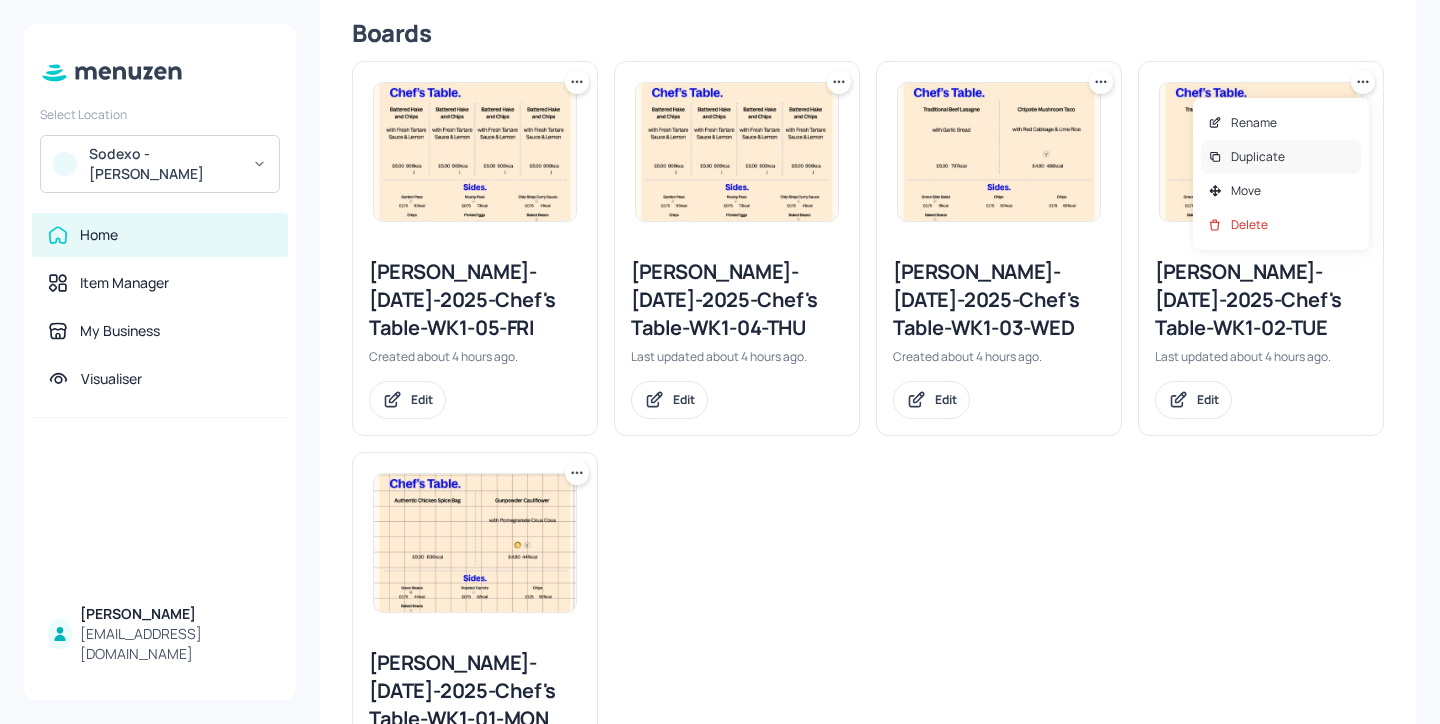 click on "Duplicate" at bounding box center (1281, 157) 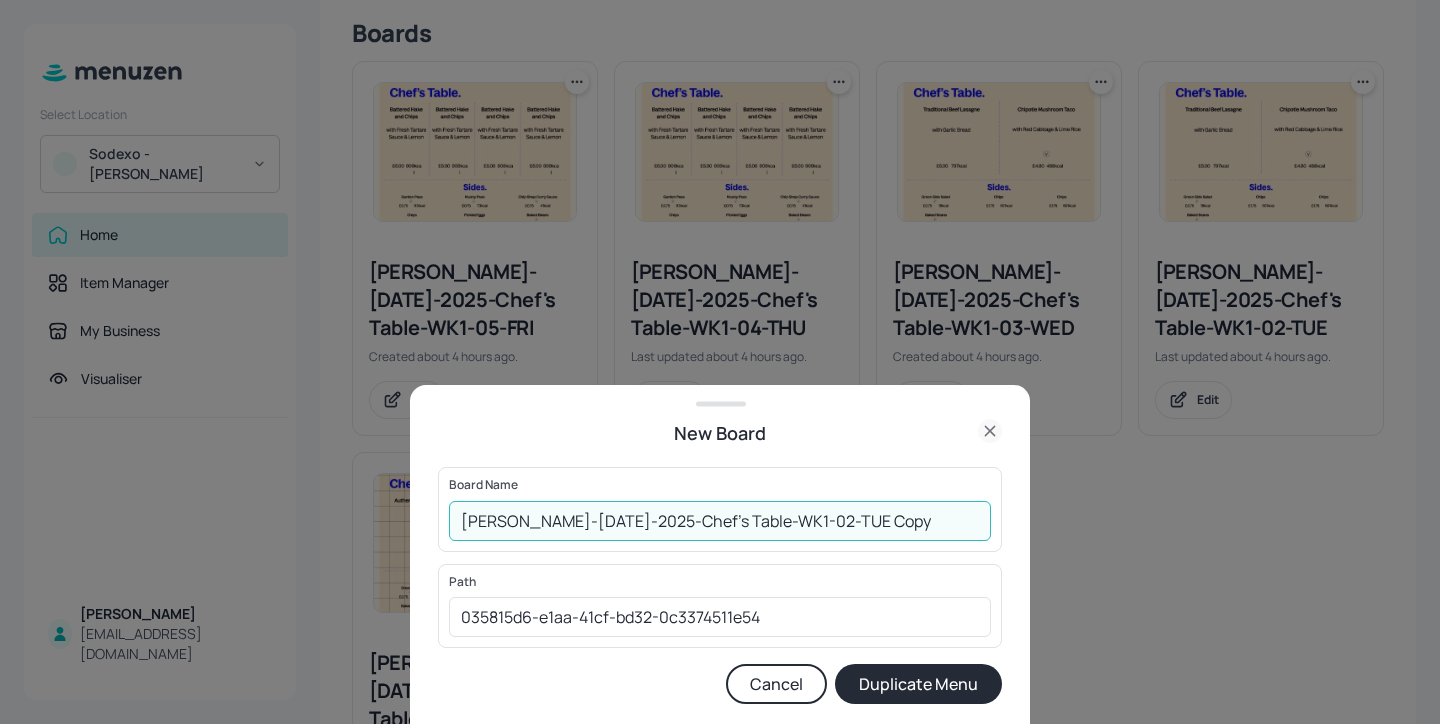 drag, startPoint x: 904, startPoint y: 520, endPoint x: 849, endPoint y: 508, distance: 56.293873 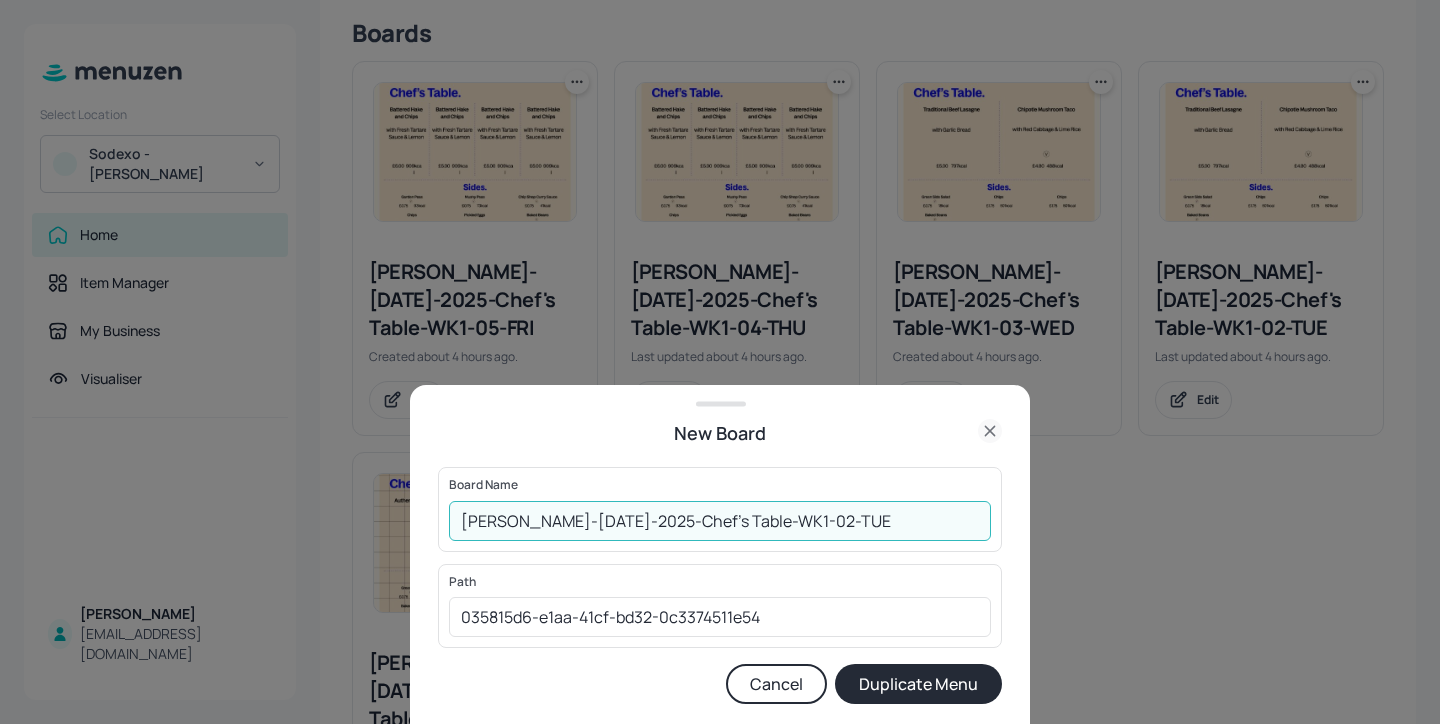 click on "[PERSON_NAME]-[DATE]-2025-Chef's Table-WK1-02-TUE" at bounding box center [720, 521] 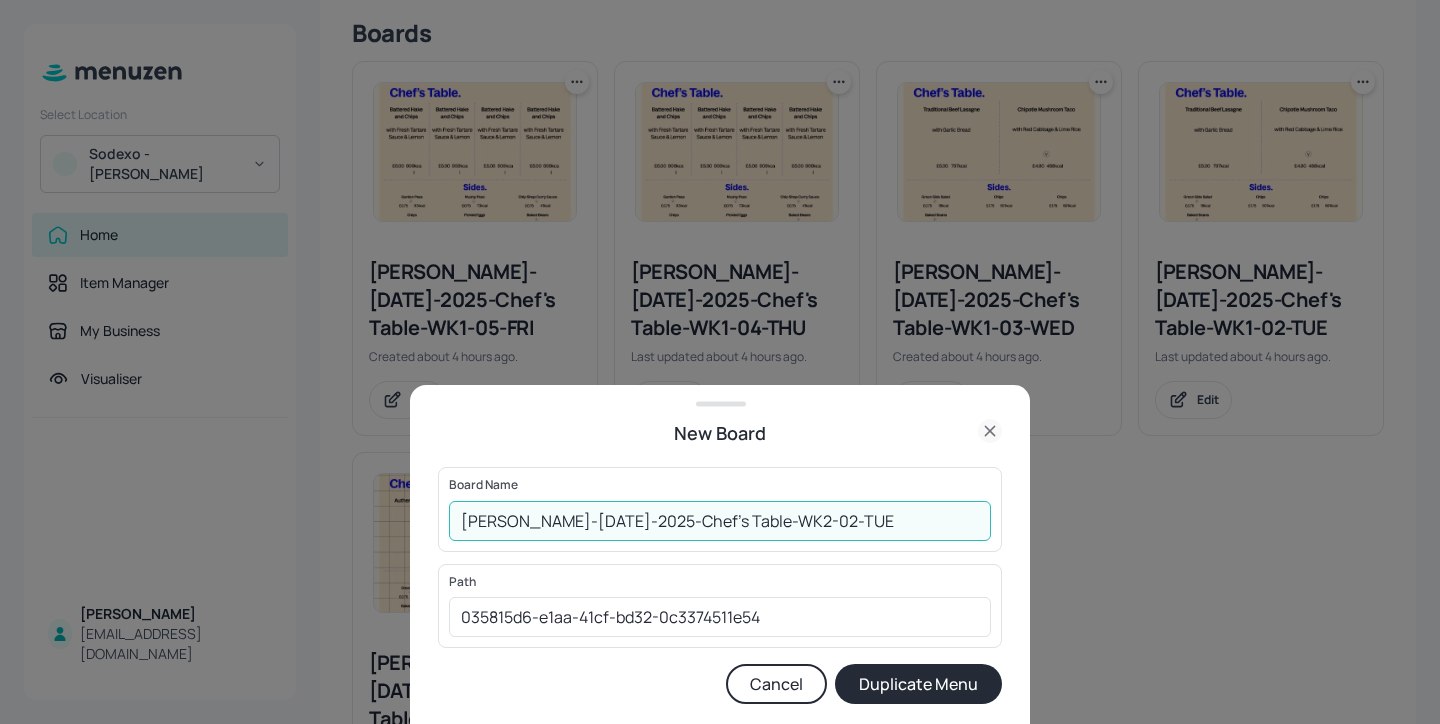 type on "[PERSON_NAME]-[DATE]-2025-Chef's Table-WK2-02-TUE" 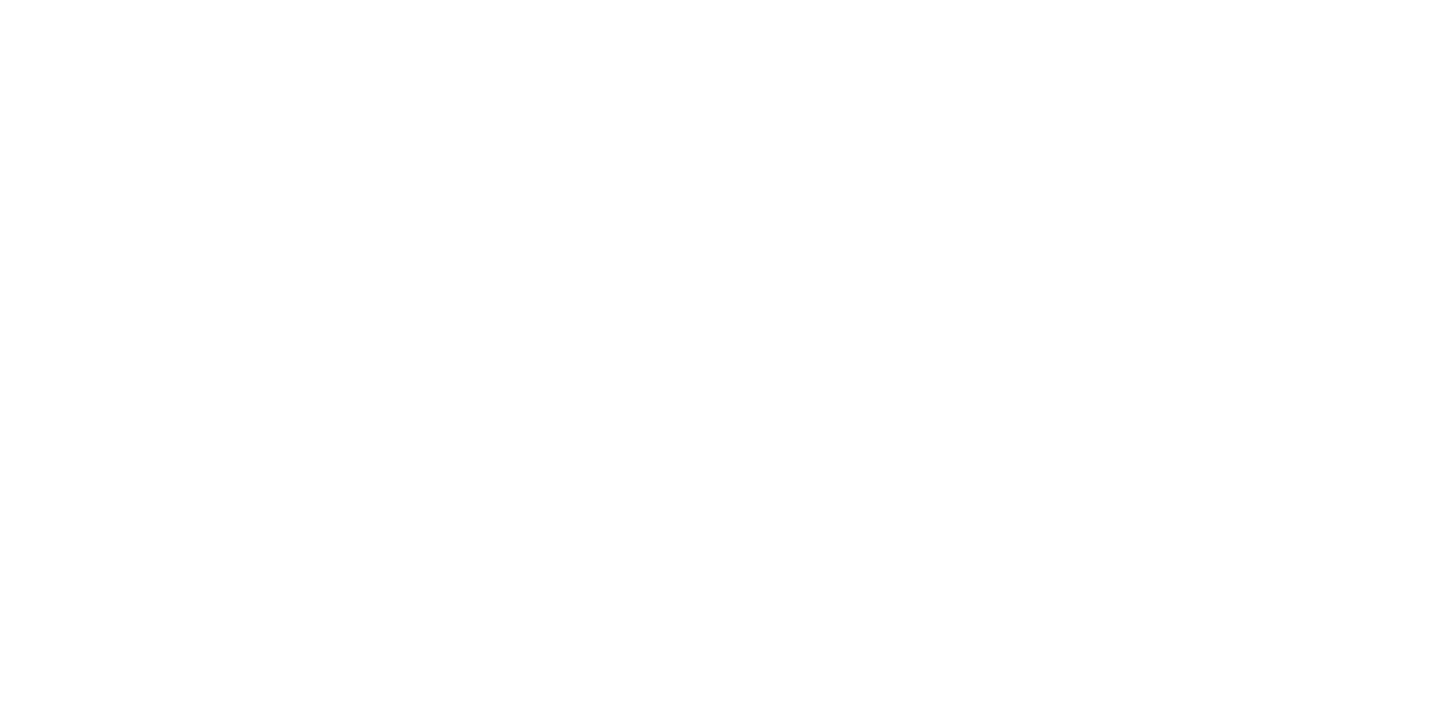scroll, scrollTop: 0, scrollLeft: 0, axis: both 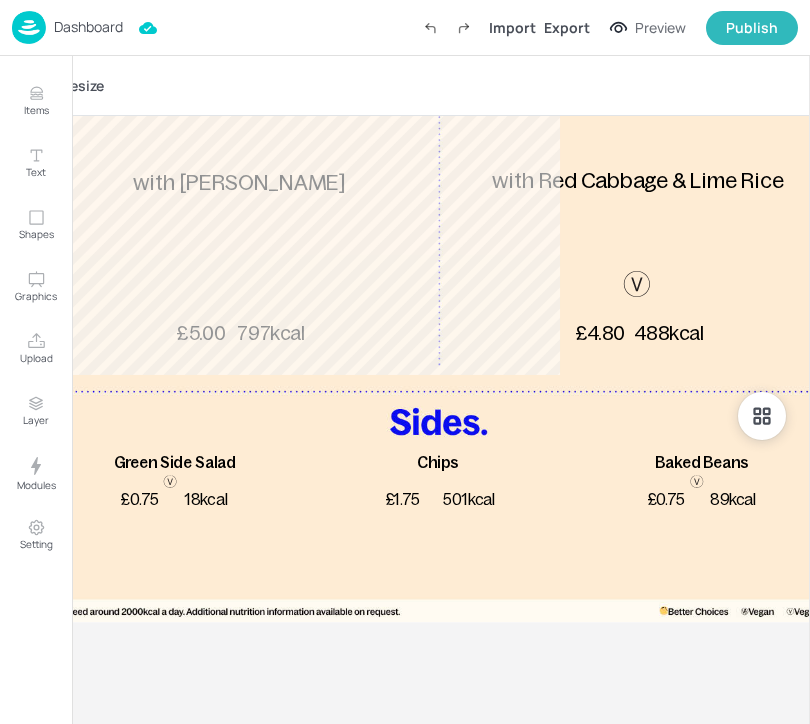 click on "Dashboard" at bounding box center (88, 27) 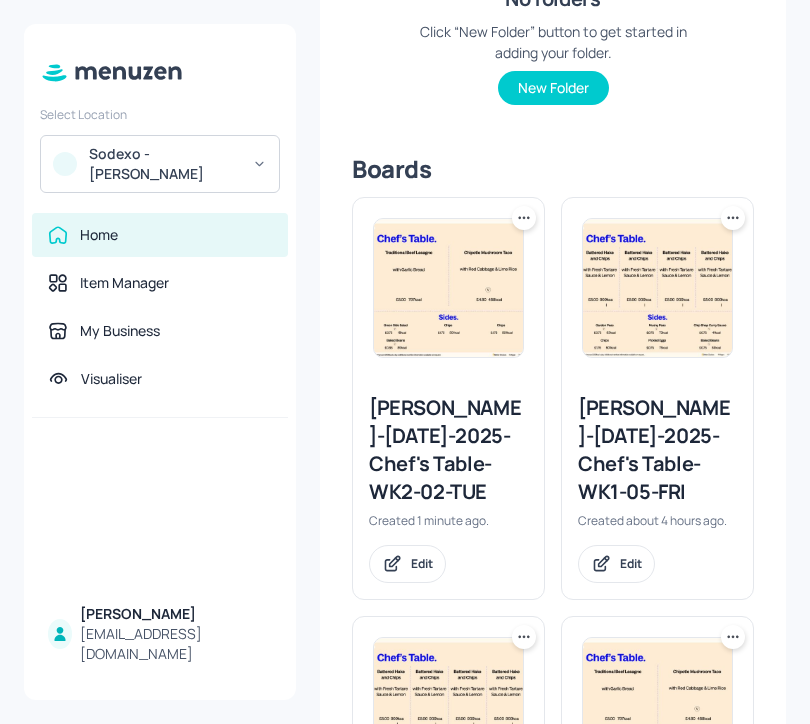scroll, scrollTop: 537, scrollLeft: 0, axis: vertical 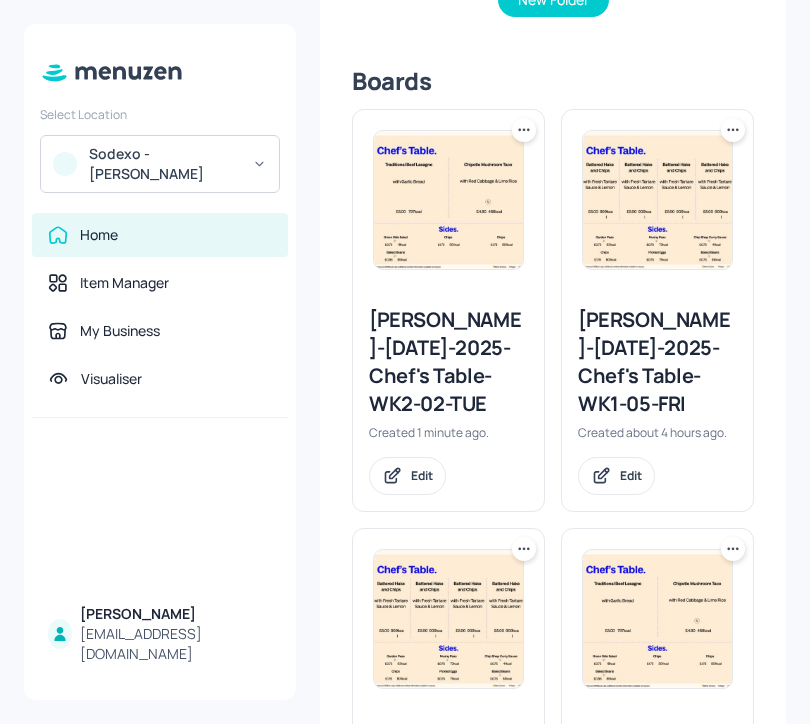 click 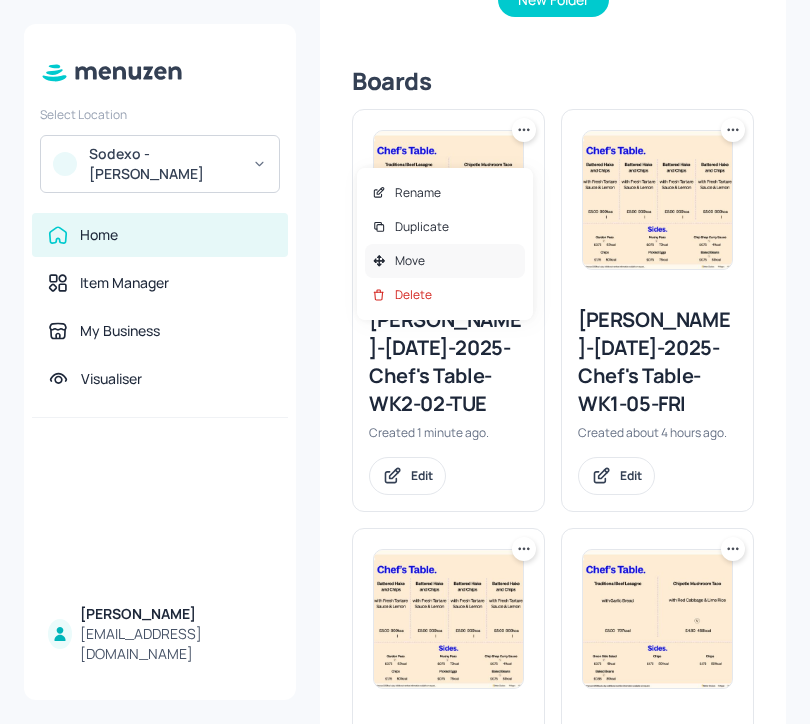 click on "Move" at bounding box center (445, 261) 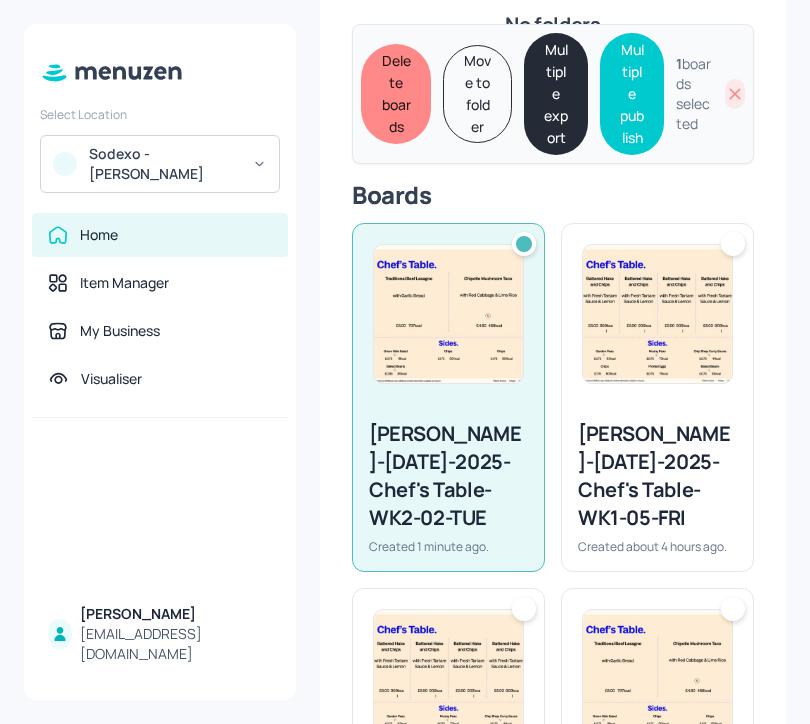 scroll, scrollTop: 651, scrollLeft: 0, axis: vertical 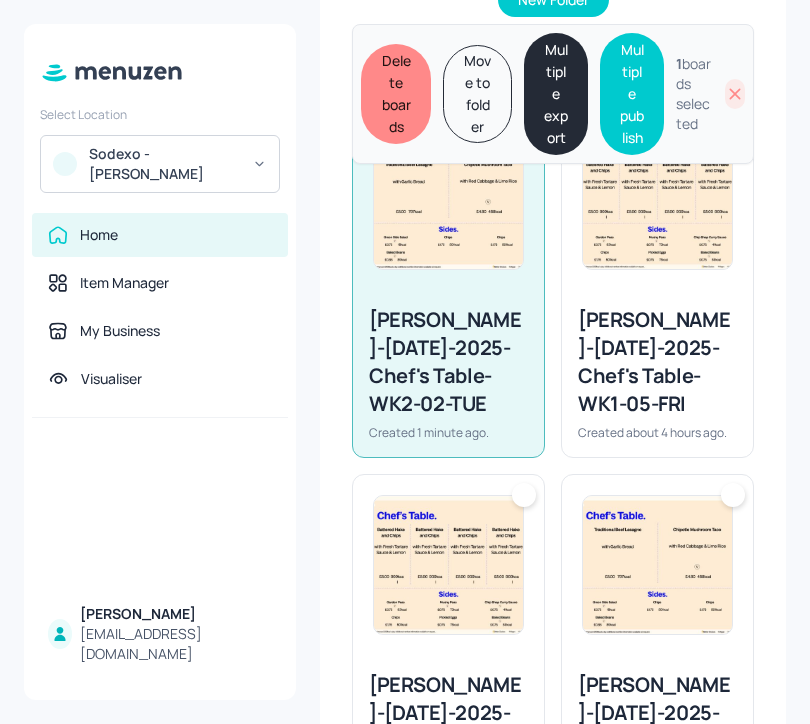 click on "Move to folder" at bounding box center [477, 94] 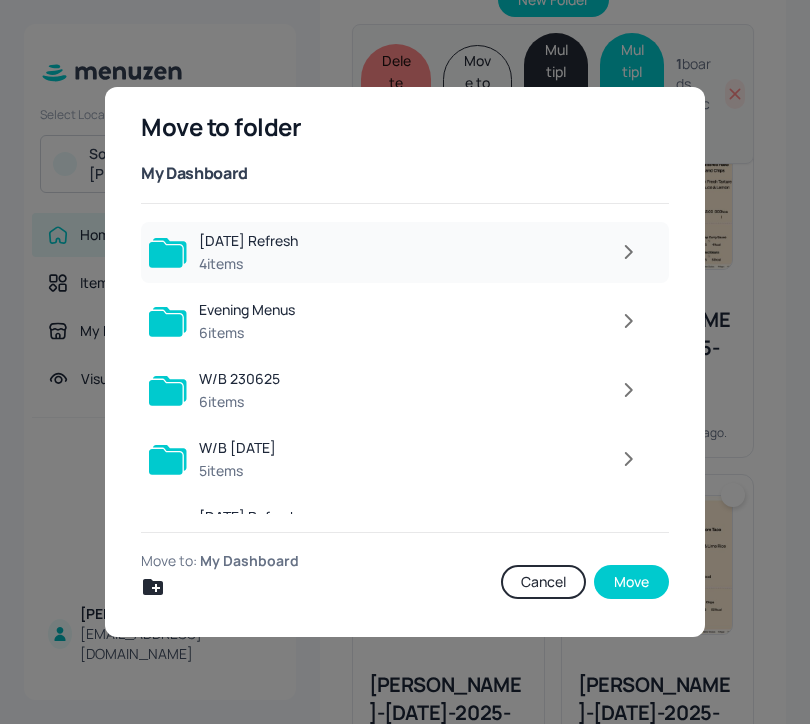 click at bounding box center (629, 252) 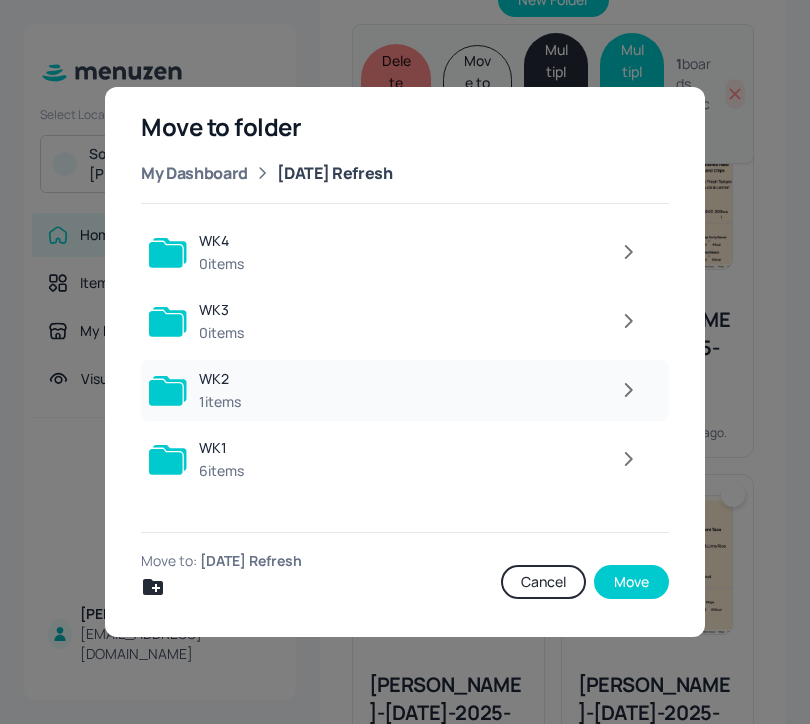 click 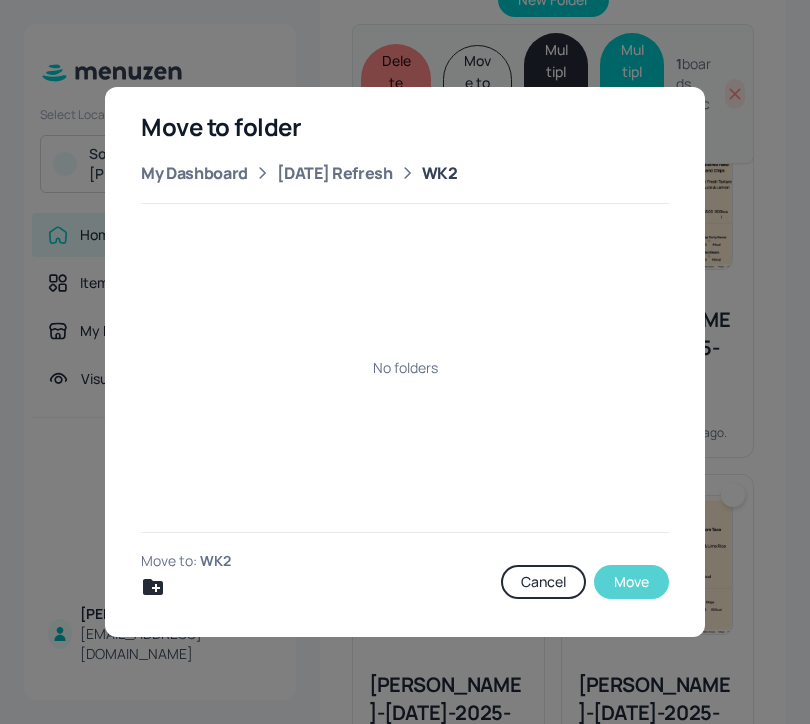 click on "Move" at bounding box center (631, 582) 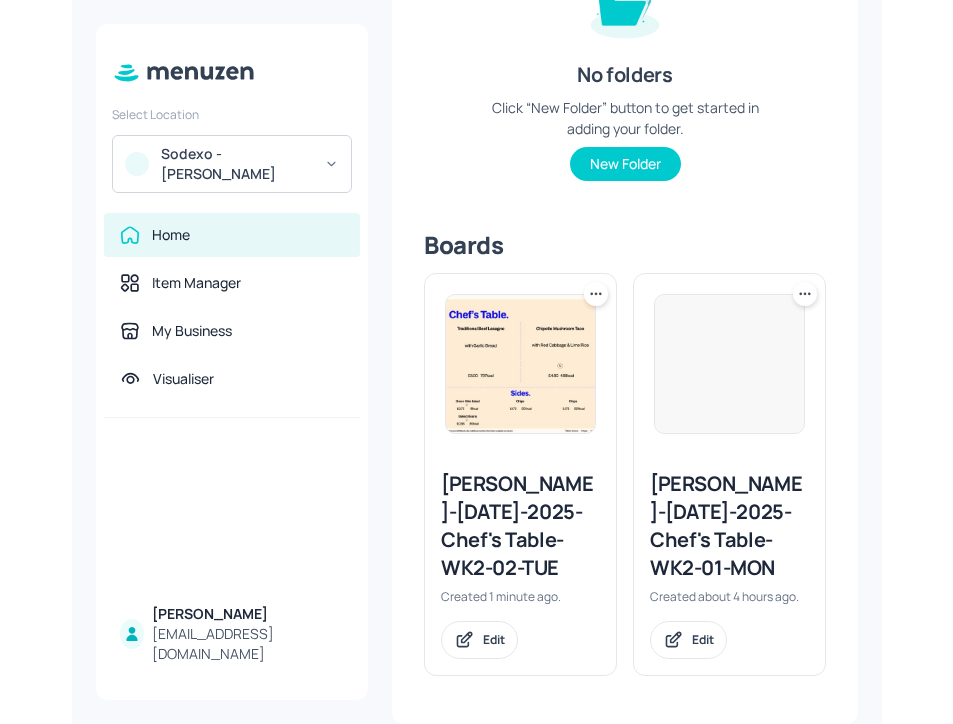 scroll, scrollTop: 395, scrollLeft: 0, axis: vertical 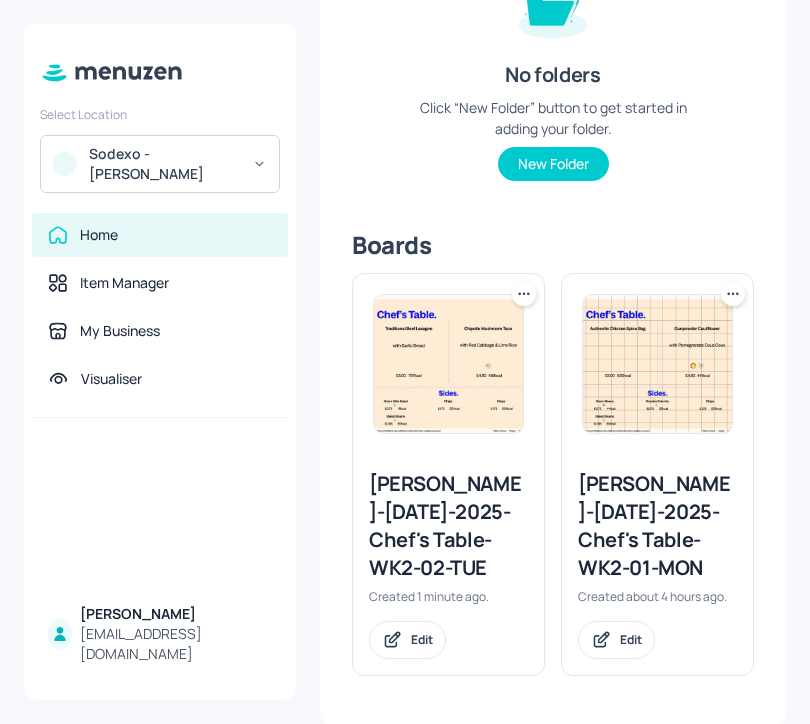 click on "[PERSON_NAME]-[DATE]-2025-Chef's Table-WK2-01-MON" at bounding box center (657, 526) 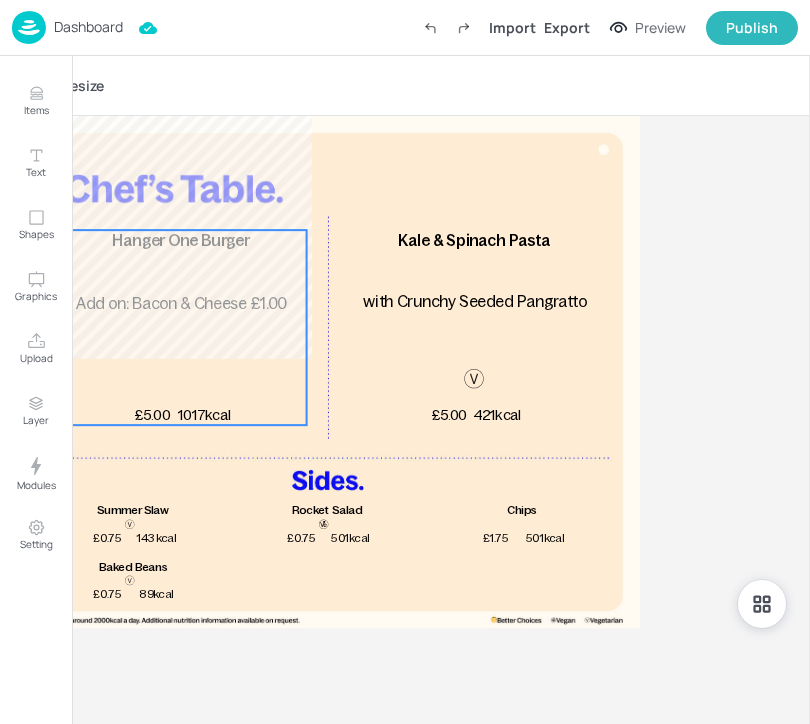 click on "Add on: Bacon & Cheese £1.00" at bounding box center (181, 304) 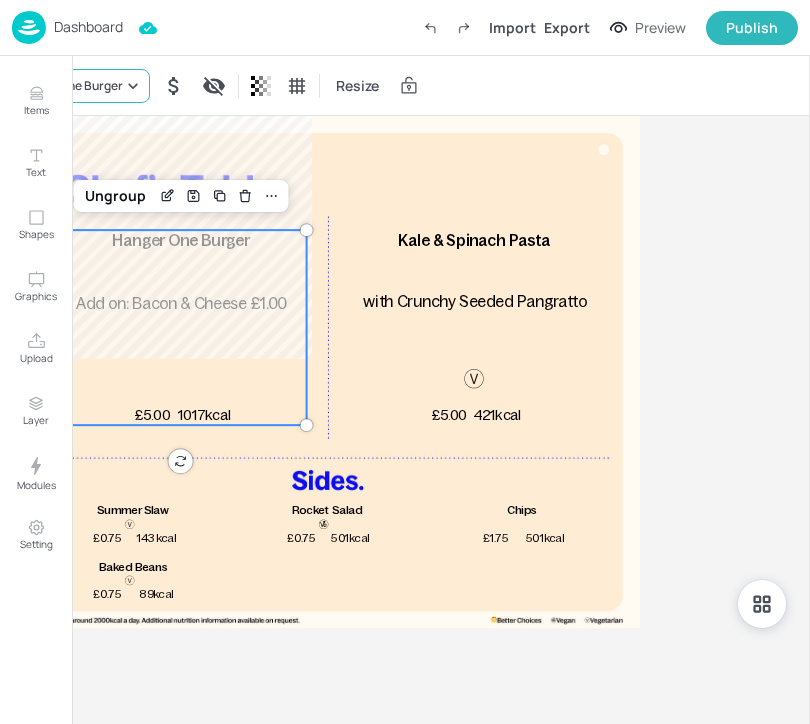 click on "Hanger One Burger" at bounding box center (69, 86) 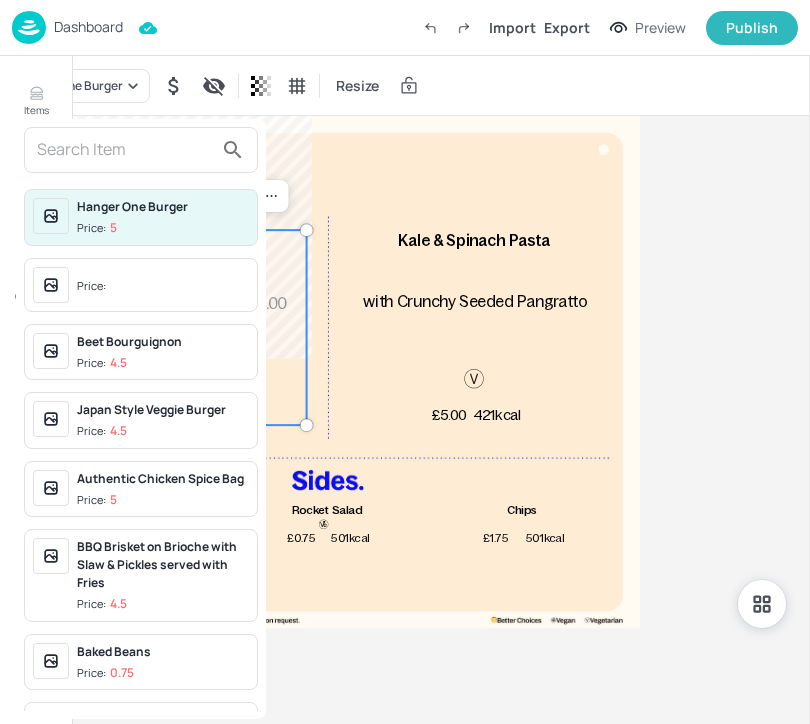 click at bounding box center (125, 150) 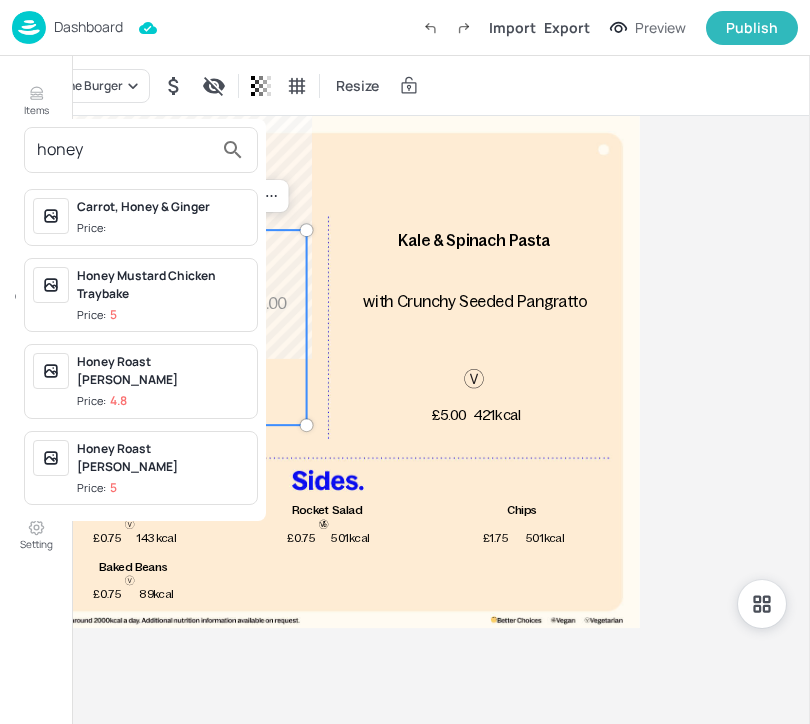 type on "honey" 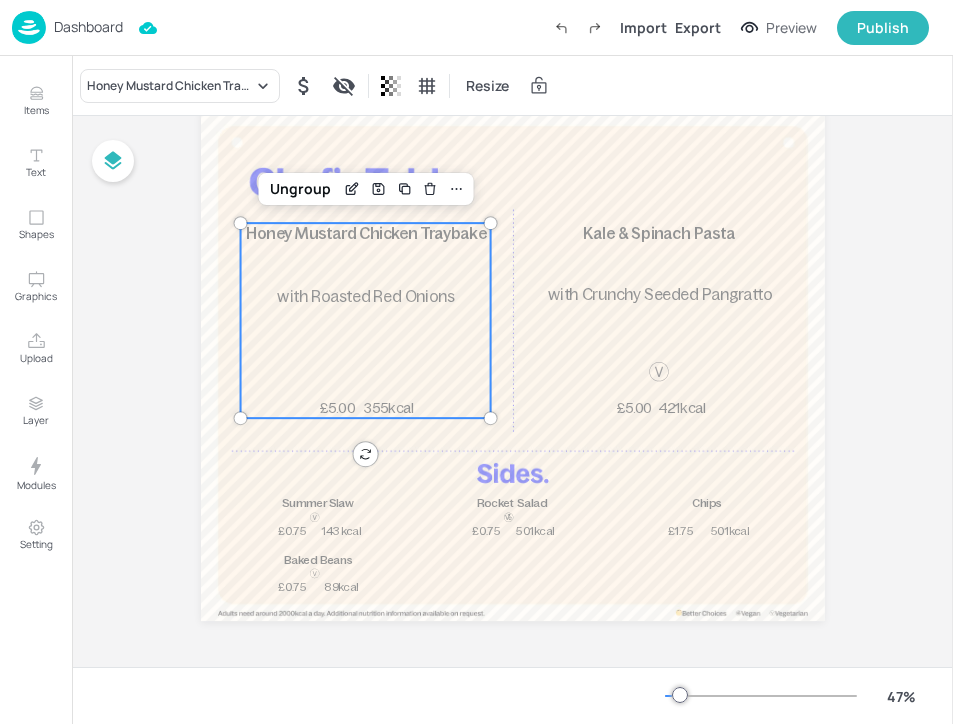 scroll, scrollTop: 75, scrollLeft: 0, axis: vertical 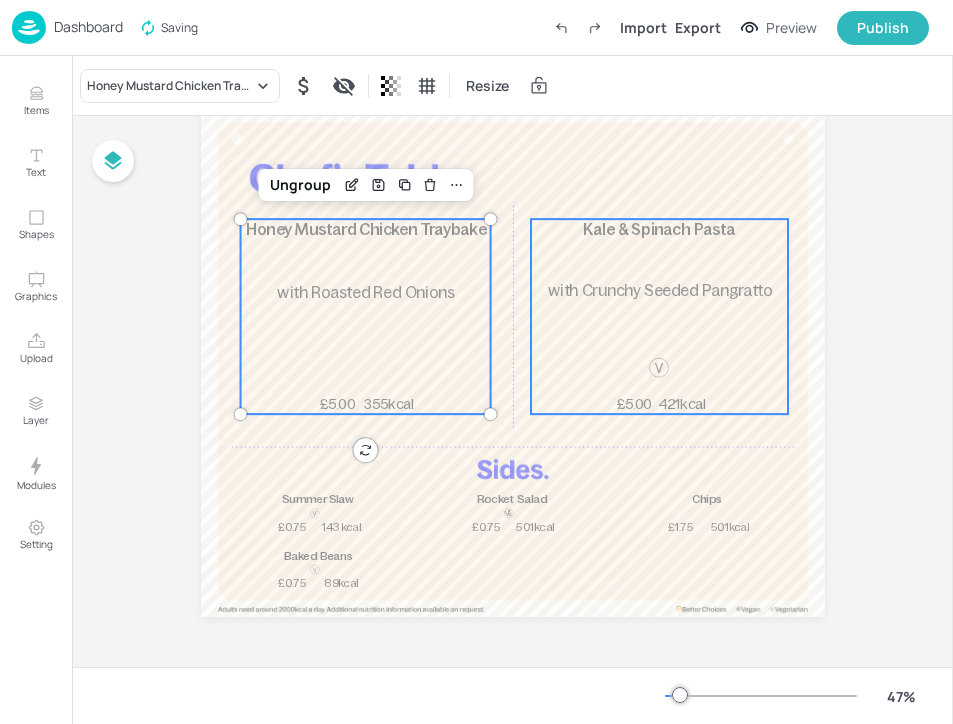 click on "Kale & Spinach Pasta 421kcal £5.00 with Crunchy Seeded Pangratto" at bounding box center (659, 316) 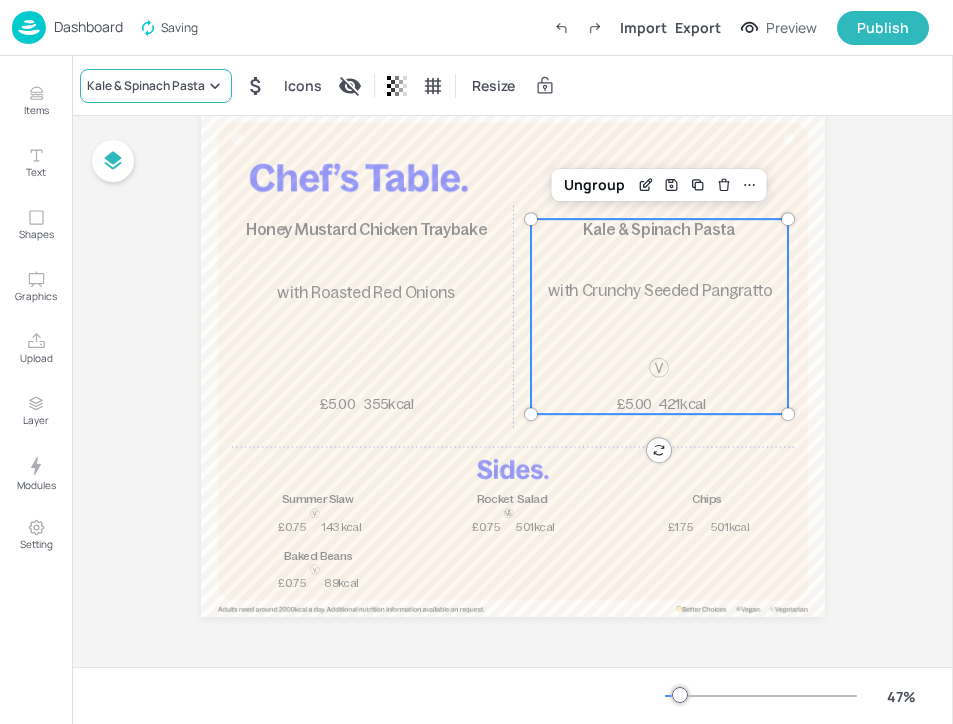 click on "Kale & Spinach Pasta" at bounding box center (146, 86) 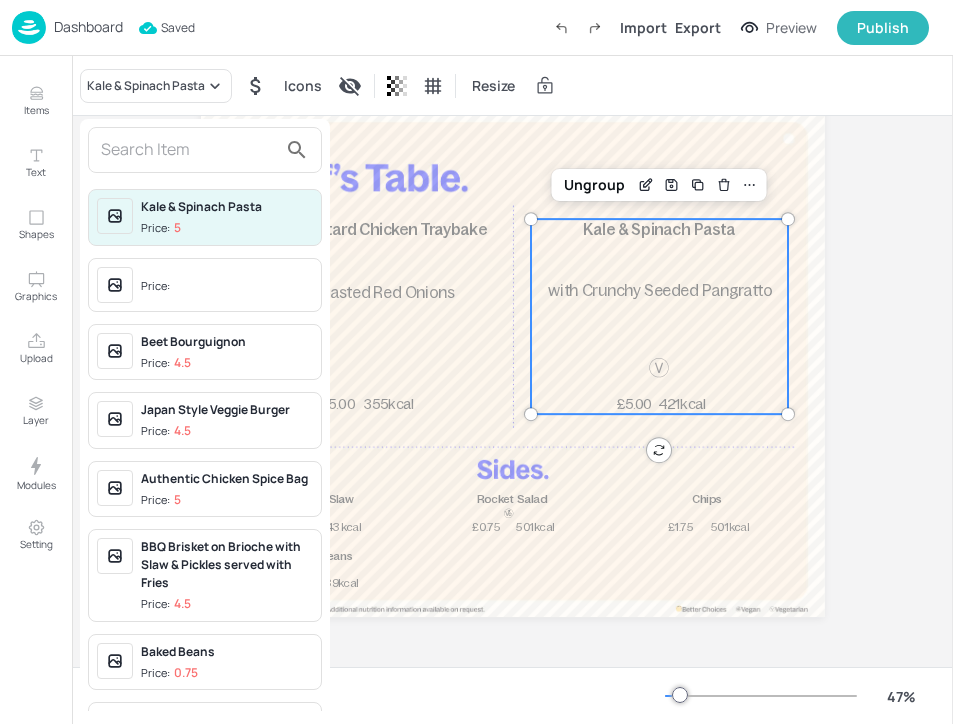 click at bounding box center (189, 150) 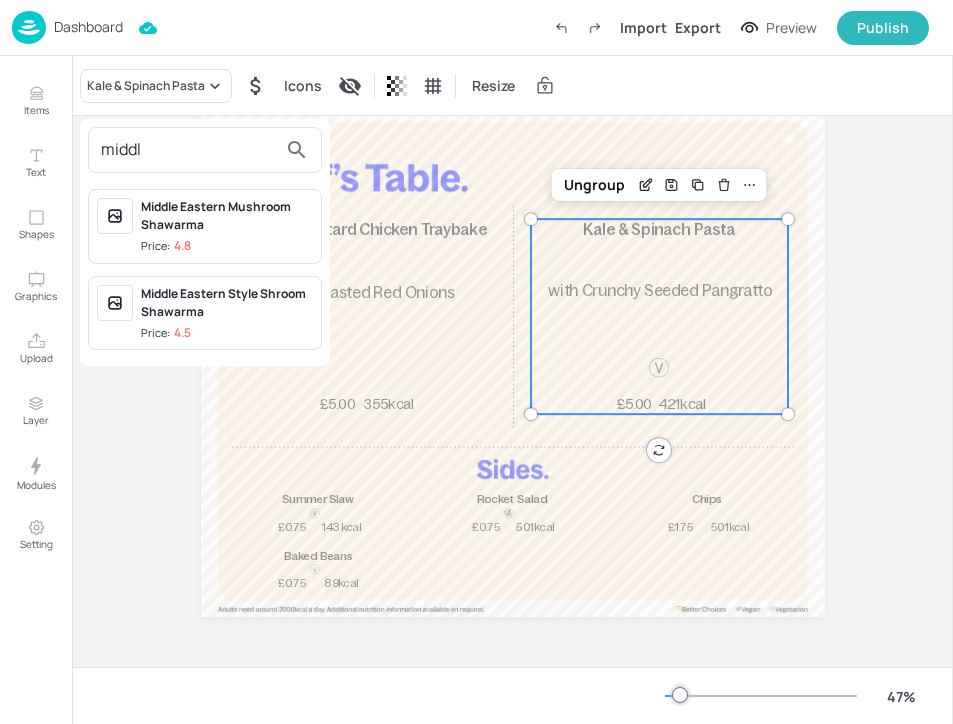 type on "middl" 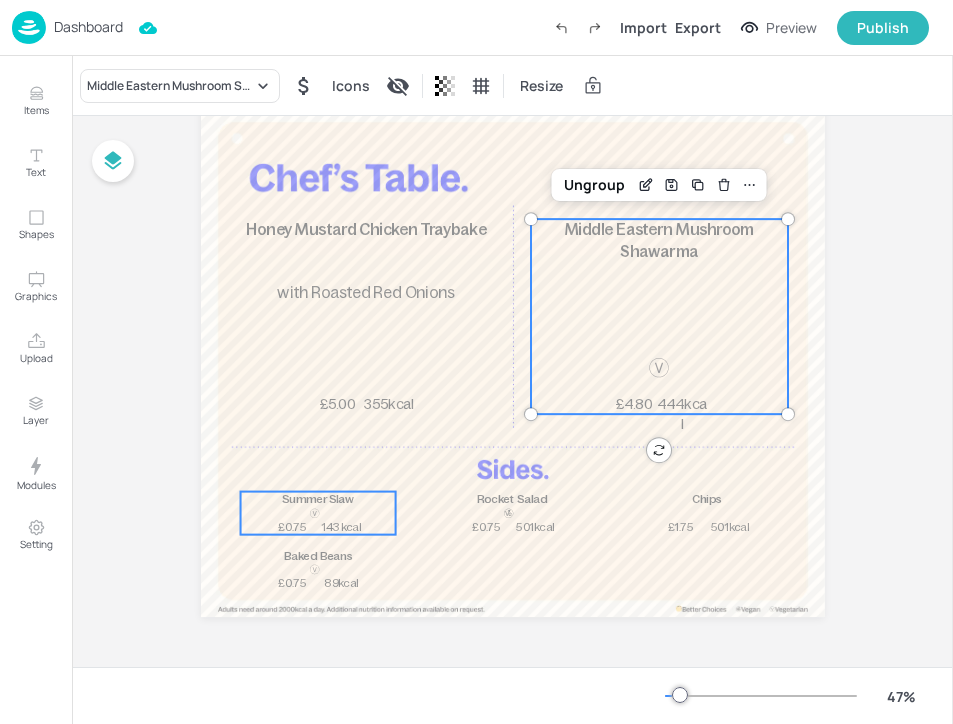 click on "Summer Slaw 143kcal £0.75" at bounding box center (317, 513) 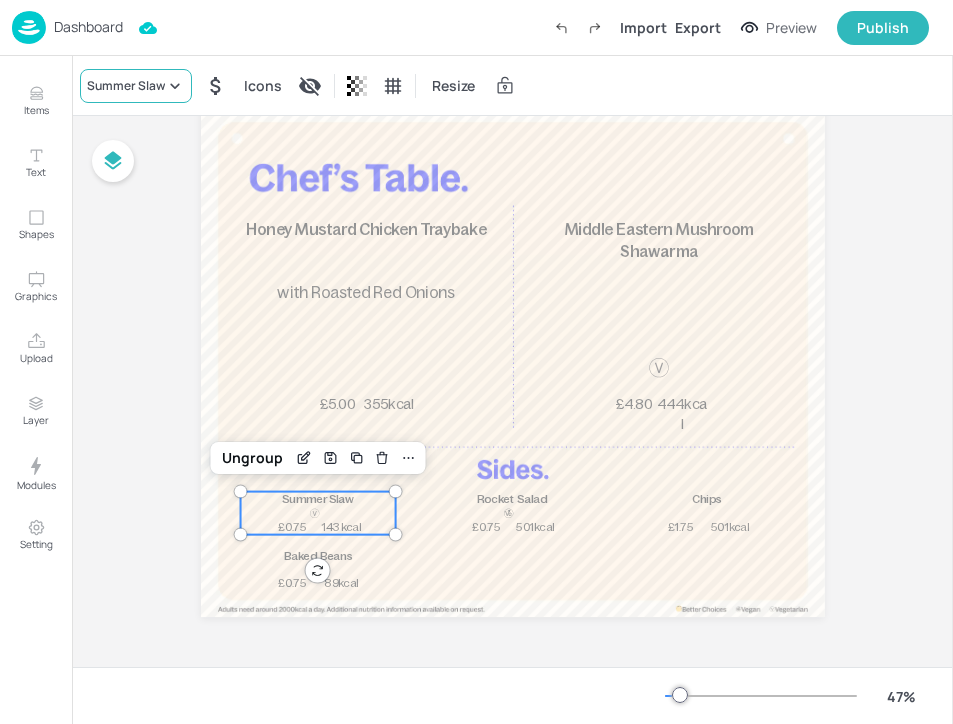 click on "Summer Slaw" at bounding box center [126, 86] 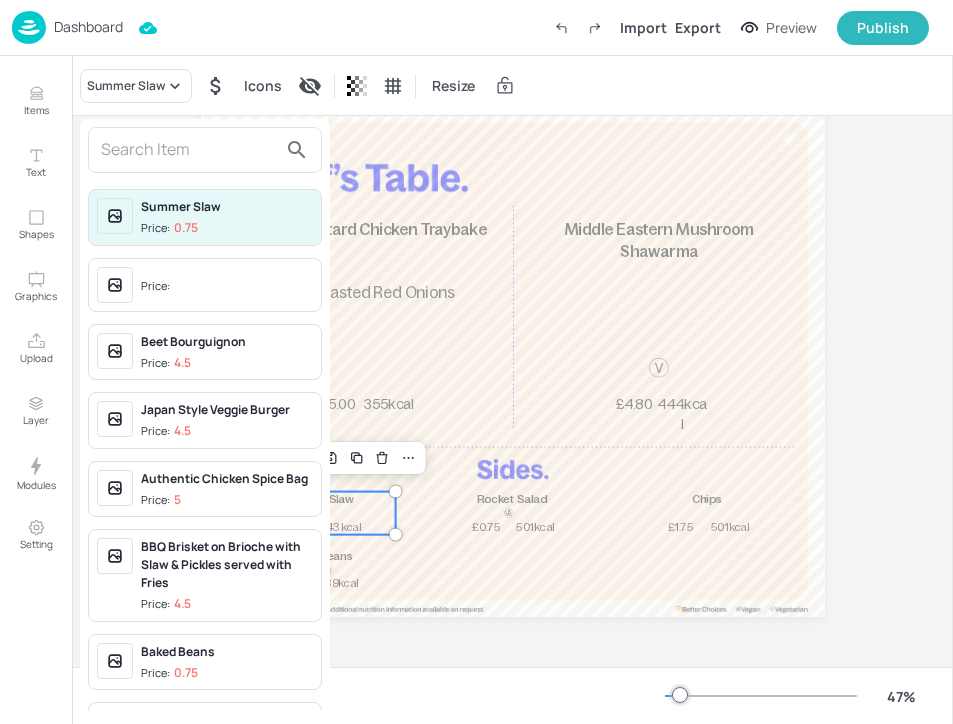 click at bounding box center [189, 150] 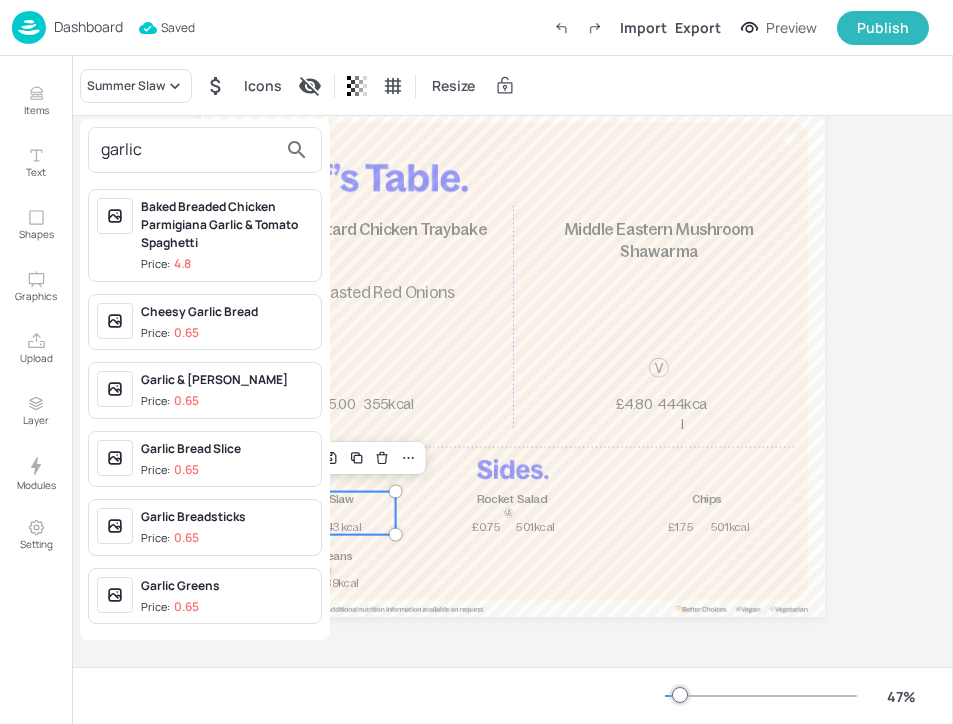 type on "garlic" 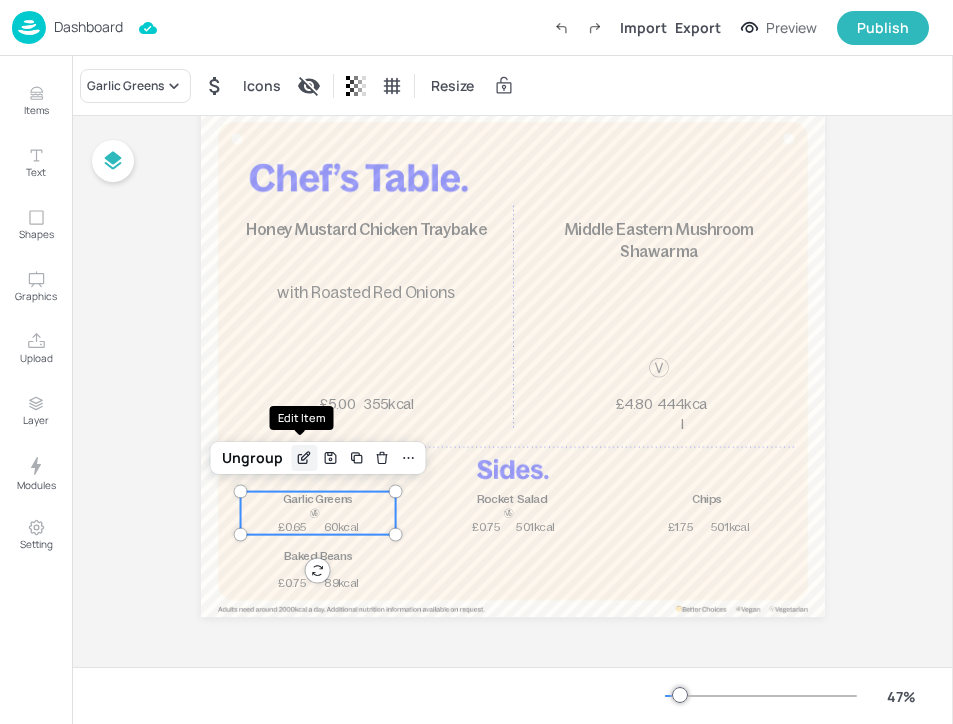 click 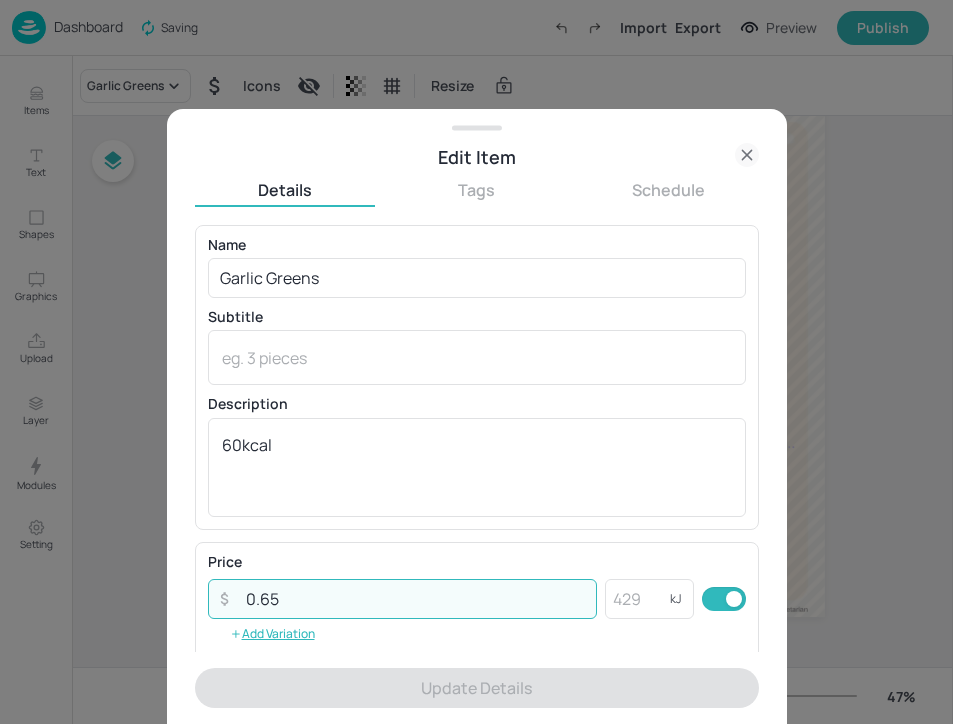 click on "0.65" at bounding box center (416, 599) 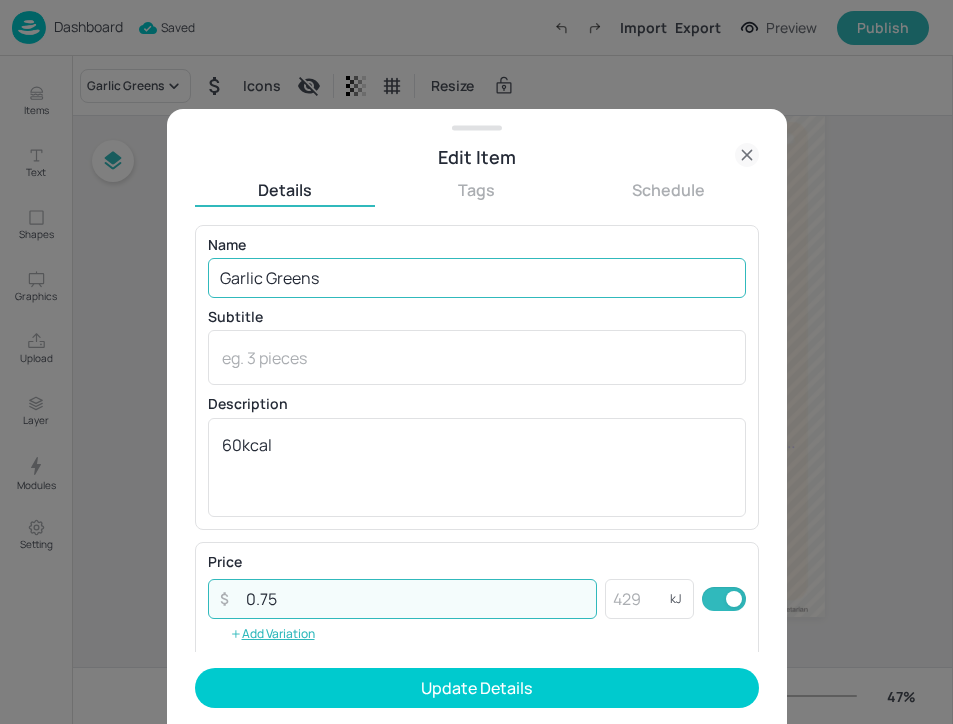 type on "0.75" 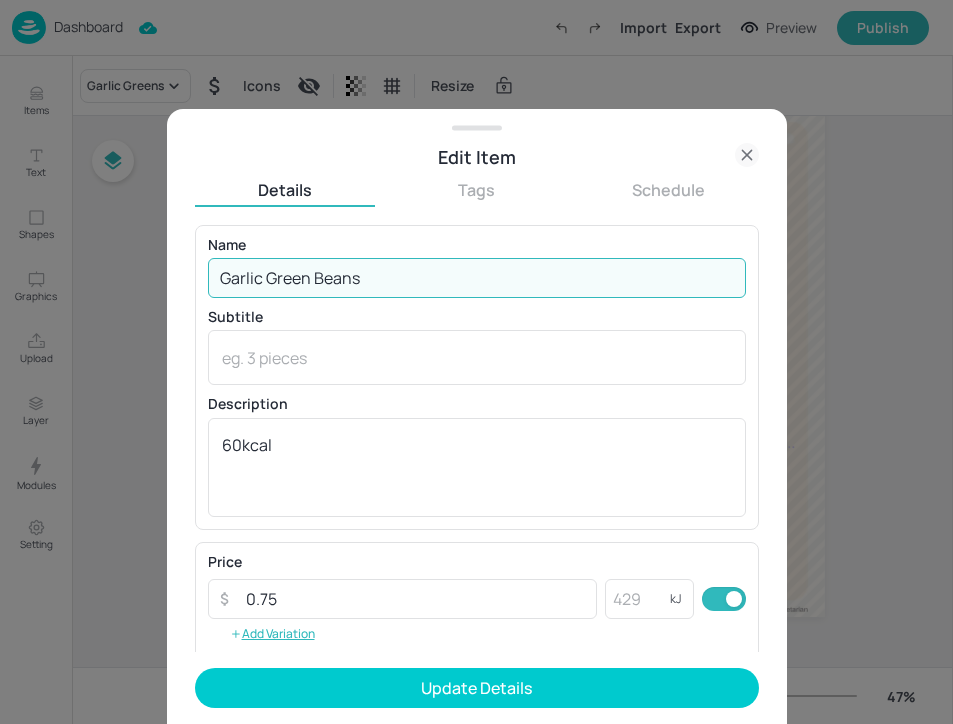 type on "Garlic Green Beans" 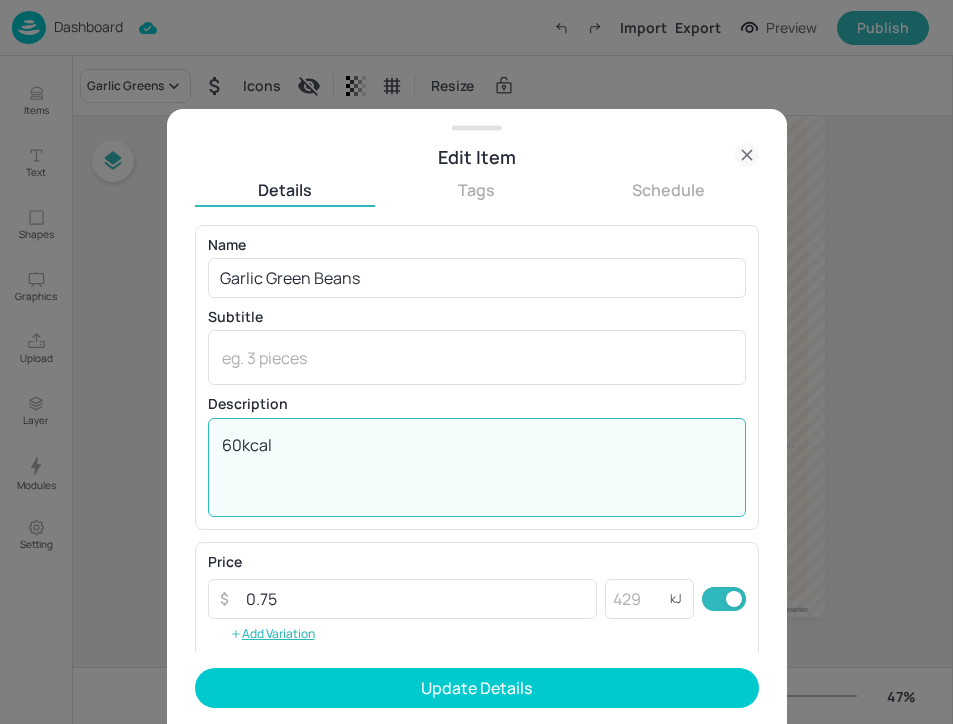 drag, startPoint x: 240, startPoint y: 446, endPoint x: 215, endPoint y: 446, distance: 25 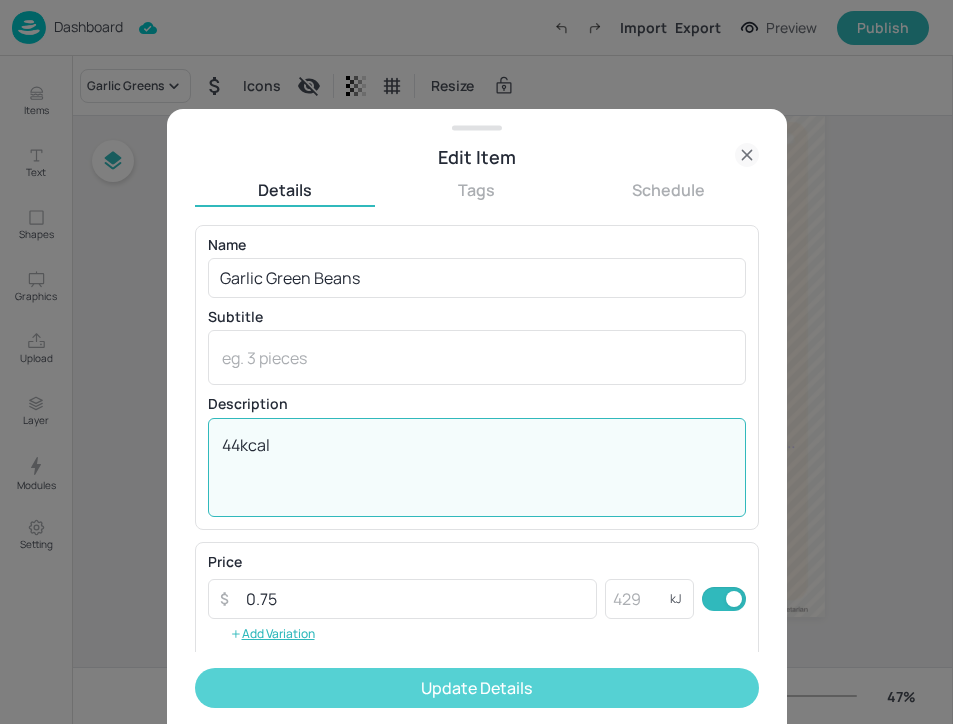 type on "44kcal" 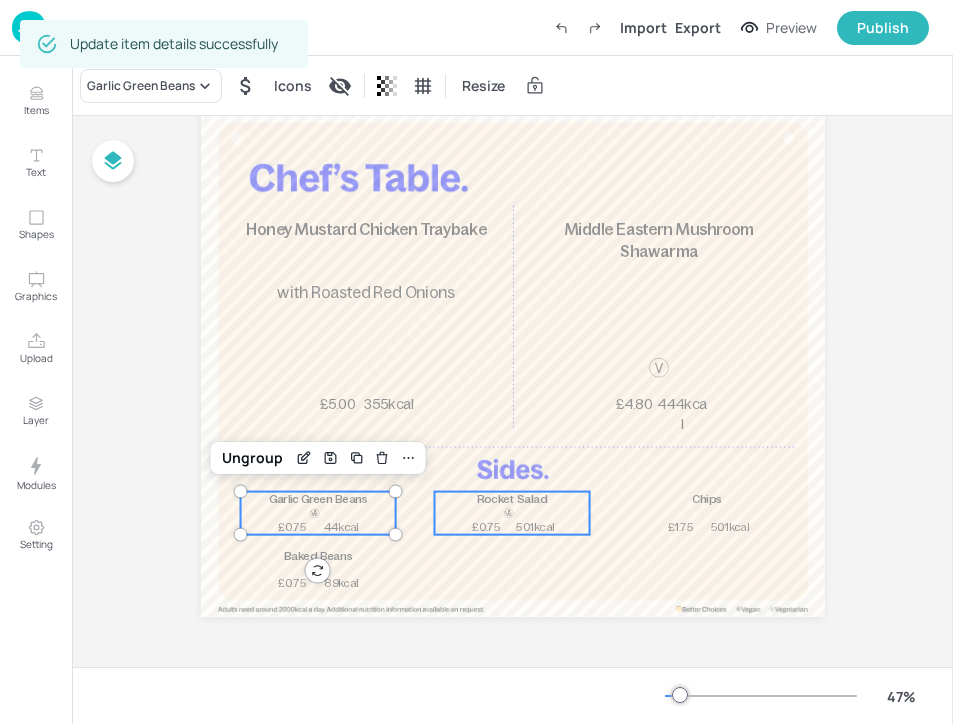 click at bounding box center (508, 522) 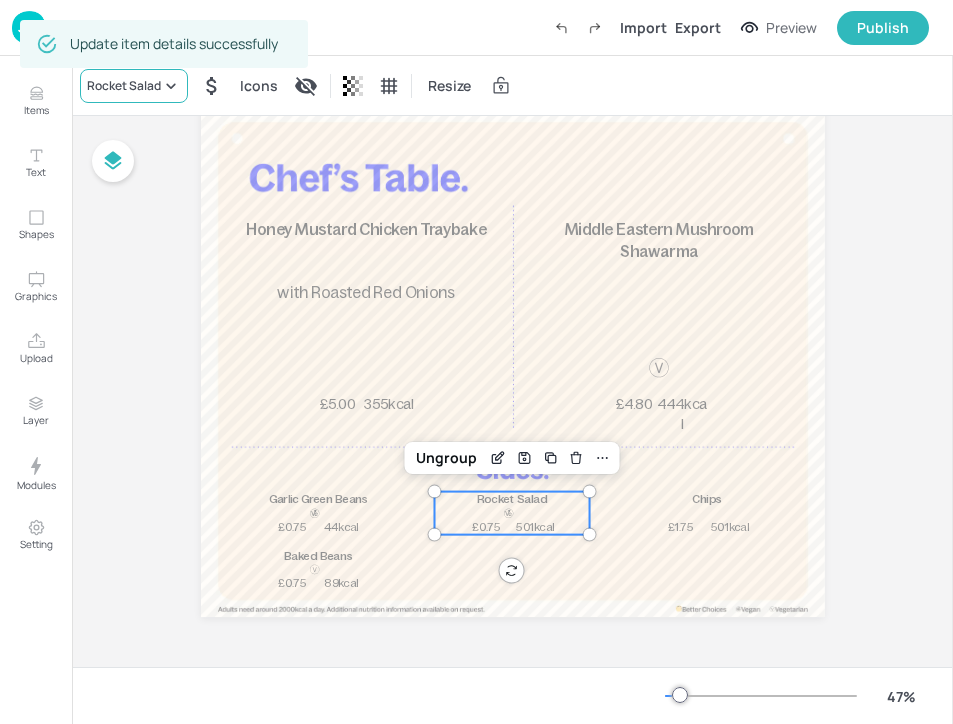 click on "Rocket Salad" at bounding box center [134, 86] 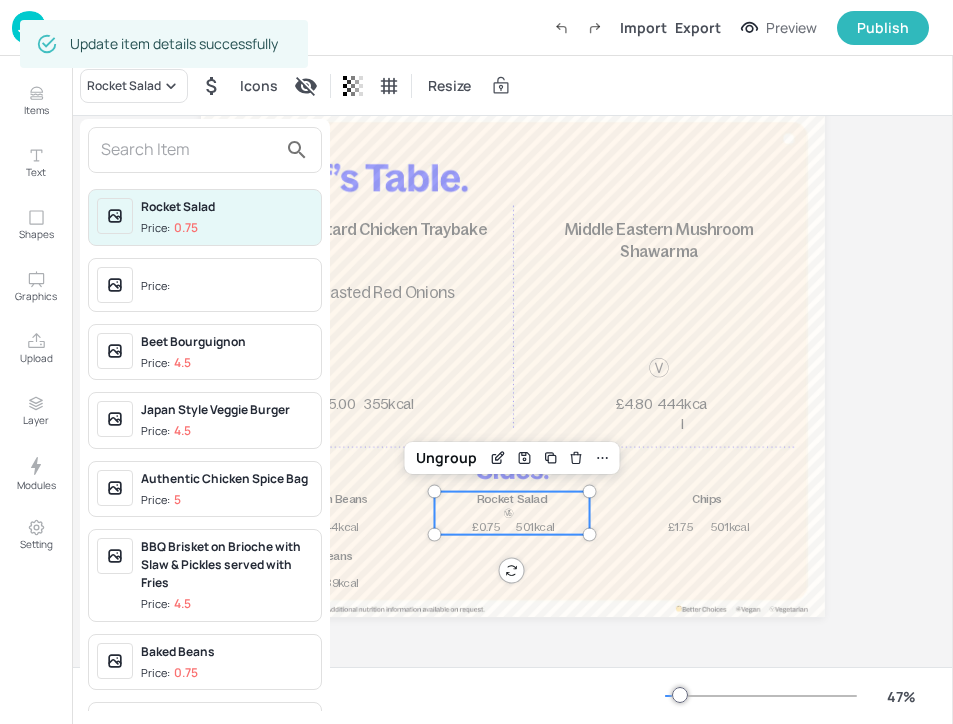 click at bounding box center [205, 150] 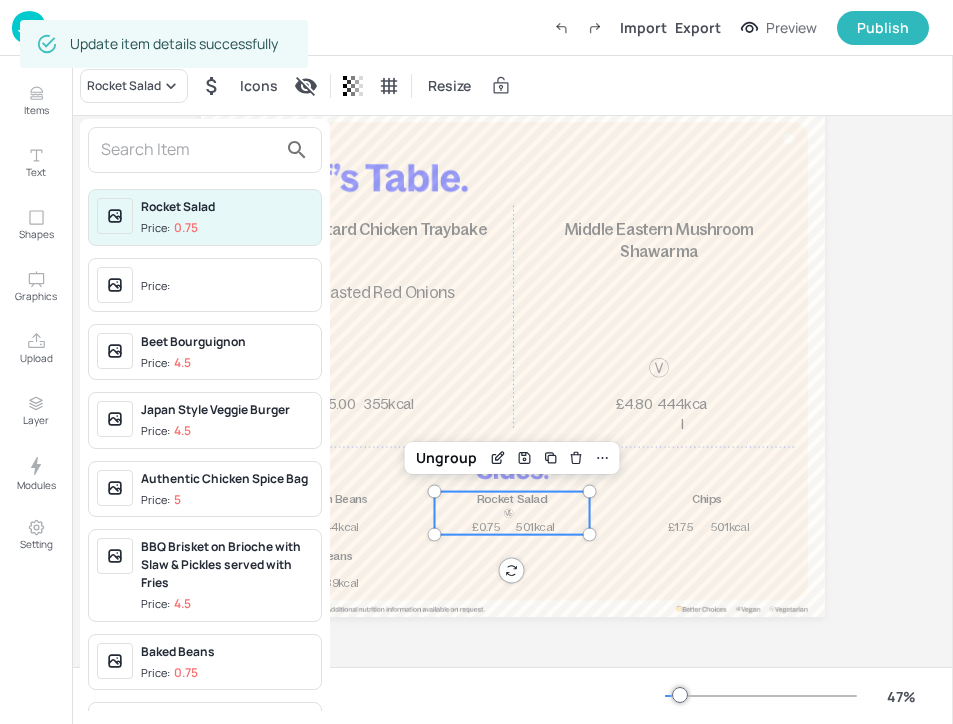 click at bounding box center [189, 150] 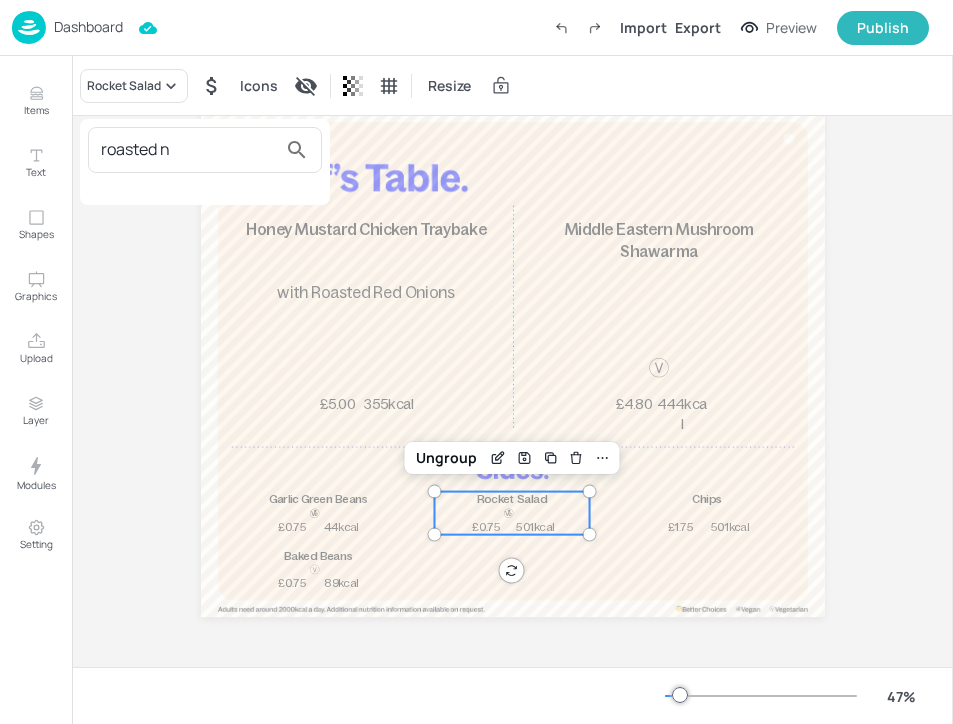 type on "roasted n" 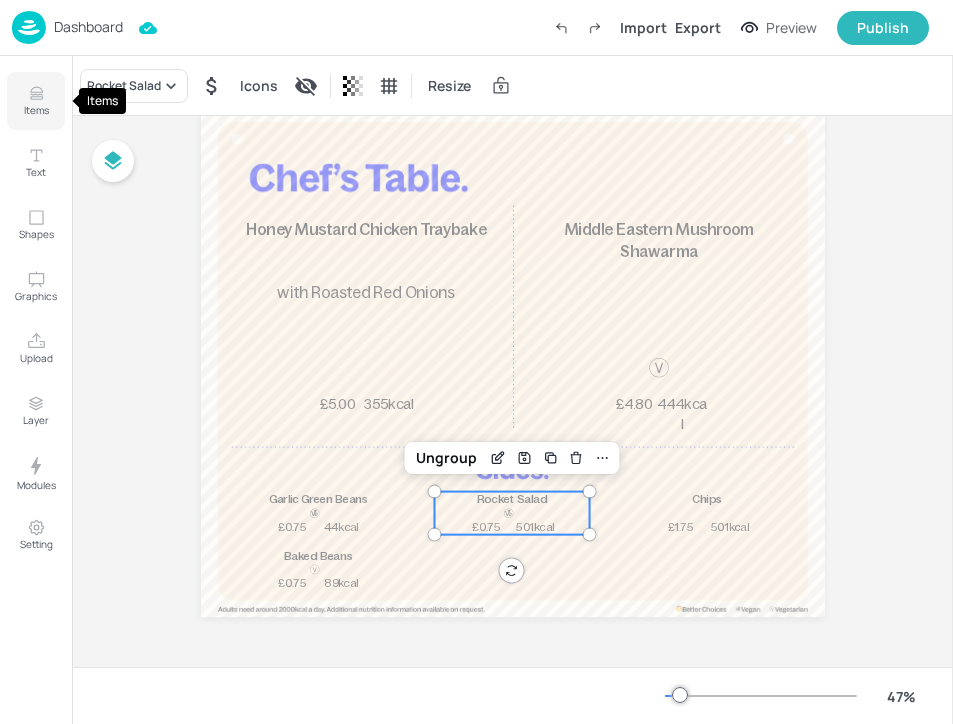 click on "Items" at bounding box center [36, 110] 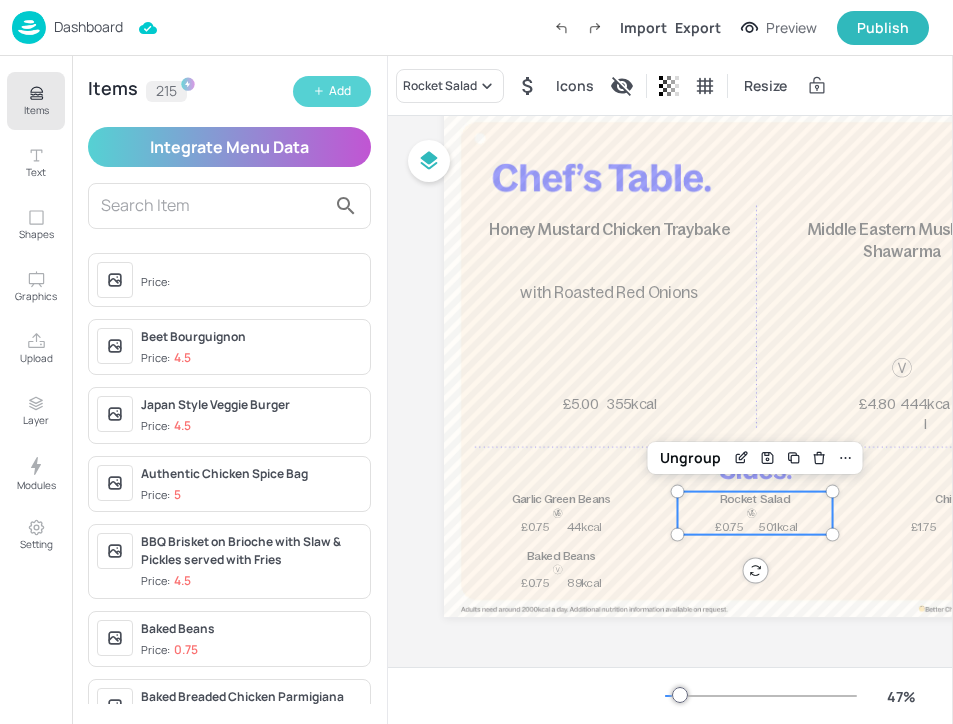 click on "Add" at bounding box center [332, 91] 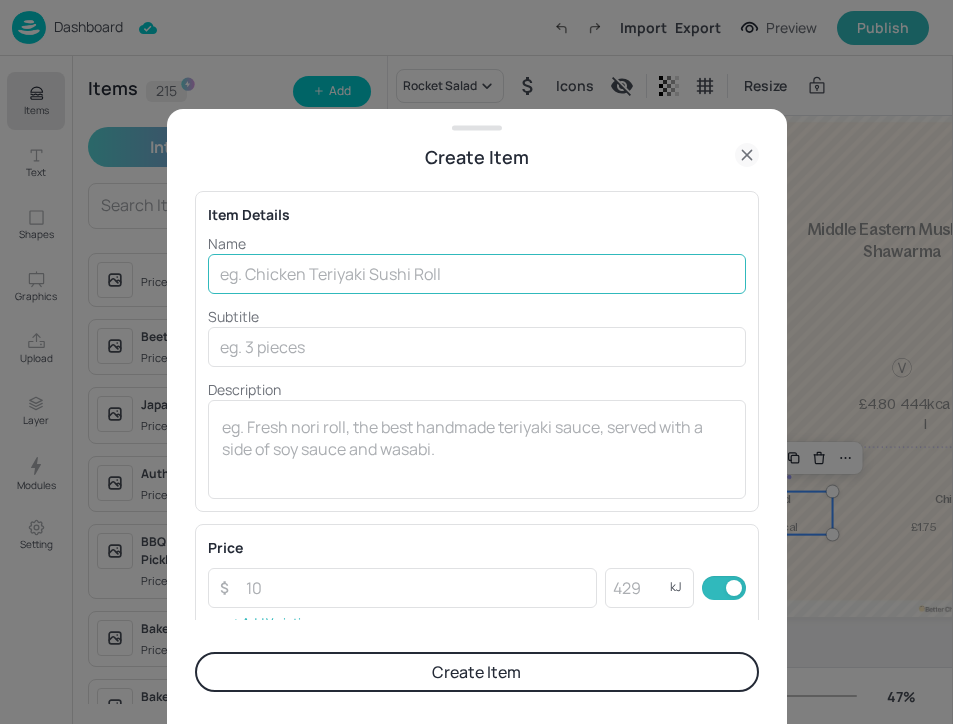 click at bounding box center [477, 274] 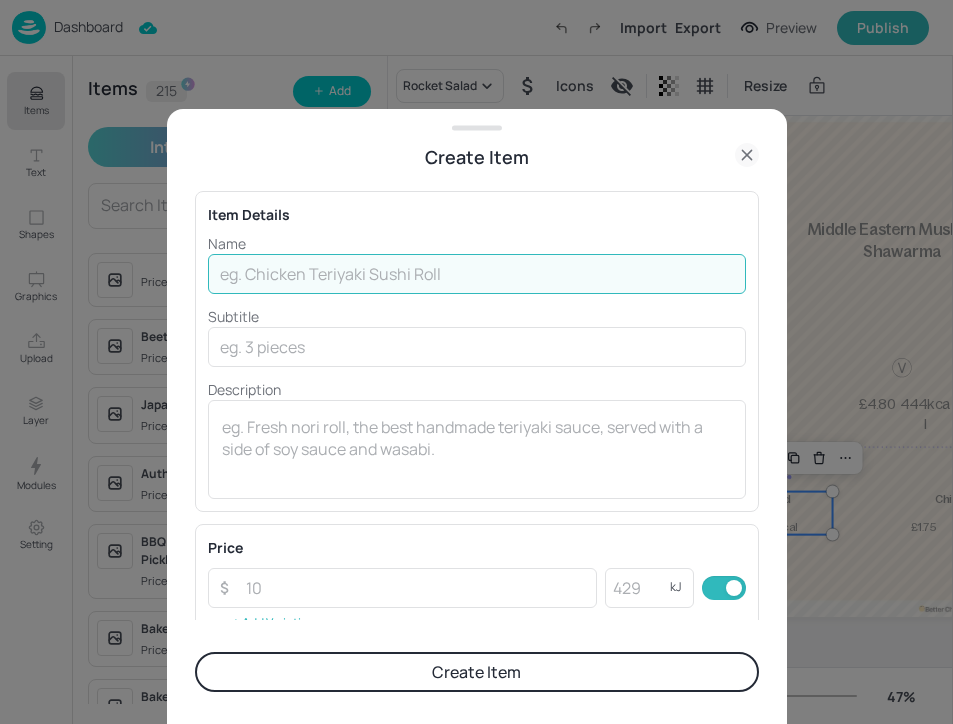 paste on "Roasted New Potatoes" 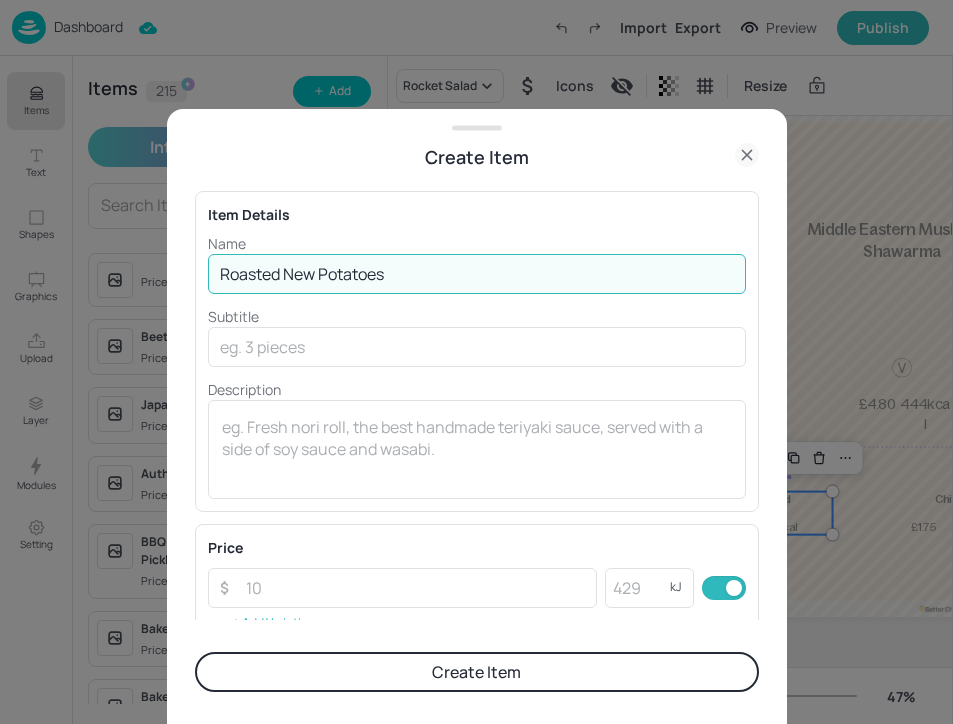 type on "Roasted New Potatoes" 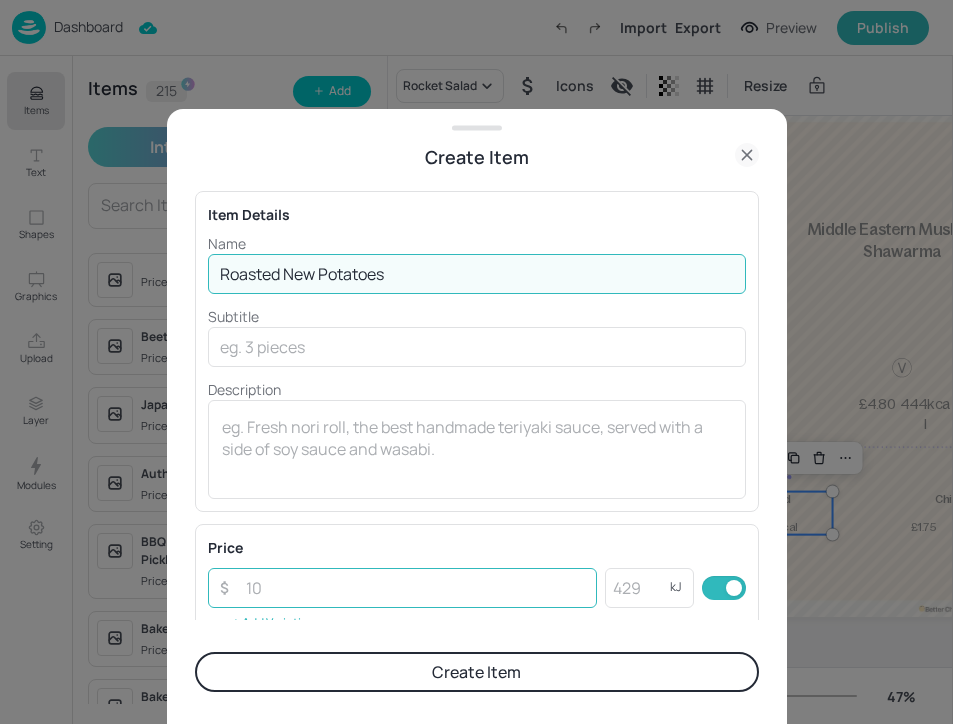 click at bounding box center [416, 588] 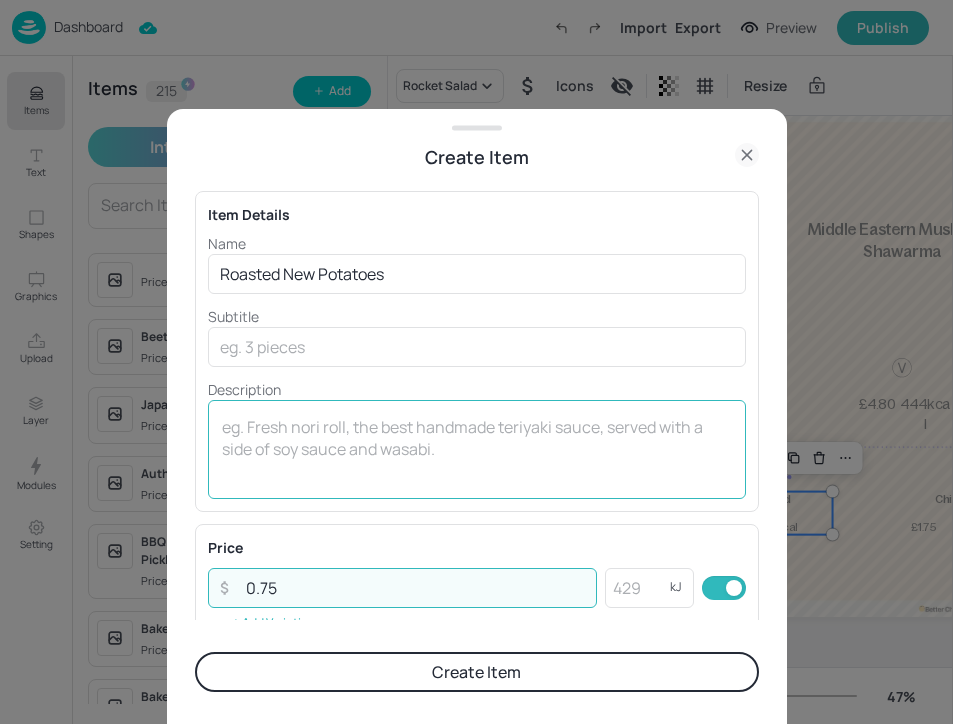 type on "0.75" 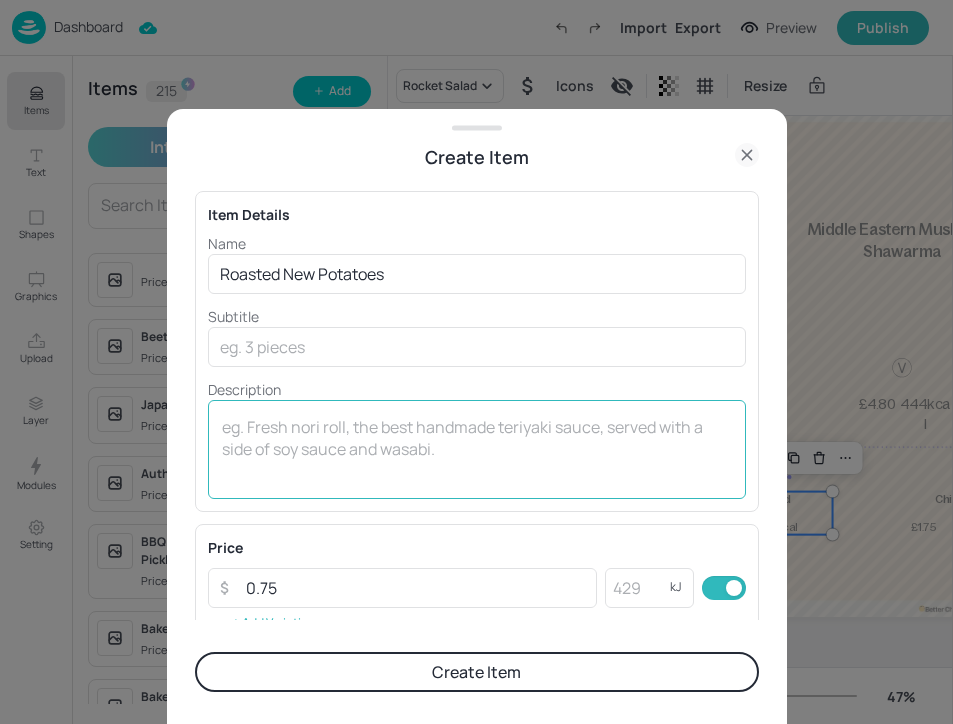 click on "x ​" at bounding box center (477, 449) 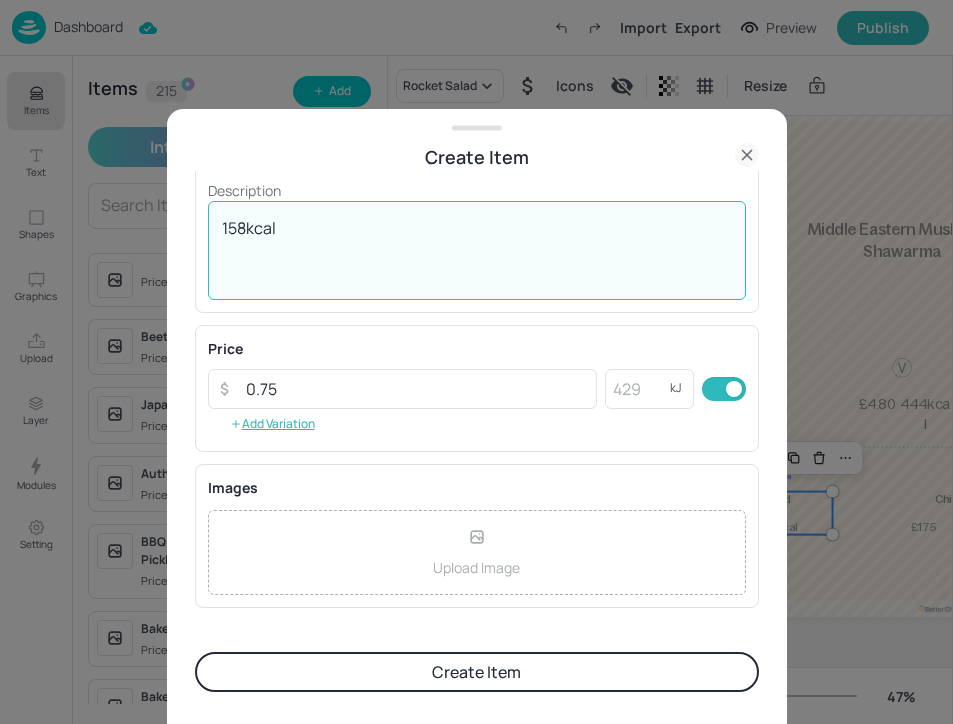 scroll, scrollTop: 343, scrollLeft: 0, axis: vertical 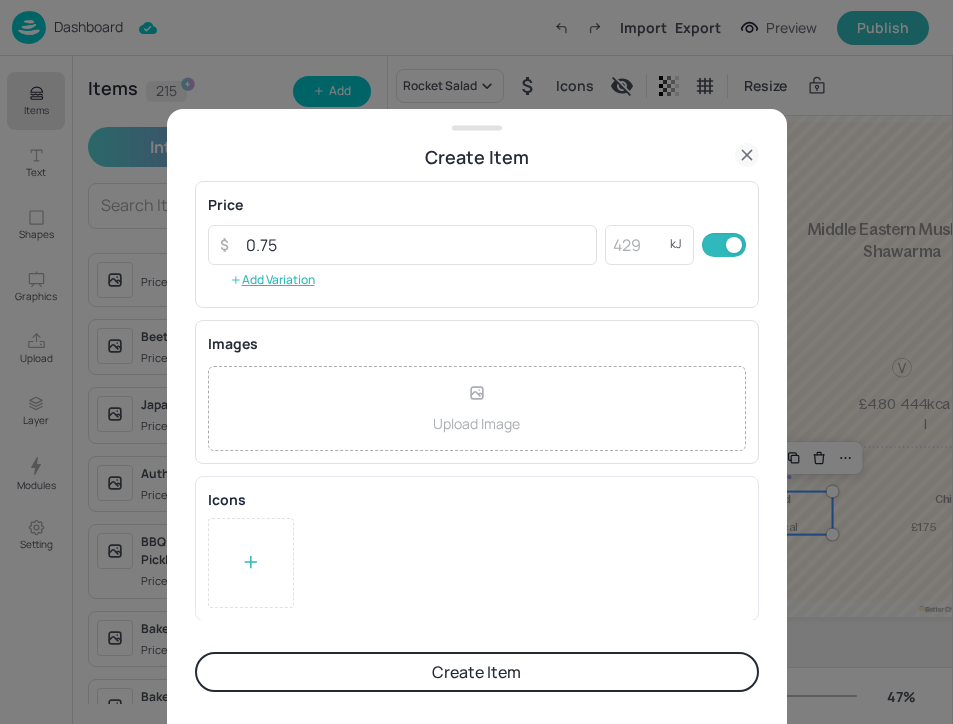 type on "158kcal" 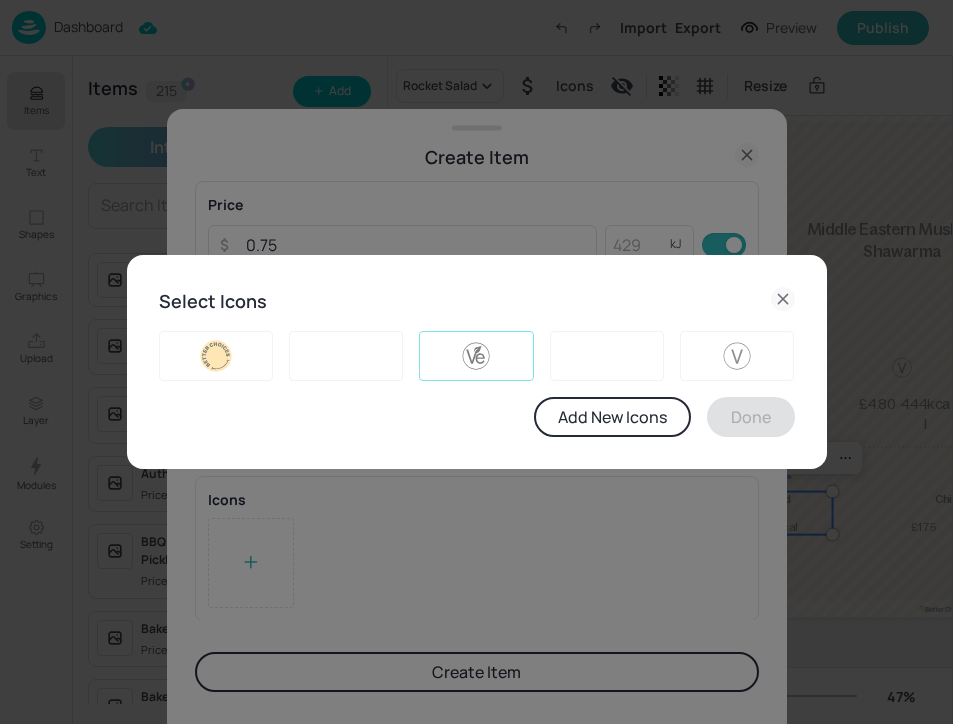click at bounding box center [476, 356] 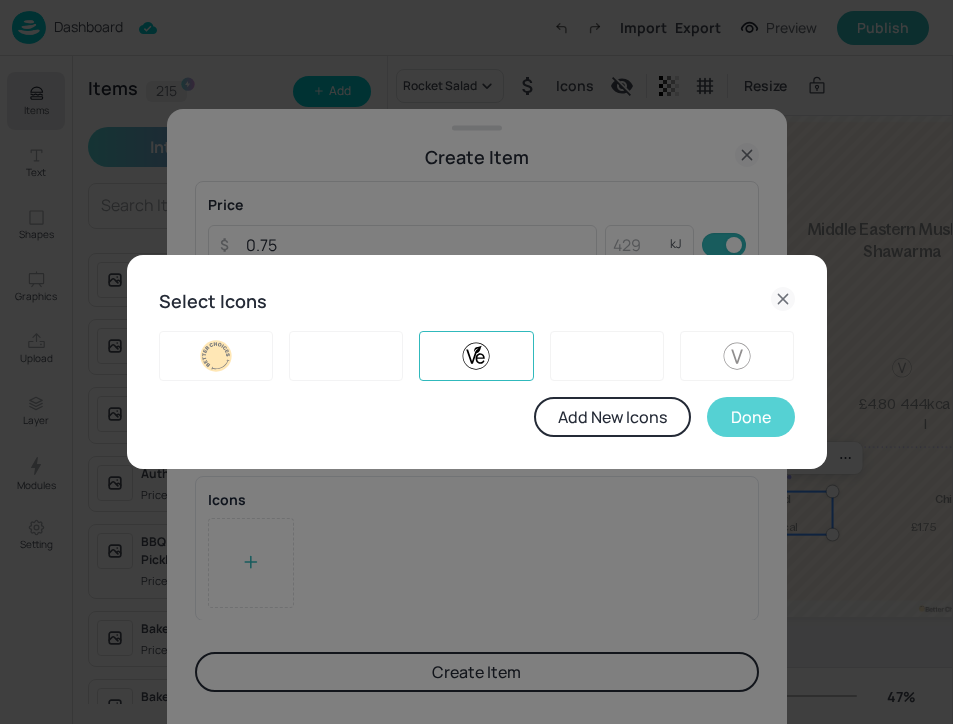click on "Done" at bounding box center (751, 417) 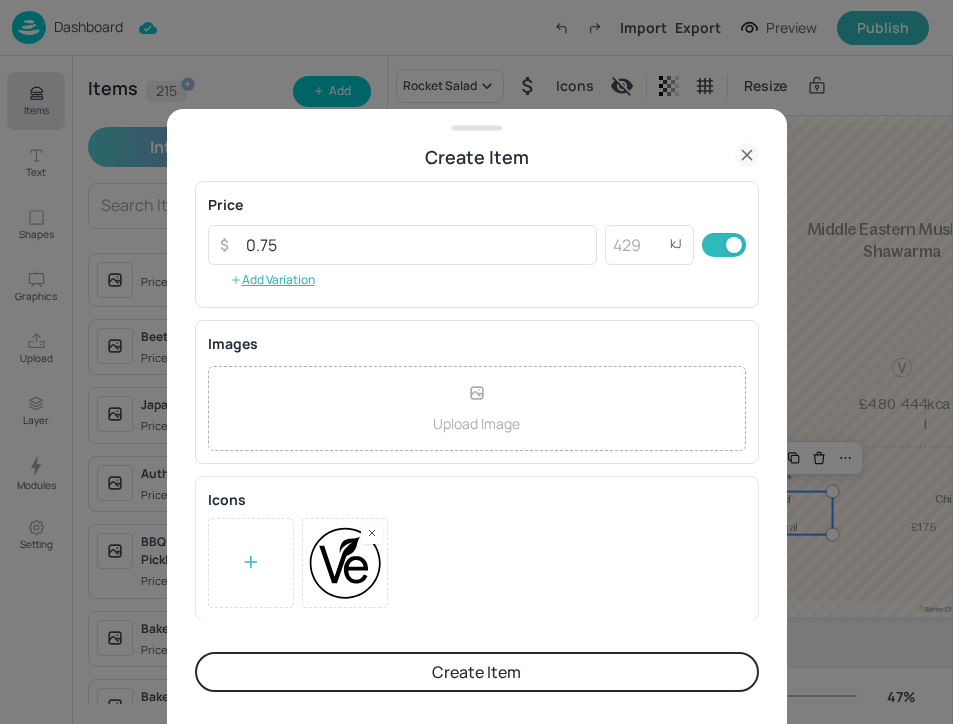 click on "Create Item" at bounding box center [477, 672] 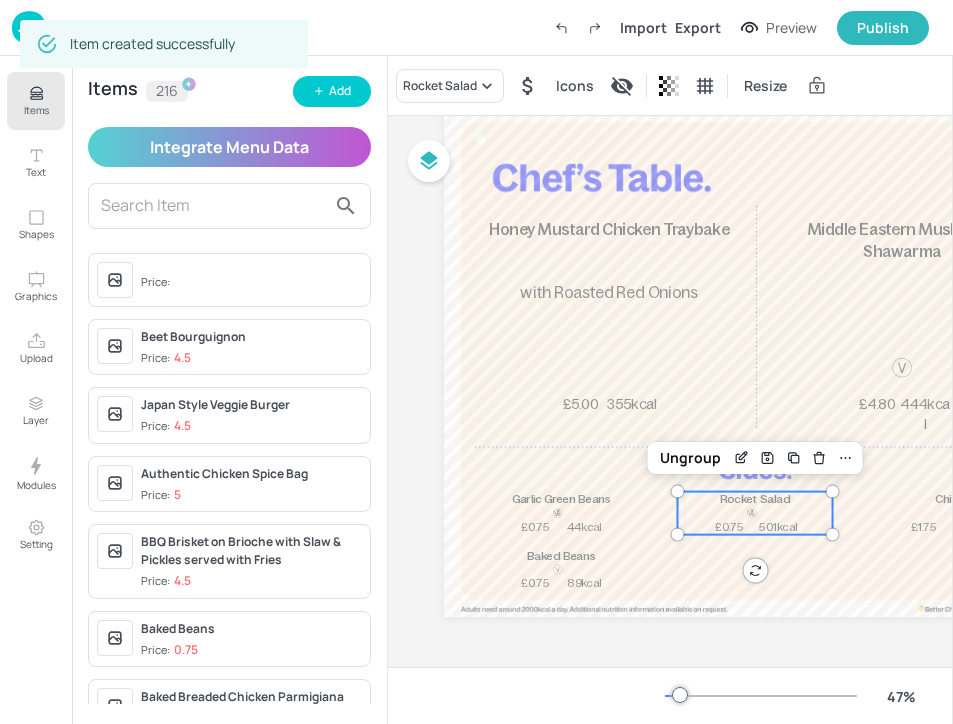 scroll, scrollTop: 343, scrollLeft: 0, axis: vertical 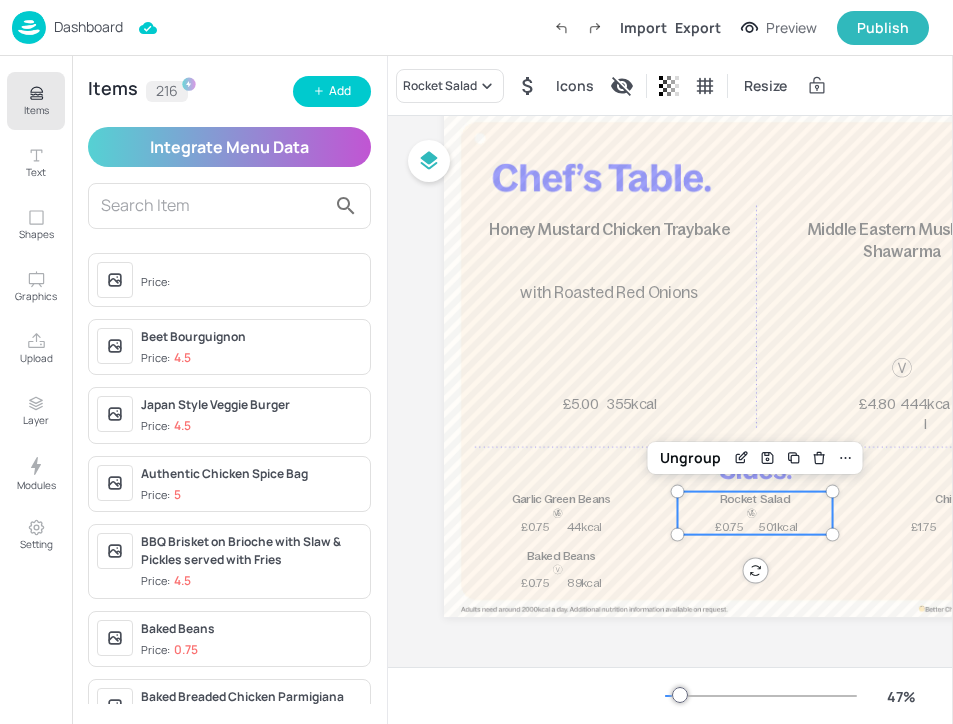 click on "Rocket Salad  Icons Resize" at bounding box center [670, 85] 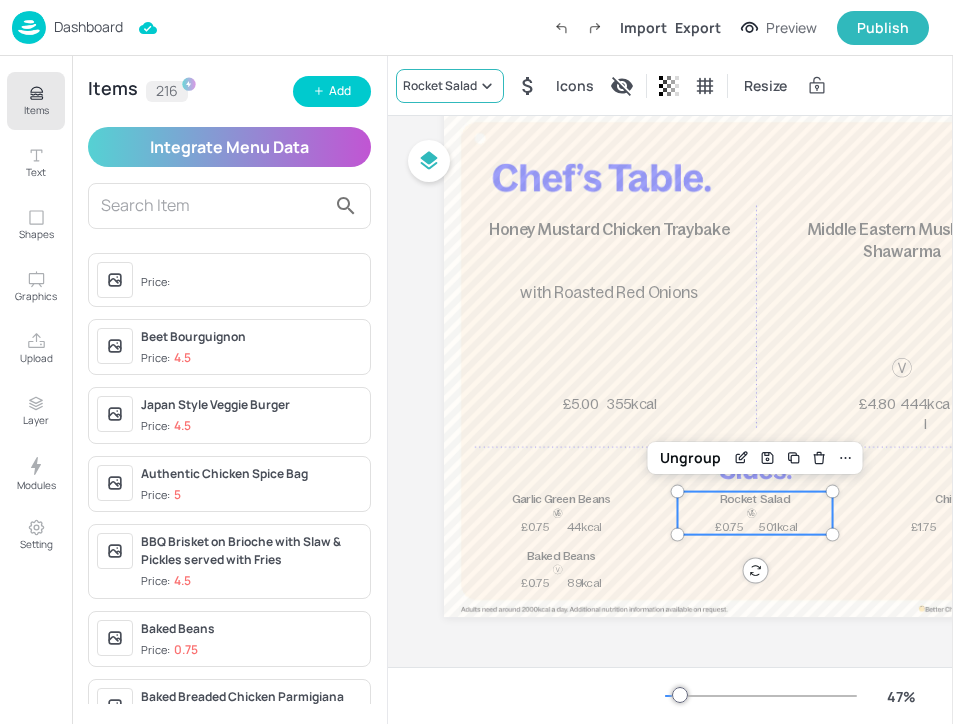 click on "Rocket Salad" at bounding box center (450, 86) 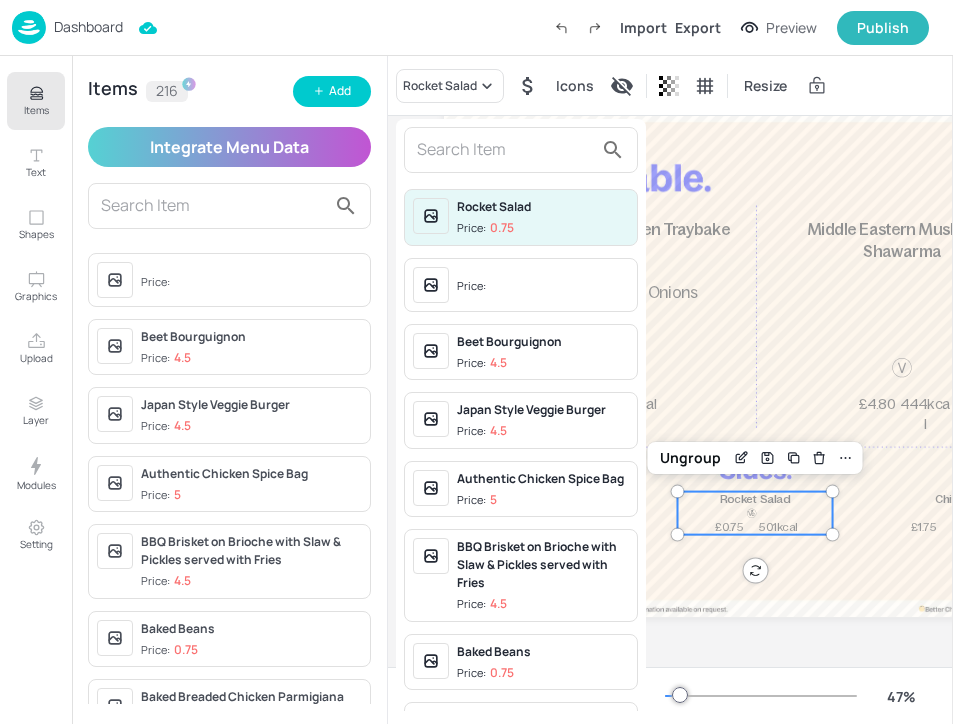 click at bounding box center [505, 150] 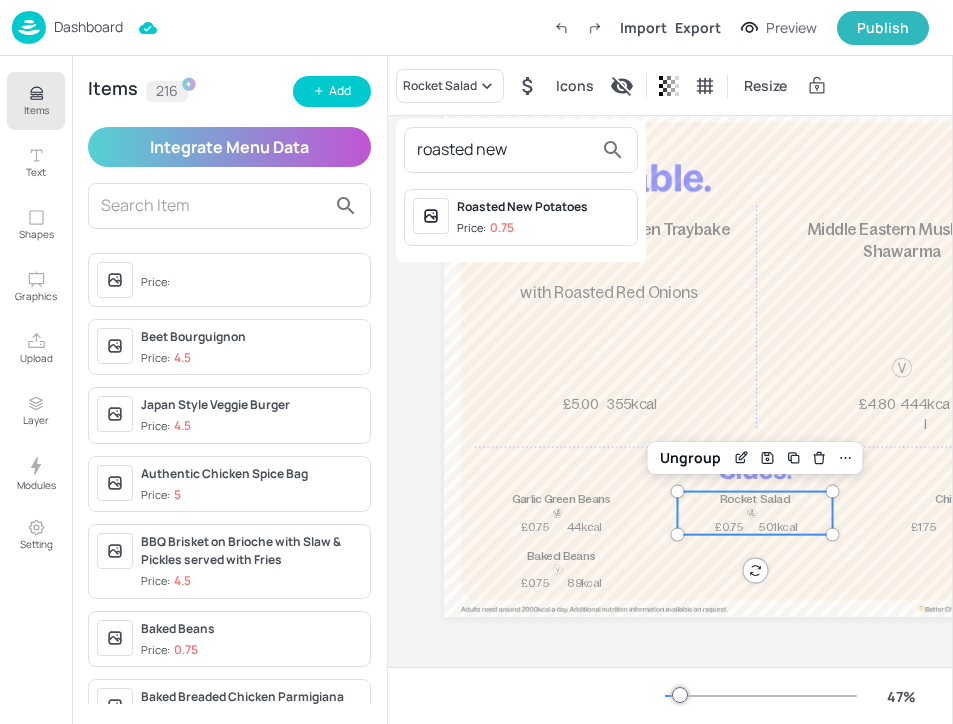 type on "roasted new" 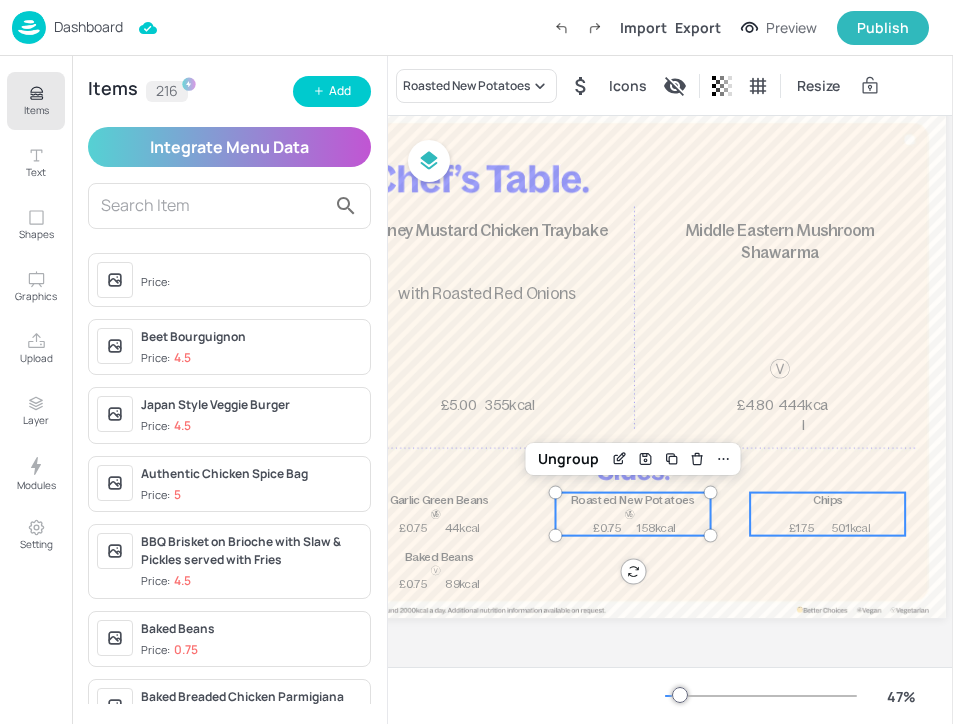 scroll, scrollTop: 74, scrollLeft: 89, axis: both 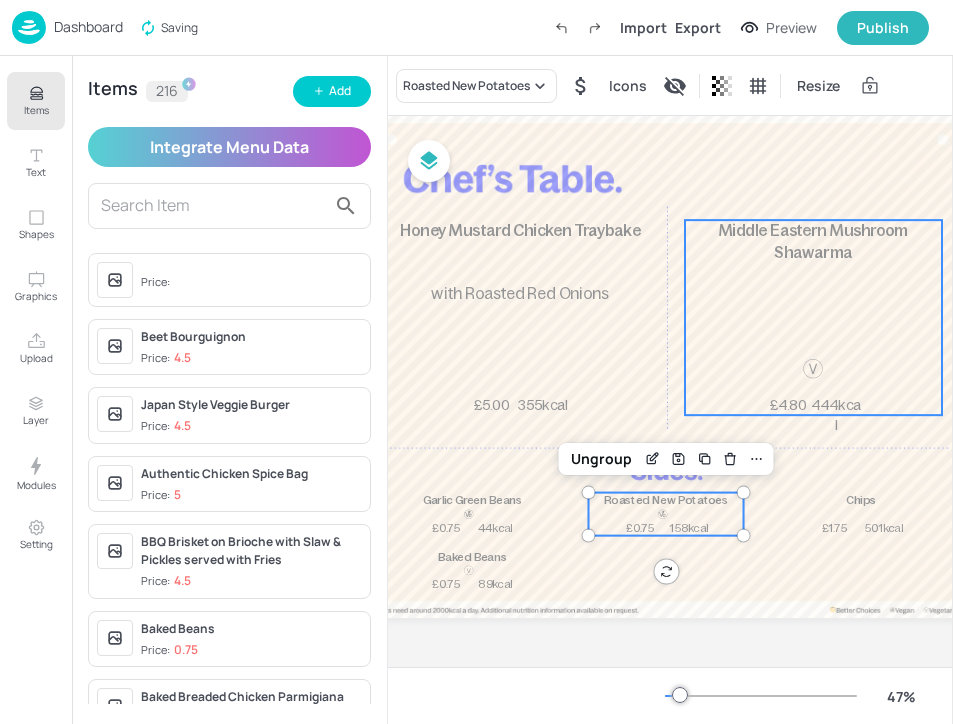 click on "£4.80" at bounding box center [787, 405] 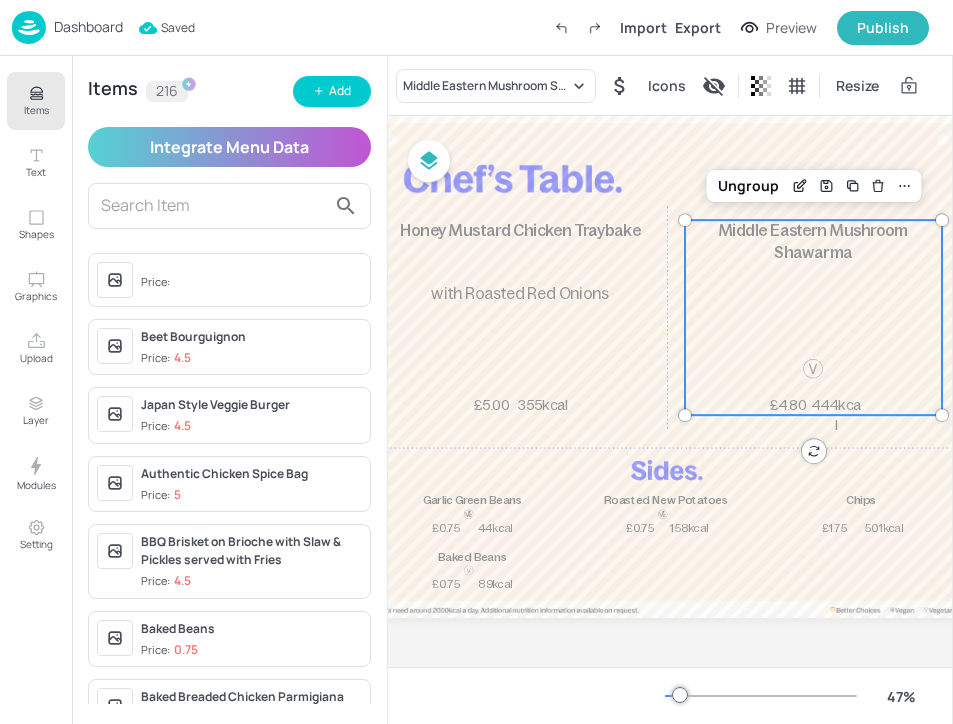 click on "Beet Bourguignon Price: 4.5" at bounding box center (251, 347) 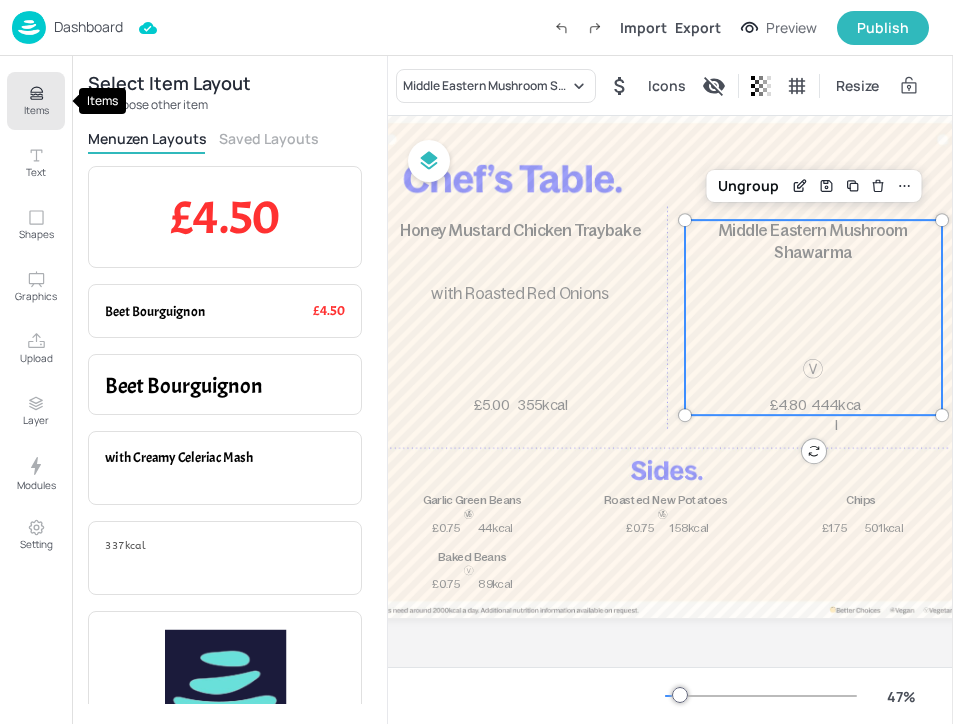 click on "Items" at bounding box center (36, 110) 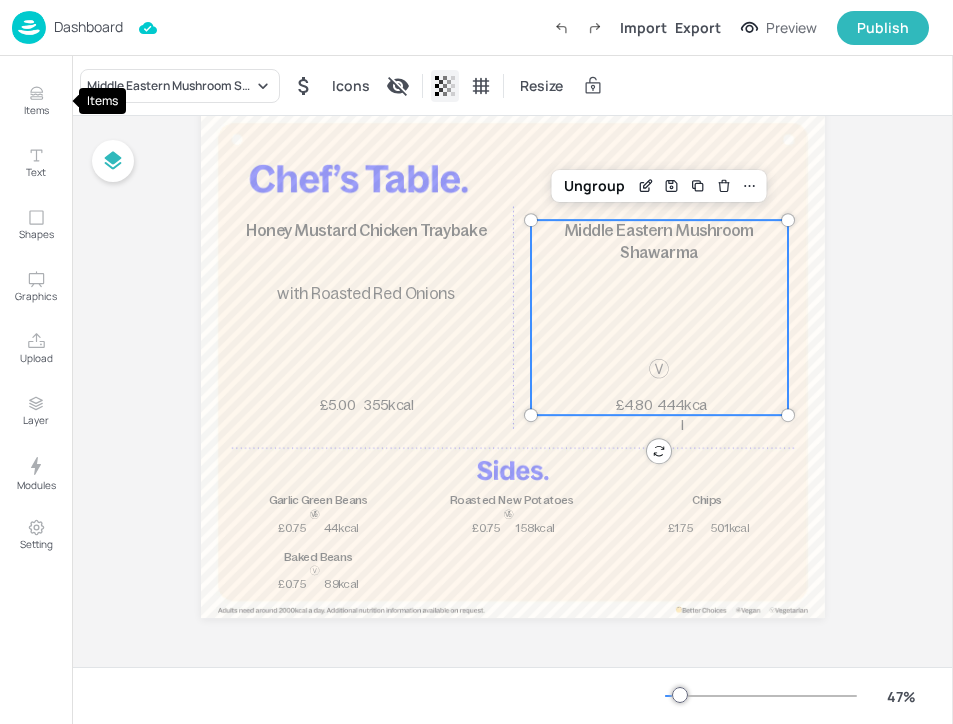 scroll, scrollTop: 74, scrollLeft: 0, axis: vertical 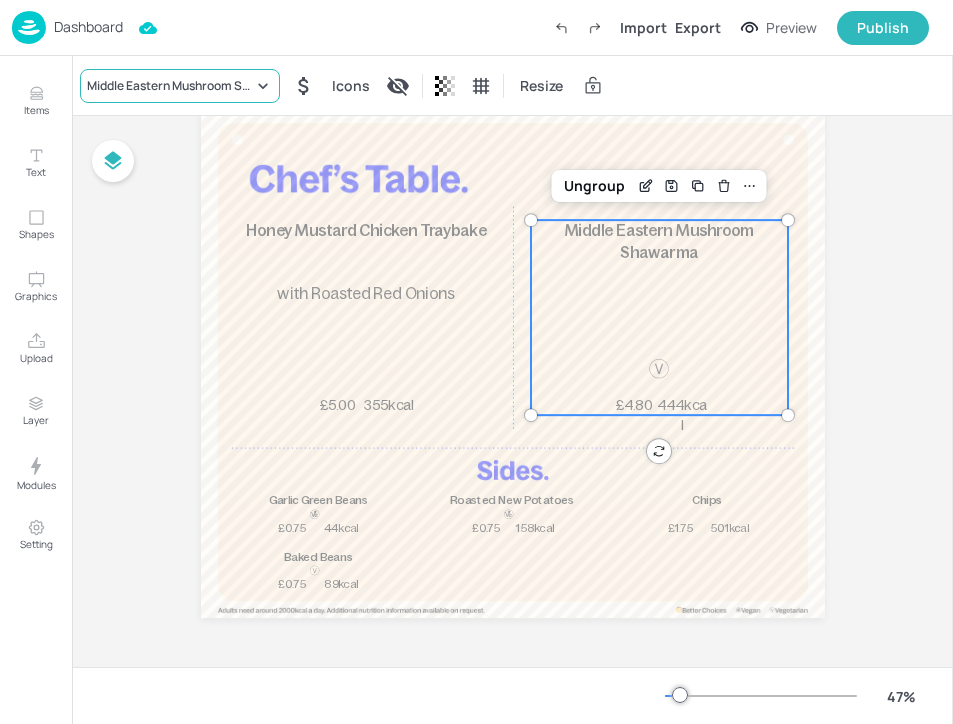 click on "Middle Eastern Mushroom Shawarma" at bounding box center (170, 86) 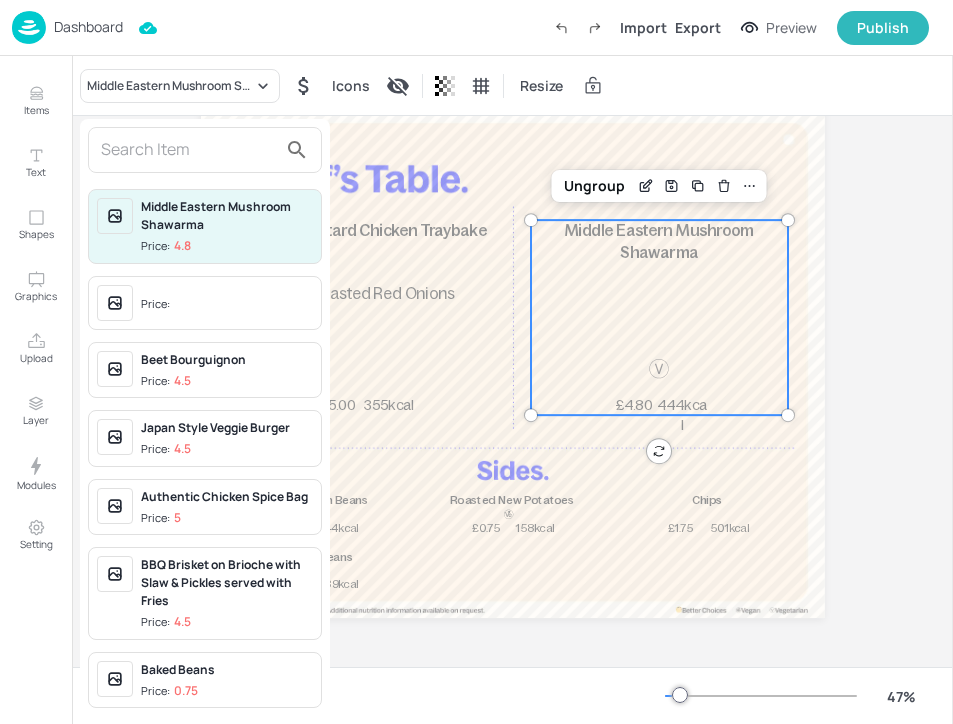 click at bounding box center (189, 150) 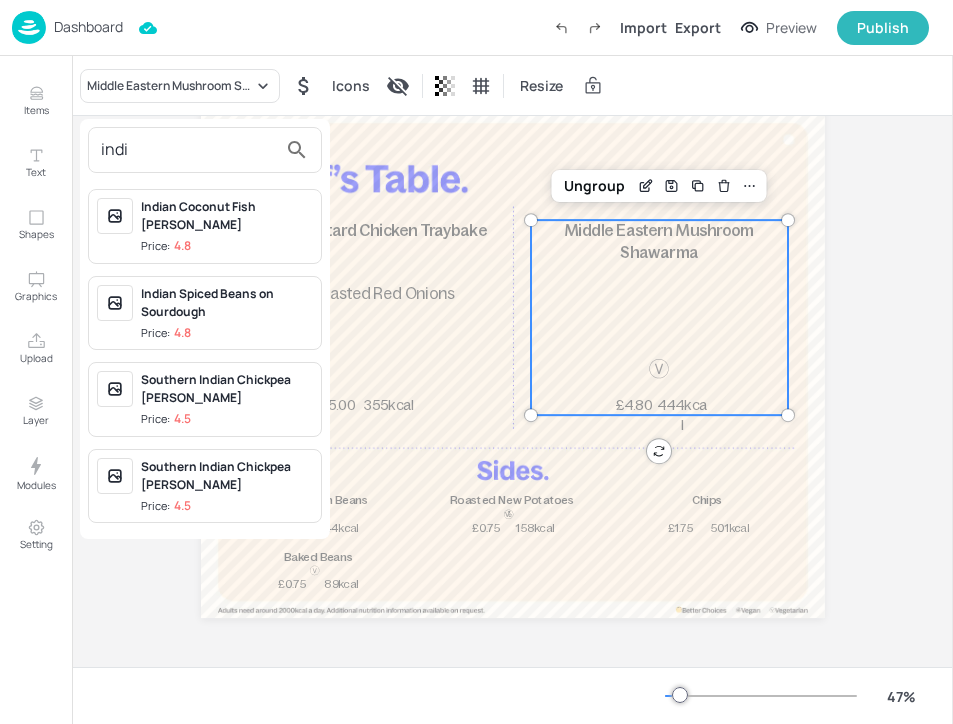 type on "indi" 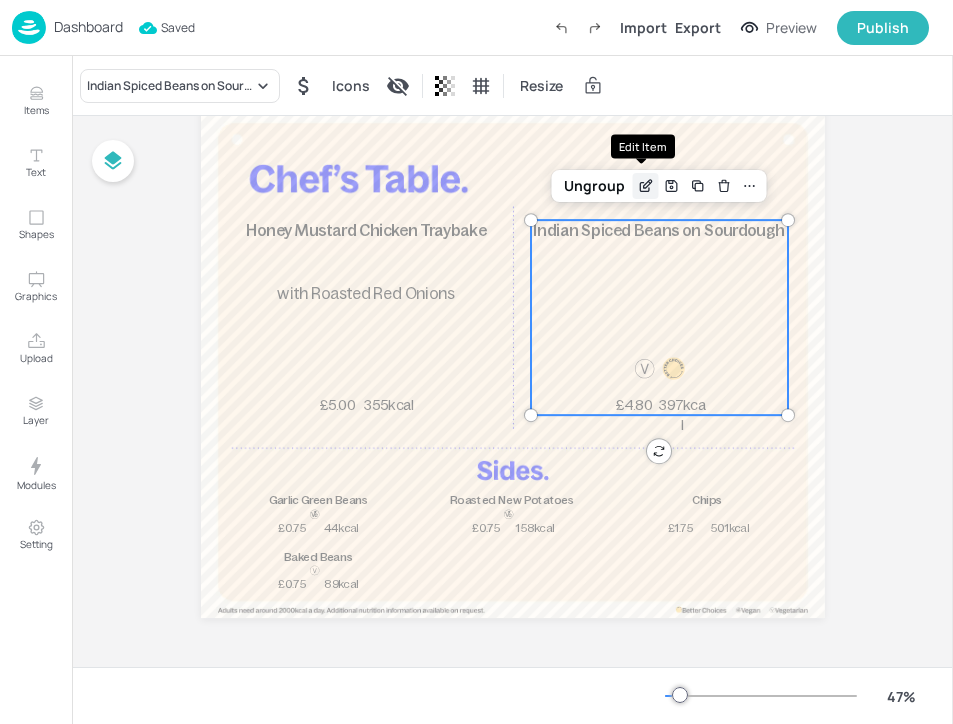 click 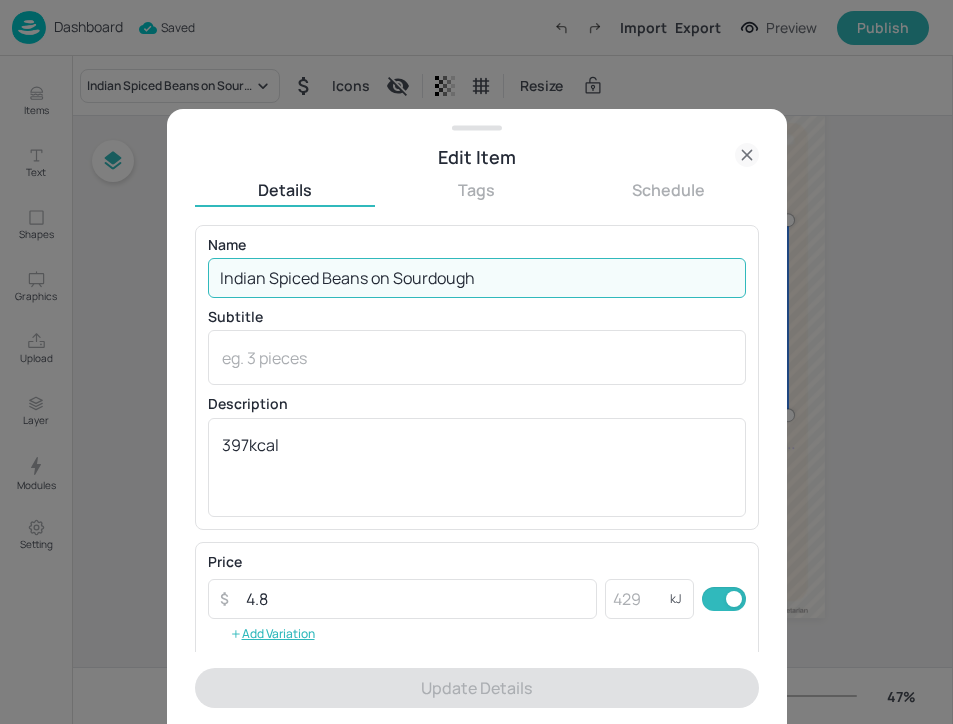 drag, startPoint x: 502, startPoint y: 281, endPoint x: 372, endPoint y: 283, distance: 130.01538 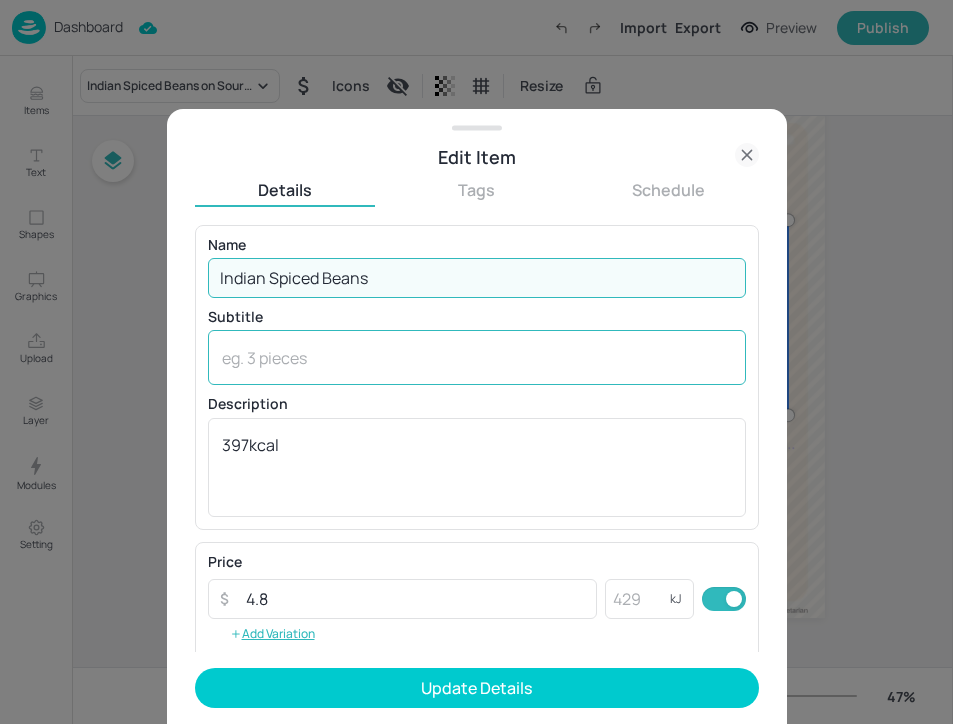type on "Indian Spiced Beans" 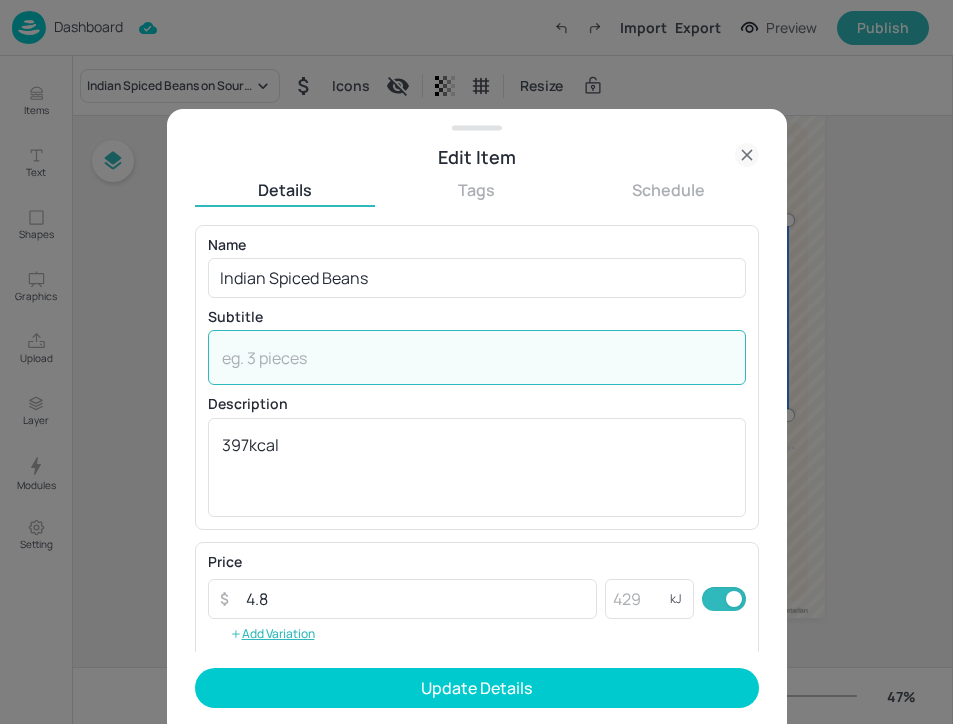 paste on "on Sourdough" 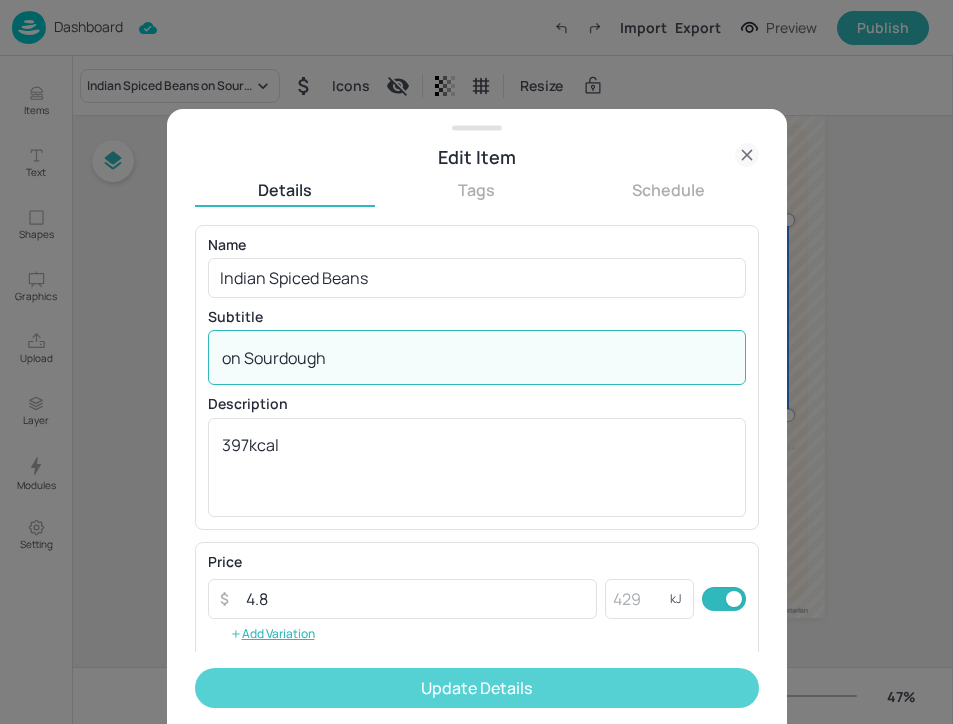 type on "on Sourdough" 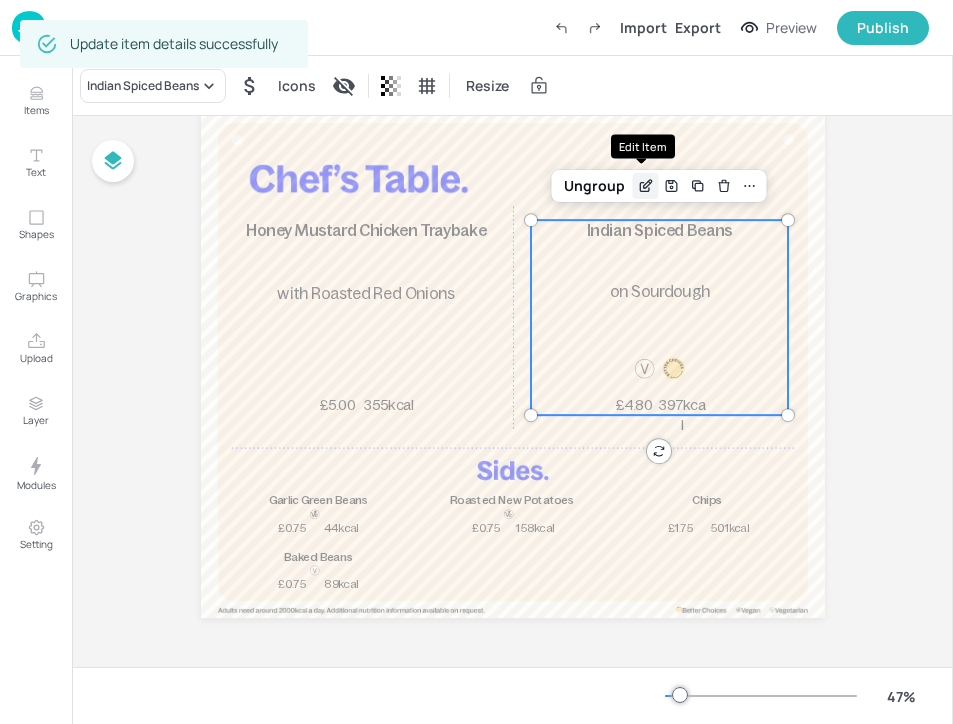 click 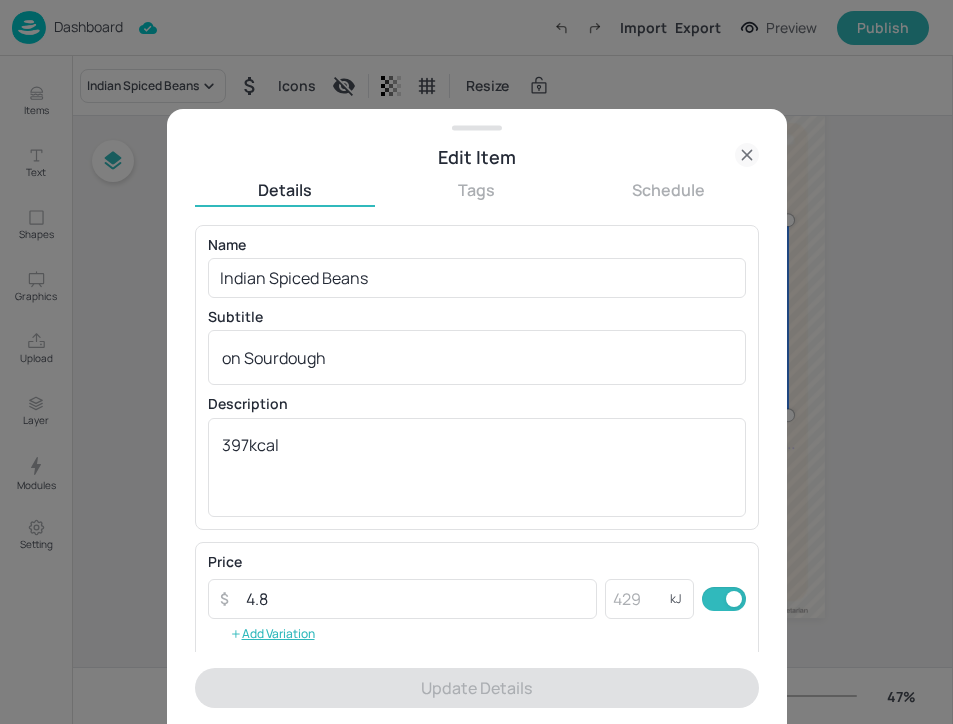 click 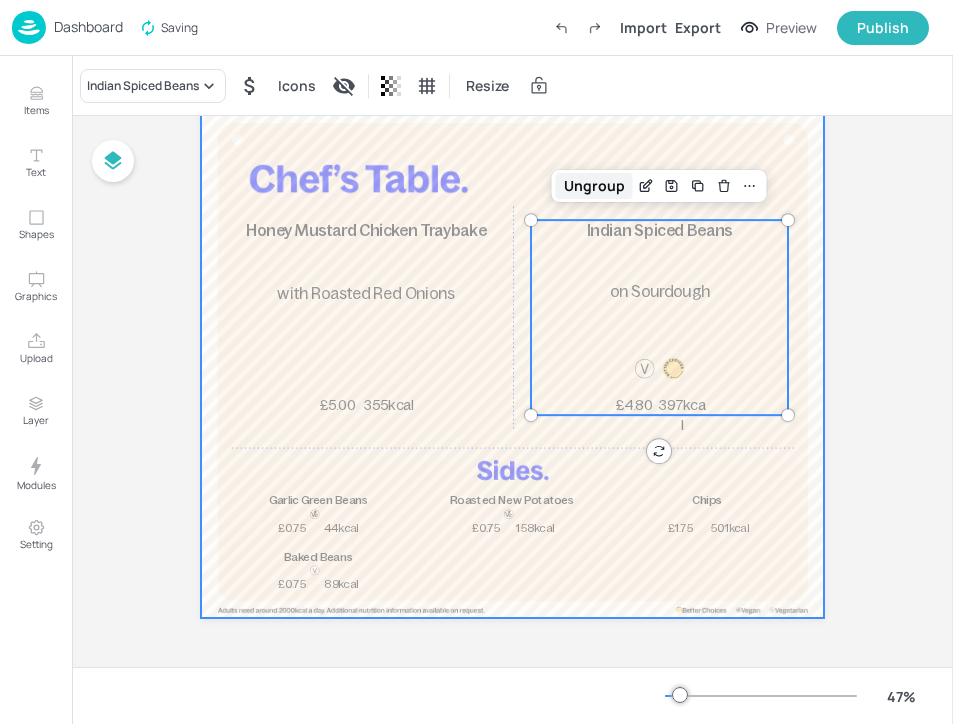 click on "Ungroup" at bounding box center (594, 186) 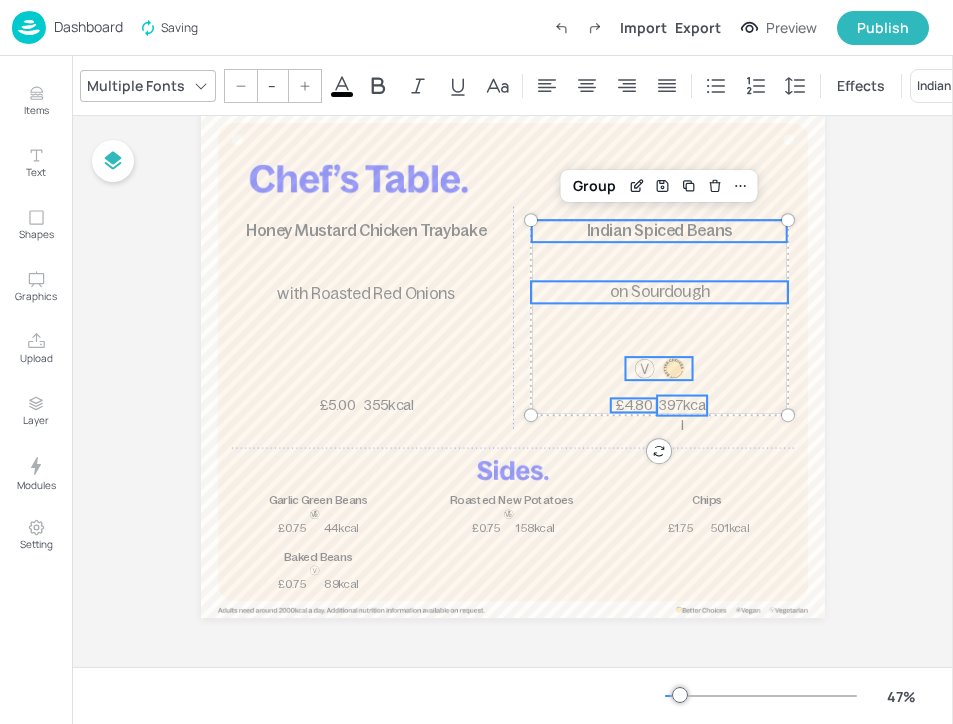 click on "397kcal" at bounding box center (681, 415) 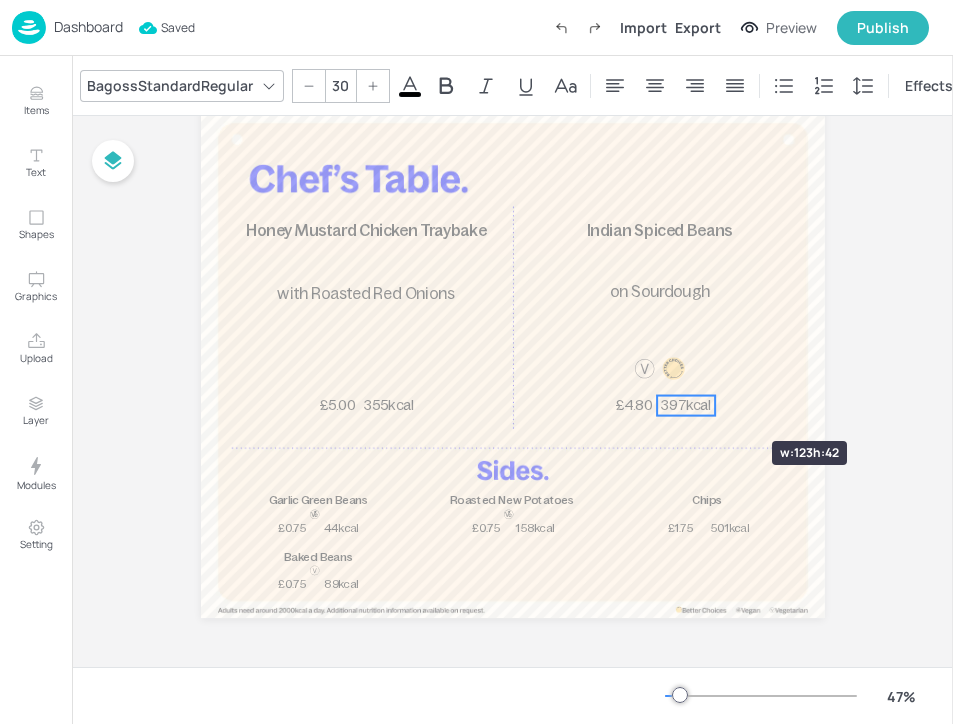 click at bounding box center (715, 406) 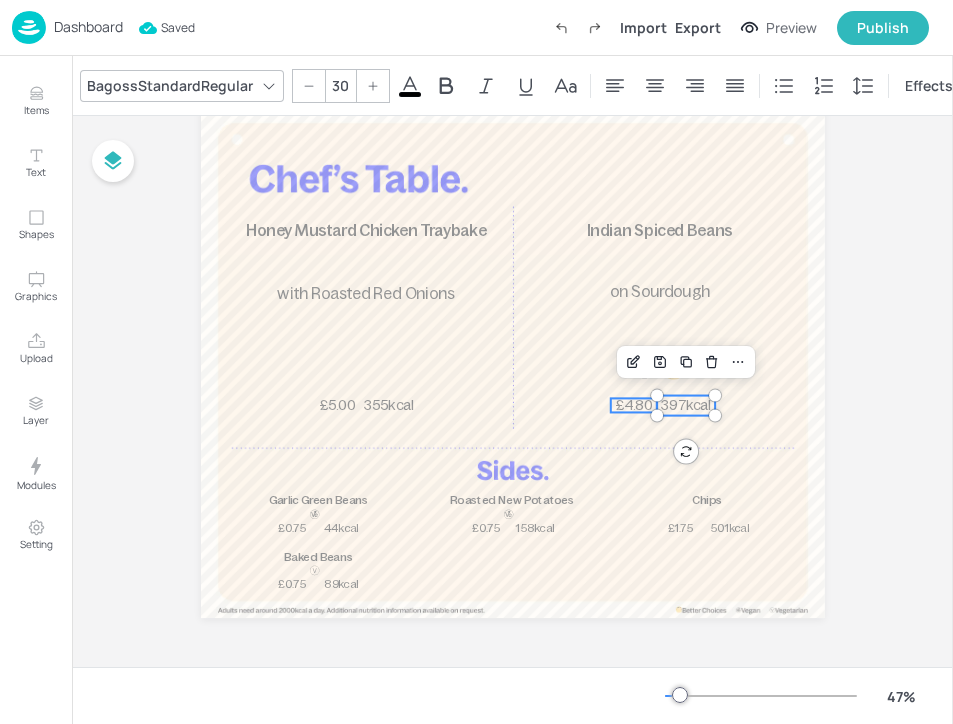 click on "£4.80" at bounding box center [633, 405] 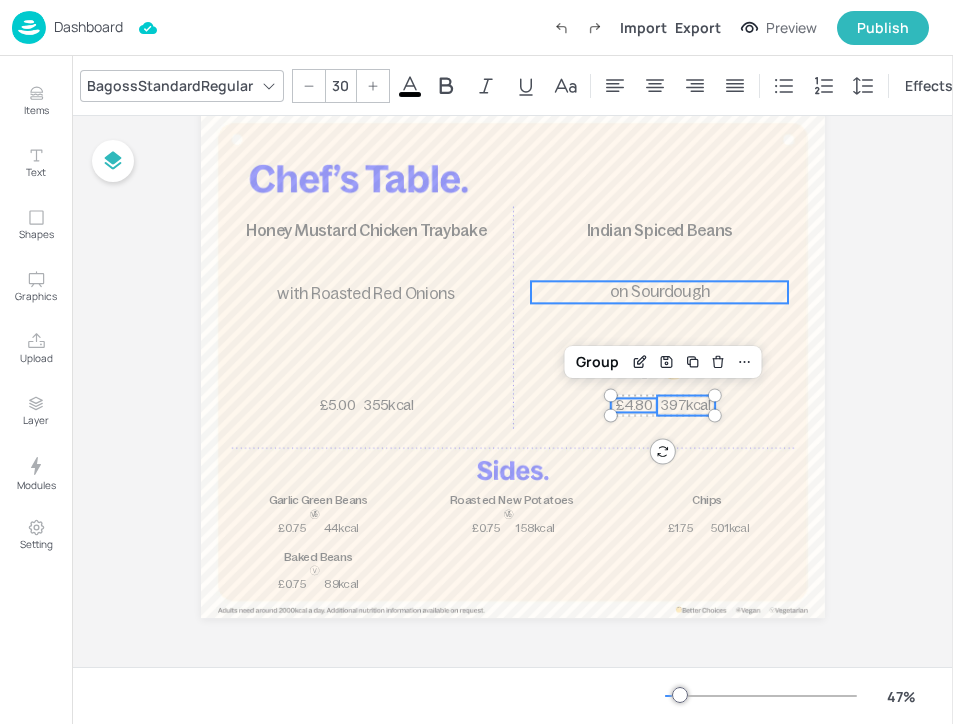 type on "--" 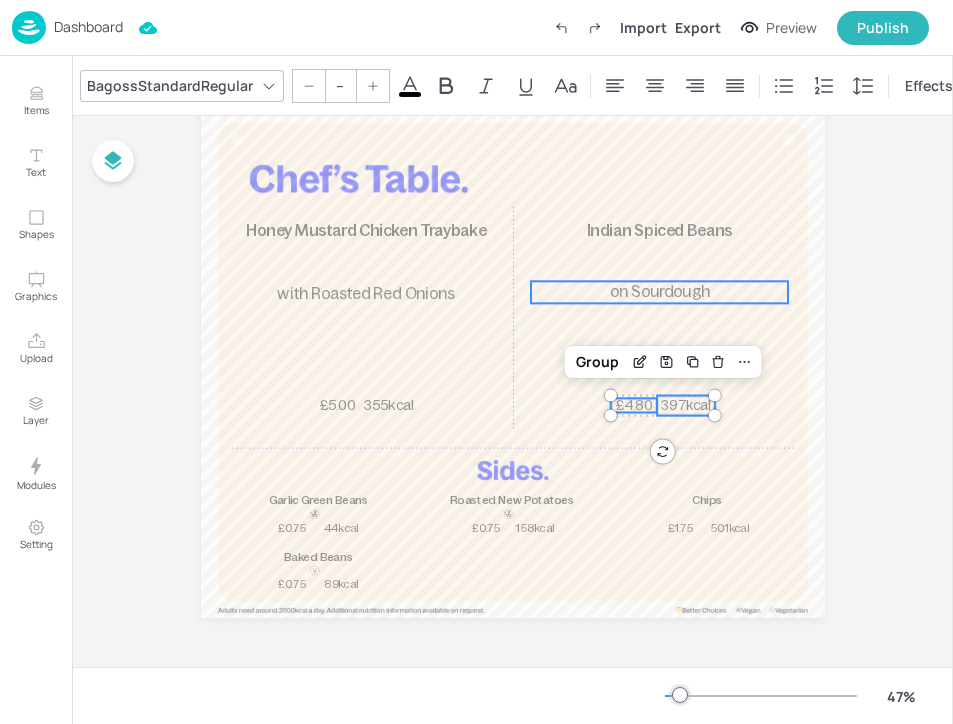 click on "on Sourdough" at bounding box center [659, 292] 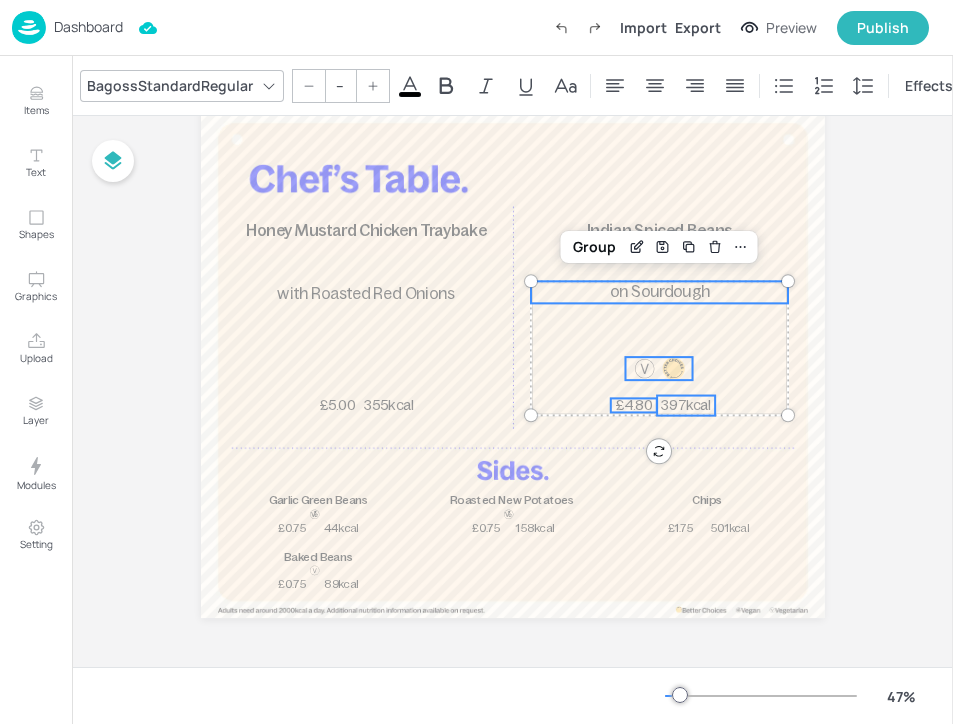 click at bounding box center [644, 368] 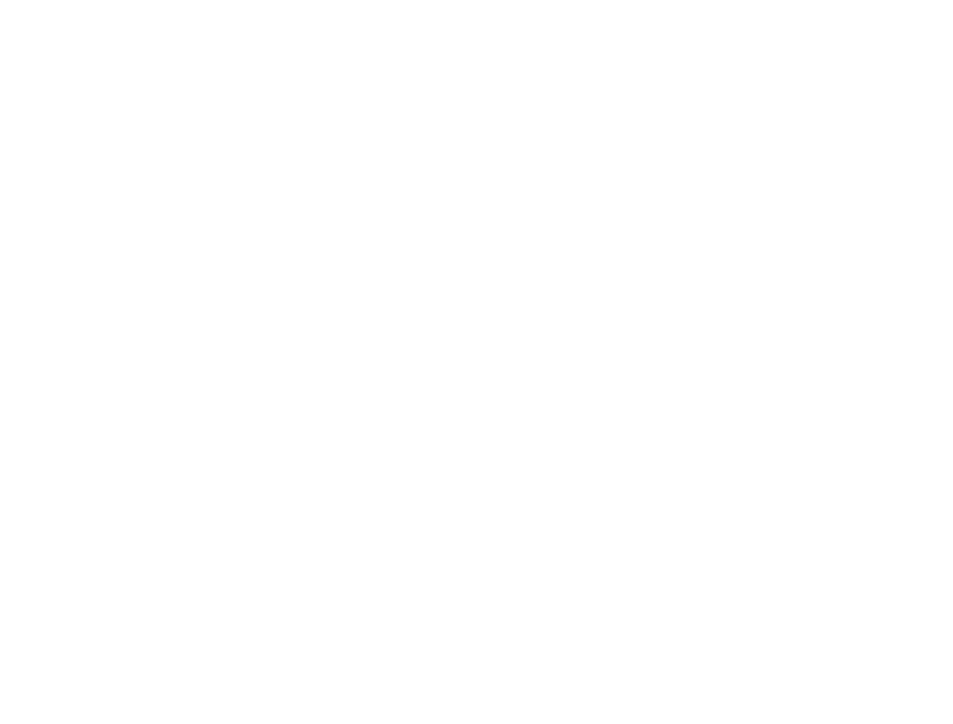 scroll, scrollTop: 0, scrollLeft: 0, axis: both 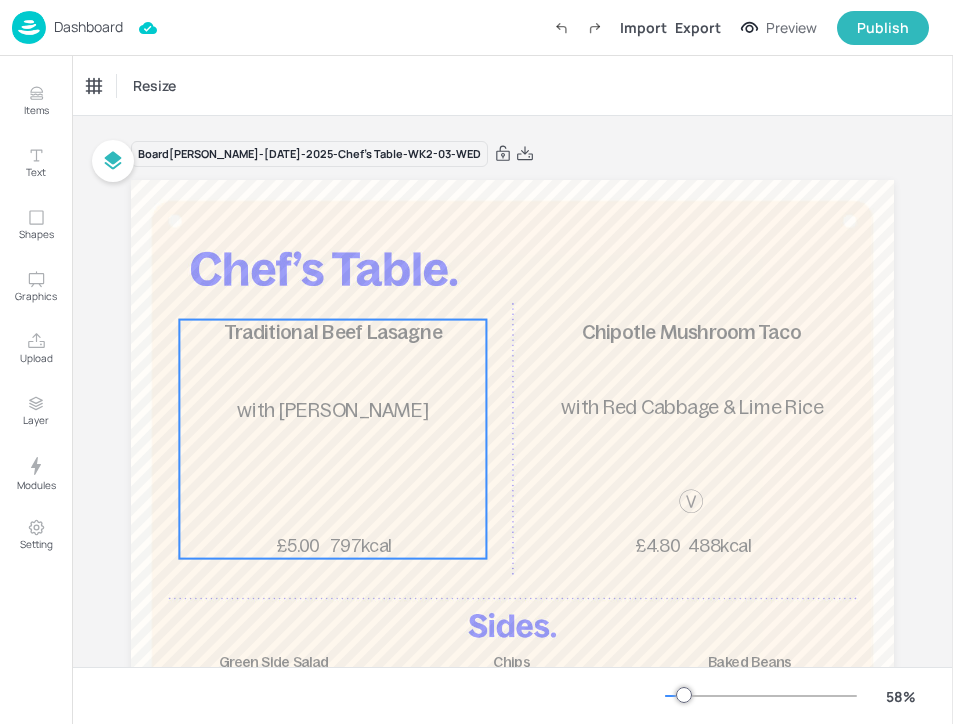 click on "with [PERSON_NAME]" at bounding box center [332, 409] 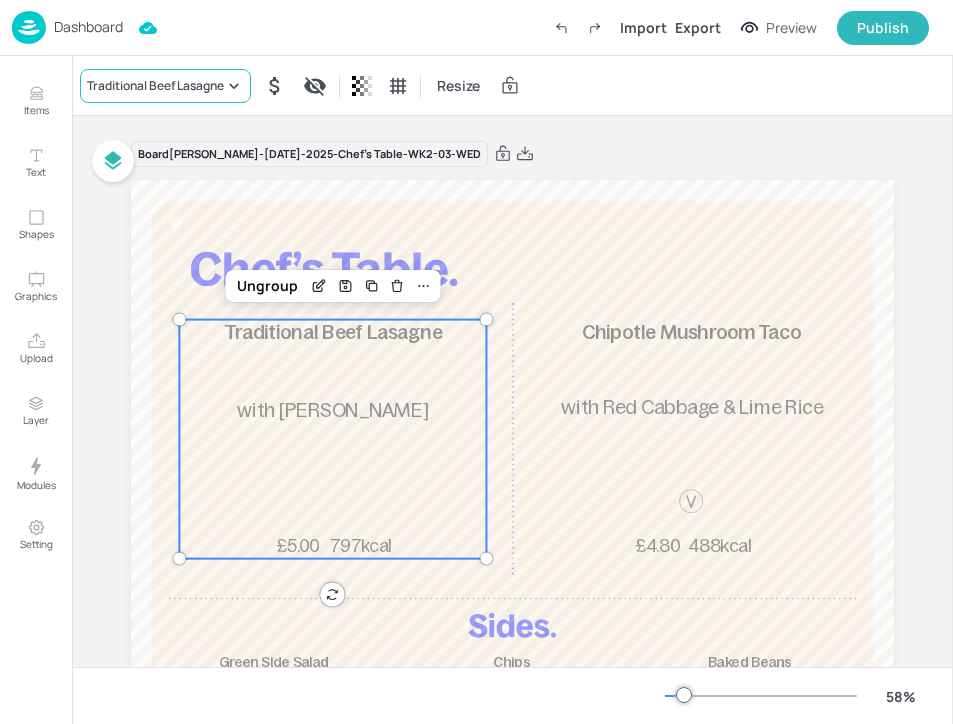 click on "Traditional Beef Lasagne" at bounding box center (165, 86) 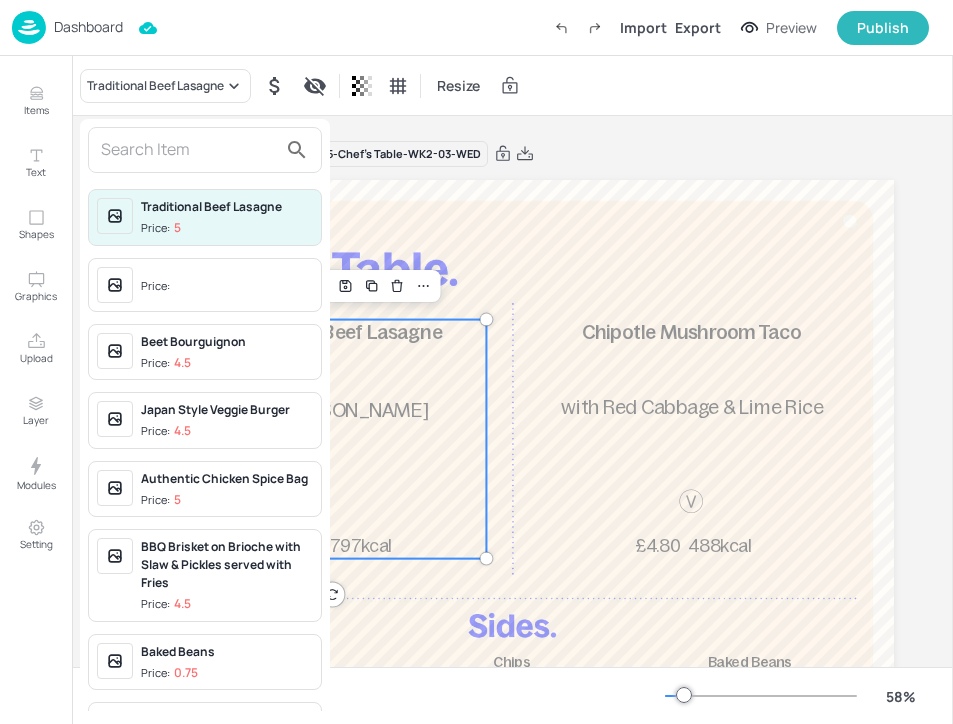 click at bounding box center [189, 150] 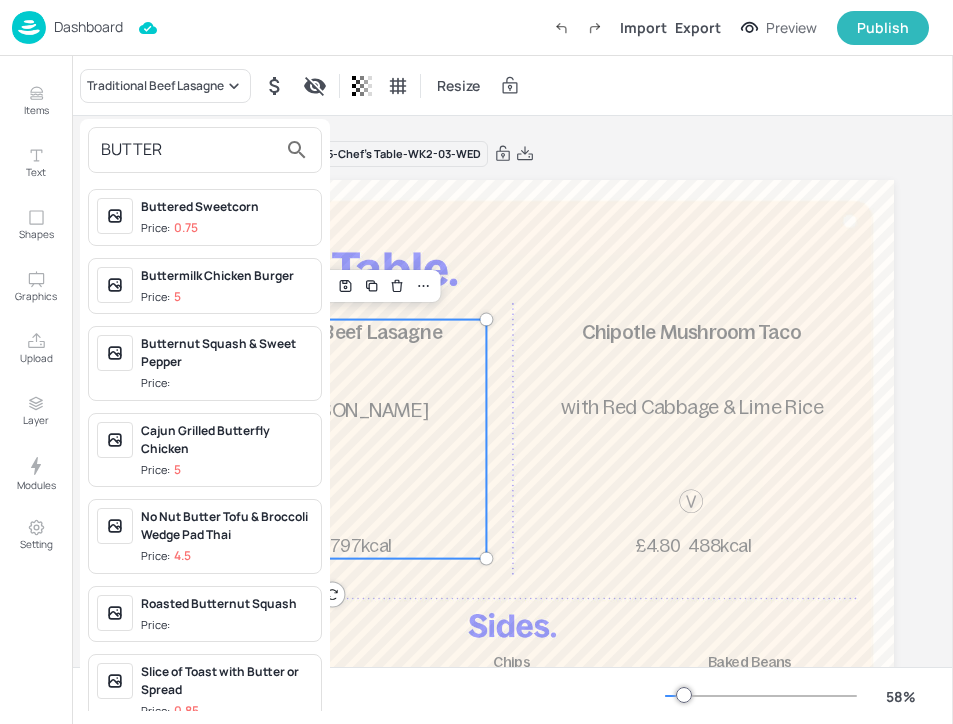 type on "BUTTER" 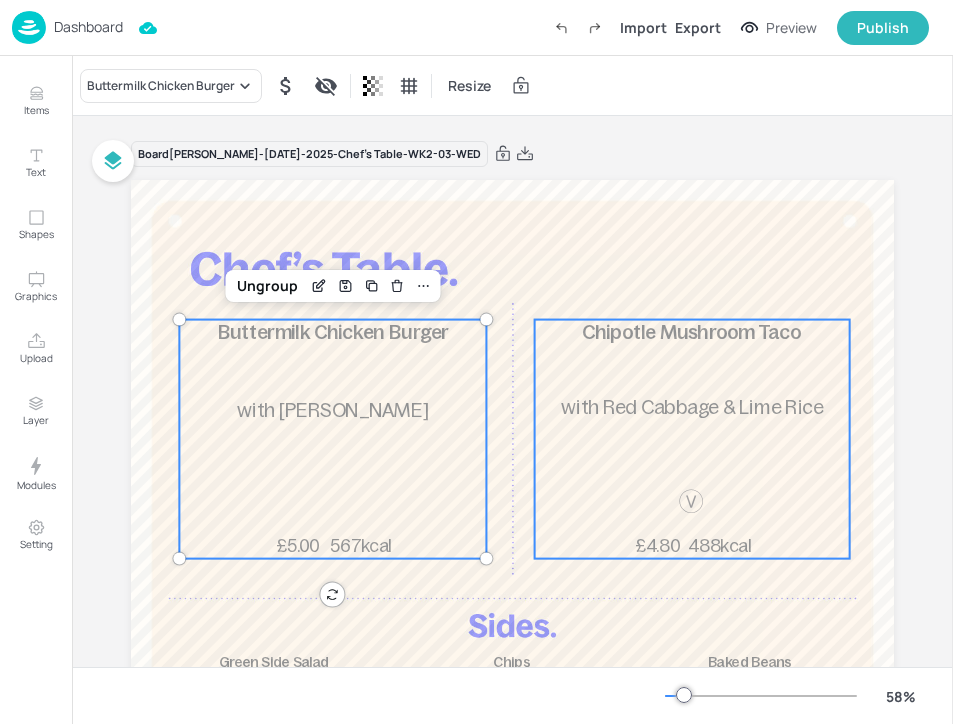 click on "Chipotle Mushroom Taco 488kcal £4.80 with Red Cabbage & Lime Rice" at bounding box center [692, 439] 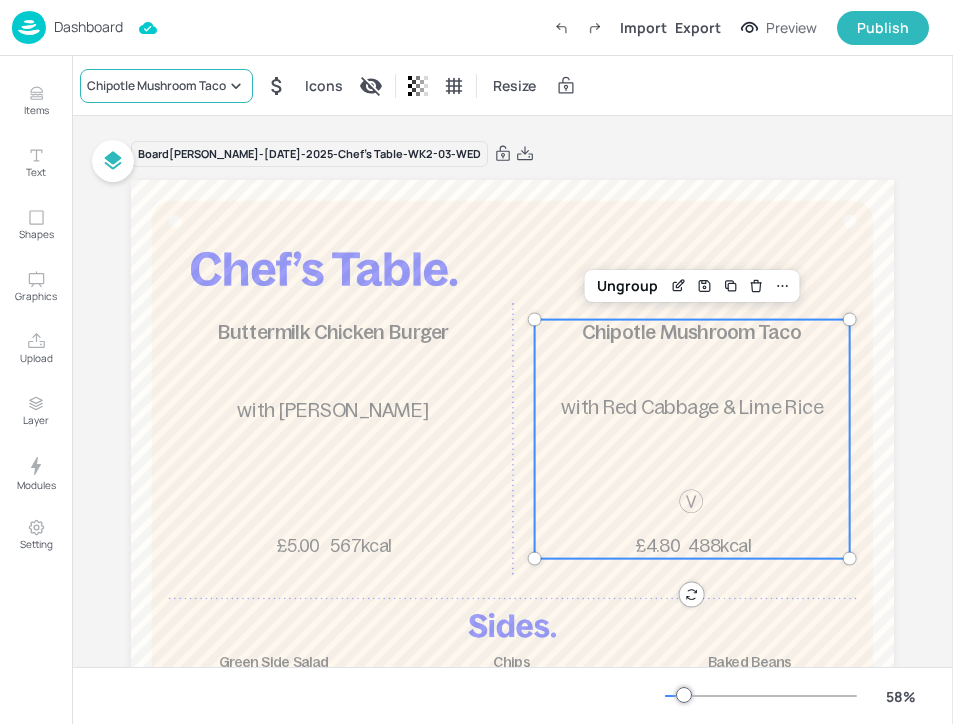 click on "Chipotle Mushroom Taco" at bounding box center (166, 86) 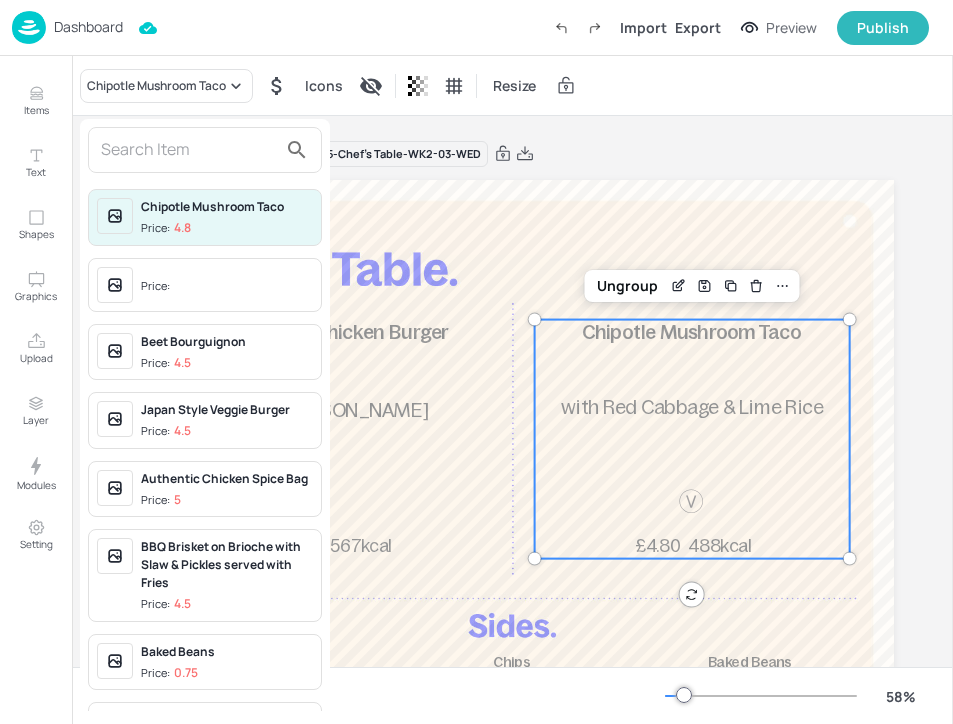 click at bounding box center (189, 150) 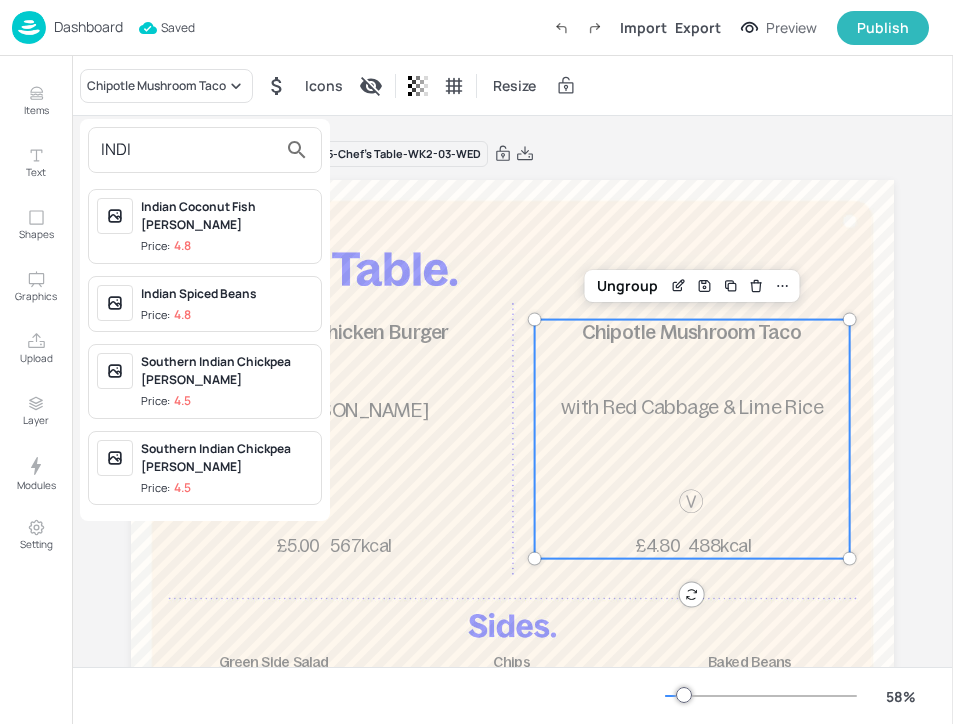 type on "INDI" 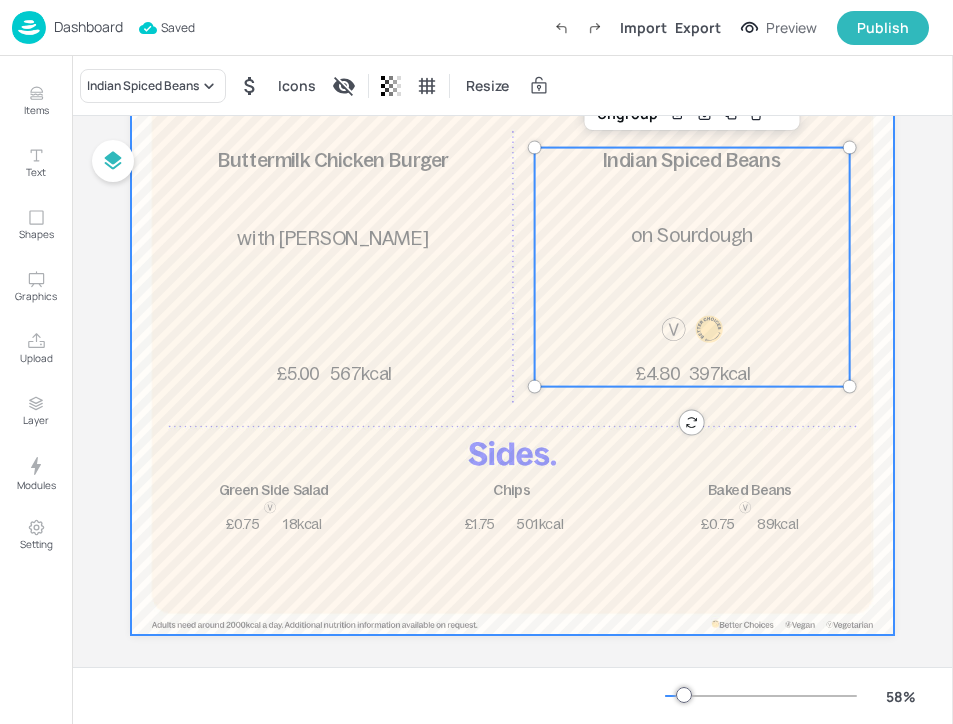 scroll, scrollTop: 189, scrollLeft: 0, axis: vertical 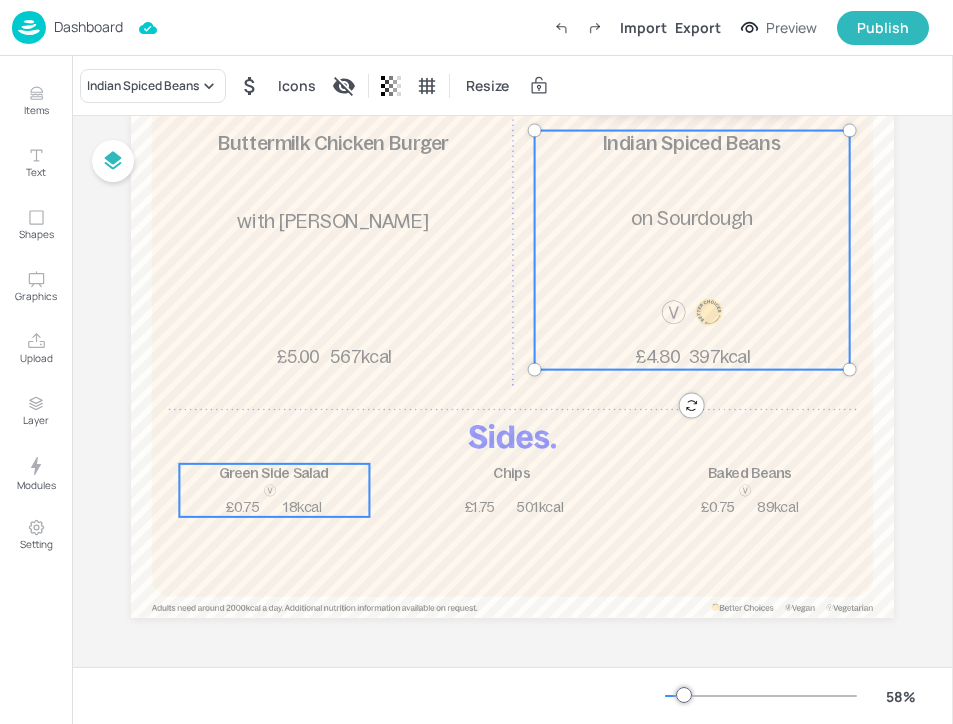 click on "Green Side Salad 18kcal £0.75" at bounding box center (274, 490) 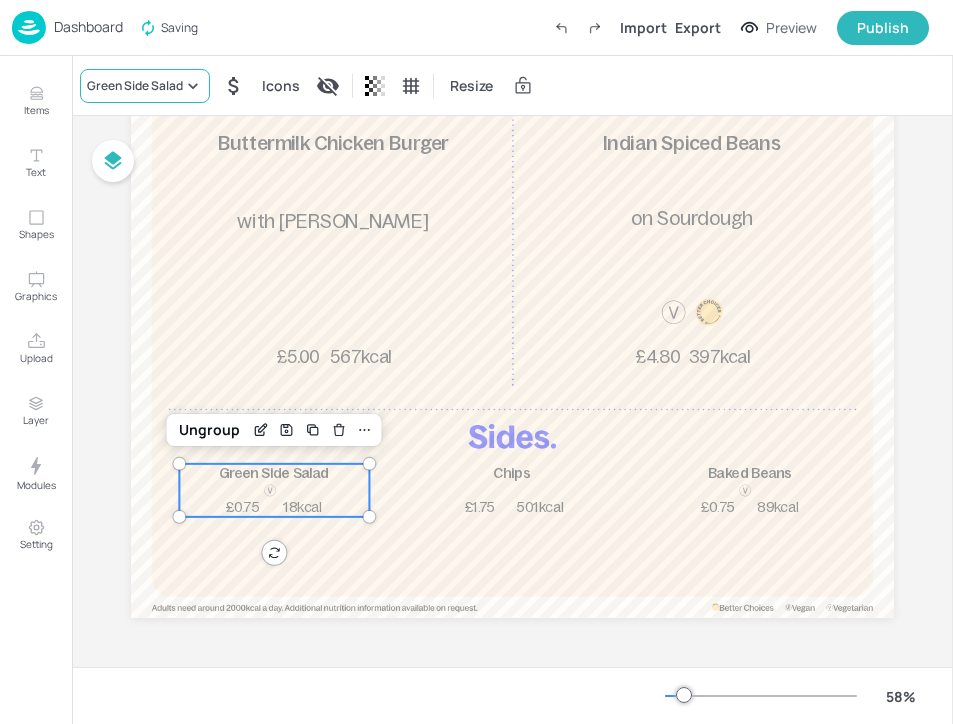 click on "Green Side Salad" at bounding box center [135, 86] 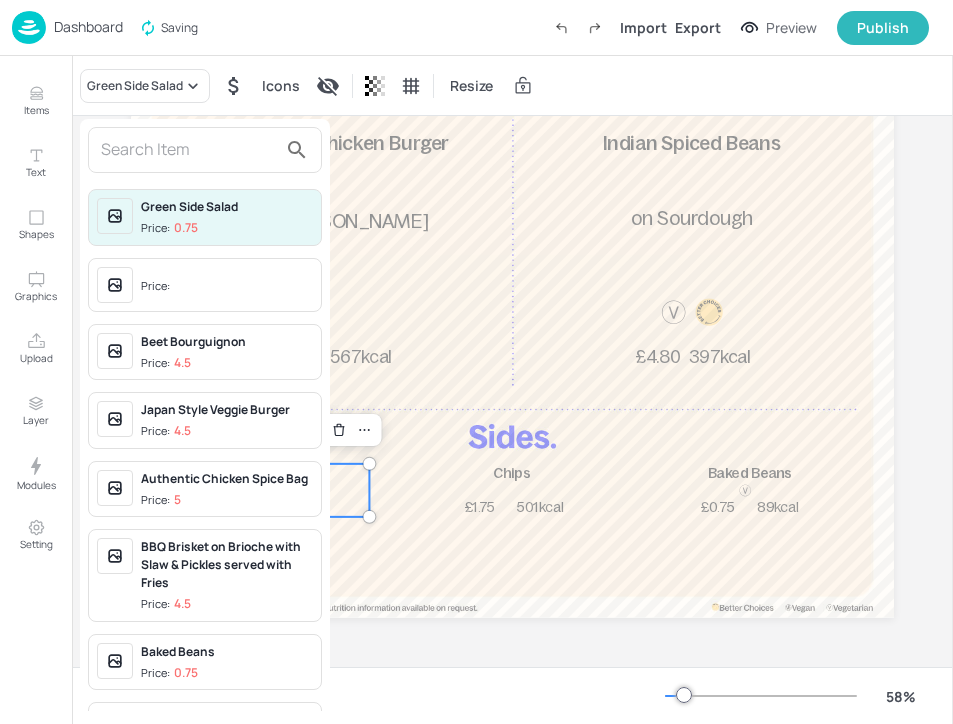 click at bounding box center [189, 150] 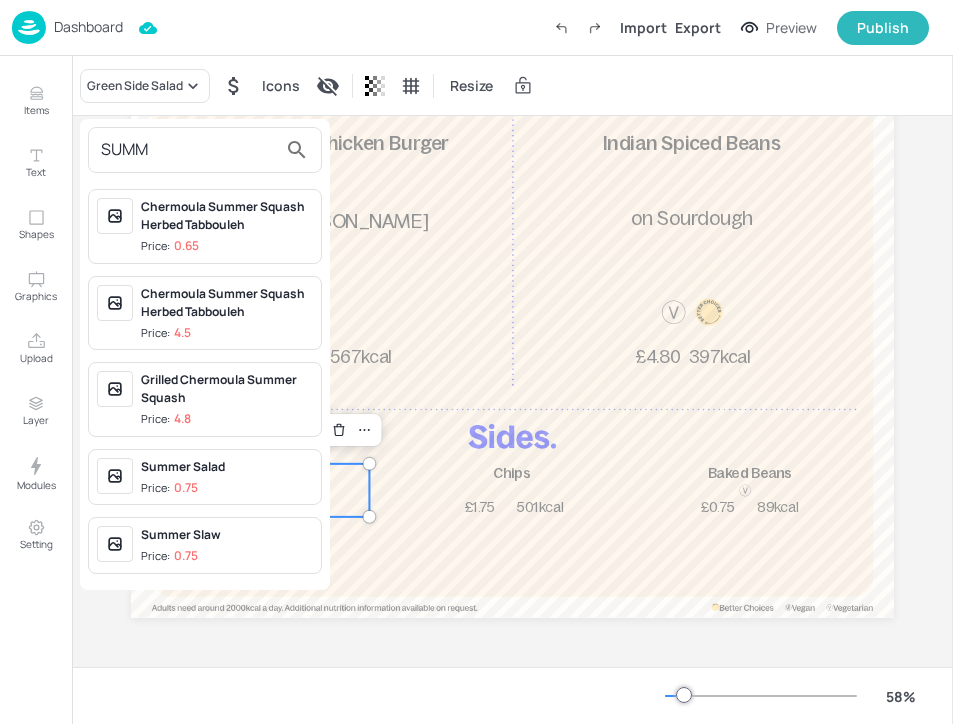 type on "SUMM" 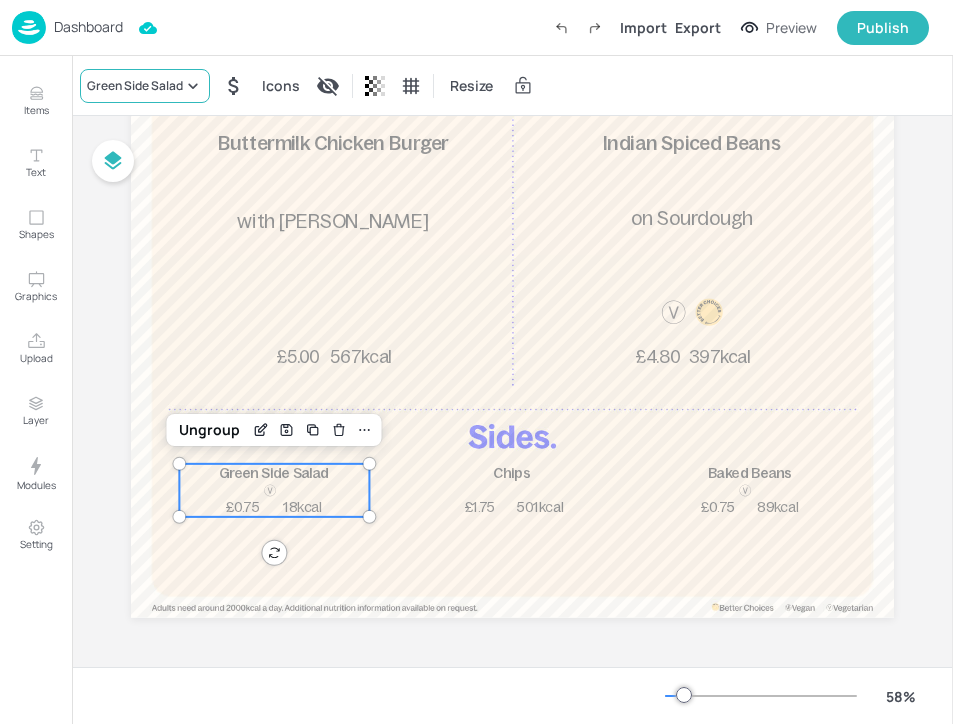 click 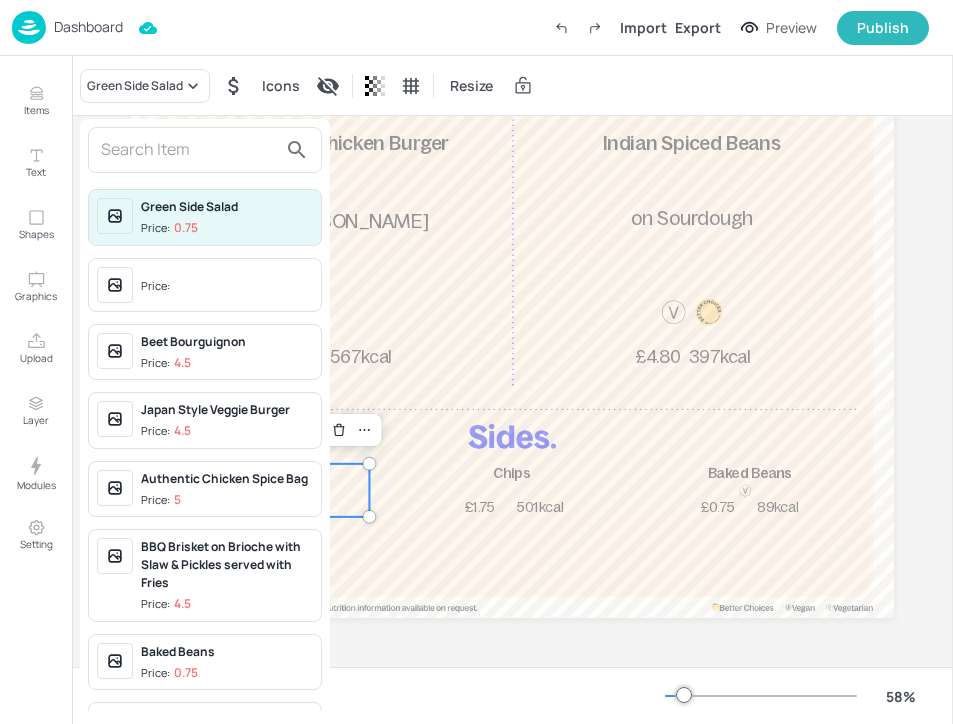 click at bounding box center [189, 150] 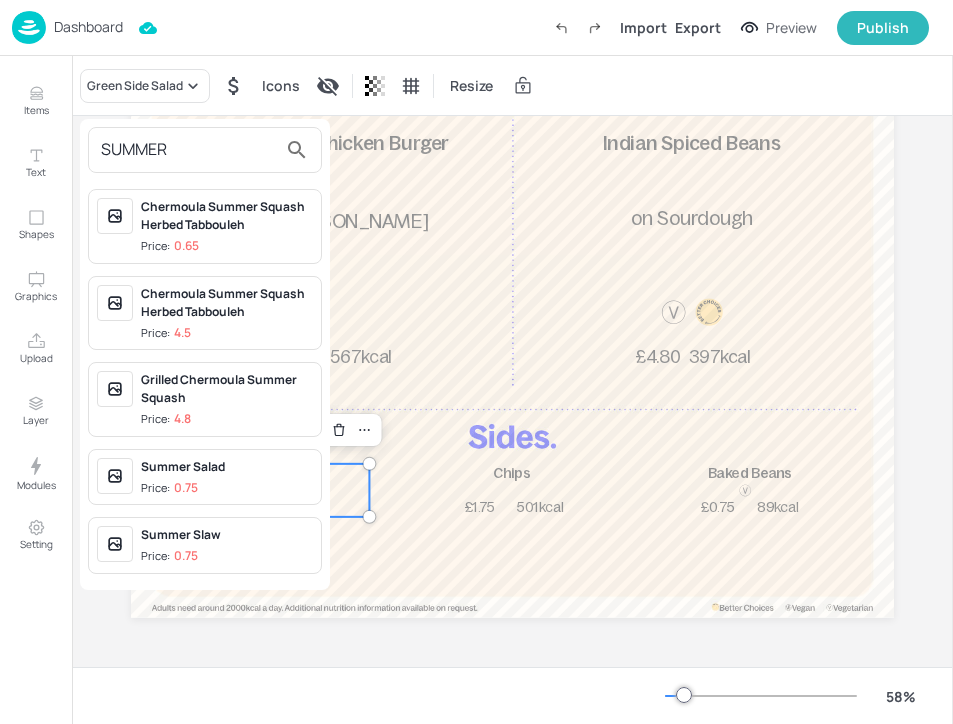 type on "SUMMER" 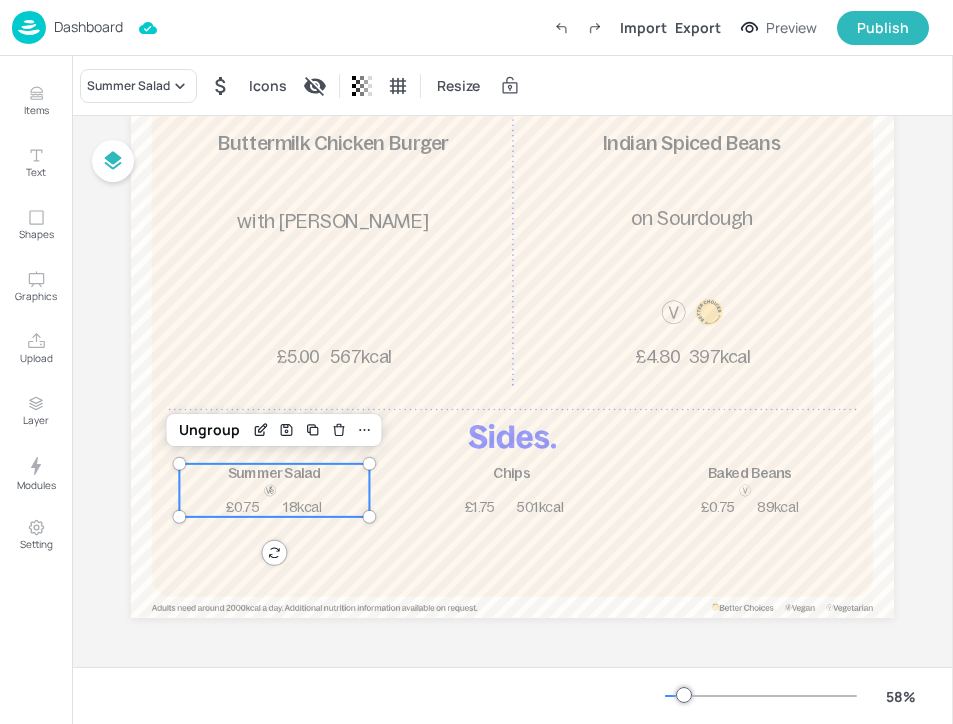 click on "Dashboard" at bounding box center [88, 27] 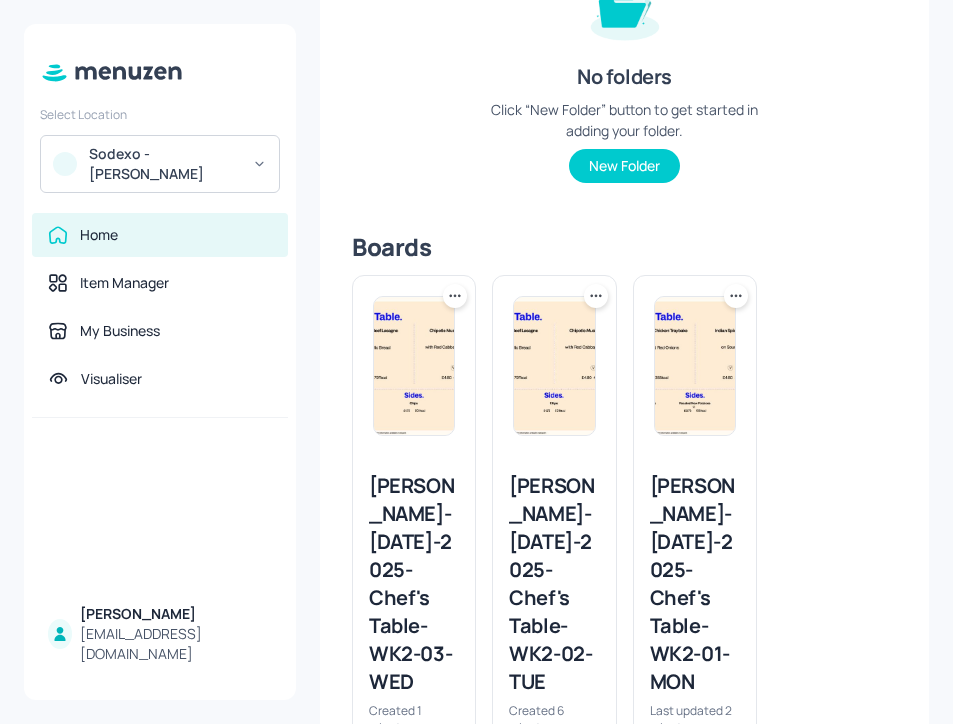 scroll, scrollTop: 0, scrollLeft: 0, axis: both 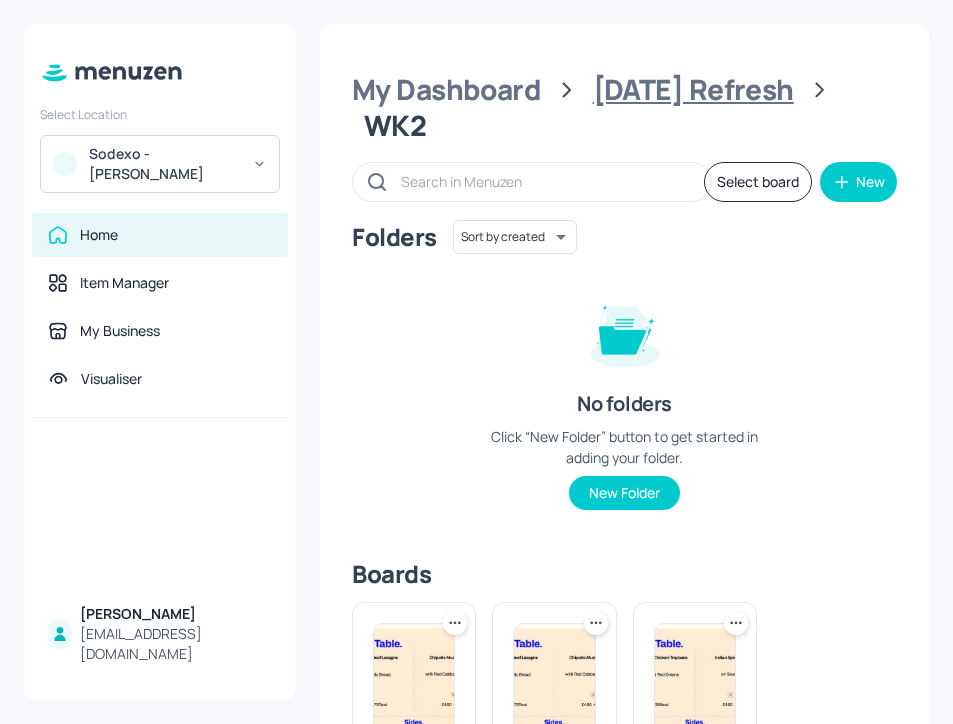 click on "[DATE] Refresh" at bounding box center (693, 90) 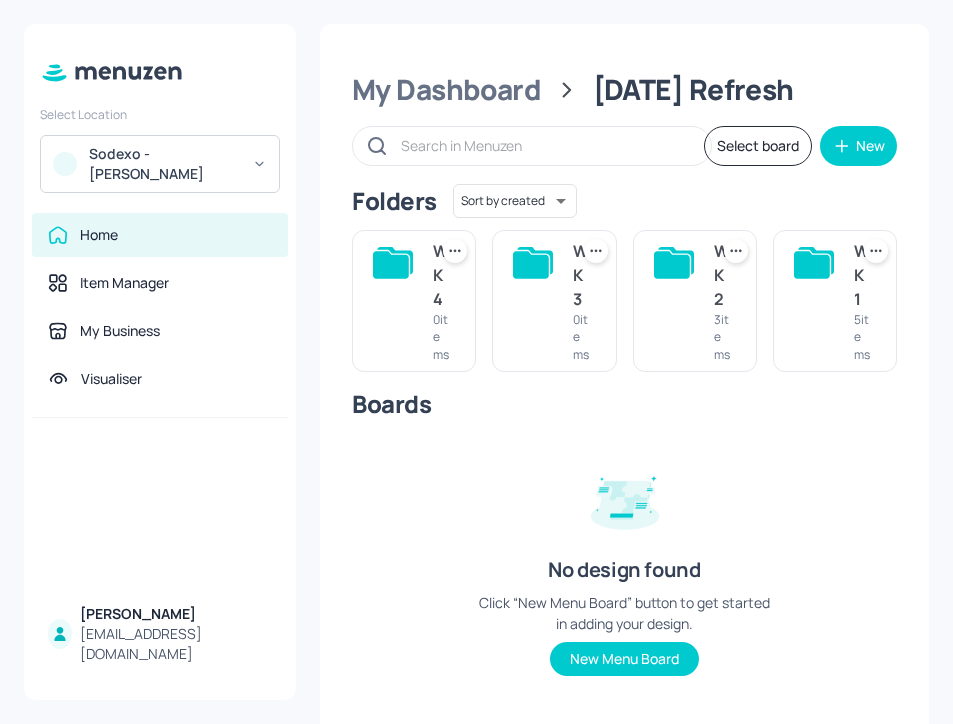 click on "WK1 5  items" at bounding box center [835, 301] 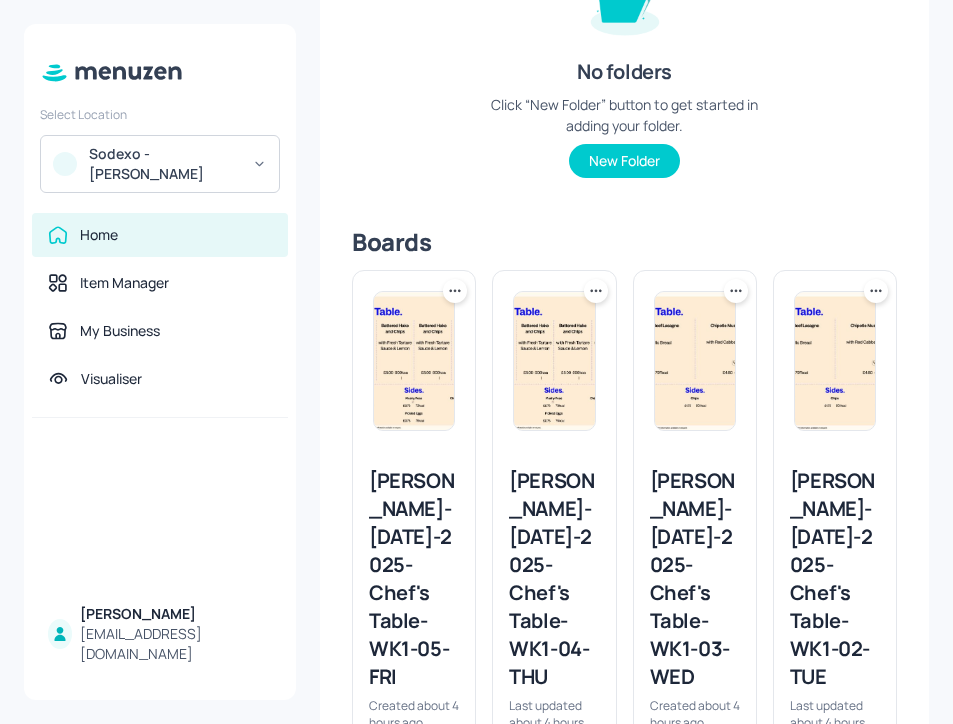scroll, scrollTop: 370, scrollLeft: 0, axis: vertical 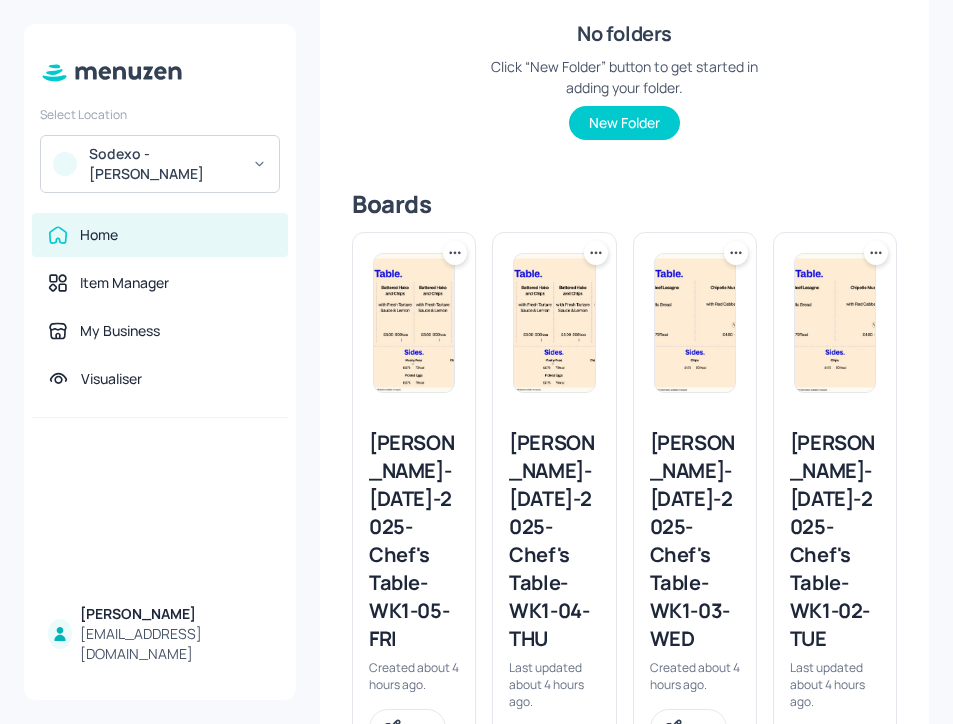 click 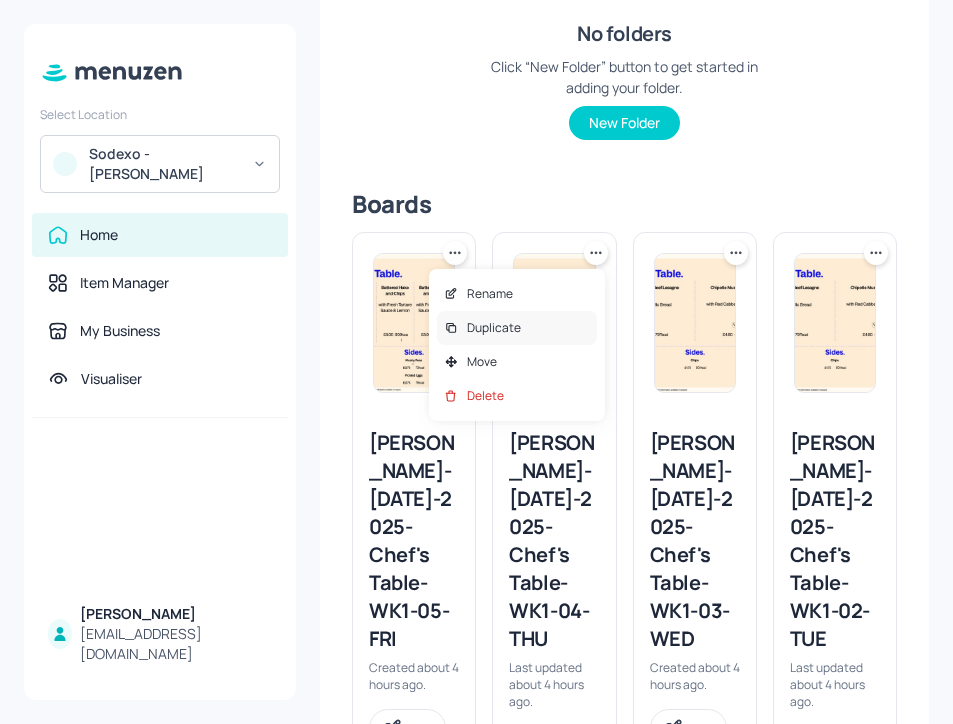 click on "Duplicate" at bounding box center (517, 328) 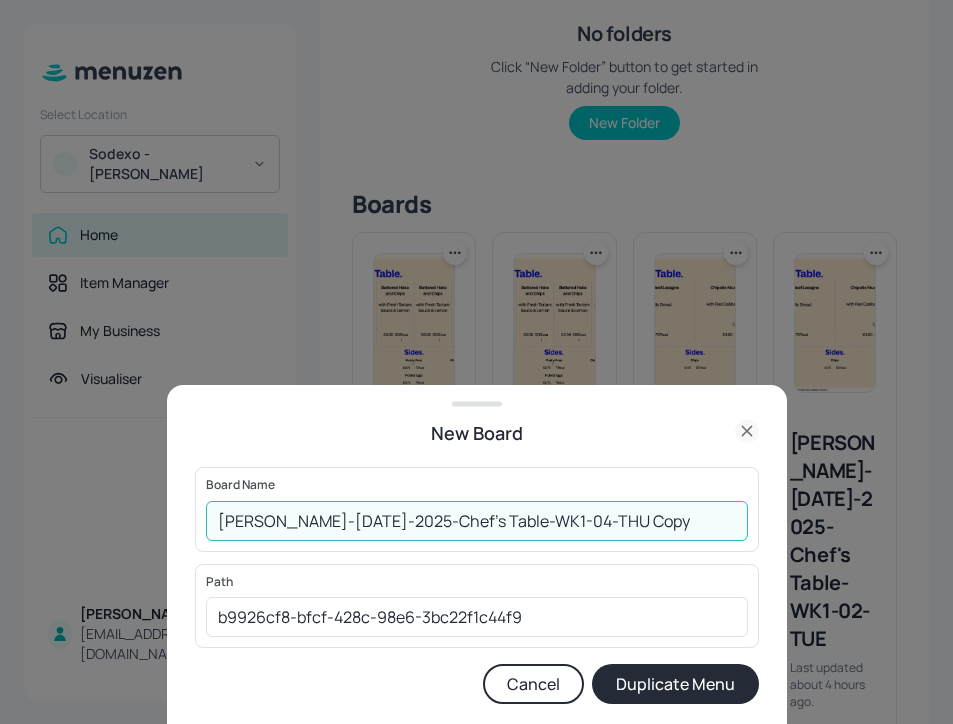 drag, startPoint x: 659, startPoint y: 524, endPoint x: 604, endPoint y: 510, distance: 56.753853 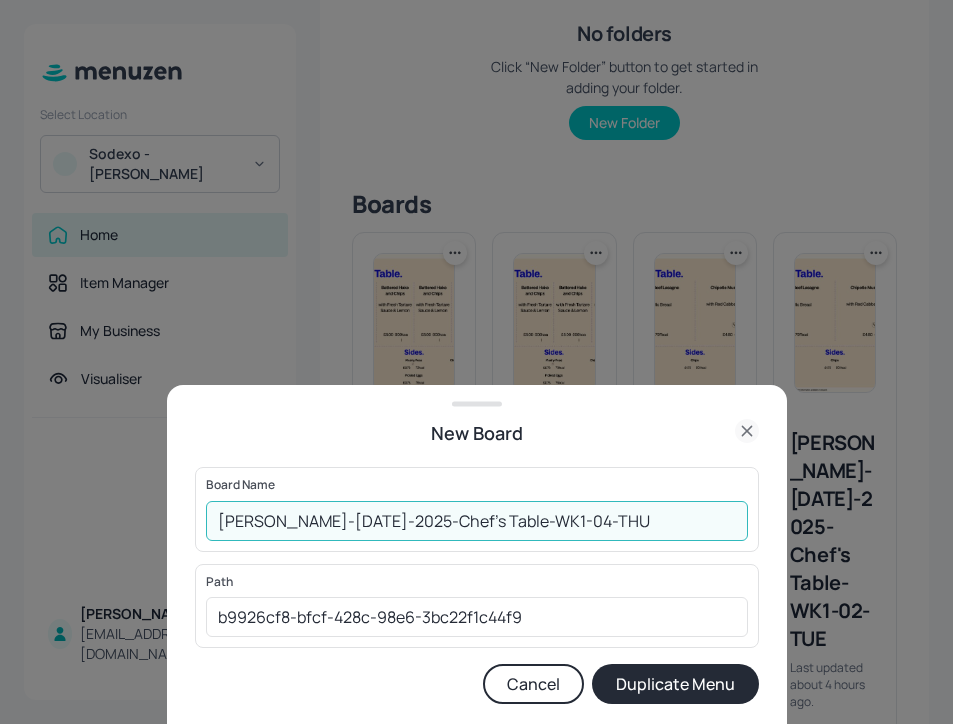click on "[PERSON_NAME]-[DATE]-2025-Chef's Table-WK1-04-THU" at bounding box center (477, 521) 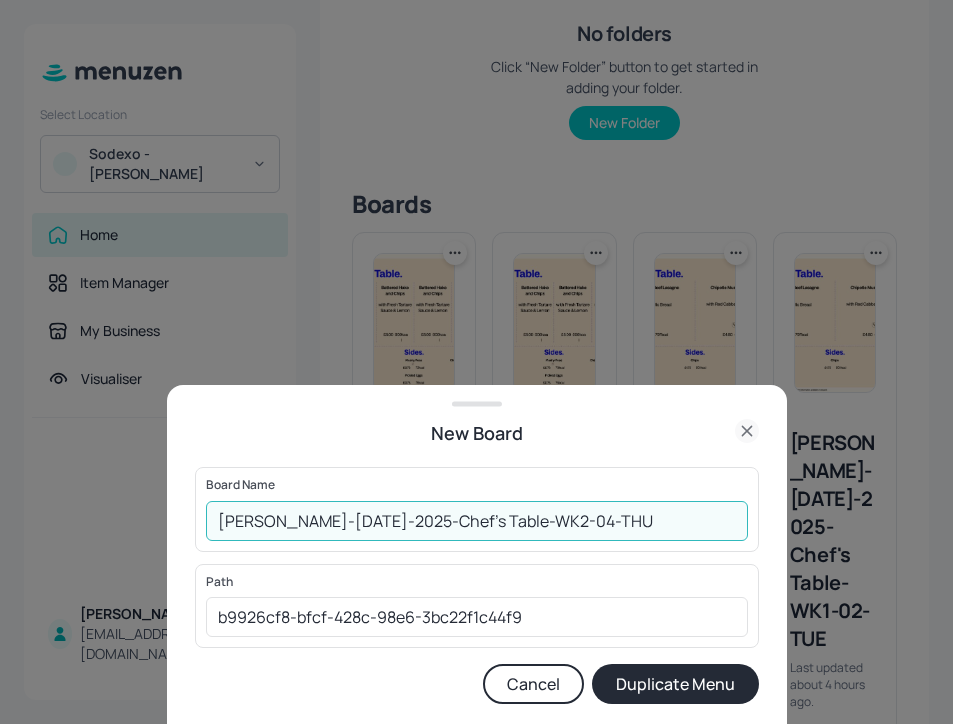 type on "Leonardo Yeovil-JUL-2025-Chef's Table-WK2-04-THU" 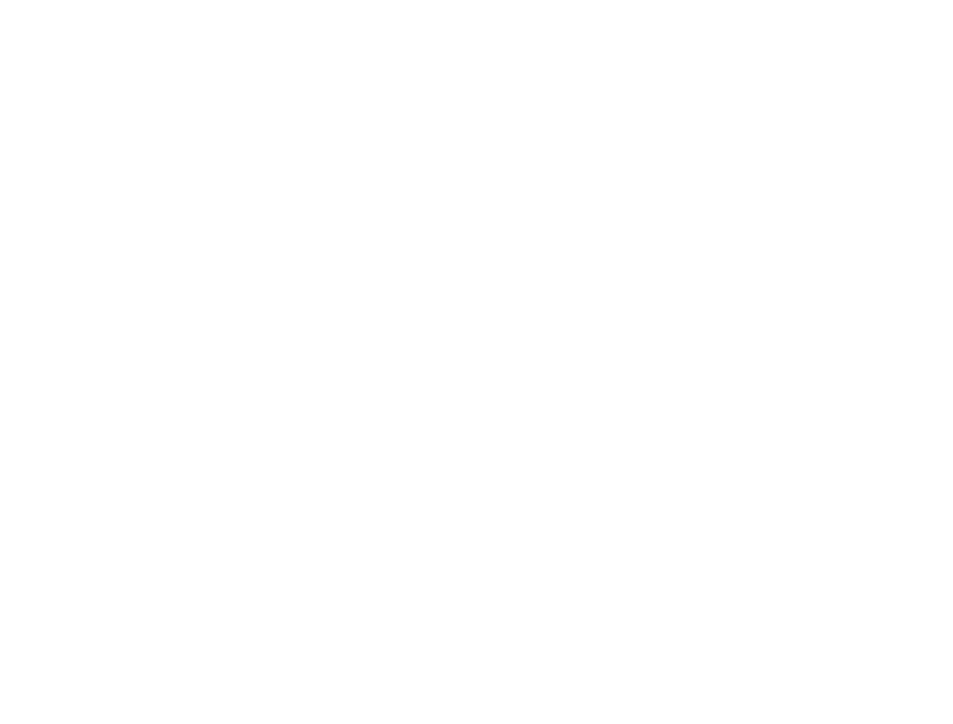 scroll, scrollTop: 0, scrollLeft: 0, axis: both 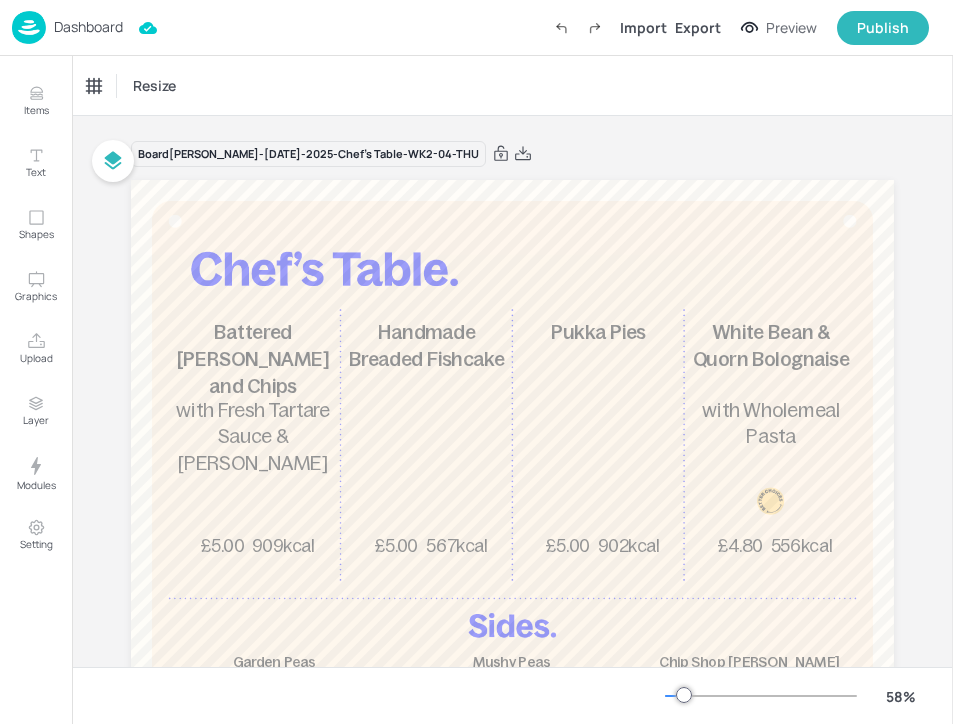 click on "Dashboard" at bounding box center (67, 27) 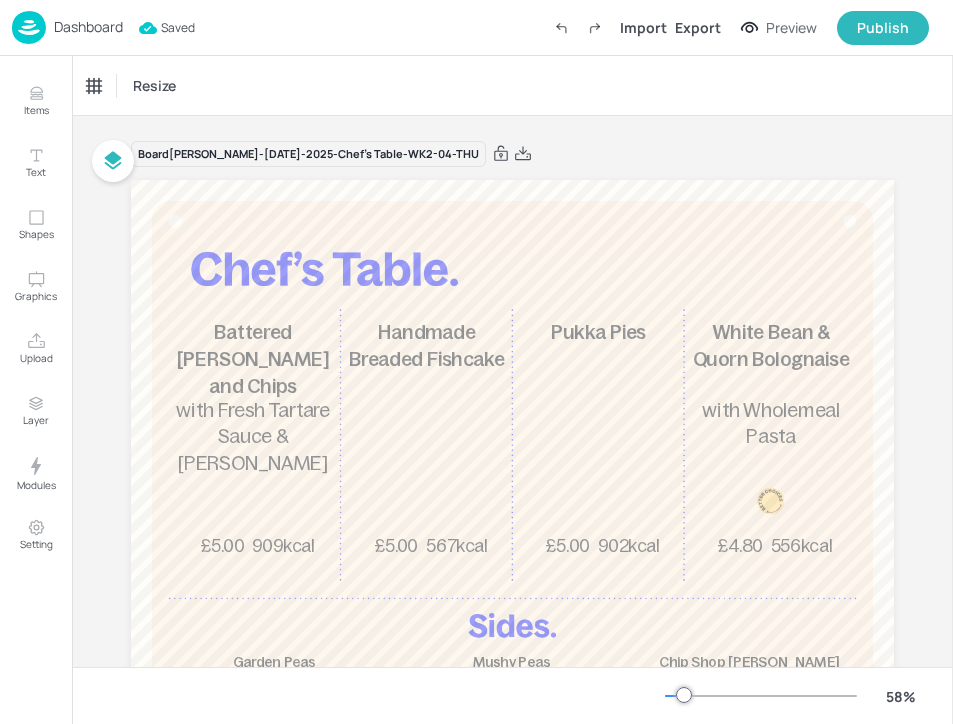 click on "Dashboard" at bounding box center (88, 27) 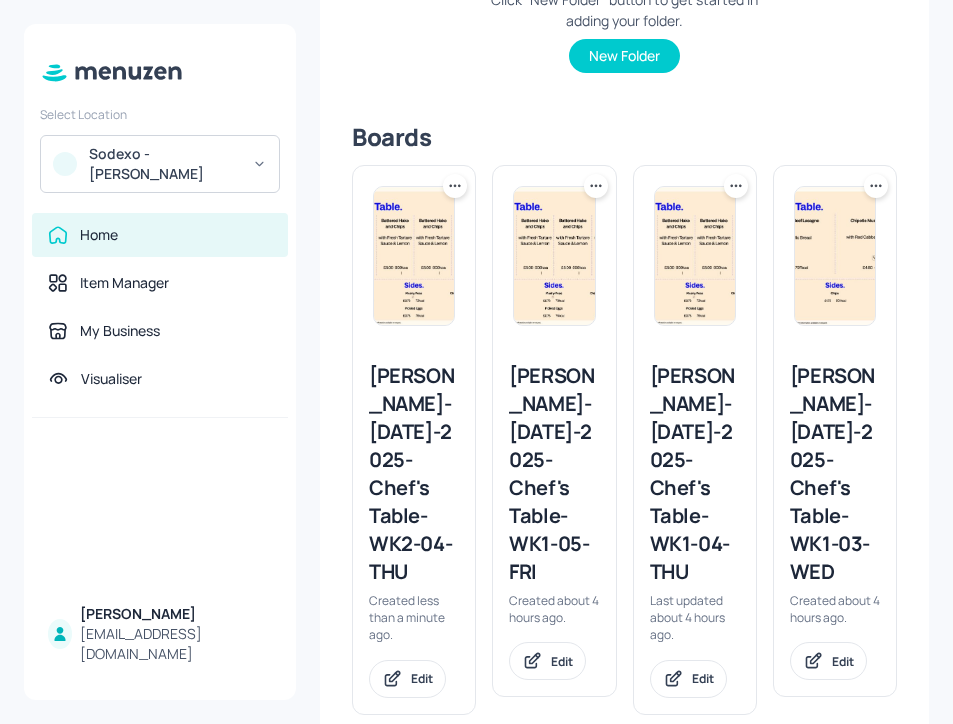 scroll, scrollTop: 449, scrollLeft: 0, axis: vertical 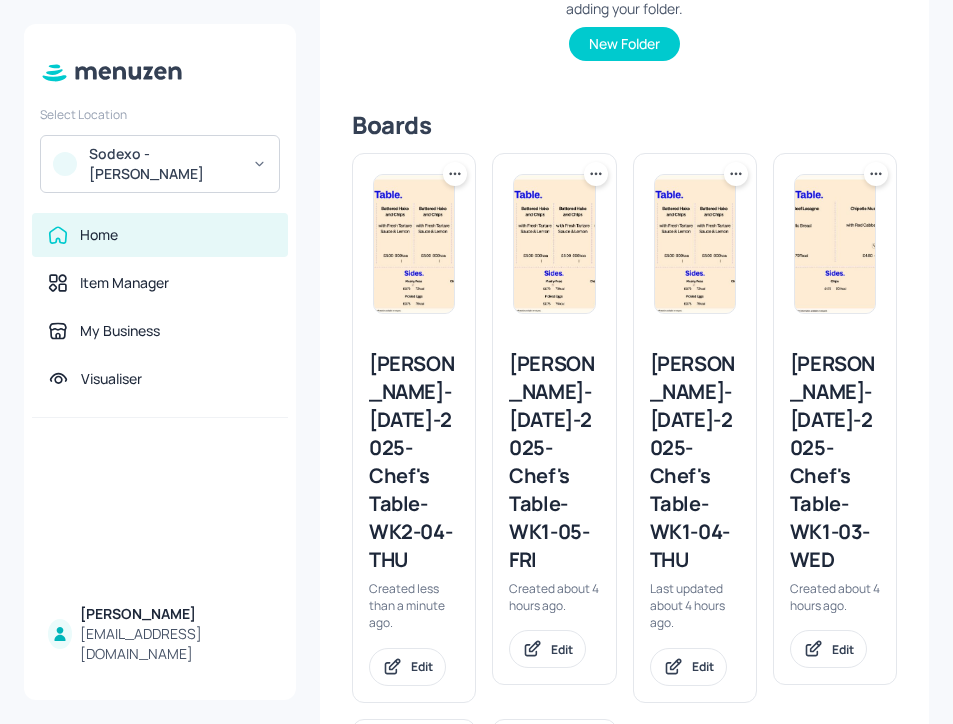 click 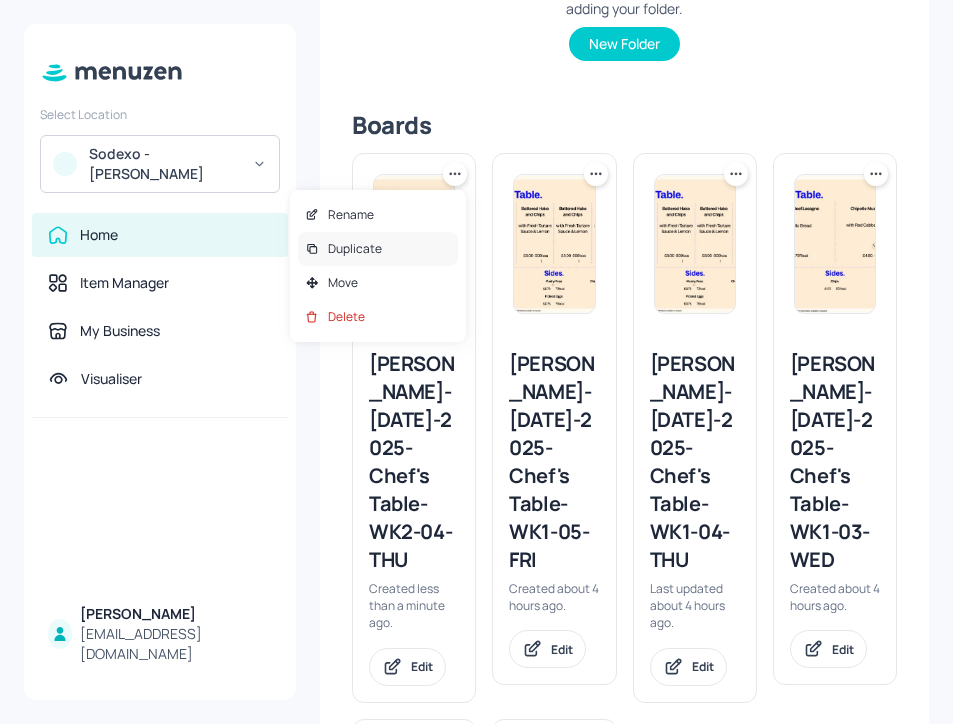 click on "Duplicate" at bounding box center [378, 249] 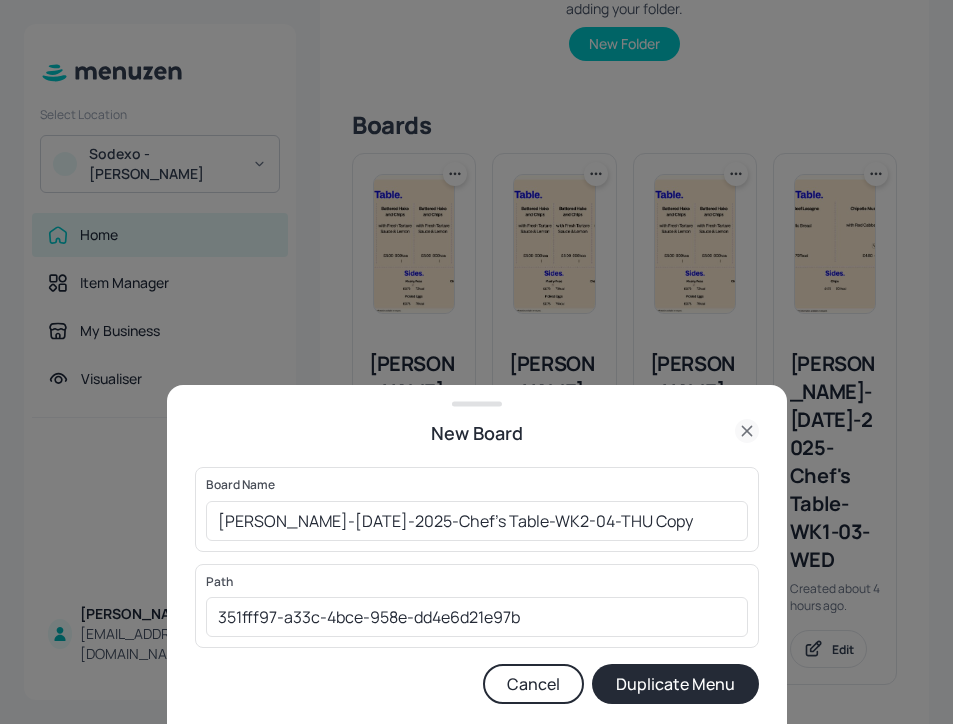 click at bounding box center [476, 362] 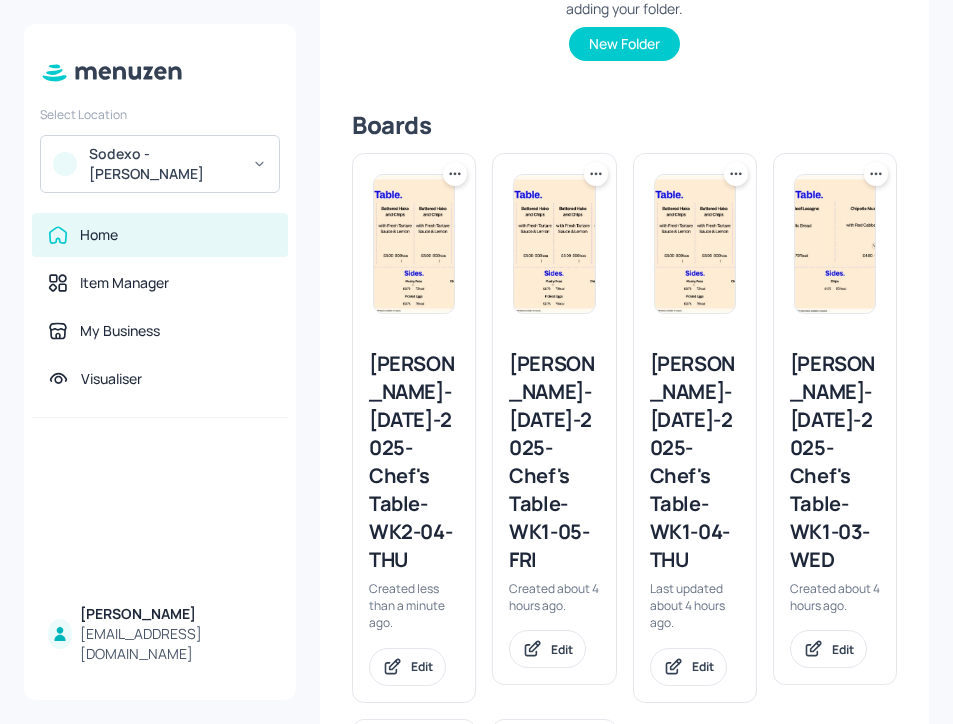 click 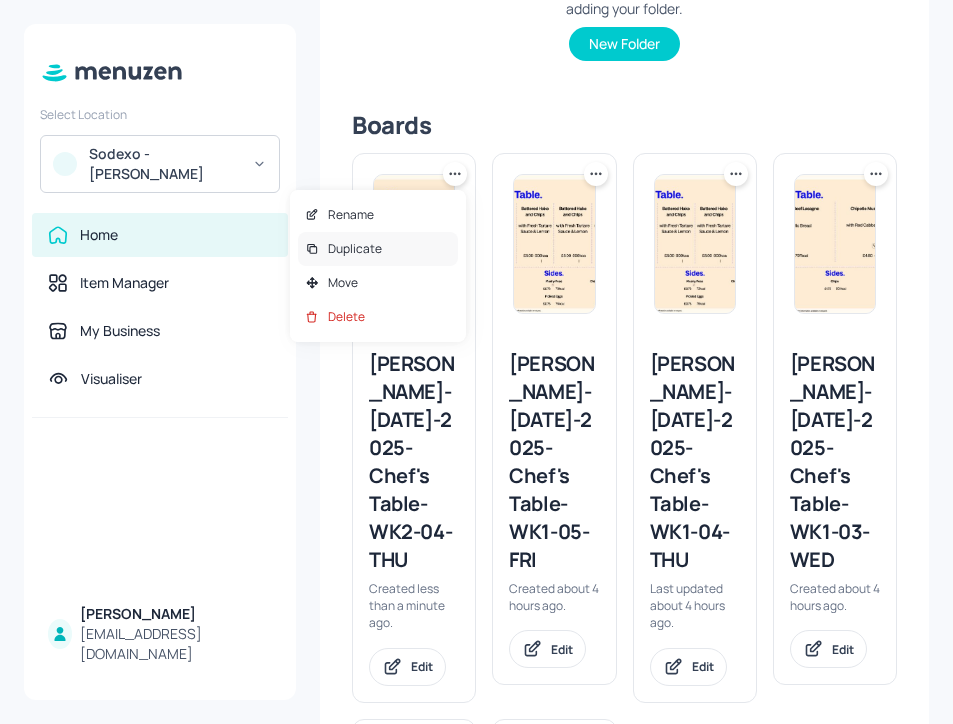click on "Duplicate" at bounding box center (378, 249) 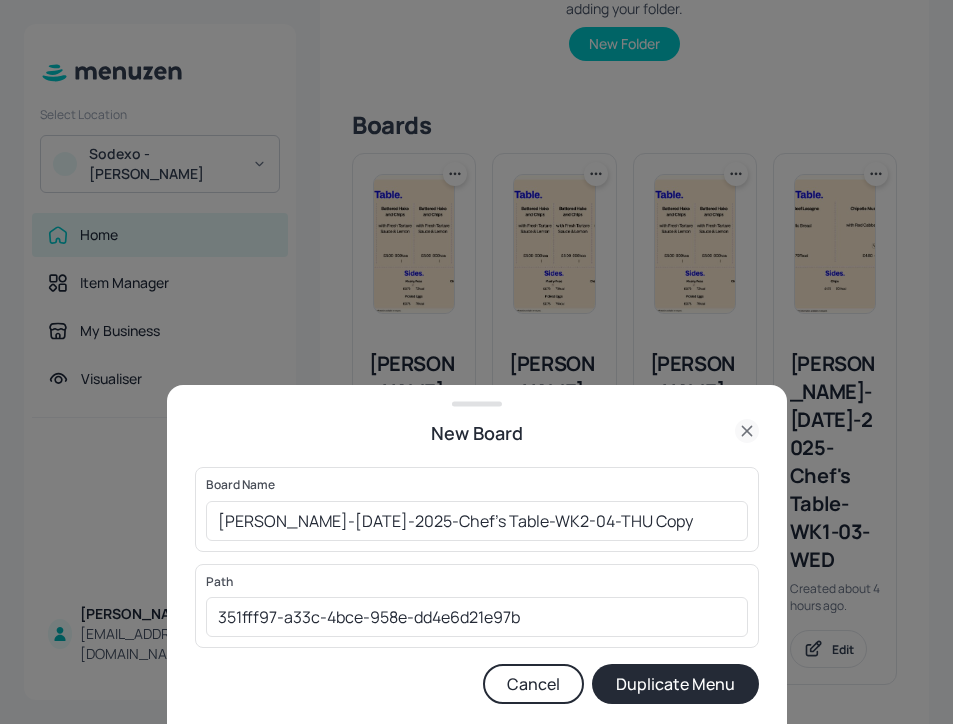 click at bounding box center (476, 362) 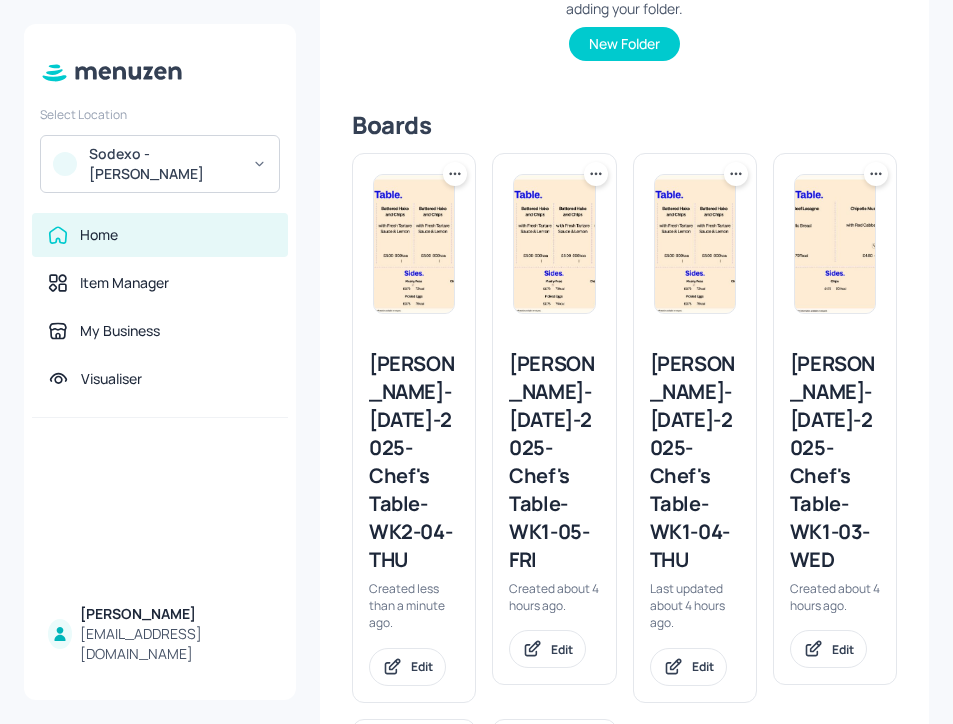 click 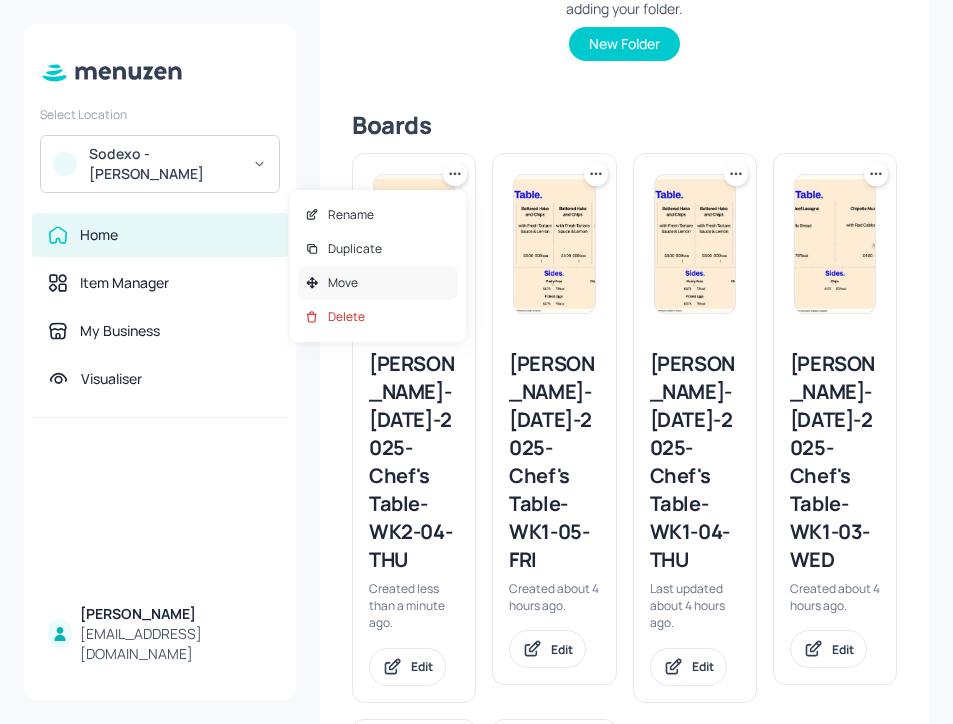 click on "Move" at bounding box center [378, 283] 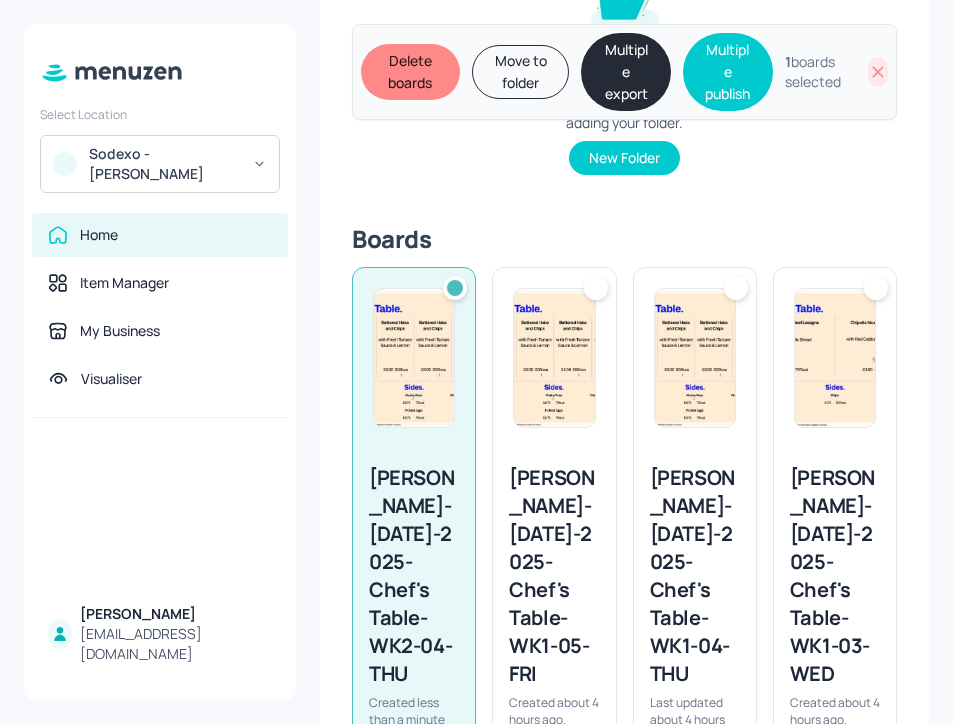 scroll, scrollTop: 563, scrollLeft: 0, axis: vertical 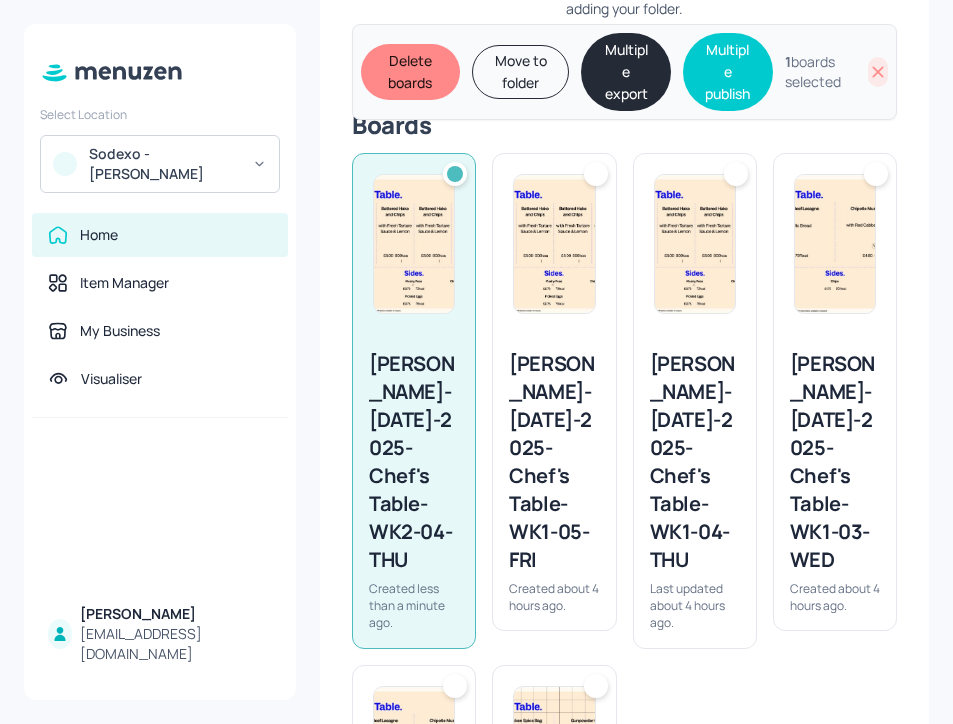 click on "Move to folder" at bounding box center [521, 72] 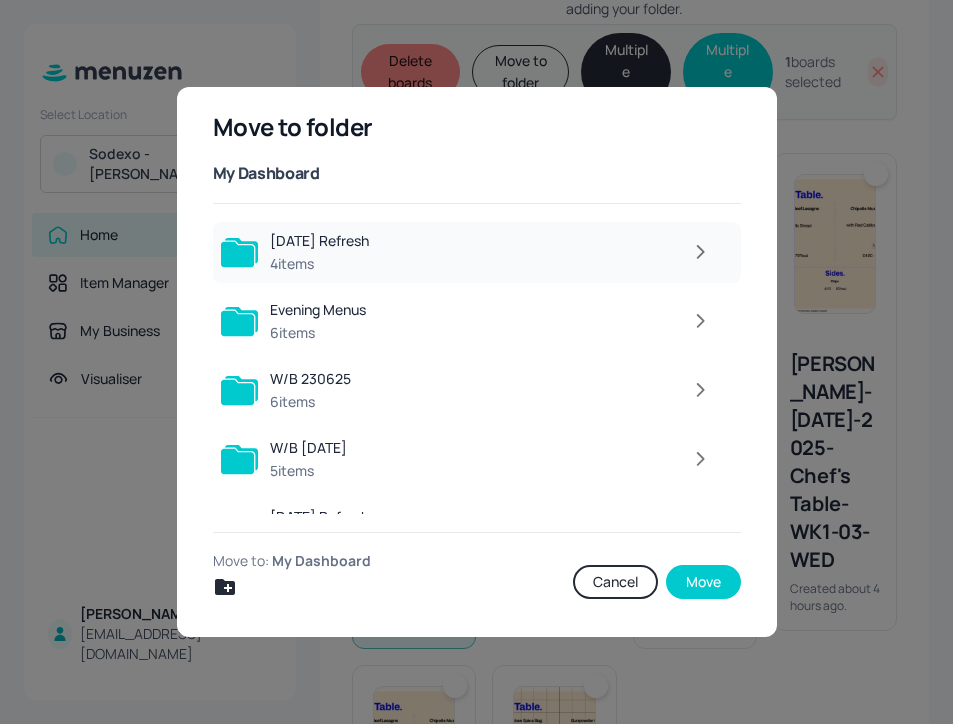 click 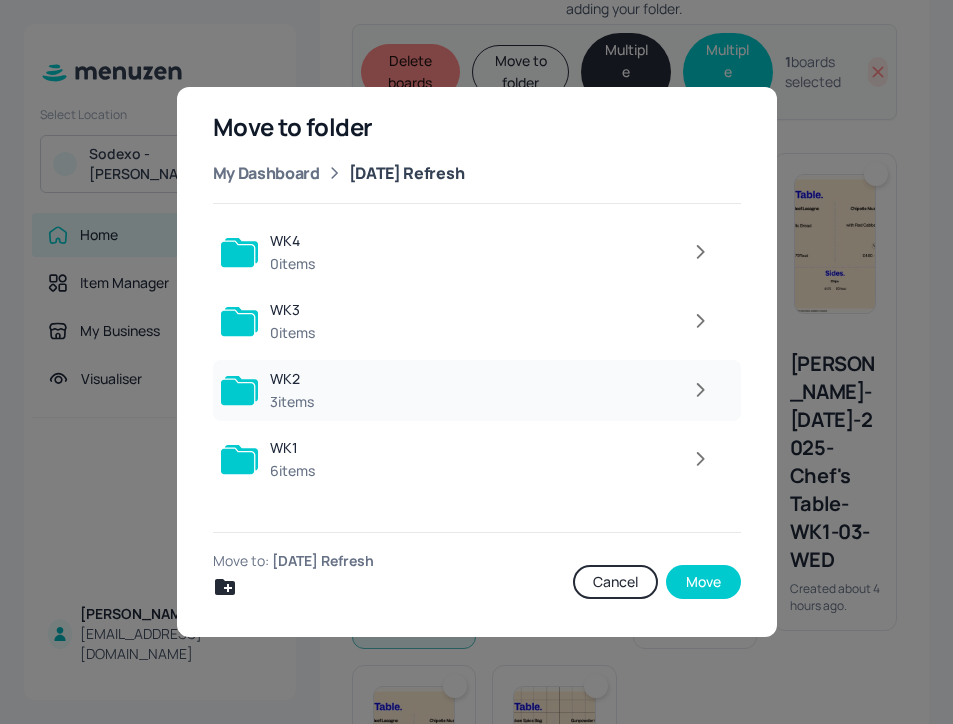 click at bounding box center [701, 390] 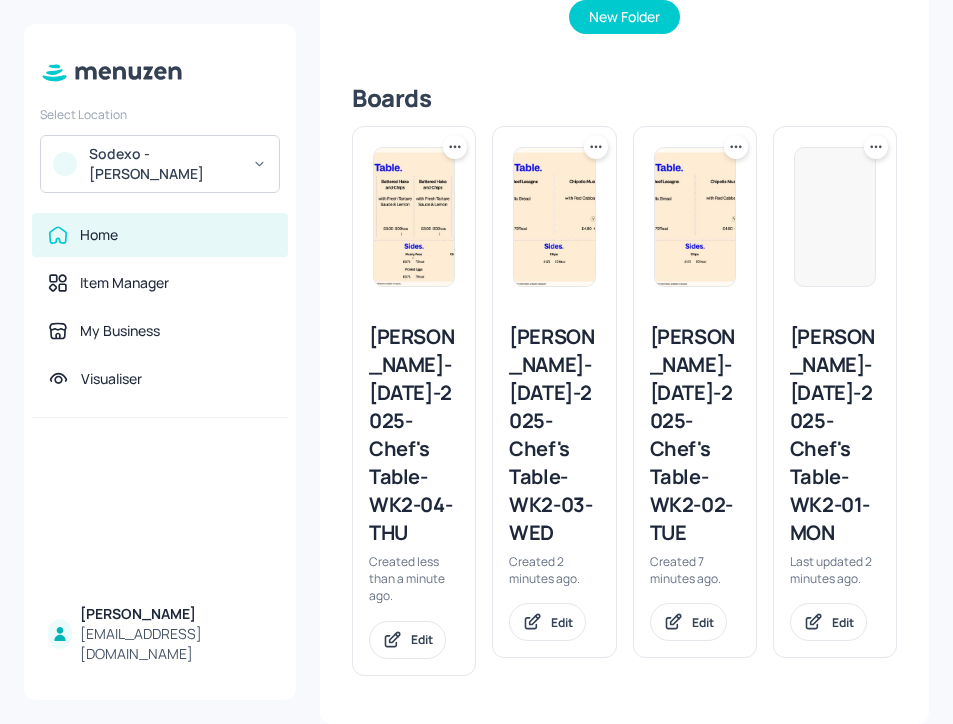 scroll, scrollTop: 449, scrollLeft: 0, axis: vertical 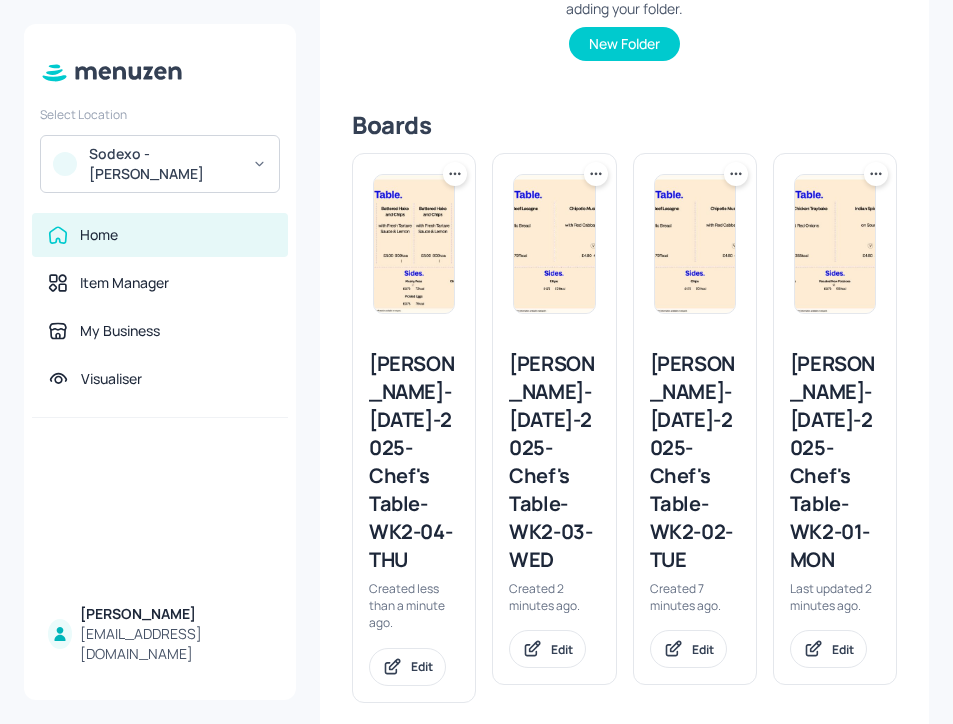 click 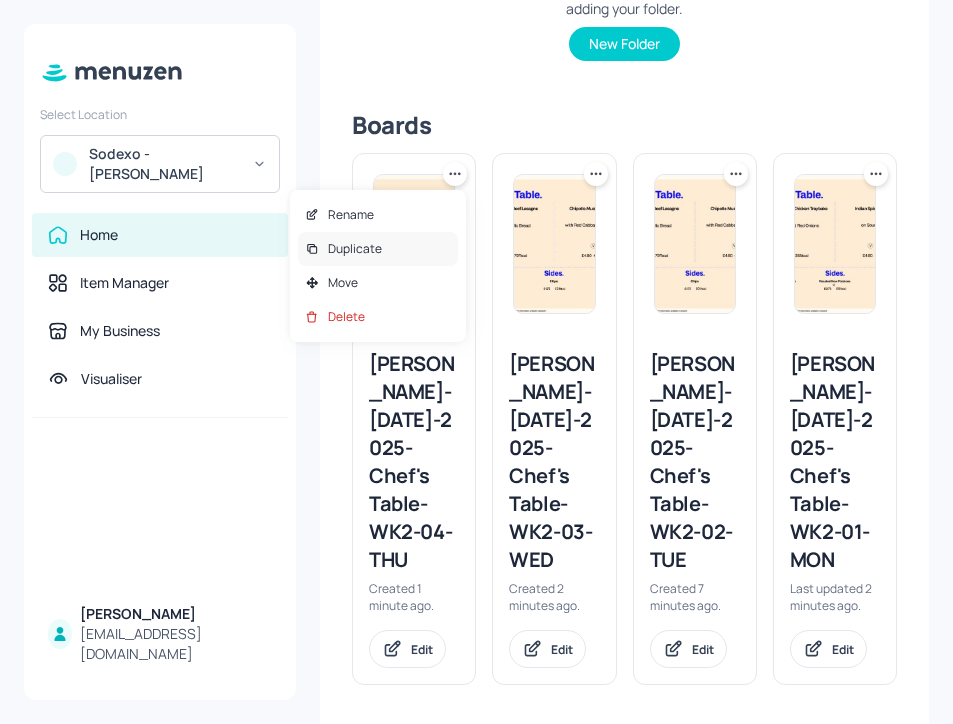 click on "Duplicate" at bounding box center [378, 249] 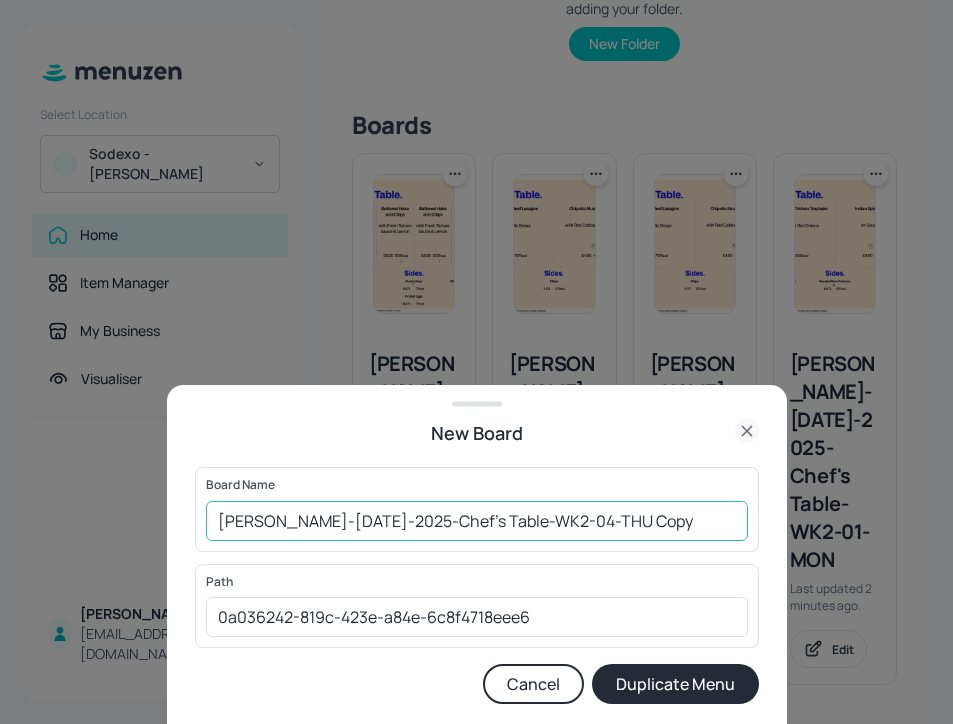click on "Leonardo Yeovil-JUL-2025-Chef's Table-WK2-04-THU Copy" at bounding box center (477, 521) 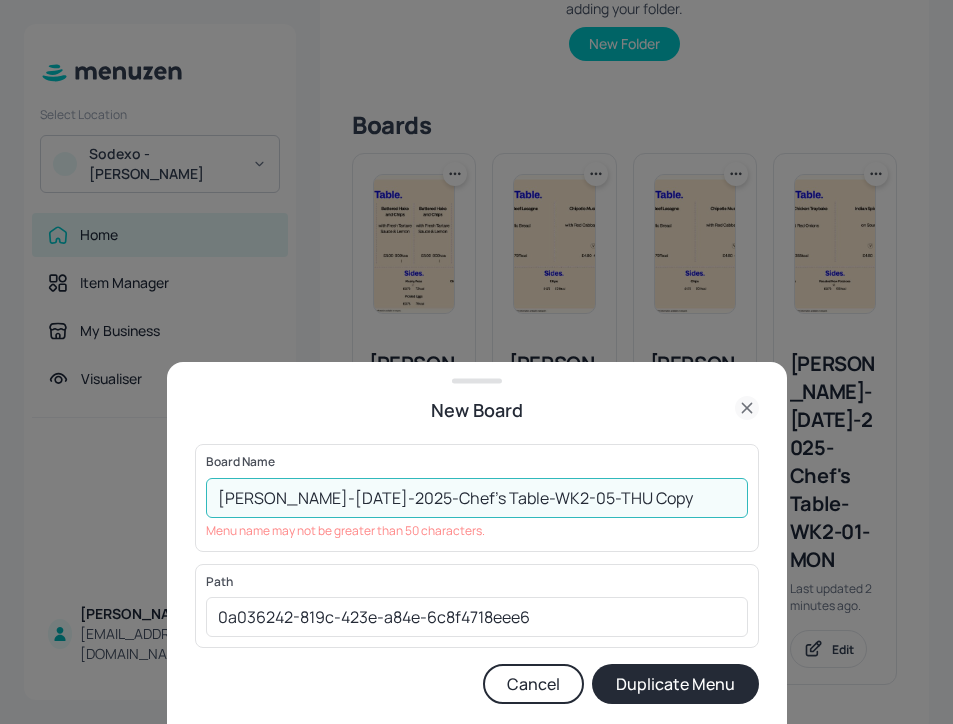 drag, startPoint x: 652, startPoint y: 505, endPoint x: 578, endPoint y: 503, distance: 74.02702 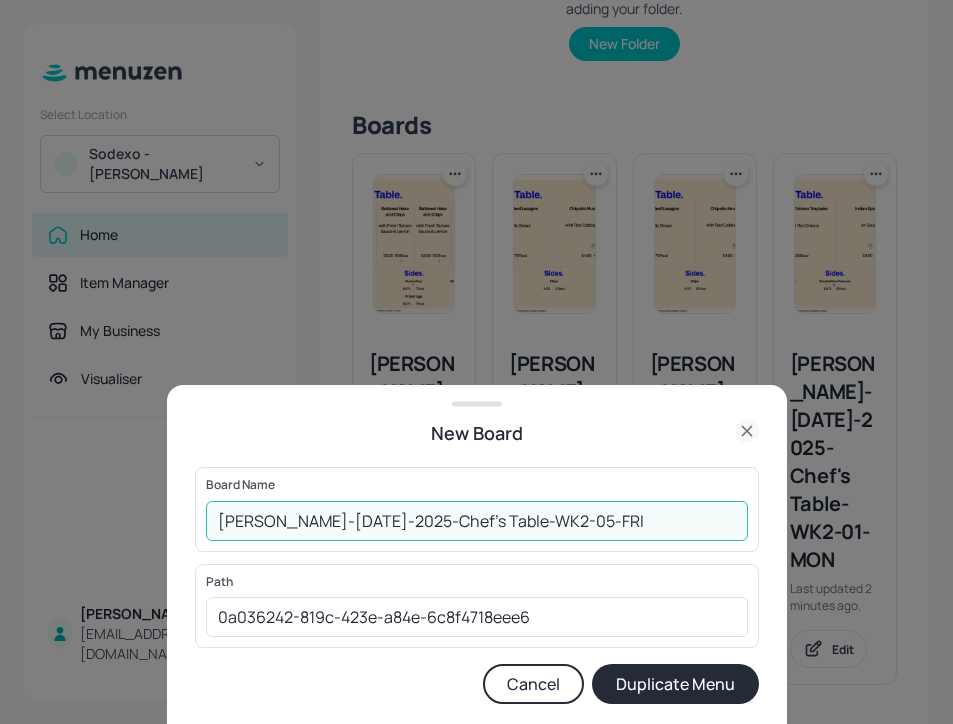 type on "[PERSON_NAME]-[DATE]-2025-Chef's Table-WK2-05-FRI" 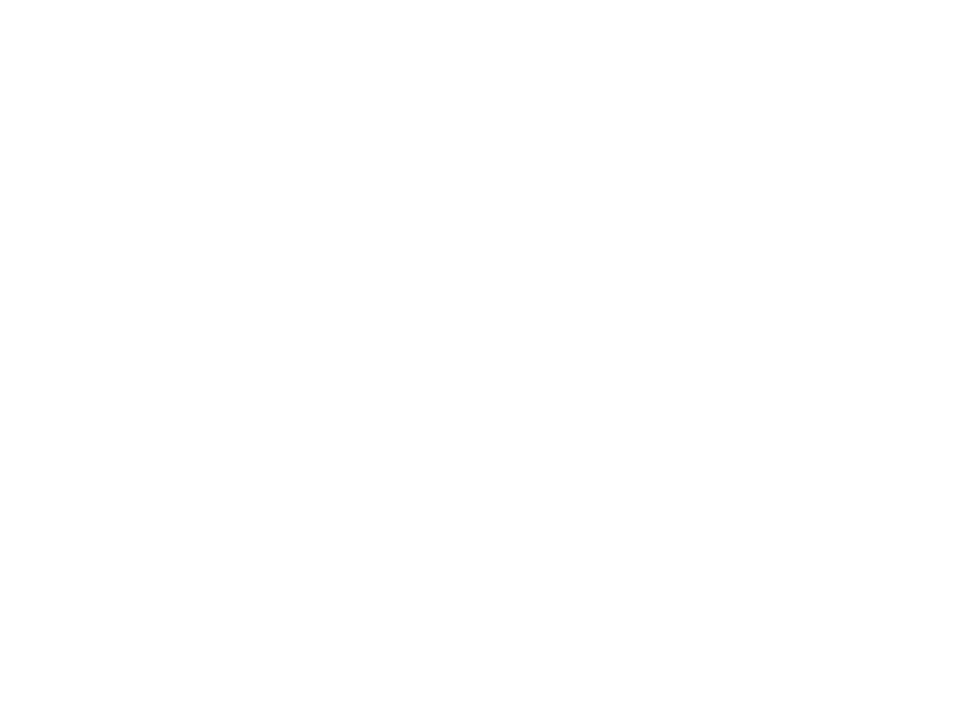 scroll, scrollTop: 0, scrollLeft: 0, axis: both 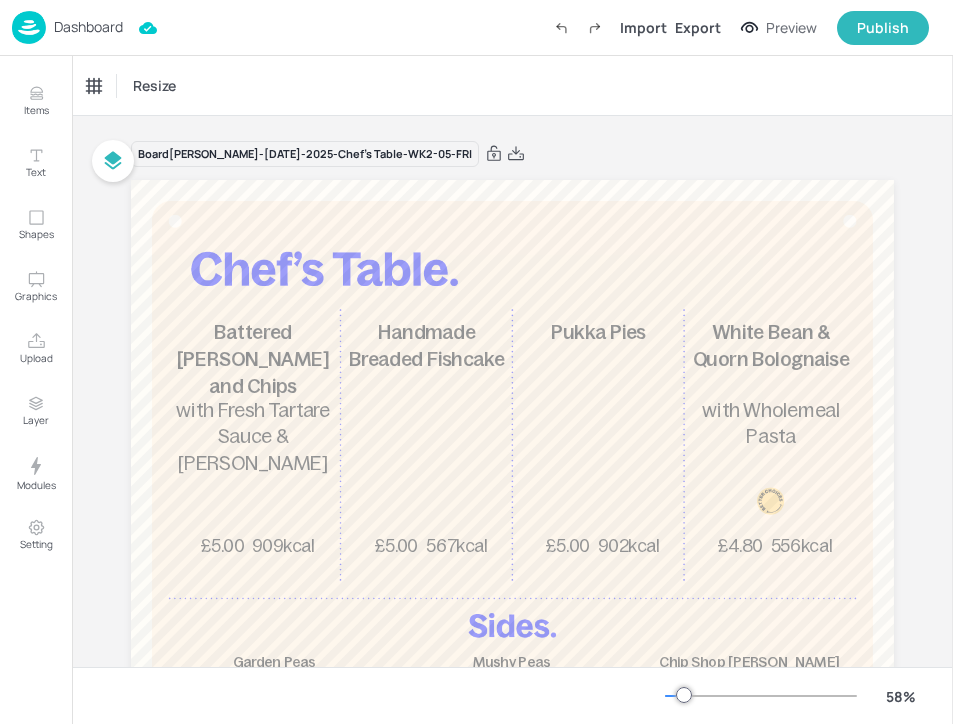 click on "Dashboard" at bounding box center (88, 27) 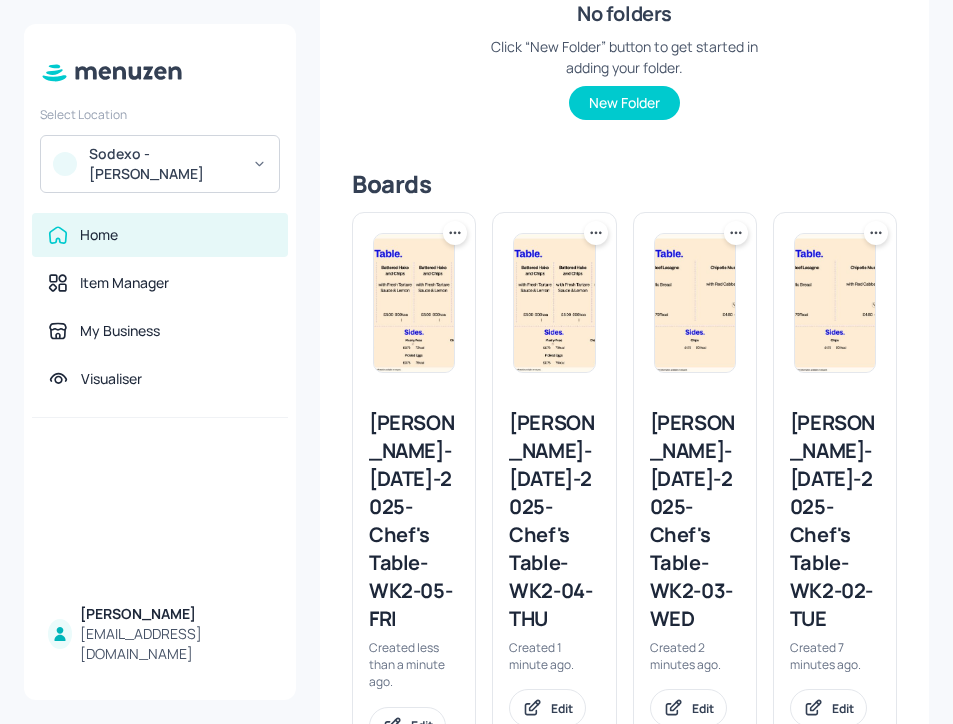 scroll, scrollTop: 422, scrollLeft: 0, axis: vertical 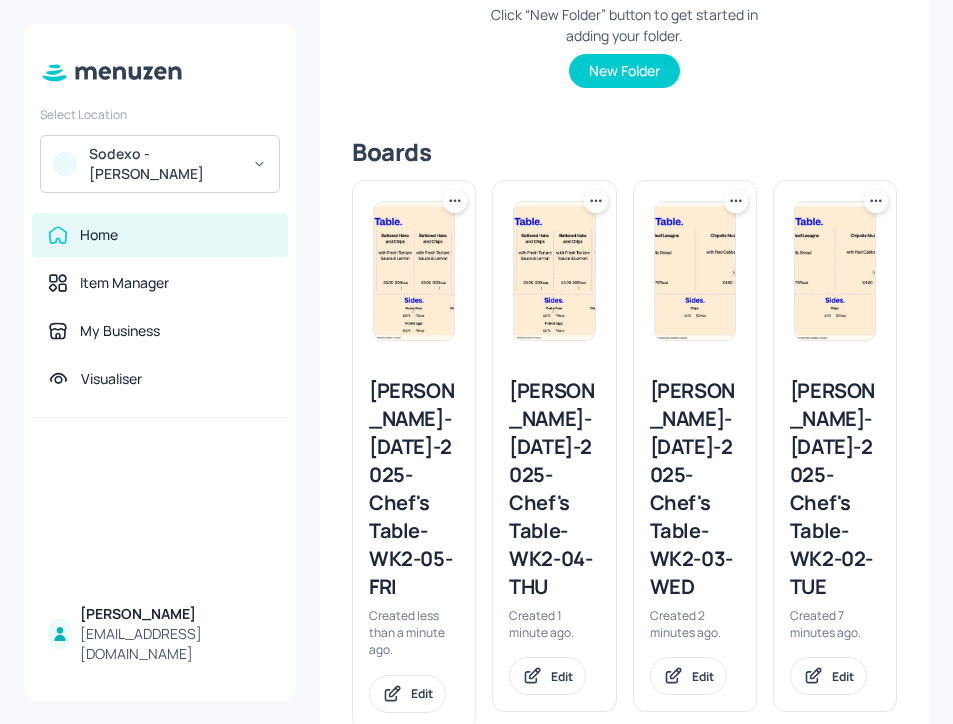 click 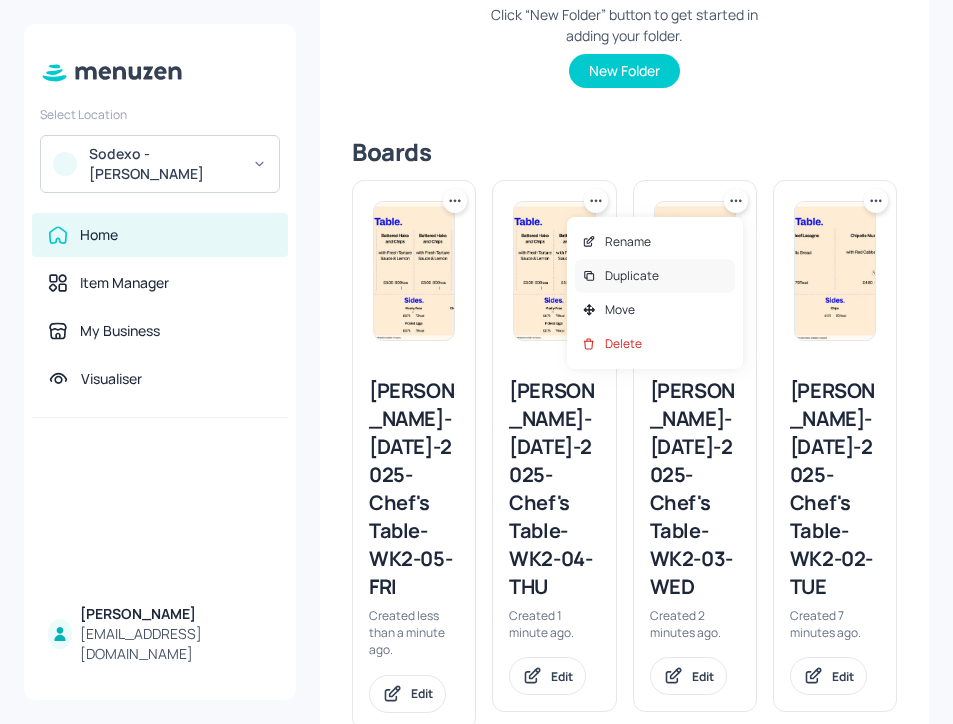 click on "Duplicate" at bounding box center [655, 276] 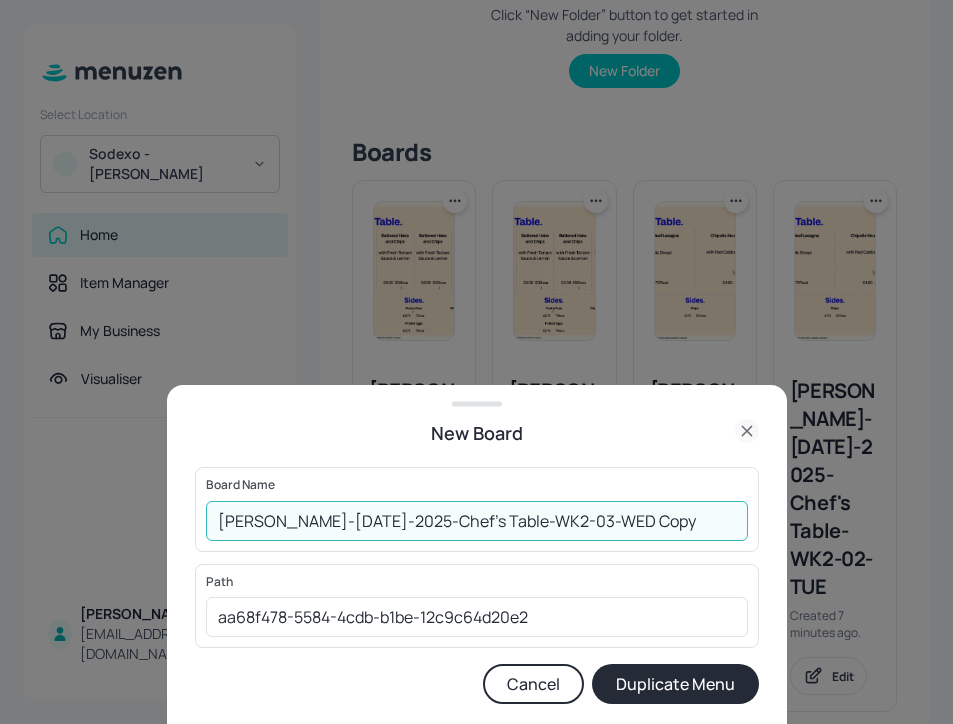 drag, startPoint x: 655, startPoint y: 518, endPoint x: 561, endPoint y: 512, distance: 94.19129 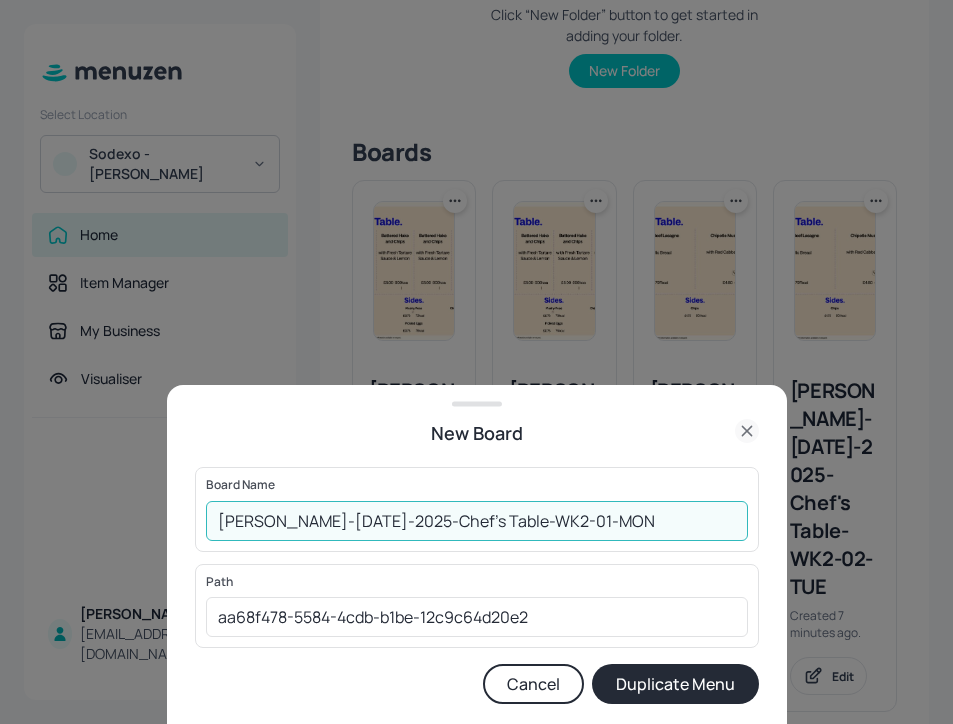 click on "[PERSON_NAME]-[DATE]-2025-Chef's Table-WK2-01-MON" at bounding box center (477, 521) 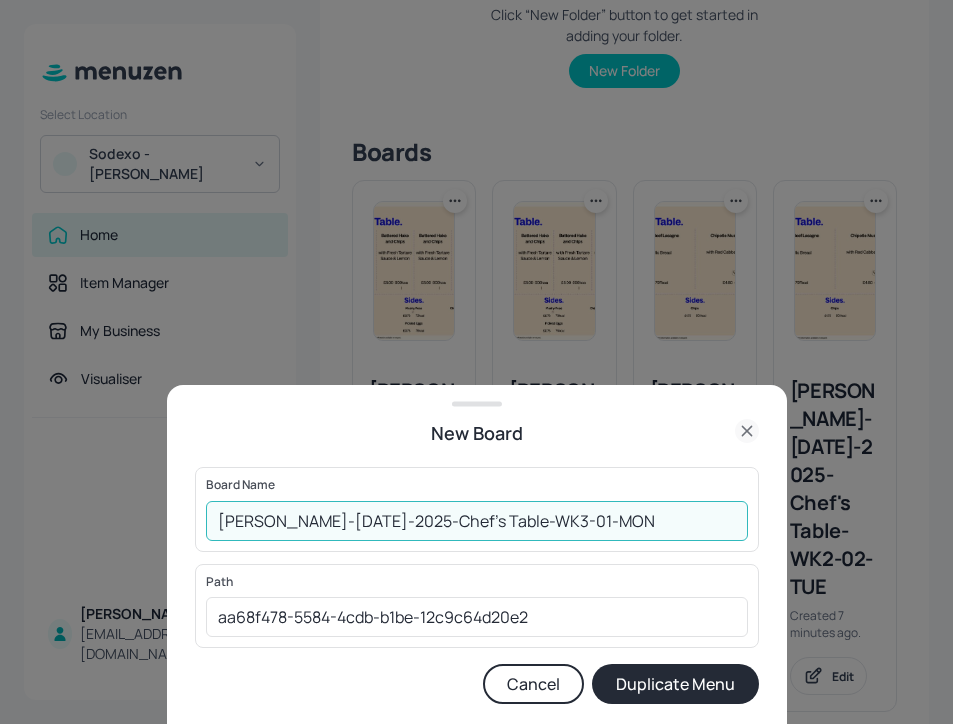 type on "[PERSON_NAME]-[DATE]-2025-Chef's Table-WK3-01-MON" 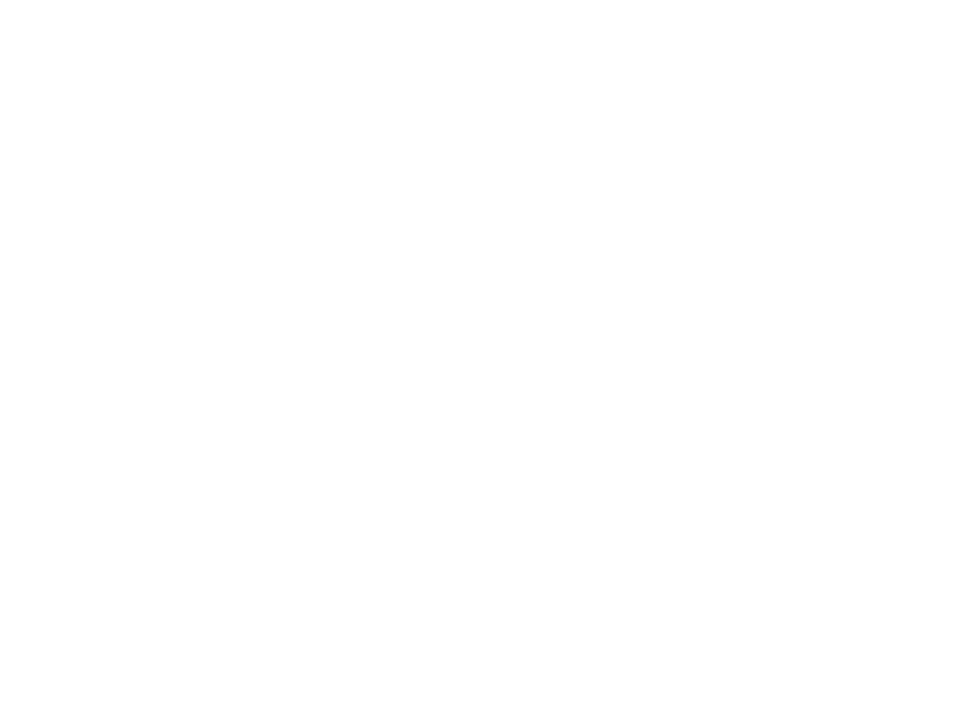 scroll, scrollTop: 0, scrollLeft: 0, axis: both 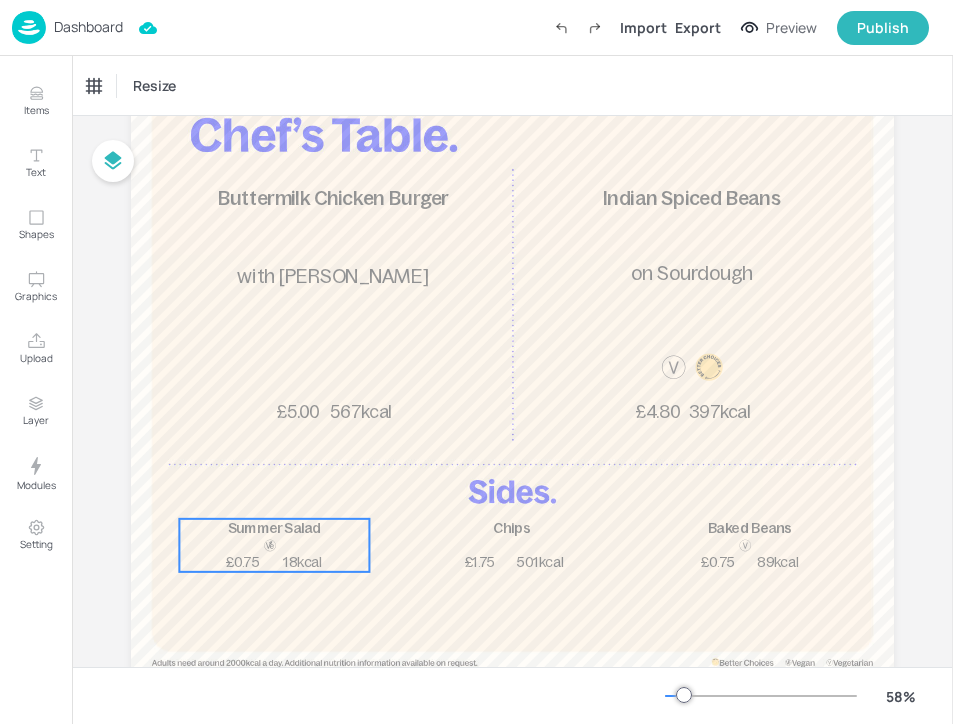 click on "Summer Salad  18kcal £0.75" at bounding box center [274, 545] 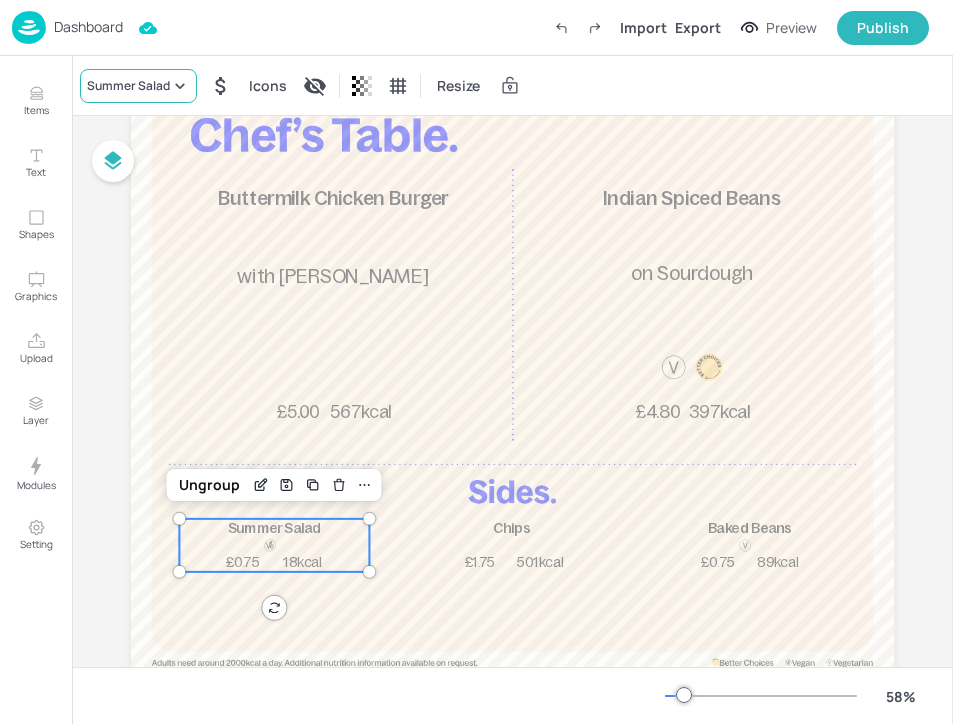 click 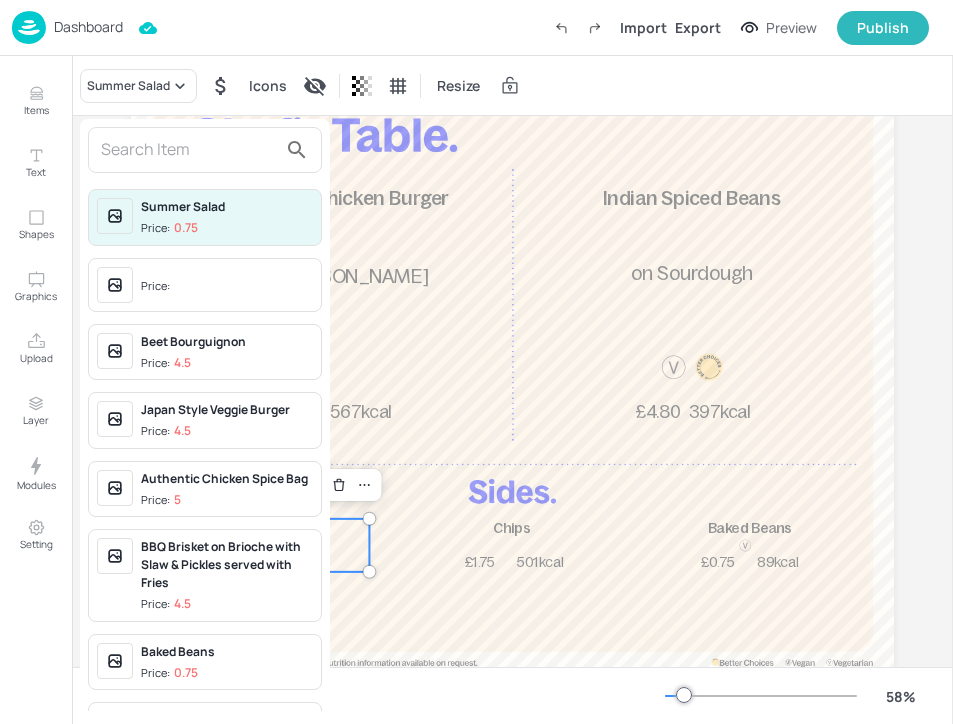click on "Summer Salad  Price: 0.75   Price:  Beet Bourguignon Price: 4.5  Japan Style Veggie Burger Price: 4.5 Authentic Chicken Spice Bag Price: 5 BBQ Brisket on Brioche with Slaw & Pickles served with Fries Price: 4.5 Baked Beans Price: 0.75 Baked Breaded Chicken Parmigiana Garlic & Tomato Spaghetti Price: 4.8 Basil Gnocchi Price: 4.5 Battered Hake and Chips Price: 5 Battered Halloumi & Chips Price: 4.5 Battered Sausage Price: 5 Beef Burger Price: 4.8 Beef Burger & Chips Price: 4 Beef Cottage Pie Price: 4.8 Beef Fajita Price: 4.8 Beef Lasagne Price: 4.8 Beetroot & Bean Bruschetta  Price: 4.5 Black Pudding		 Price: 0.85 Boston Bean Loaded Sweet Potato Jacket Price: 4.5 Boston Bean Loaded Sweet Potato Jacket  Price: 4.5 Braised Red Cabbage Price: 0.65 Braised Savoy Cabbage Price: 0.65 Broccoli & Stilton Price: Broccoli Florets Price: 0.65 Build your own 3 item baguette Price: 5 Build your own 4 item wrap Price: 4 Build your own 5 item breakfast Price: 4 Build your own 7 item breakfast Price: 5 Buttered Sweetcorn  0.75" at bounding box center [205, 419] 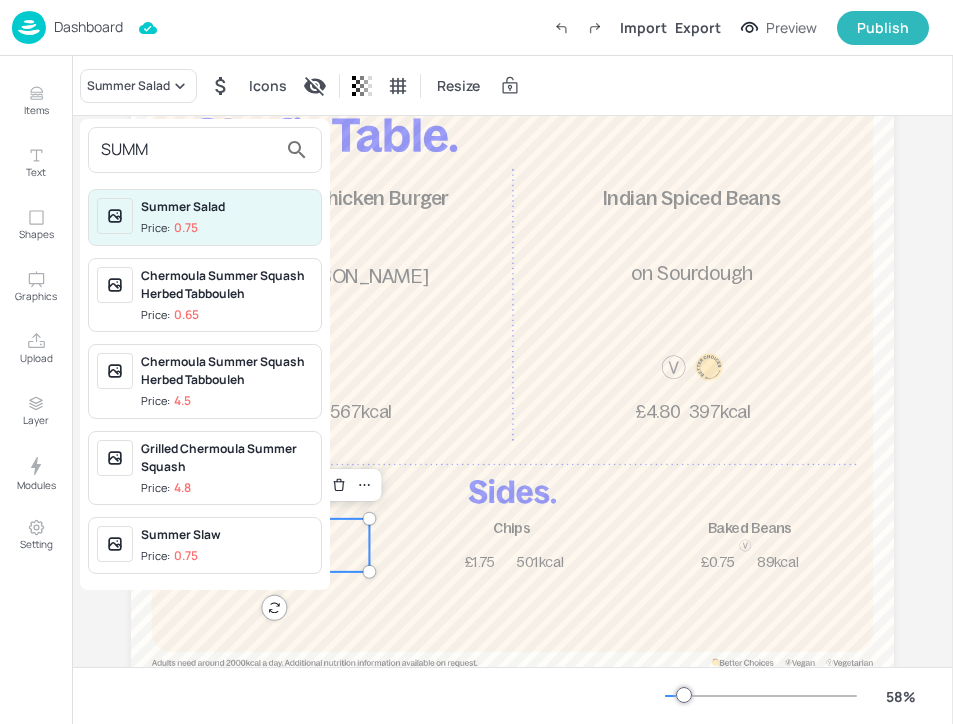 type on "SUMM" 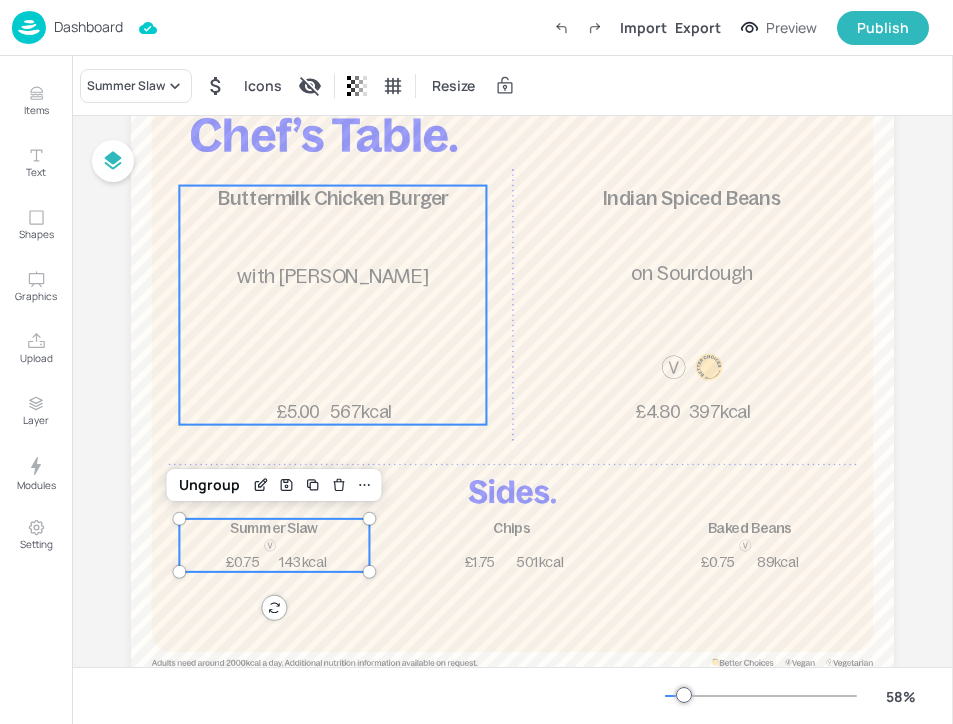 click on "Buttermilk Chicken Burger 567kcal £5.00 with Summer Slaw" at bounding box center [332, 305] 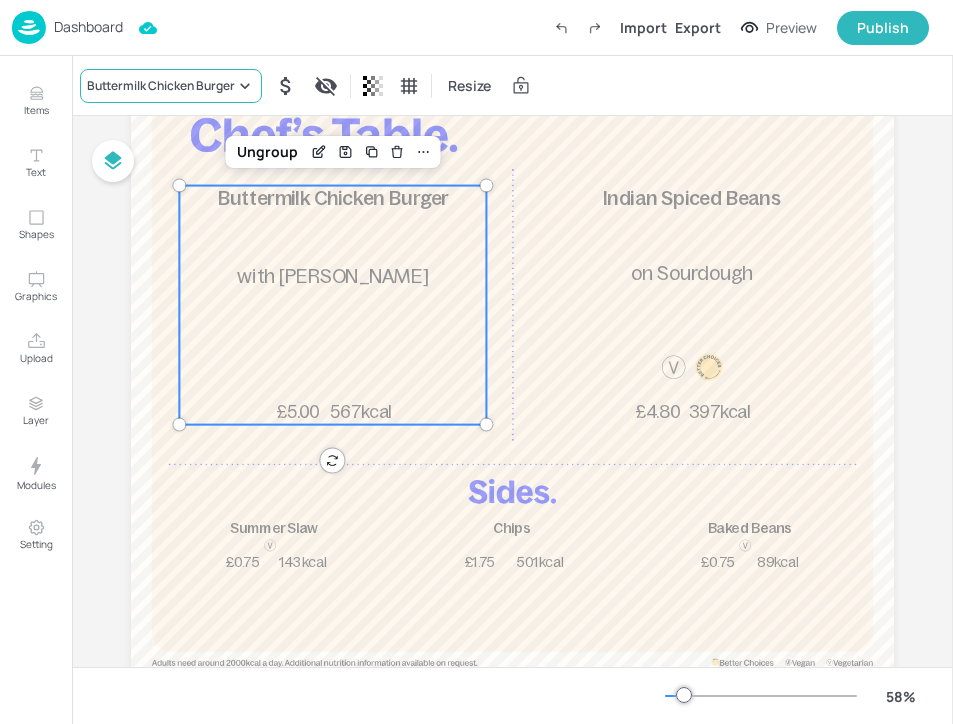 click on "Buttermilk Chicken Burger" at bounding box center (161, 86) 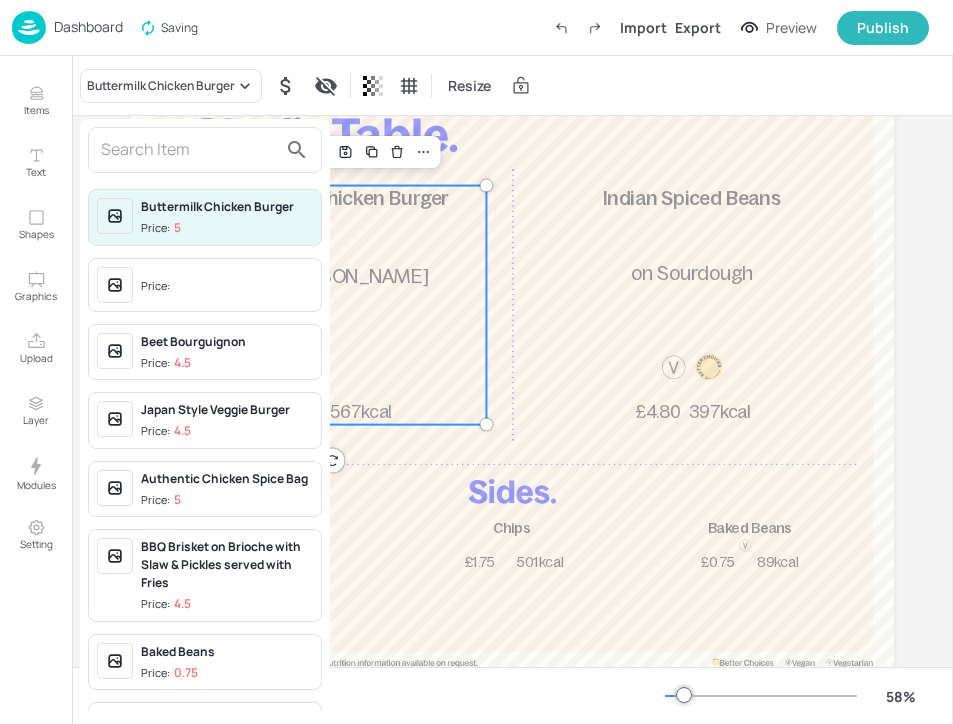click at bounding box center [189, 150] 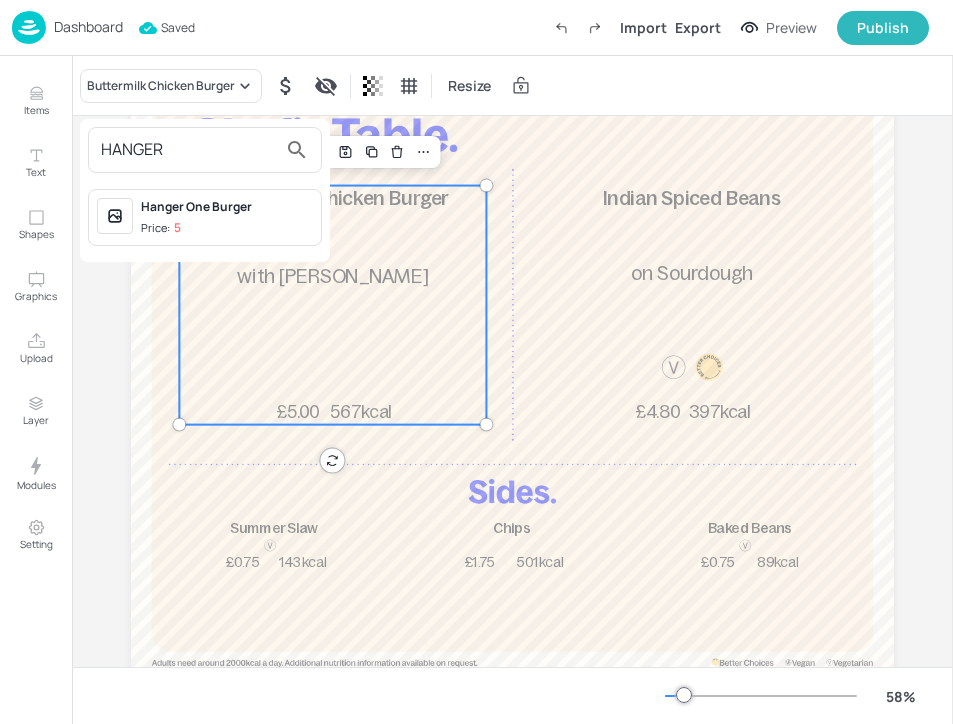 type on "HANGER" 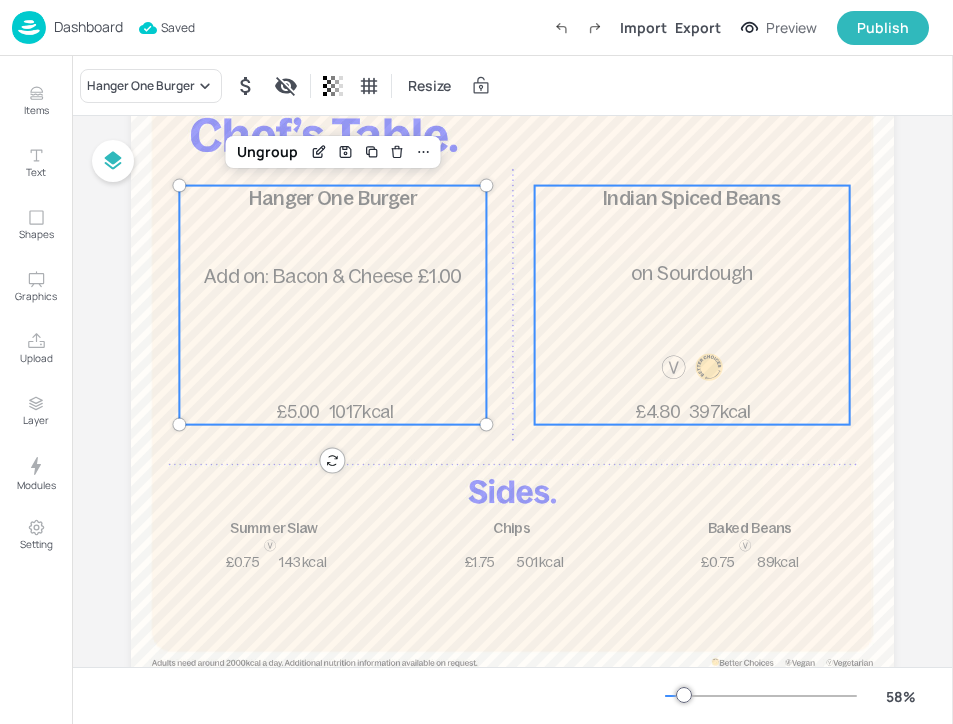 click on "on Sourdough" at bounding box center [692, 273] 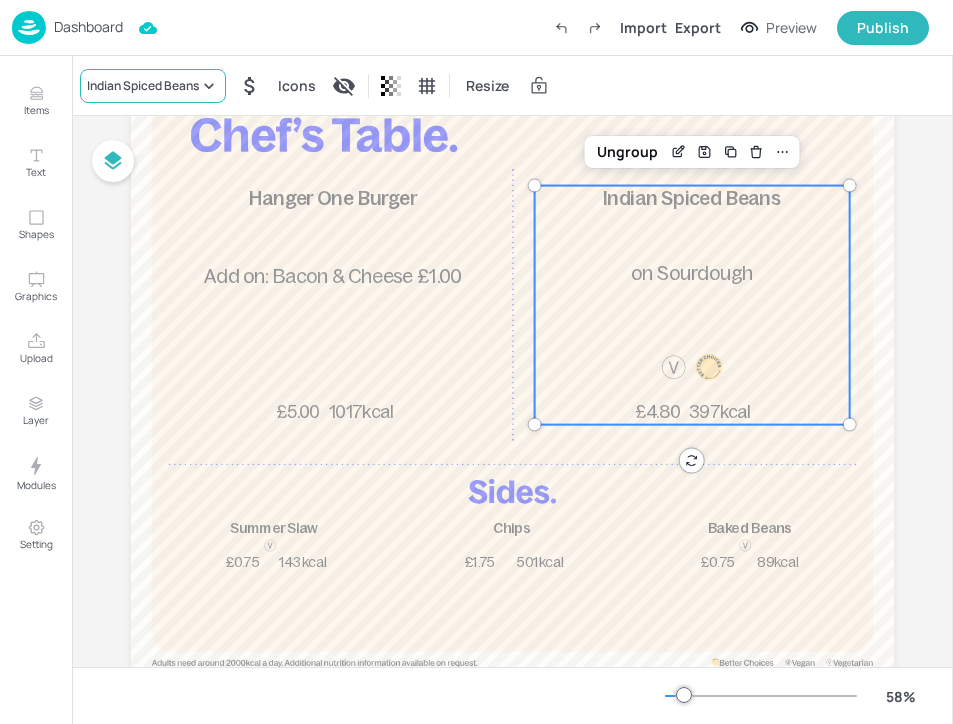 click on "Indian Spiced Beans" at bounding box center [153, 86] 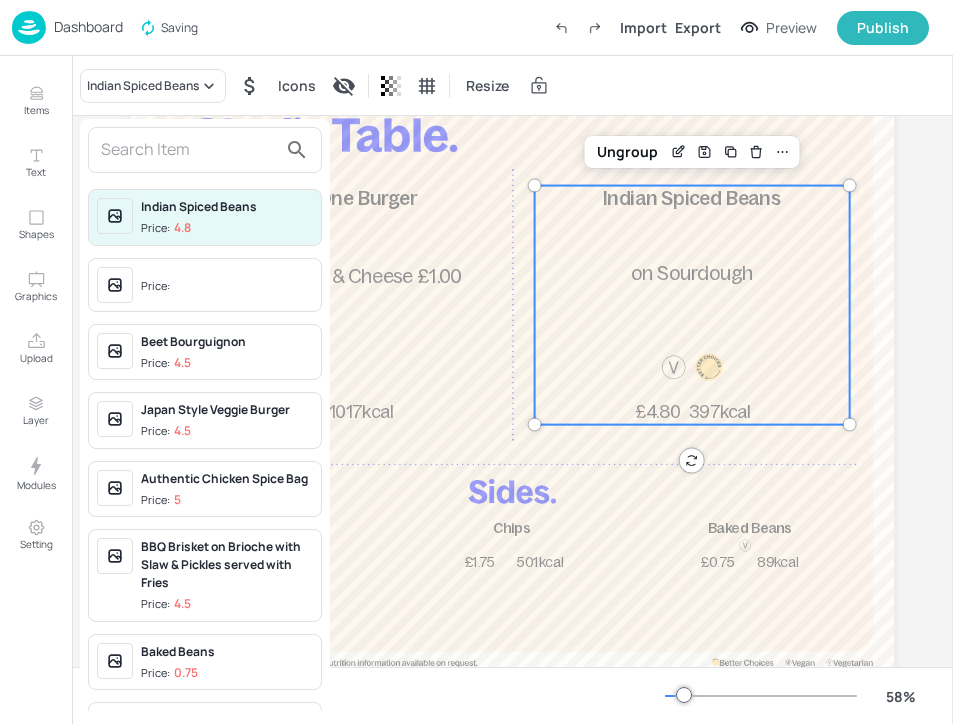 click at bounding box center [189, 150] 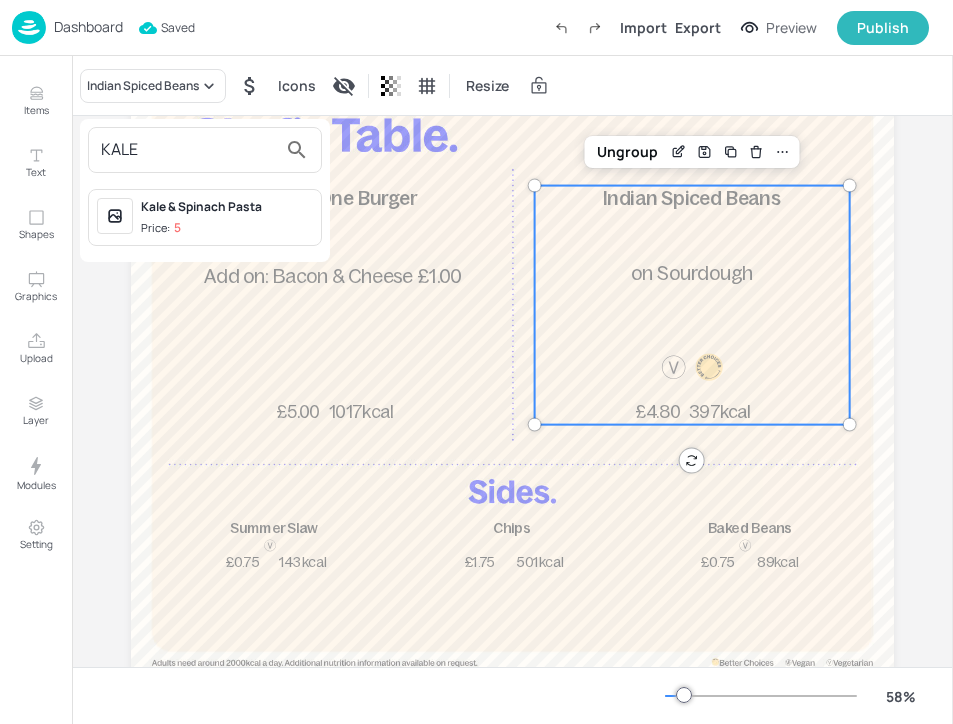 type on "KALE" 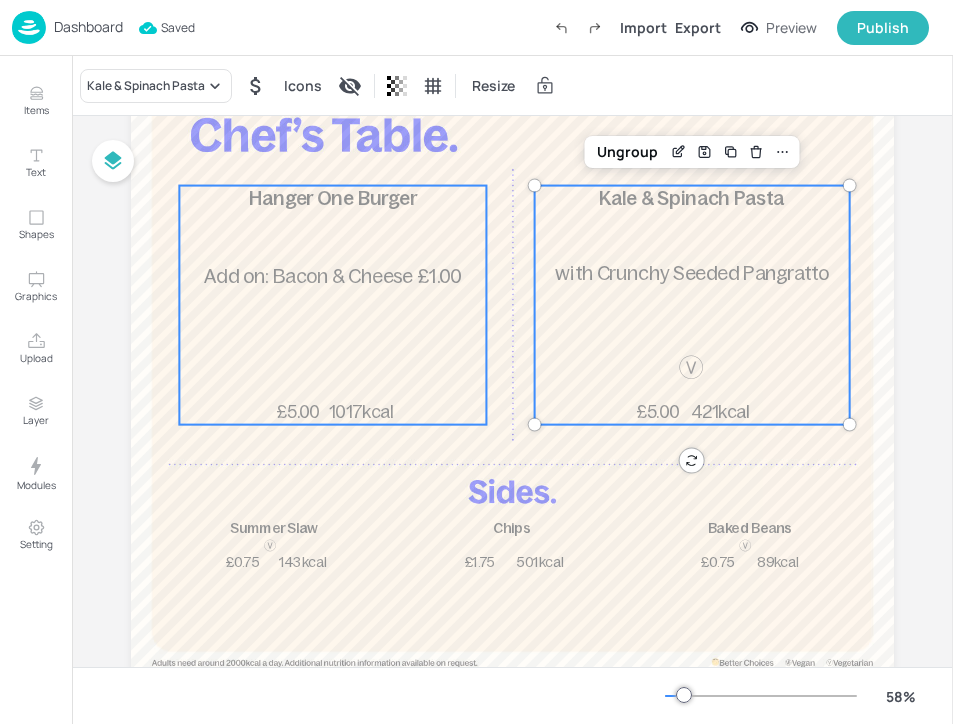 scroll, scrollTop: 189, scrollLeft: 0, axis: vertical 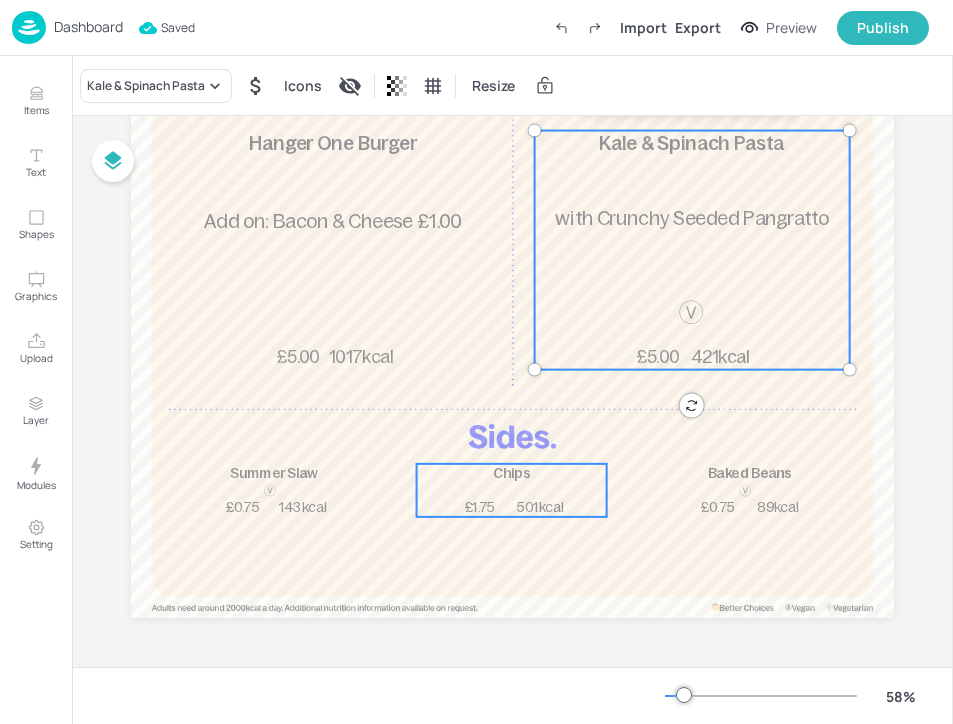click on "Chips" at bounding box center [512, 473] 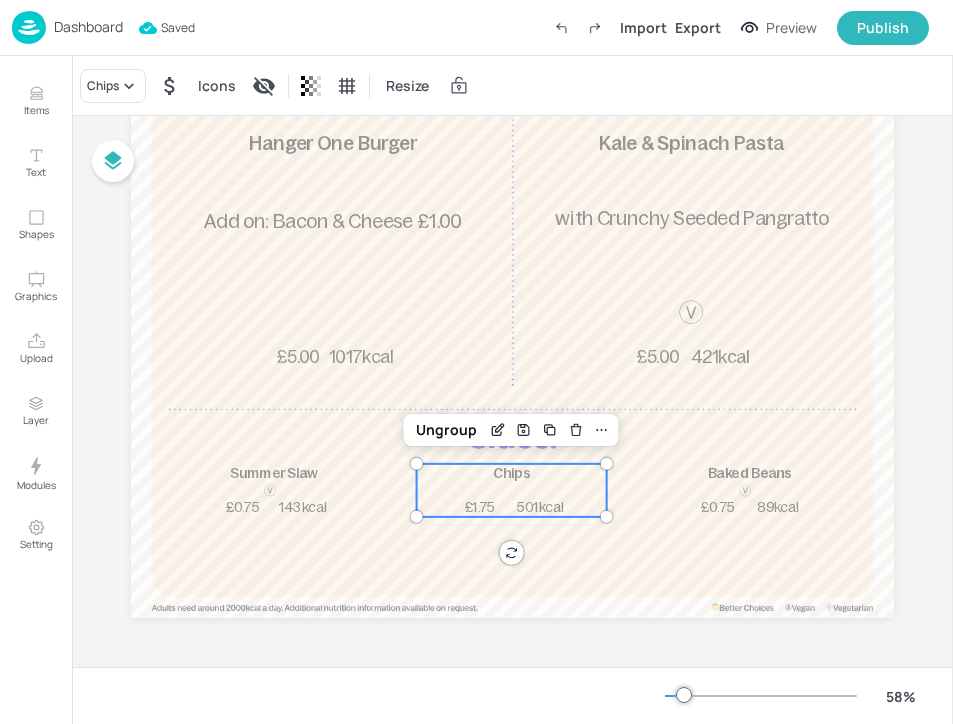 click on "Chips Icons Resize" at bounding box center (286, 86) 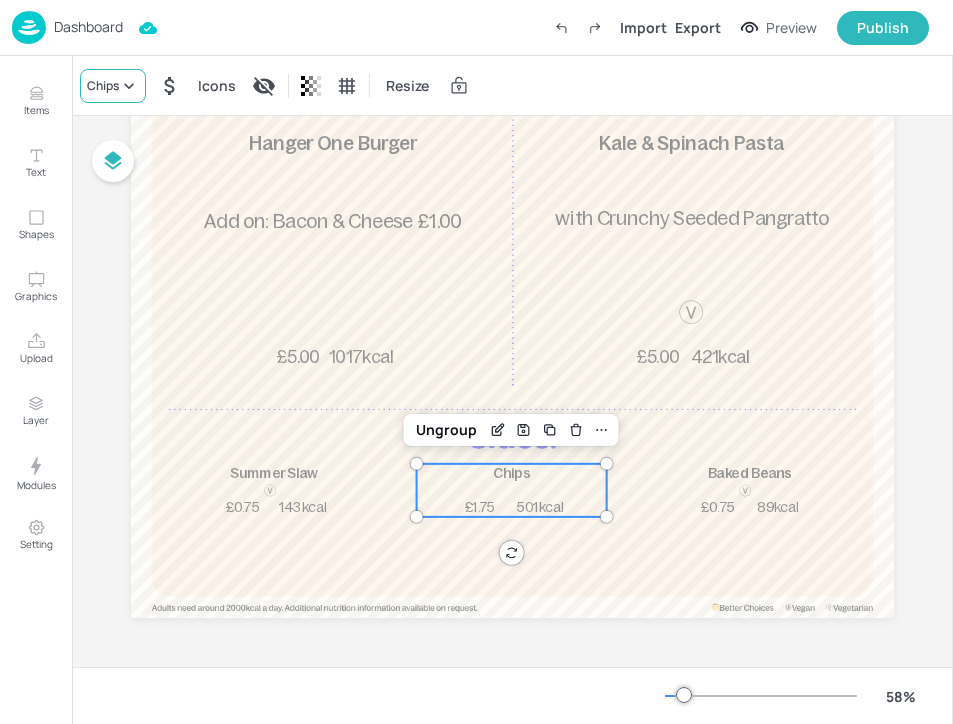 click on "Chips" at bounding box center [113, 86] 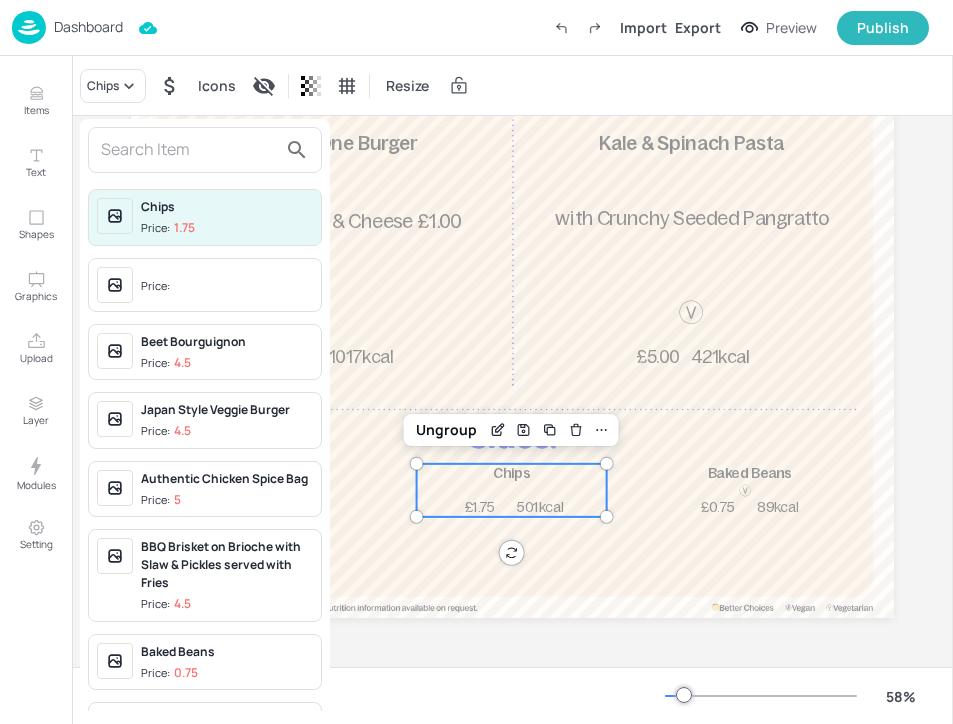 click at bounding box center (189, 150) 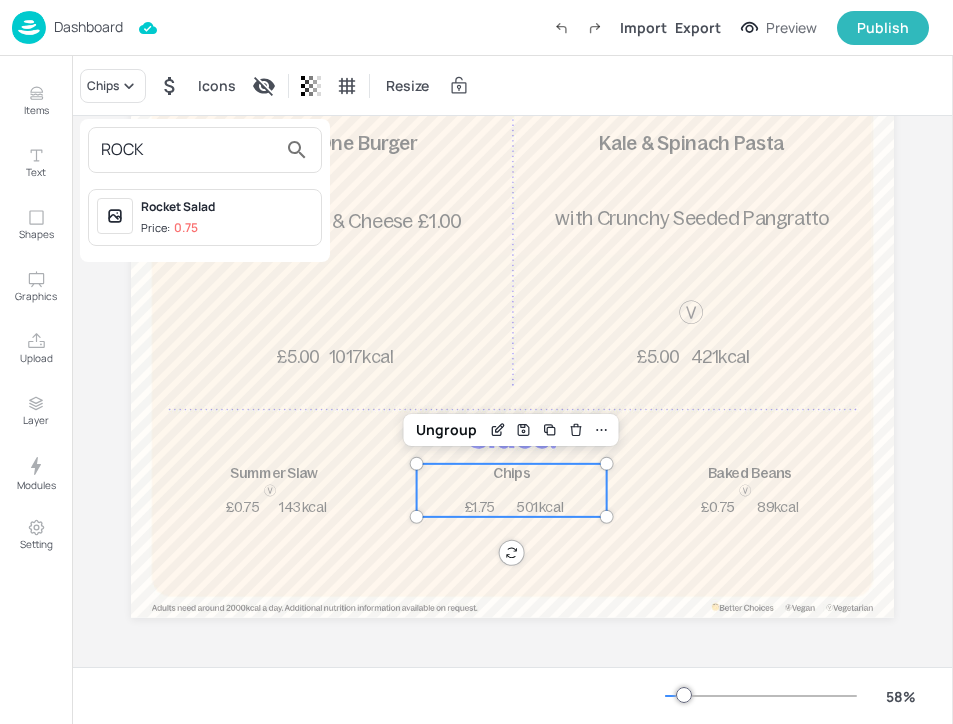 type on "ROCK" 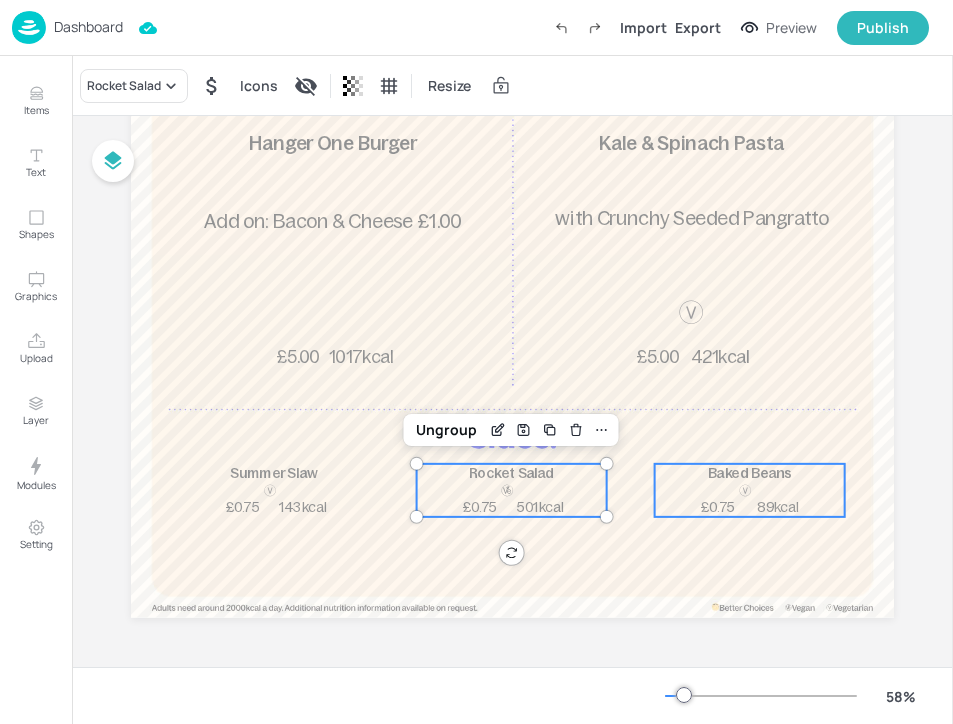click at bounding box center (745, 491) 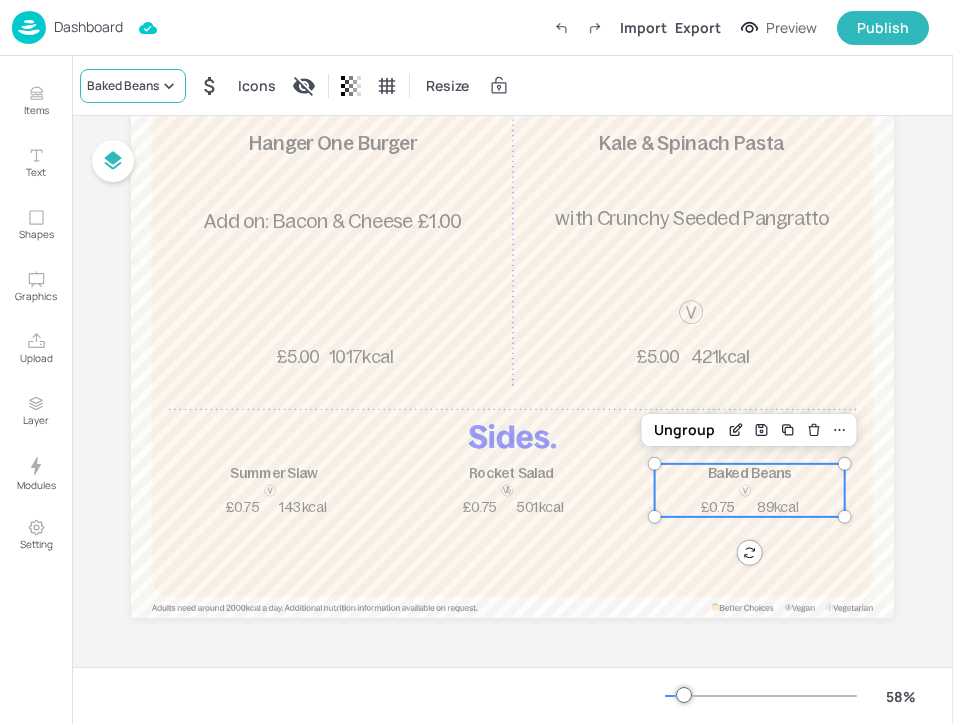 click on "Baked Beans" at bounding box center [123, 86] 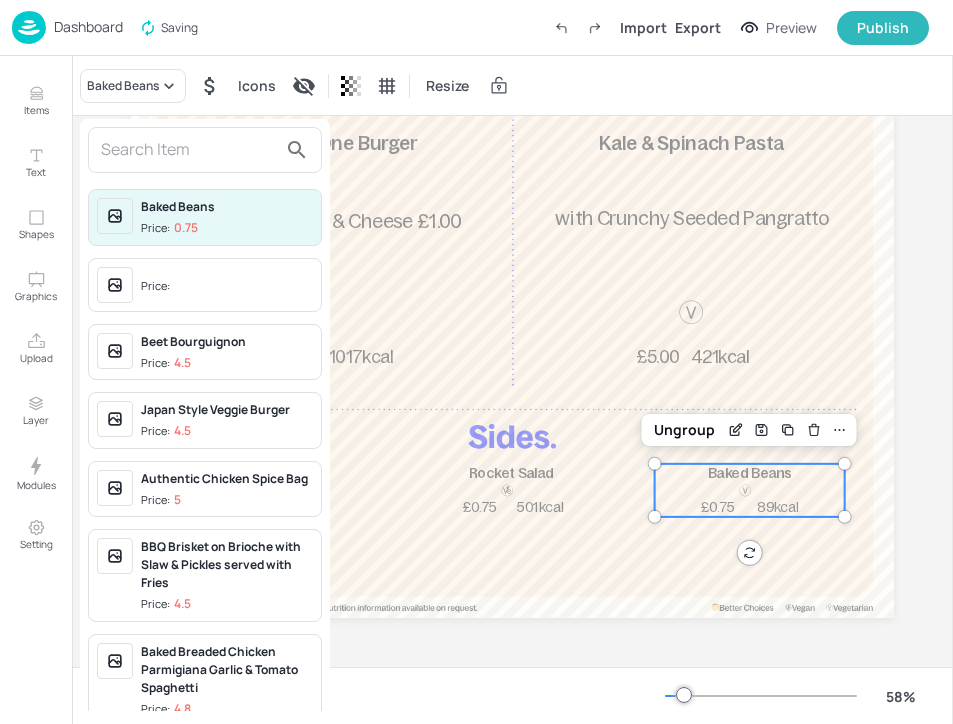 click at bounding box center [189, 150] 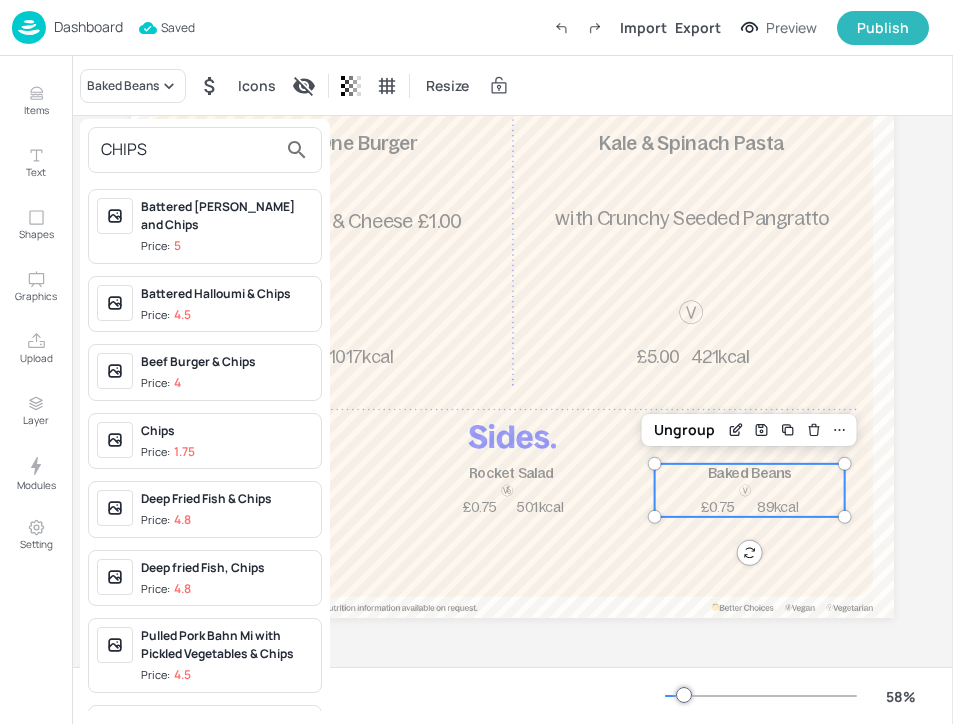 type on "CHIPS" 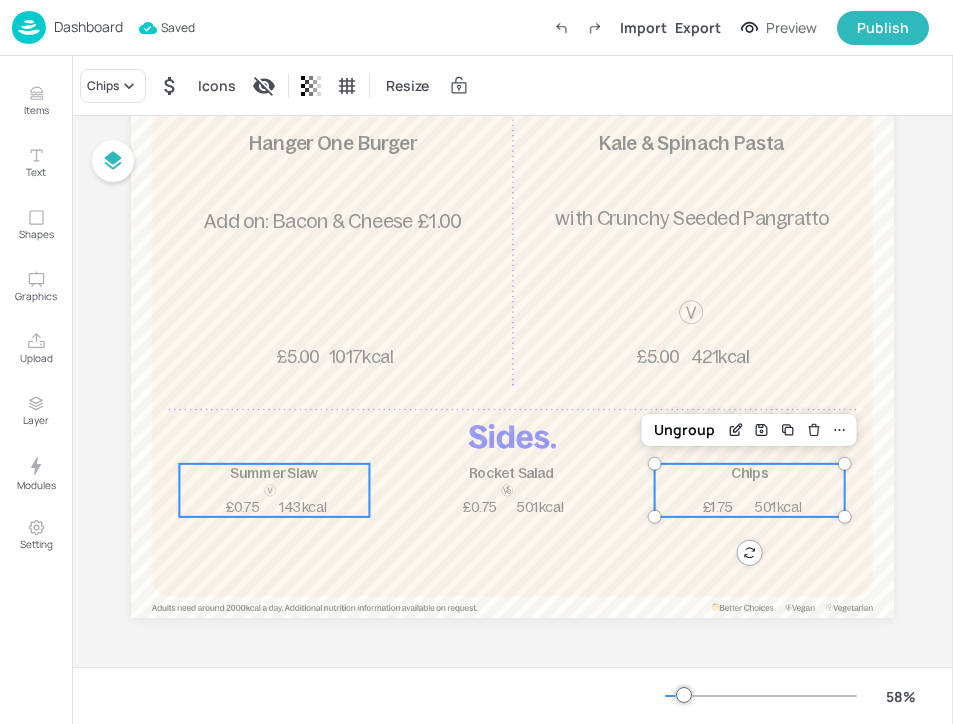 click on "Summer Slaw 143kcal £0.75" at bounding box center [274, 490] 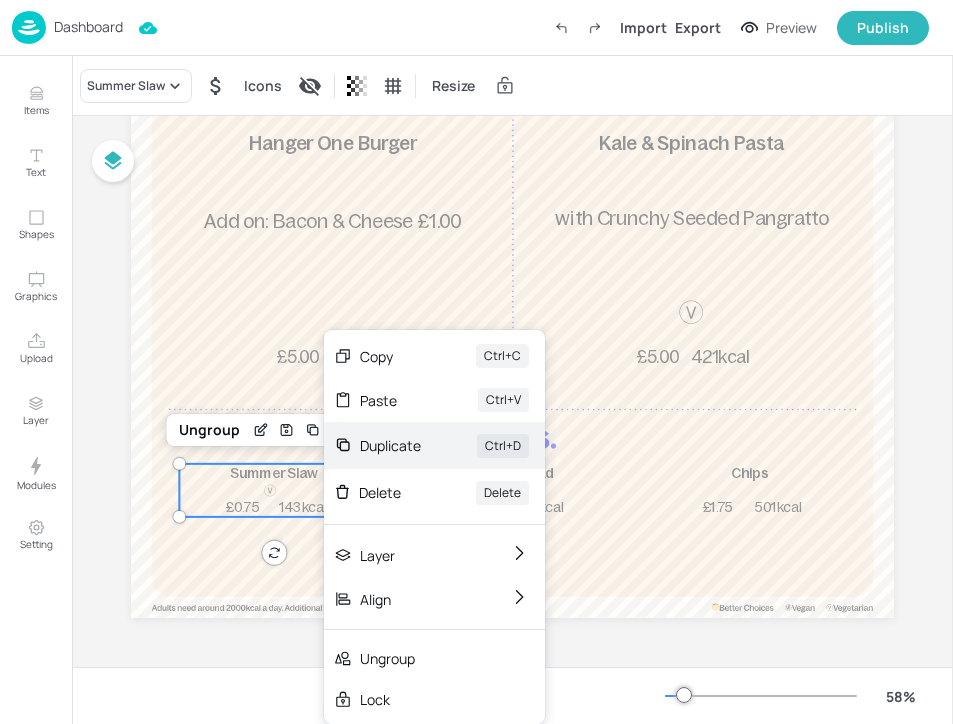 click on "Duplicate Ctrl+D" at bounding box center (434, 445) 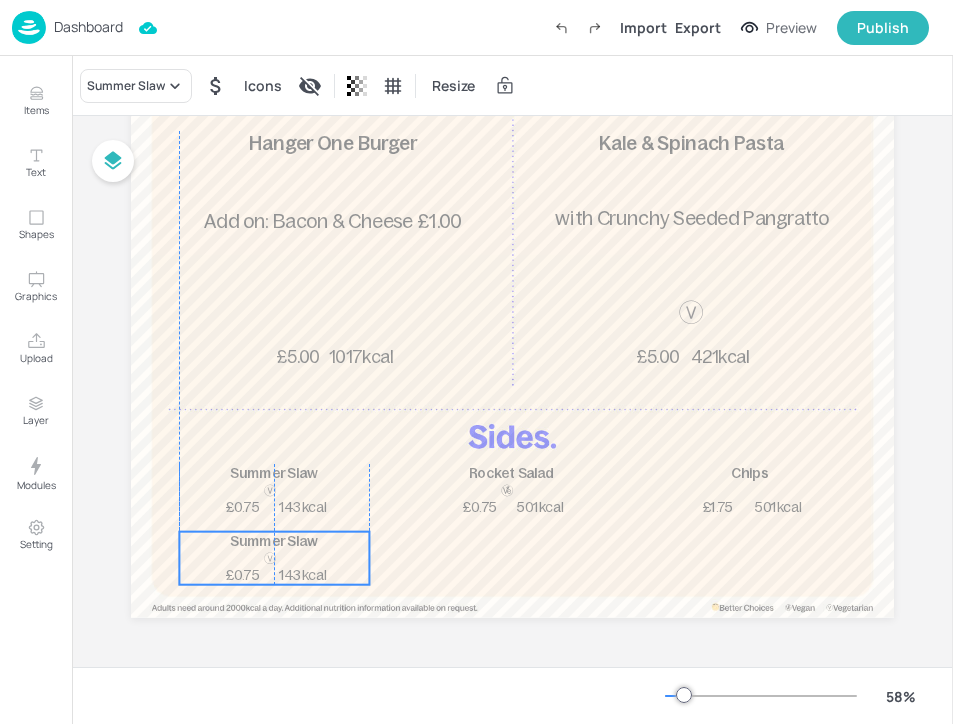 drag, startPoint x: 299, startPoint y: 491, endPoint x: 294, endPoint y: 553, distance: 62.201286 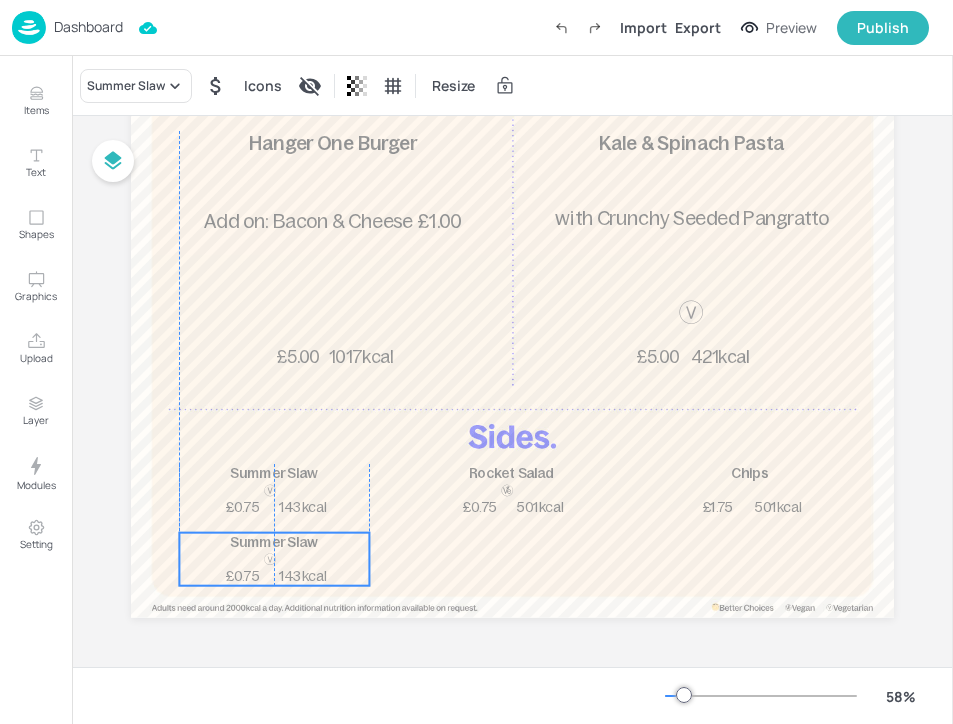 click on "Summer Slaw" at bounding box center (274, 542) 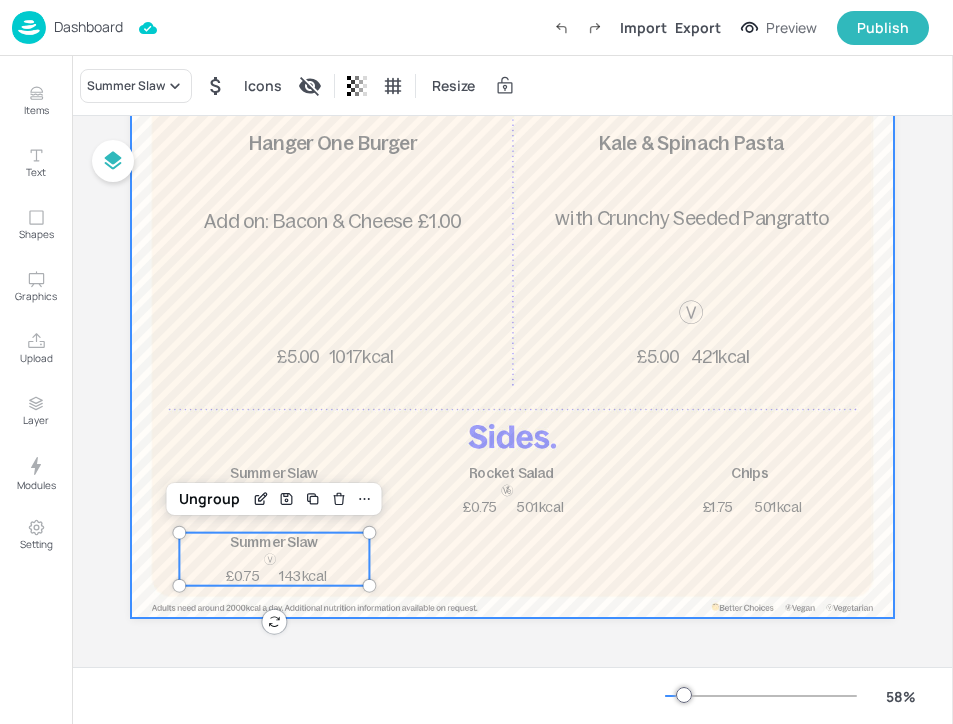 click at bounding box center [512, 304] 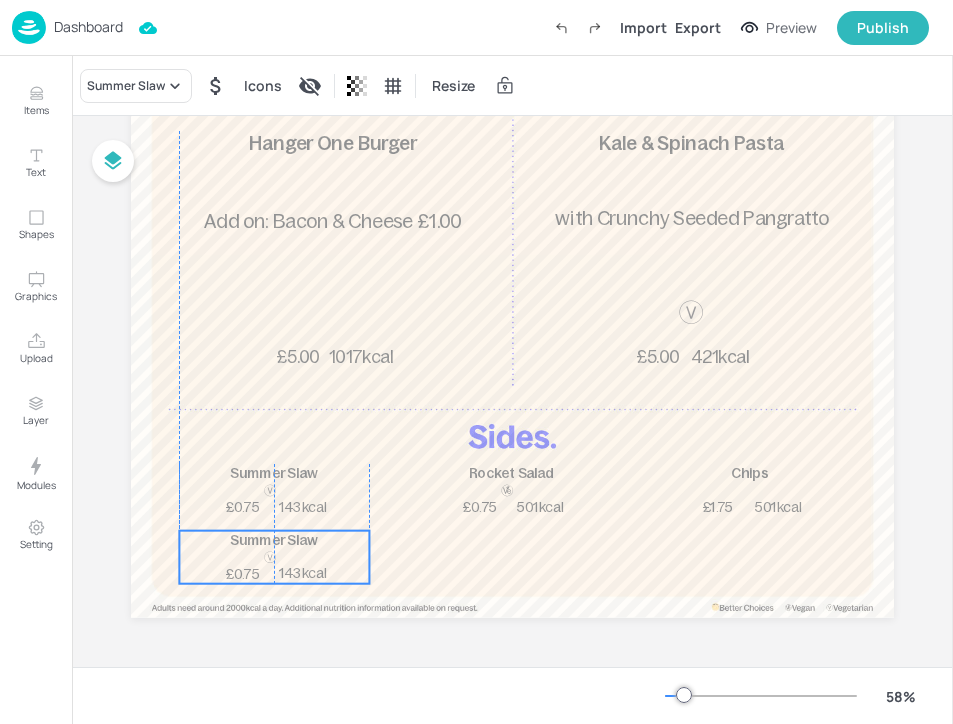 click on "Summer Slaw" at bounding box center [274, 540] 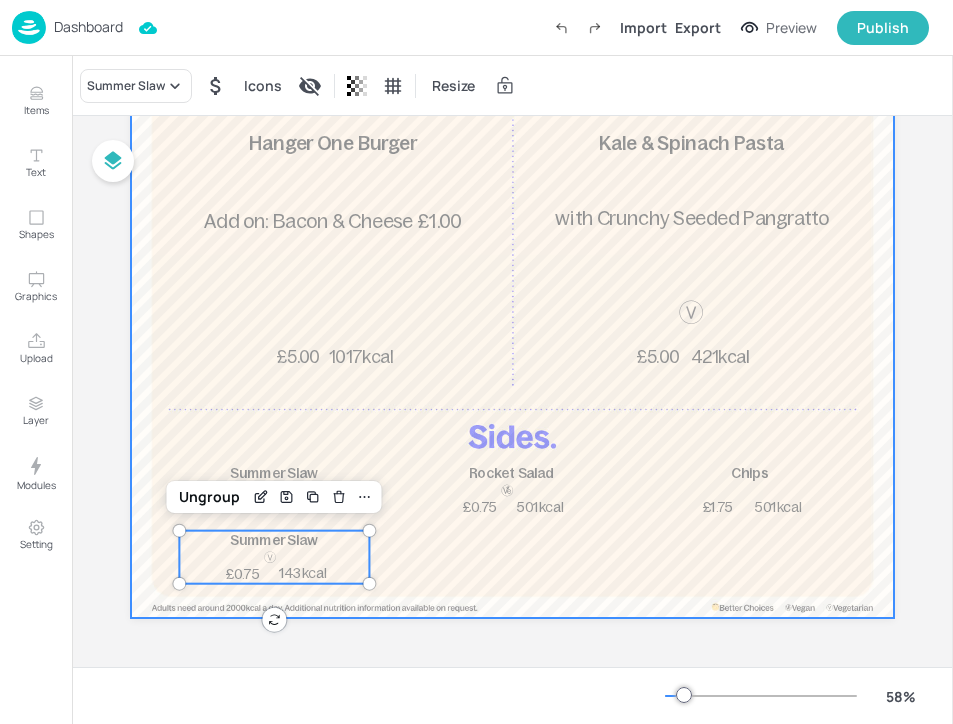 click at bounding box center (512, 304) 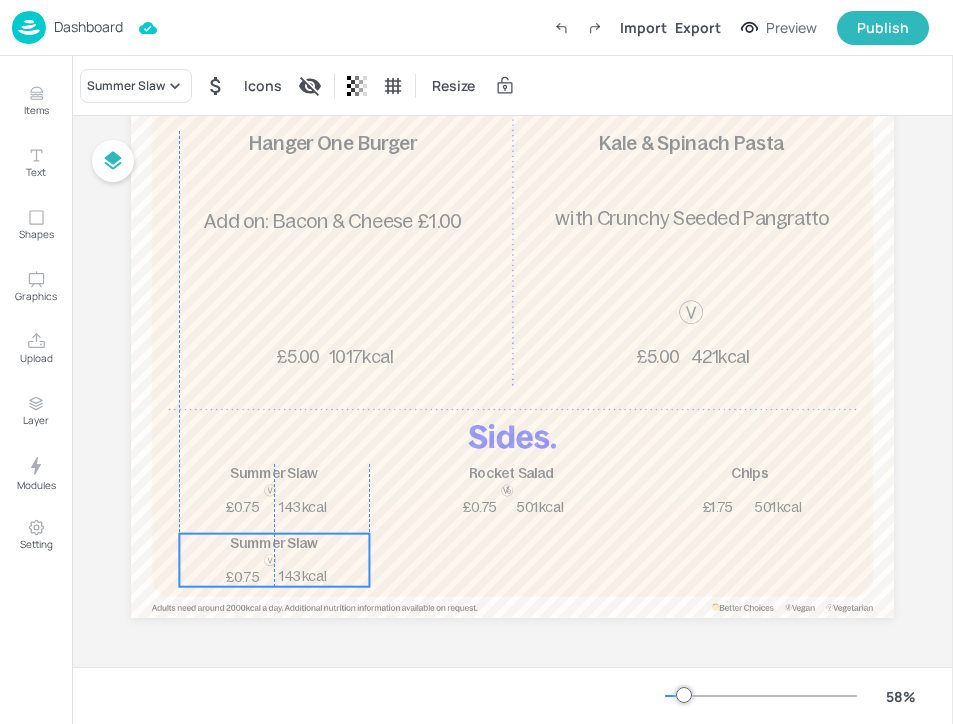 click on "Summer Slaw 143kcal £0.75" at bounding box center [274, 560] 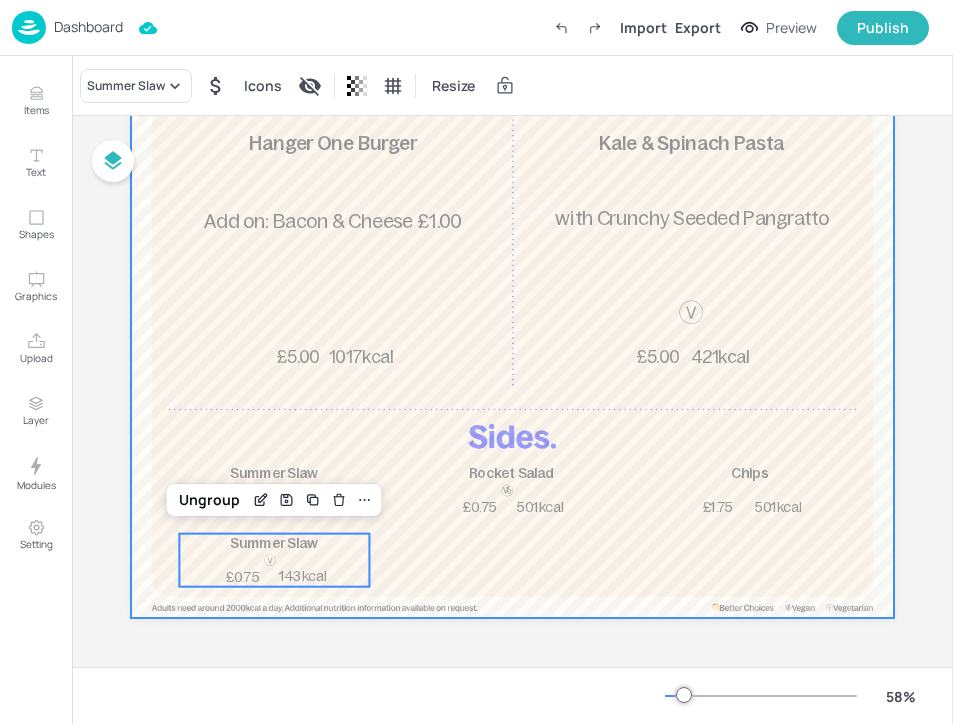 click at bounding box center [512, 304] 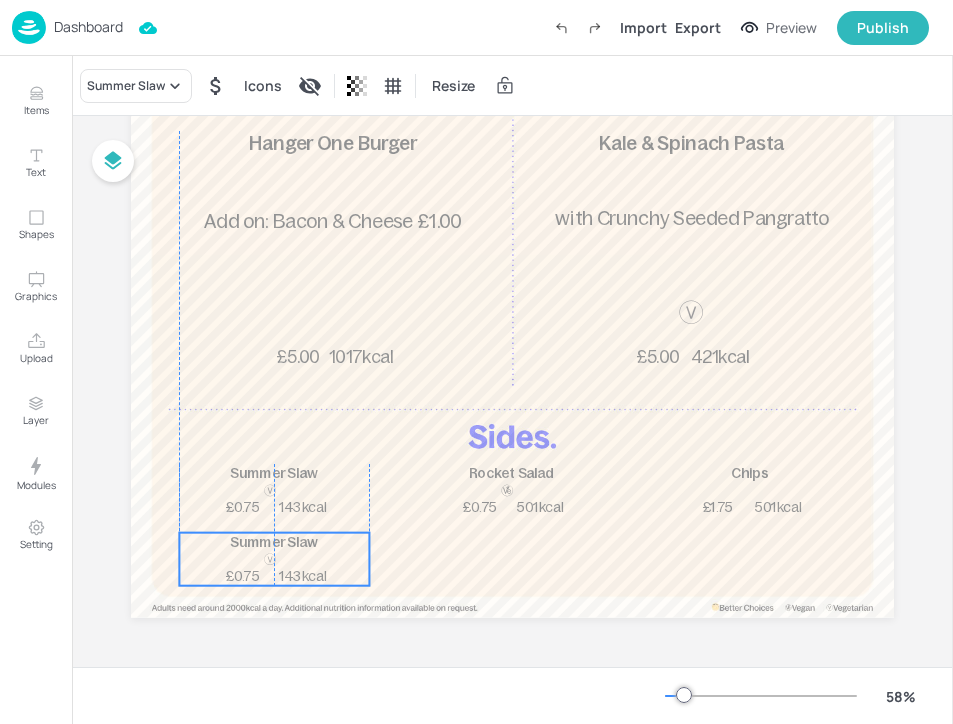 click on "Summer Slaw 143kcal £0.75" at bounding box center (274, 559) 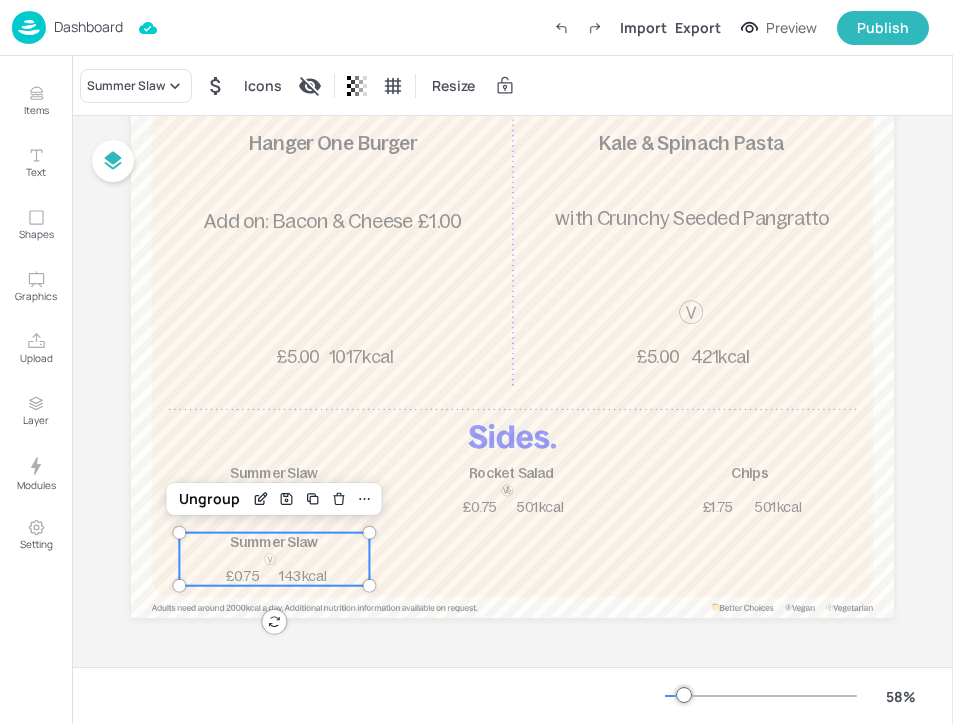 click on "Summer Slaw" at bounding box center [274, 542] 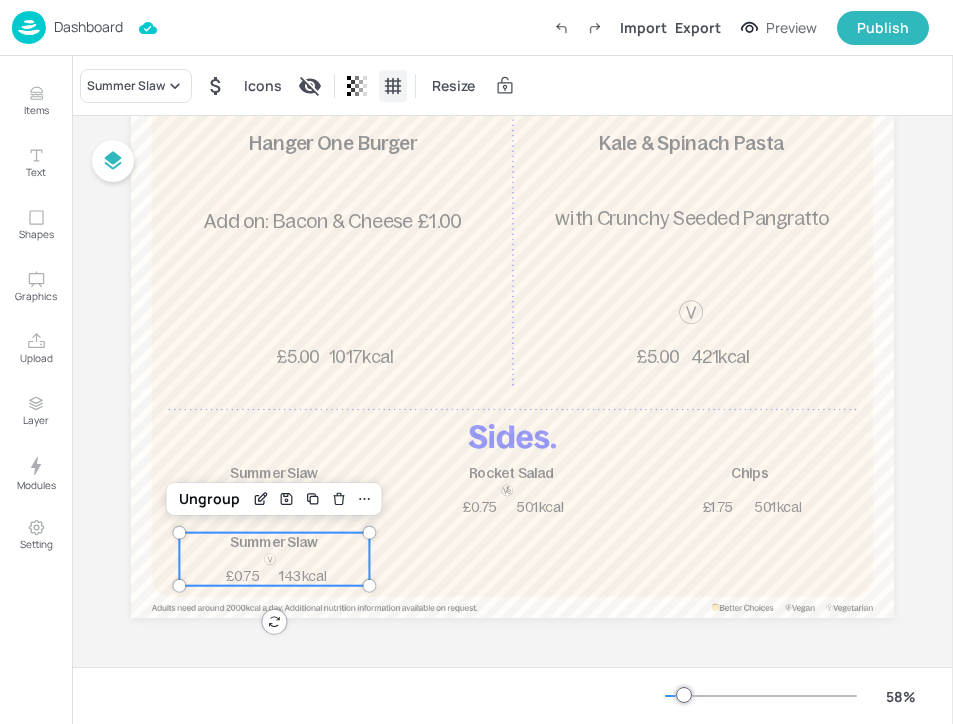 click 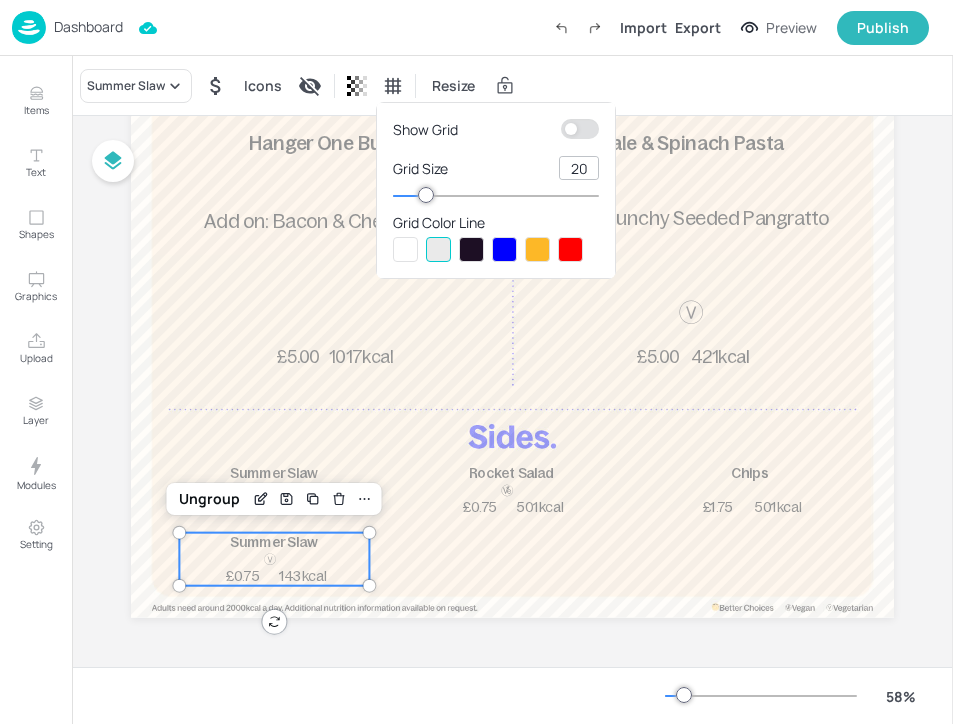 click at bounding box center (571, 129) 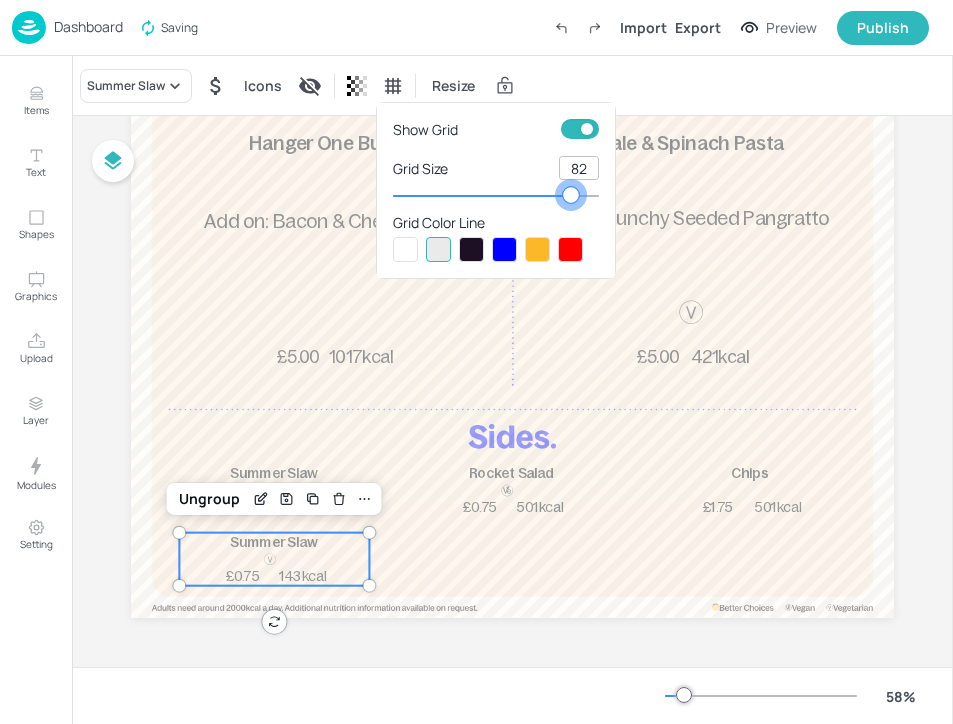 drag, startPoint x: 434, startPoint y: 187, endPoint x: 555, endPoint y: 183, distance: 121.0661 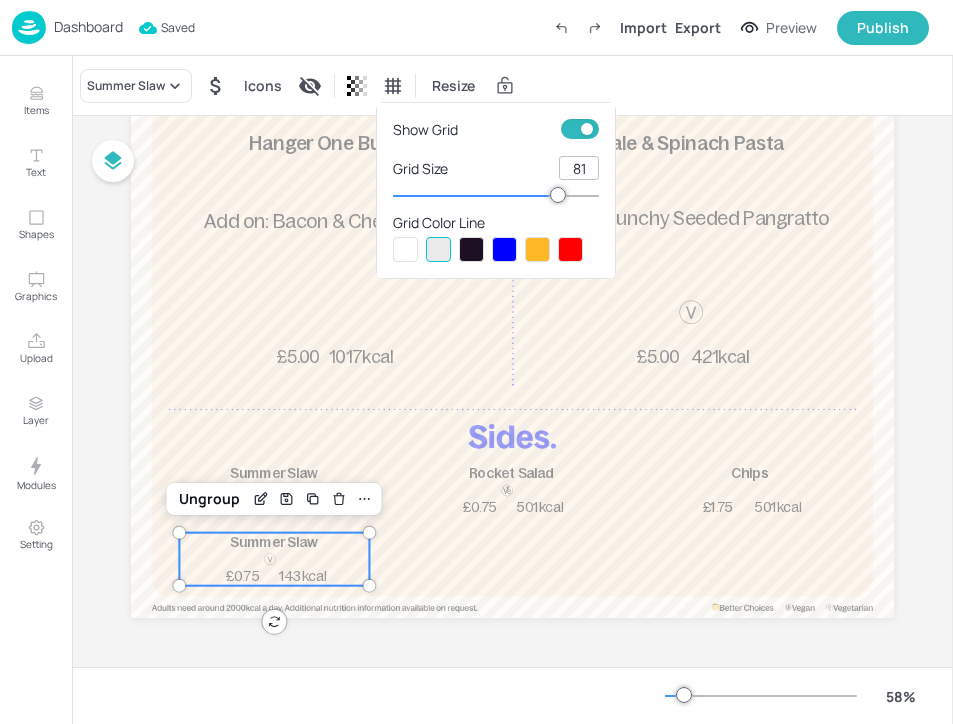click at bounding box center (471, 249) 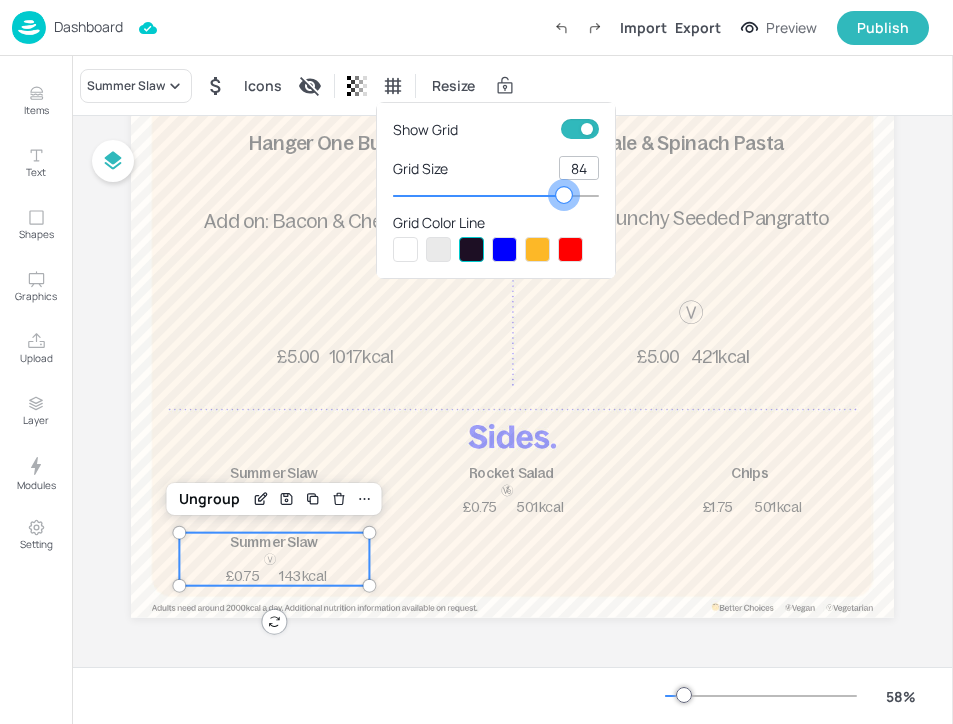 type on "83" 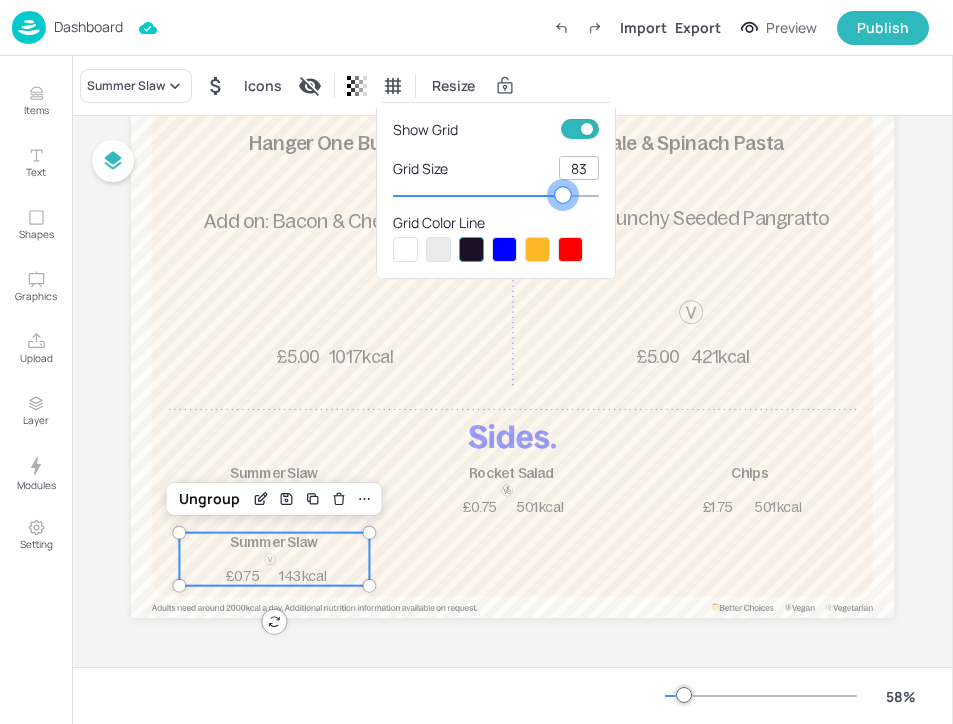 click at bounding box center [563, 195] 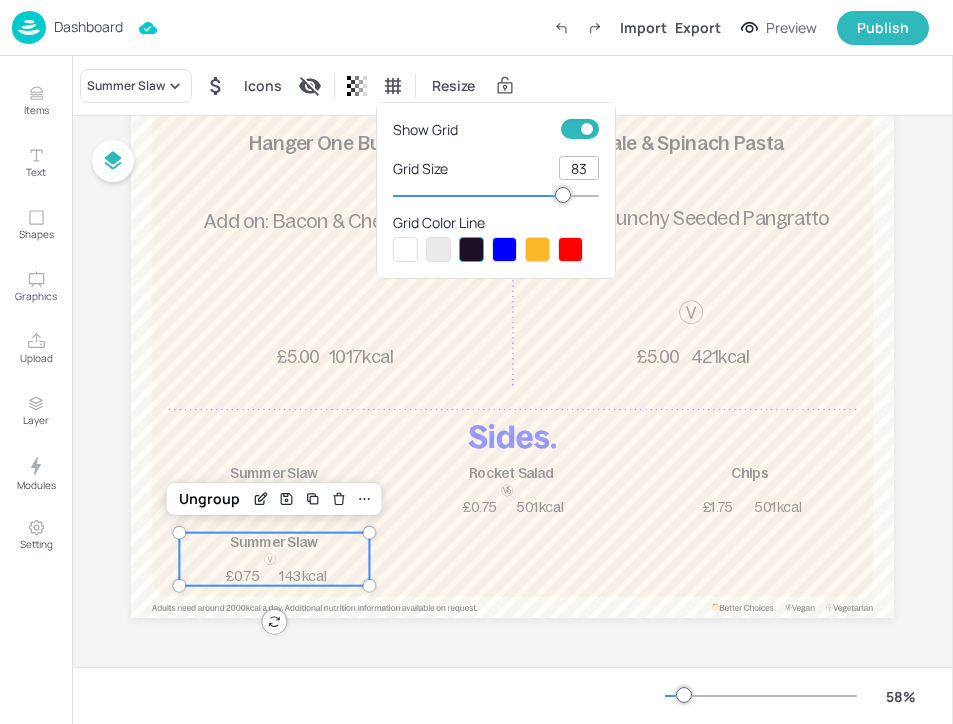 click at bounding box center (476, 362) 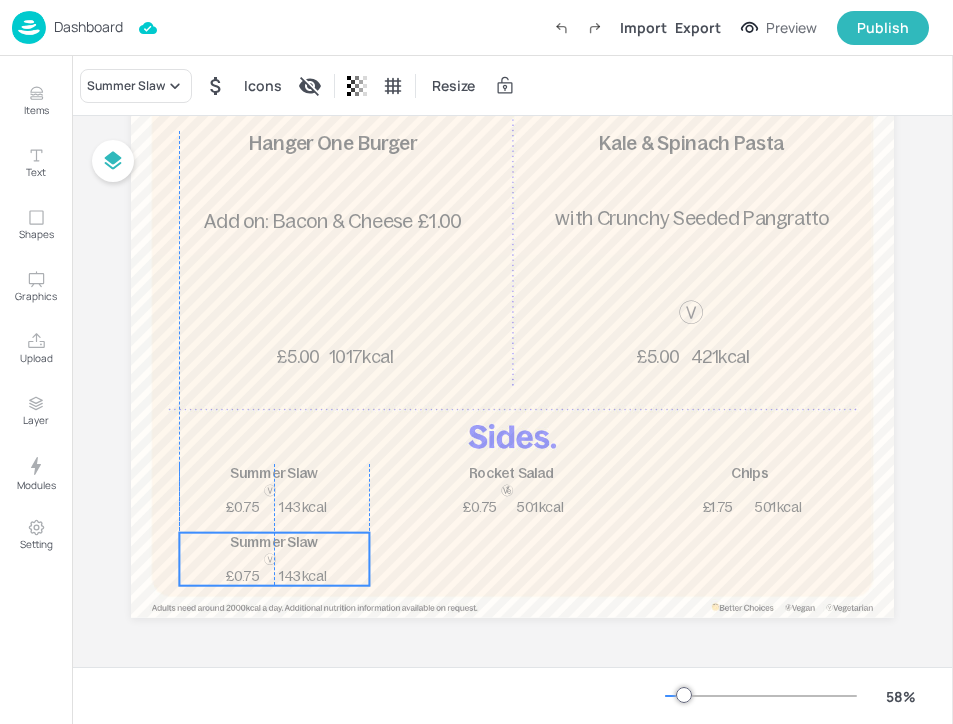 click on "Summer Slaw" at bounding box center [274, 542] 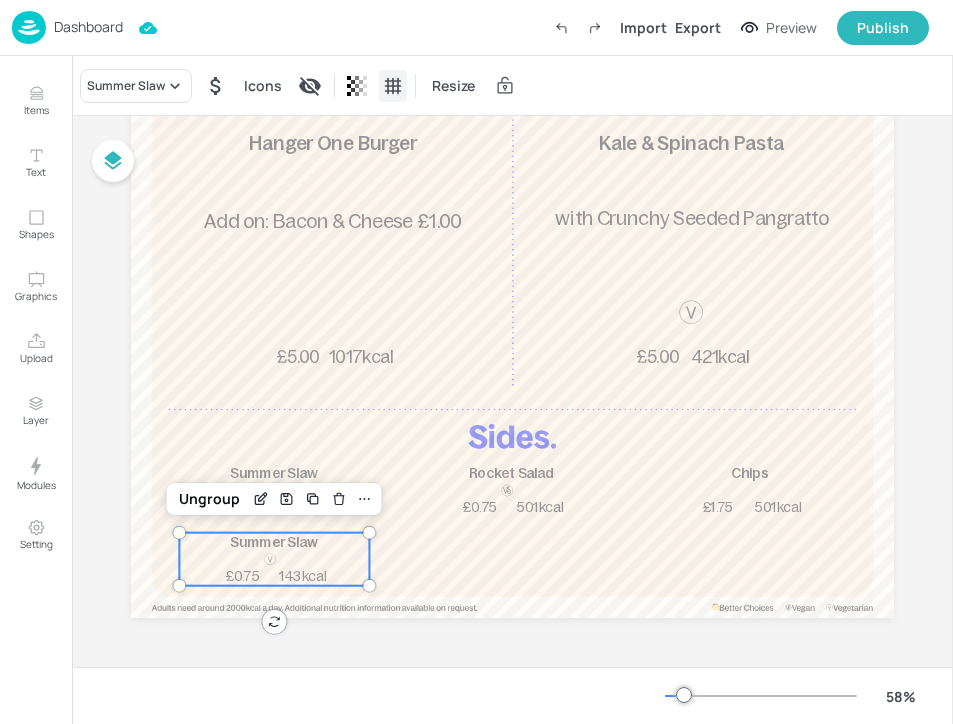 click 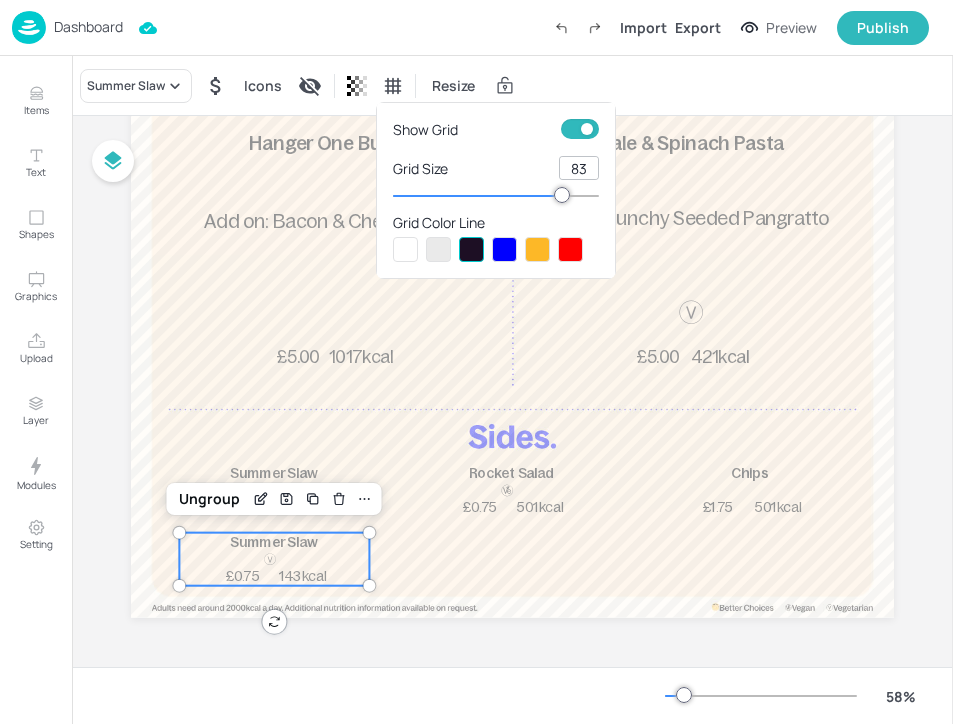 click at bounding box center (587, 129) 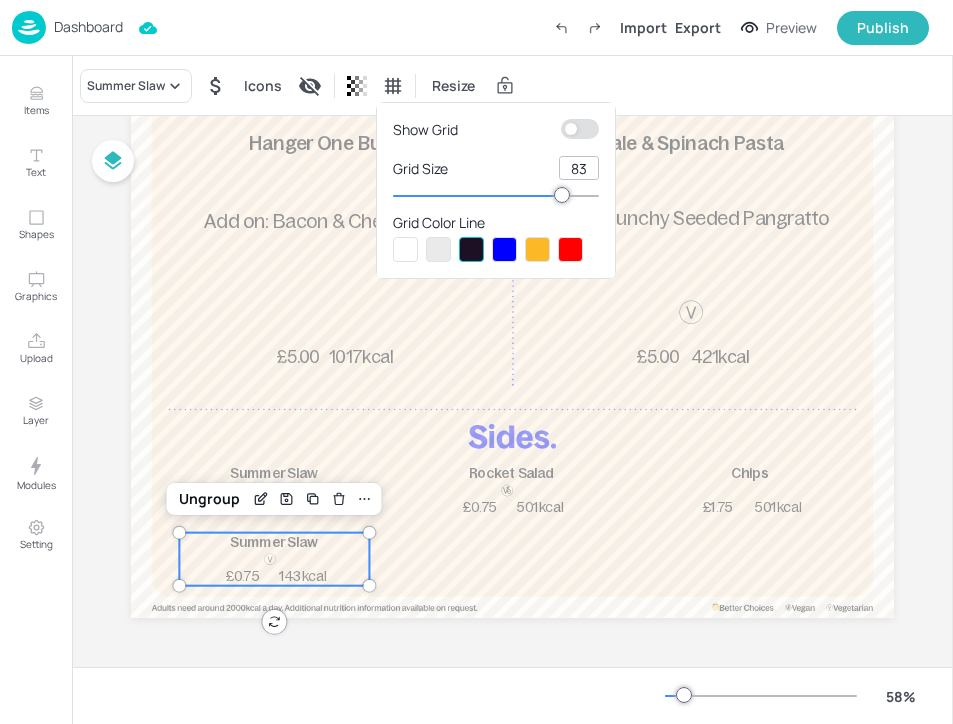 click at bounding box center [476, 362] 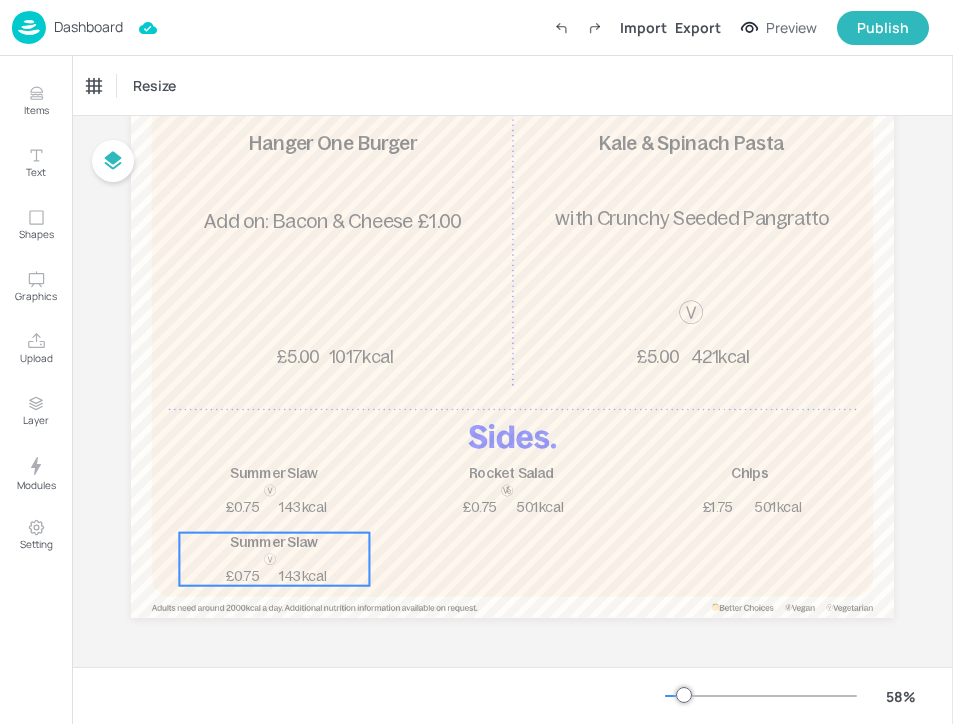 click on "143kcal" at bounding box center [303, 576] 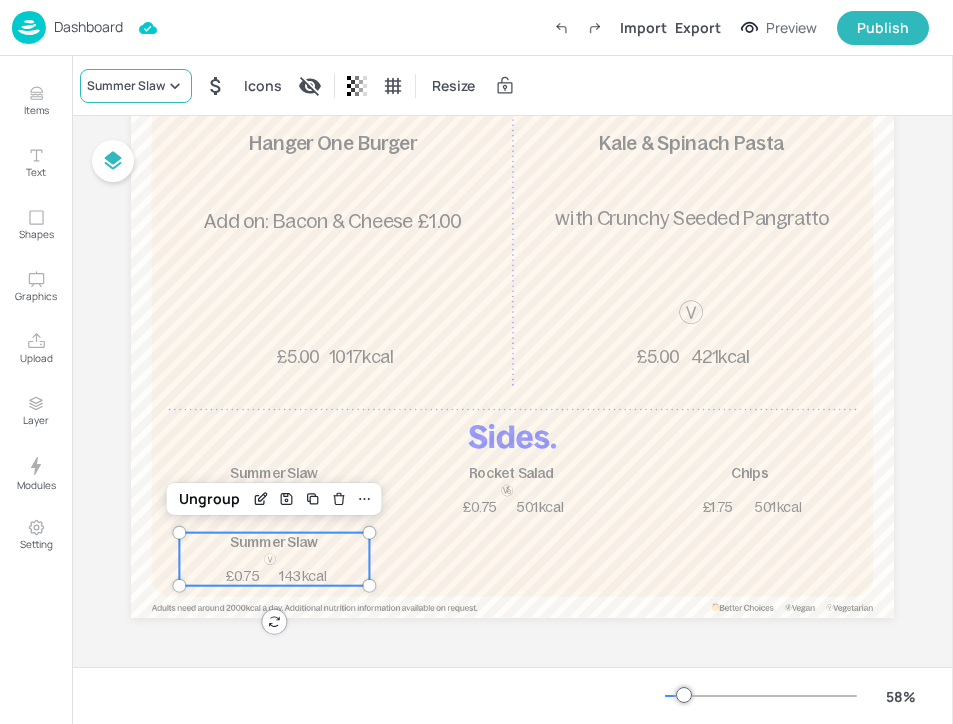 click on "Summer Slaw" at bounding box center (136, 86) 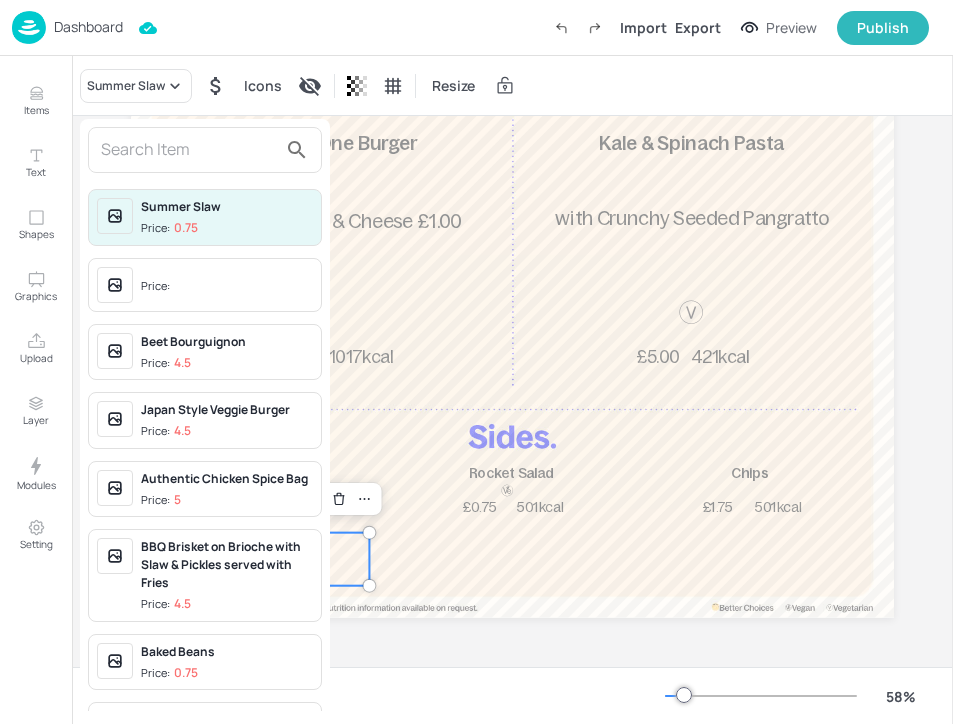 click at bounding box center [189, 150] 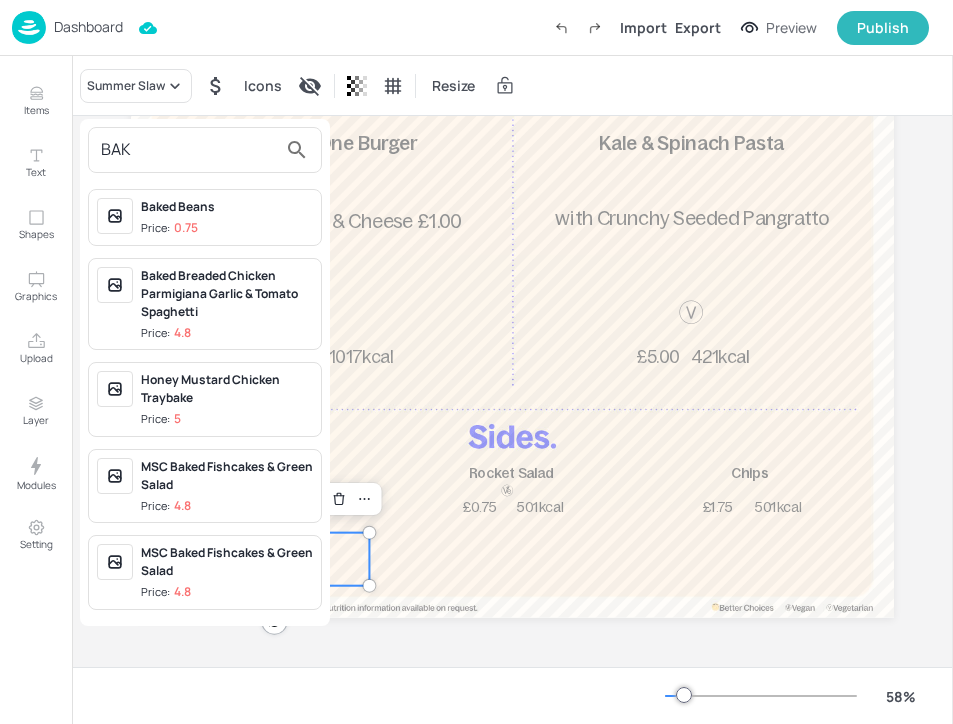type on "BAK" 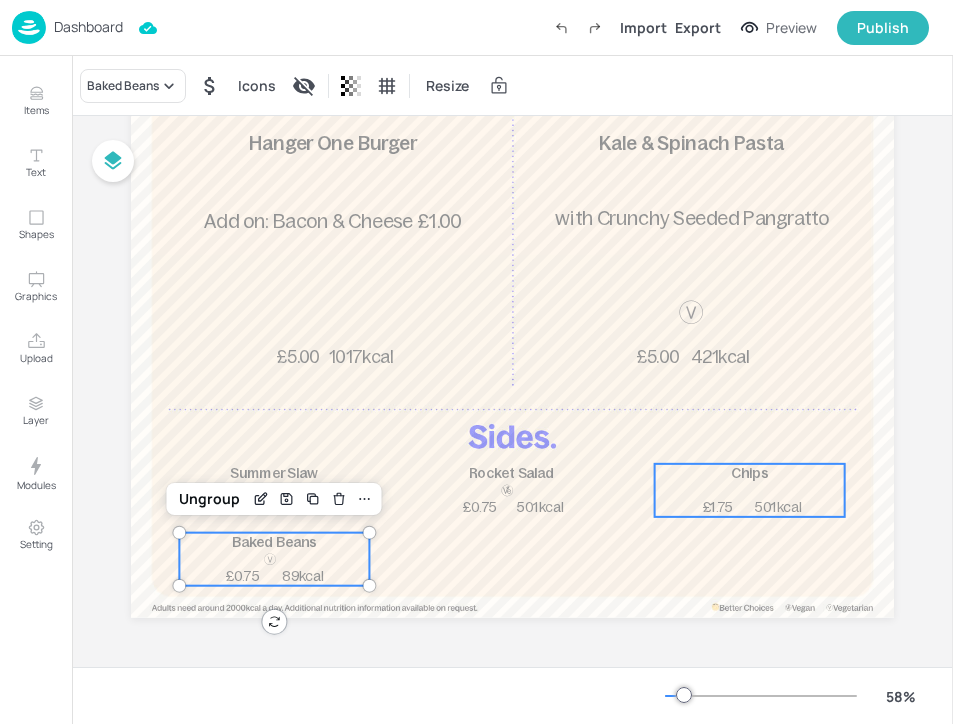 click on "Chips 501kcal £1.75" at bounding box center (750, 490) 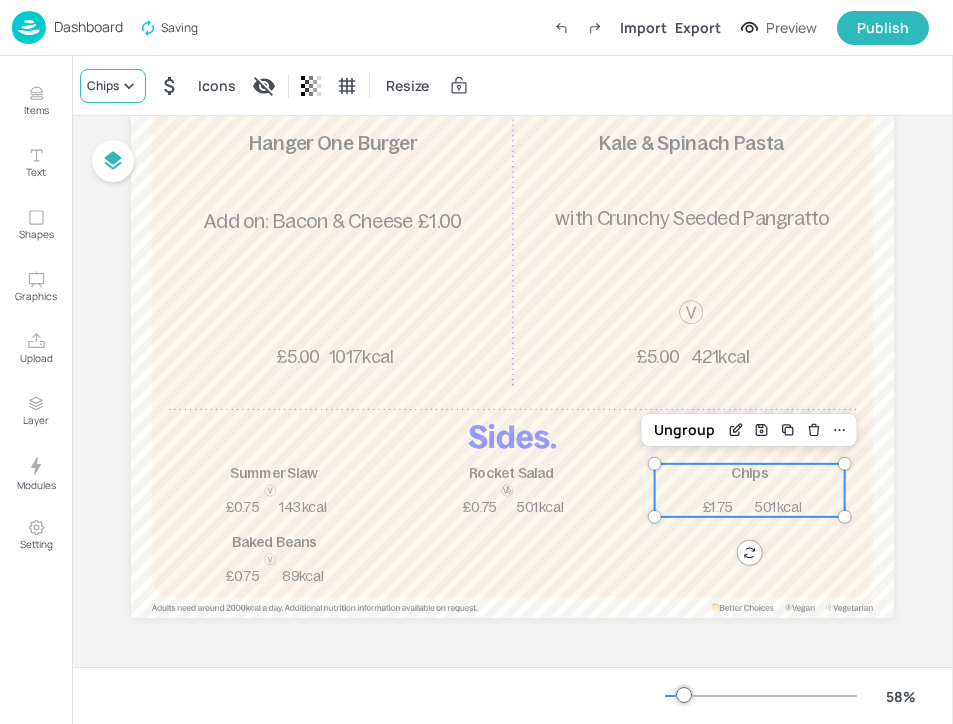 click 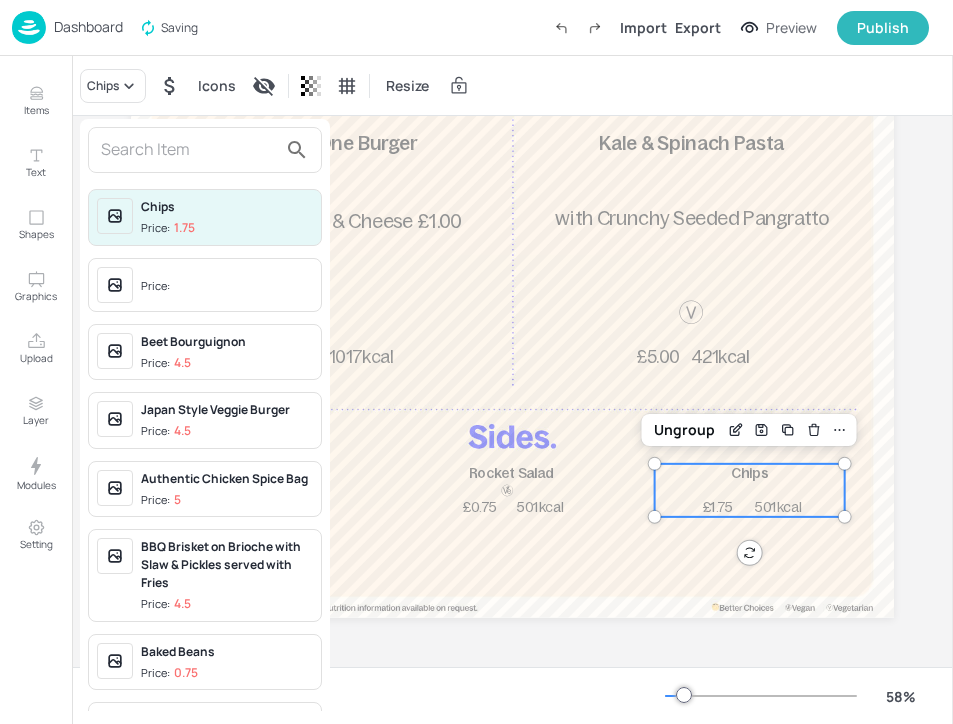 click at bounding box center (189, 150) 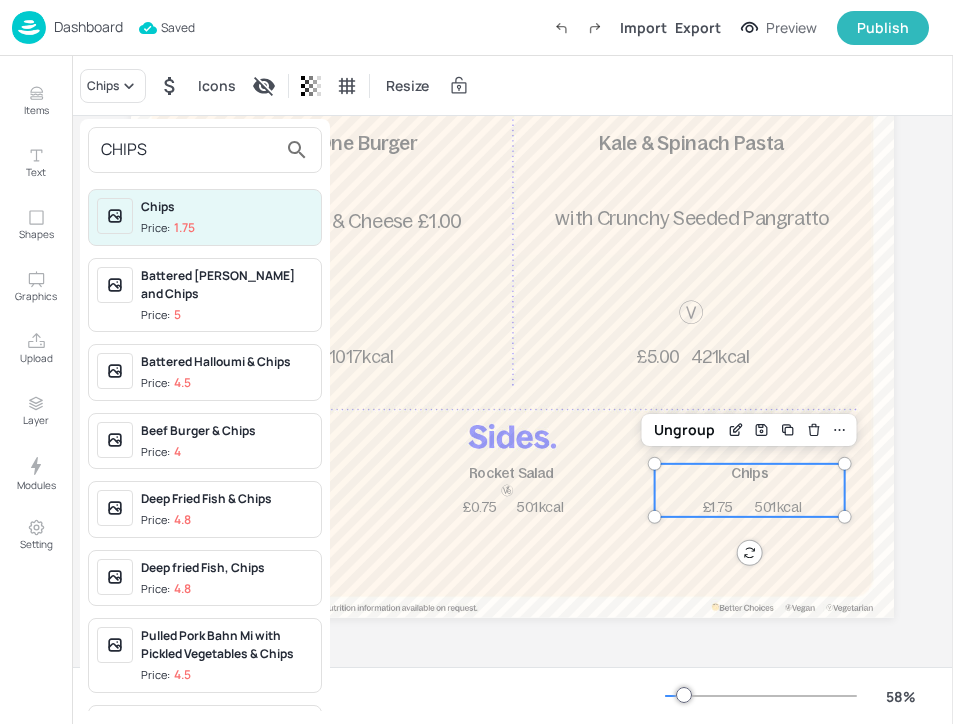 scroll, scrollTop: 40, scrollLeft: 0, axis: vertical 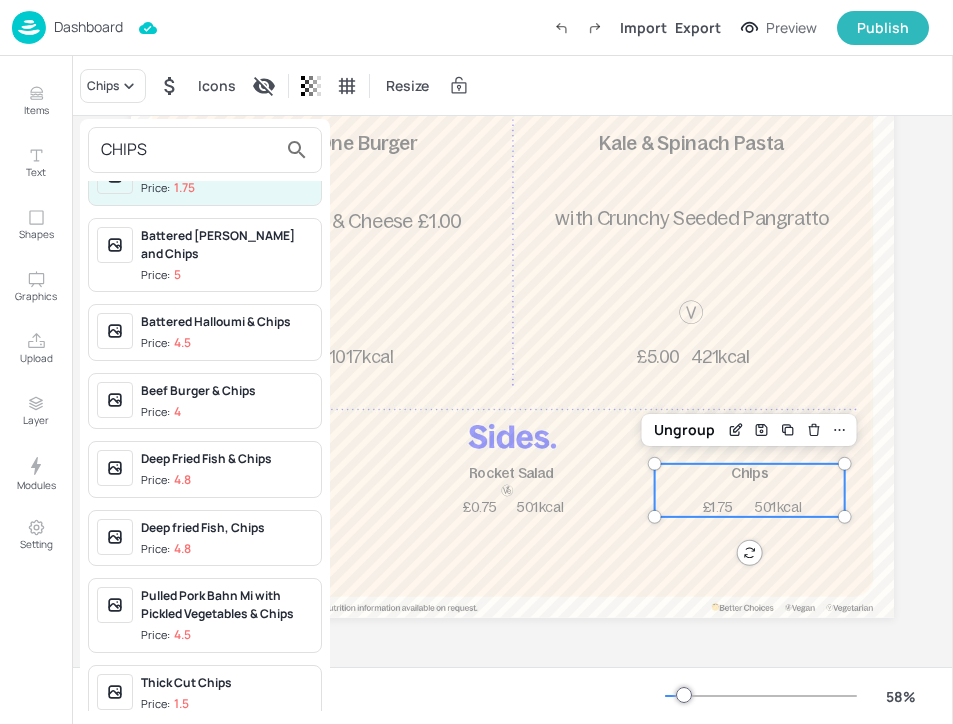 type on "CHIPS" 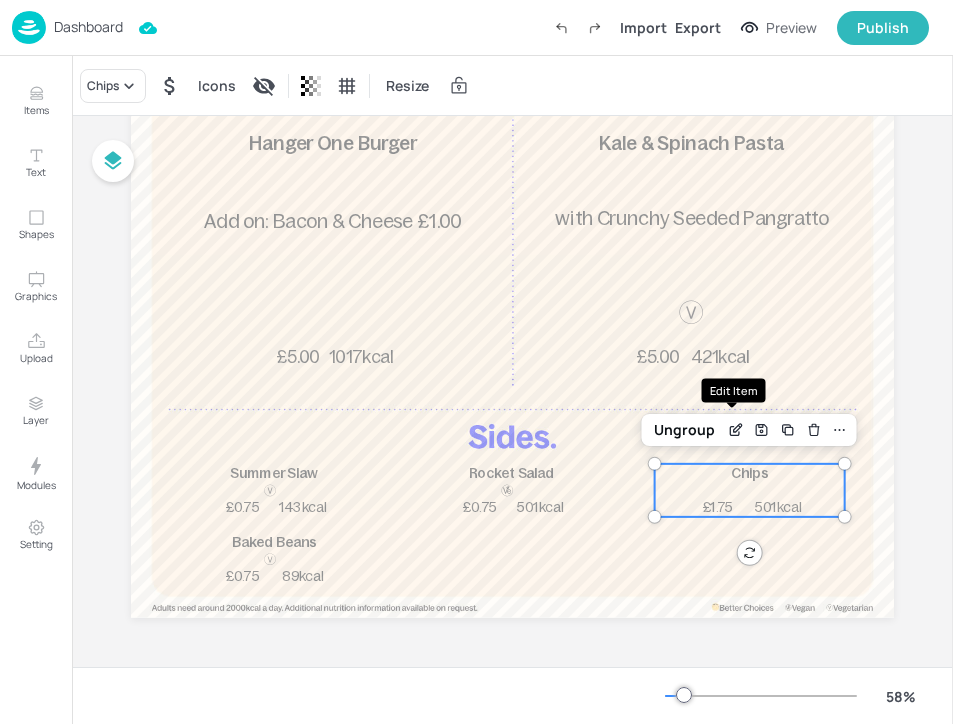 click 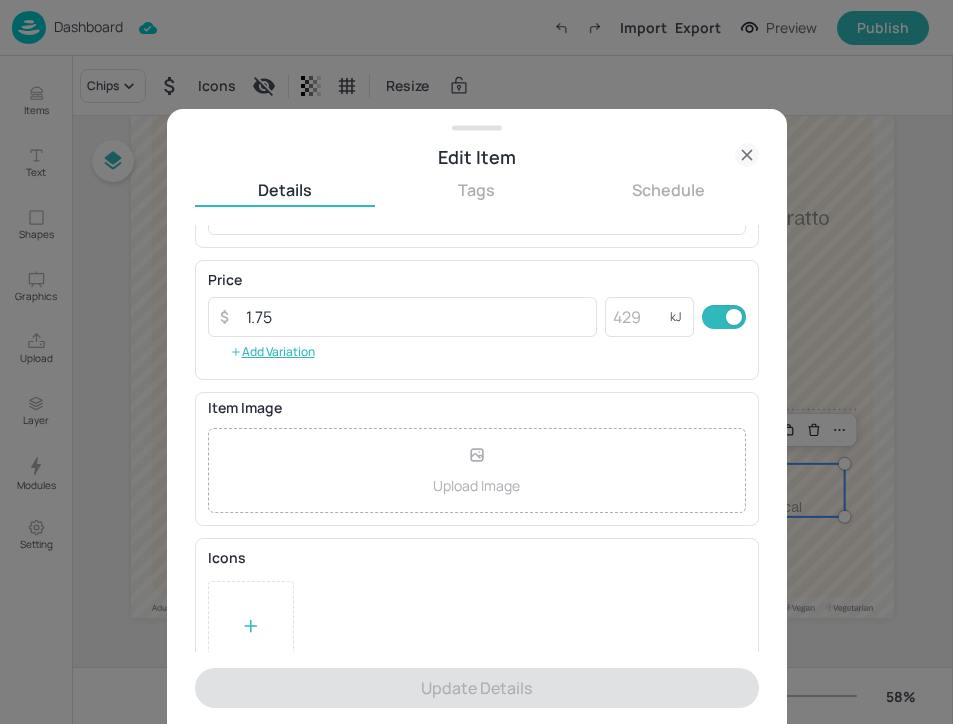 scroll, scrollTop: 314, scrollLeft: 0, axis: vertical 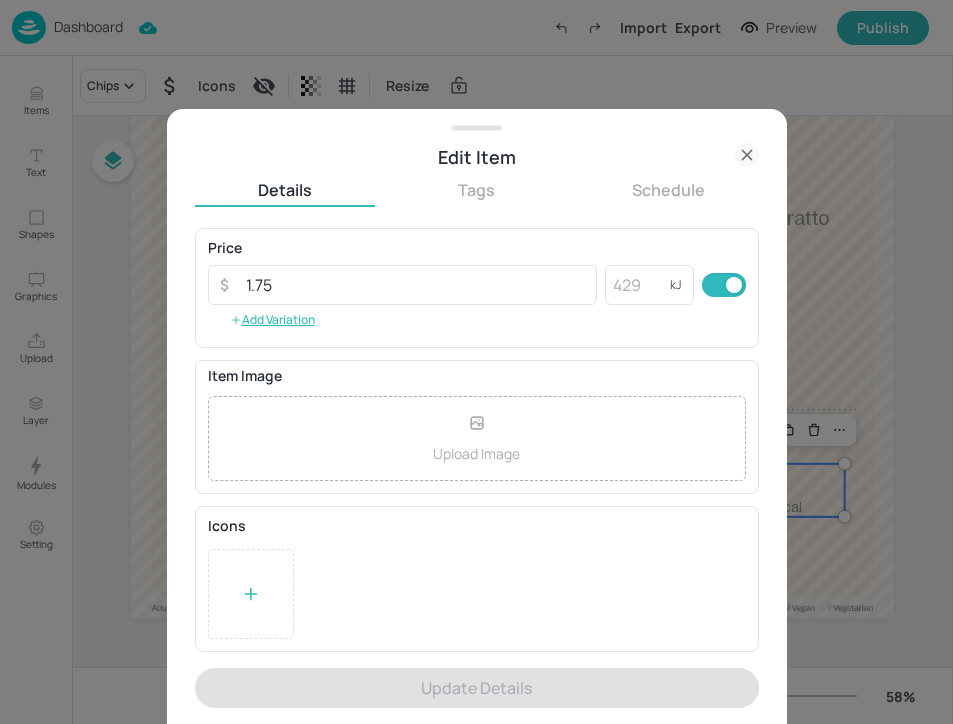 click at bounding box center (251, 594) 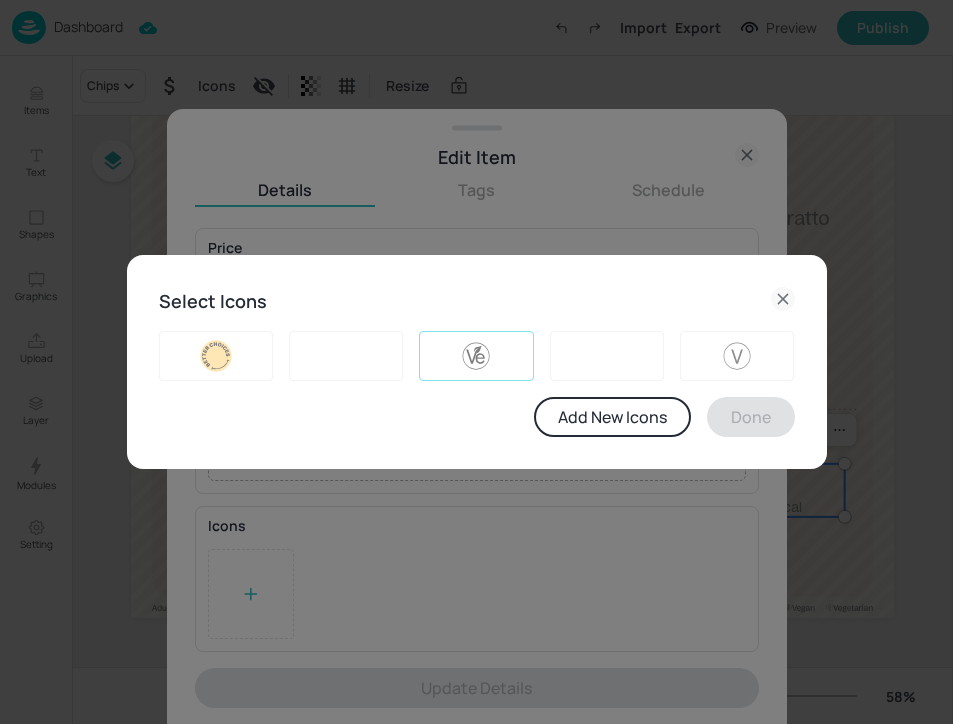 click at bounding box center [476, 356] 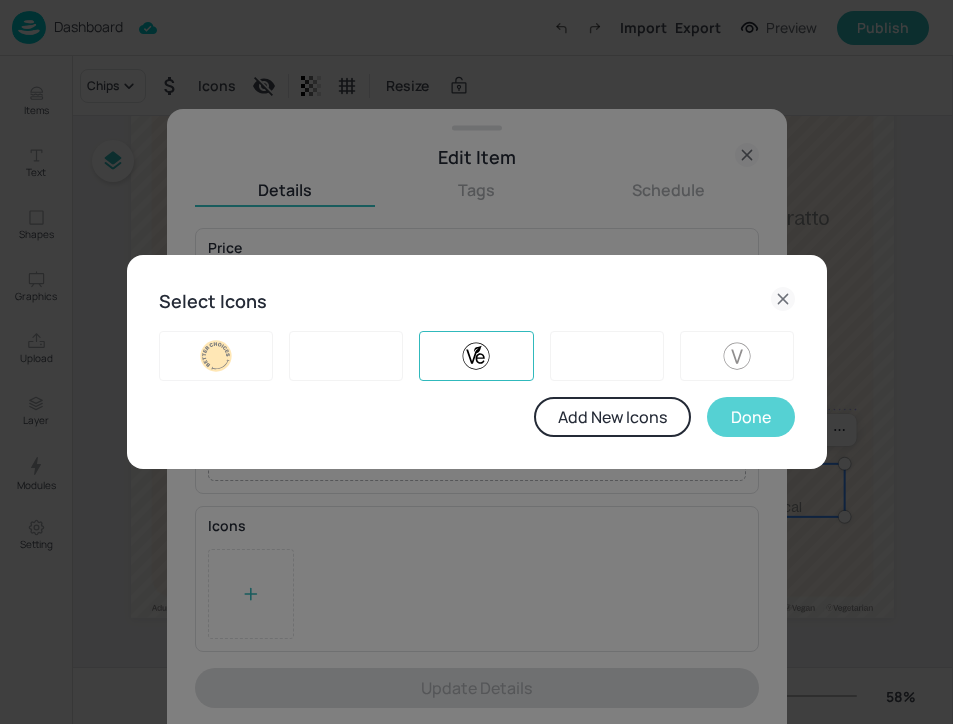 click on "Done" at bounding box center (751, 417) 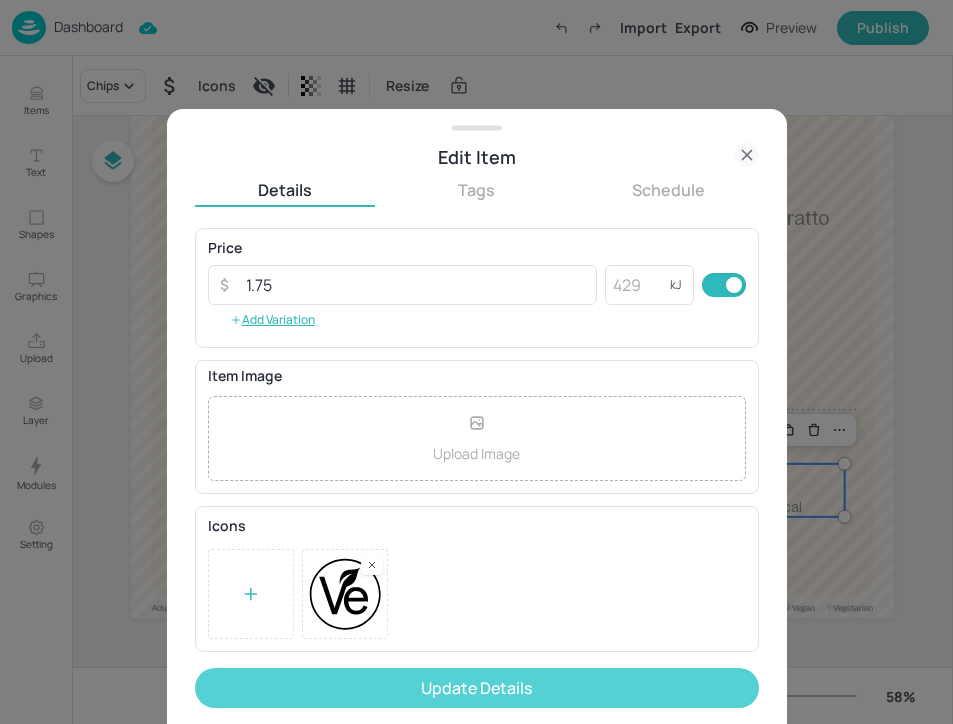 click on "Update Details" at bounding box center [477, 688] 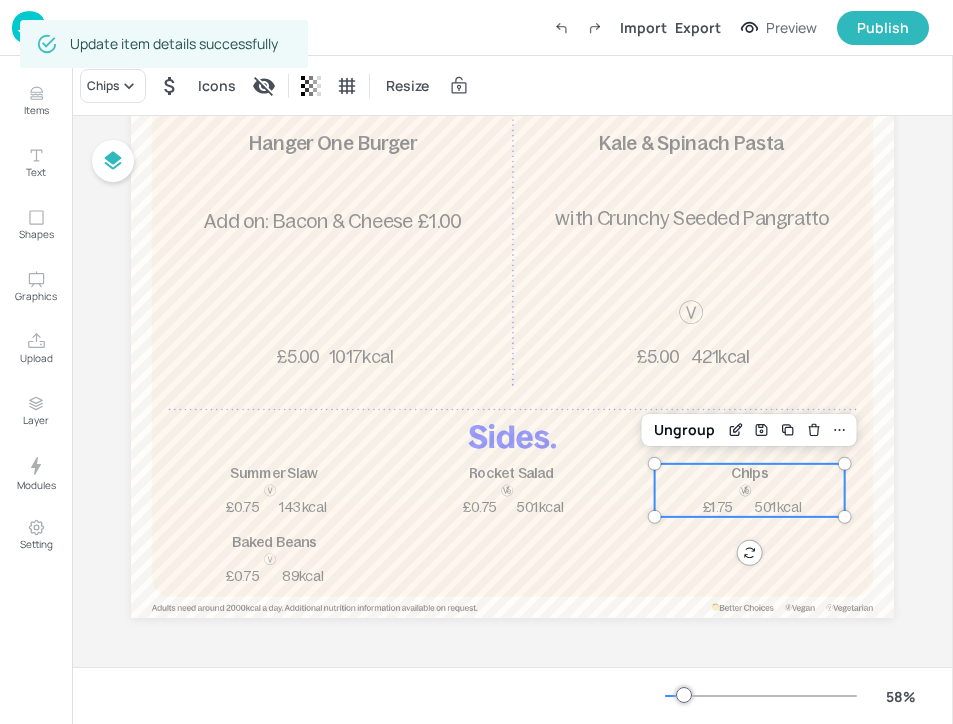 click at bounding box center [29, 27] 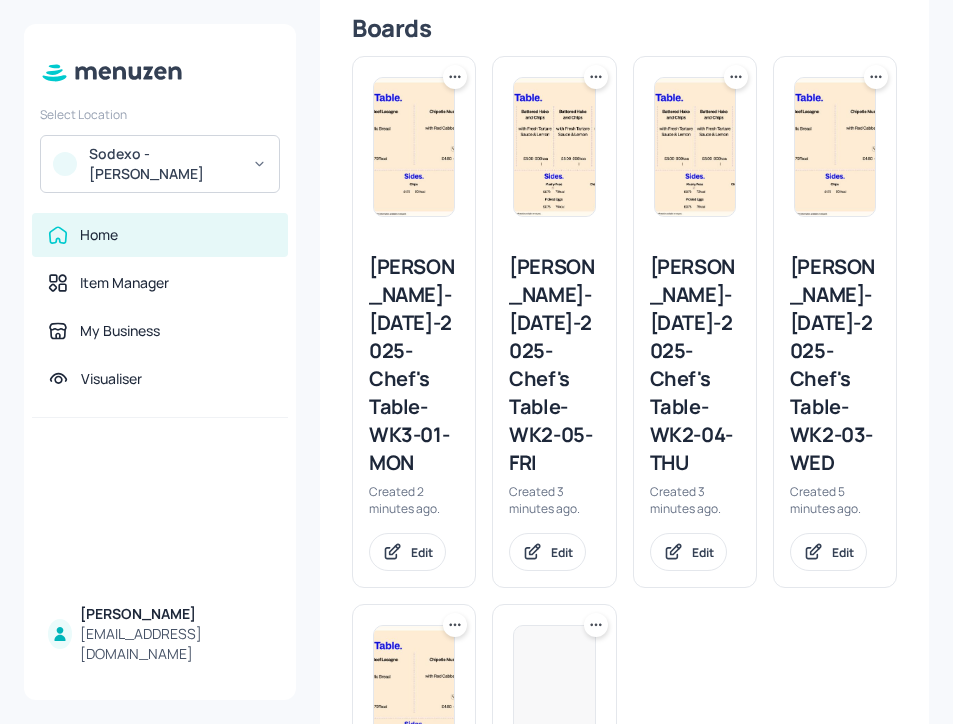 scroll, scrollTop: 553, scrollLeft: 0, axis: vertical 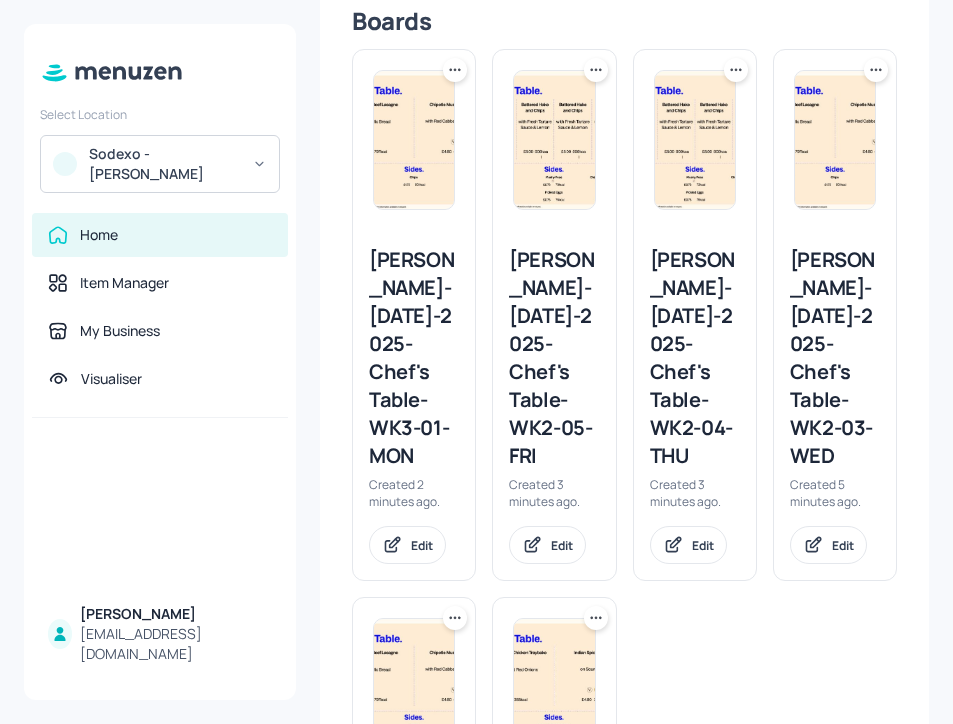 click 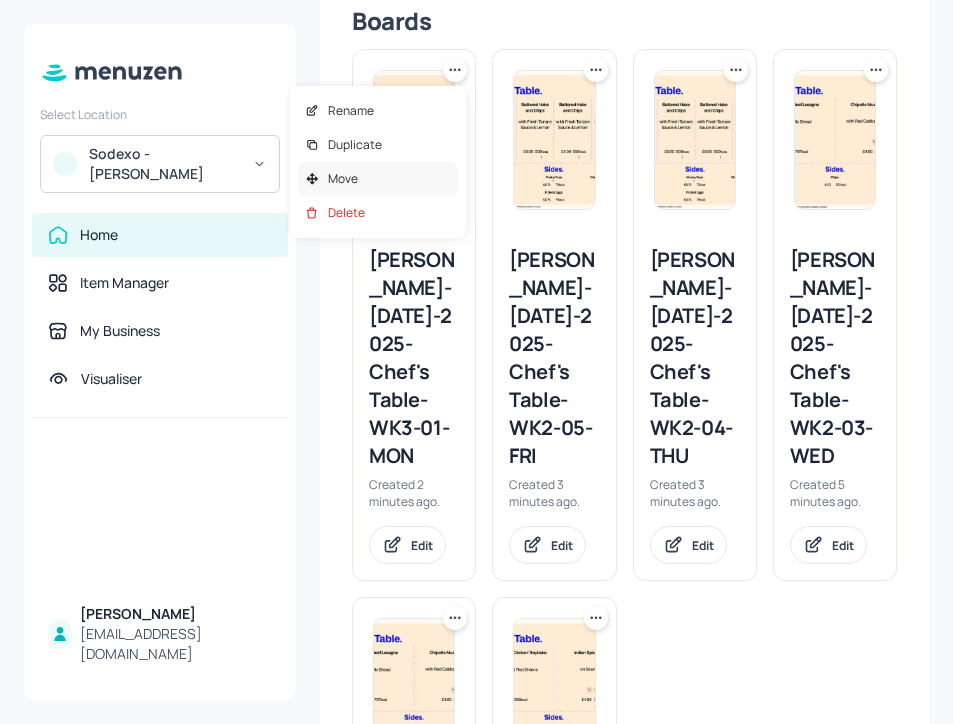 click on "Move" at bounding box center [378, 179] 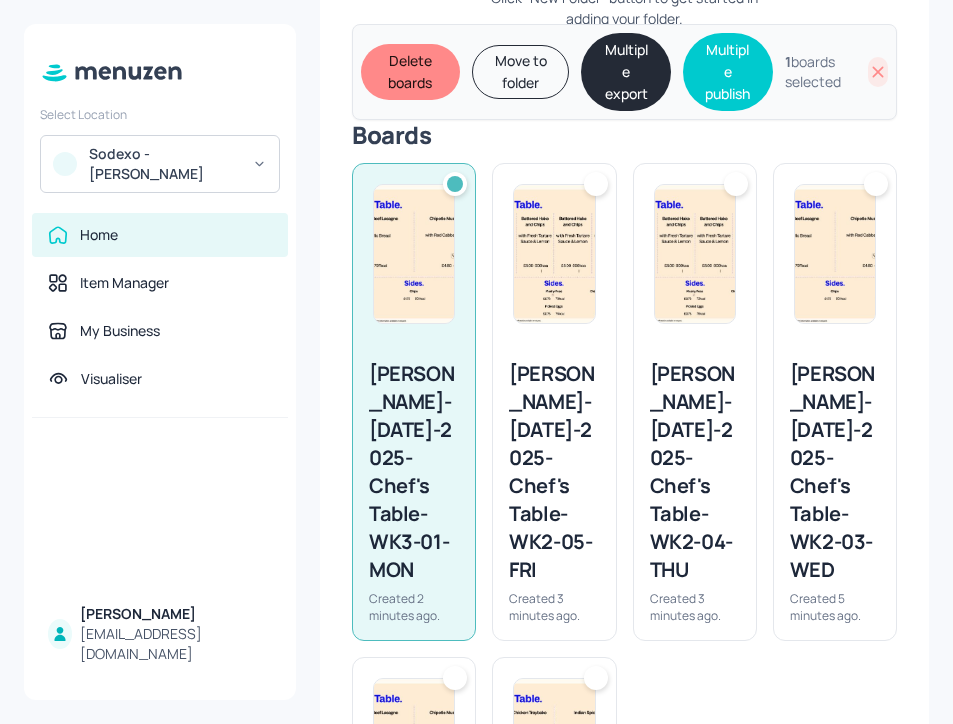 scroll, scrollTop: 667, scrollLeft: 0, axis: vertical 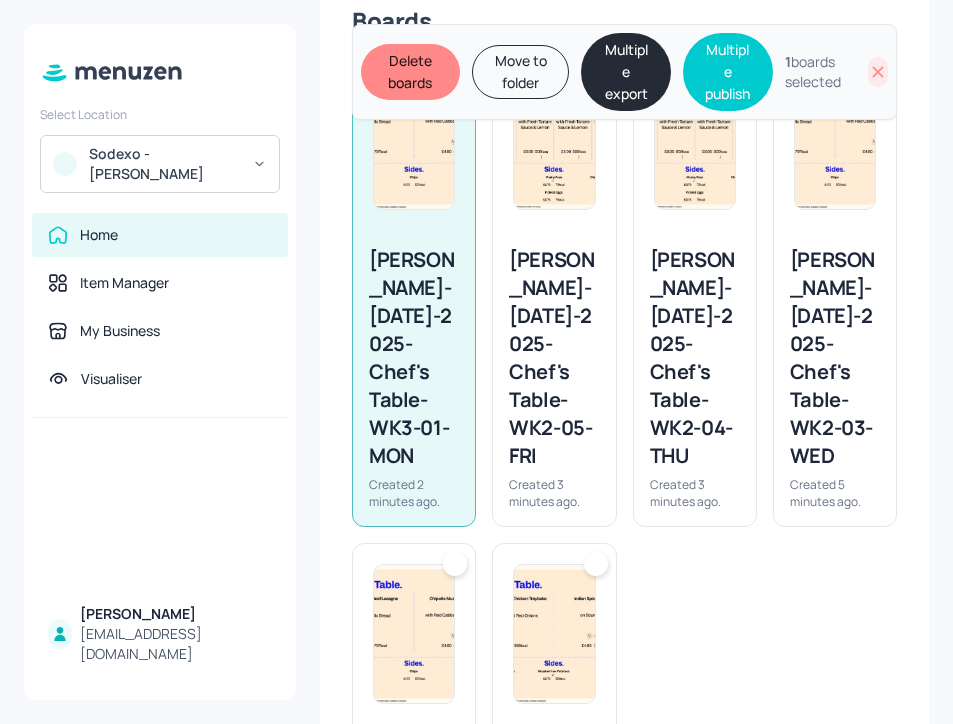 click on "Move to folder" at bounding box center (521, 72) 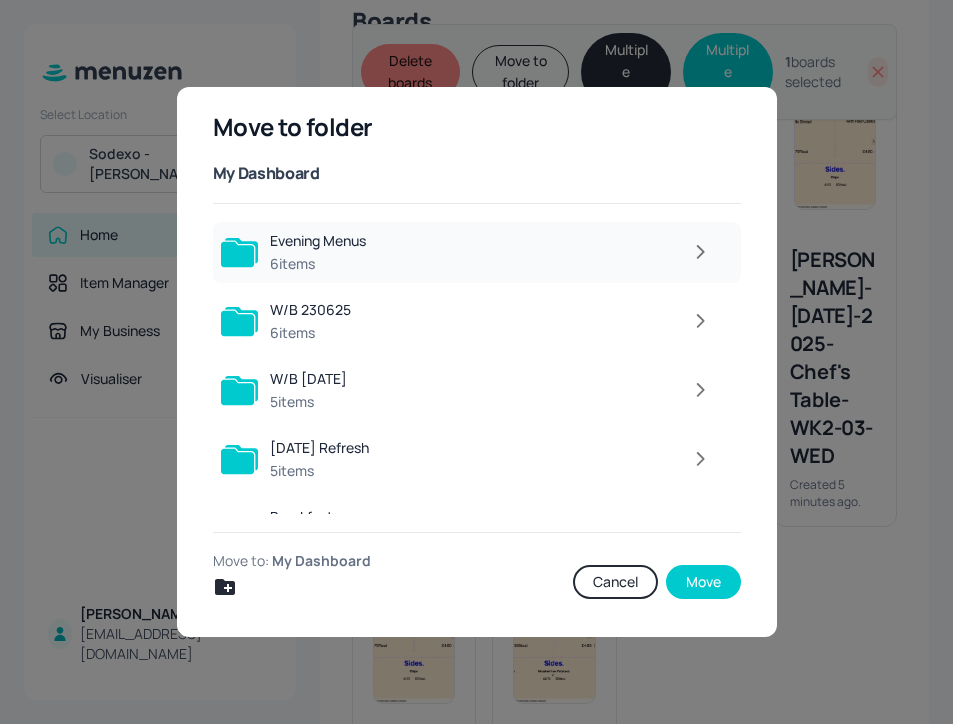 scroll, scrollTop: 0, scrollLeft: 0, axis: both 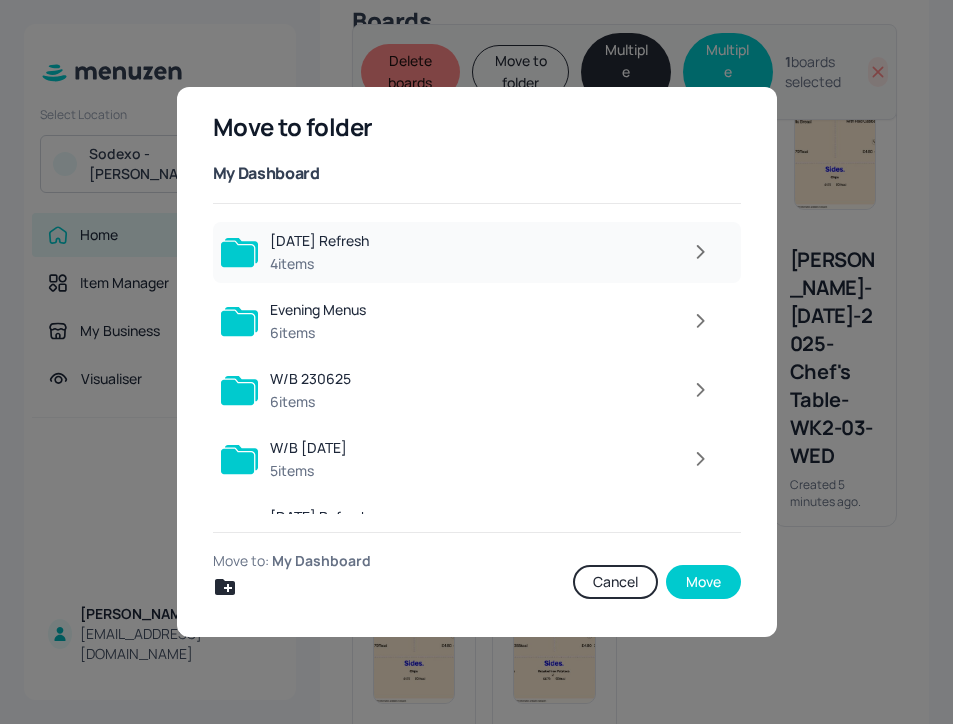 click 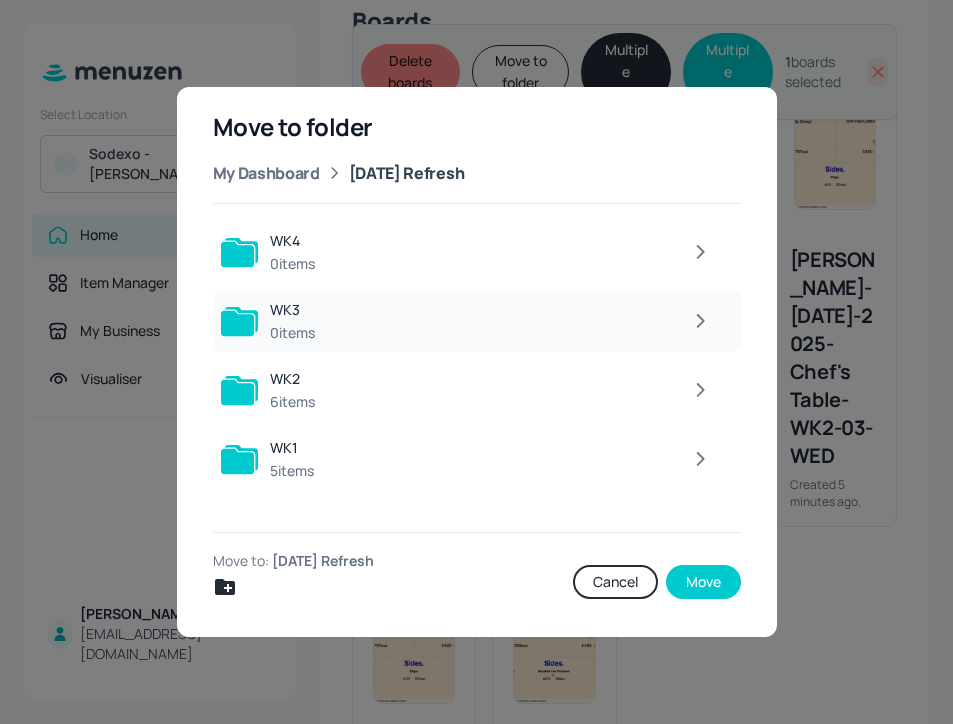 click on "WK3 0  items" at bounding box center (477, 321) 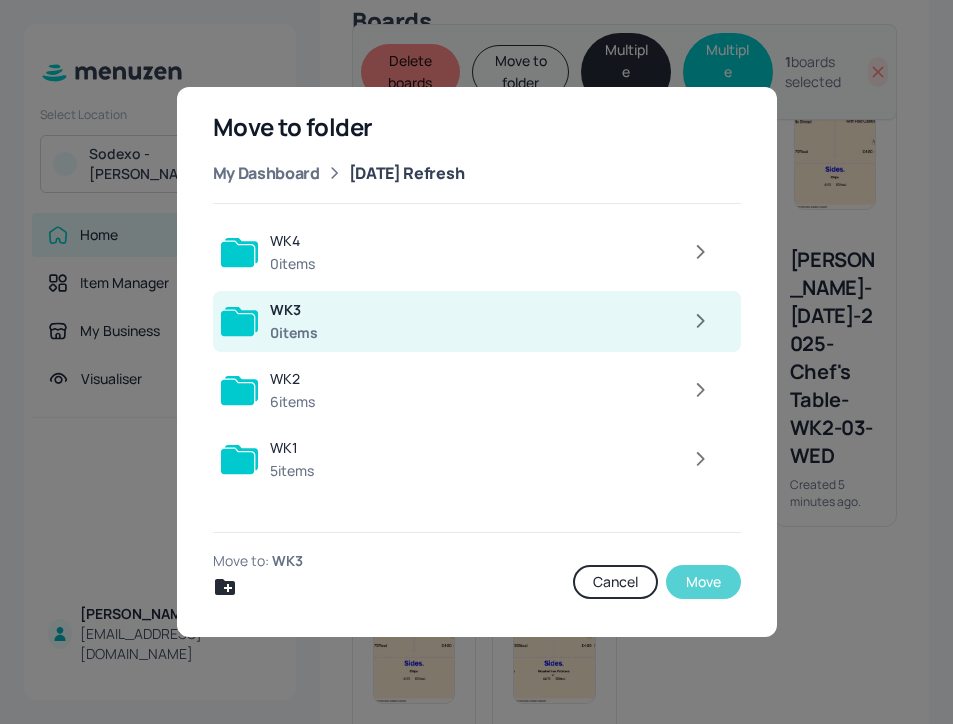 click on "Move" at bounding box center [703, 582] 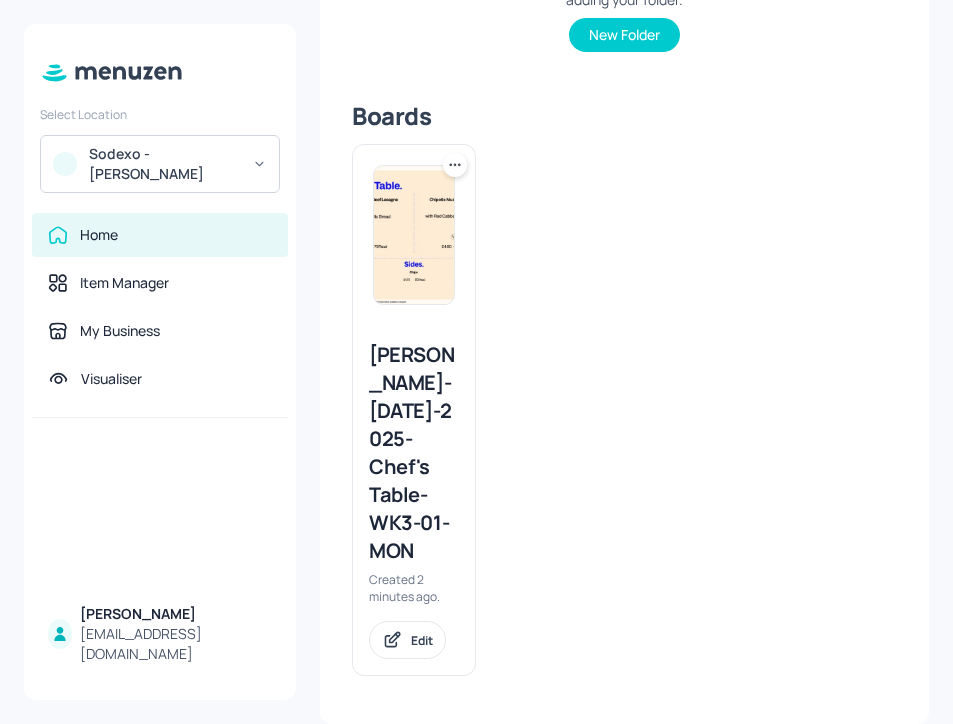 scroll, scrollTop: 0, scrollLeft: 0, axis: both 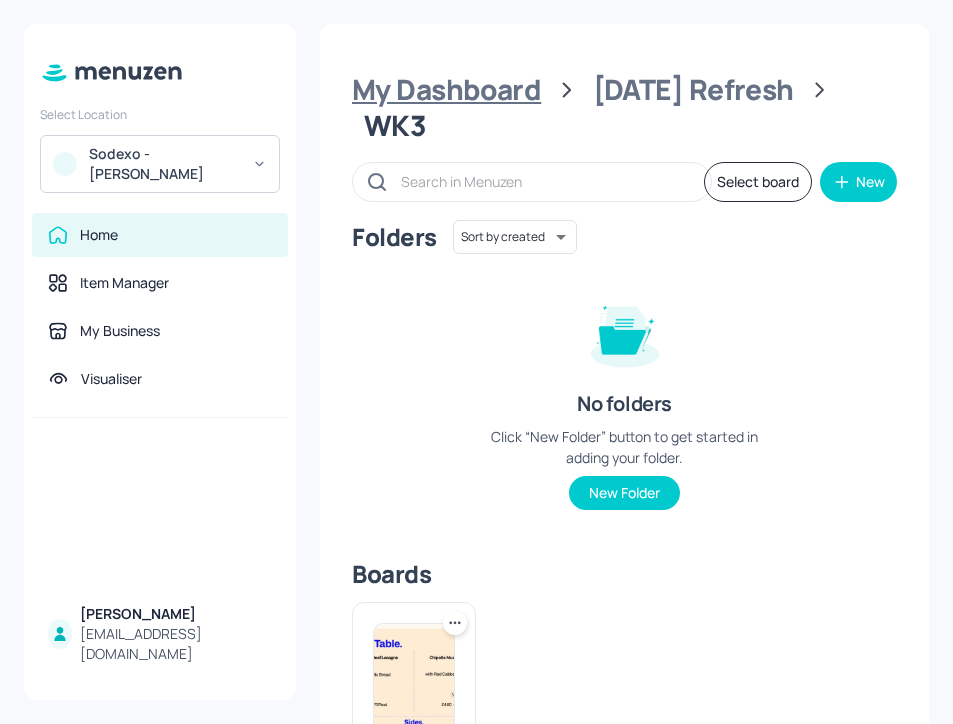 click on "My Dashboard" at bounding box center [446, 90] 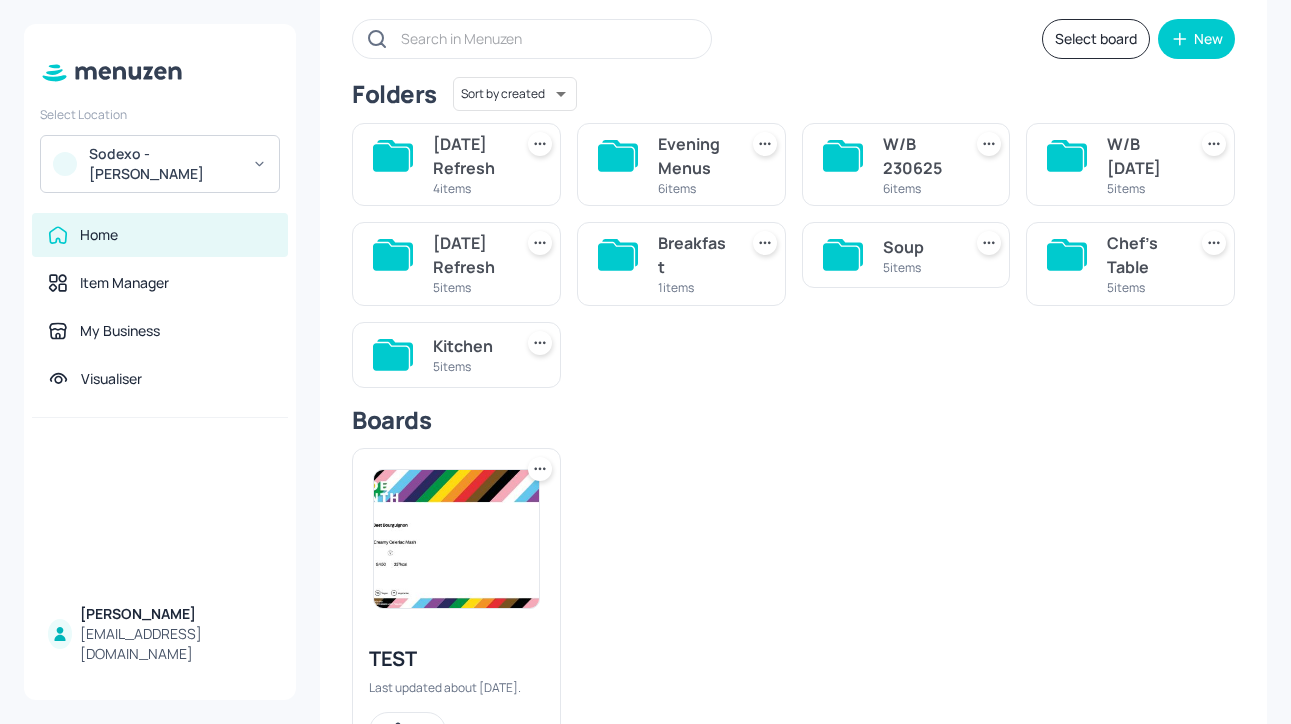 scroll, scrollTop: 0, scrollLeft: 0, axis: both 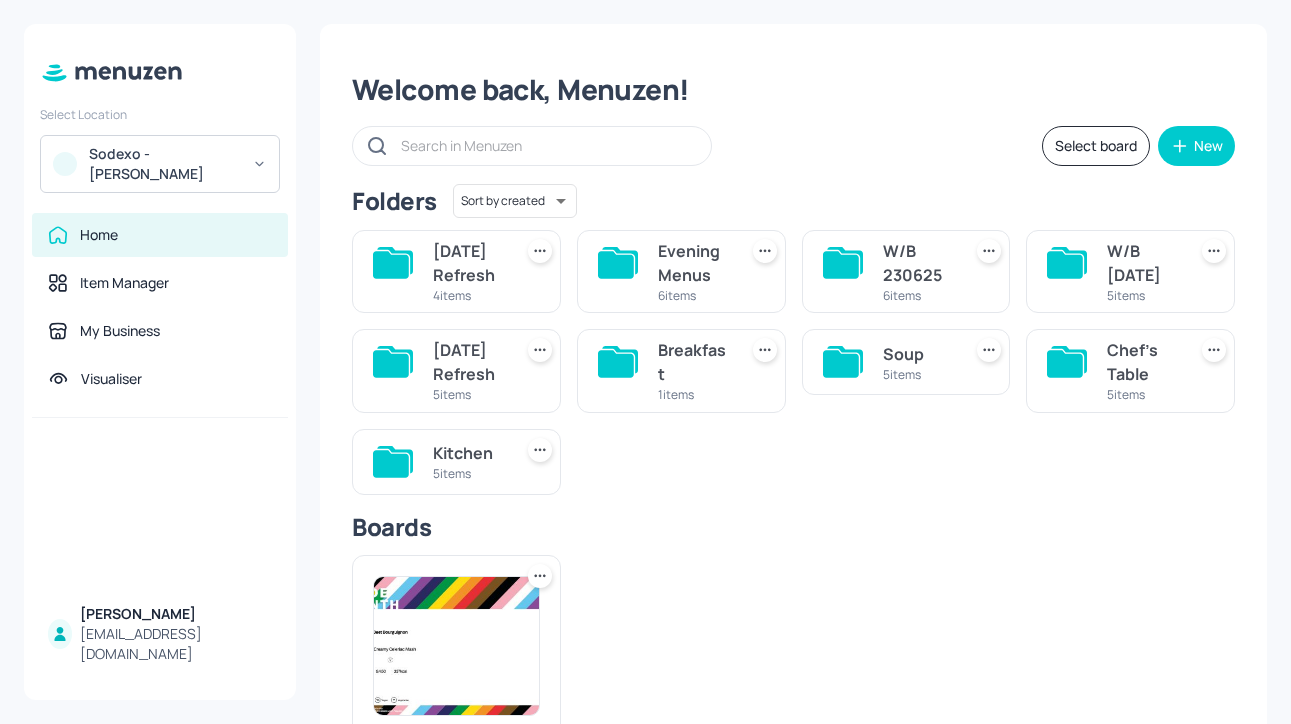 click on "[DATE] Refresh" at bounding box center (468, 263) 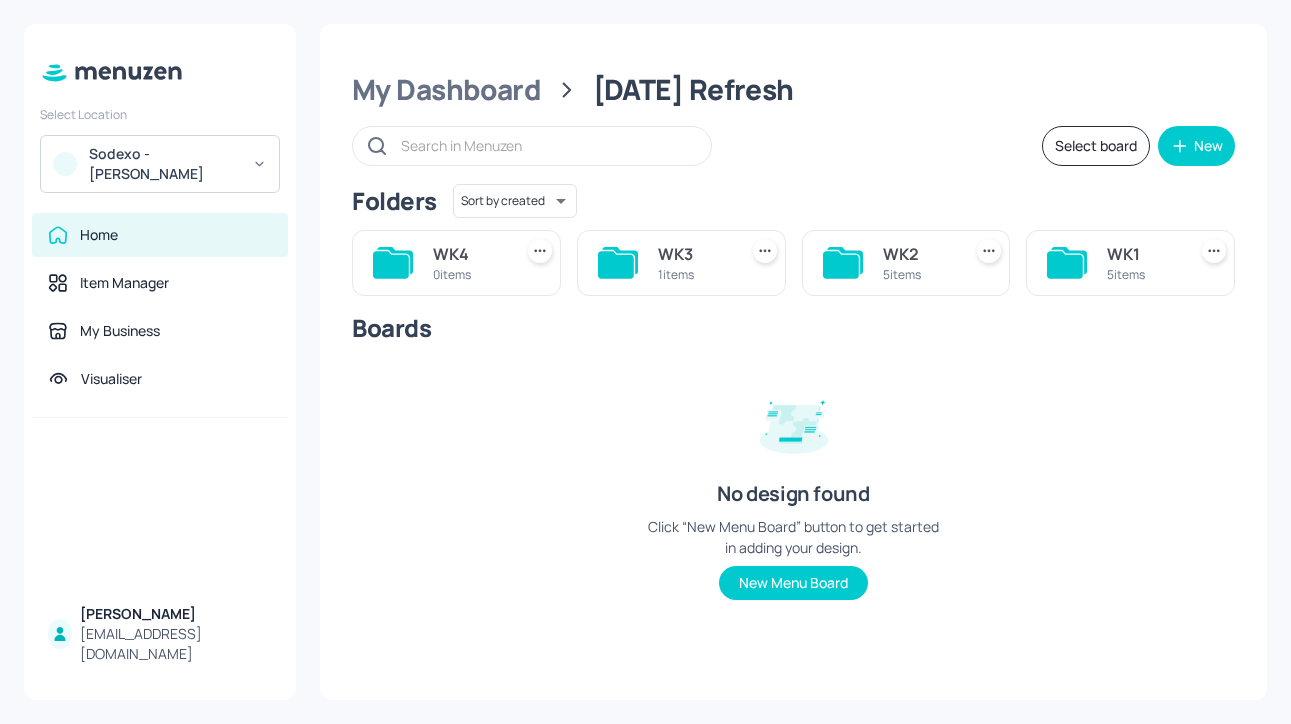 click on "5  items" at bounding box center (1142, 274) 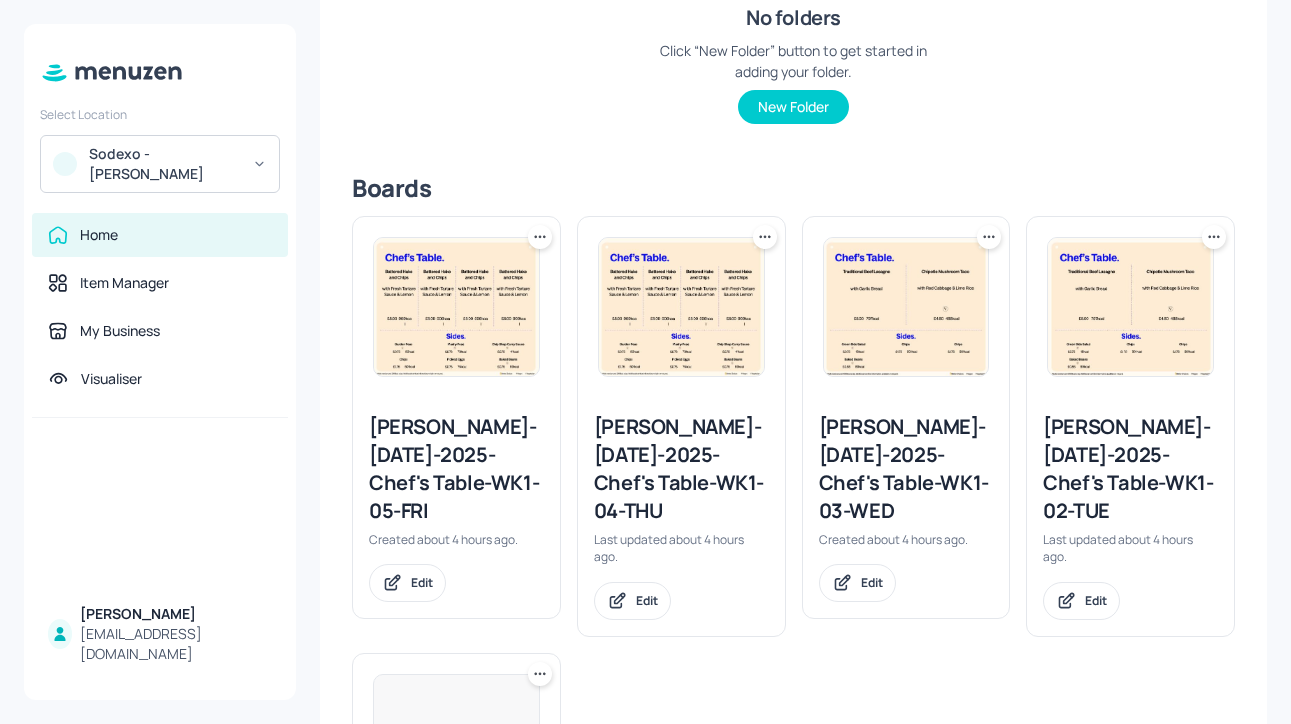 scroll, scrollTop: 478, scrollLeft: 0, axis: vertical 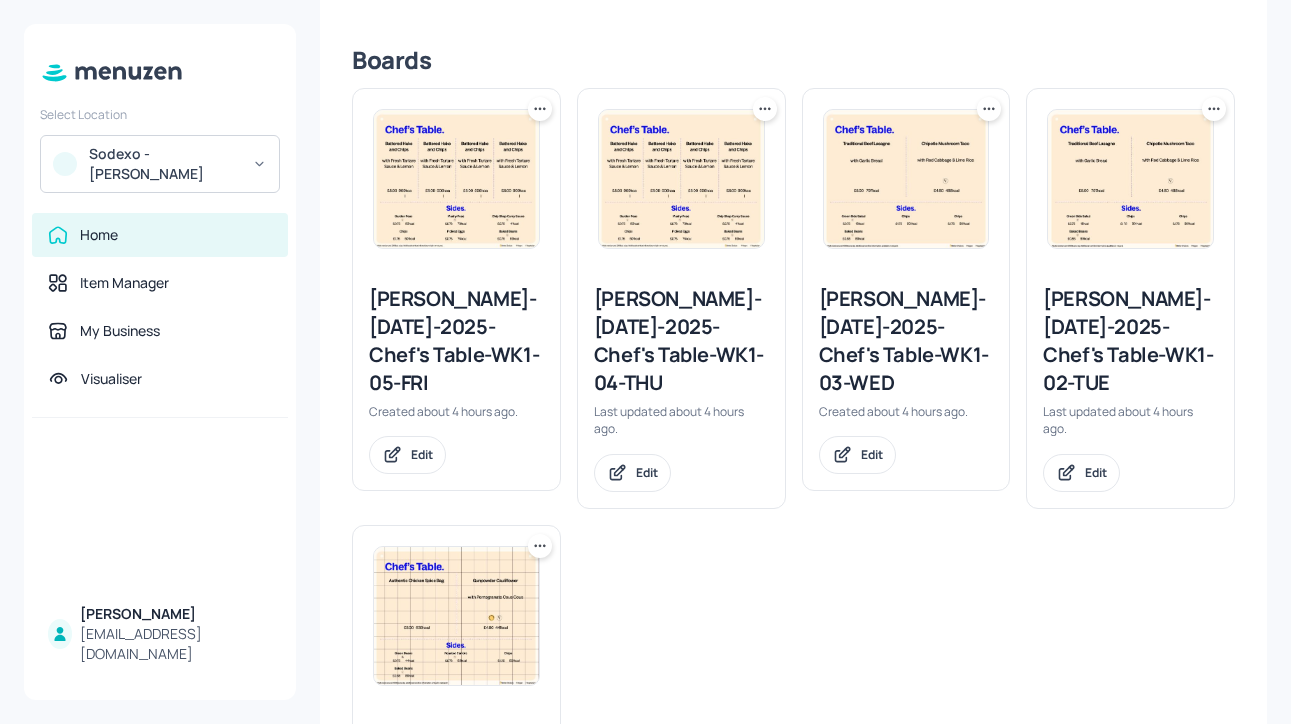 click 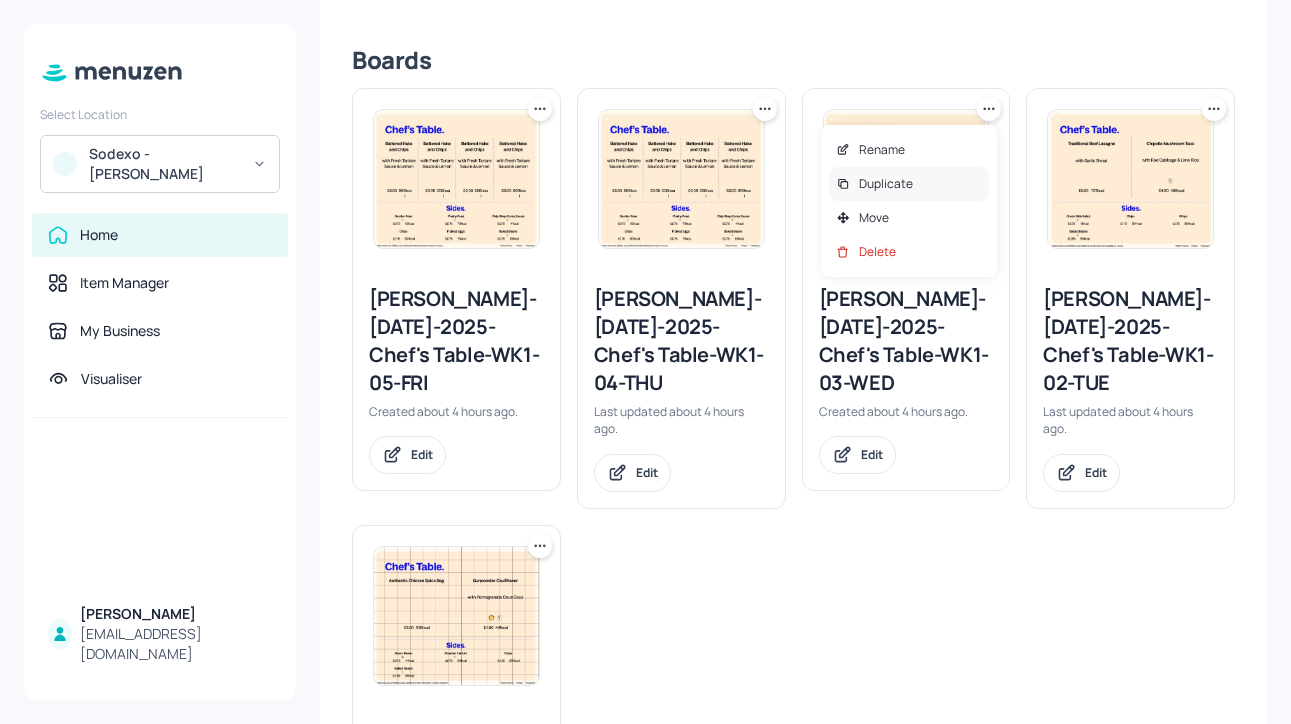 click on "Duplicate" at bounding box center [909, 184] 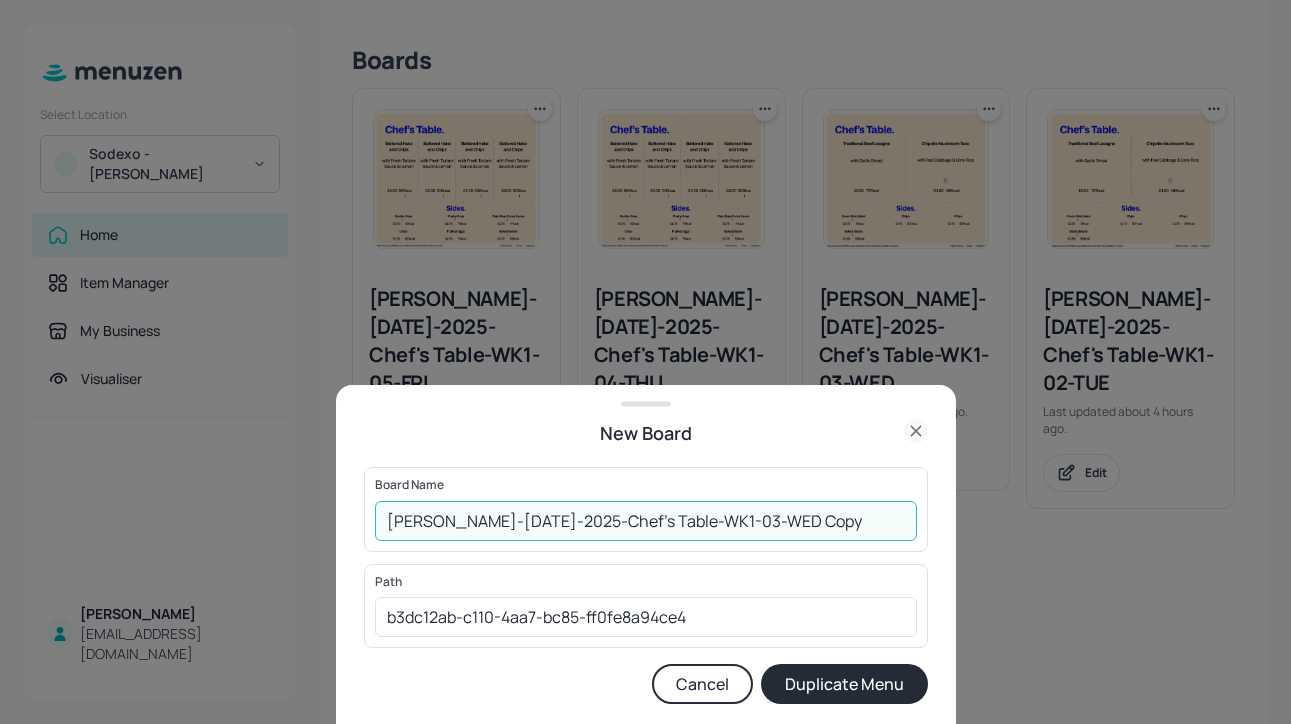 drag, startPoint x: 826, startPoint y: 517, endPoint x: 727, endPoint y: 515, distance: 99.0202 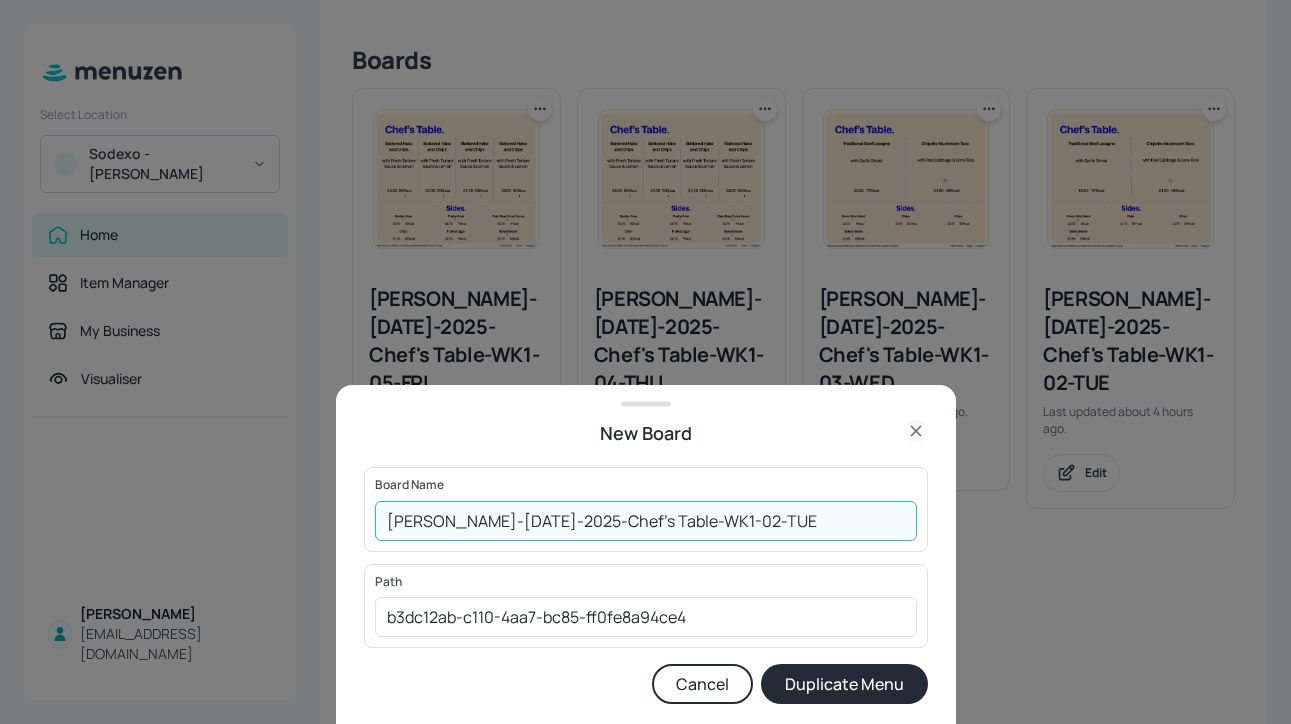 click on "Leonardo Yeovil-JUL-2025-Chef's Table-WK1-02-TUE" at bounding box center (646, 521) 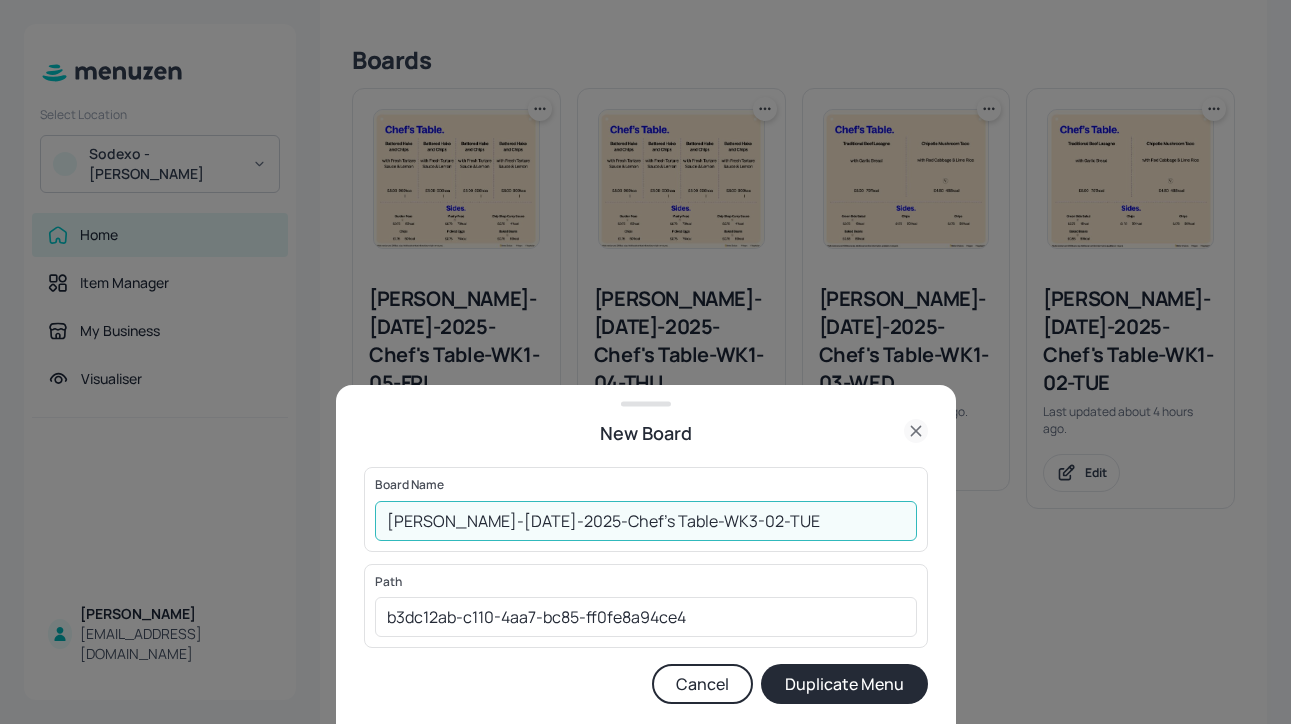 type on "[PERSON_NAME]-[DATE]-2025-Chef's Table-WK3-02-TUE" 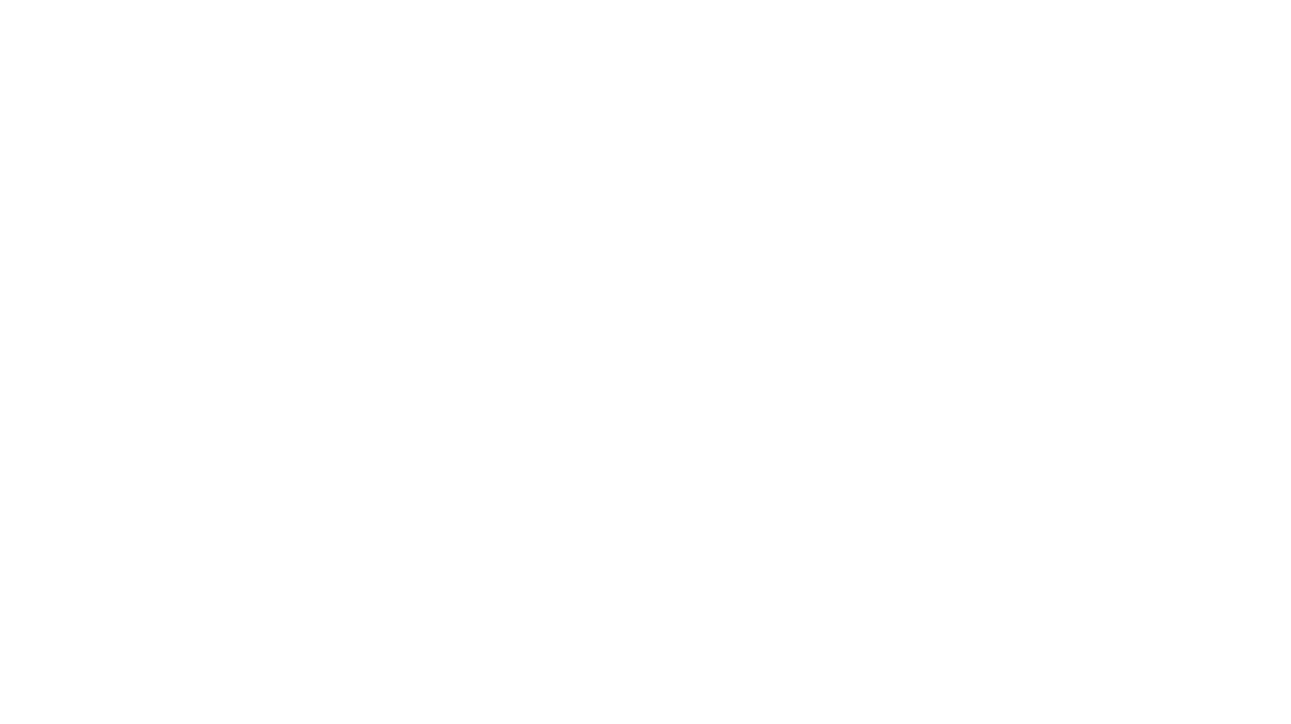 scroll, scrollTop: 0, scrollLeft: 0, axis: both 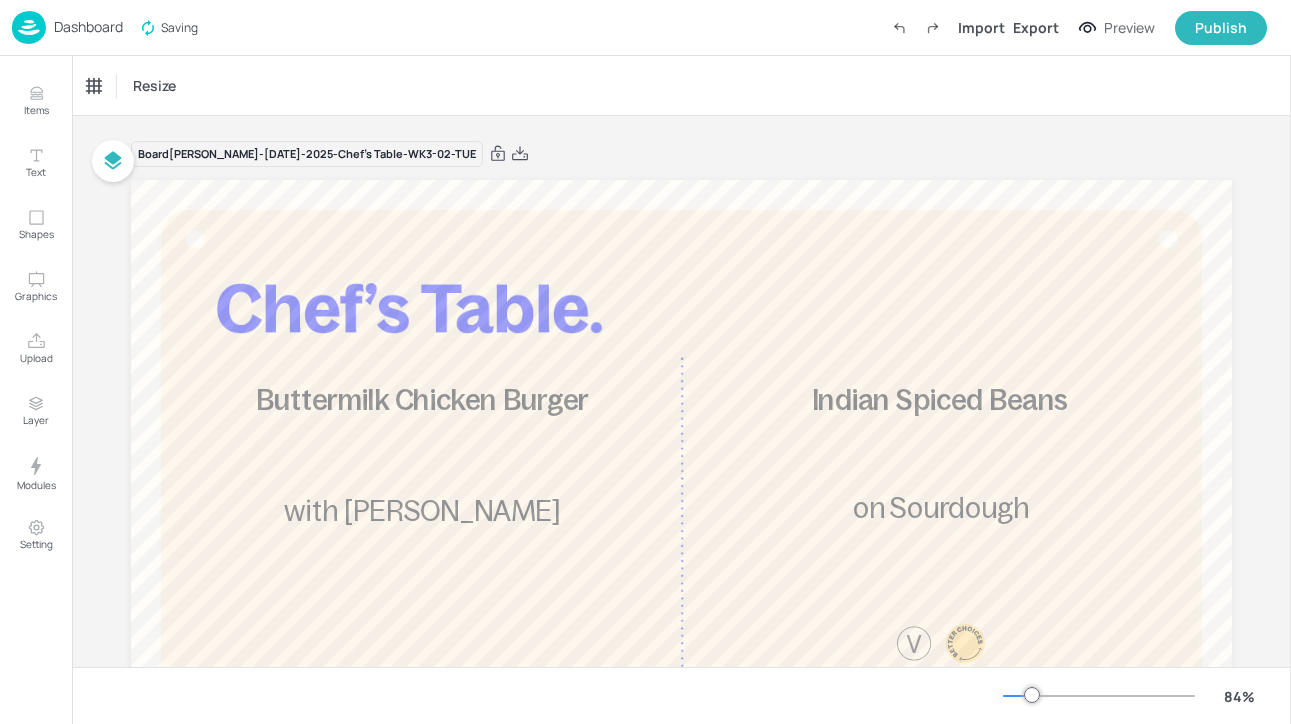 click on "Dashboard" at bounding box center [88, 27] 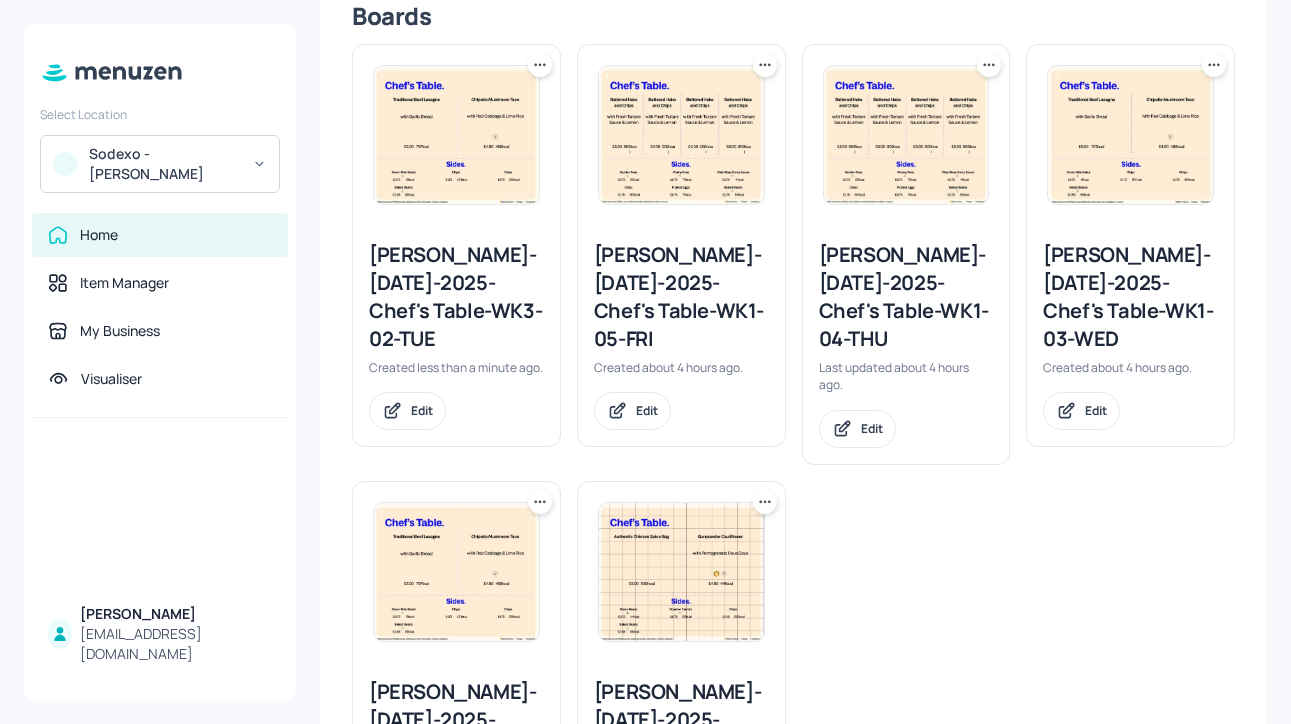 scroll, scrollTop: 495, scrollLeft: 0, axis: vertical 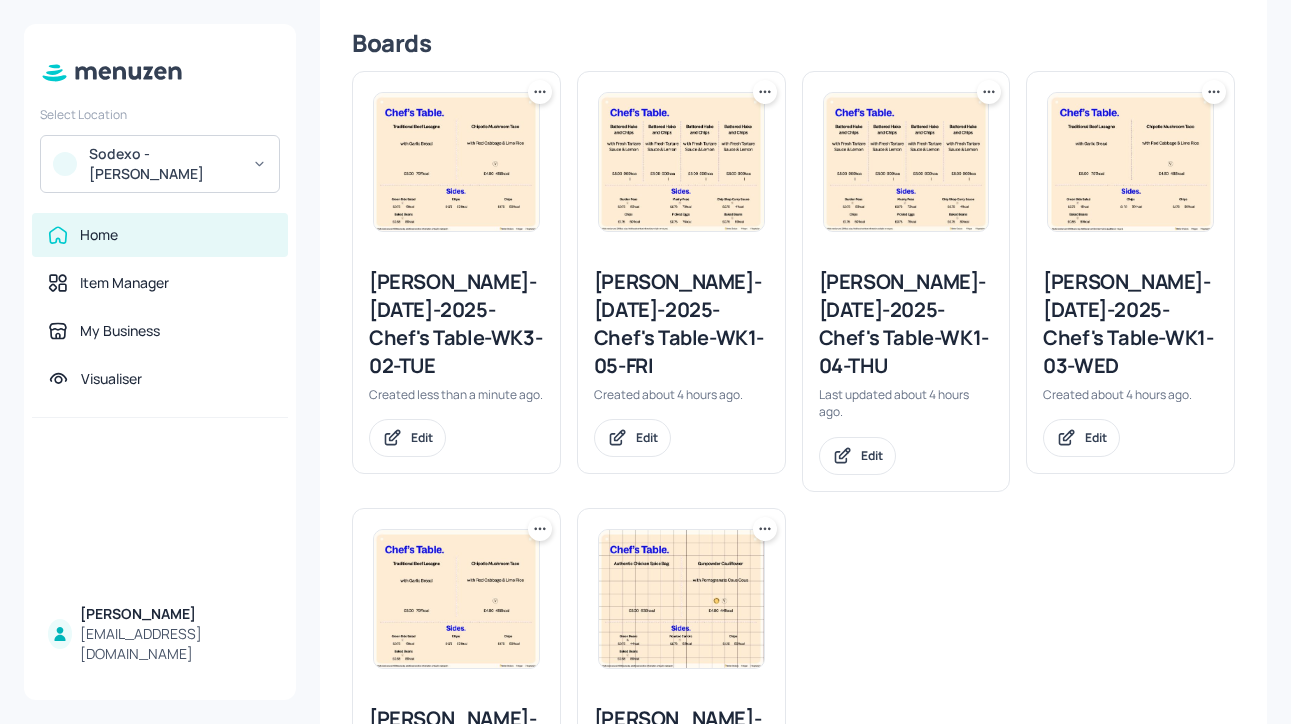 click 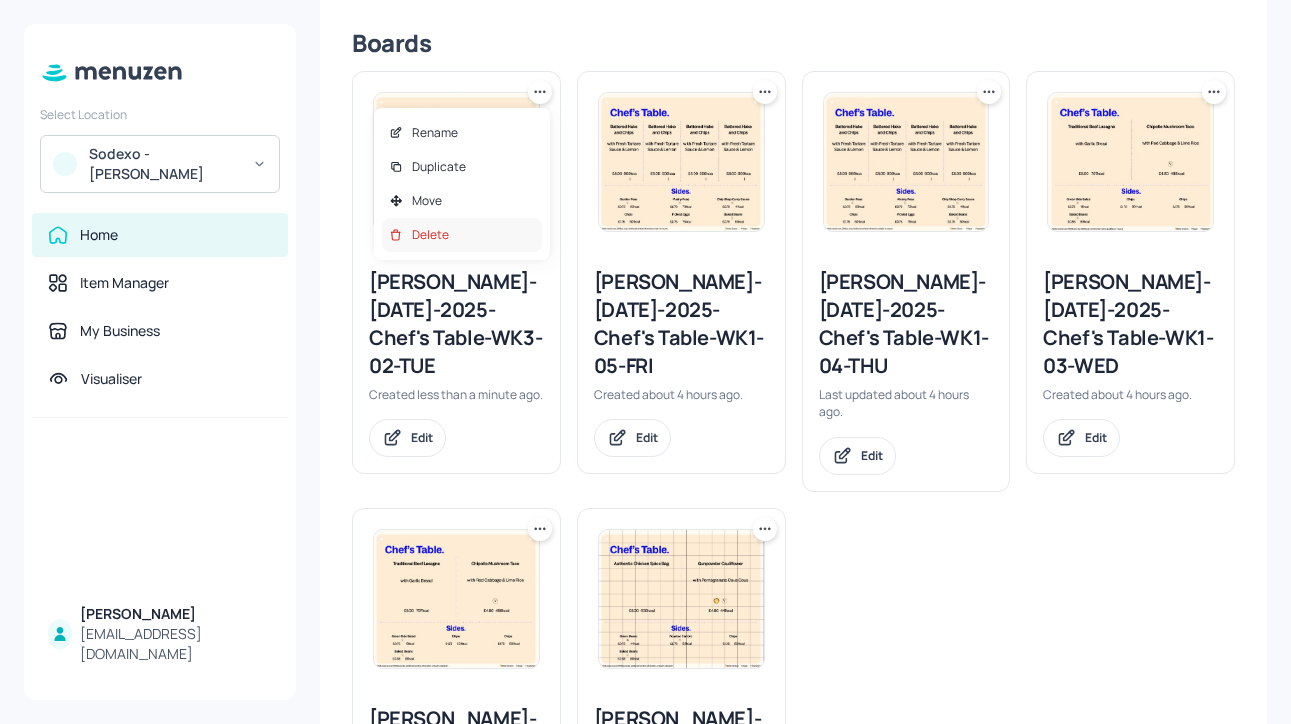 click on "Delete" at bounding box center [462, 235] 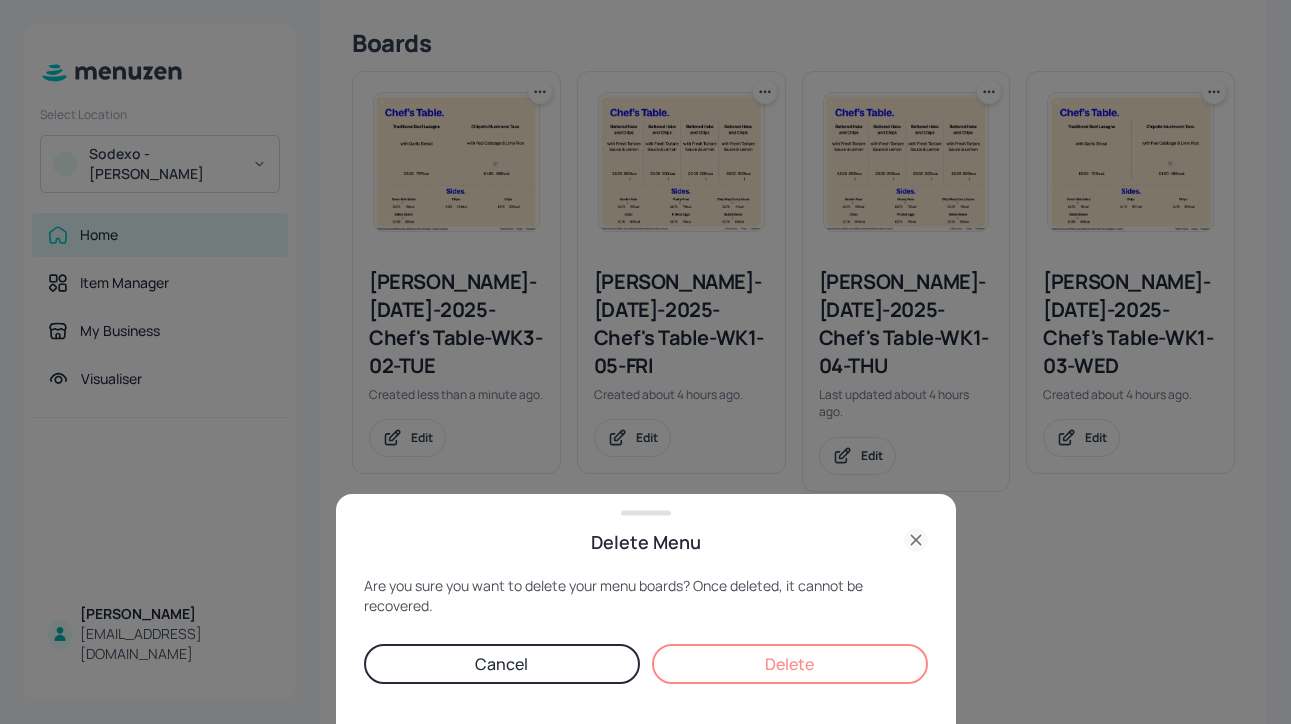 click on "Delete" at bounding box center [790, 664] 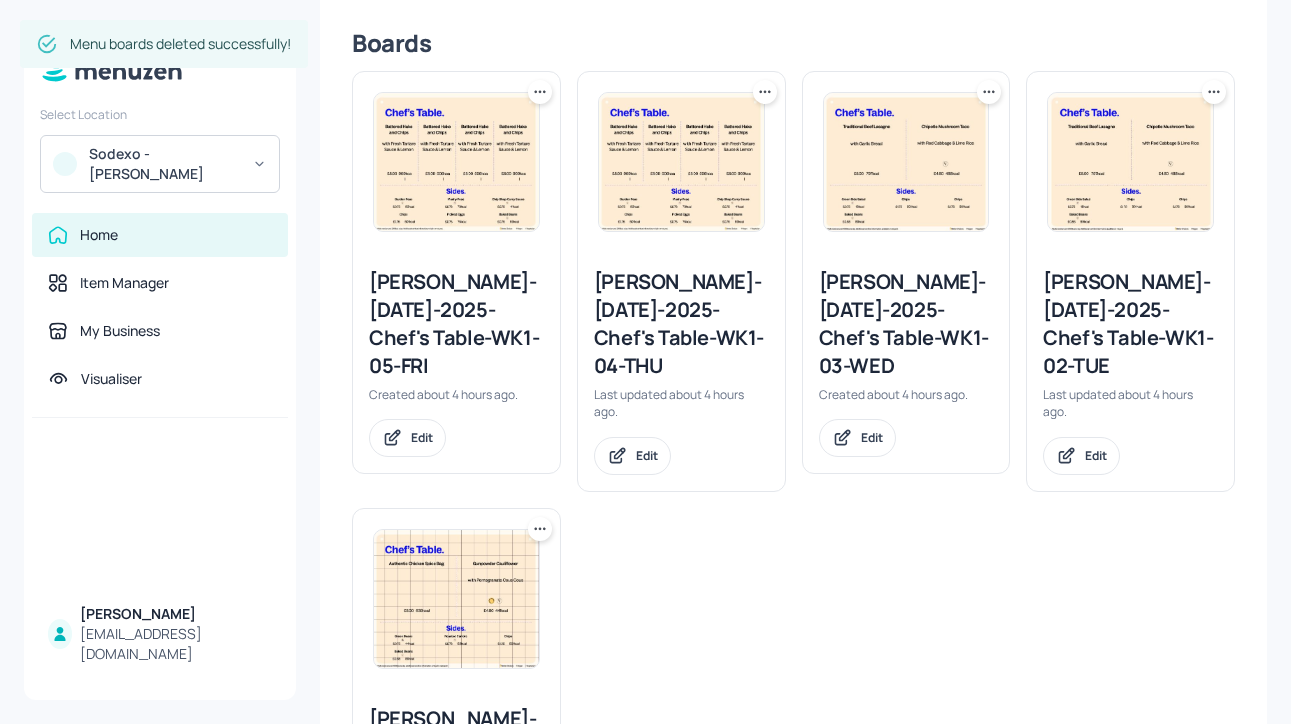 click on "[PERSON_NAME]-[DATE]-2025-Chef's Table-WK1-02-TUE" at bounding box center (1130, 324) 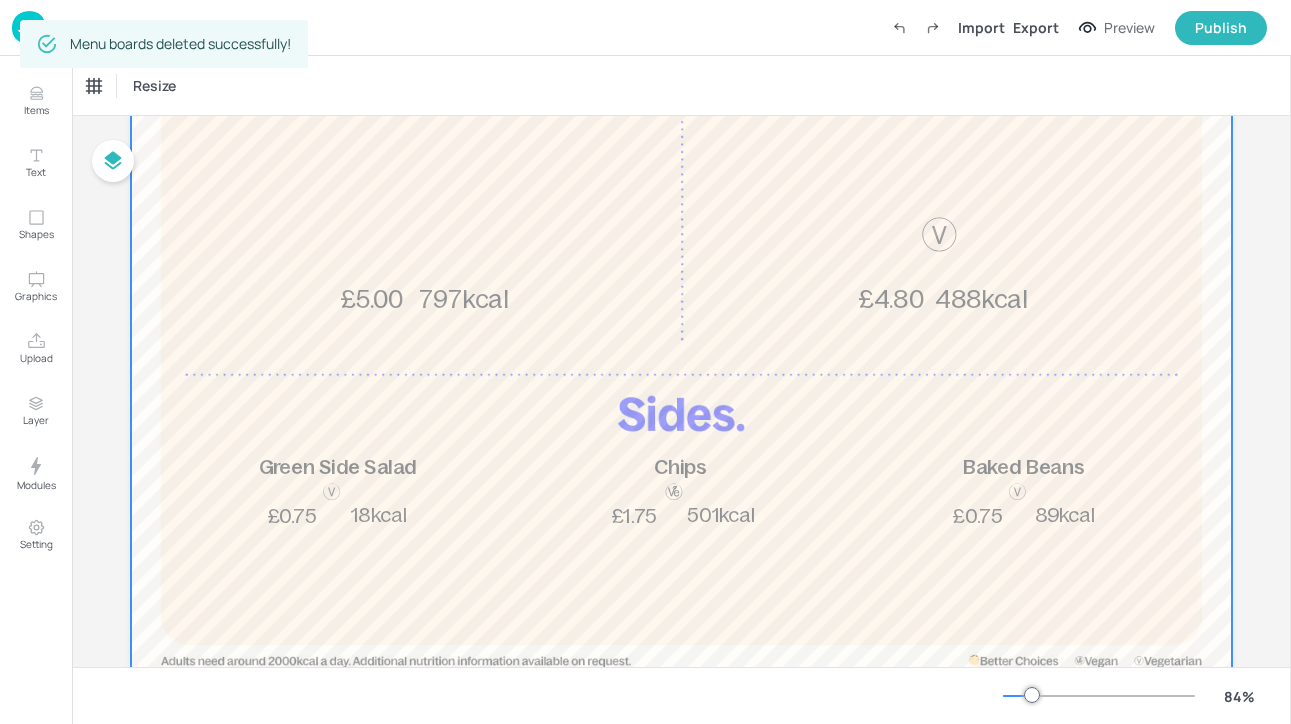 scroll, scrollTop: 423, scrollLeft: 0, axis: vertical 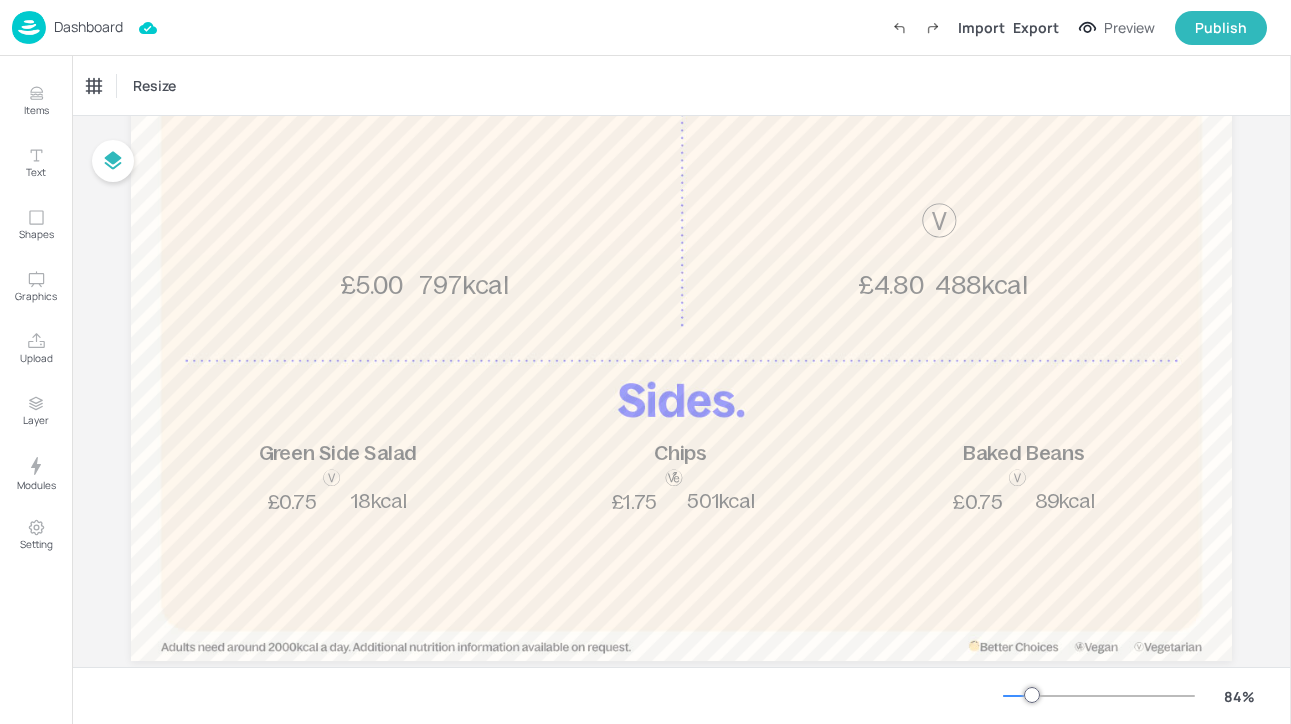 click on "Dashboard" at bounding box center (88, 27) 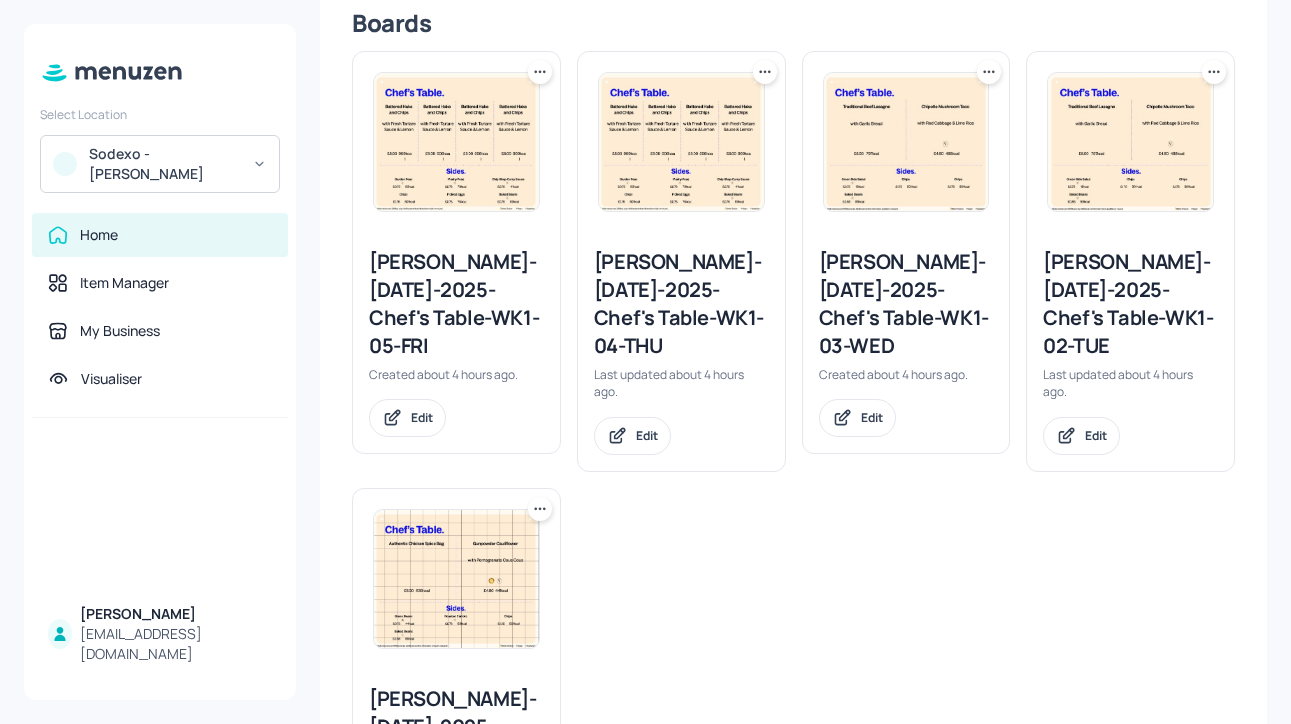 scroll, scrollTop: 705, scrollLeft: 0, axis: vertical 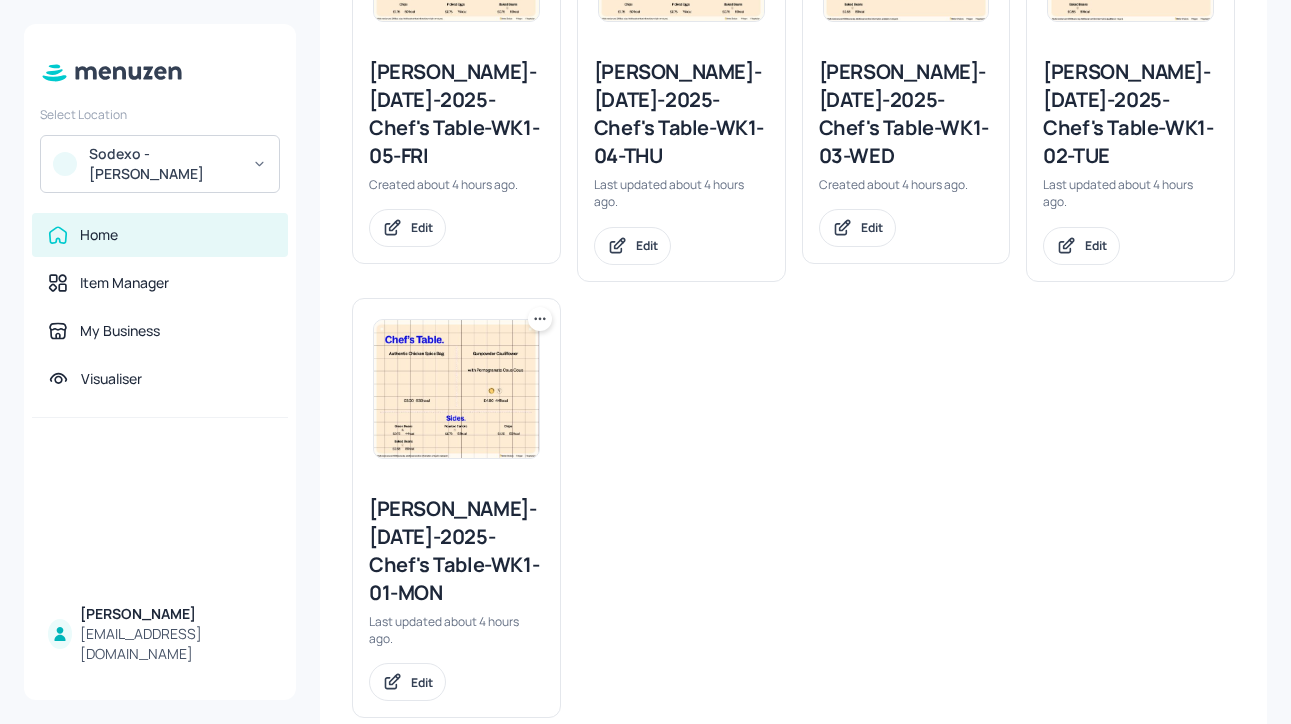 click on "[PERSON_NAME]-[DATE]-2025-Chef's Table-WK1-01-MON" at bounding box center (456, 551) 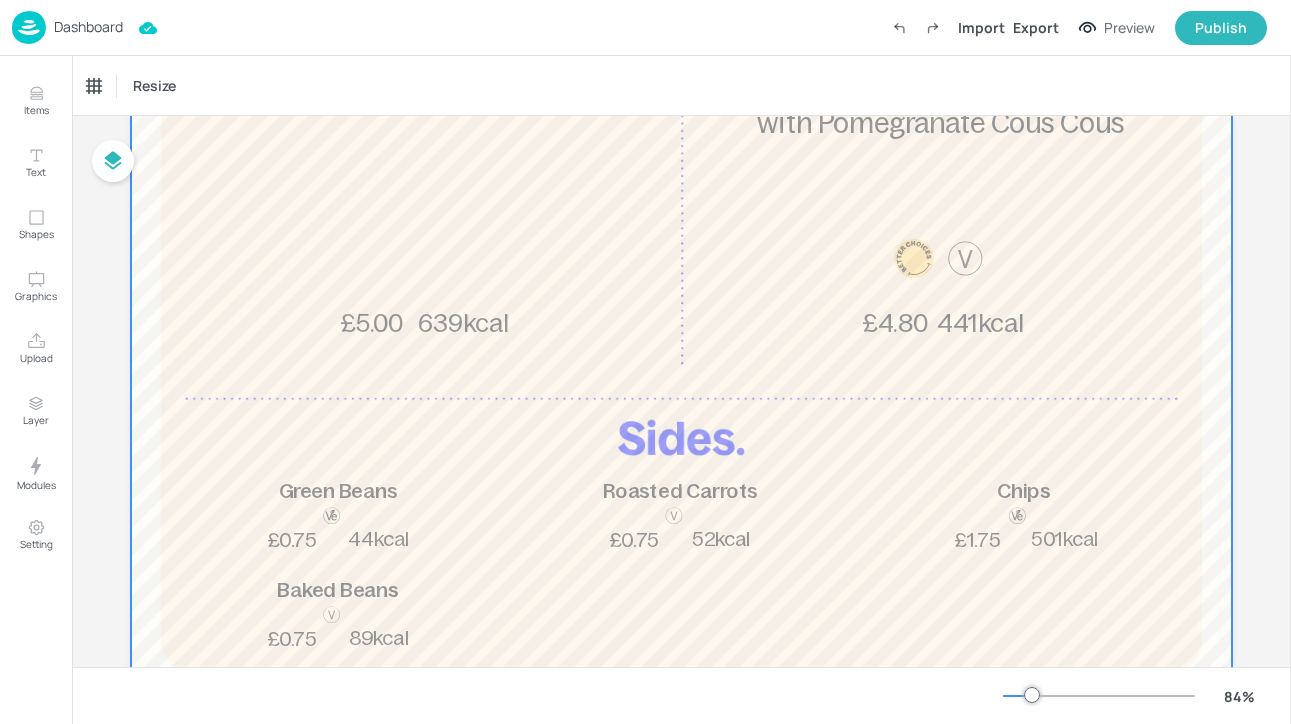 scroll, scrollTop: 467, scrollLeft: 0, axis: vertical 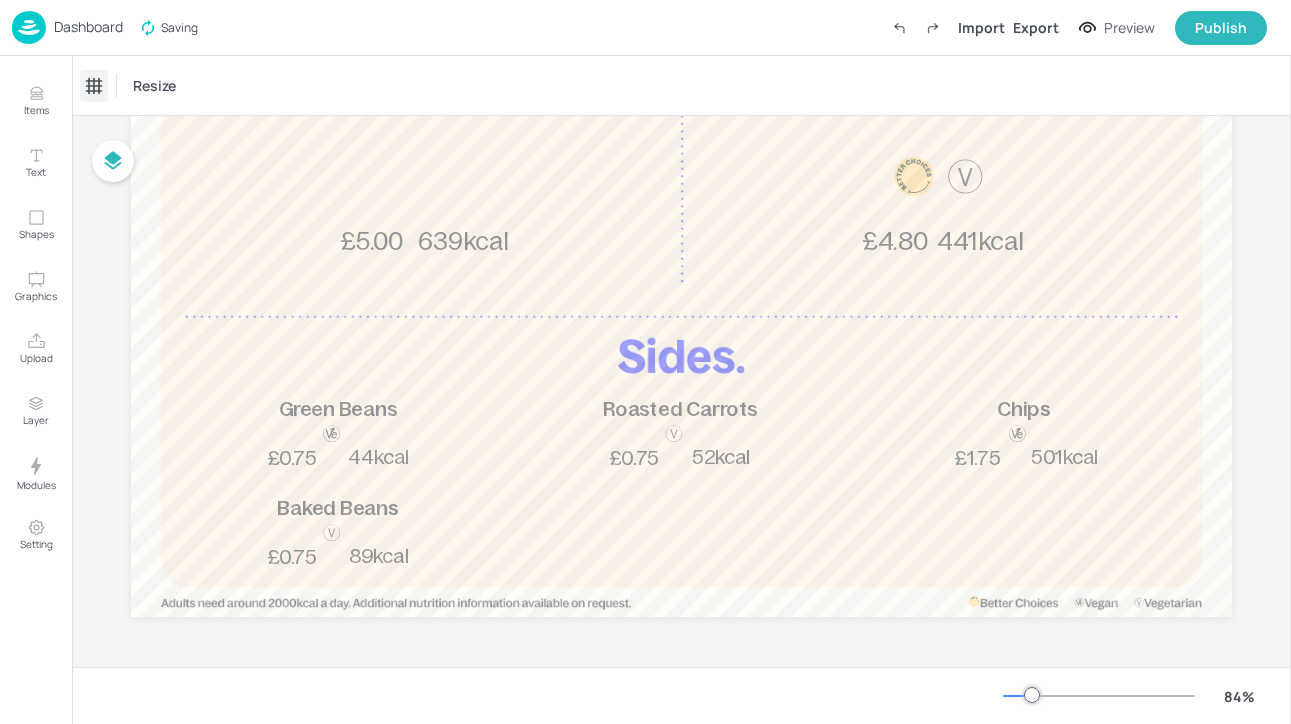 click 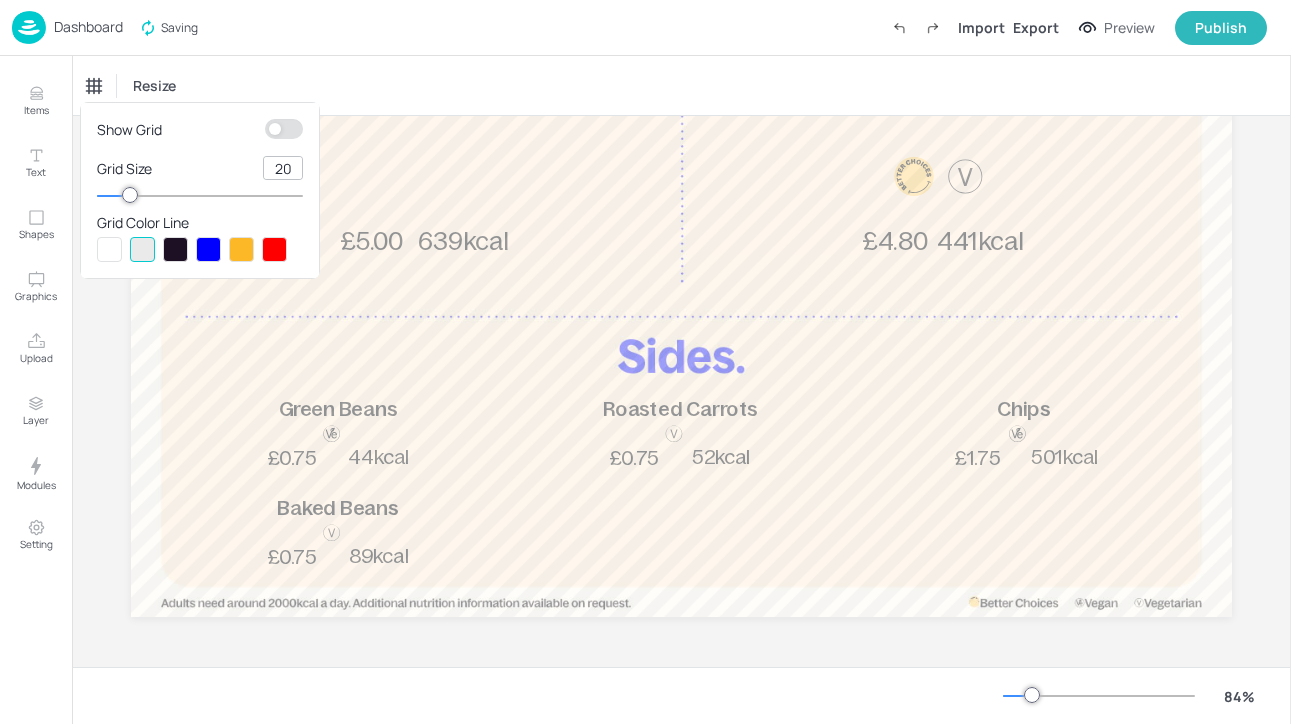 click at bounding box center (275, 129) 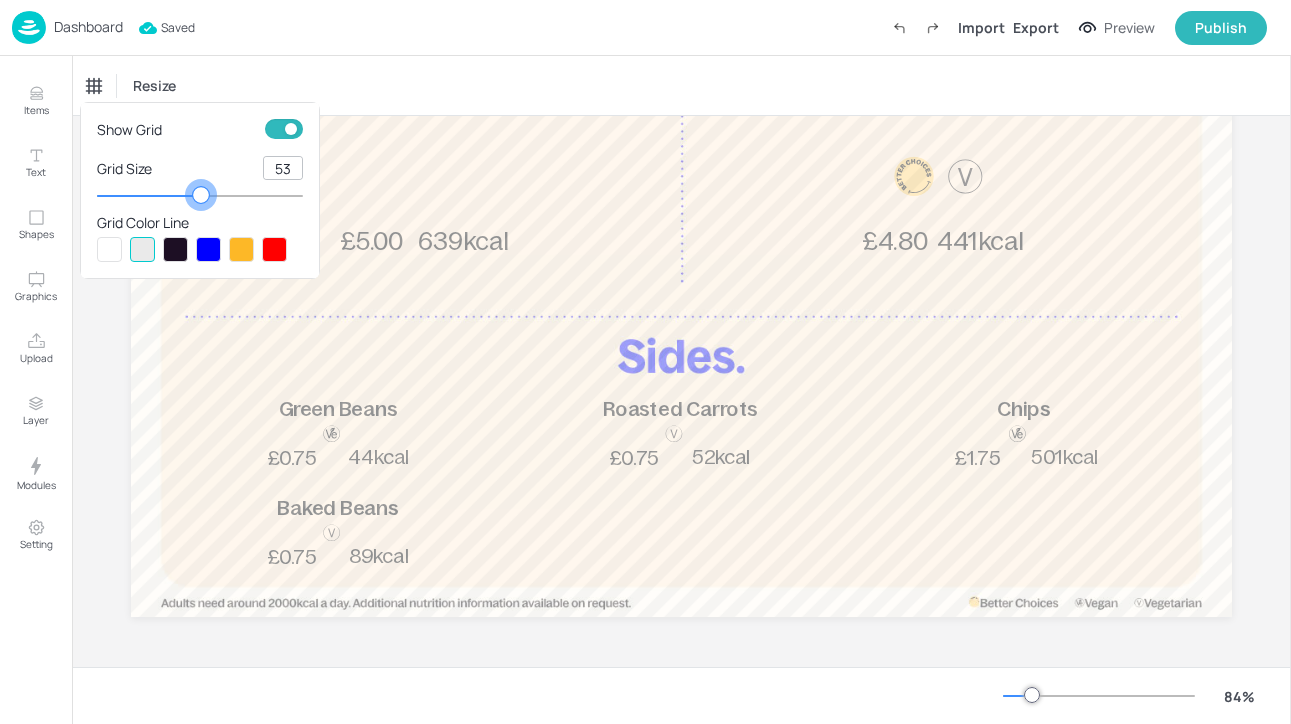 drag, startPoint x: 134, startPoint y: 188, endPoint x: 201, endPoint y: 188, distance: 67 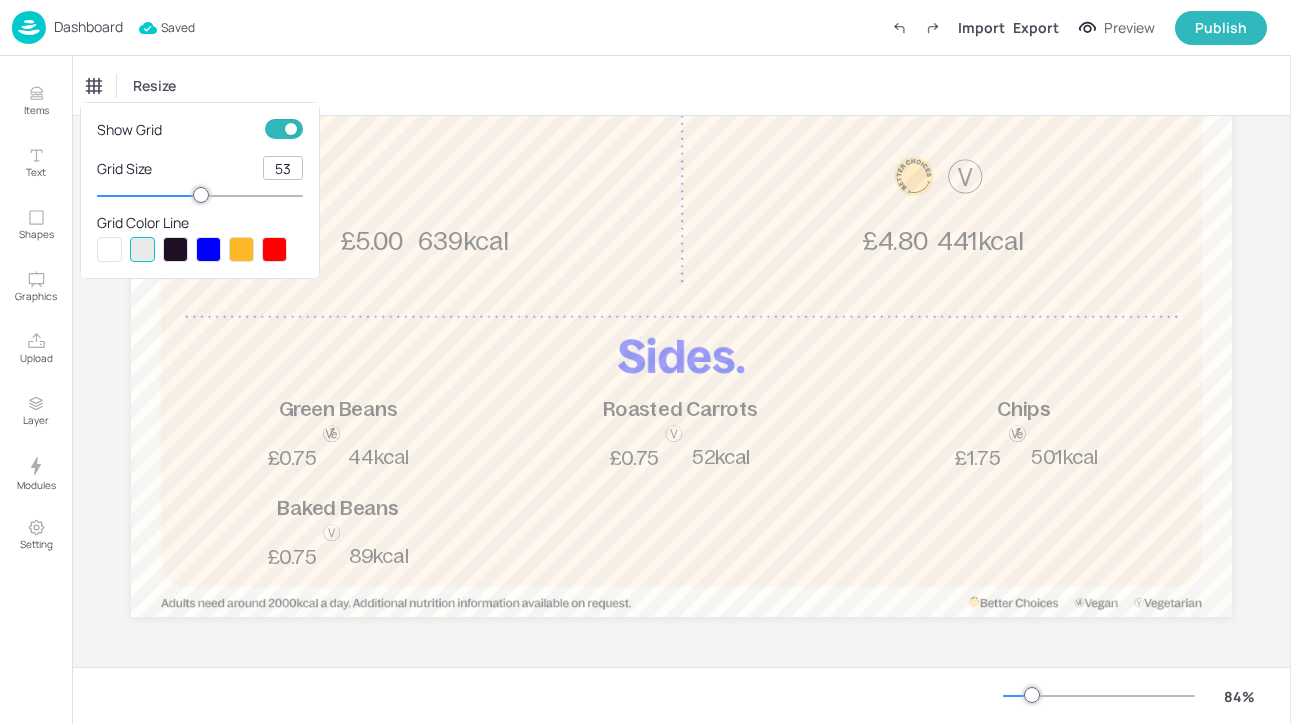 click at bounding box center (175, 249) 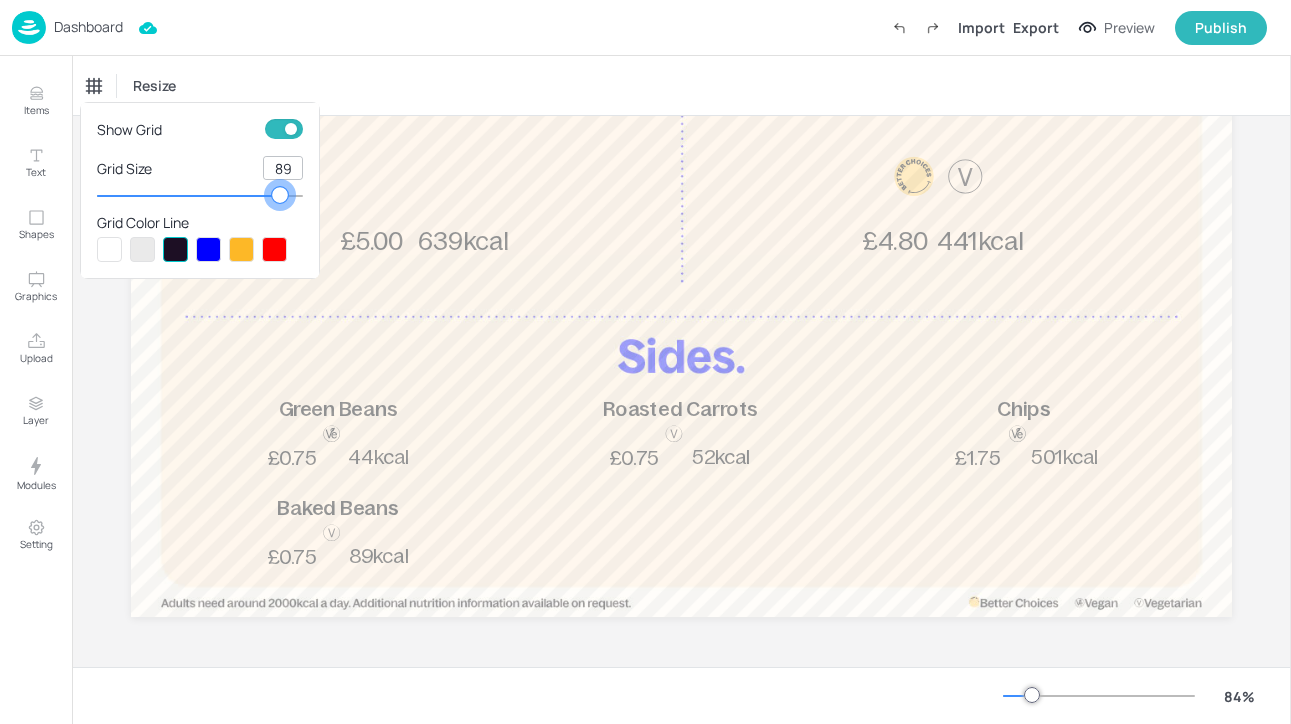 type on "90" 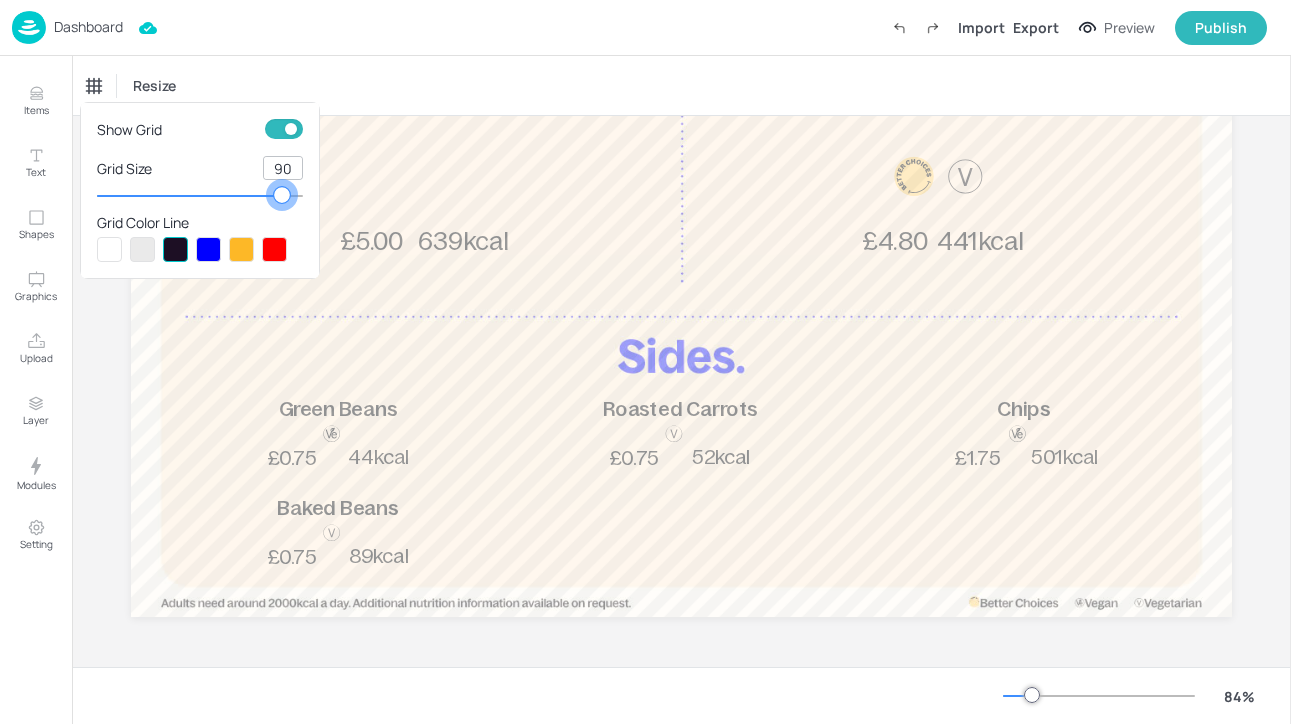 drag, startPoint x: 206, startPoint y: 193, endPoint x: 282, endPoint y: 180, distance: 77.10383 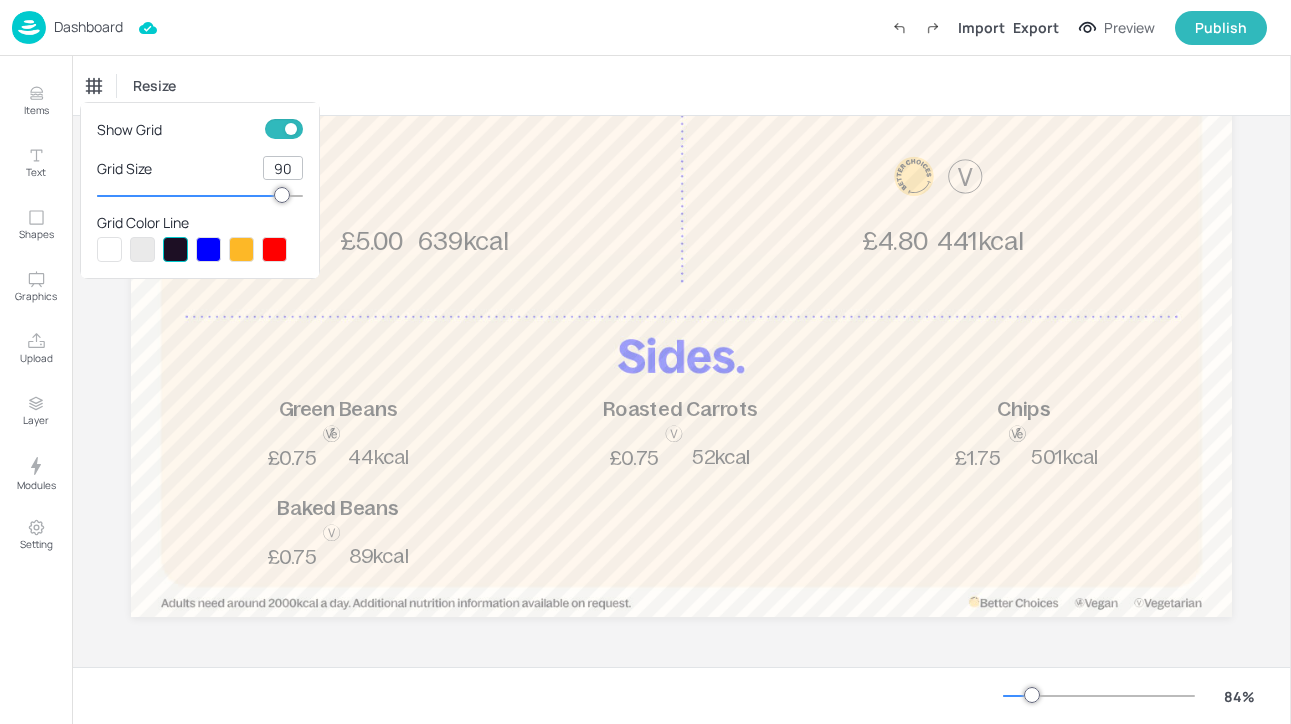 click at bounding box center (645, 362) 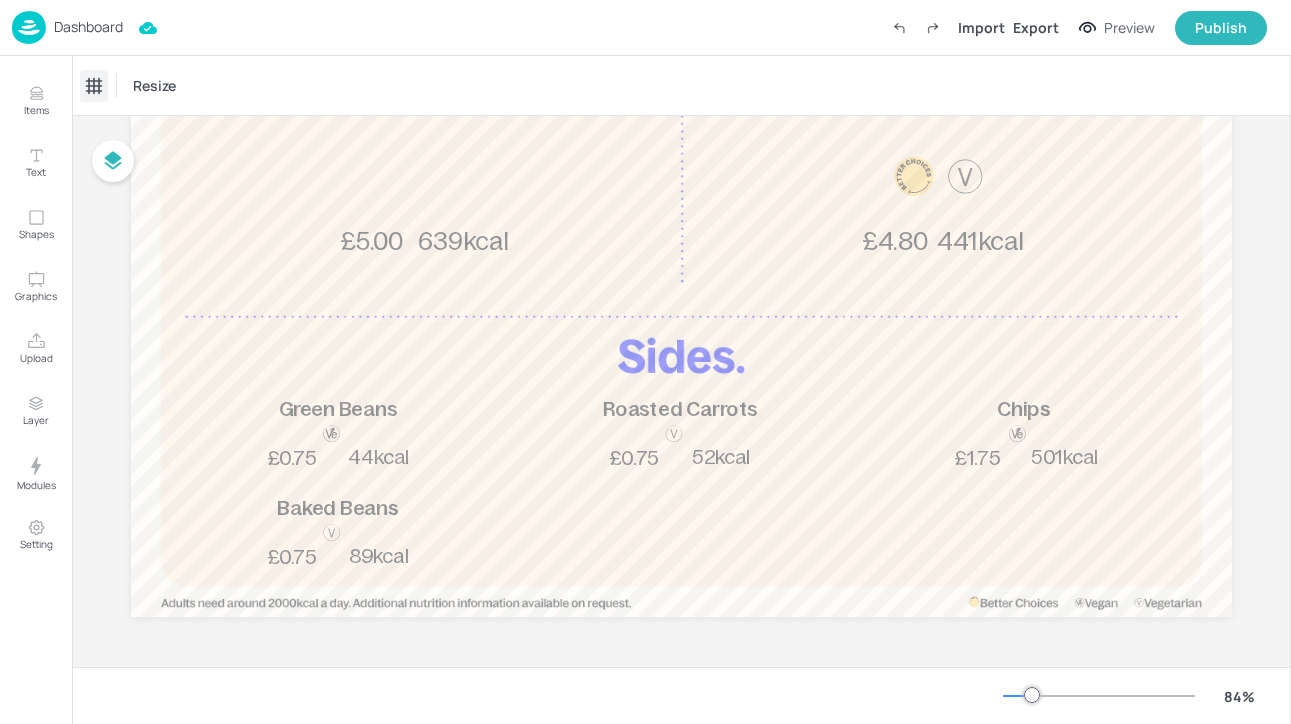 click 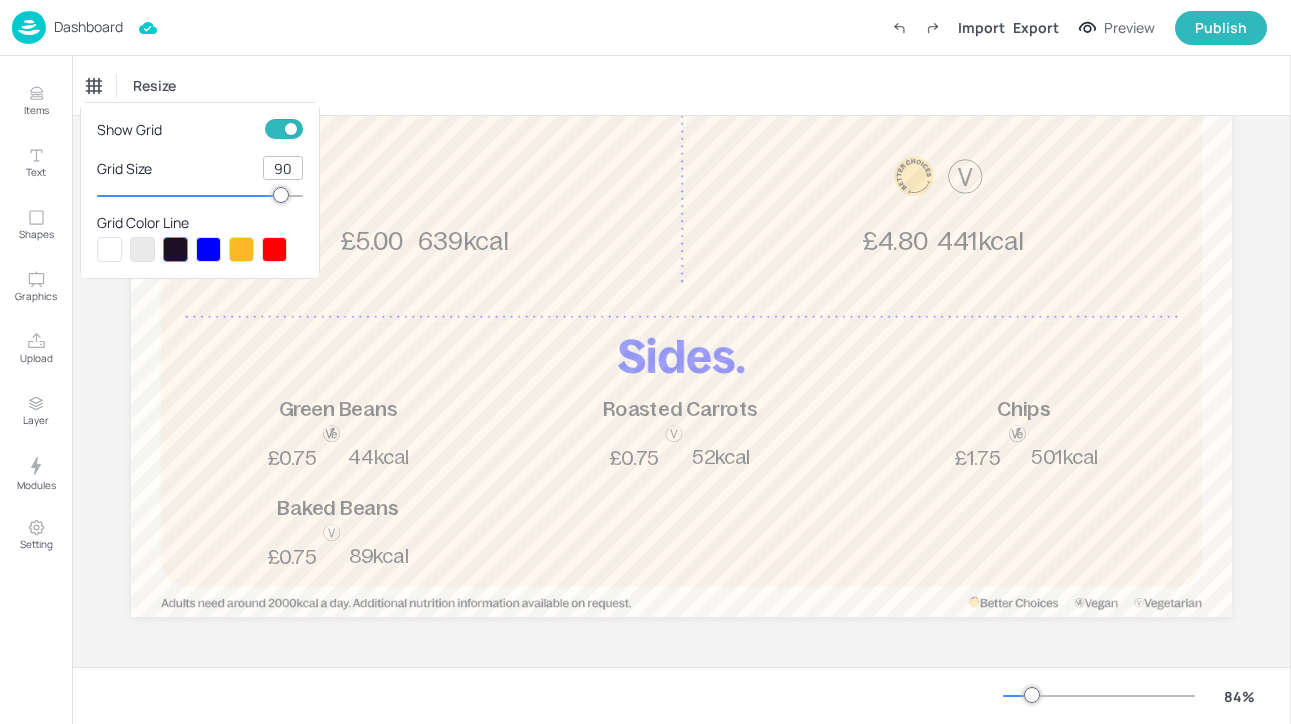 click at bounding box center (291, 129) 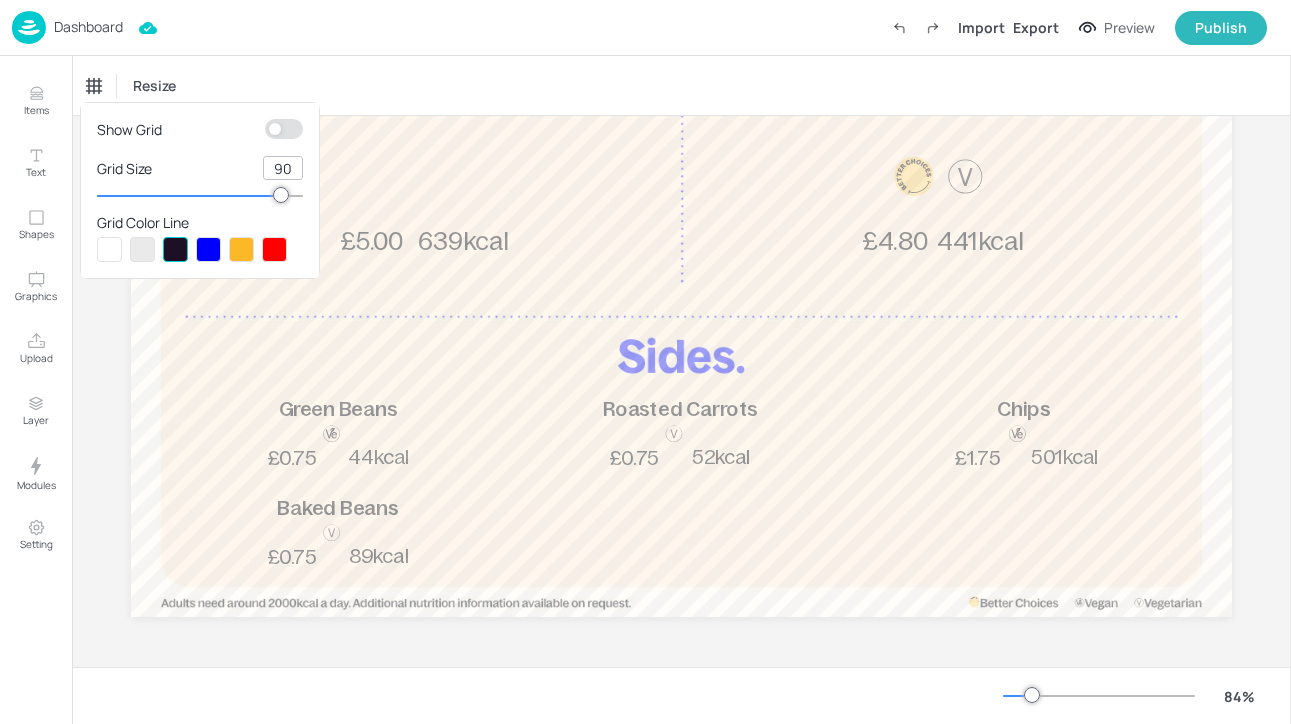 click at bounding box center [645, 362] 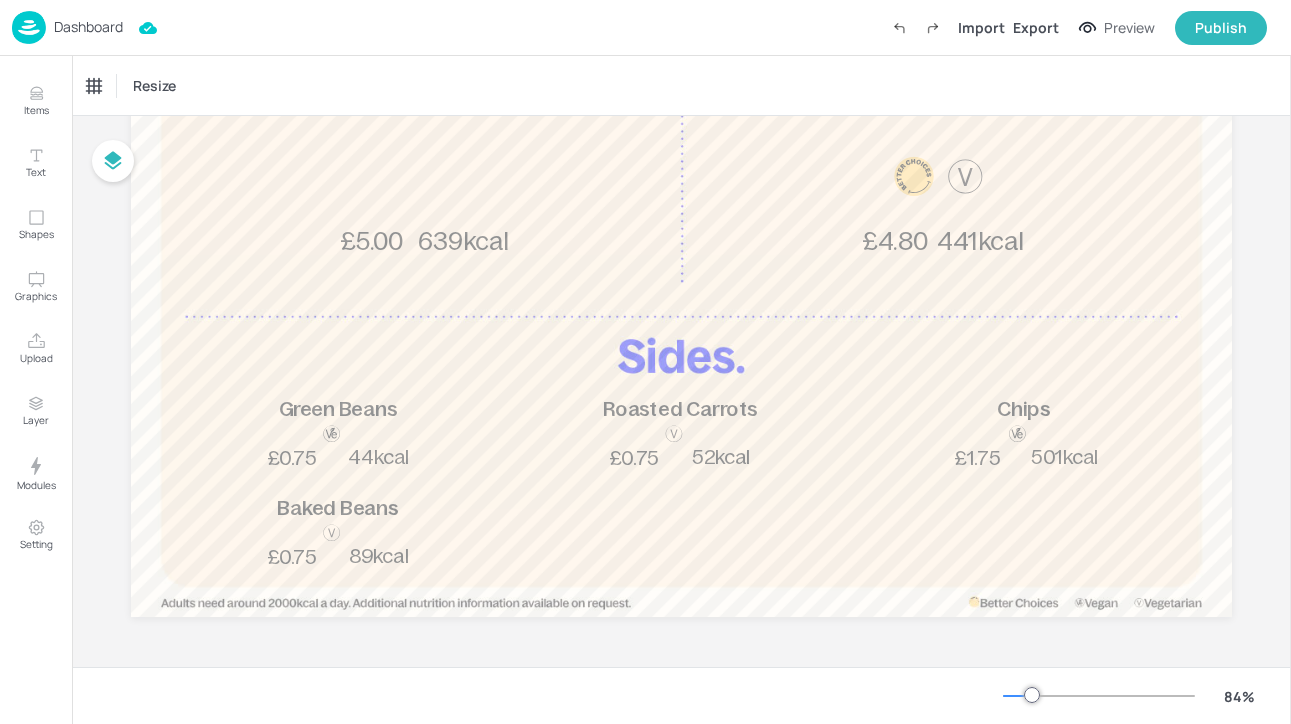click on "Dashboard" at bounding box center (88, 27) 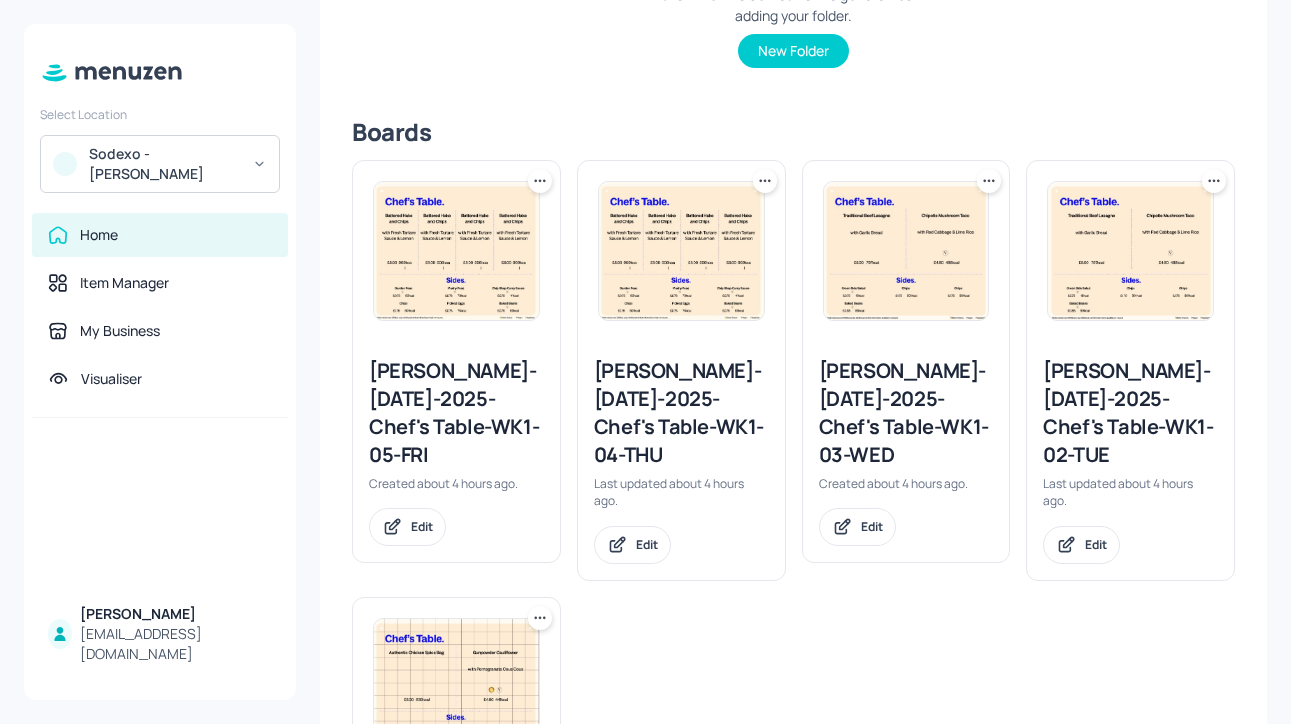 scroll, scrollTop: 747, scrollLeft: 0, axis: vertical 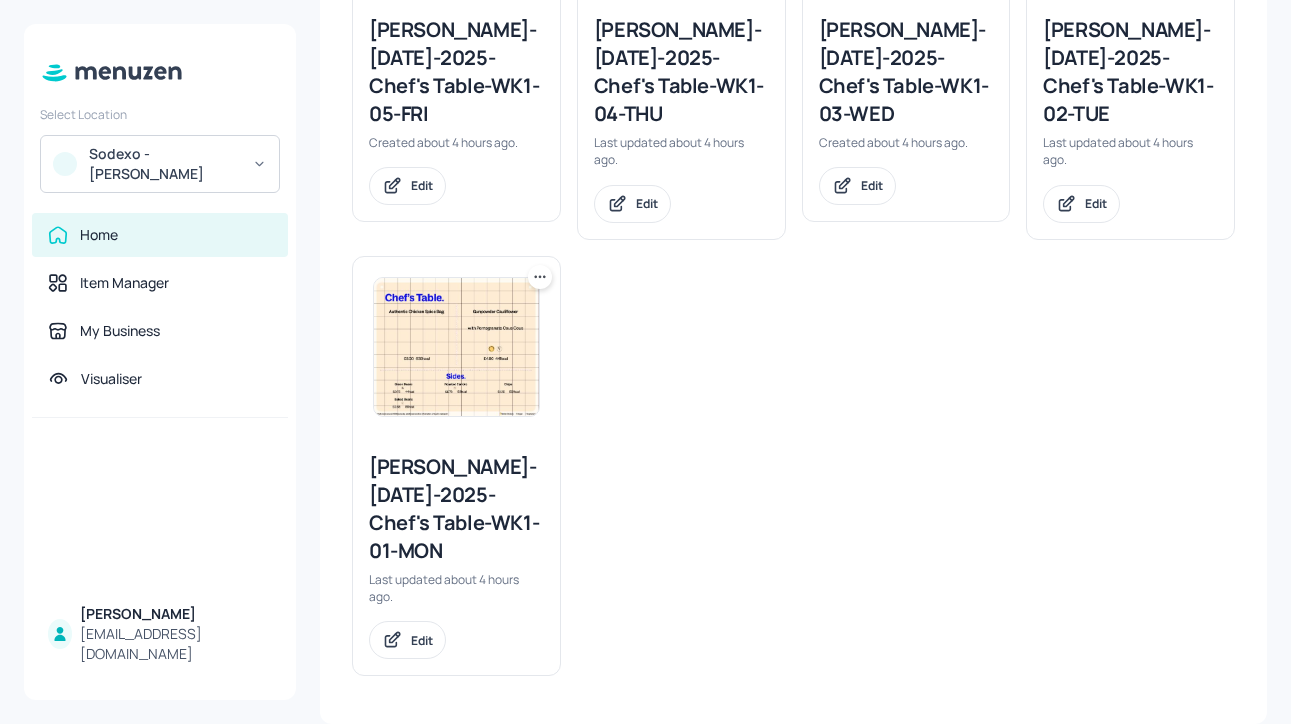 click on "Leonardo Yeovil-JUL-2025-Chef's Table-WK1-05-FRI Created about 4 hours ago. Edit Leonardo Yeovil-JUL-2025-Chef's Table-WK1-04-THU Last updated about 4 hours ago. Edit Leonardo Yeovil-JUL-2025-Chef's Table-WK1-03-WED Created about 4 hours ago. Edit Leonardo Yeovil-JUL-2025-Chef's Table-WK1-02-TUE Last updated about 4 hours ago. Edit Leonardo Yeovil-JUL-2025-Chef's Table-WK1-01-MON Last updated about 4 hours ago. Edit" at bounding box center [785, 240] 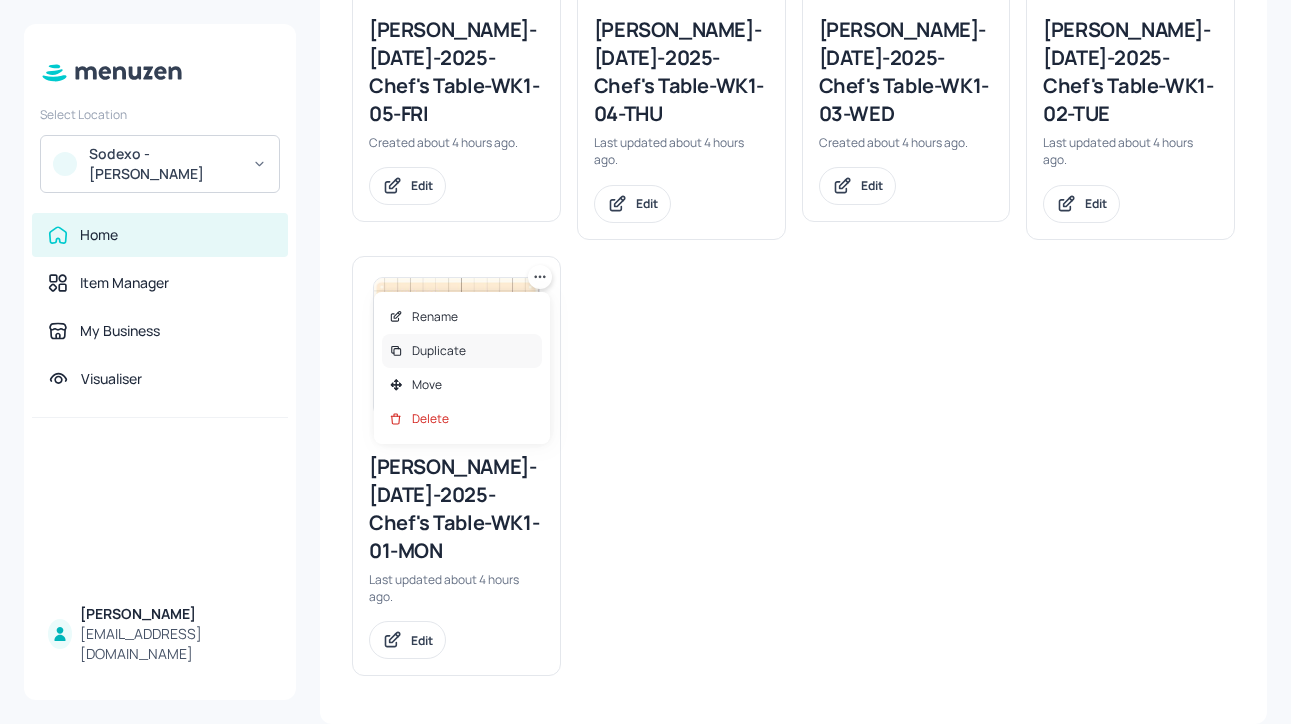 click on "Duplicate" at bounding box center (462, 351) 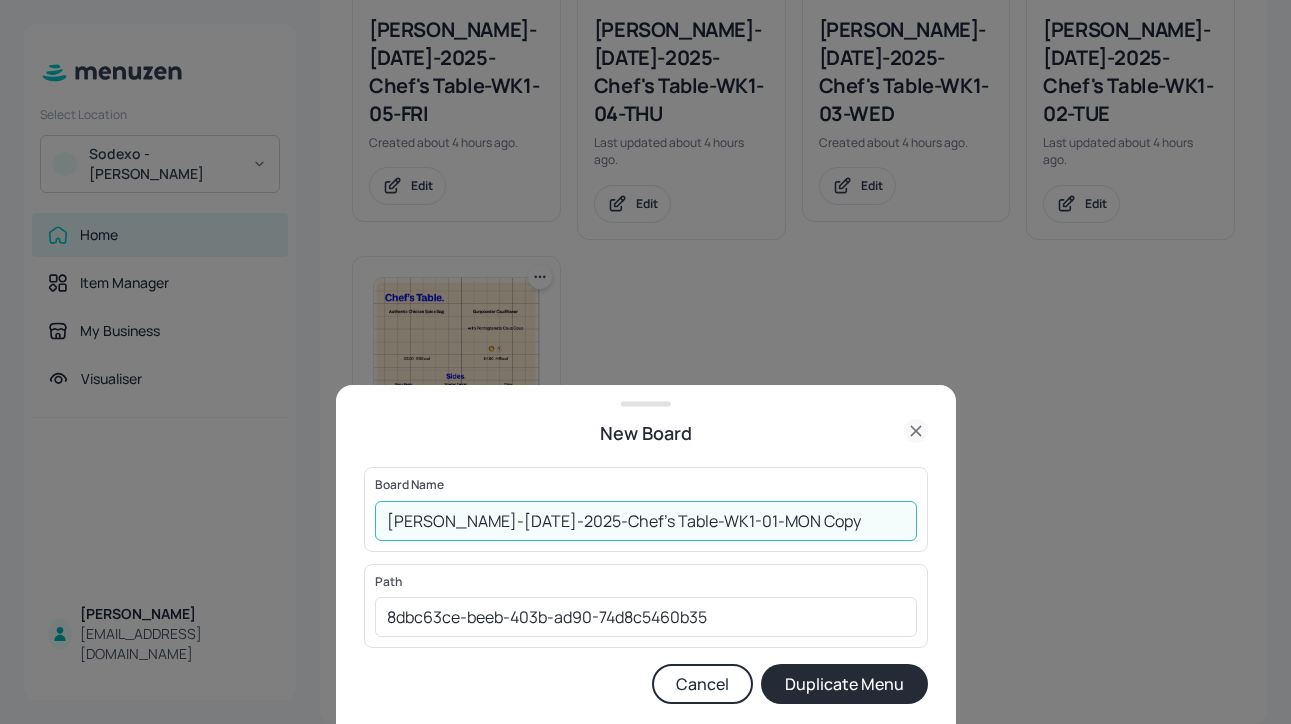drag, startPoint x: 837, startPoint y: 515, endPoint x: 728, endPoint y: 513, distance: 109.01835 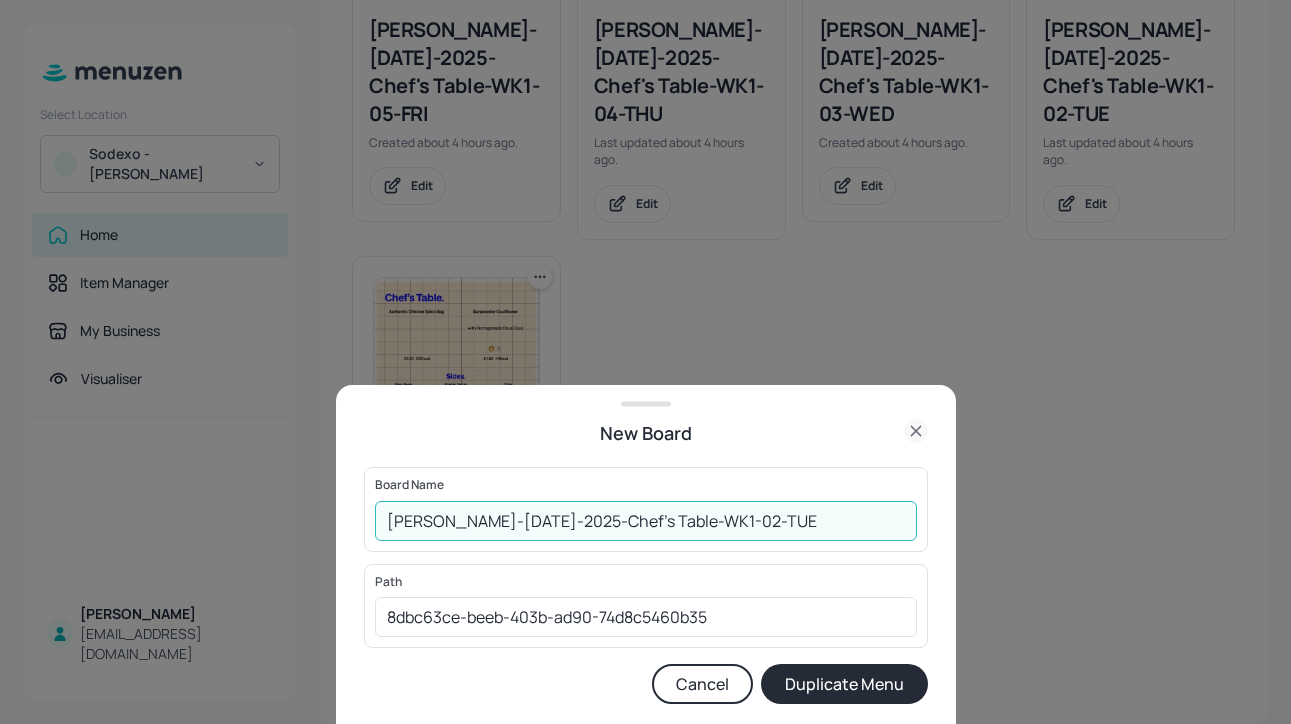 click on "Leonardo Yeovil-JUL-2025-Chef's Table-WK1-02-TUE" at bounding box center [646, 521] 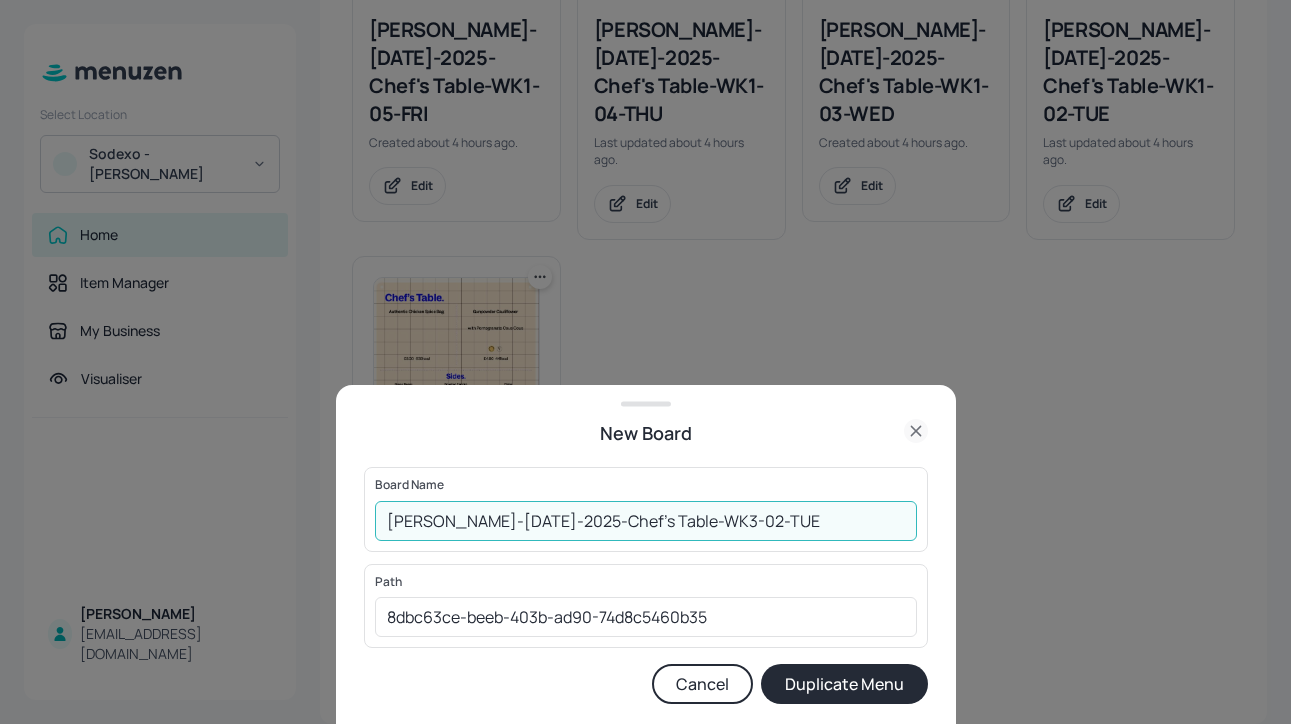 type on "[PERSON_NAME]-[DATE]-2025-Chef's Table-WK3-02-TUE" 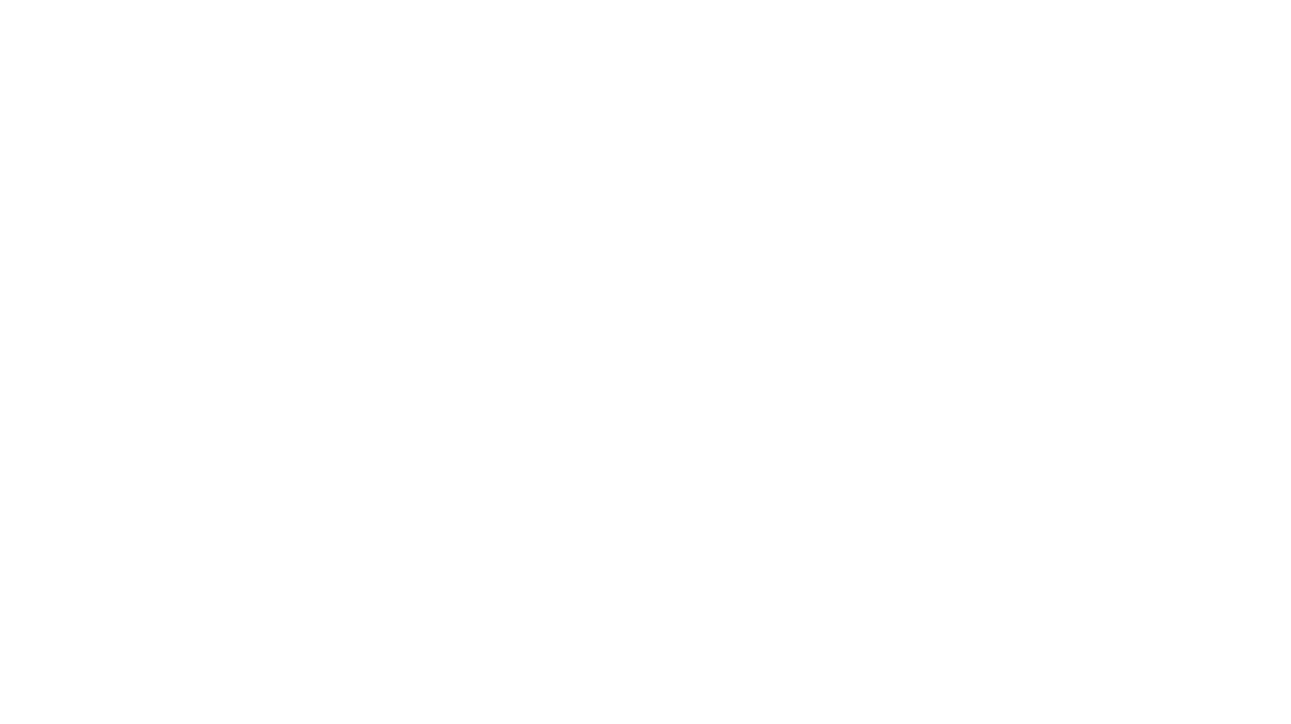 scroll, scrollTop: 0, scrollLeft: 0, axis: both 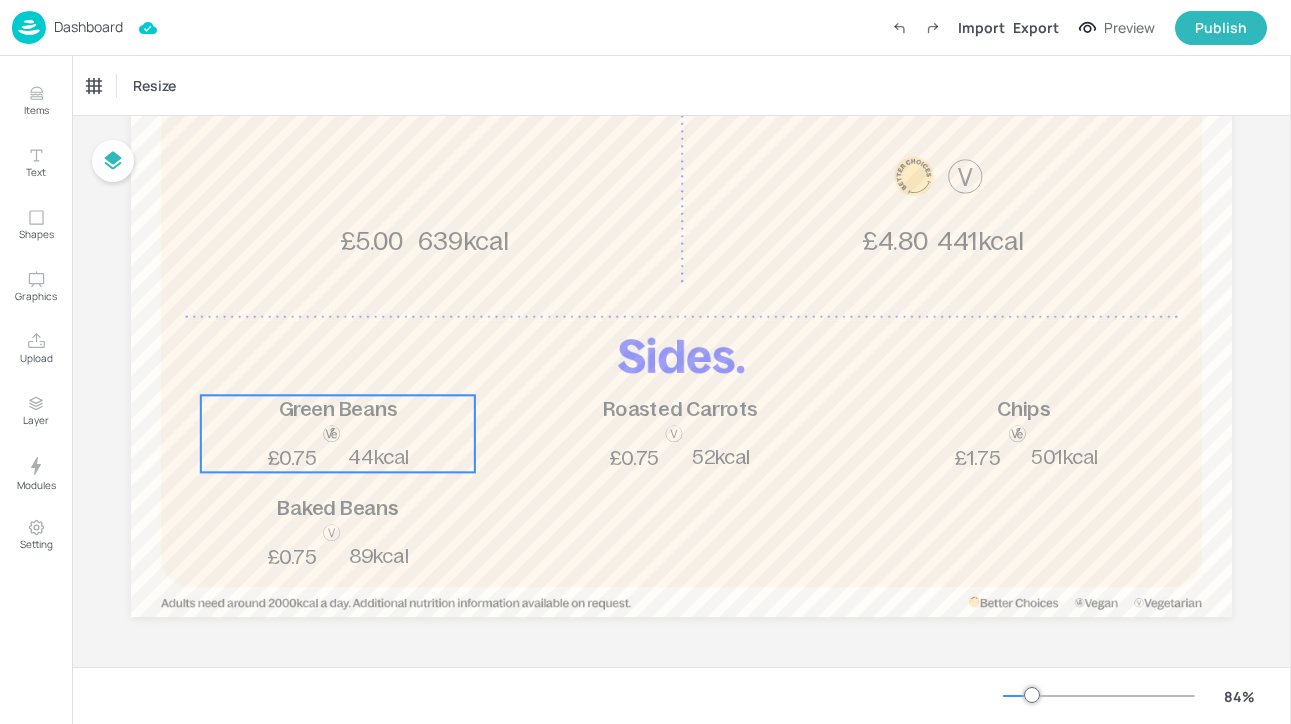 click on "Green Beans 44kcal £0.75" at bounding box center (338, 433) 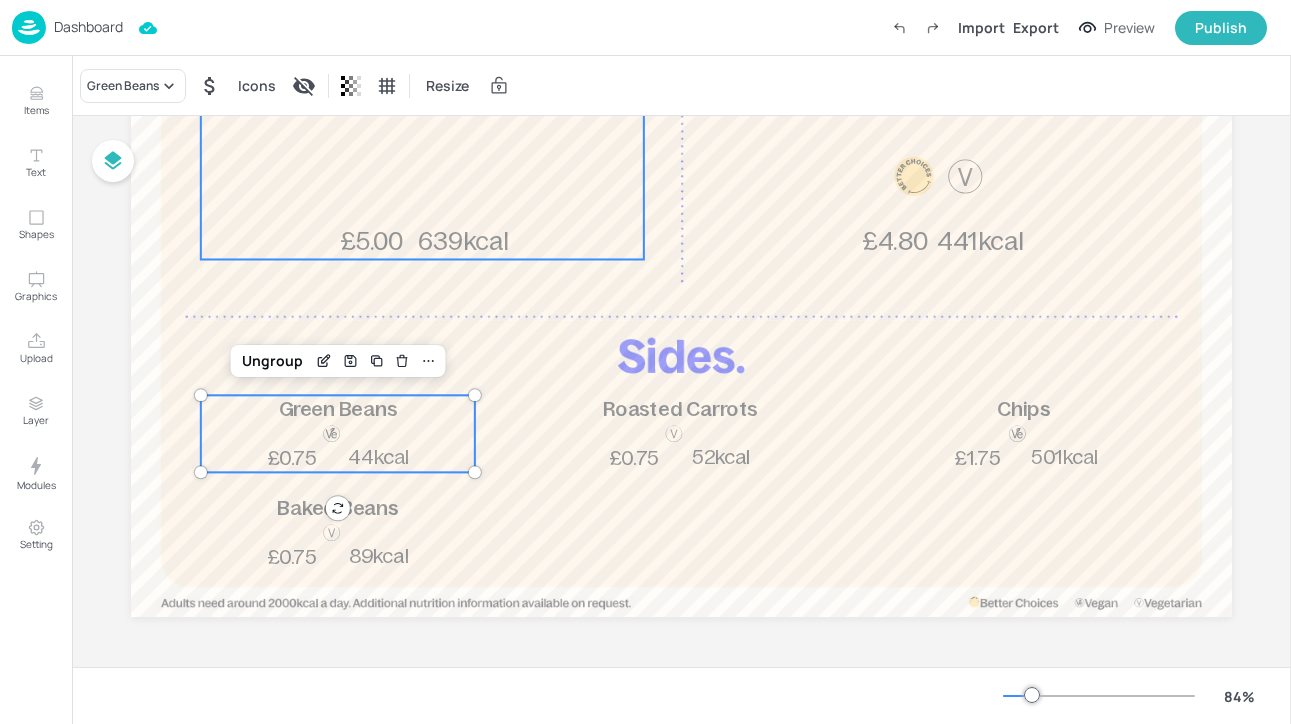 click on "Authentic Chicken Spice Bag 639kcal £5.00" at bounding box center [422, 86] 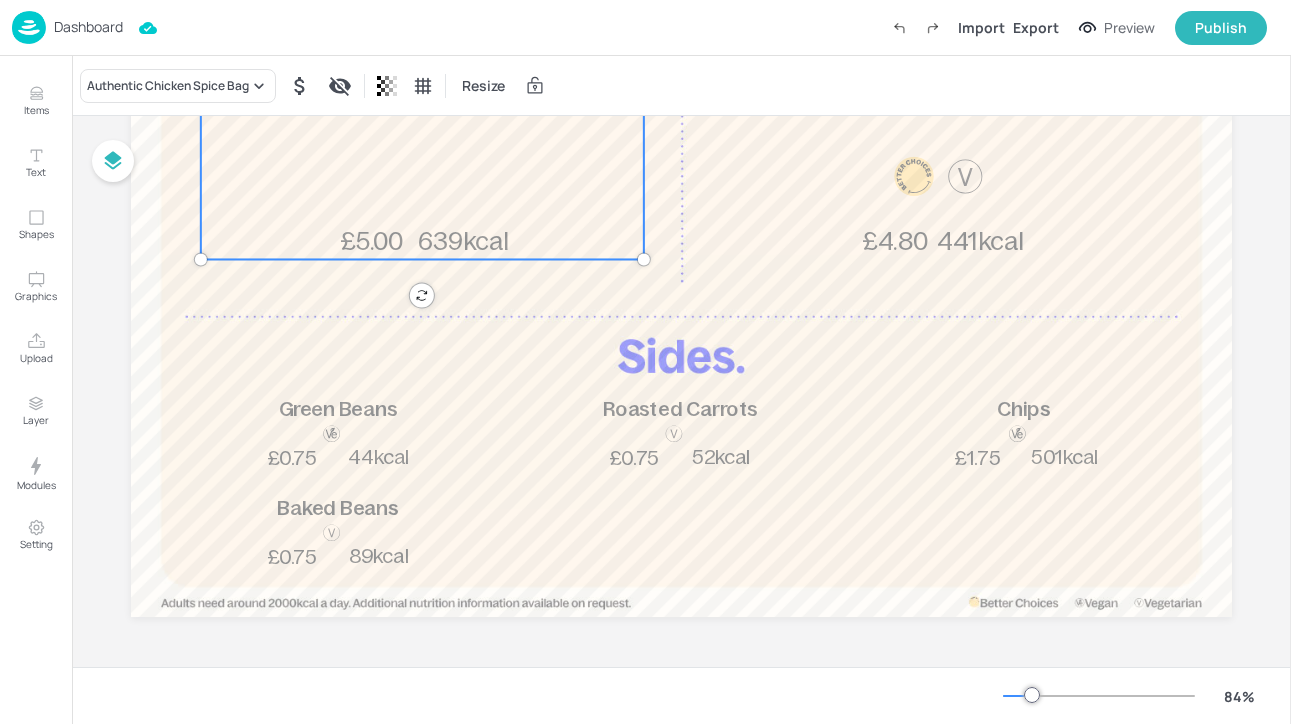 click on "Authentic Chicken Spice Bag Resize" at bounding box center [681, 85] 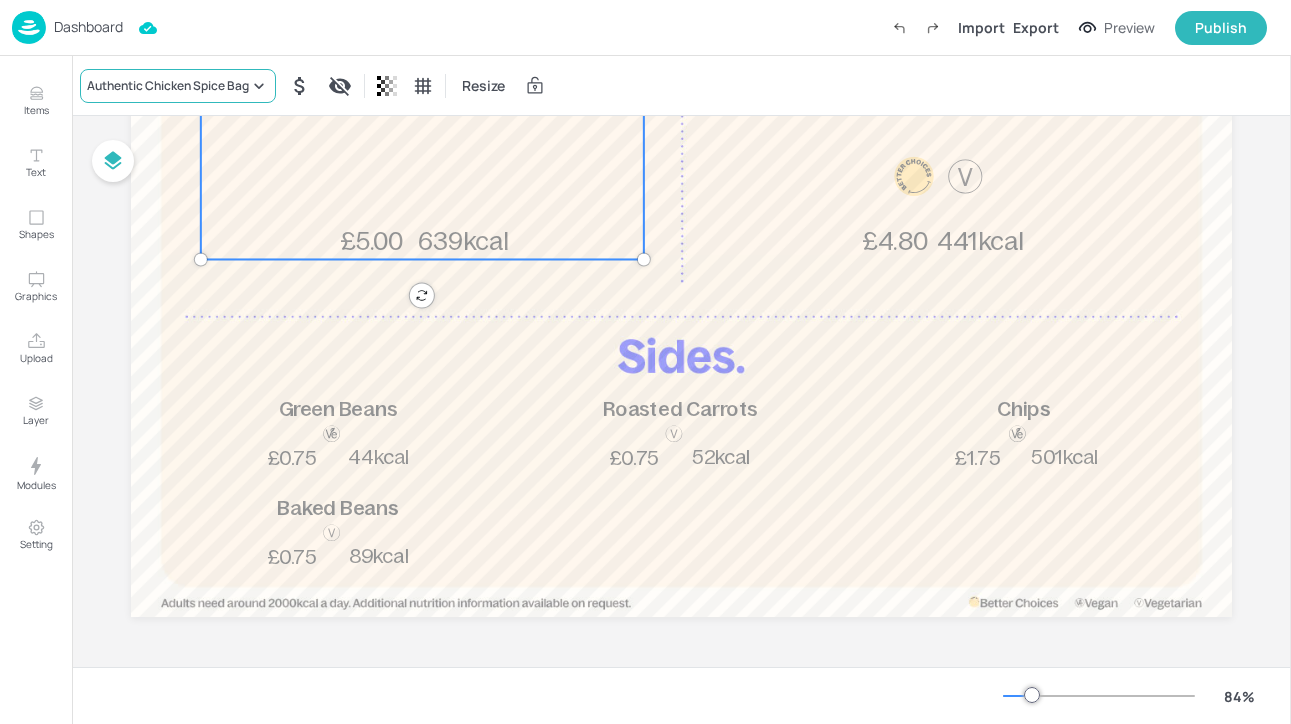 click on "Authentic Chicken Spice Bag" at bounding box center (168, 86) 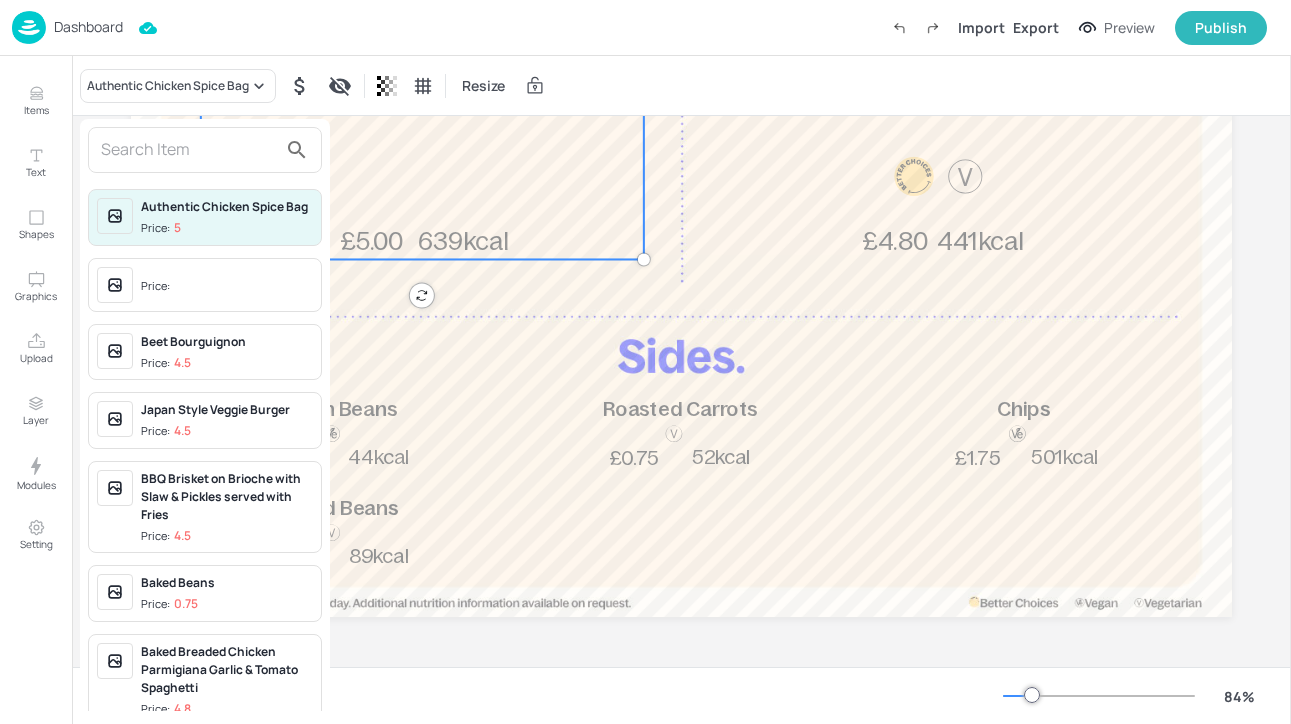 click at bounding box center (189, 150) 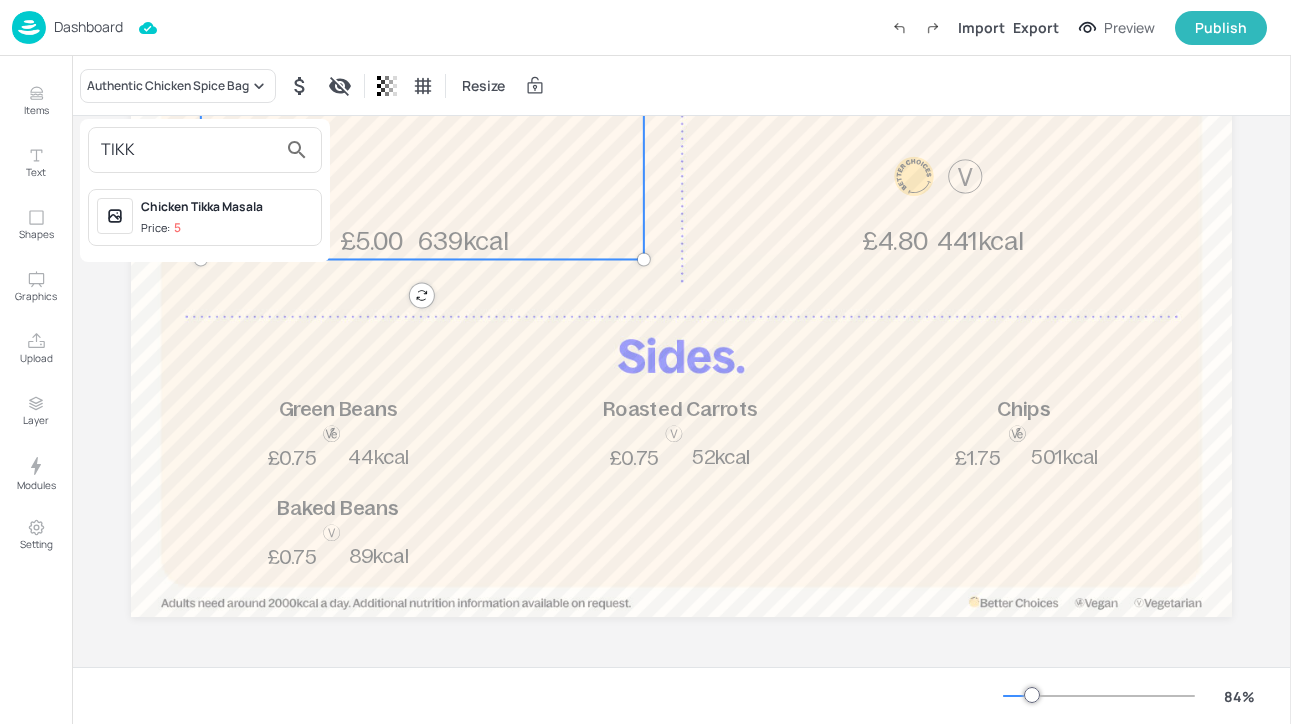 type on "TIKK" 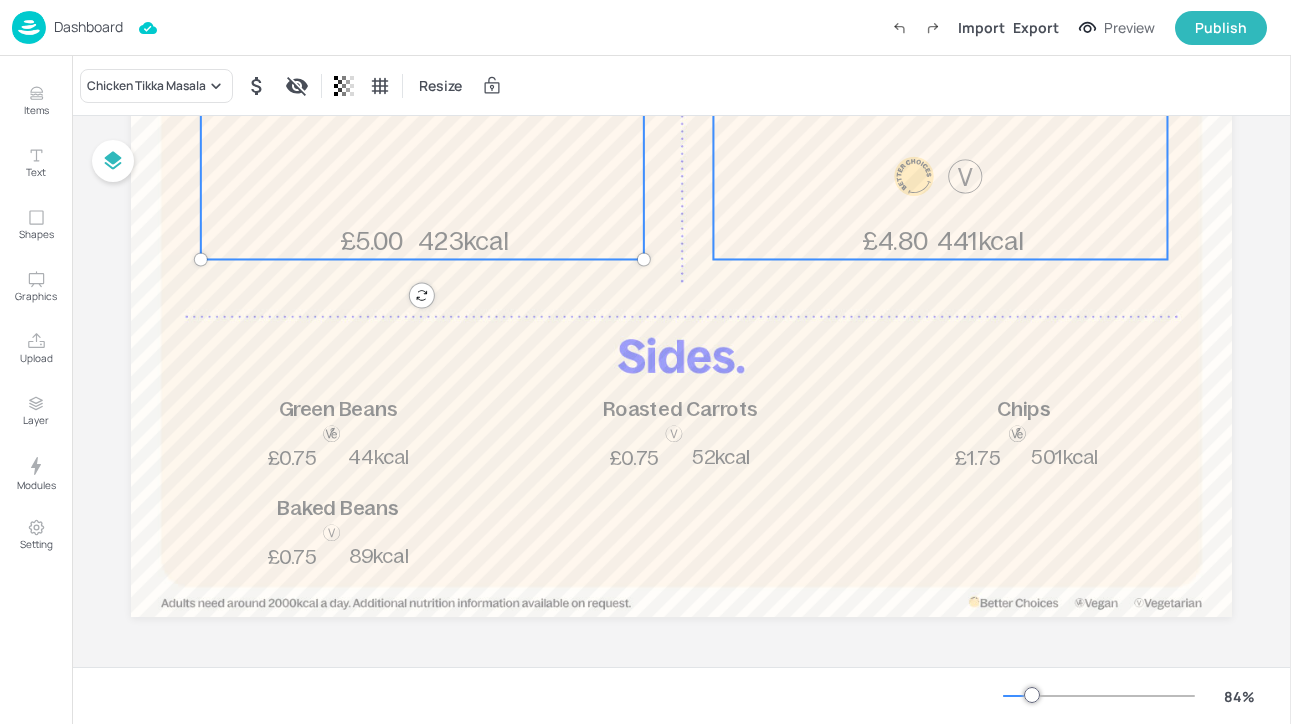 click on "Gunpowder Cauliflower 441kcal £4.80 with Pomegranate Cous Cous" at bounding box center [940, 86] 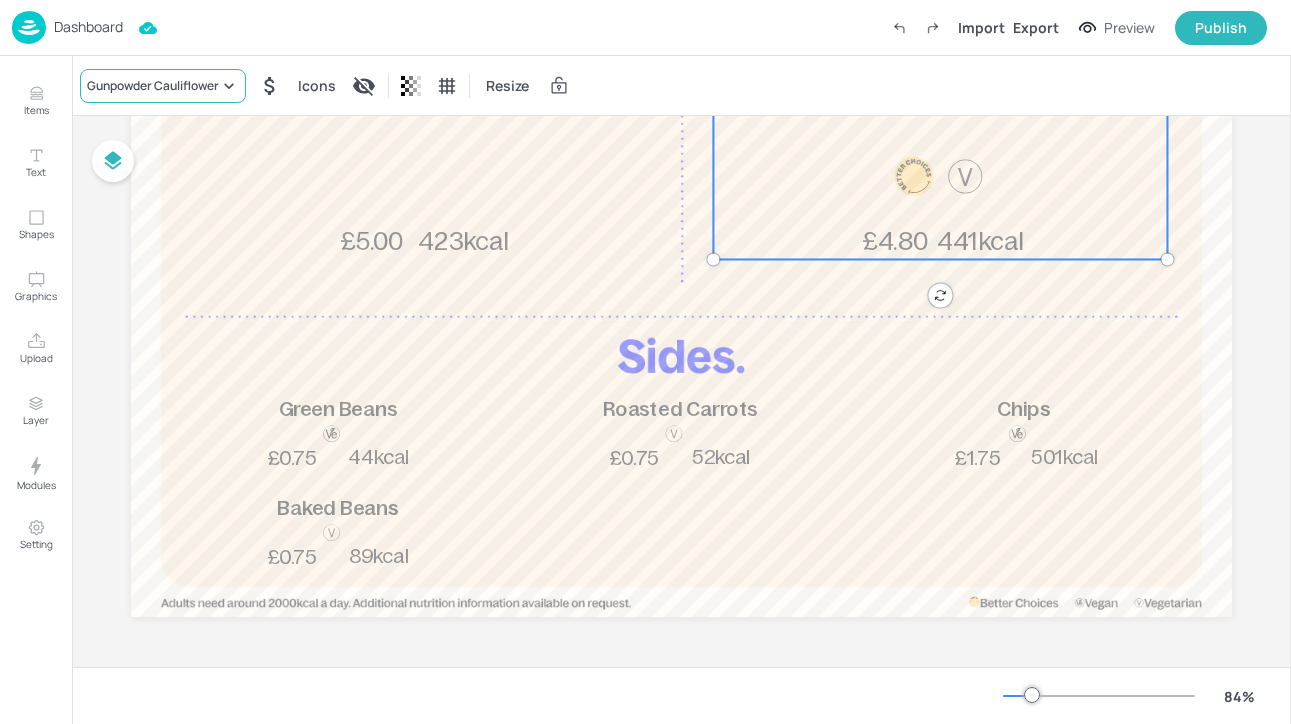click on "Gunpowder Cauliflower" at bounding box center (153, 86) 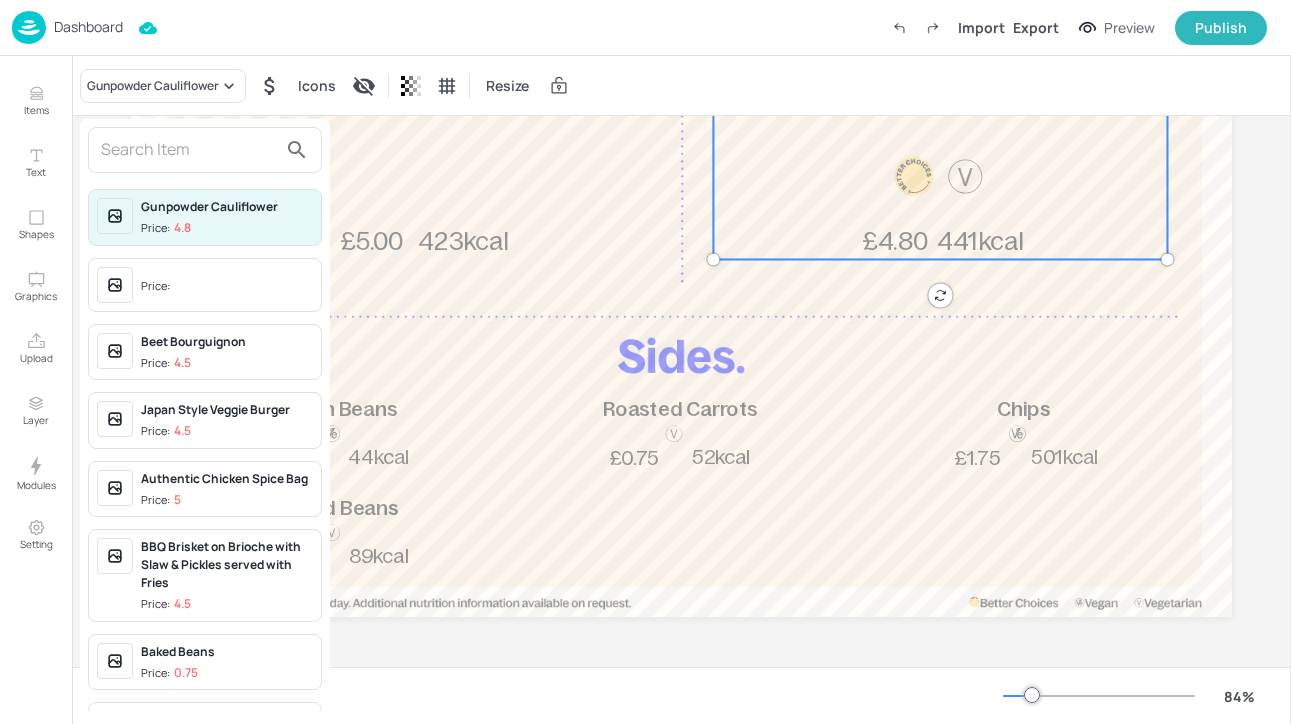 click at bounding box center (205, 150) 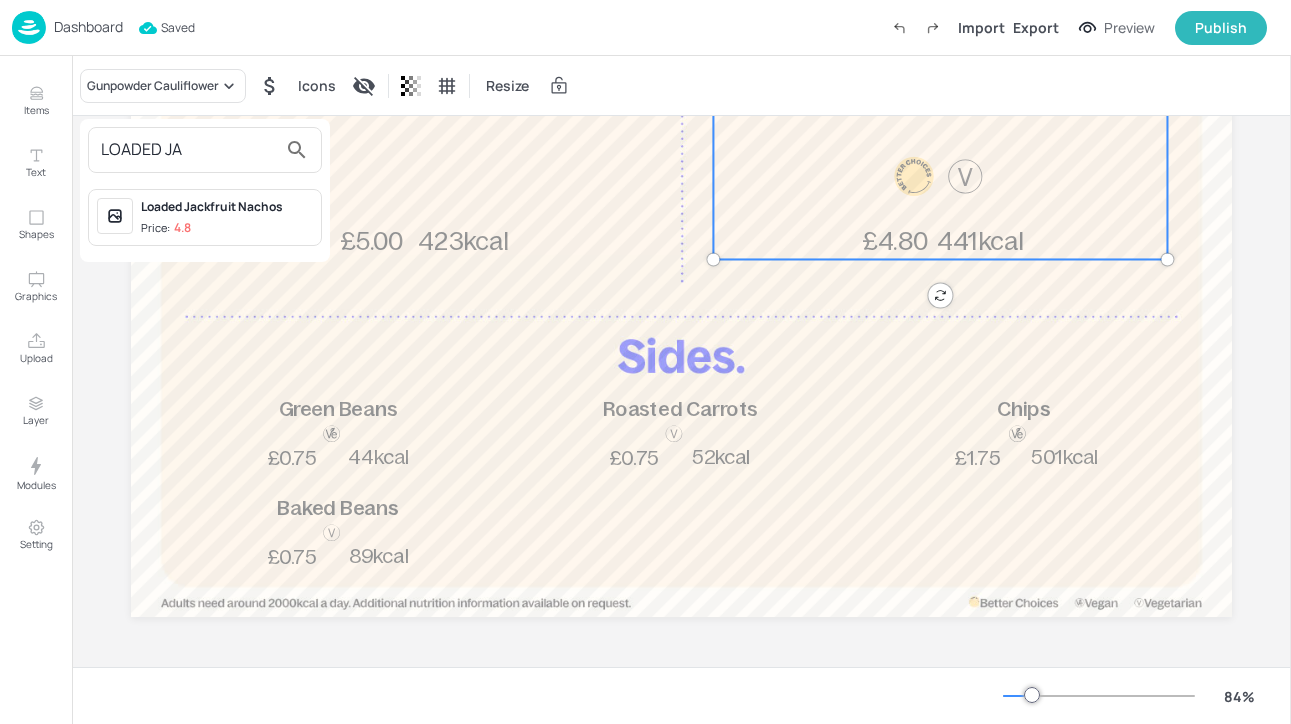 type on "LOADED JA" 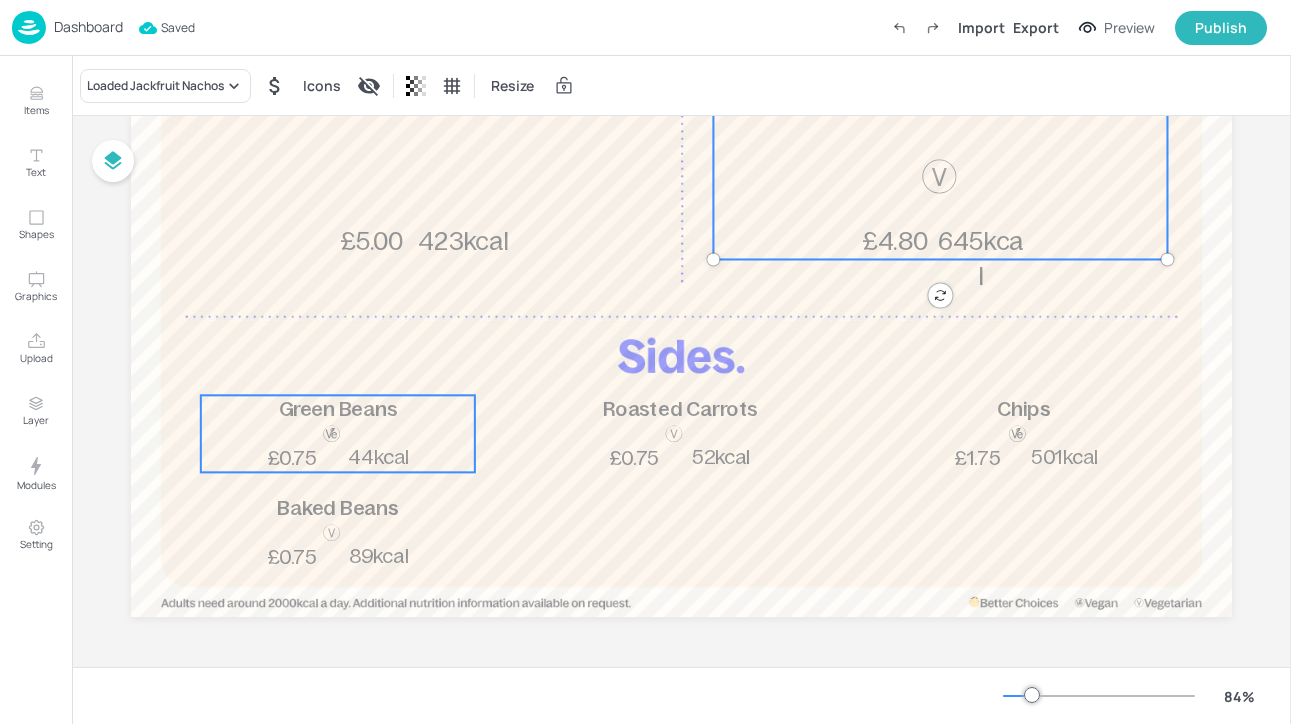 click at bounding box center [332, 434] 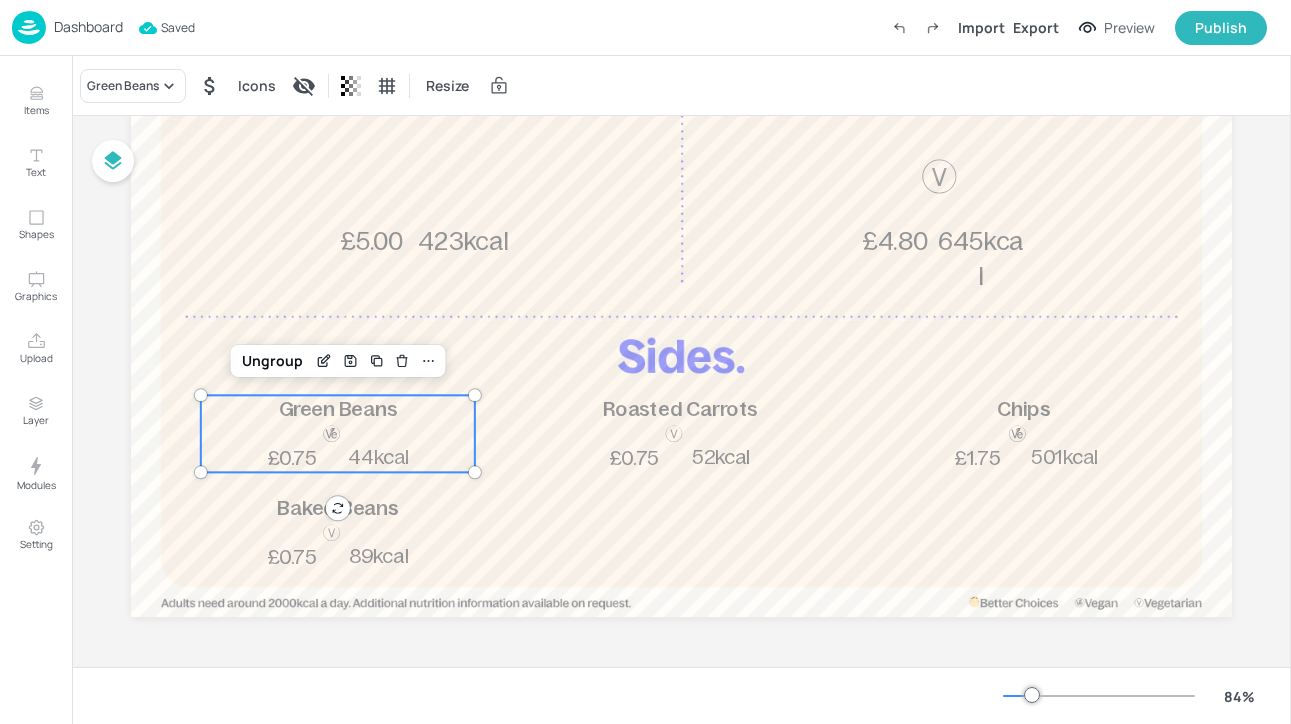 click on "Green Beans Icons Resize" at bounding box center [681, 86] 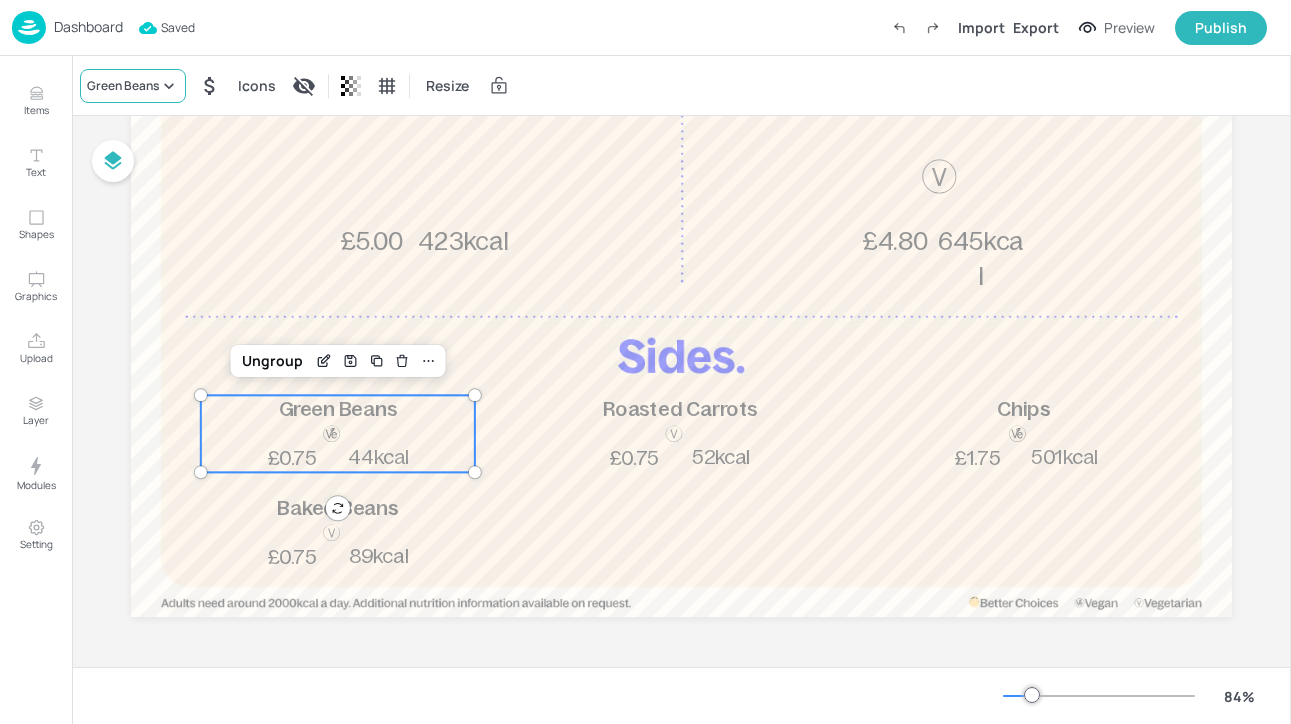 click on "Green Beans" at bounding box center (133, 86) 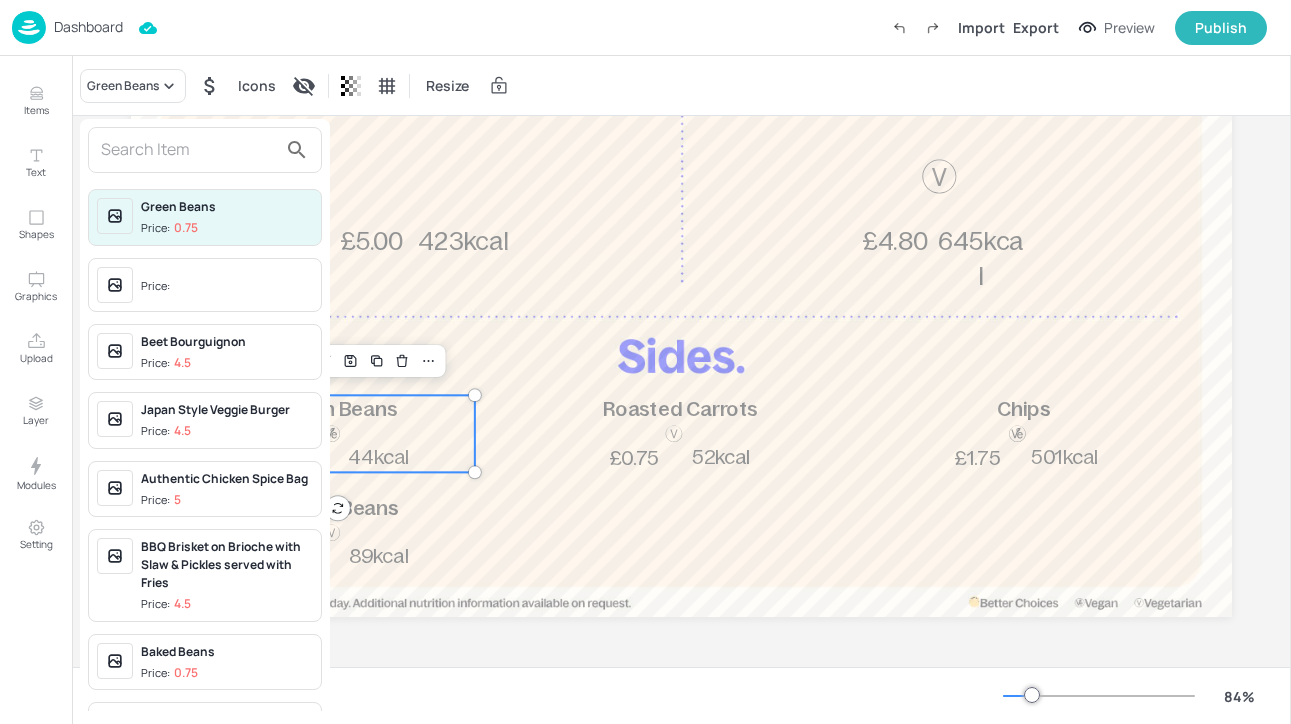 click at bounding box center (205, 150) 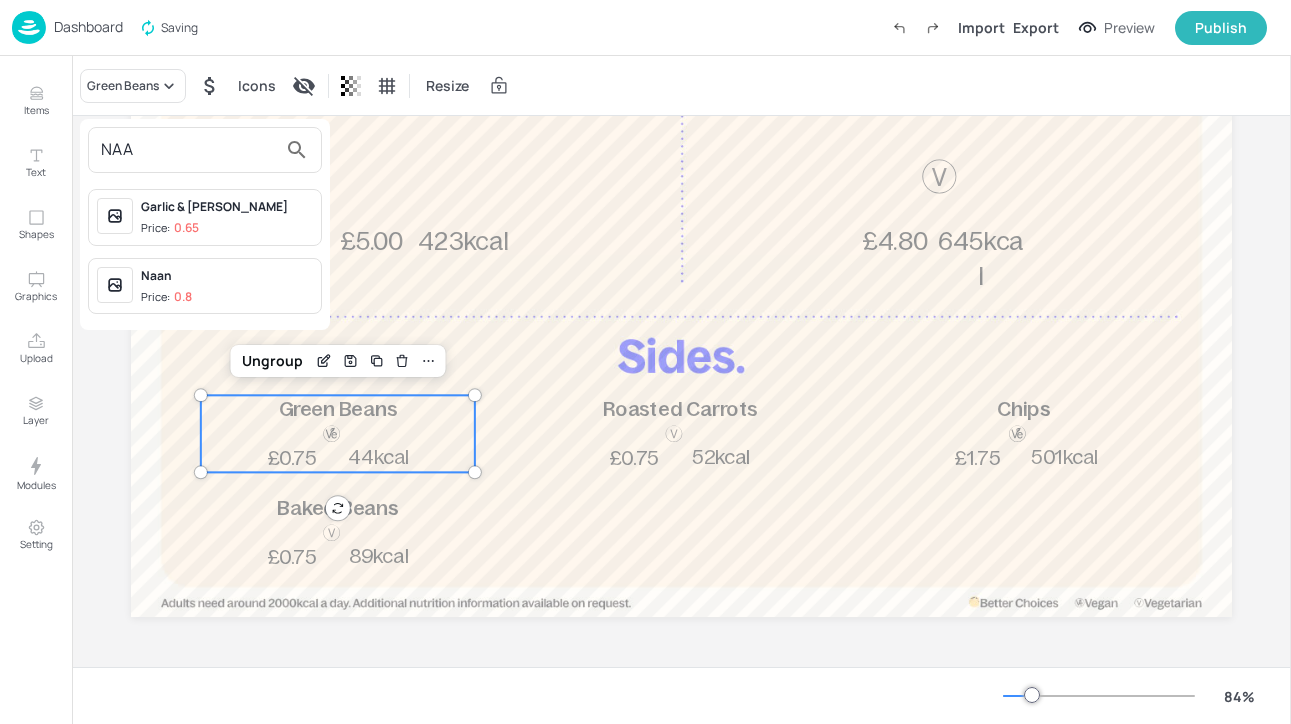type on "NAA" 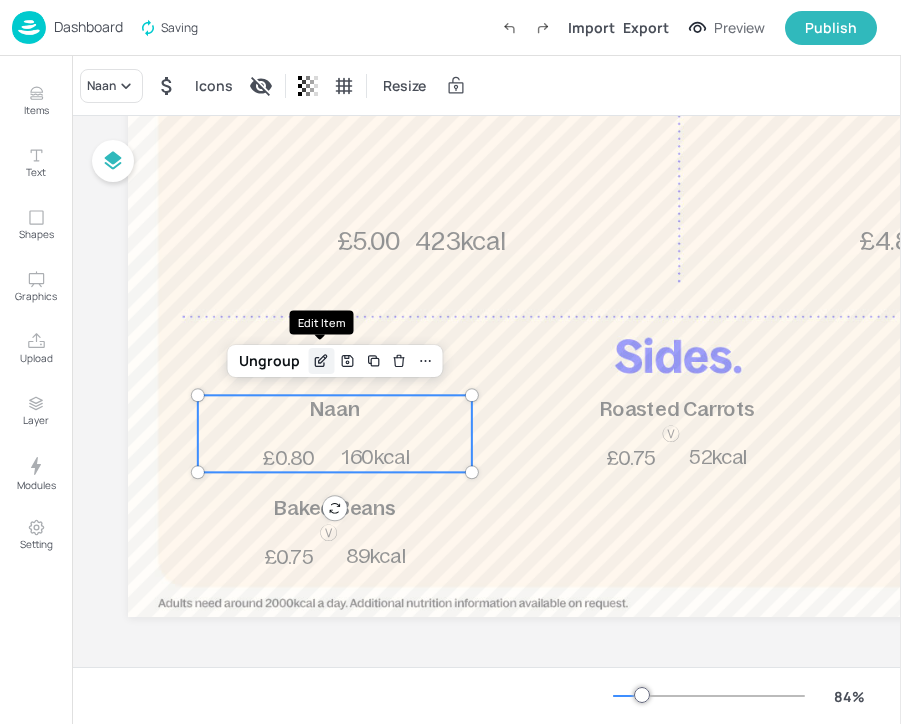 click 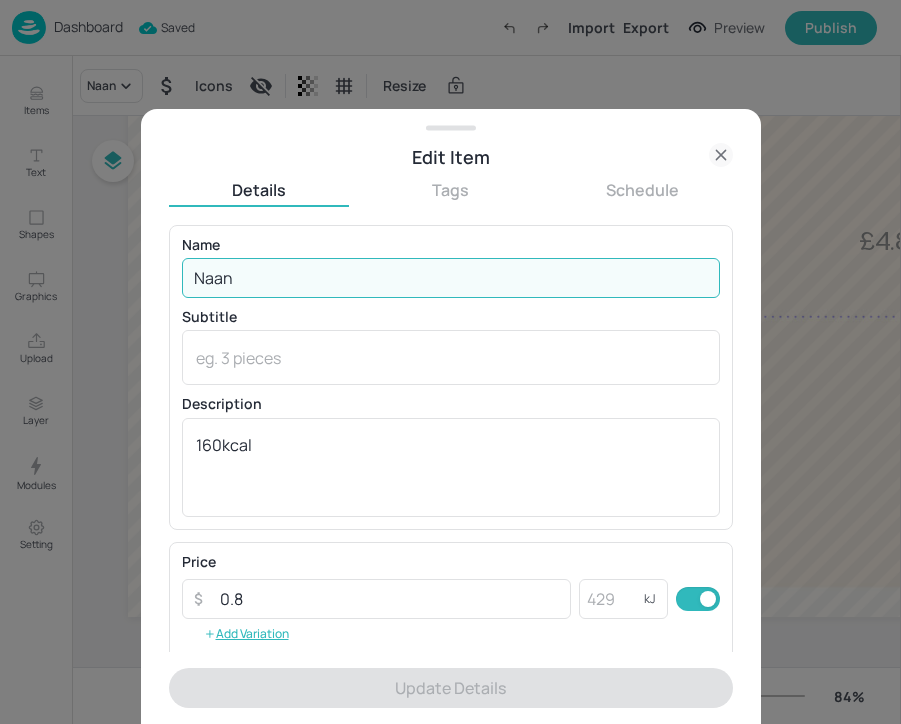 click on "Naan" at bounding box center [451, 278] 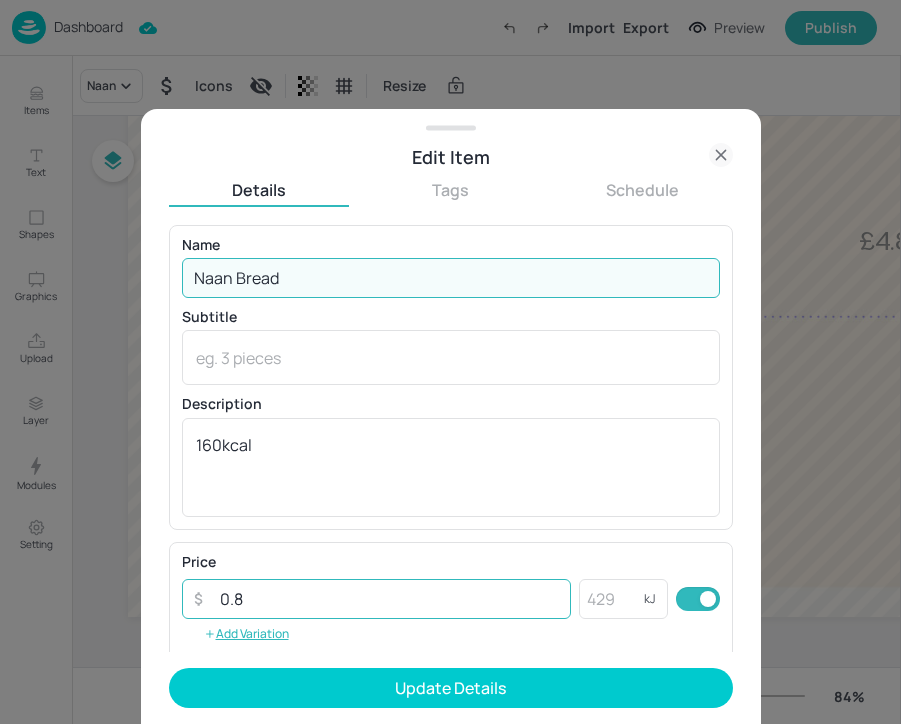 type on "Naan Bread" 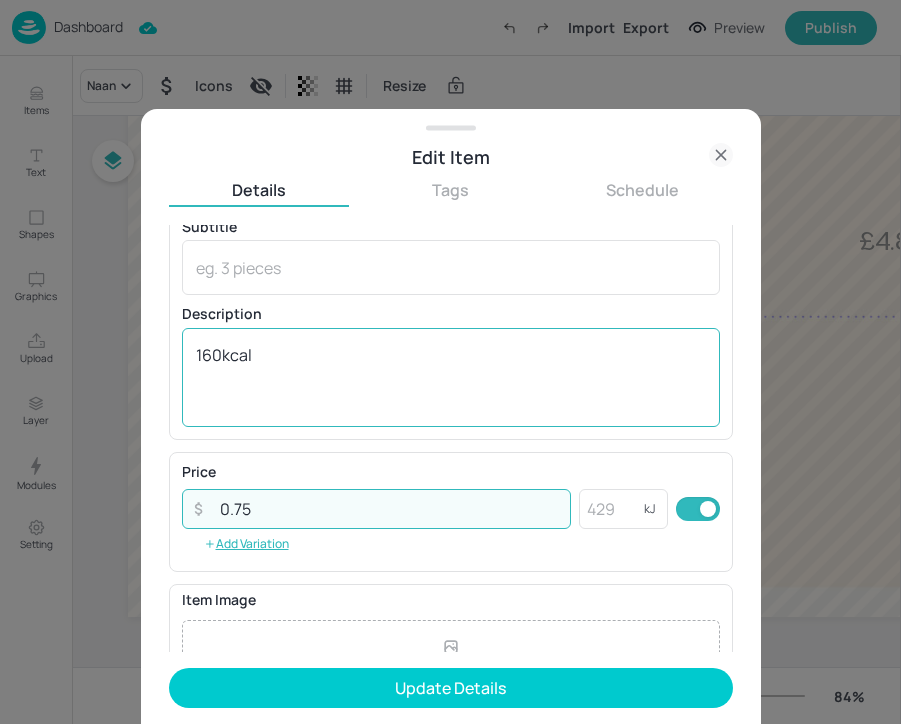 scroll, scrollTop: 74, scrollLeft: 0, axis: vertical 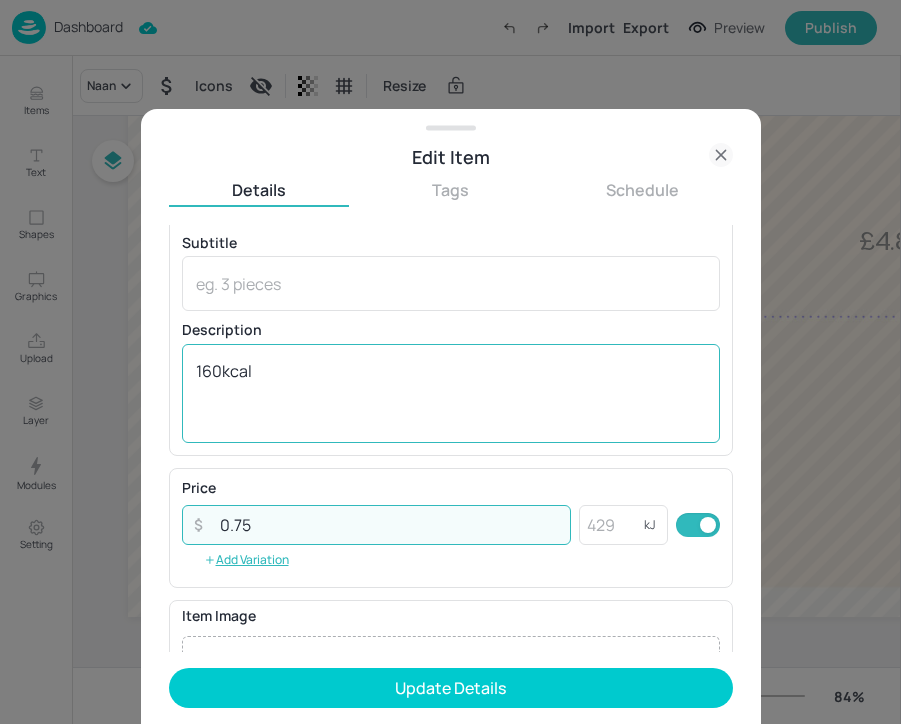 type on "0.75" 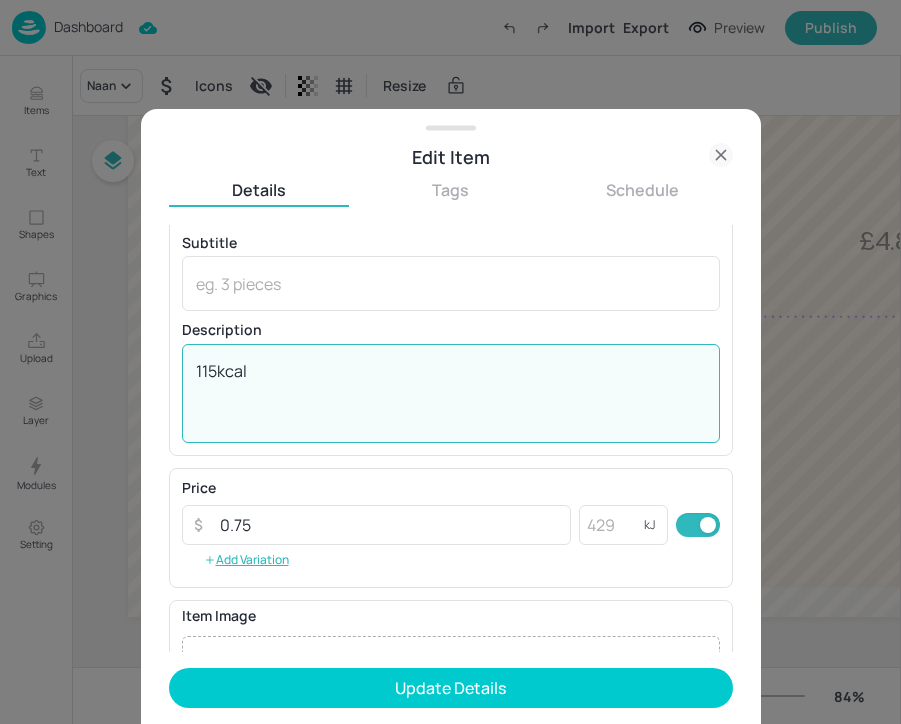 scroll, scrollTop: 314, scrollLeft: 0, axis: vertical 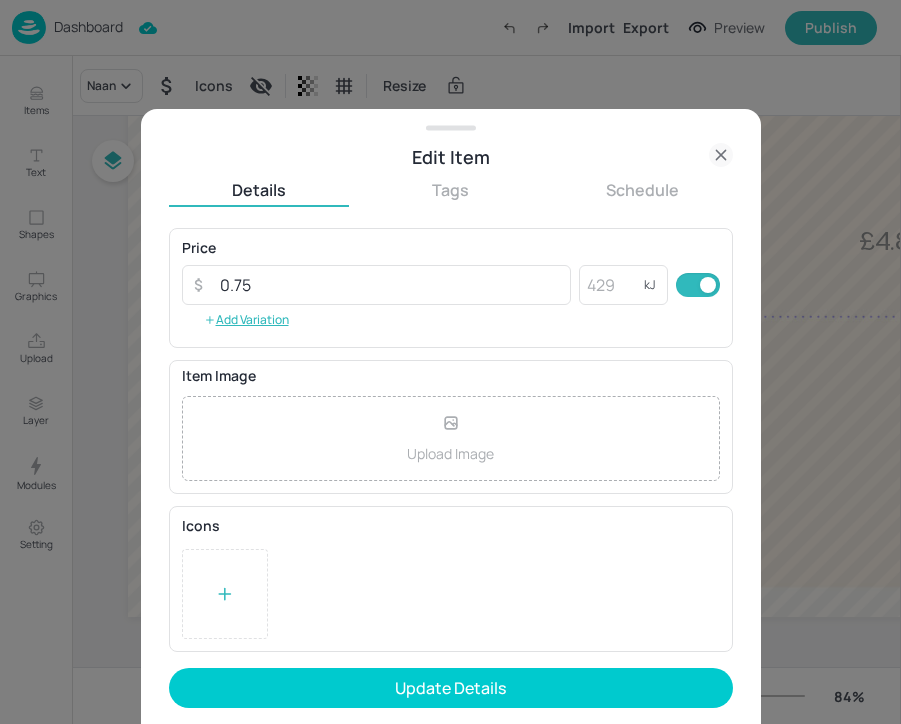 type on "115kcal" 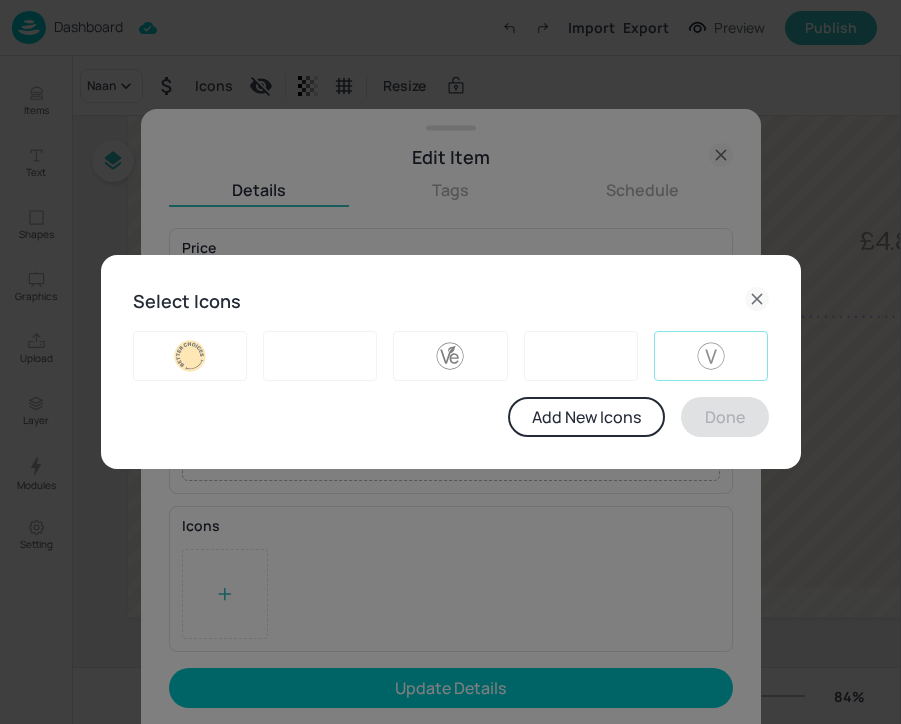 click at bounding box center [711, 356] 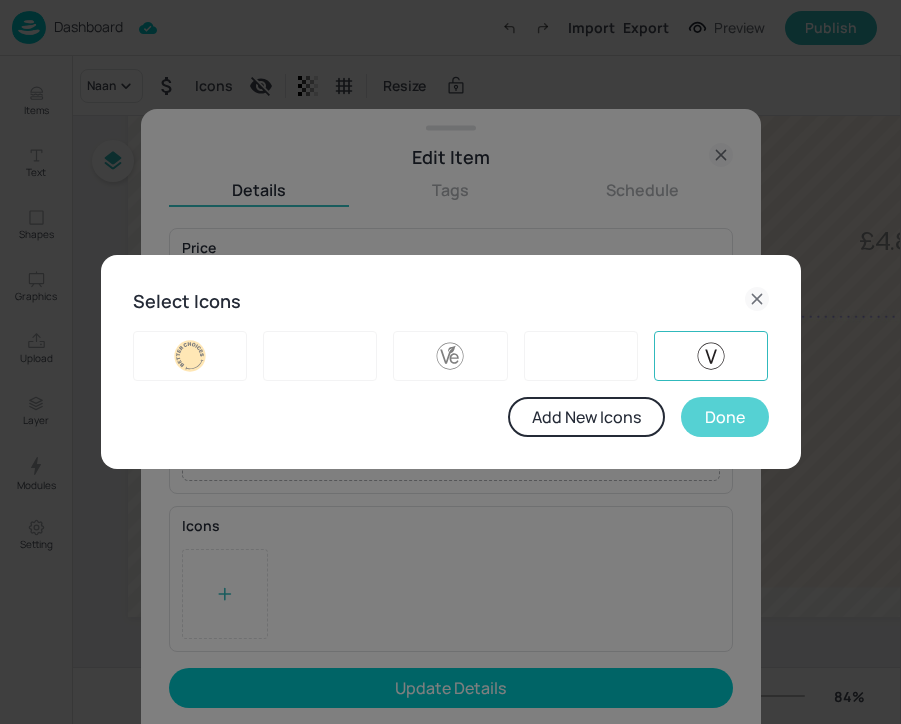 click on "Done" at bounding box center (725, 417) 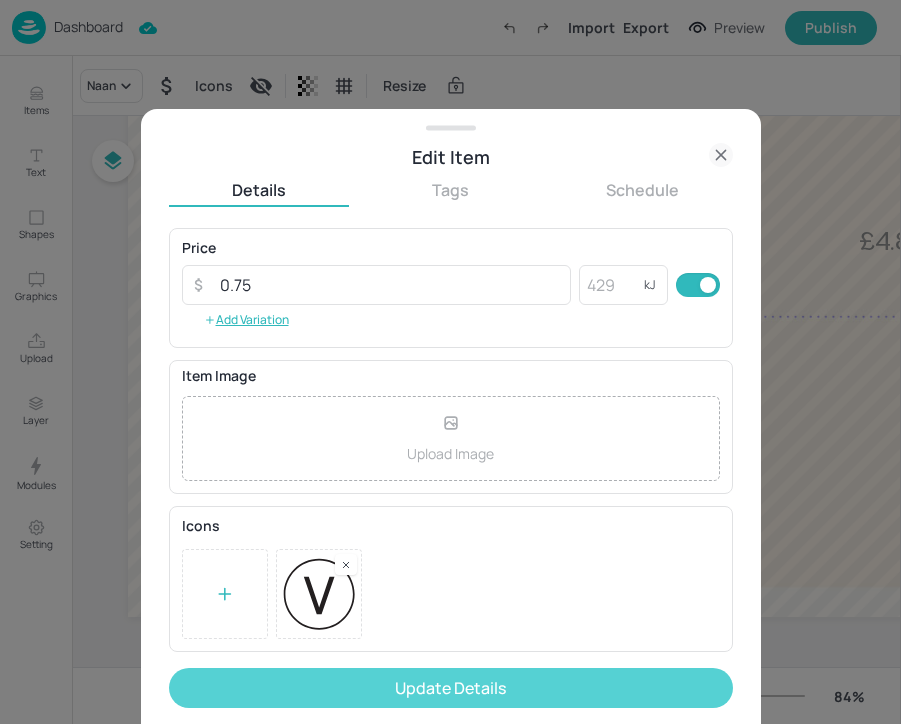 click on "Update Details" at bounding box center (451, 688) 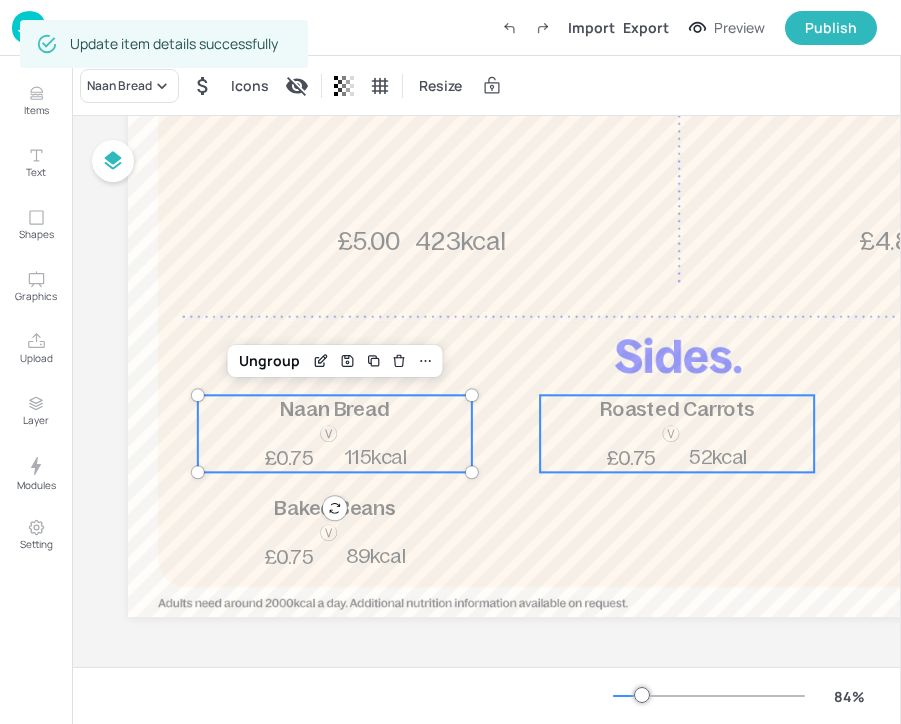 click at bounding box center [670, 434] 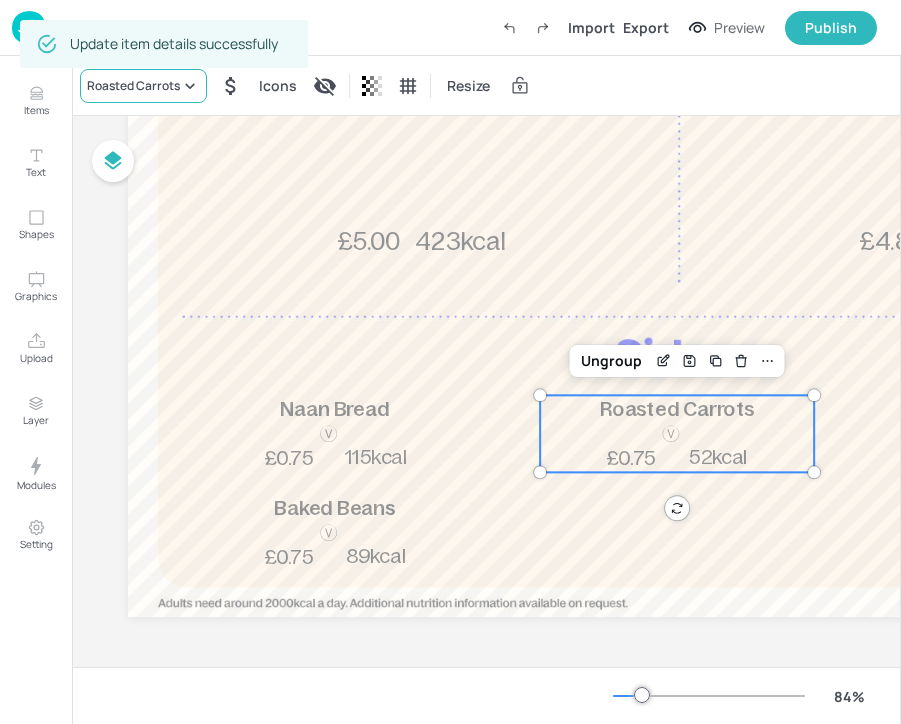 click on "Roasted Carrots" at bounding box center [133, 86] 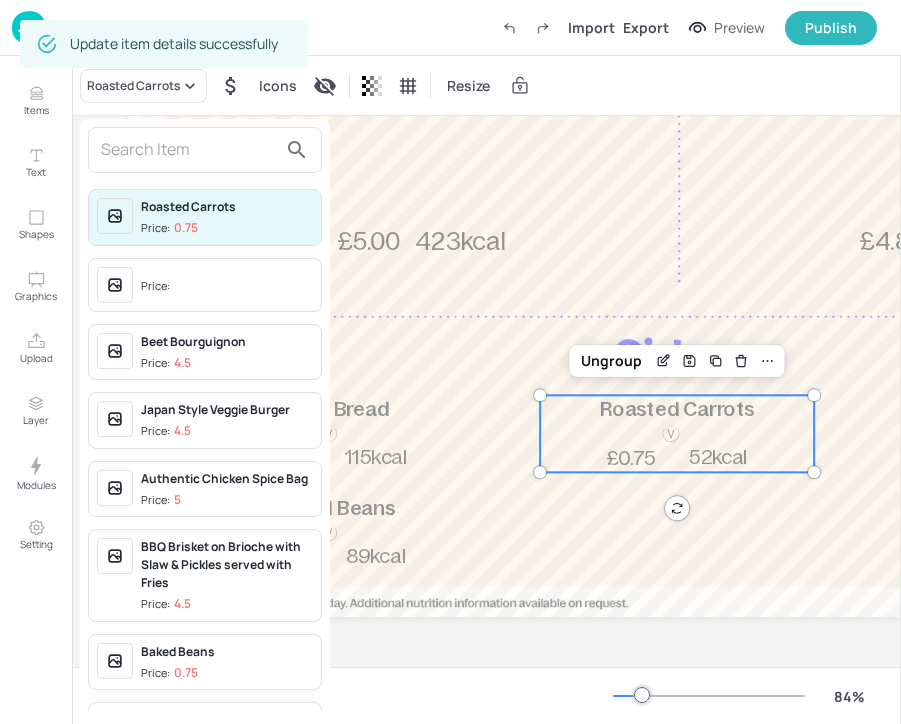 click at bounding box center (189, 150) 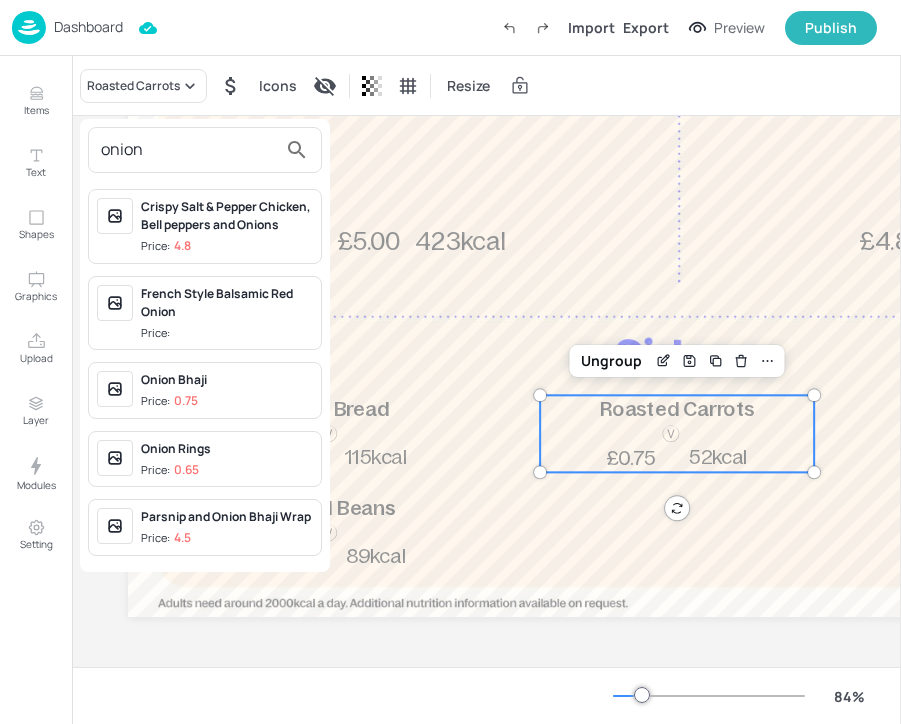 type on "onion" 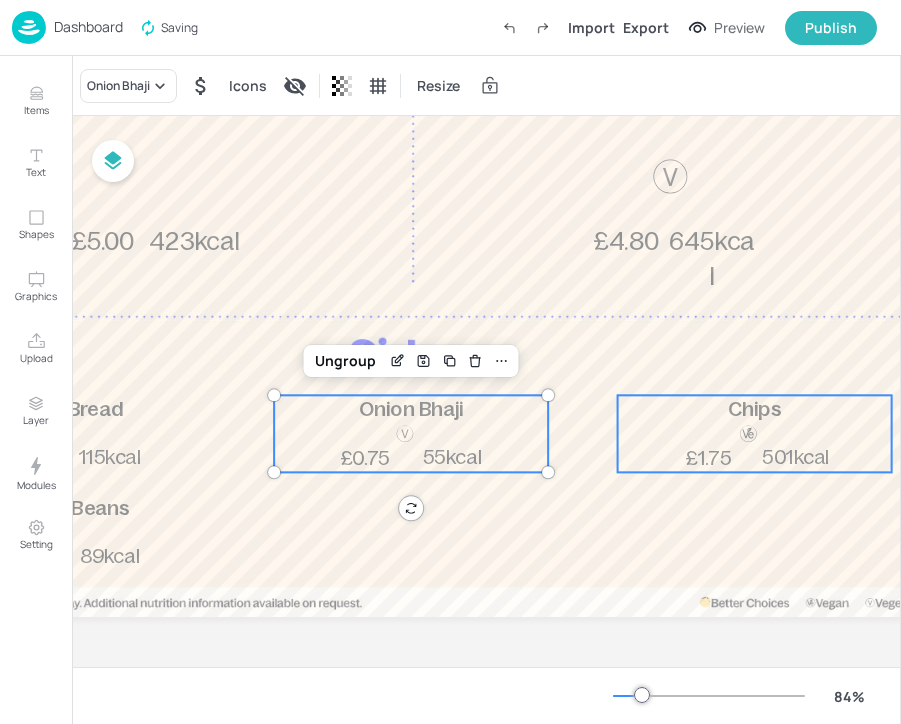 scroll, scrollTop: 467, scrollLeft: 390, axis: both 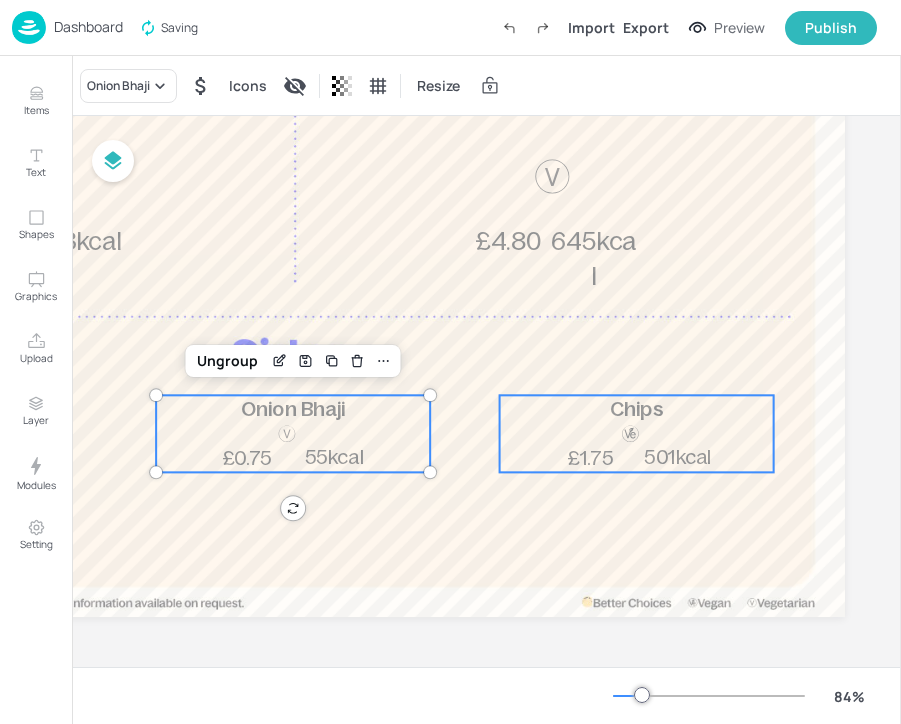 click on "Chips" at bounding box center (637, 409) 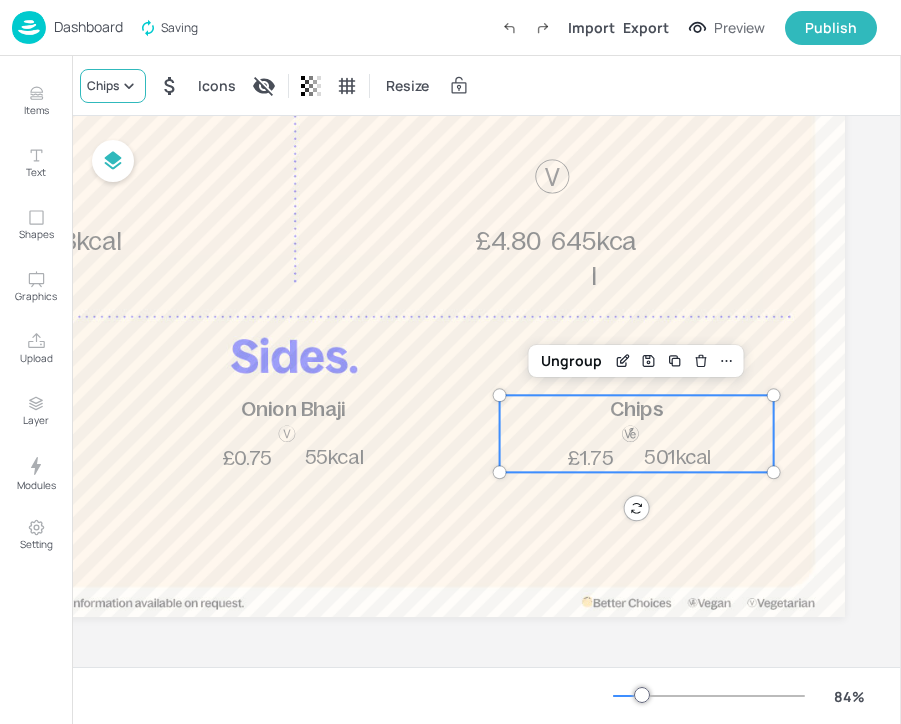 click 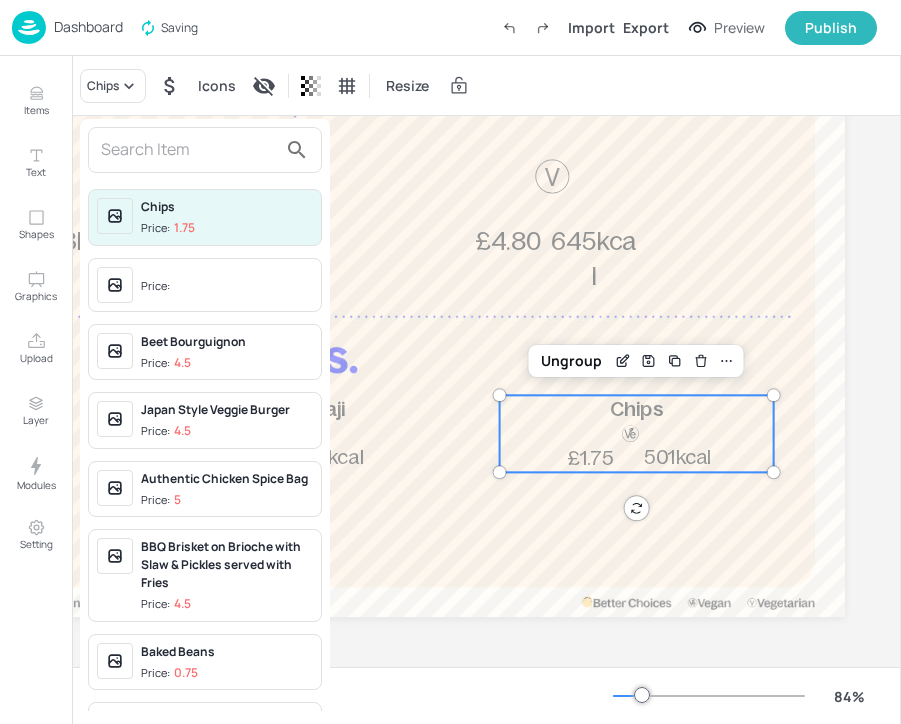 click at bounding box center [189, 150] 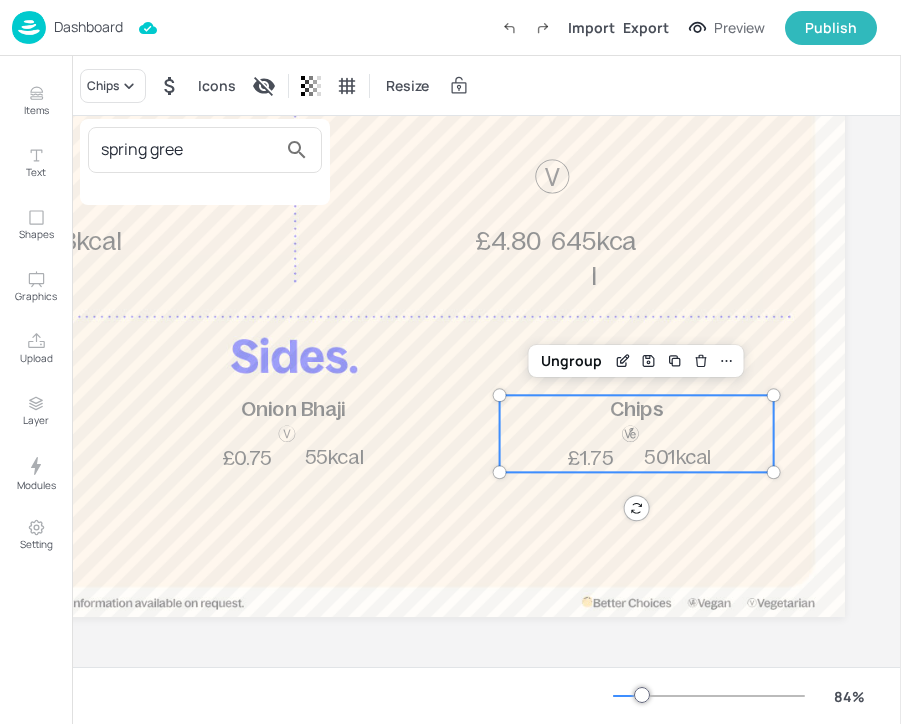 type on "spring gree" 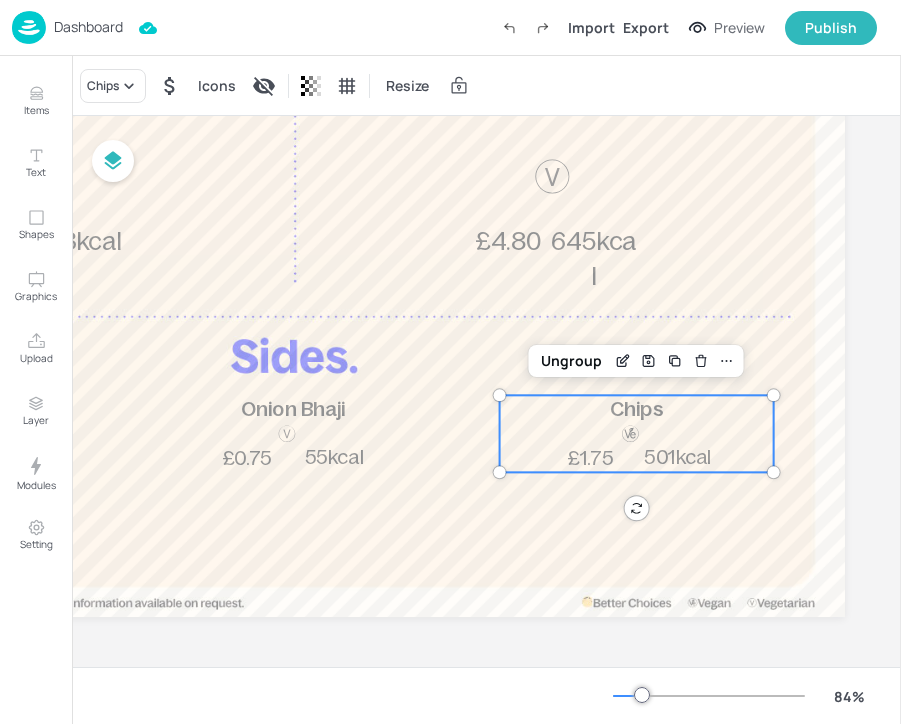 click on "Items" at bounding box center (36, 110) 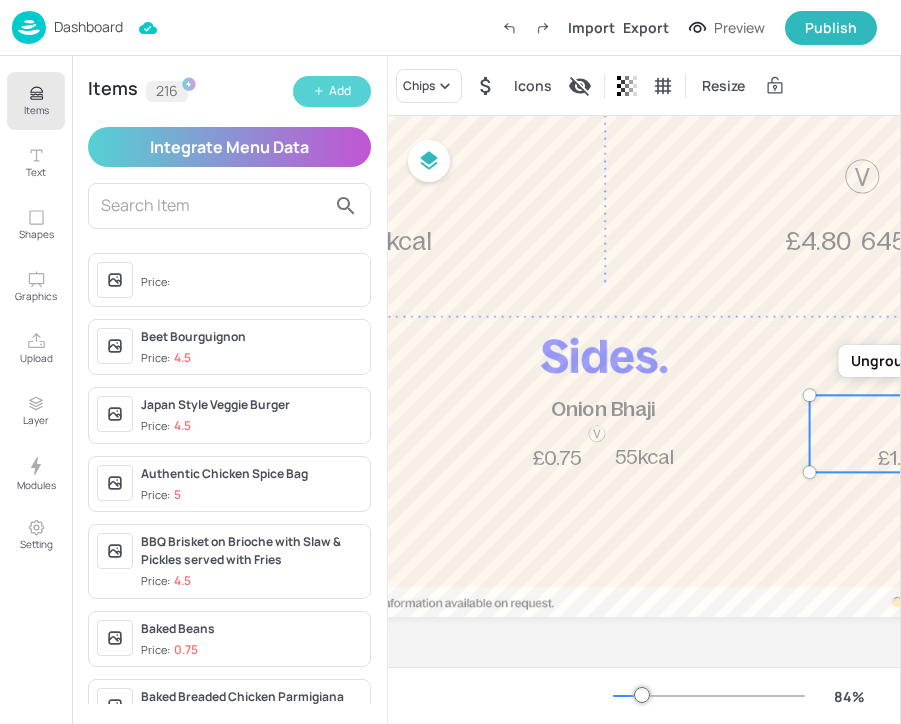 click on "Add" at bounding box center [340, 91] 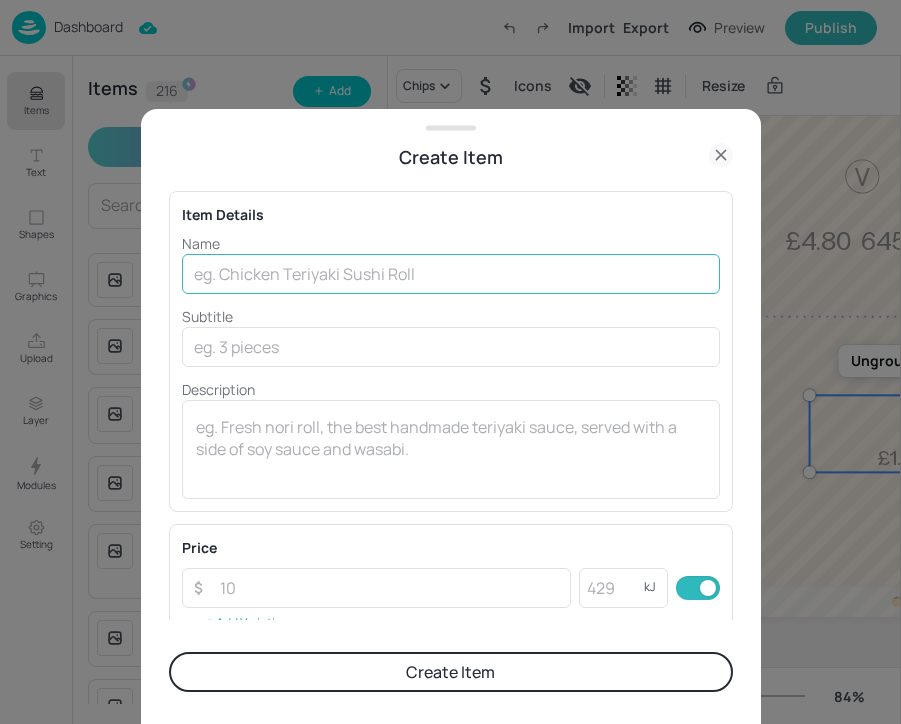 click at bounding box center [451, 274] 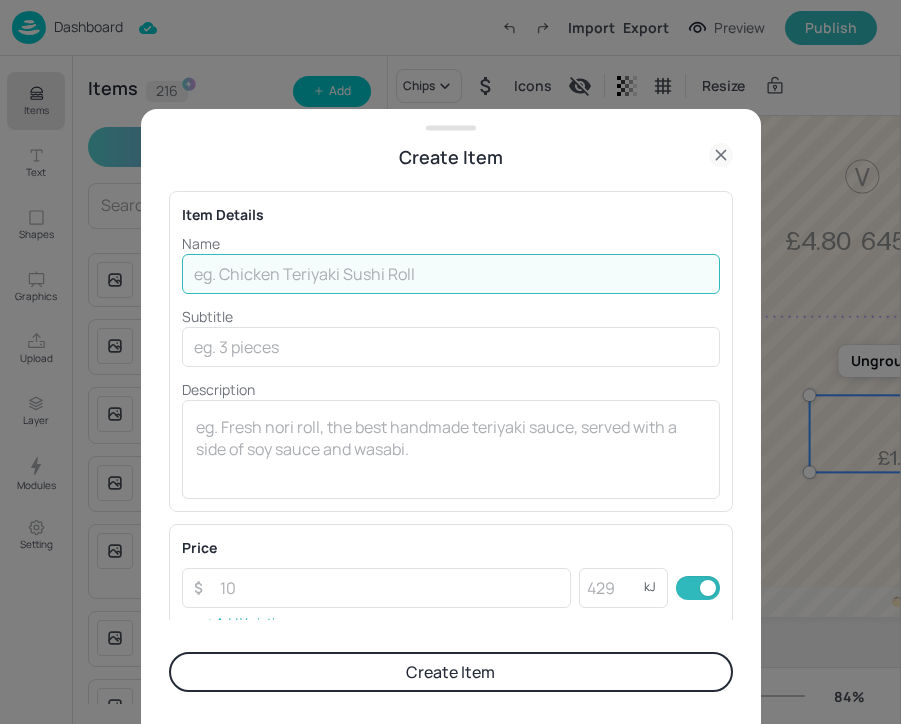 paste on "Spring Greens" 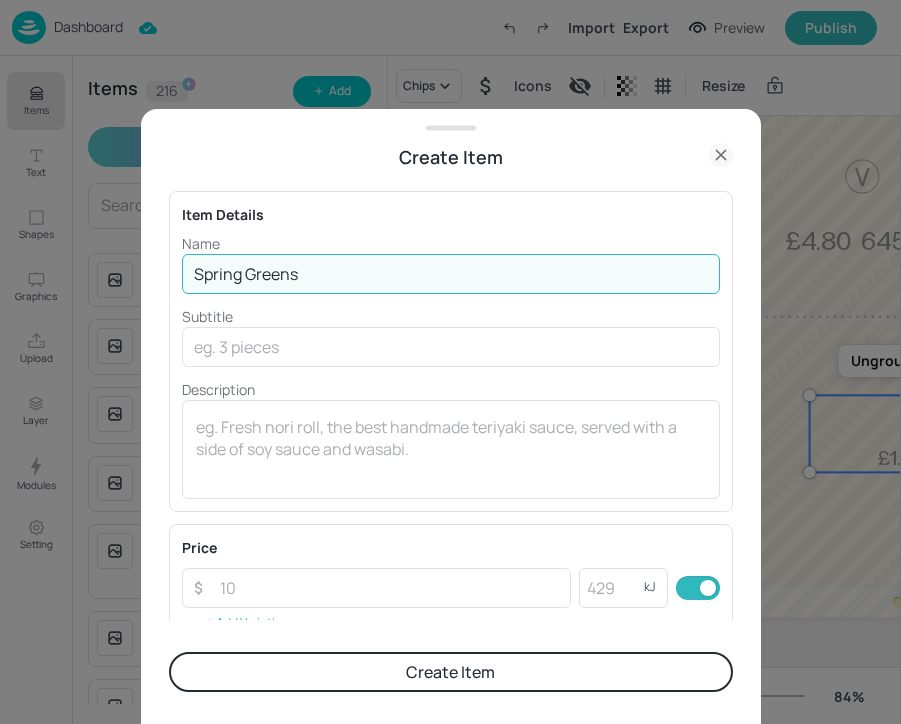 type on "Spring Greens" 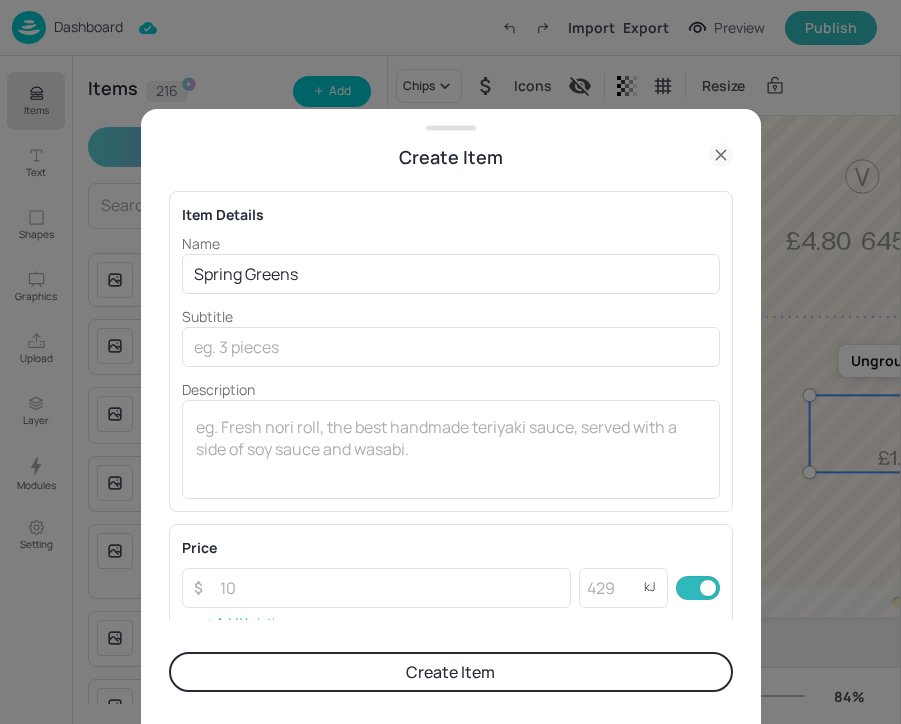 click on "Price ​ ​ kJ ​  Add Variation" at bounding box center [451, 587] 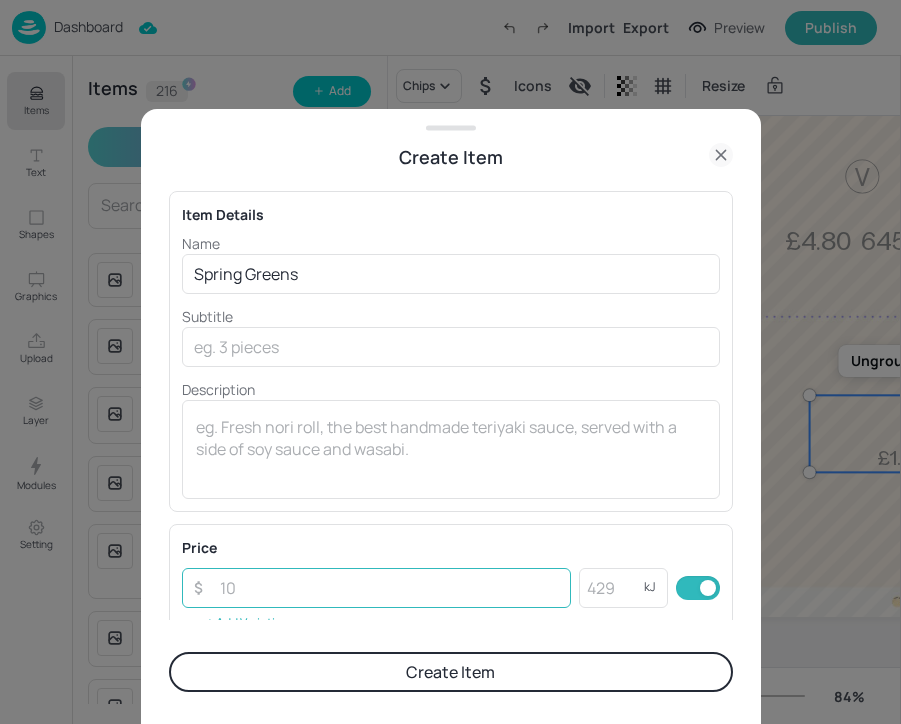 click at bounding box center [390, 588] 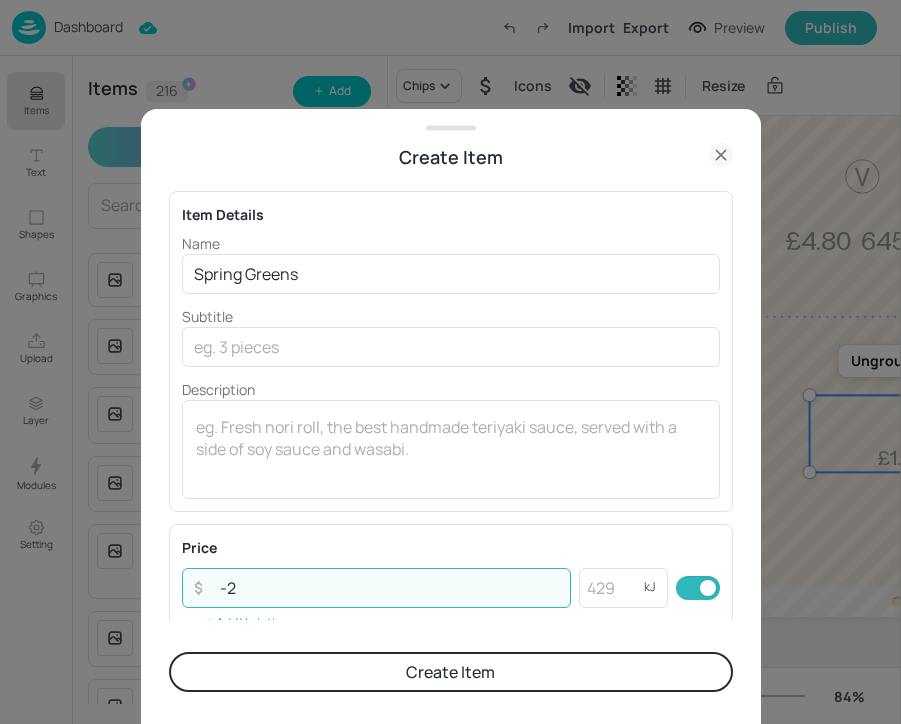 type on "-3" 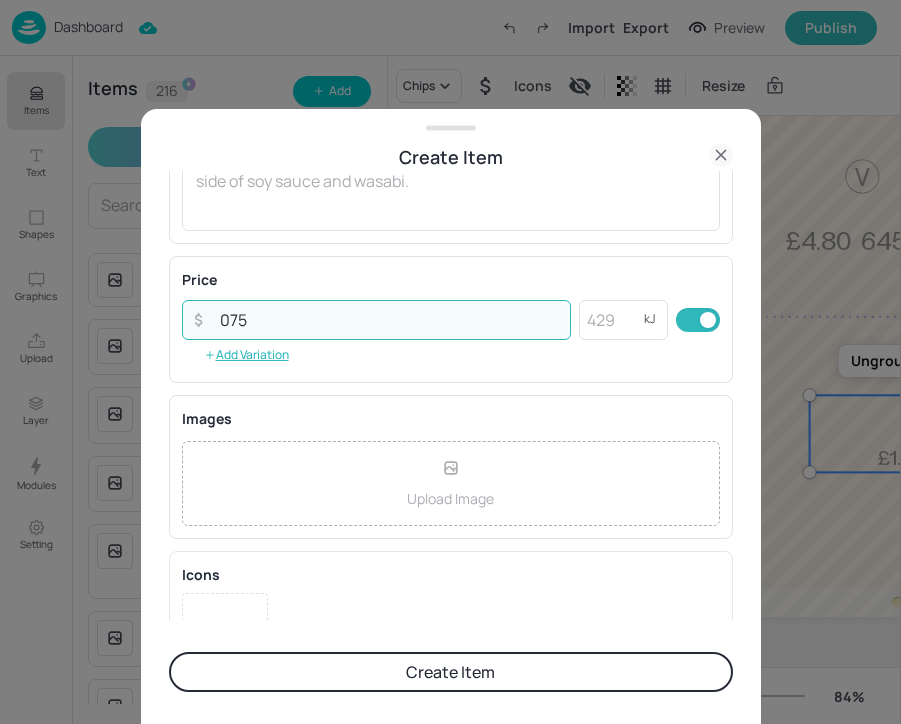 scroll, scrollTop: 343, scrollLeft: 0, axis: vertical 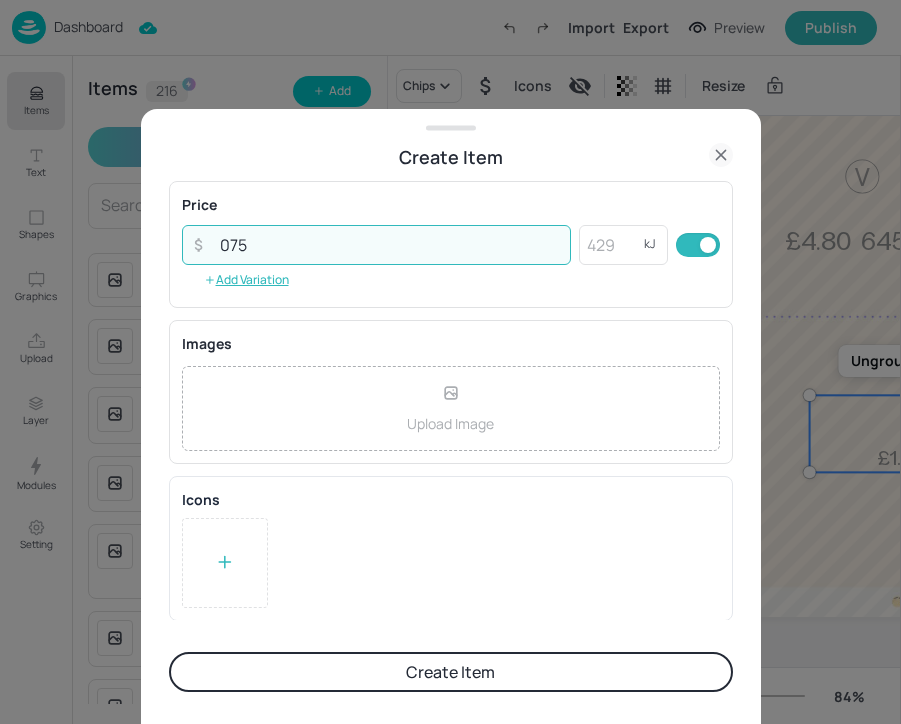 type on "075" 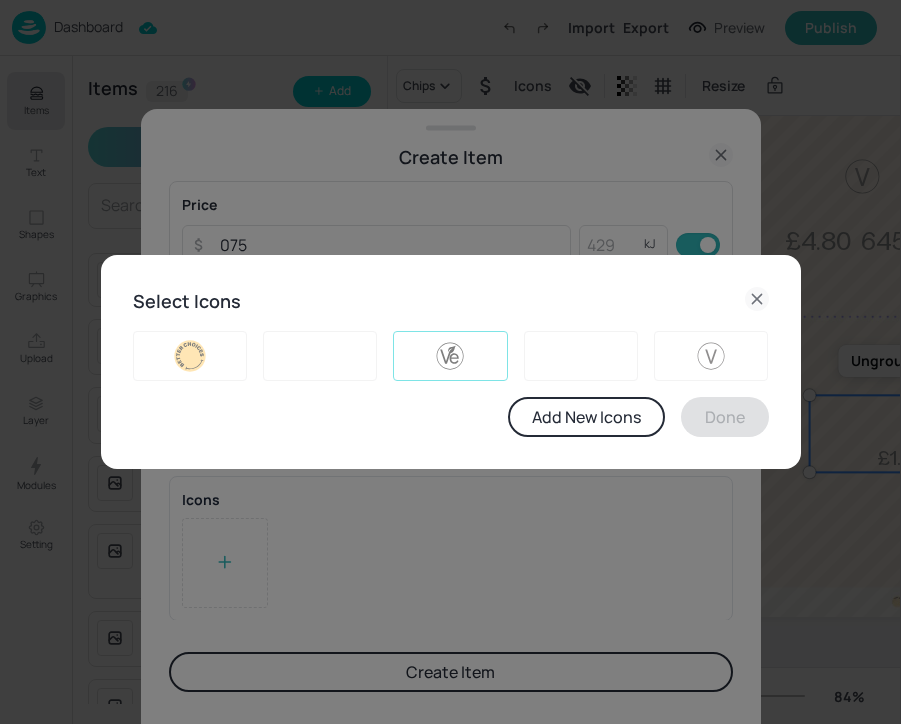click at bounding box center [450, 356] 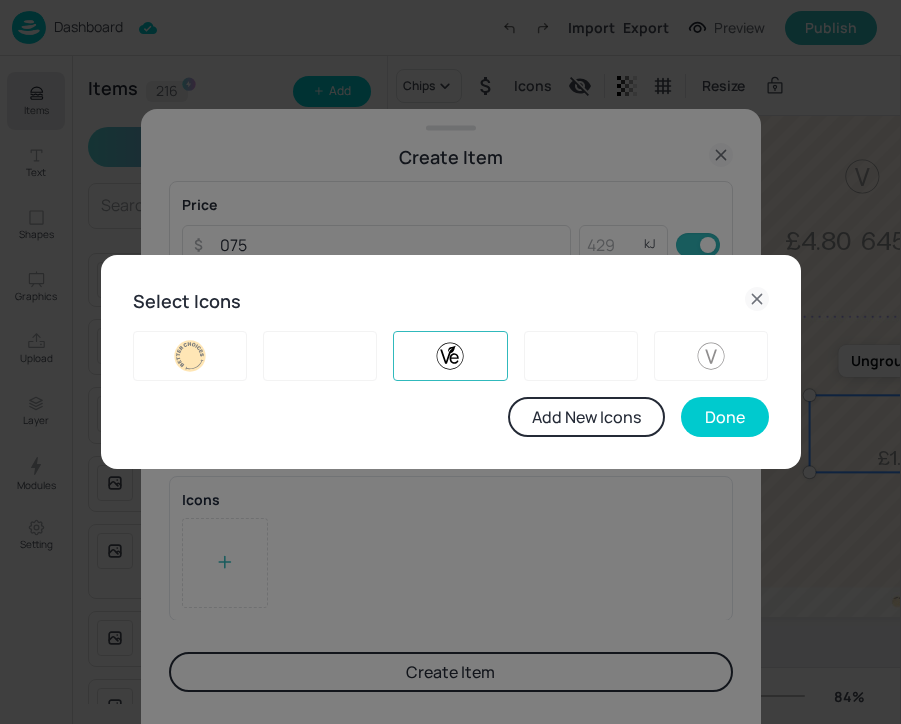 click on "Add New Icons Done" at bounding box center (451, 384) 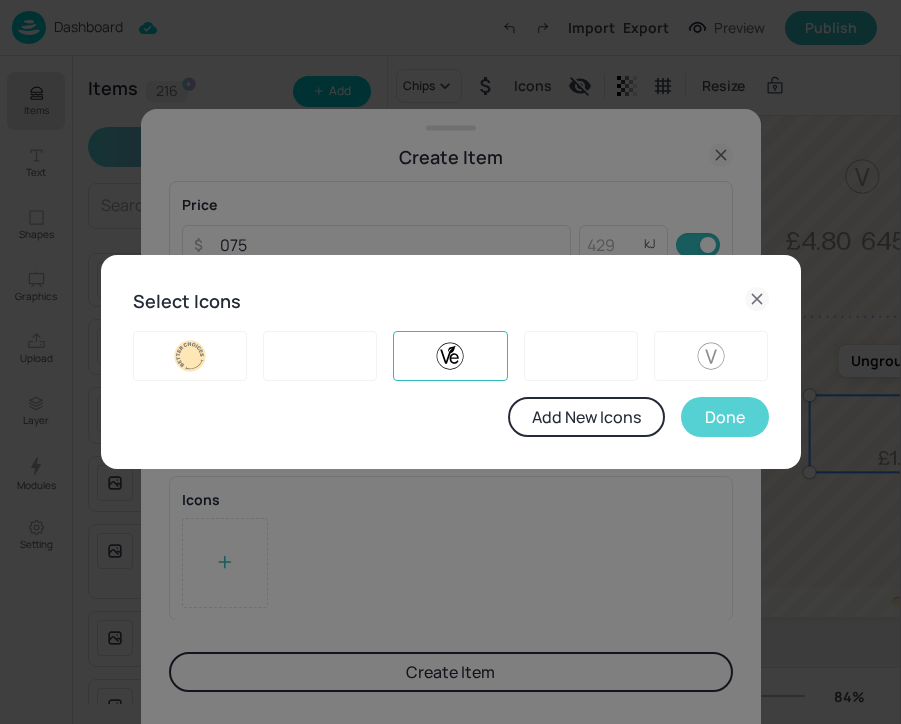 click on "Done" at bounding box center (725, 417) 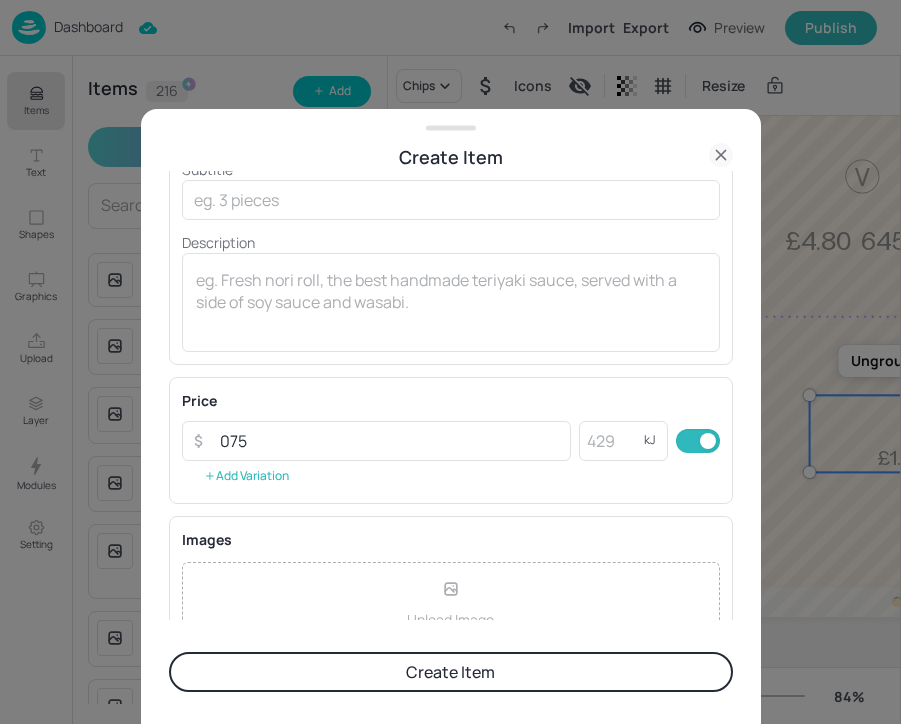 scroll, scrollTop: 89, scrollLeft: 0, axis: vertical 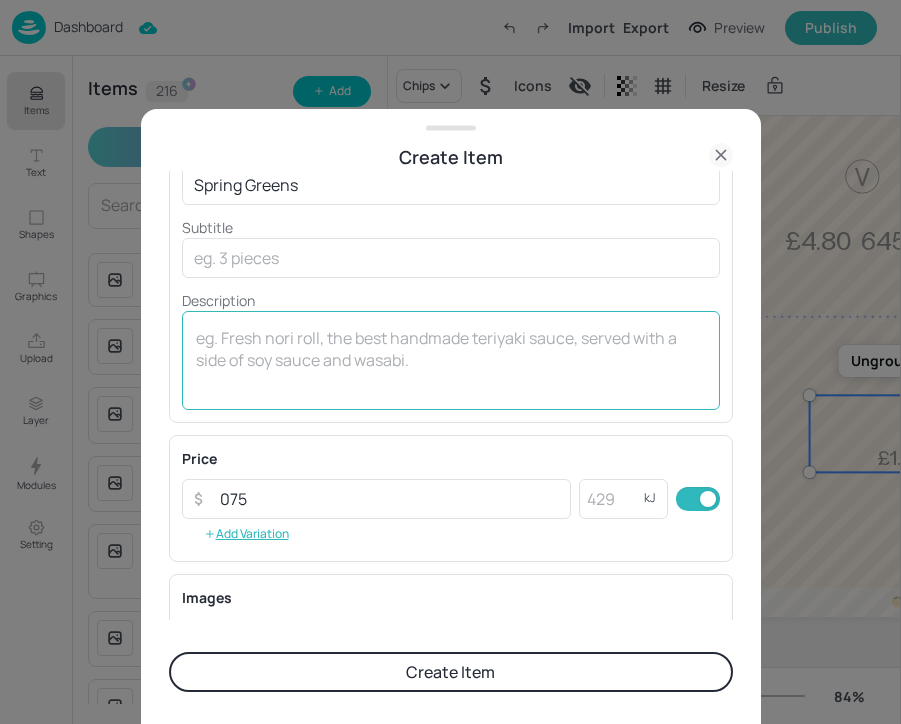 click at bounding box center [451, 360] 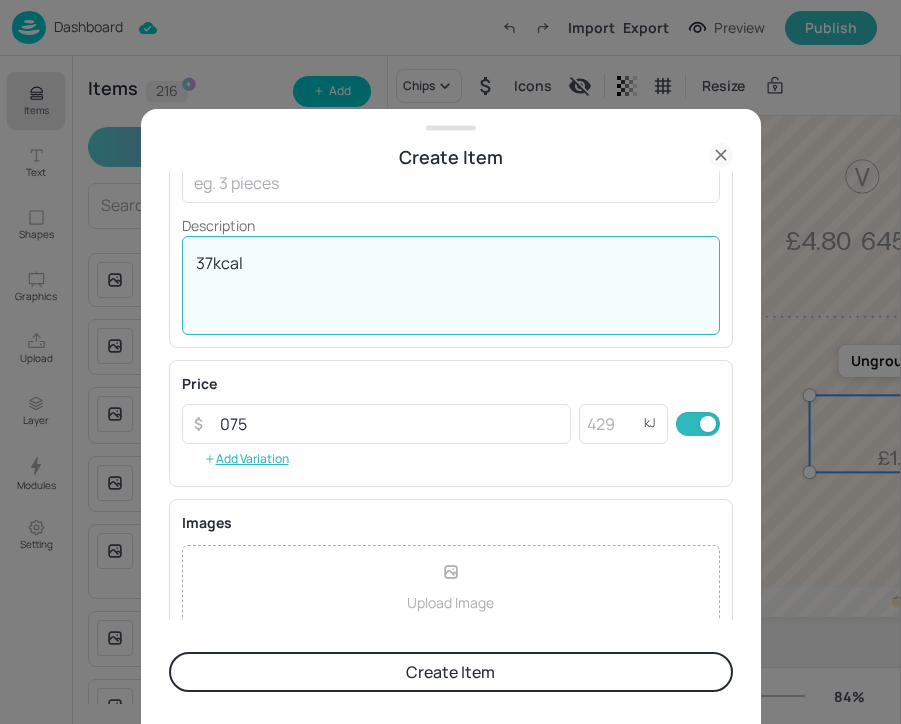 scroll, scrollTop: 343, scrollLeft: 0, axis: vertical 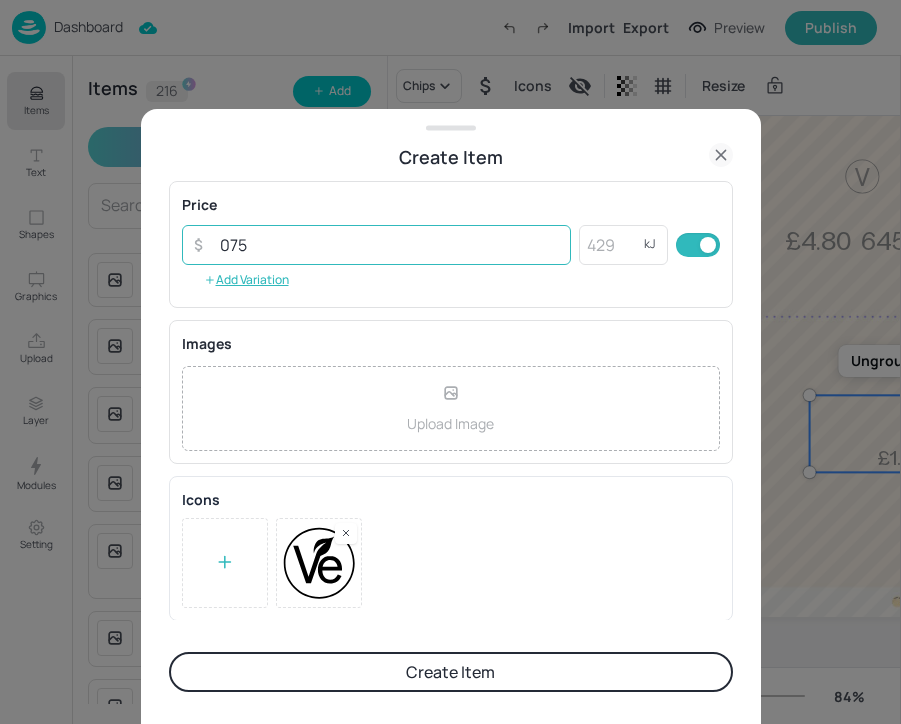 type on "37kcal" 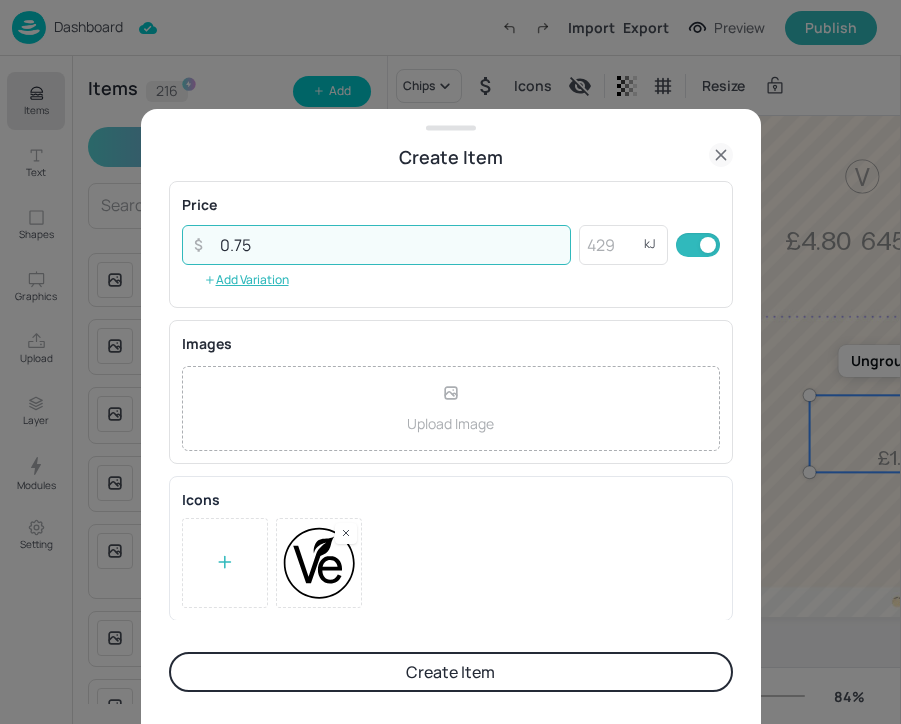 type on "0.75" 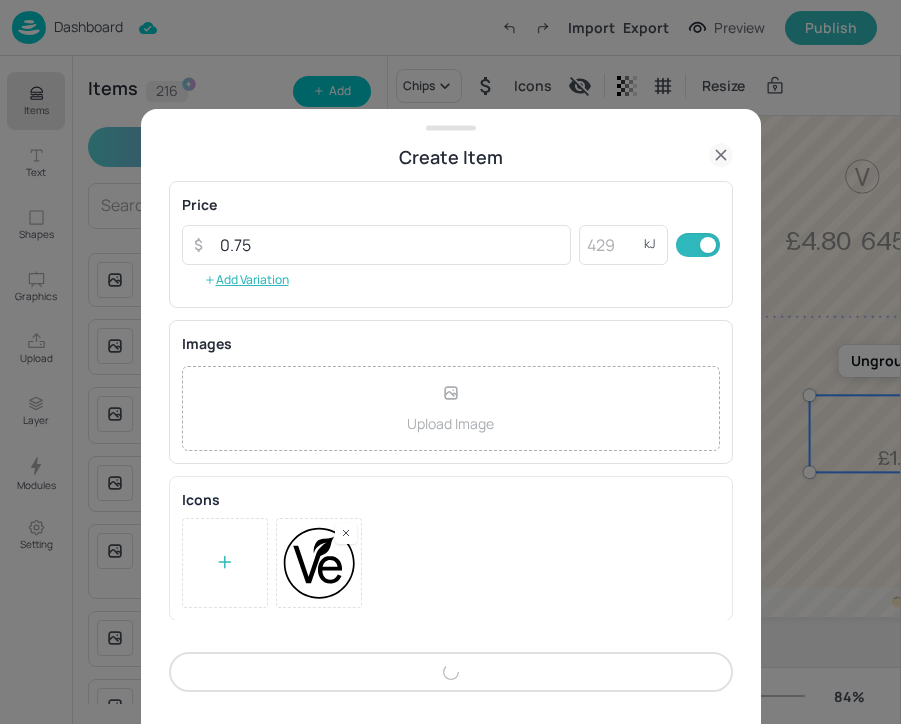 scroll, scrollTop: 341, scrollLeft: 0, axis: vertical 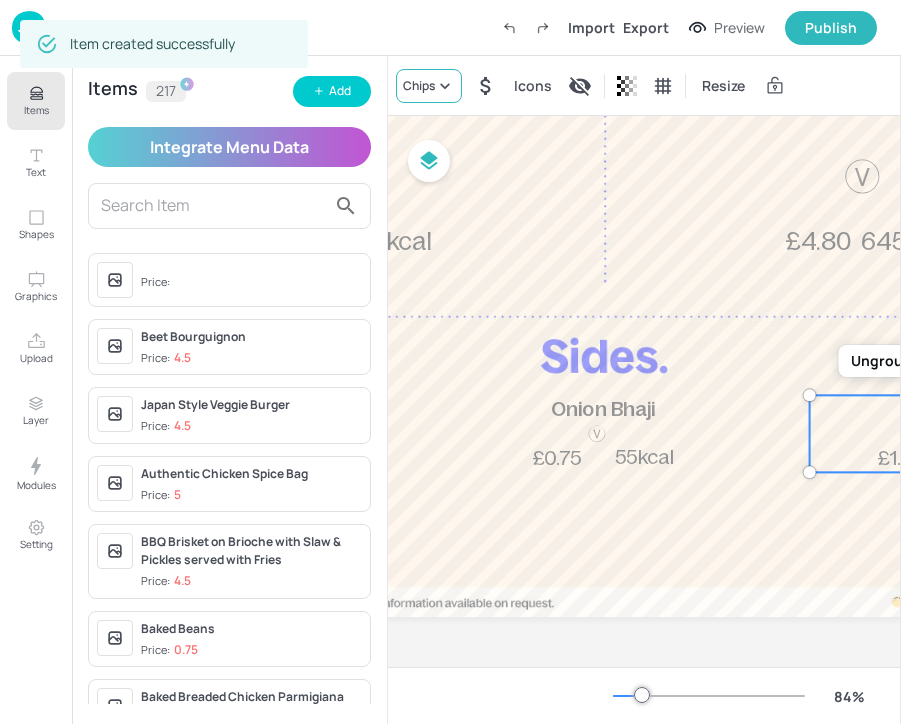 click on "Chips" at bounding box center [419, 86] 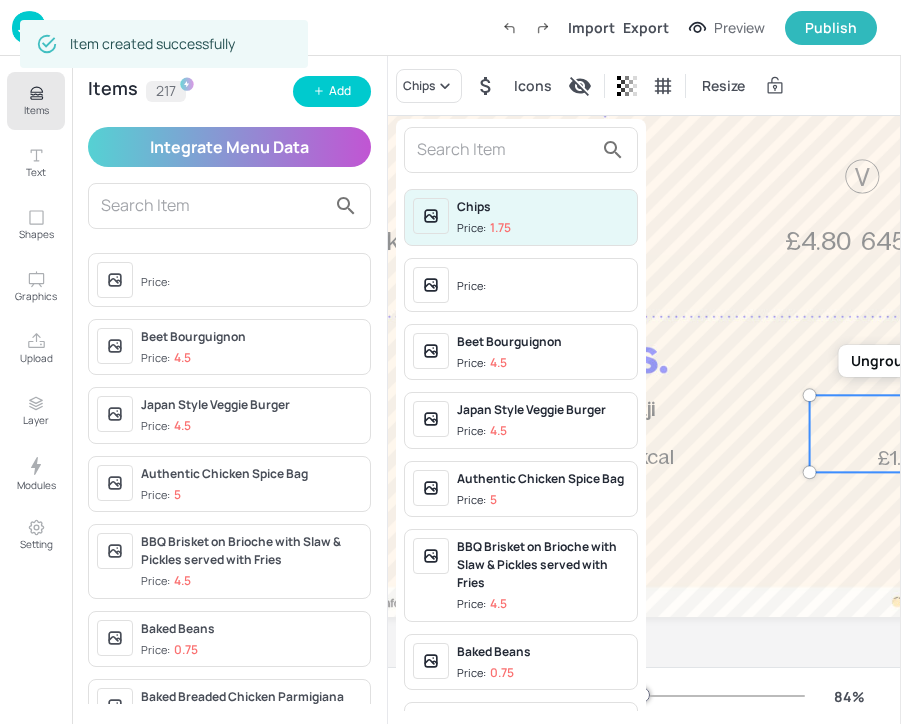 click at bounding box center (505, 150) 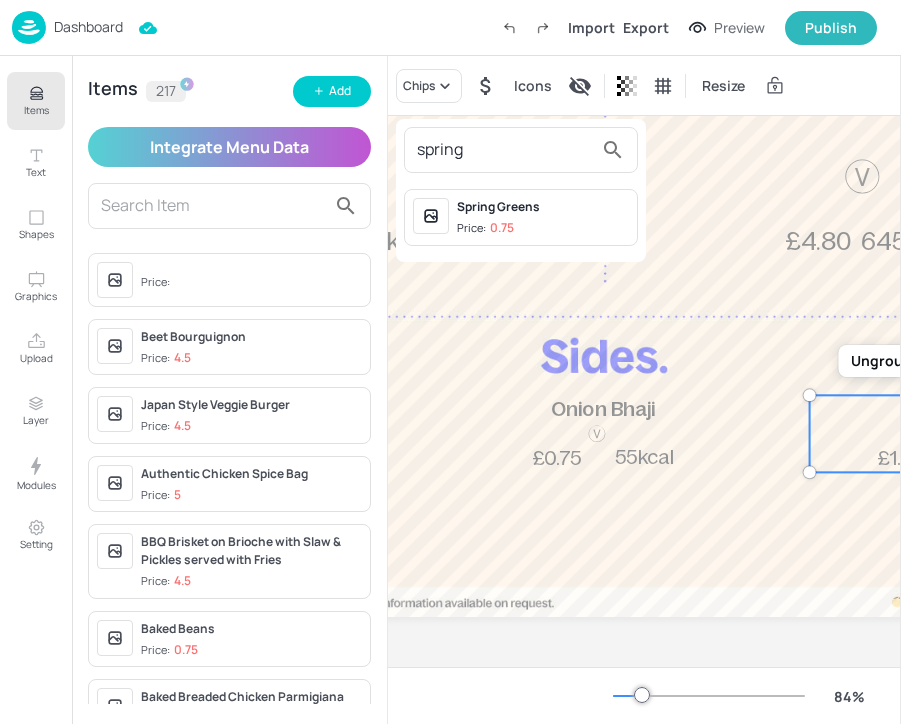 type on "spring" 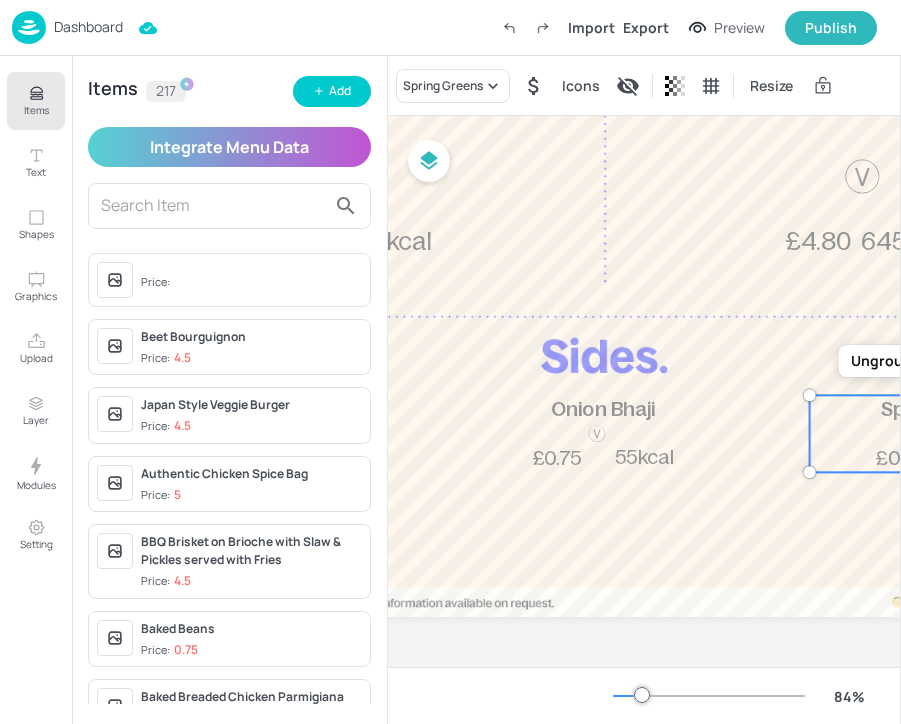 click on "Items" at bounding box center (36, 110) 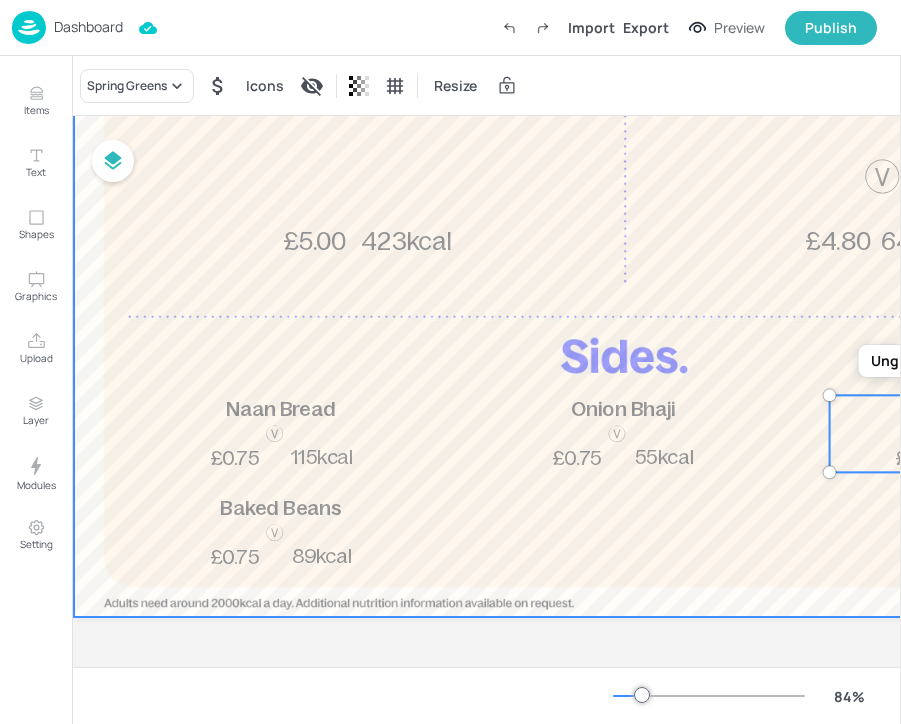 scroll, scrollTop: 467, scrollLeft: 0, axis: vertical 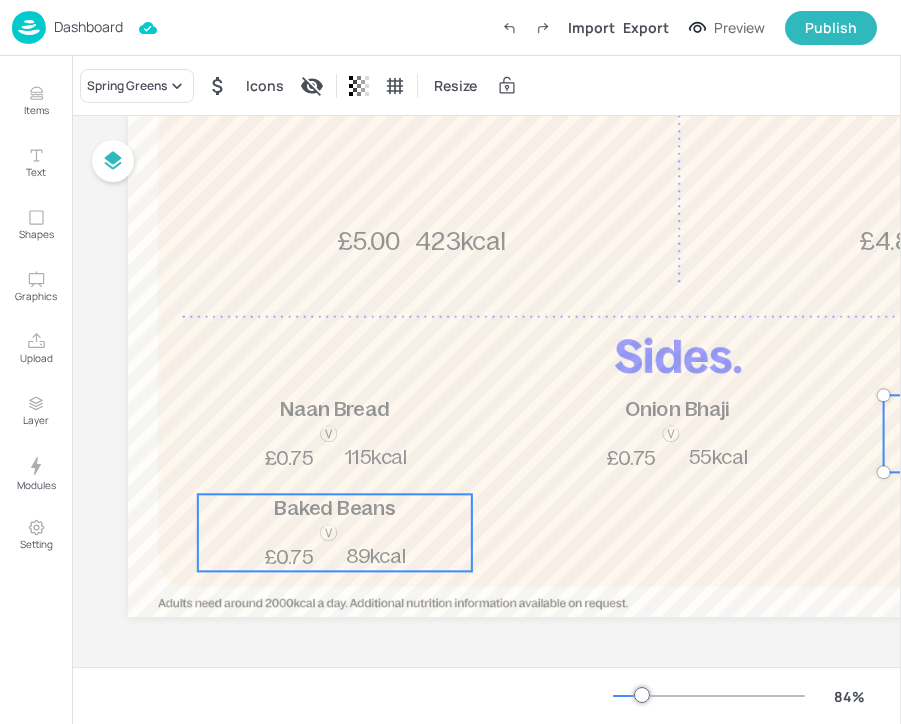 click on "Baked Beans 89kcal £0.75" at bounding box center (335, 532) 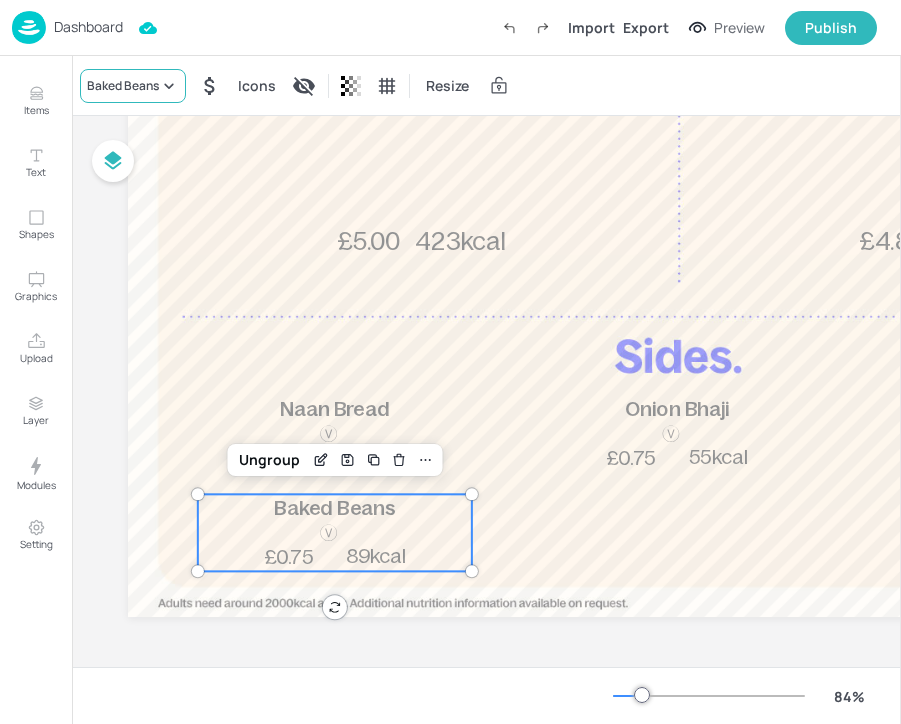 click 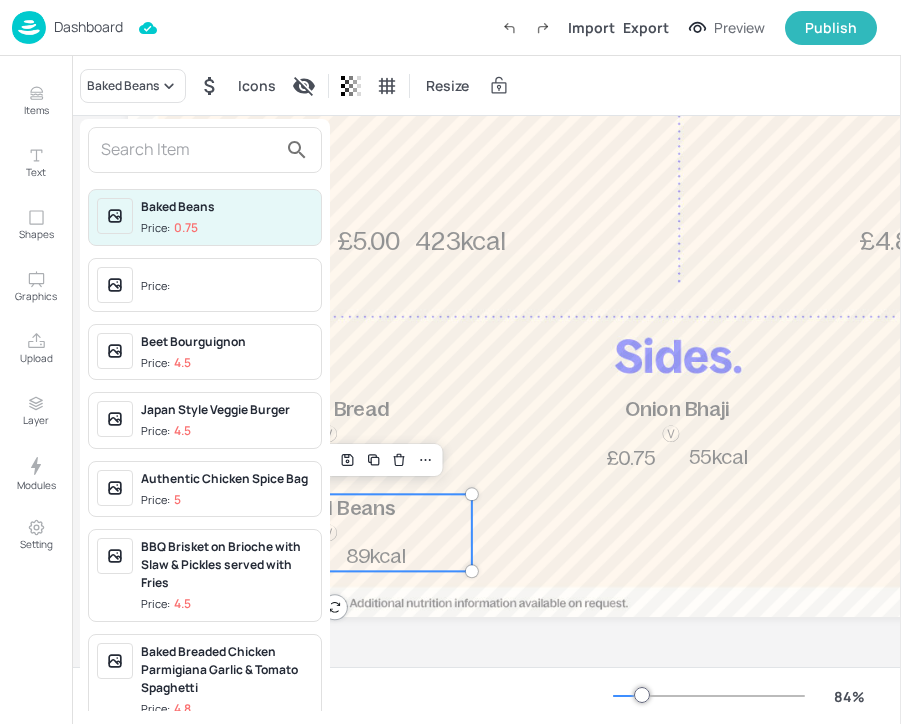 click at bounding box center [189, 150] 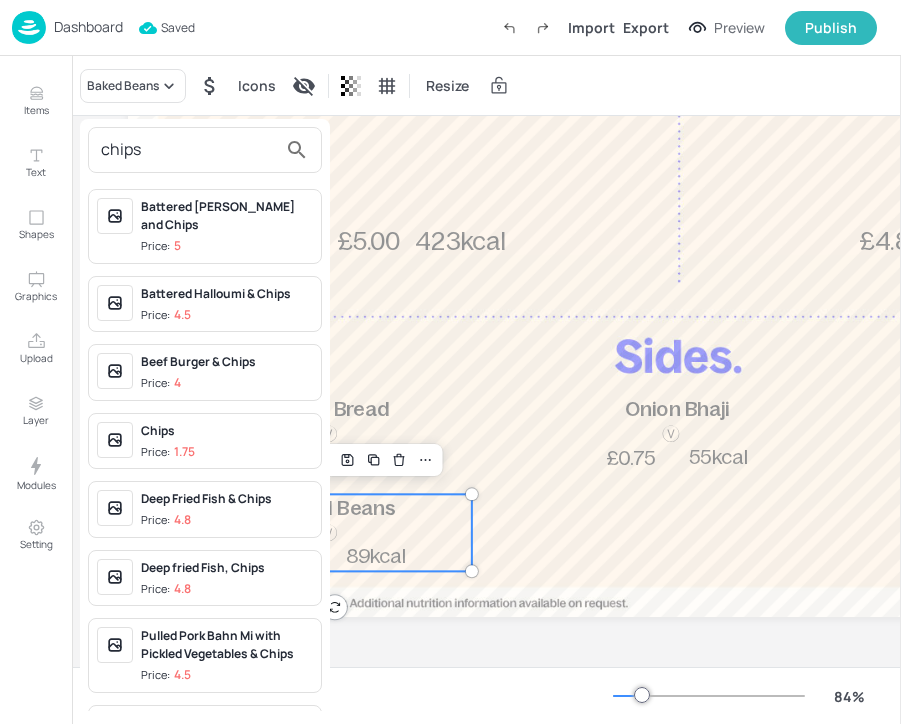 type on "chips" 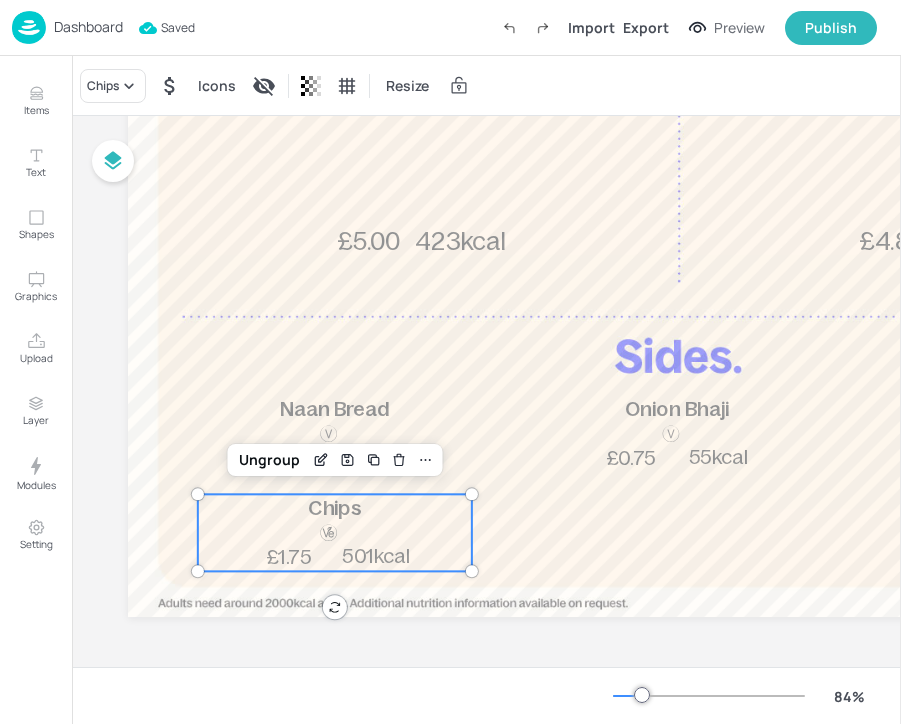 click on "501kcal" at bounding box center [376, 556] 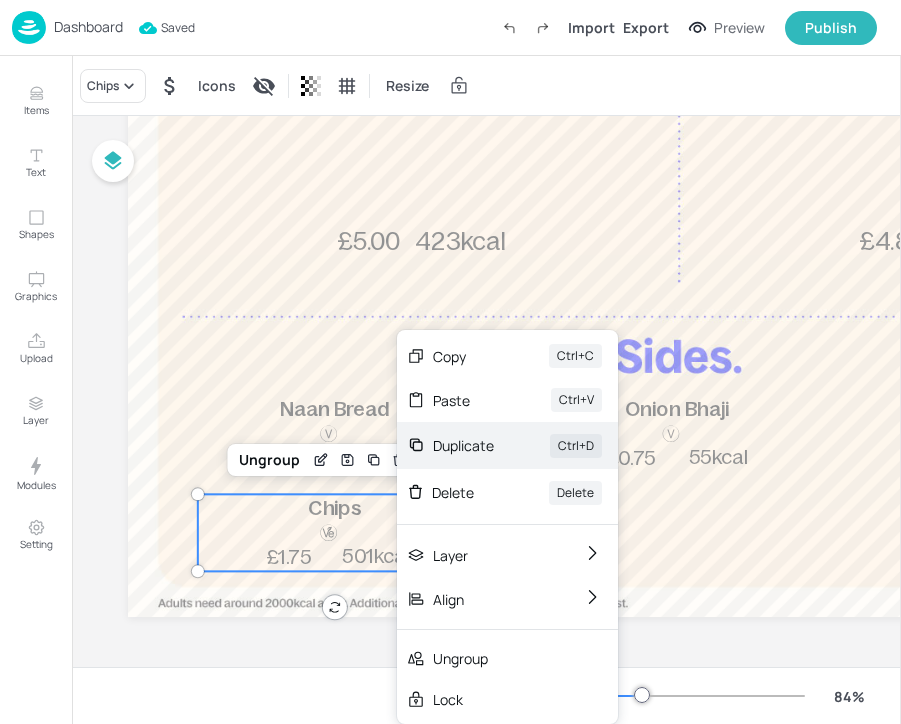 click on "Duplicate Ctrl+D" at bounding box center (507, 445) 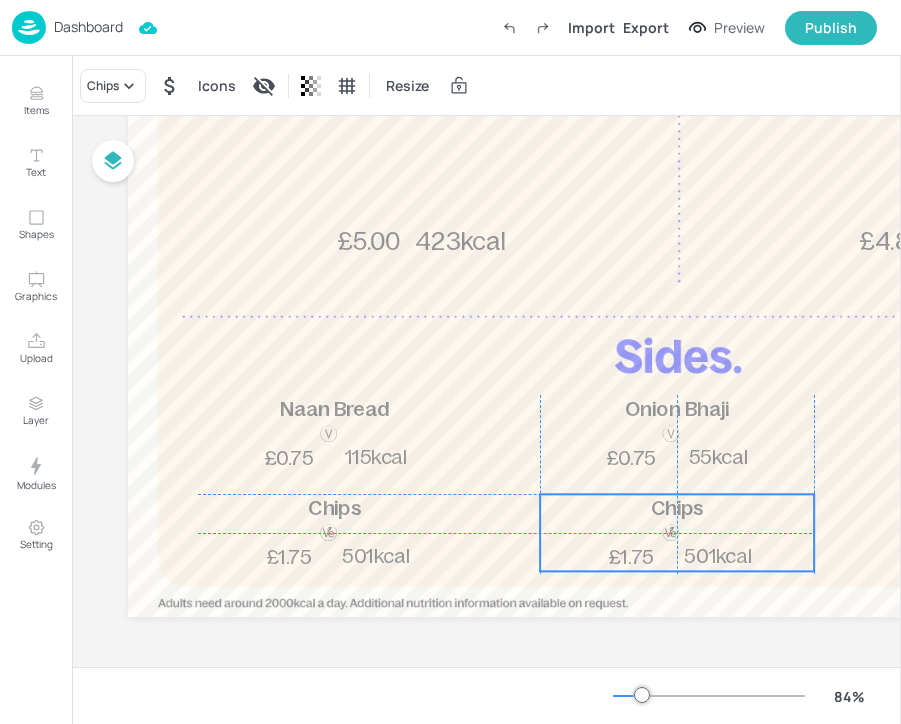 drag, startPoint x: 365, startPoint y: 548, endPoint x: 697, endPoint y: 543, distance: 332.03766 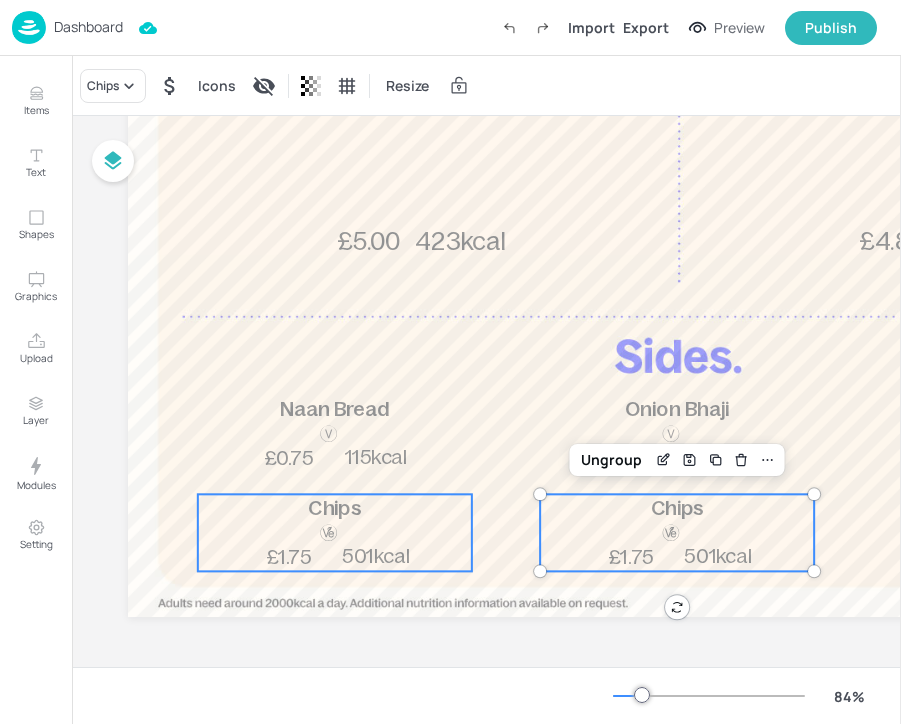 click on "Chips" at bounding box center [335, 508] 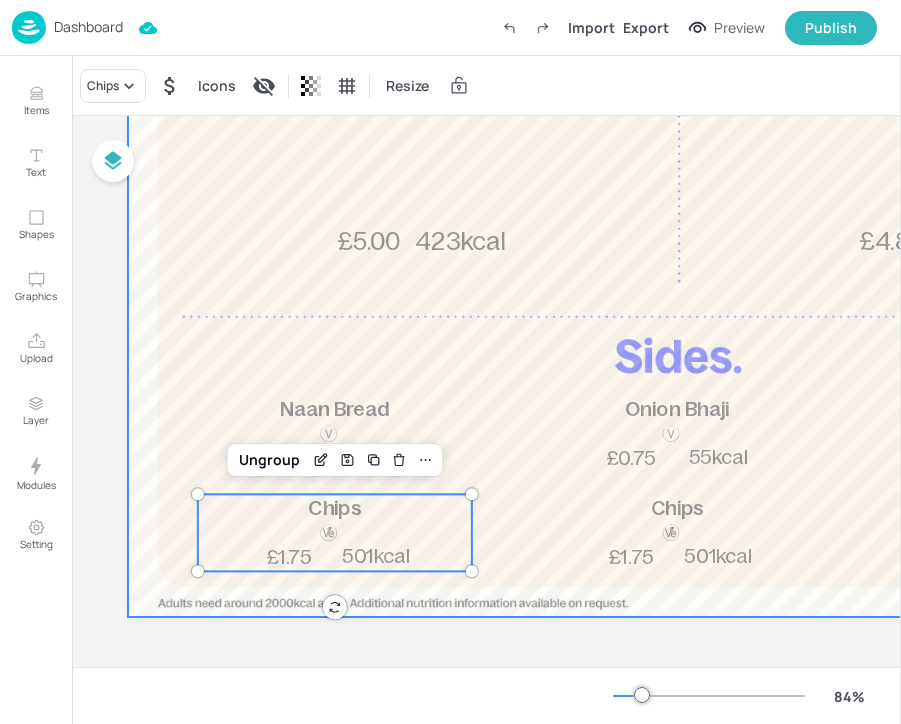 click at bounding box center [678, 165] 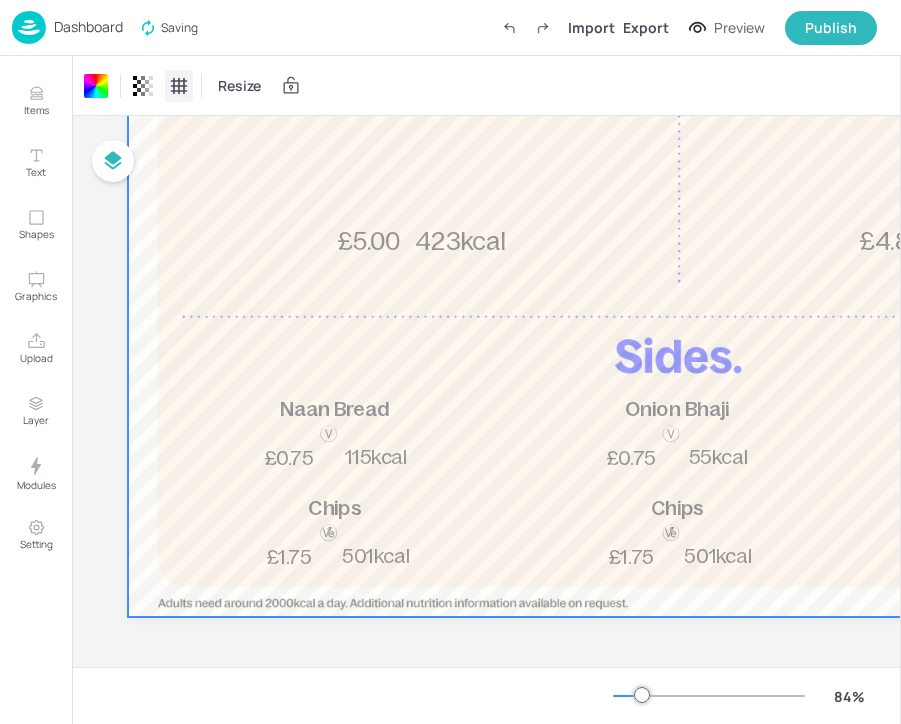 click 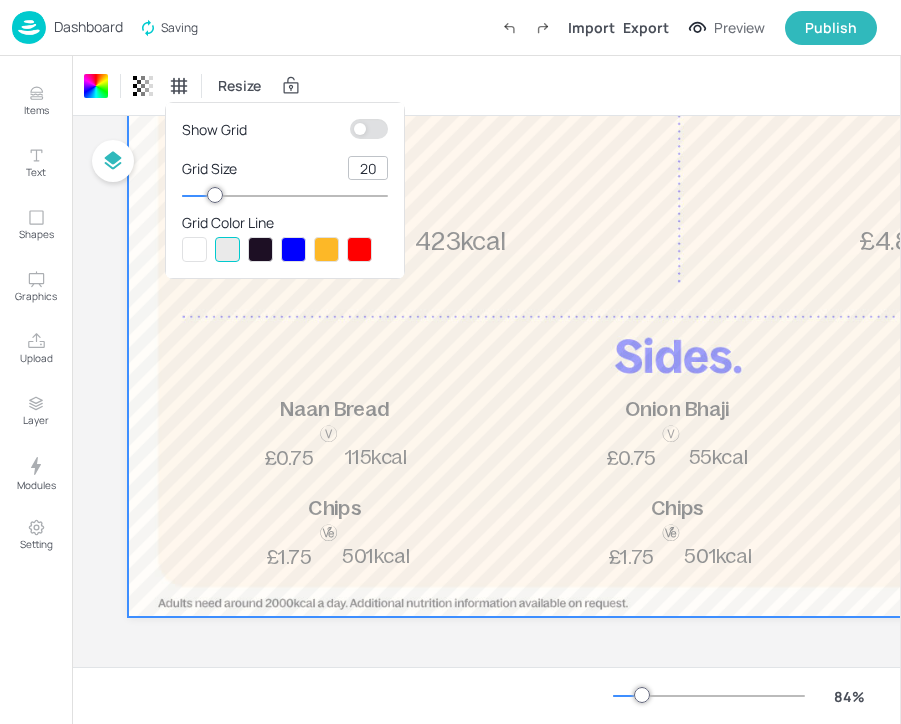 click at bounding box center [360, 129] 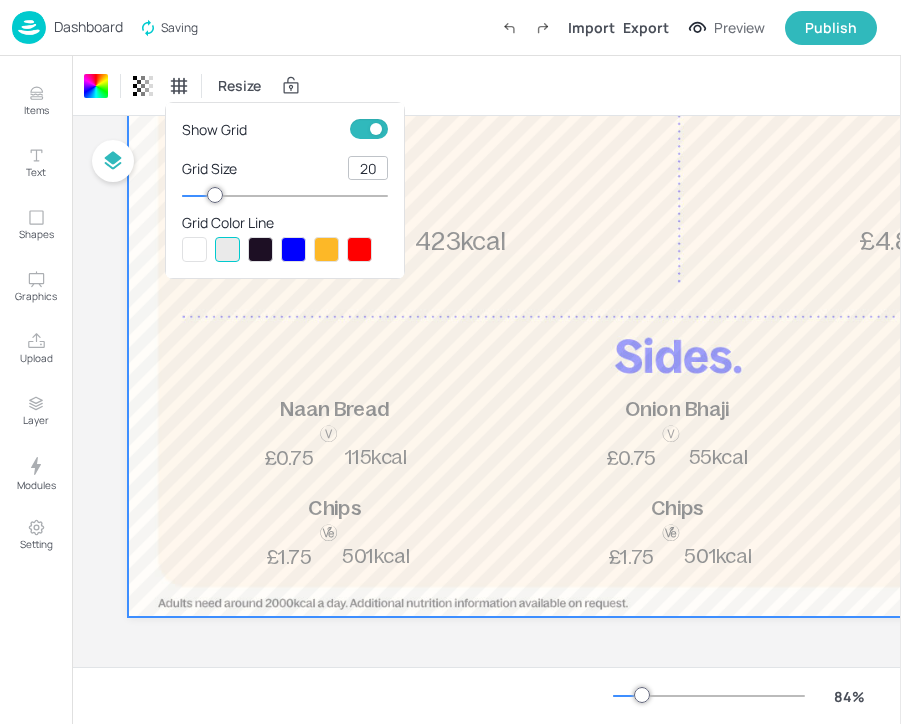 click at bounding box center (260, 249) 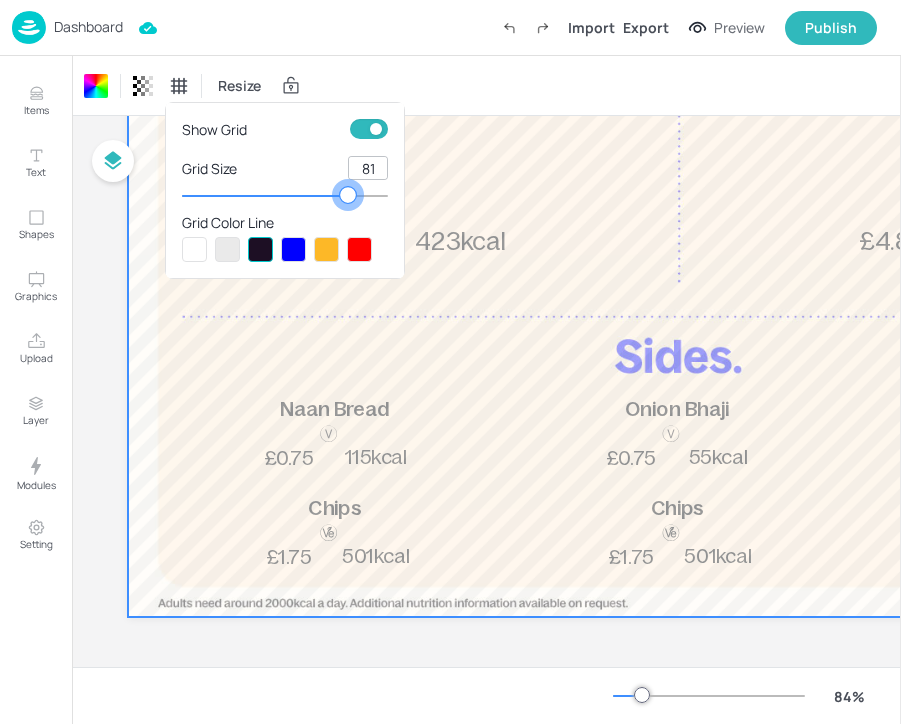 type on "80" 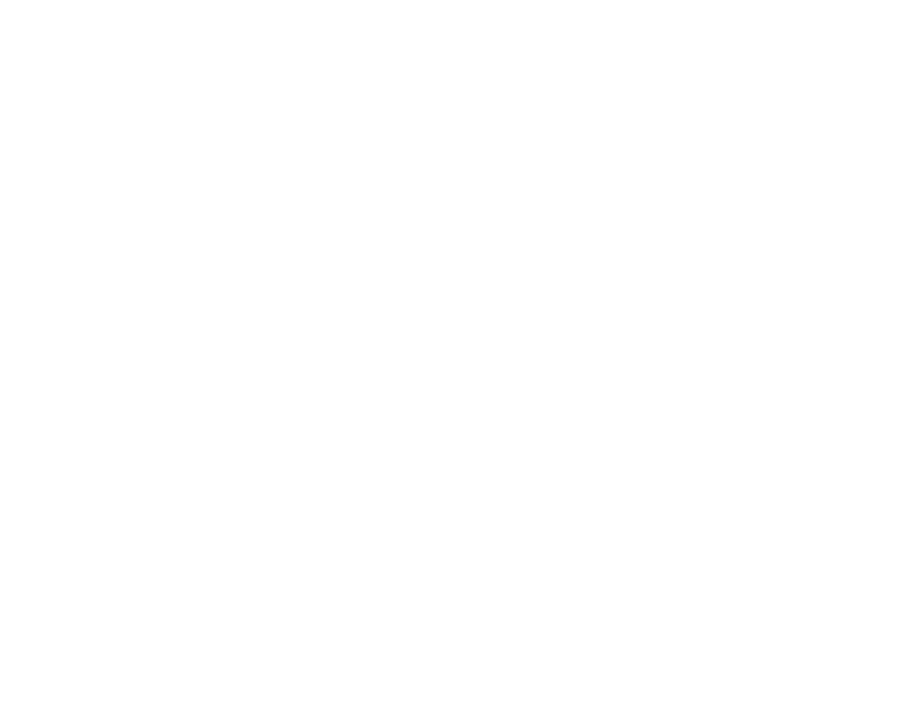scroll, scrollTop: 0, scrollLeft: 0, axis: both 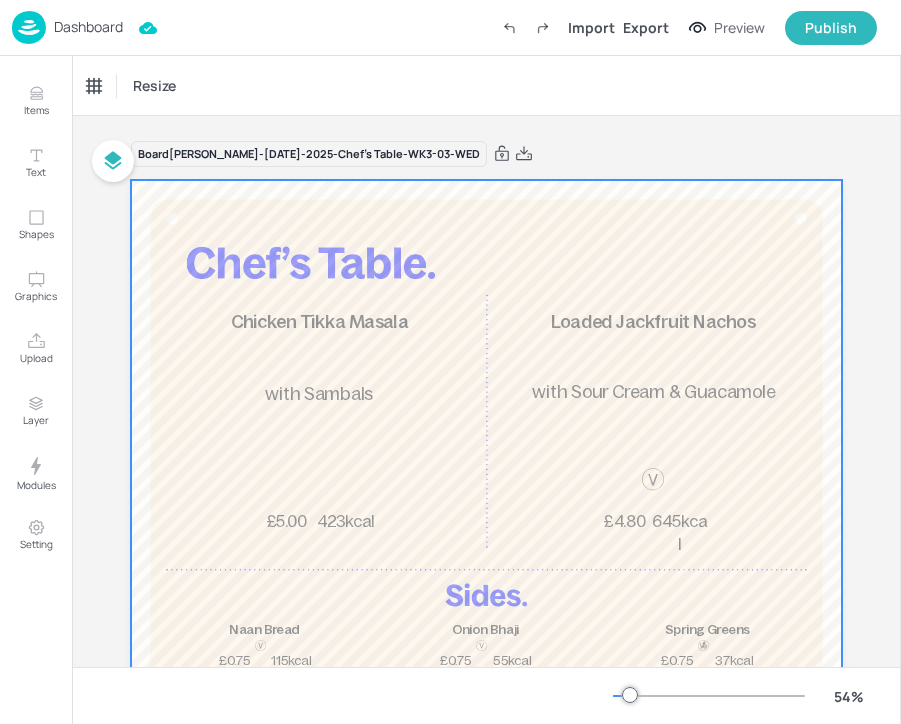 click at bounding box center [486, 472] 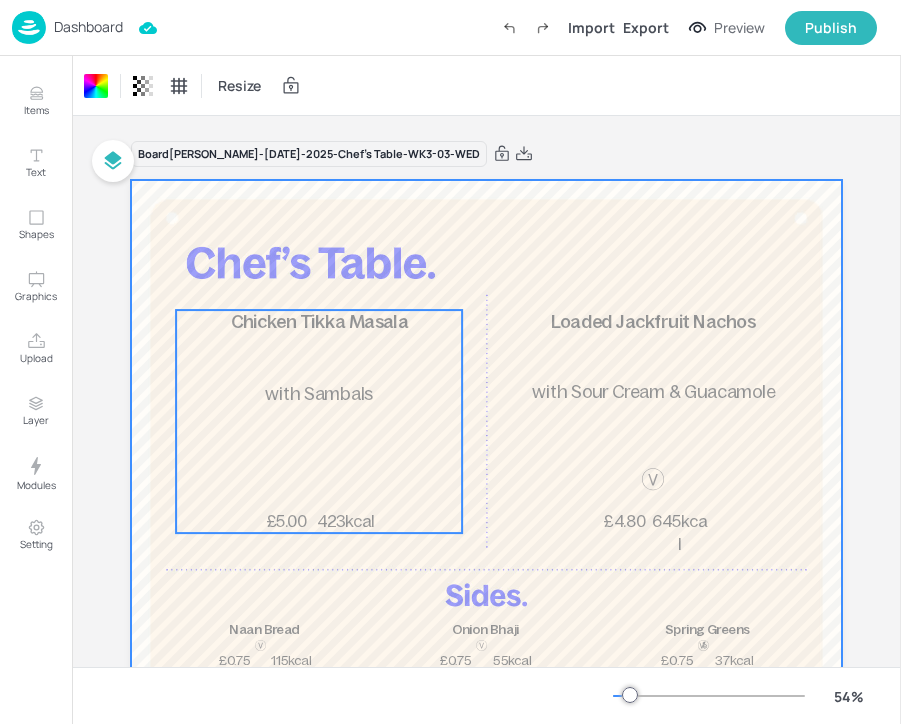 click on "Chicken Tikka Masala 423kcal £5.00 with Sambals" at bounding box center [319, 421] 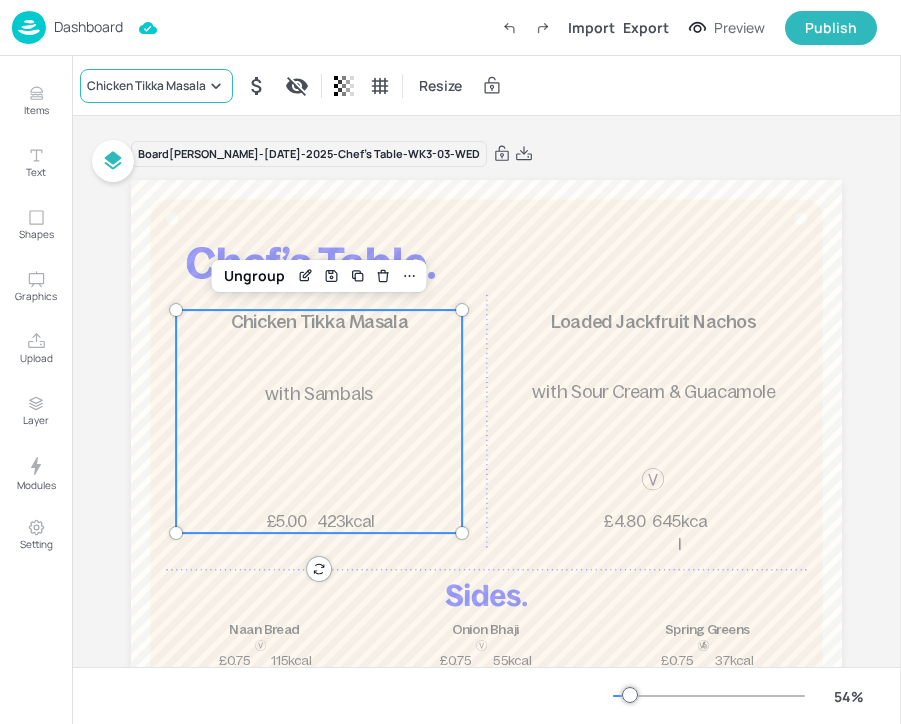 click on "Chicken Tikka Masala" at bounding box center [146, 86] 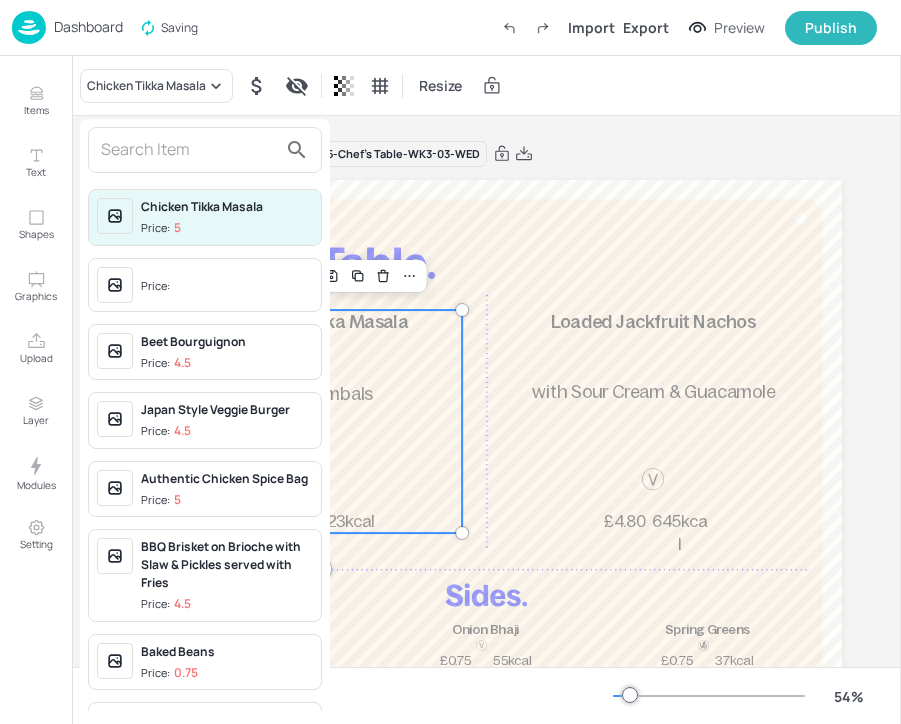click at bounding box center [189, 150] 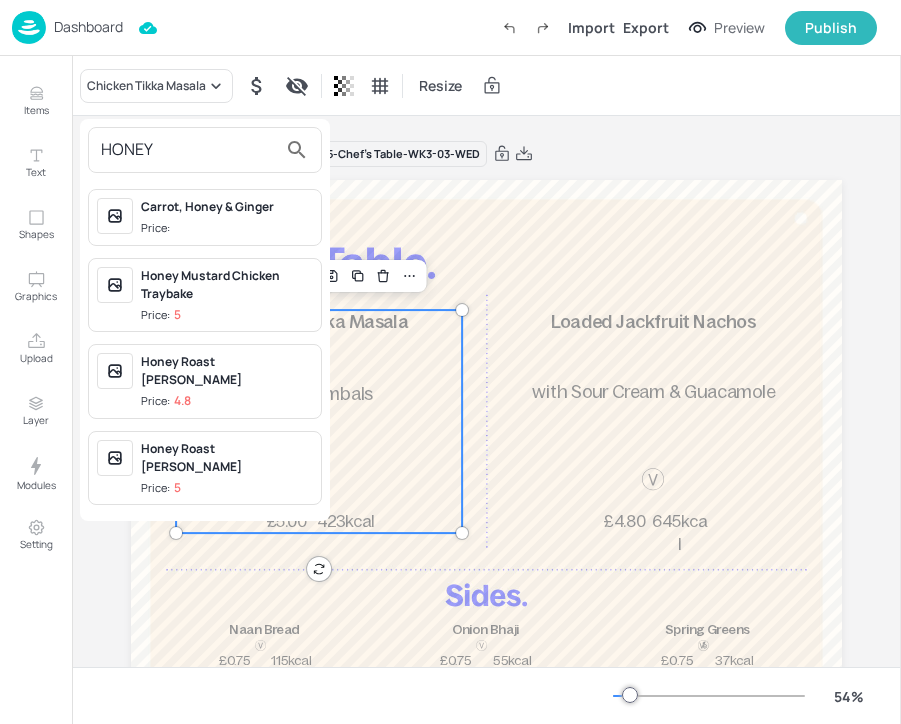 type on "HONEY" 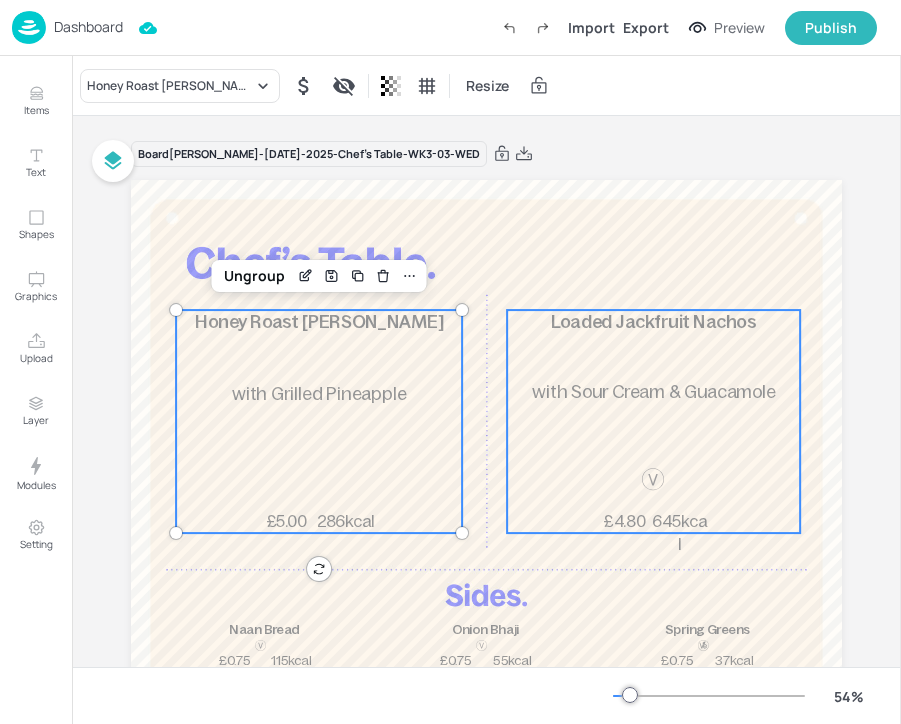 click on "Loaded Jackfruit Nachos 645kcal £4.80 with Sour Cream & Guacamole" at bounding box center [653, 421] 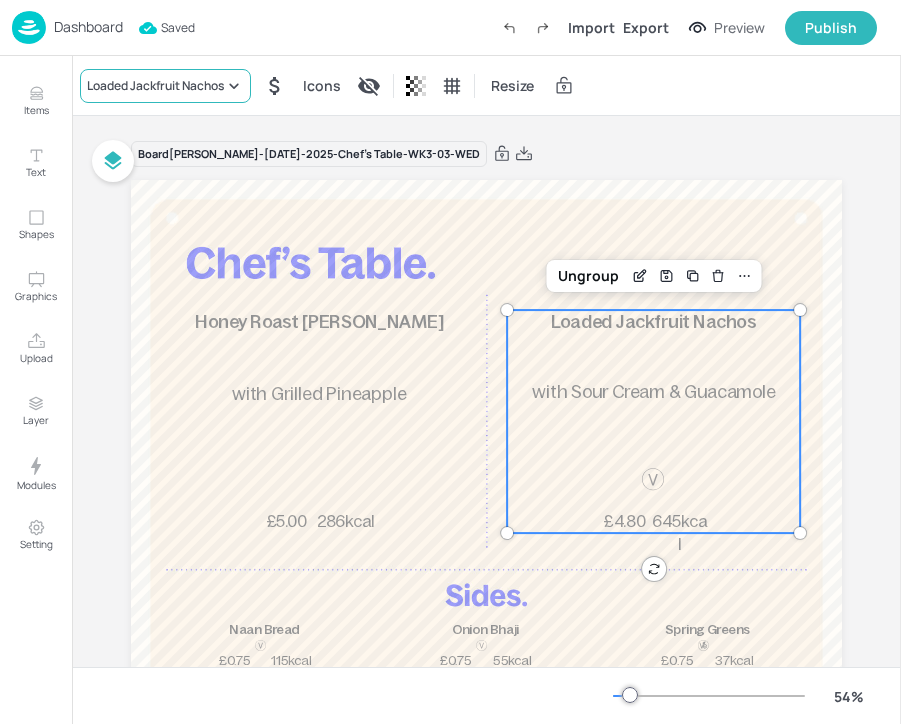 click on "Loaded Jackfruit Nachos" at bounding box center (165, 86) 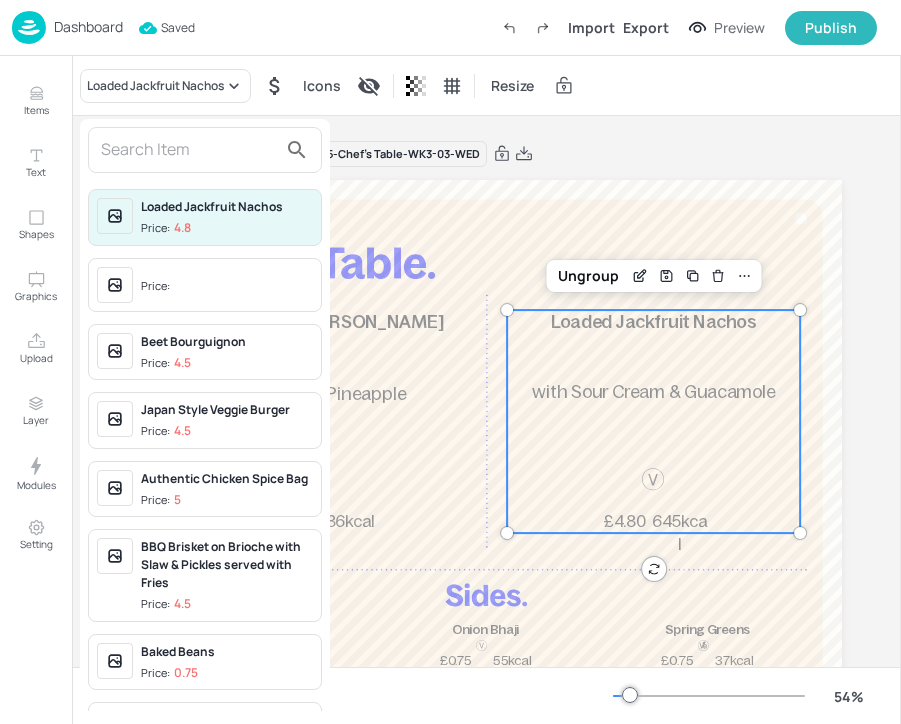 click at bounding box center (189, 150) 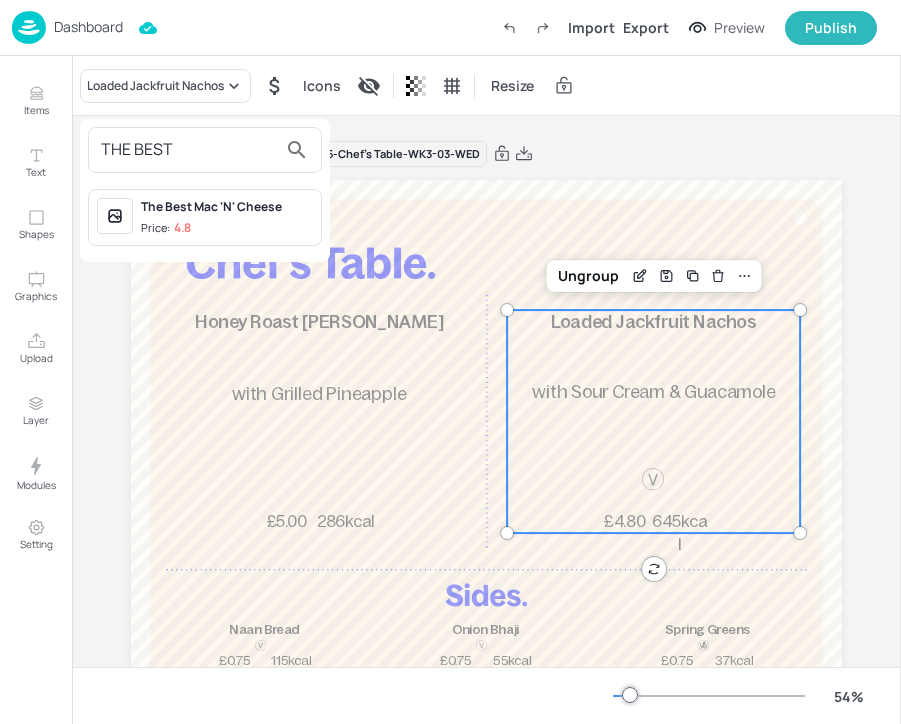 type on "THE BEST" 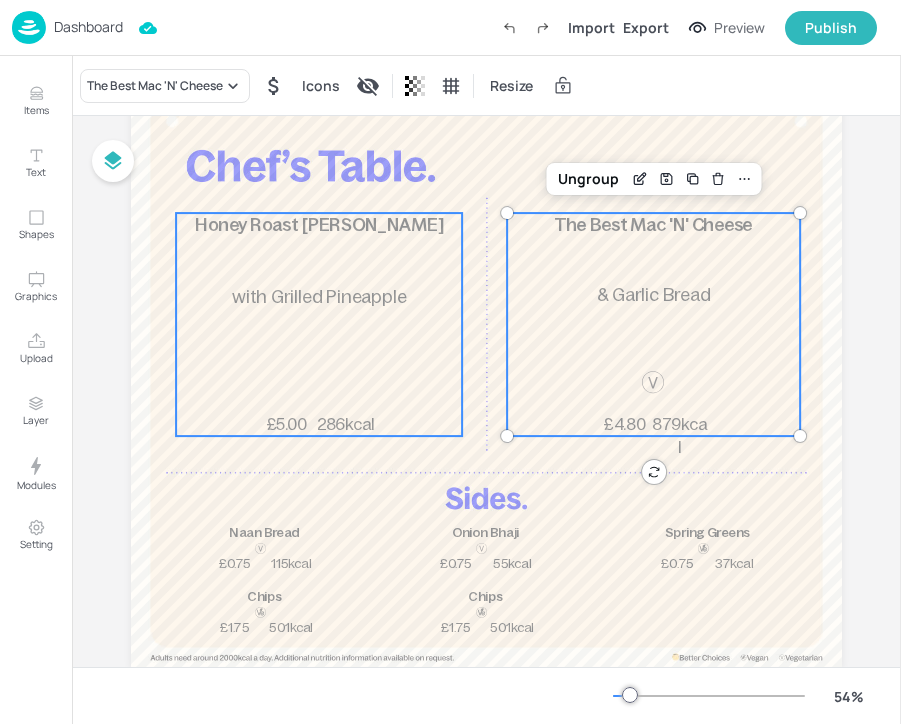 scroll, scrollTop: 147, scrollLeft: 0, axis: vertical 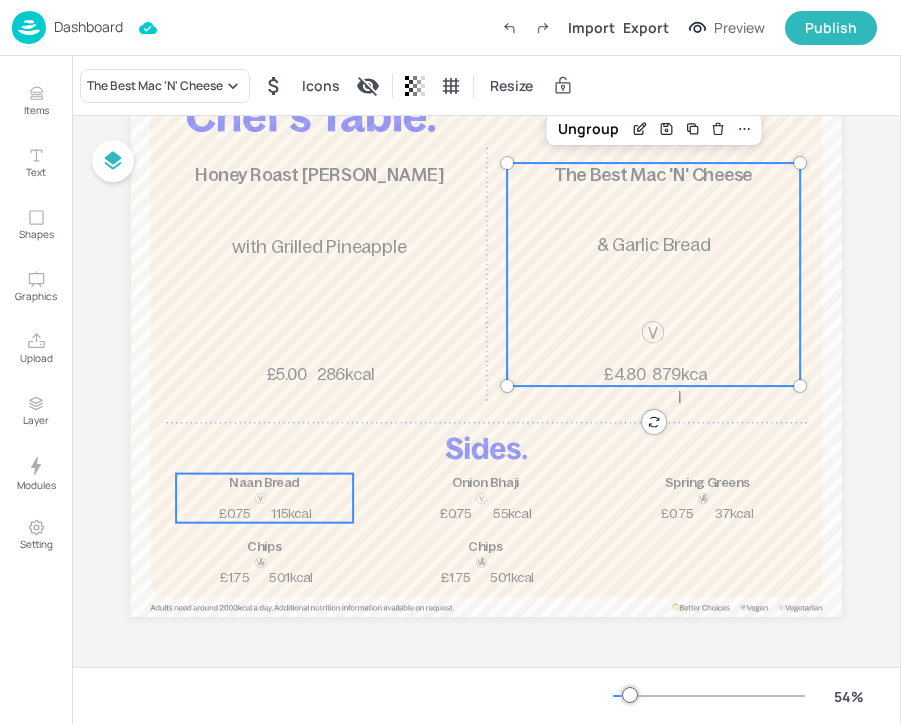 click at bounding box center [260, 508] 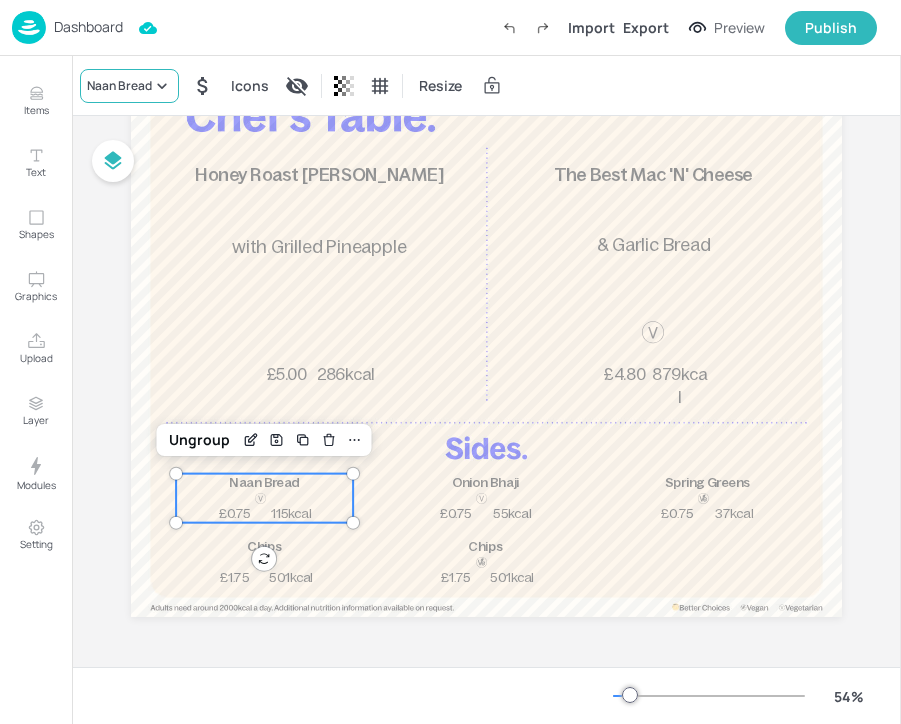 click on "Naan Bread" at bounding box center [119, 86] 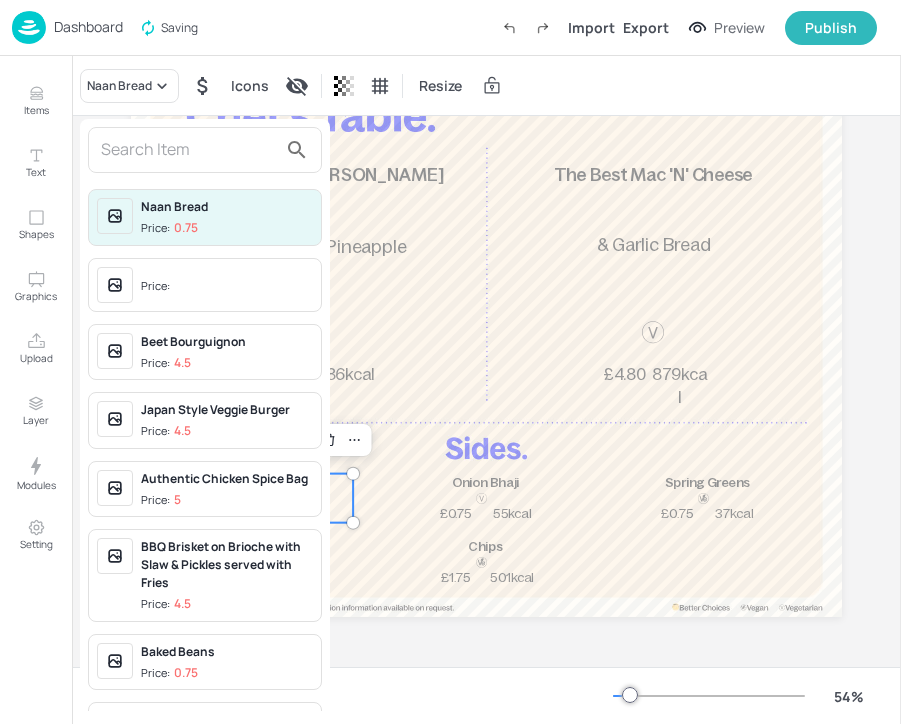 click at bounding box center (189, 150) 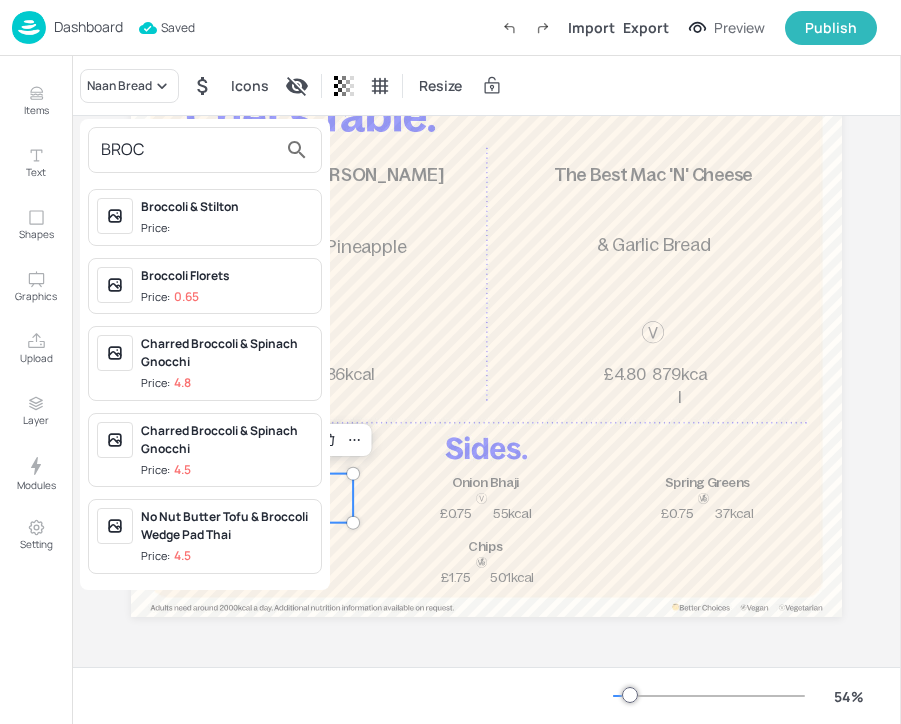 type on "BROC" 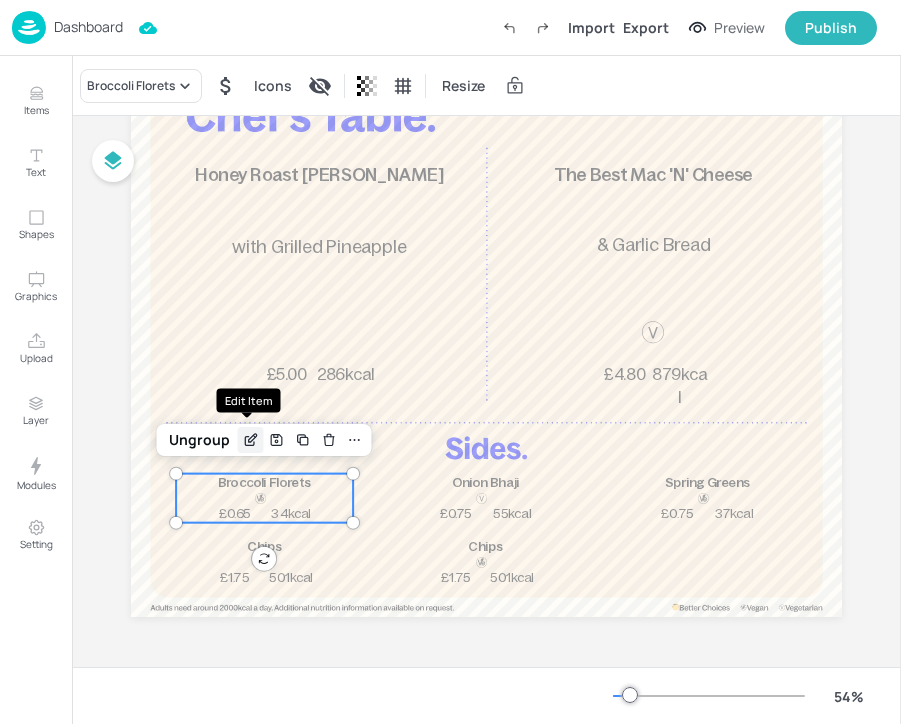 click 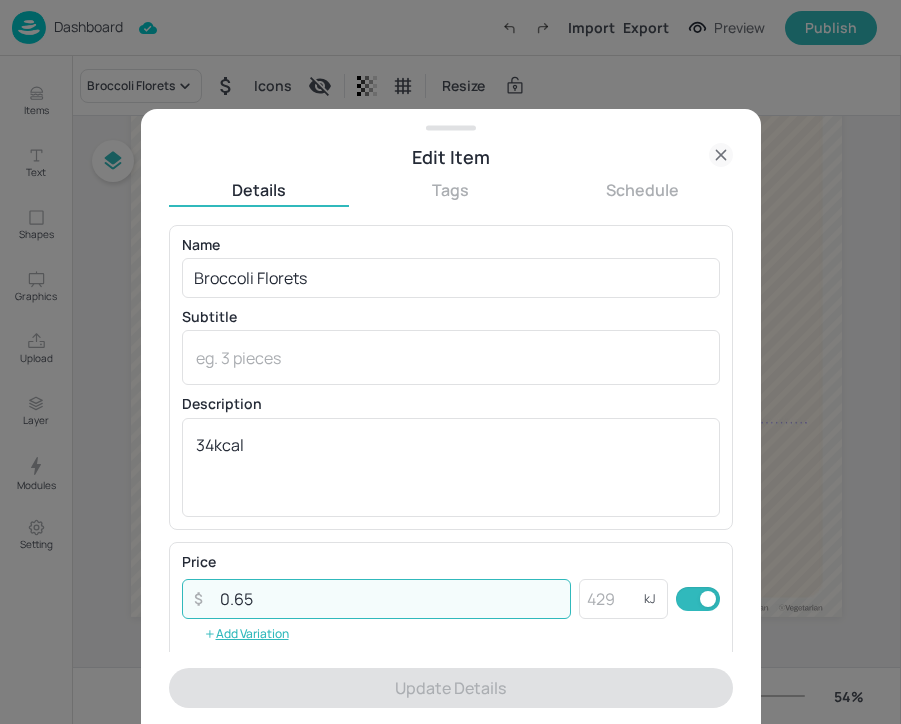 click on "0.65" at bounding box center (390, 599) 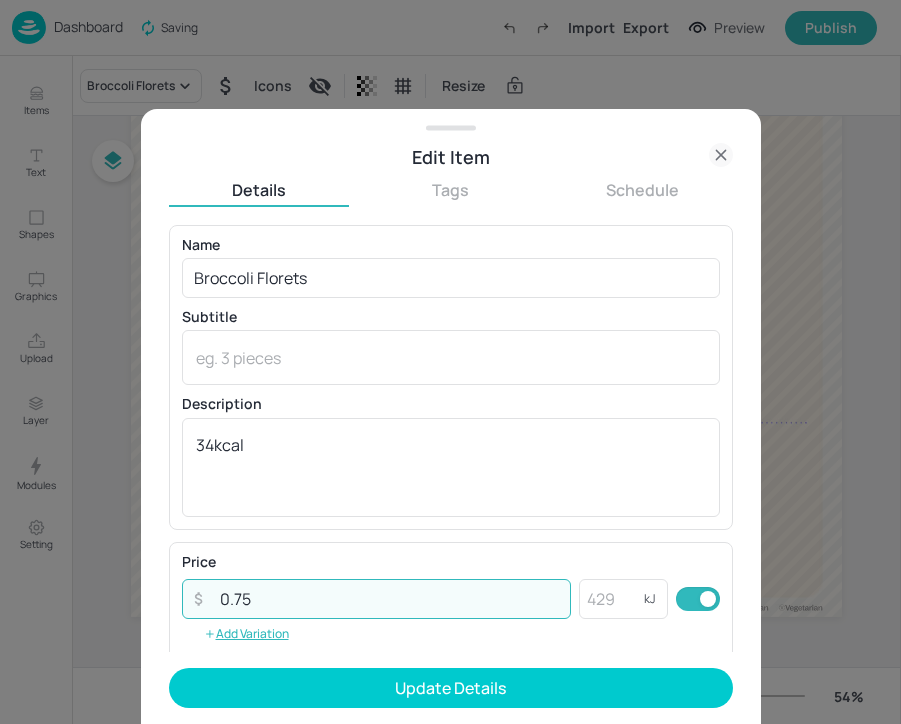 type on "0.75" 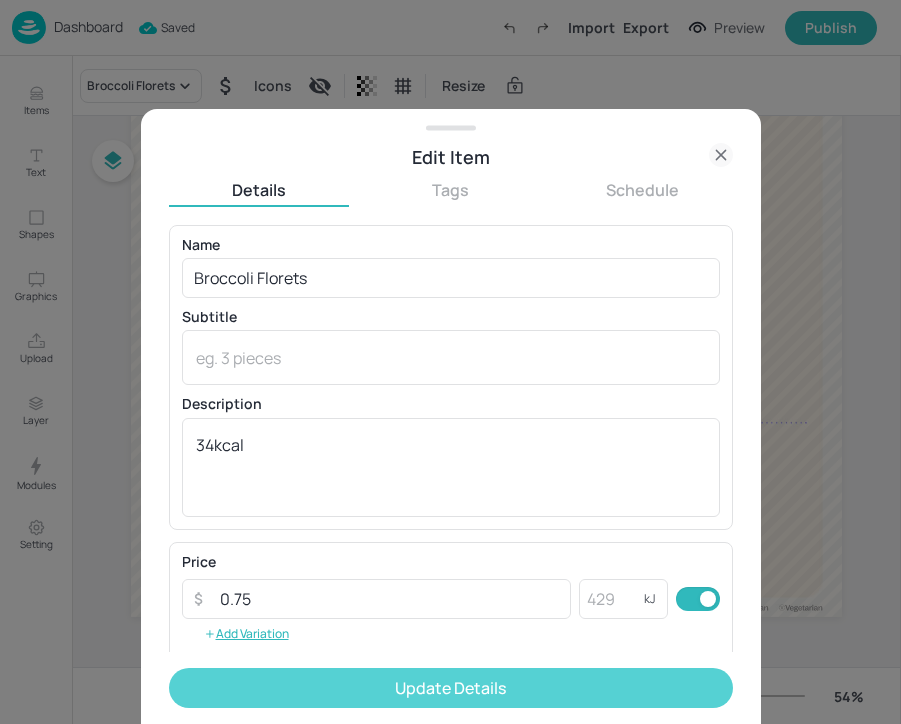 click on "Update Details" at bounding box center [451, 688] 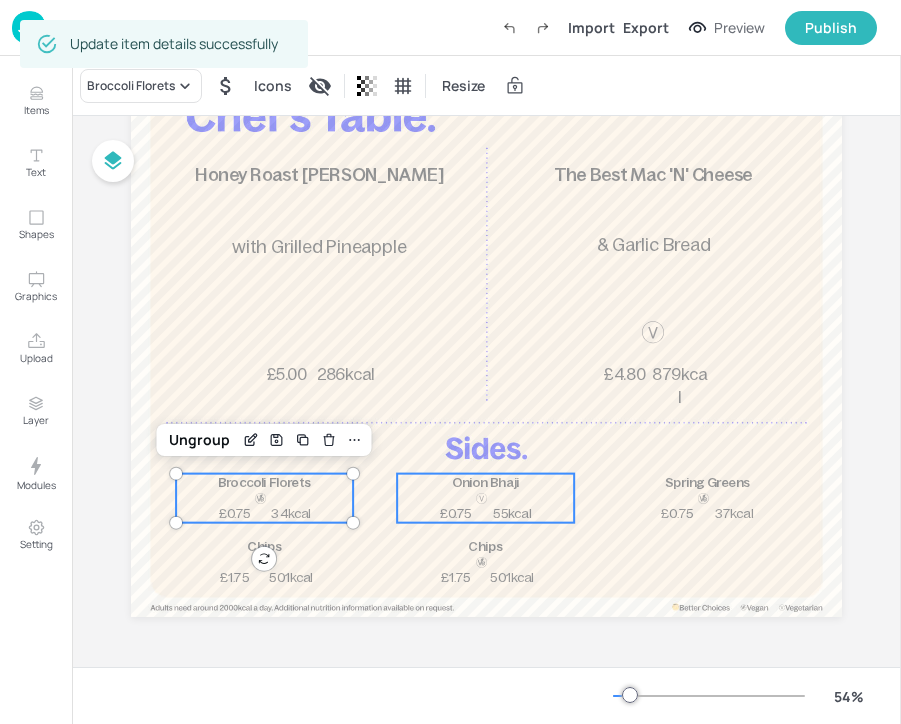 click on "£0.75" at bounding box center [456, 514] 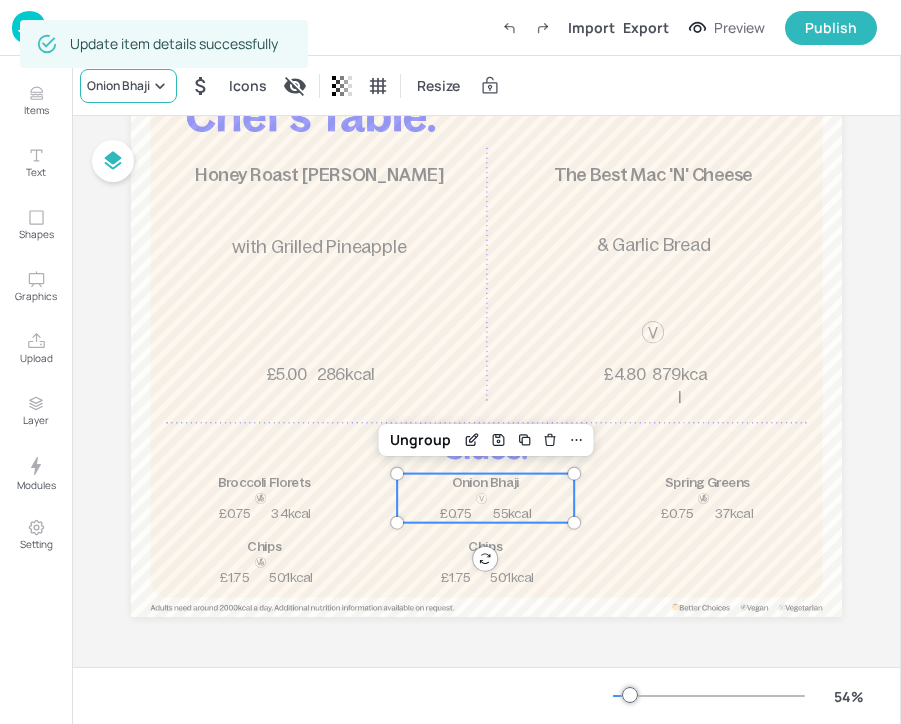 click on "Onion Bhaji" at bounding box center (118, 86) 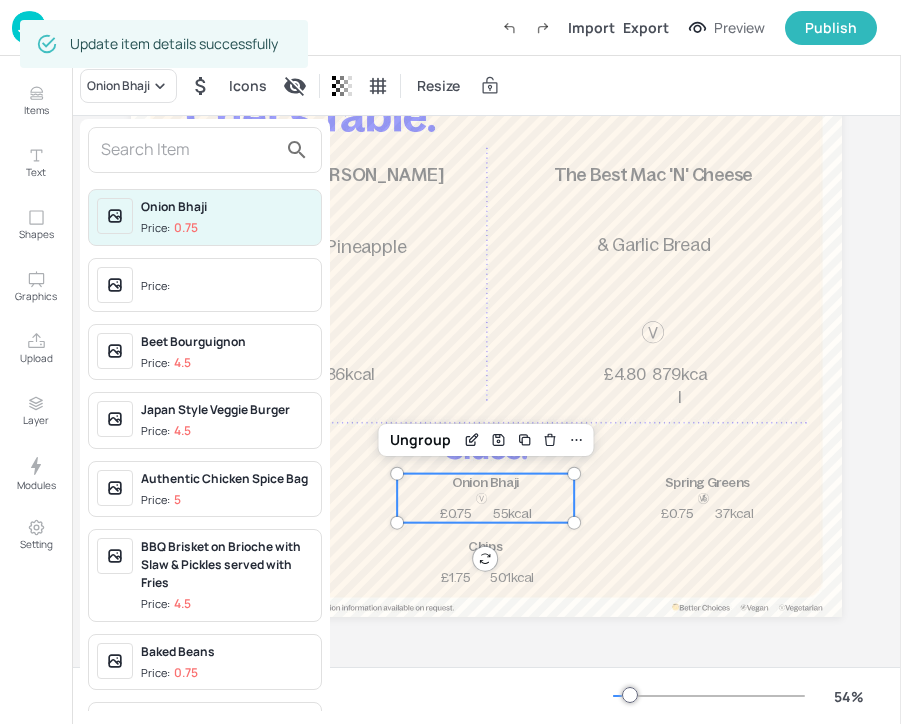 click at bounding box center (189, 150) 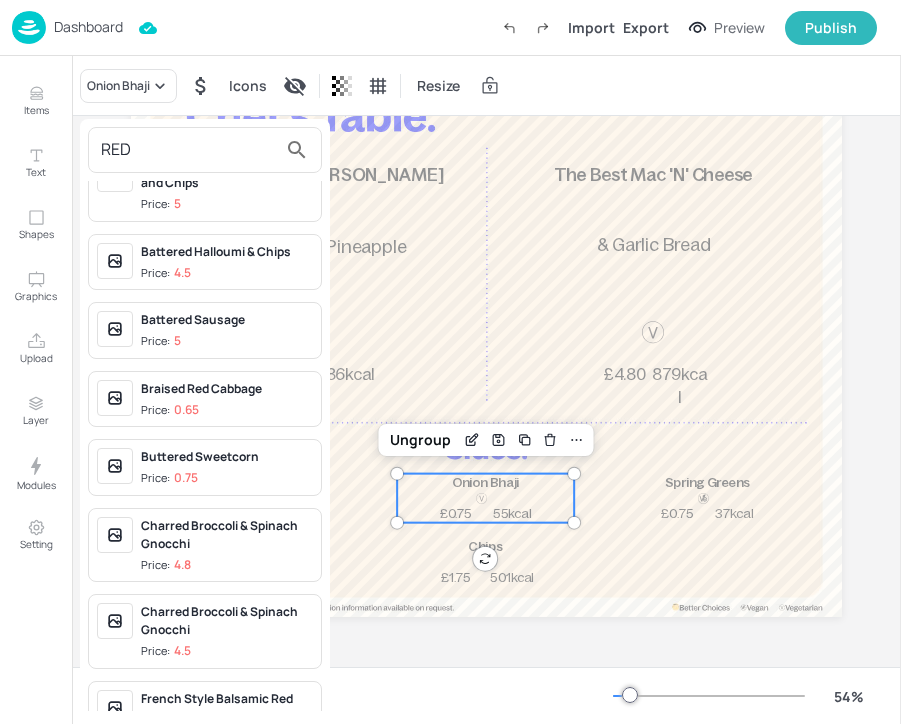 scroll, scrollTop: 0, scrollLeft: 0, axis: both 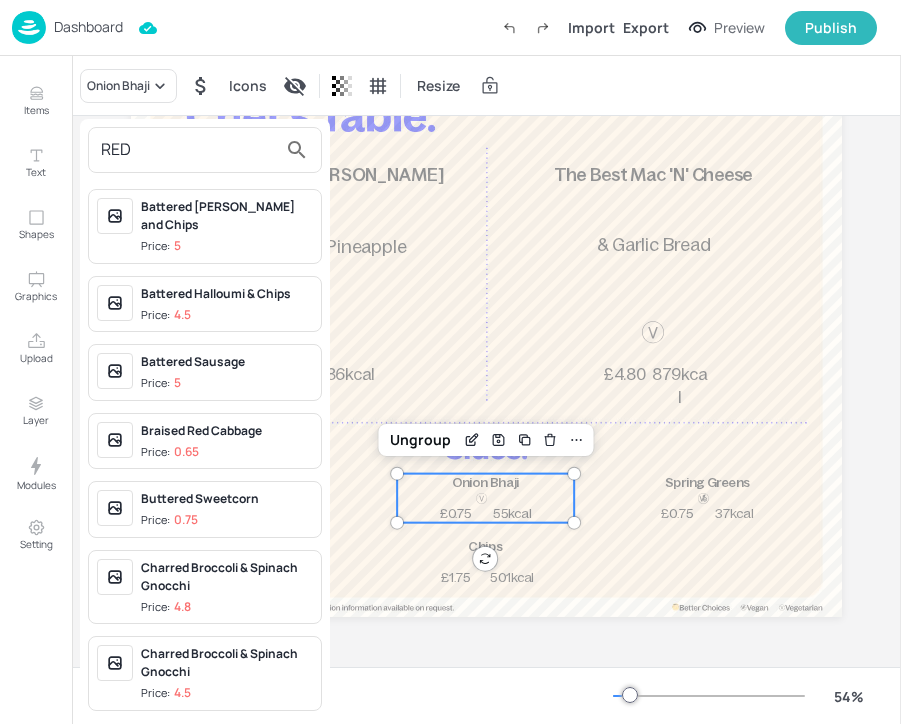 type on "RED" 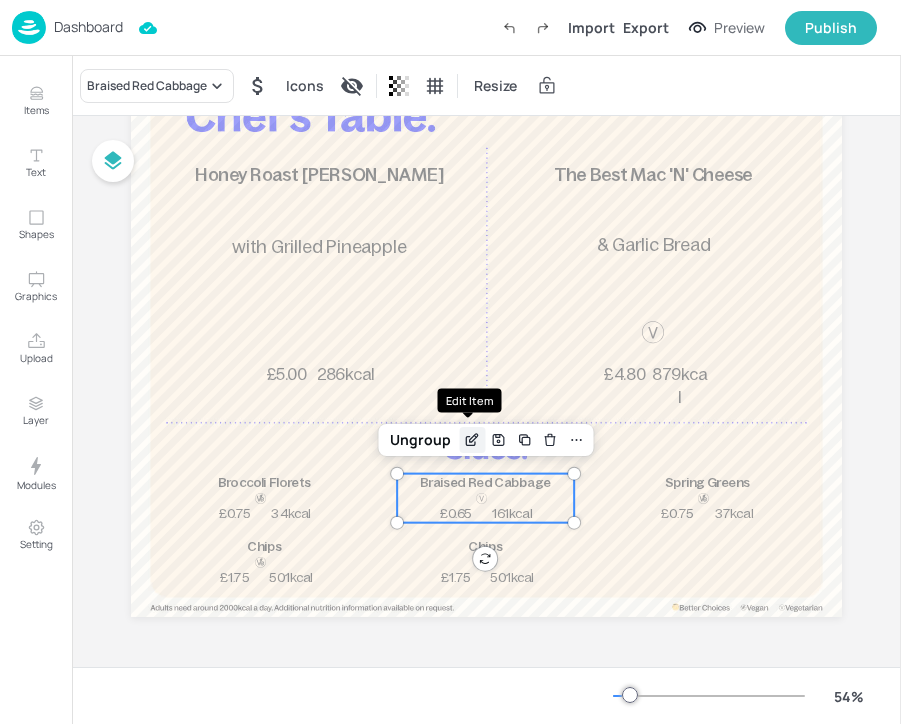 click 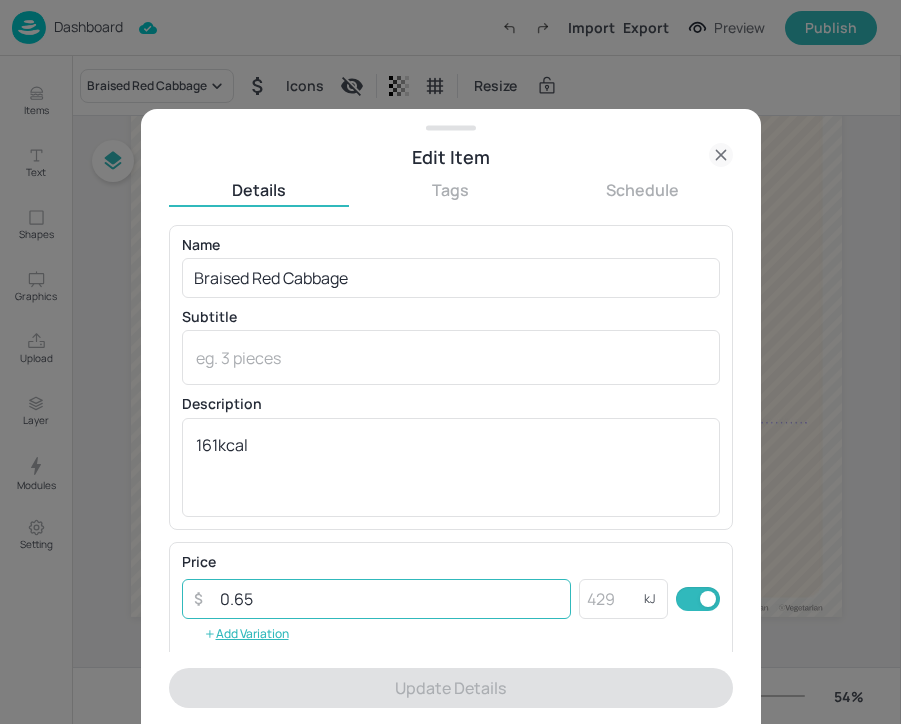 click on "0.65" at bounding box center [390, 599] 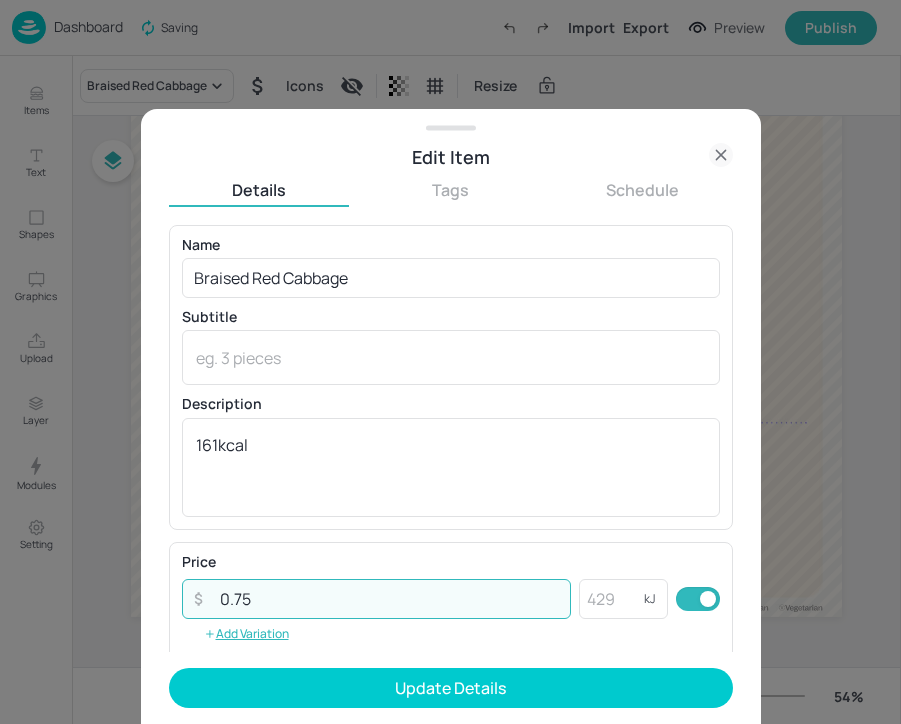 type on "0.75" 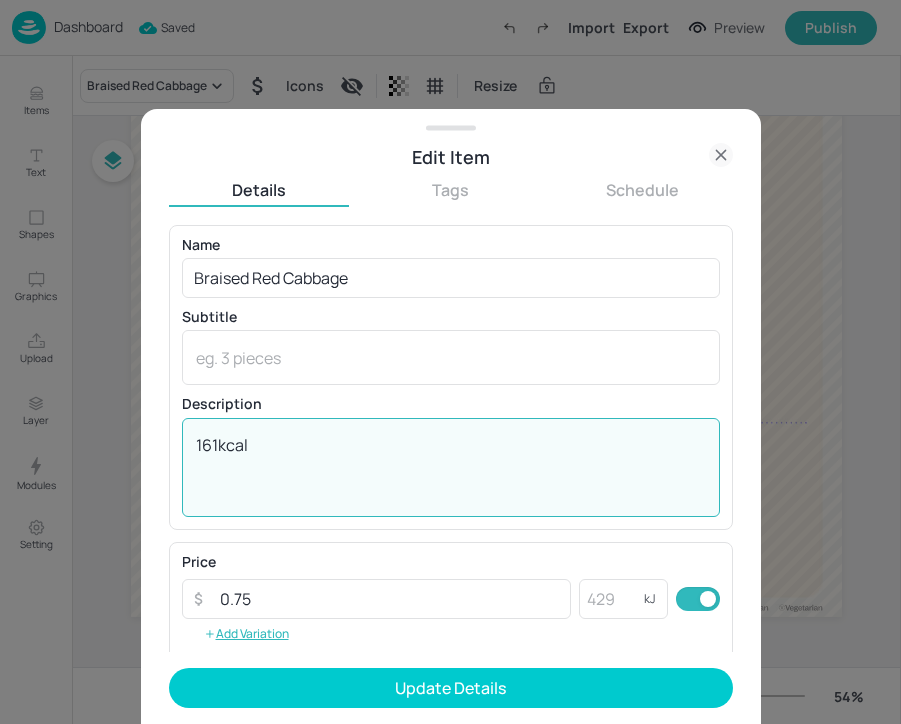 drag, startPoint x: 213, startPoint y: 445, endPoint x: 120, endPoint y: 428, distance: 94.54099 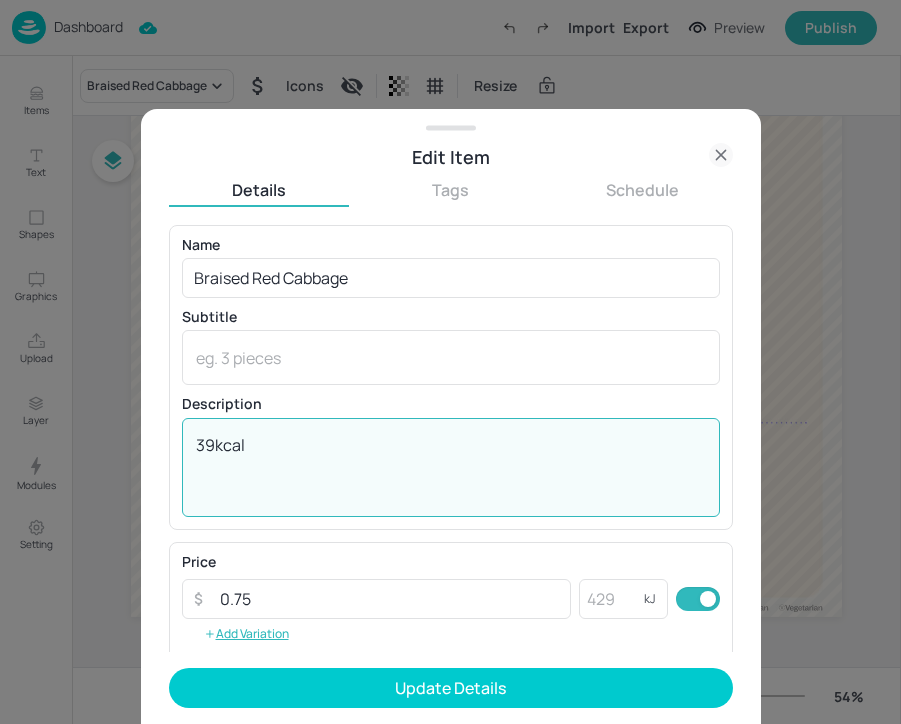 type on "39kcal" 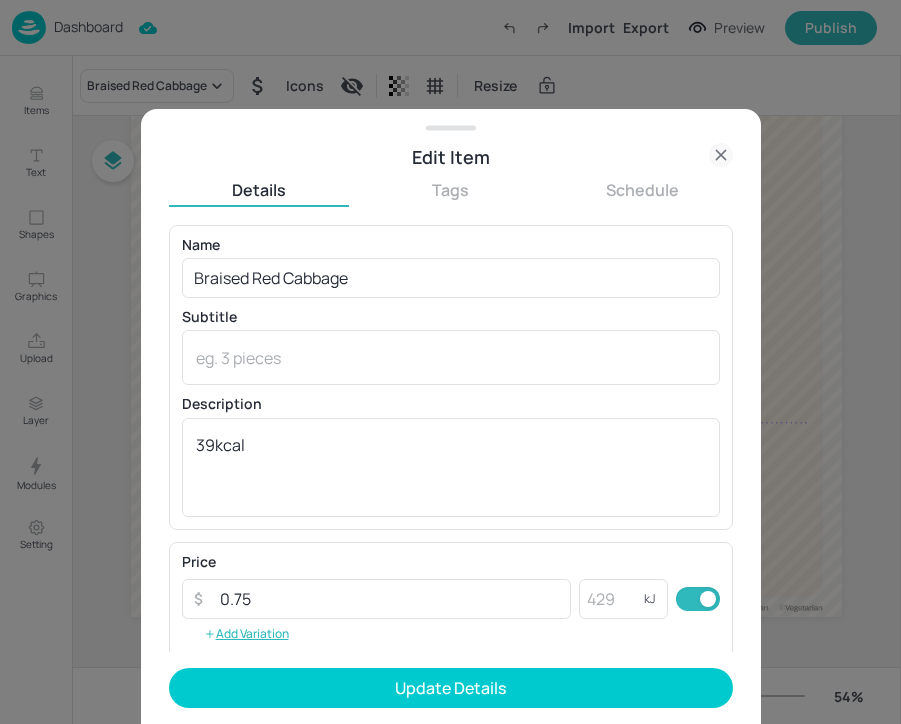 click on "Name Braised Red Cabbage ​ Subtitle x ​ Description 39kcal x ​ Price ​ 0.75 ​ kJ ​  Add Variation Item Image Upload Image
To pick up a draggable item, press the space bar.
While dragging, use the arrow keys to move the item.
Press space again to drop the item in its new position, or press escape to cancel.
Icons
To pick up a draggable item, press the space bar.
While dragging, use the arrow keys to move the item.
Press space again to drop the item in its new position, or press escape to cancel." at bounding box center (451, 438) 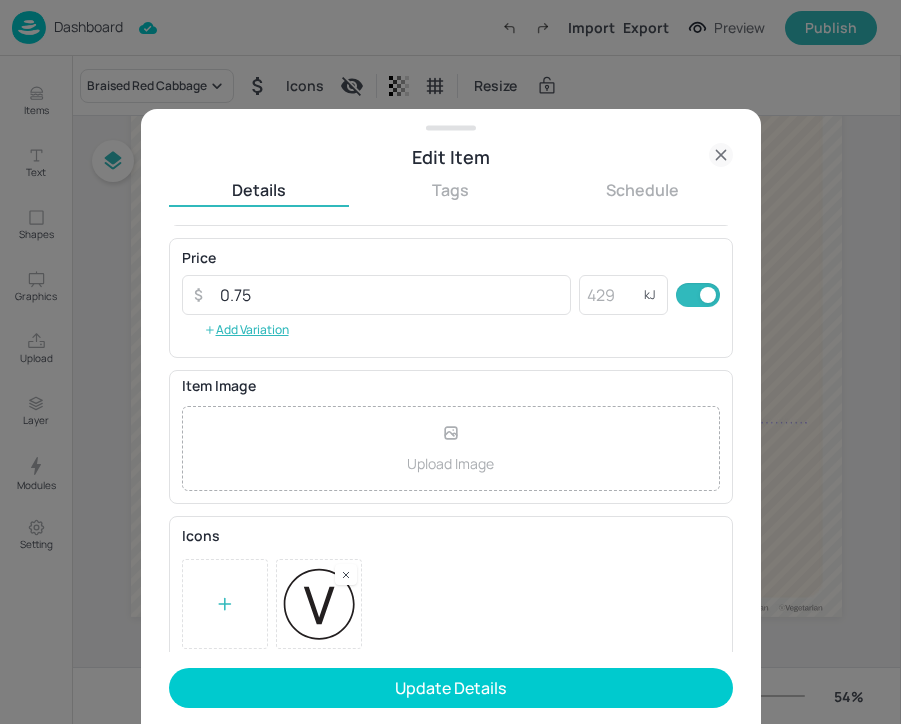 scroll, scrollTop: 314, scrollLeft: 0, axis: vertical 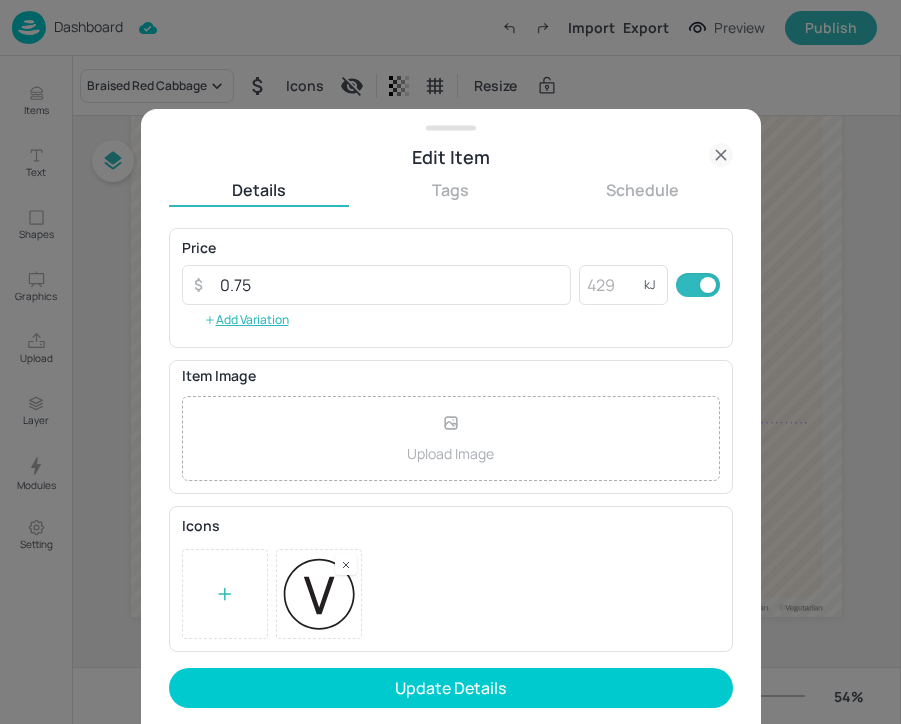 click at bounding box center (346, 564) 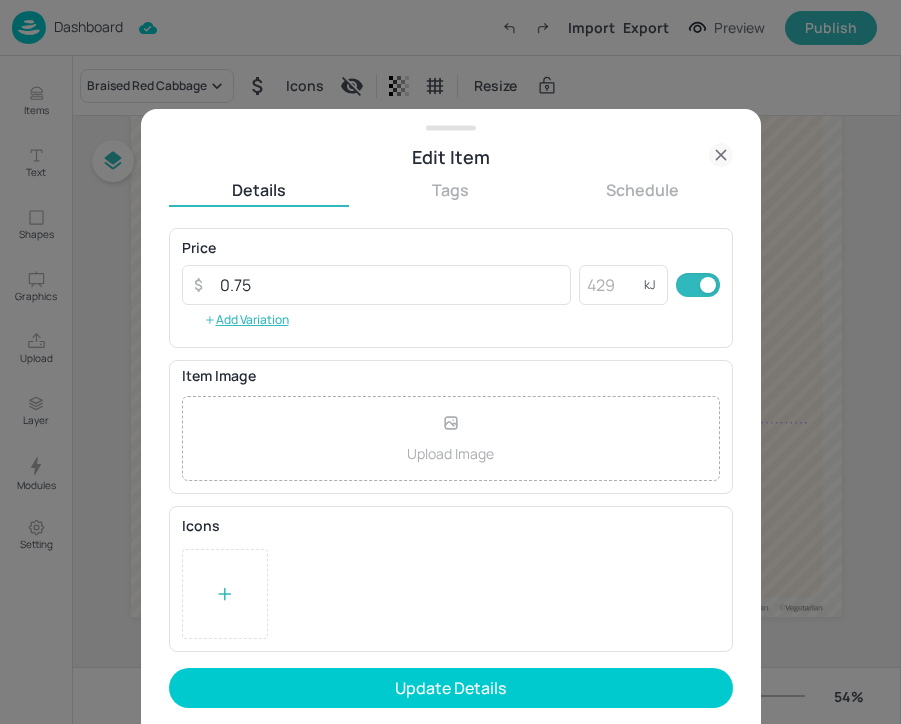click 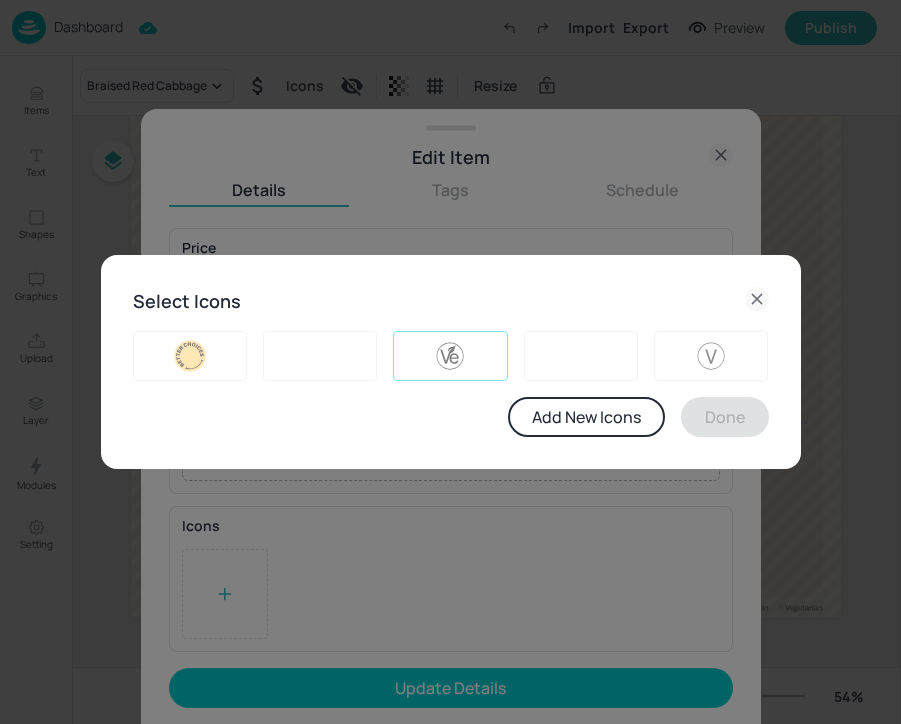 click at bounding box center [450, 356] 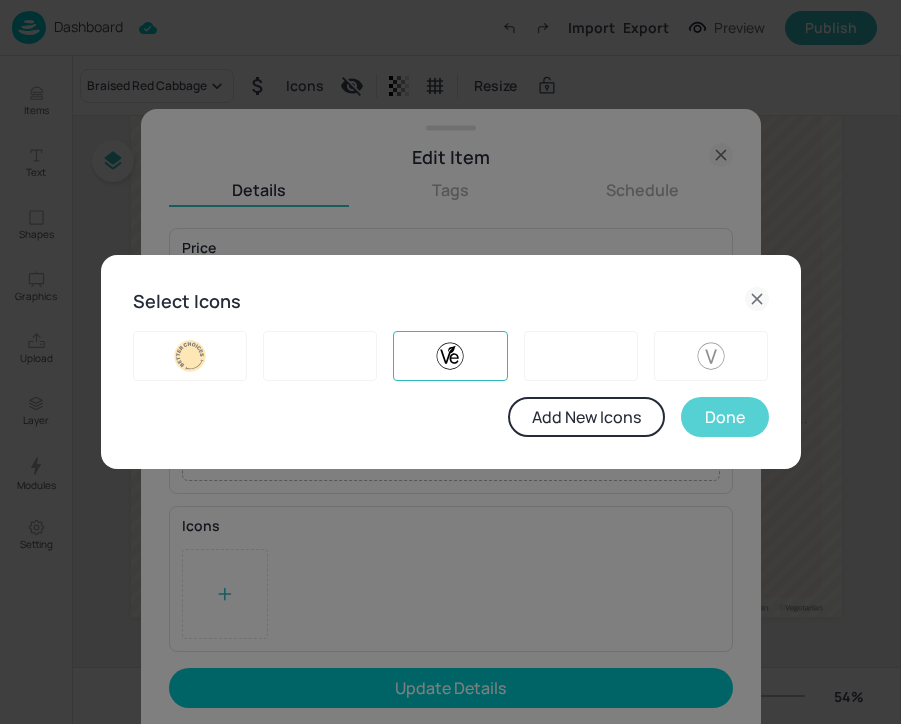 click on "Done" at bounding box center [725, 417] 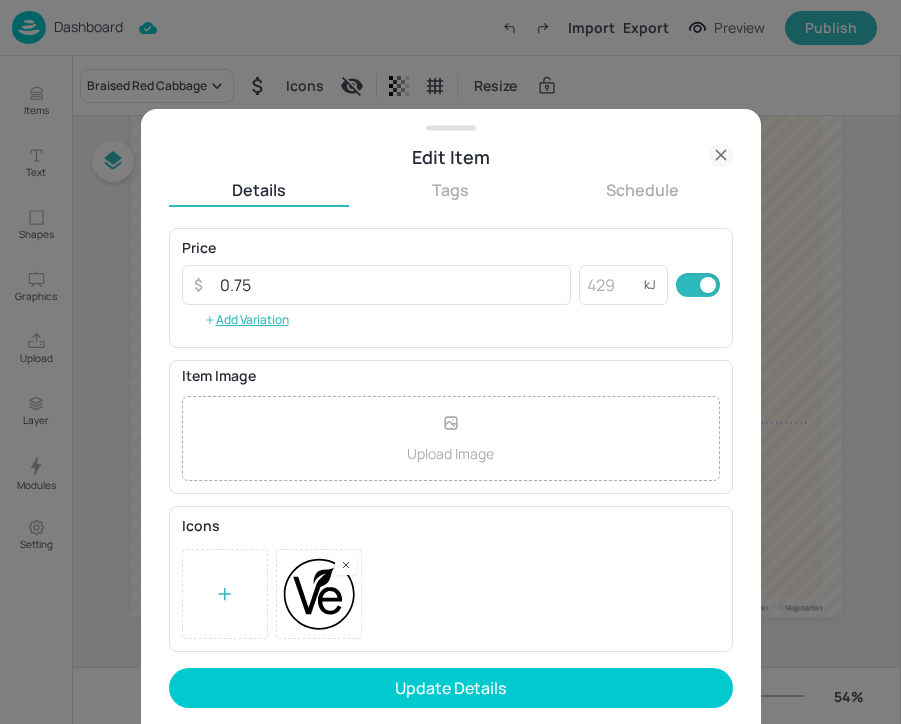 scroll, scrollTop: 0, scrollLeft: 0, axis: both 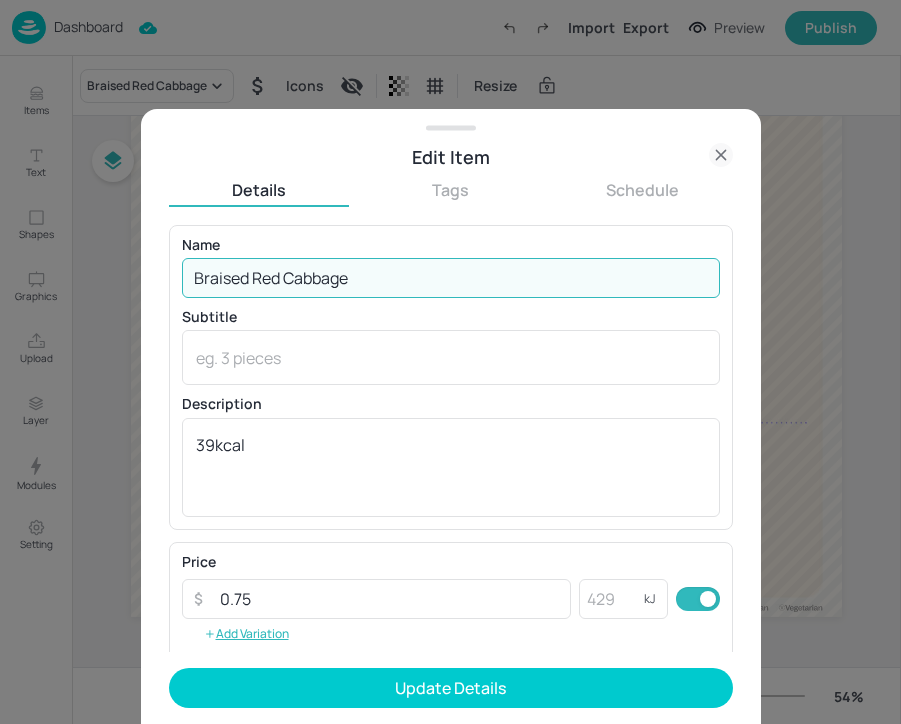drag, startPoint x: 251, startPoint y: 280, endPoint x: 2, endPoint y: 251, distance: 250.68306 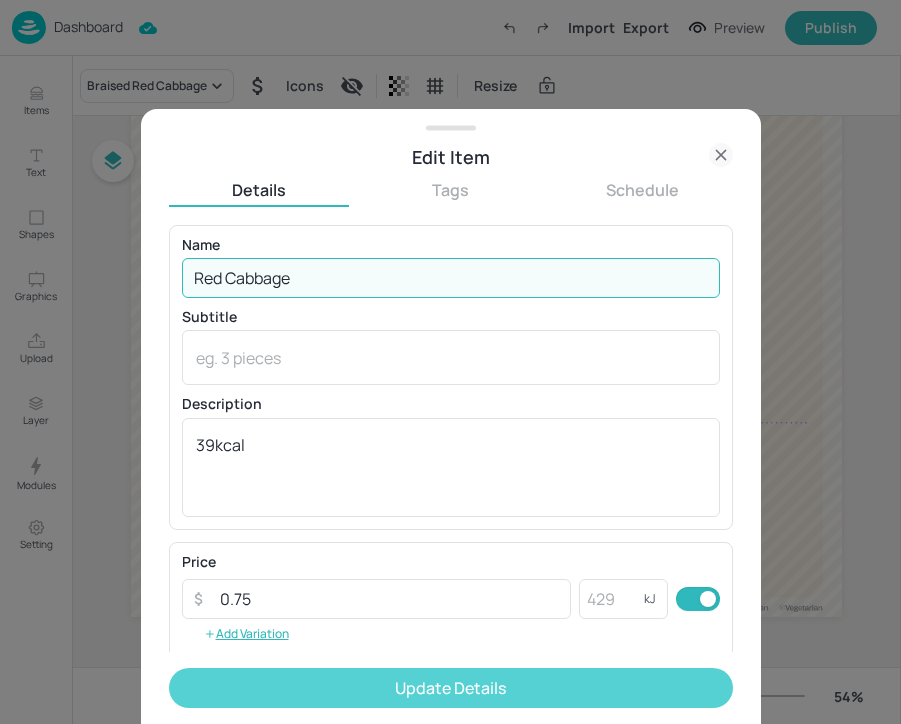 type on "Red Cabbage" 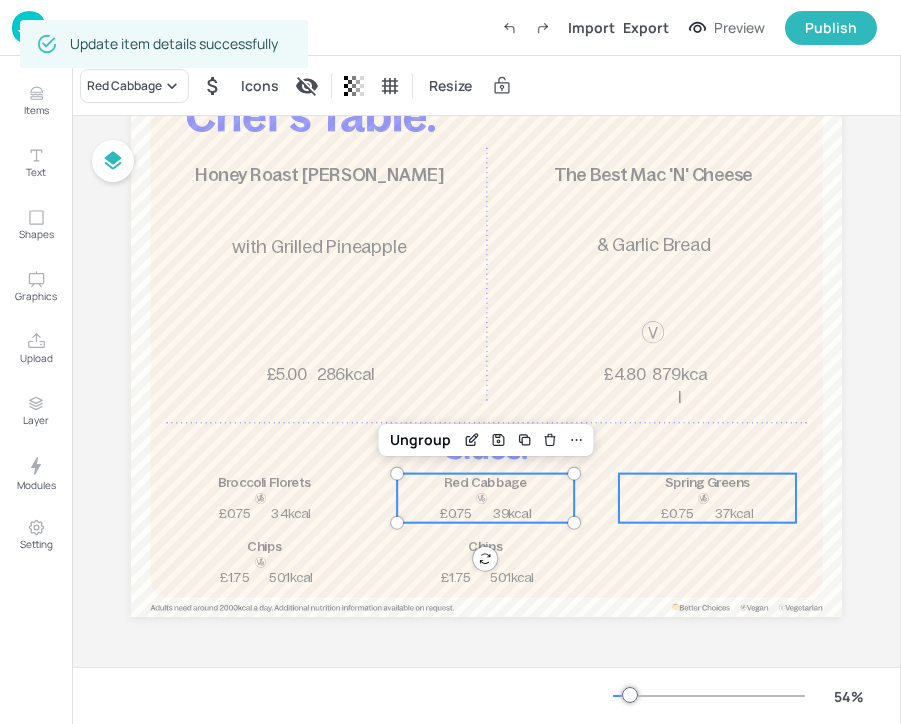 click on "Spring Greens  37kcal £0.75" at bounding box center [707, 498] 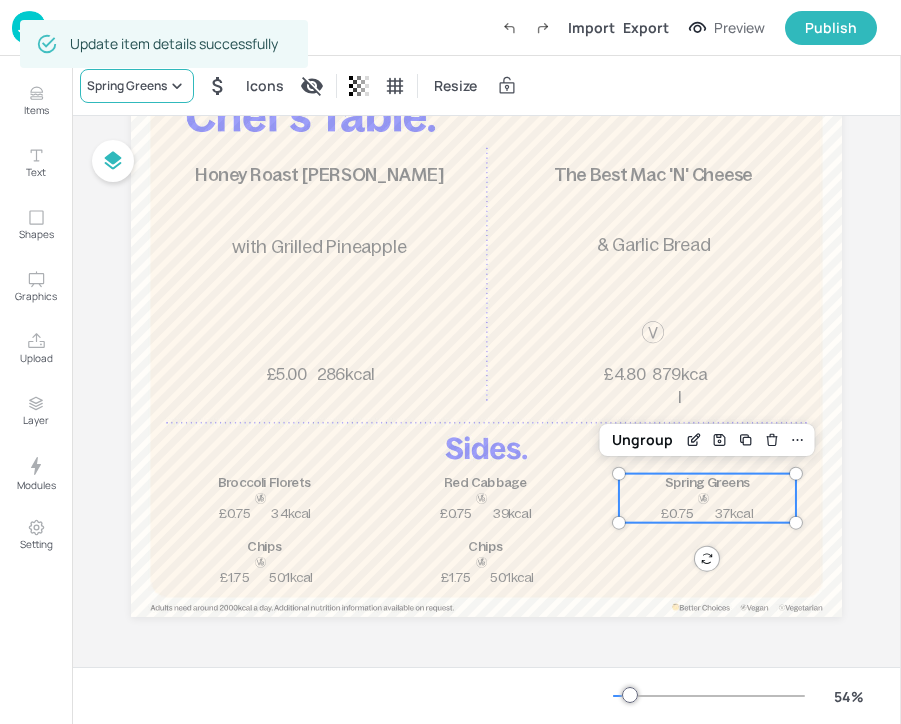 click on "Spring Greens" at bounding box center [127, 86] 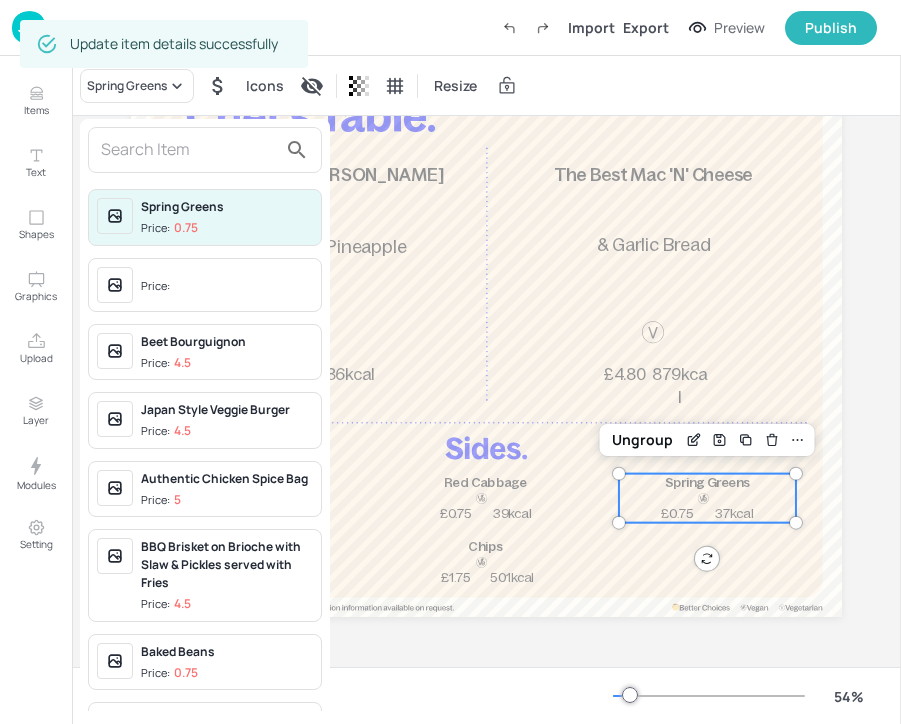 click at bounding box center [189, 150] 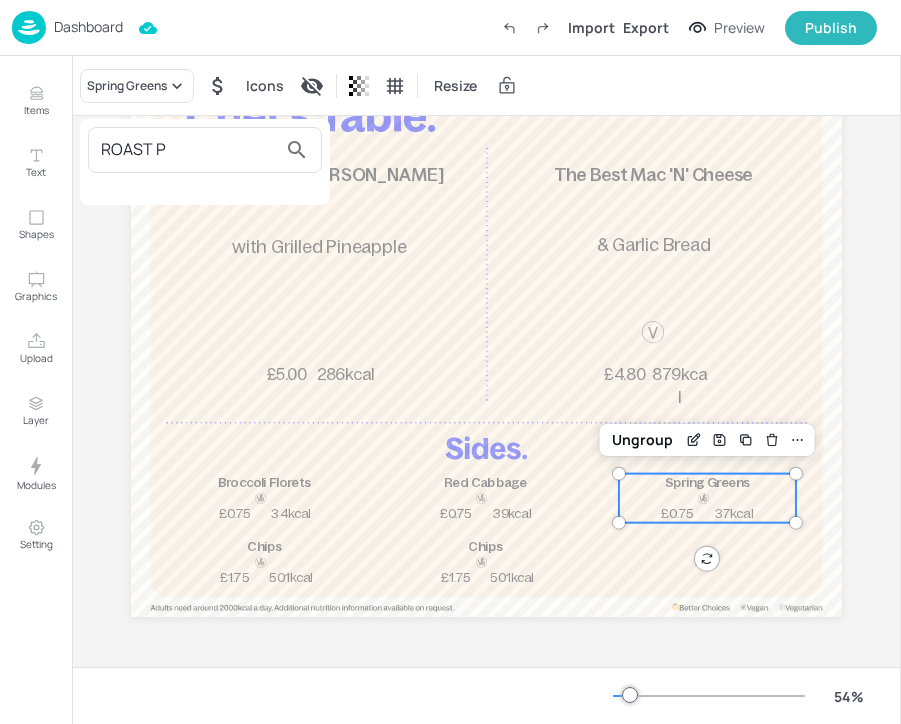 type on "ROAST P" 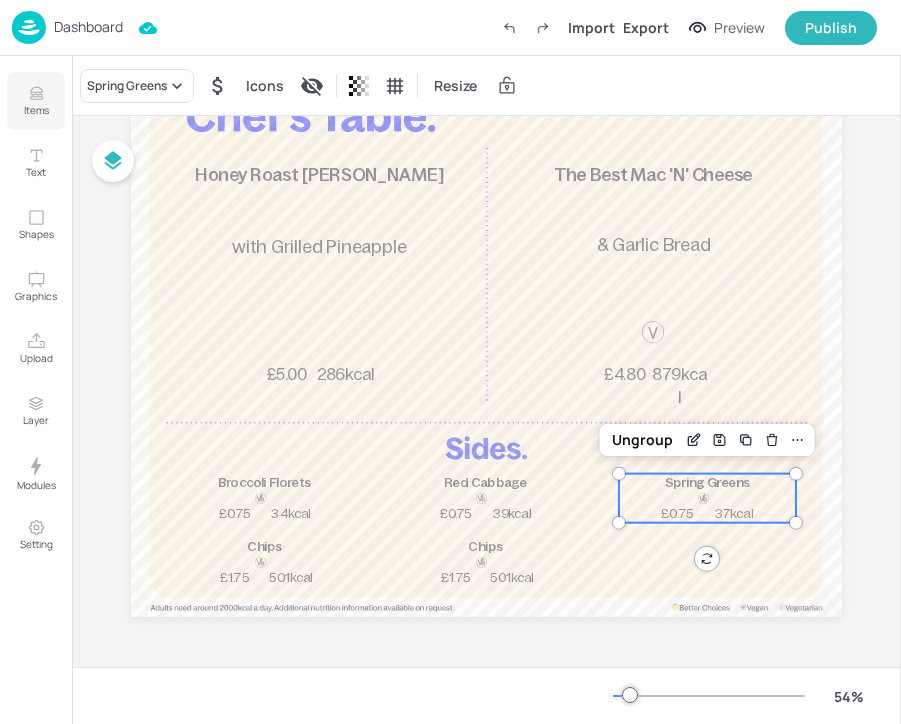 click on "Items" at bounding box center (36, 110) 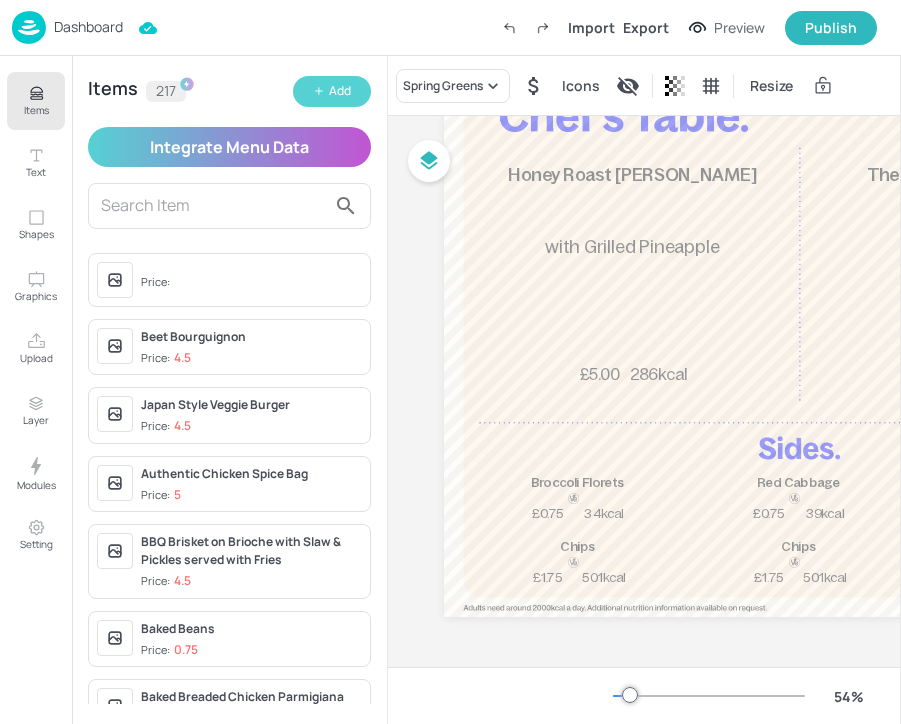 click on "Add" at bounding box center [332, 91] 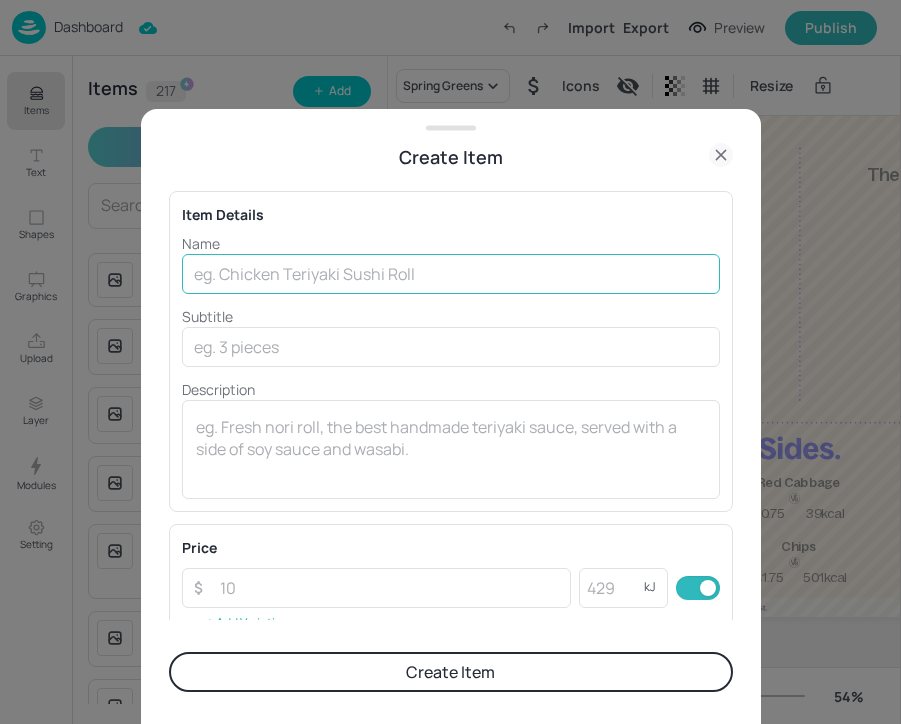 click at bounding box center (451, 274) 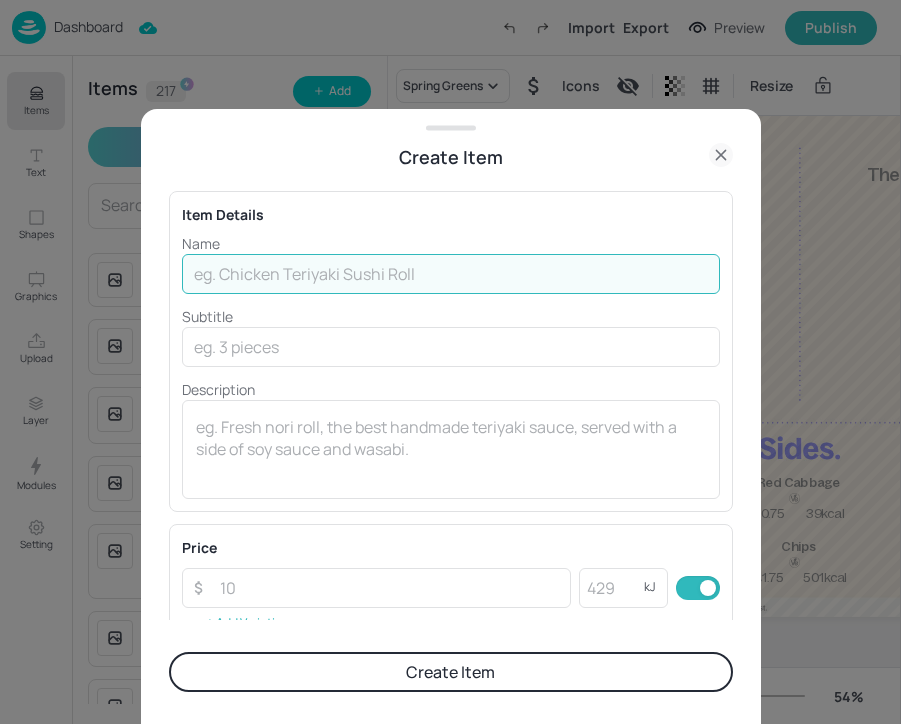 paste on "Roast Potatoes" 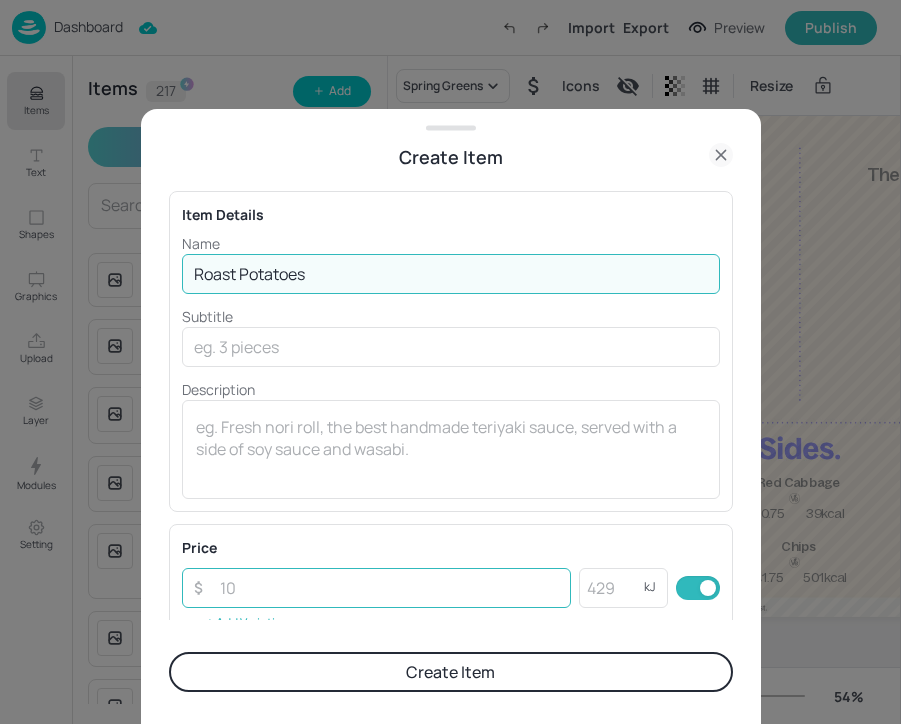 type on "Roast Potatoes" 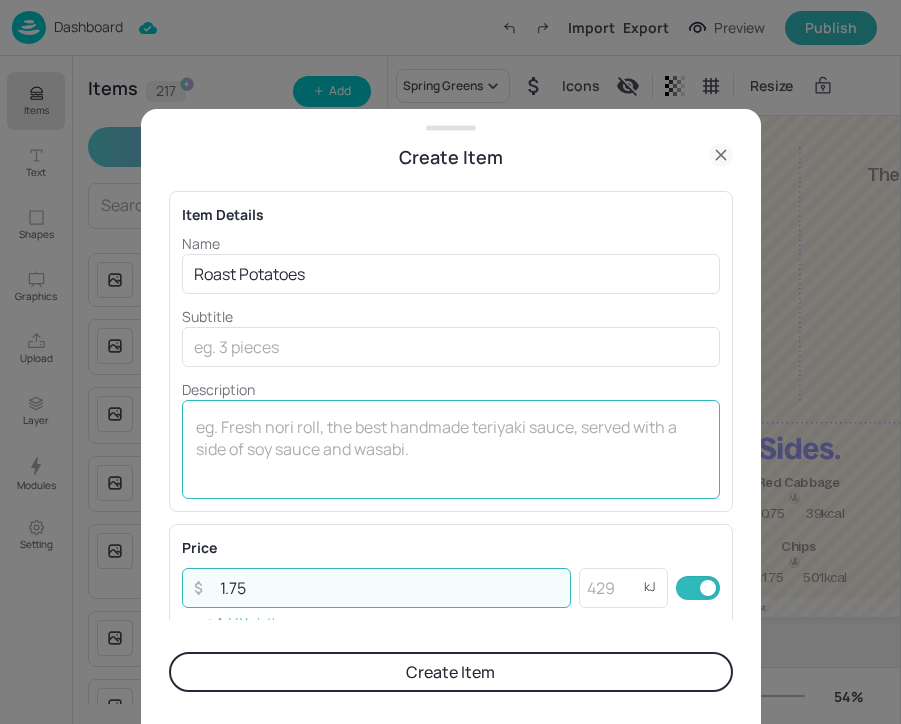 type on "1.75" 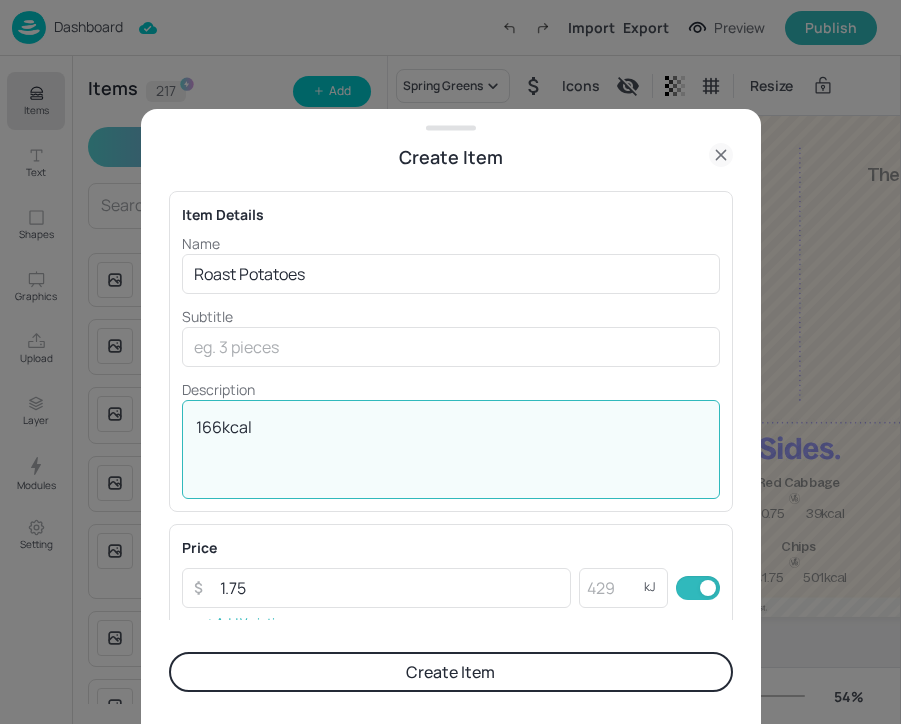 type on "166kcal" 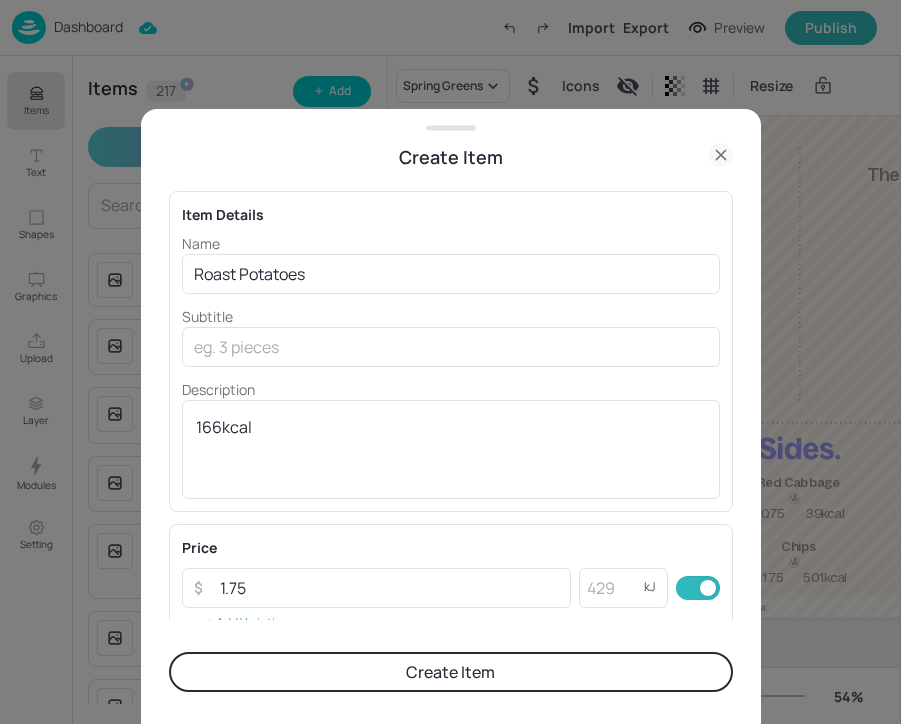scroll, scrollTop: 343, scrollLeft: 0, axis: vertical 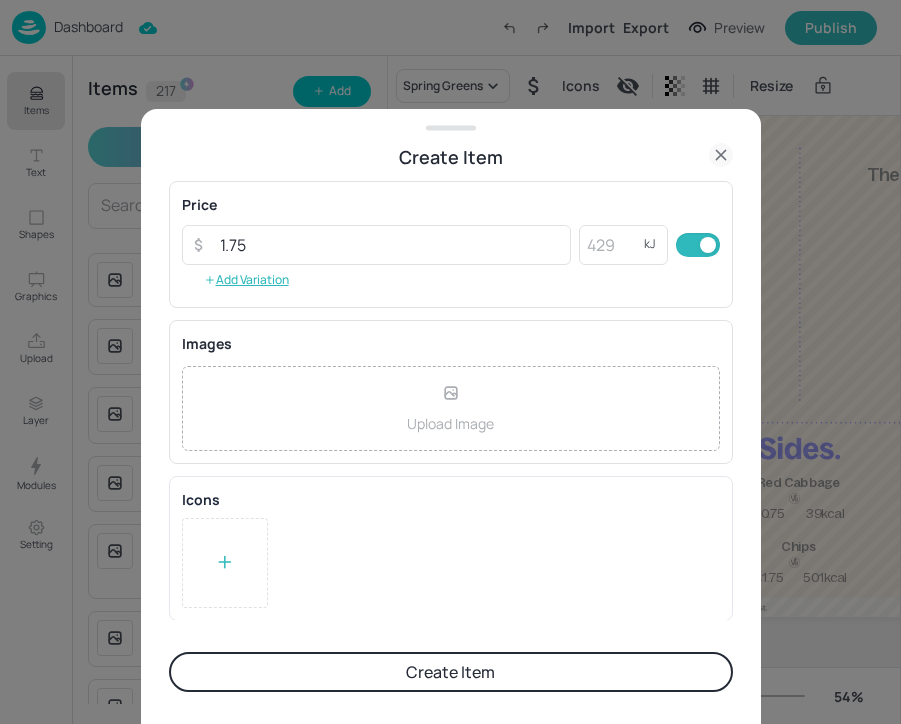 click at bounding box center (225, 563) 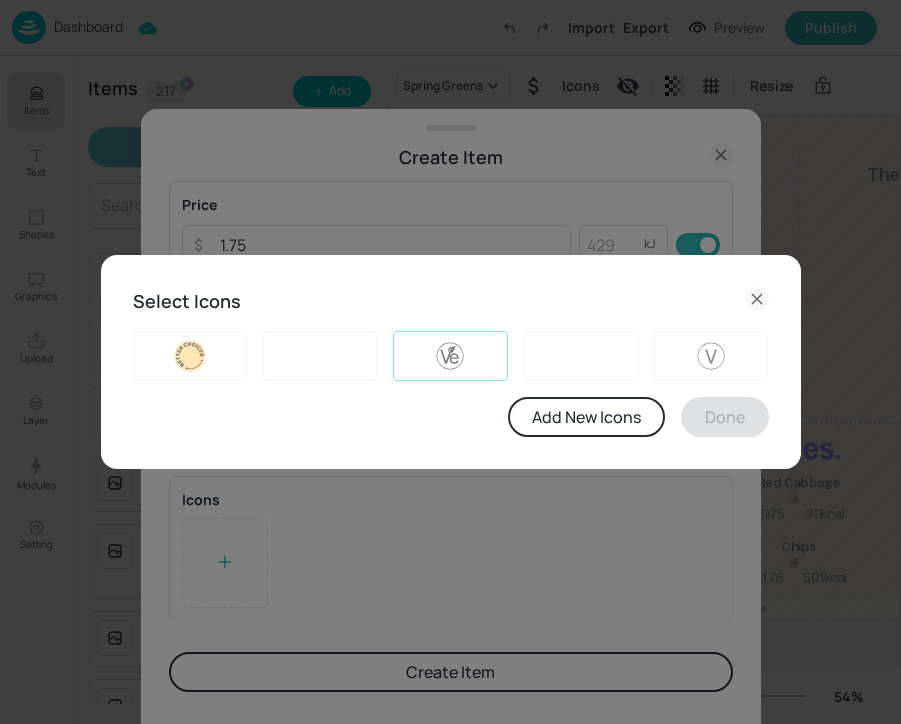 click at bounding box center [450, 356] 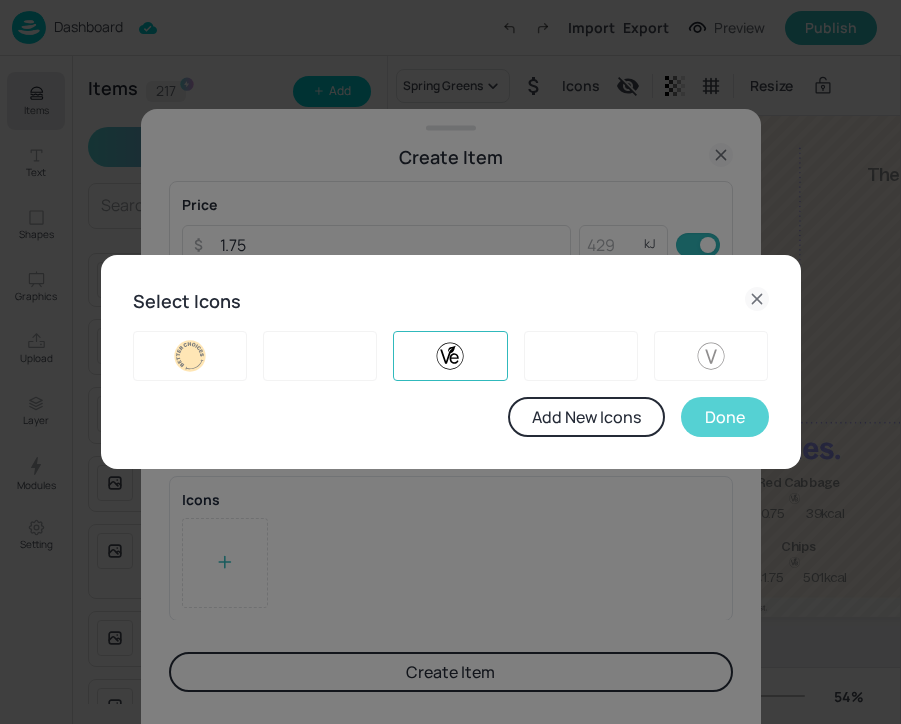 click on "Done" at bounding box center [725, 417] 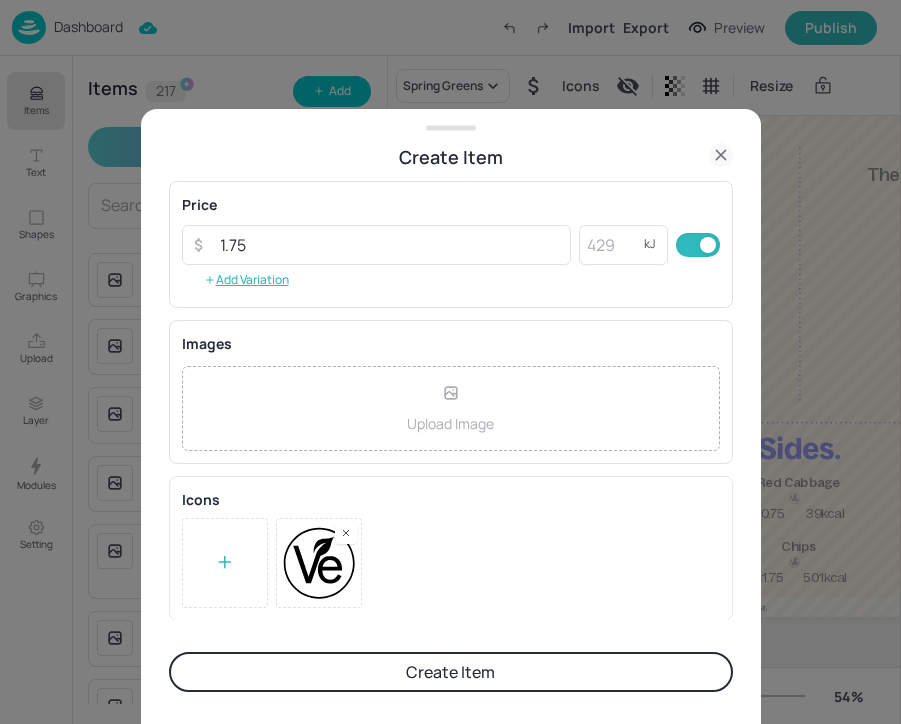 click on "Create Item" at bounding box center (451, 672) 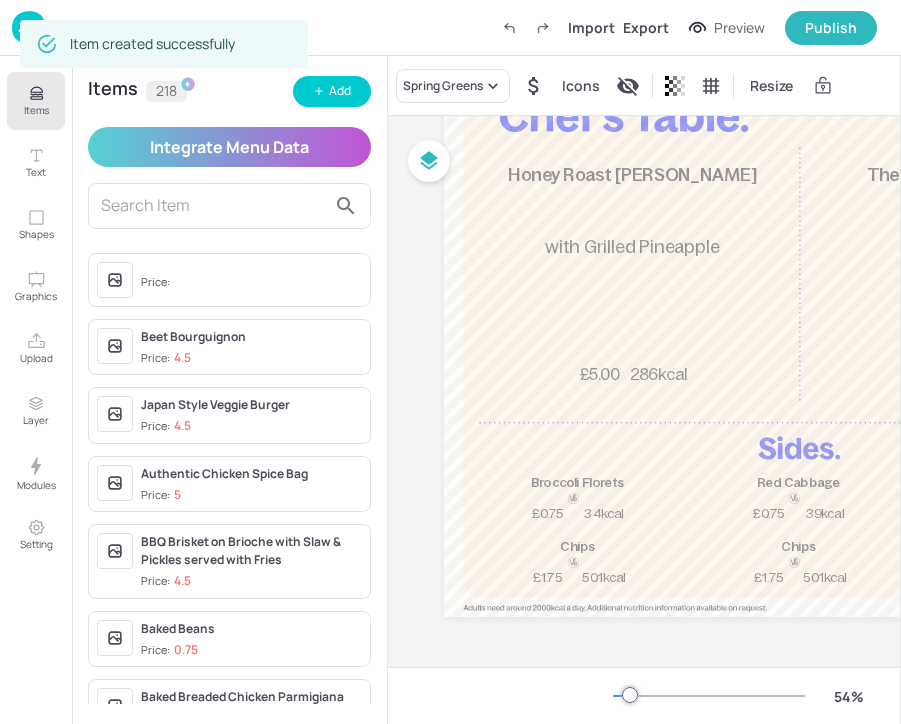 scroll, scrollTop: 343, scrollLeft: 0, axis: vertical 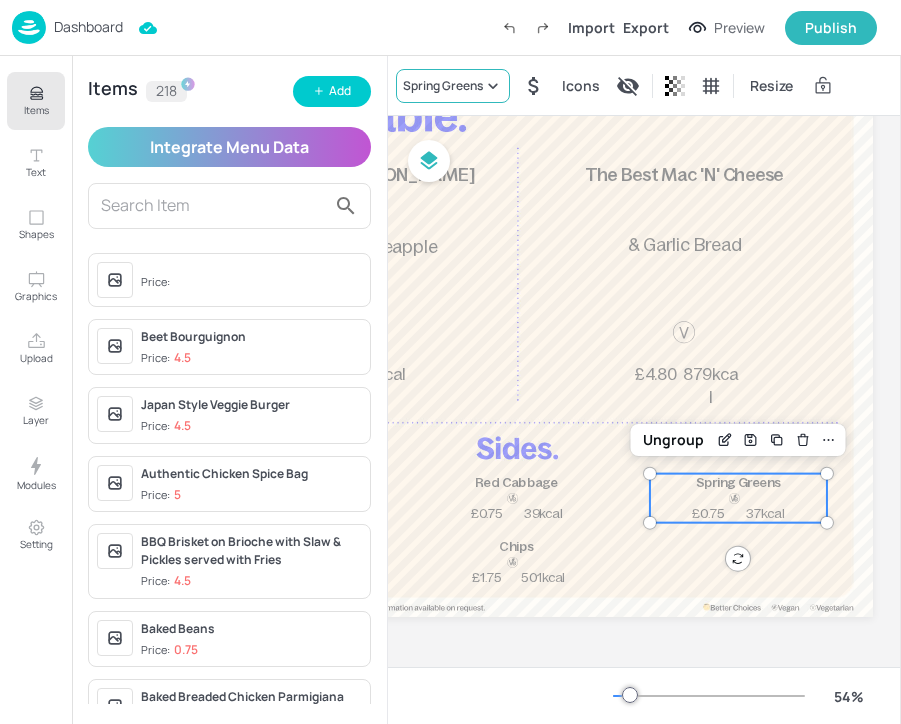 click on "Spring Greens" at bounding box center [453, 86] 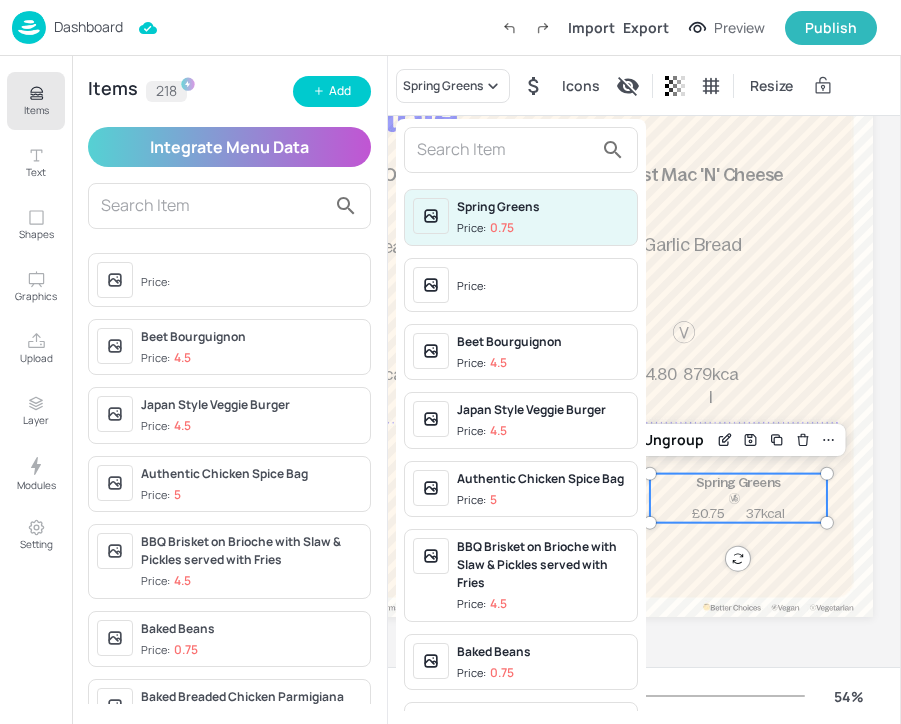 click at bounding box center [521, 150] 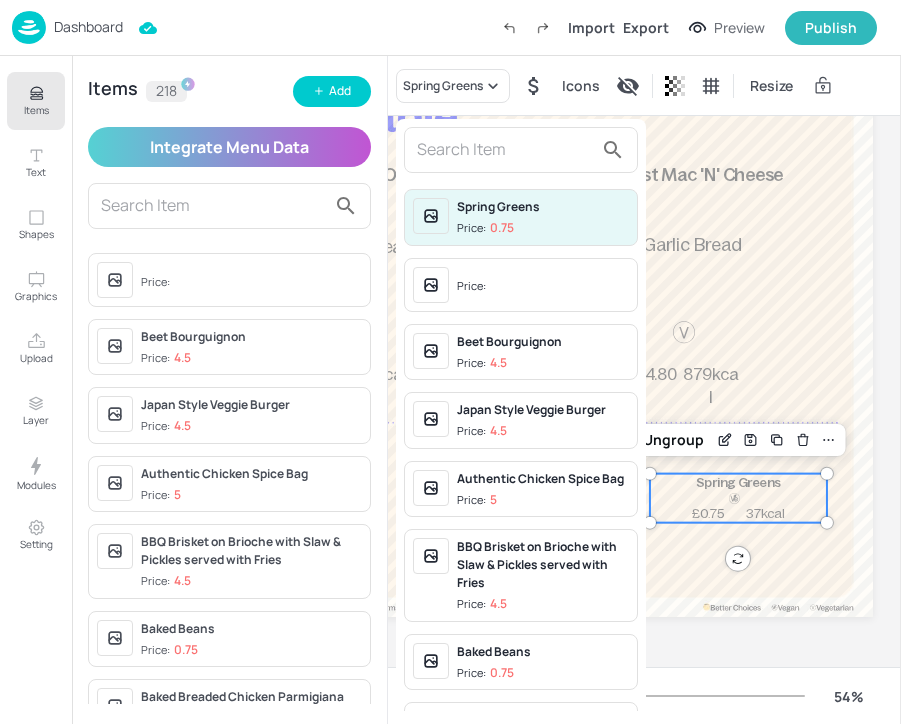 click at bounding box center [505, 150] 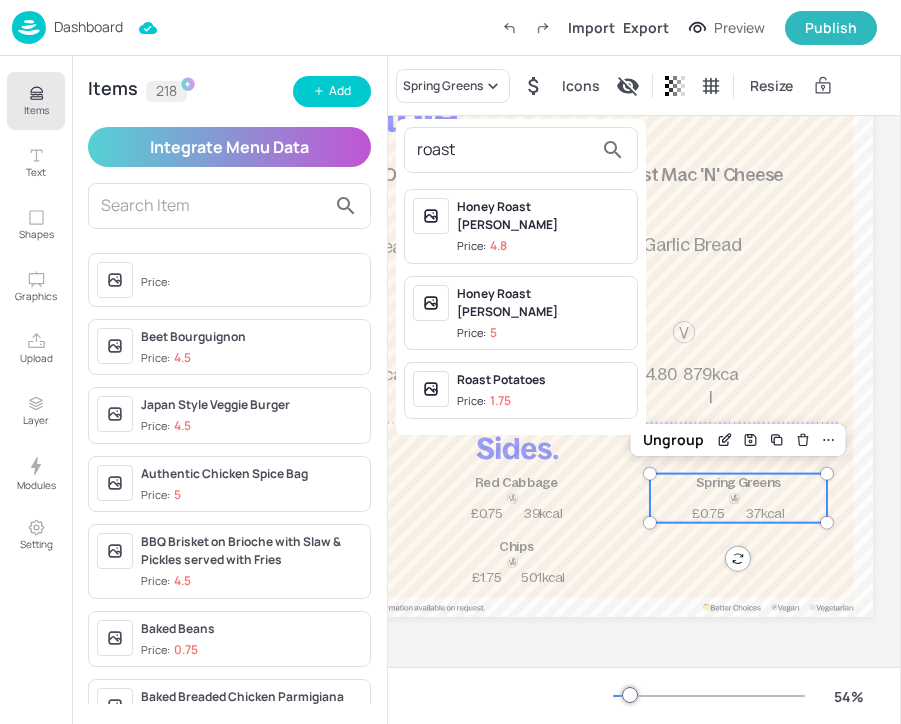 type on "roast" 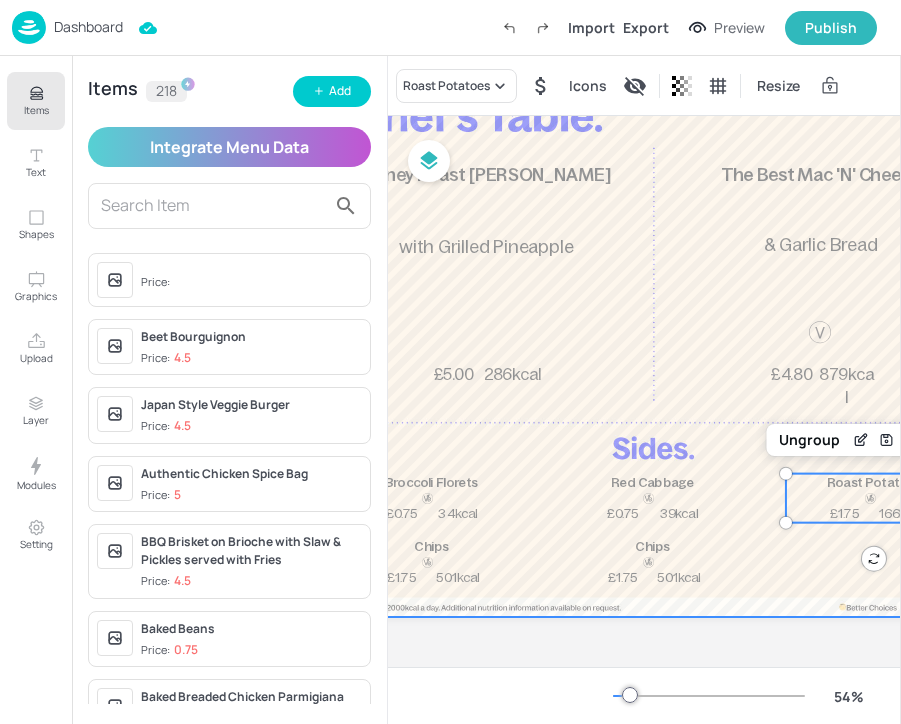 scroll, scrollTop: 147, scrollLeft: 114, axis: both 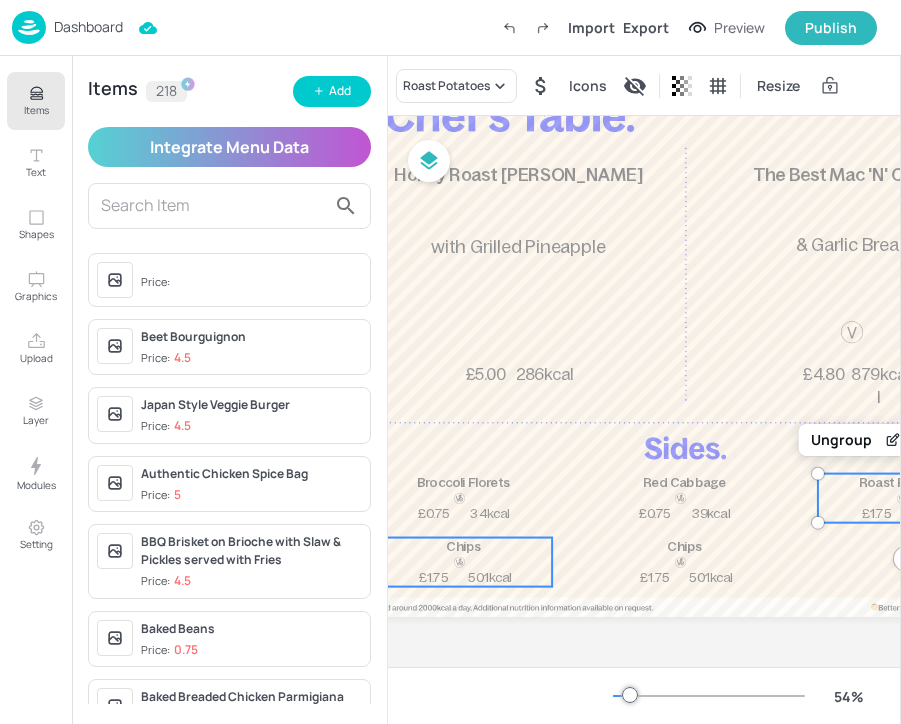 click on "Chips" at bounding box center (463, 547) 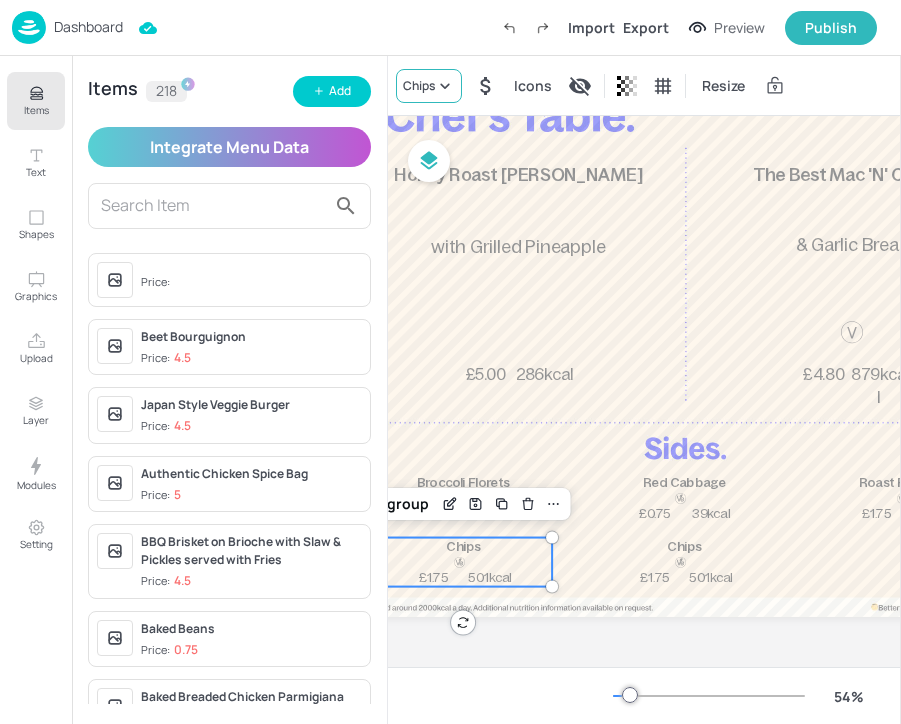click 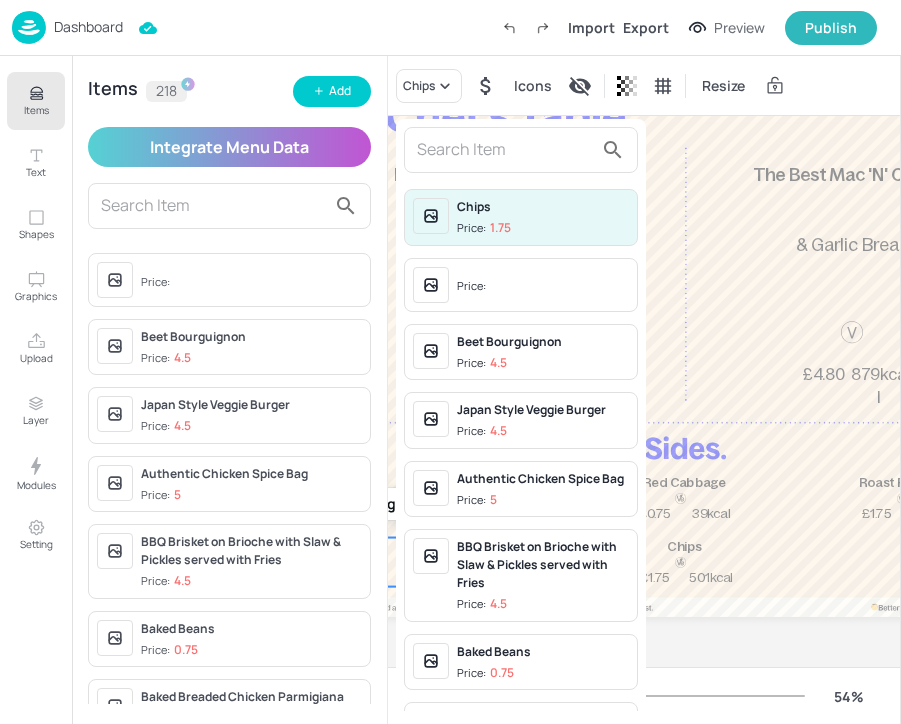 click at bounding box center [521, 150] 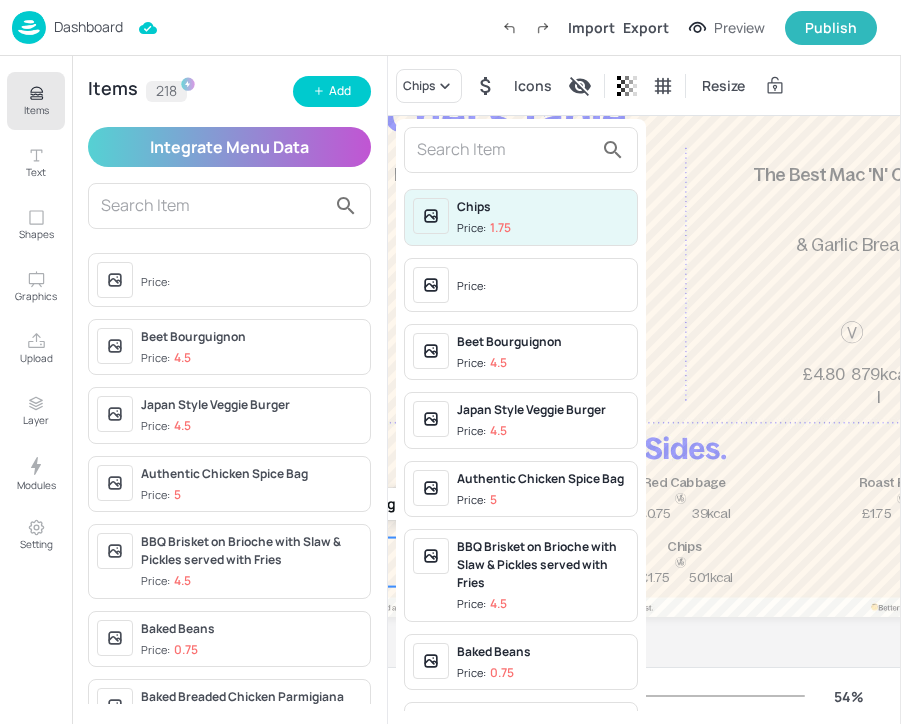 click at bounding box center [505, 150] 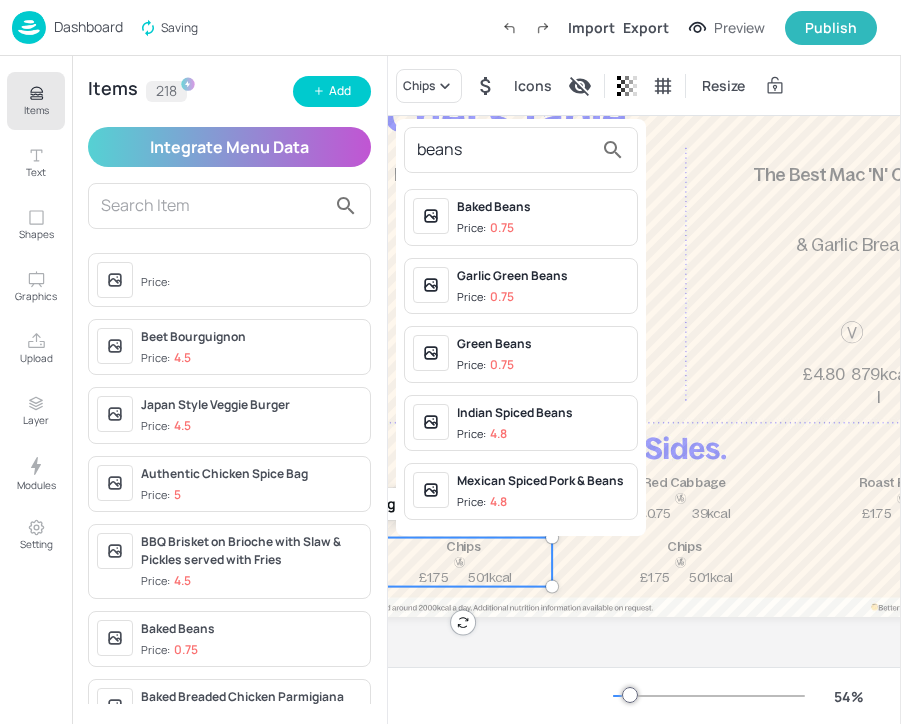 type on "beans" 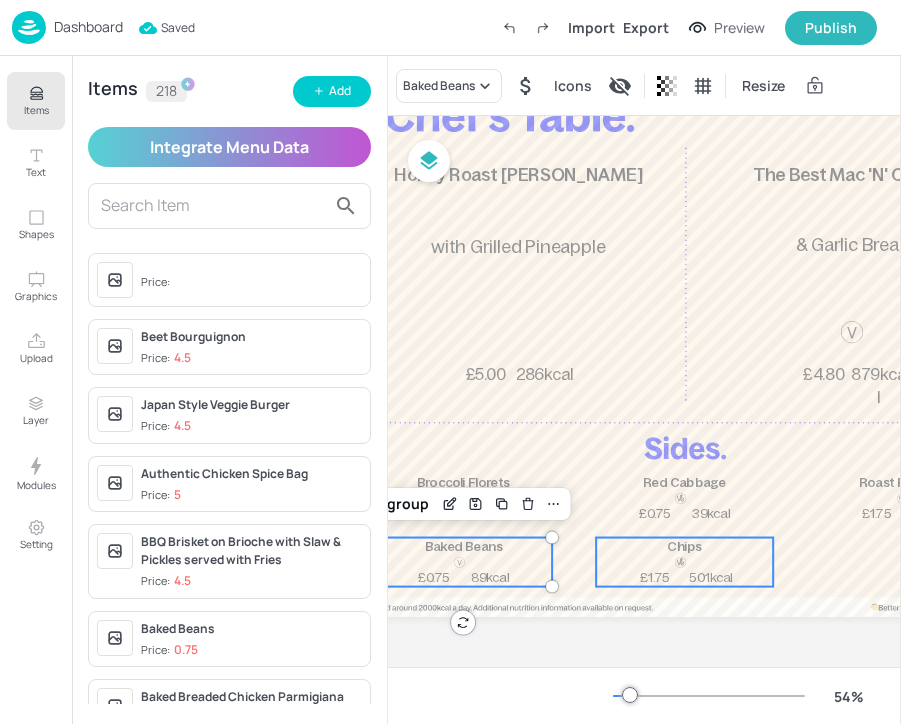 click on "Chips" at bounding box center (684, 546) 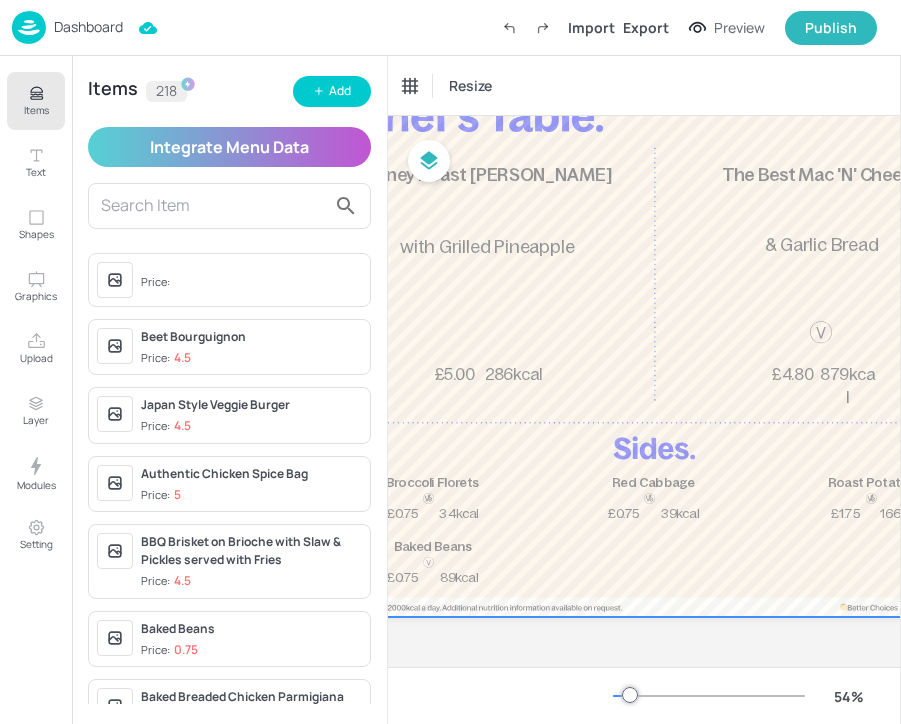 scroll, scrollTop: 147, scrollLeft: 0, axis: vertical 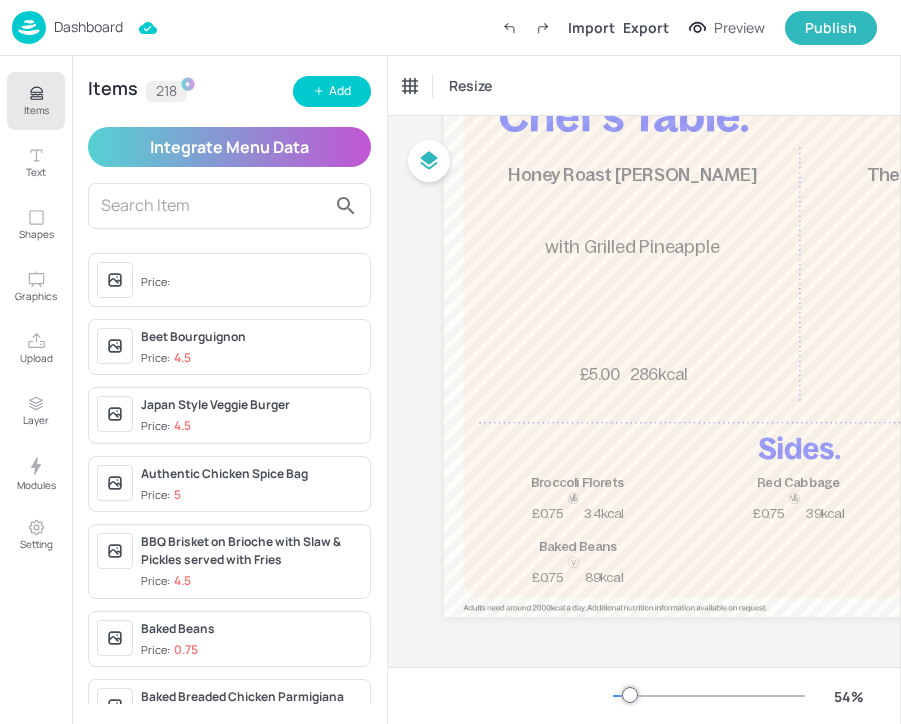 click 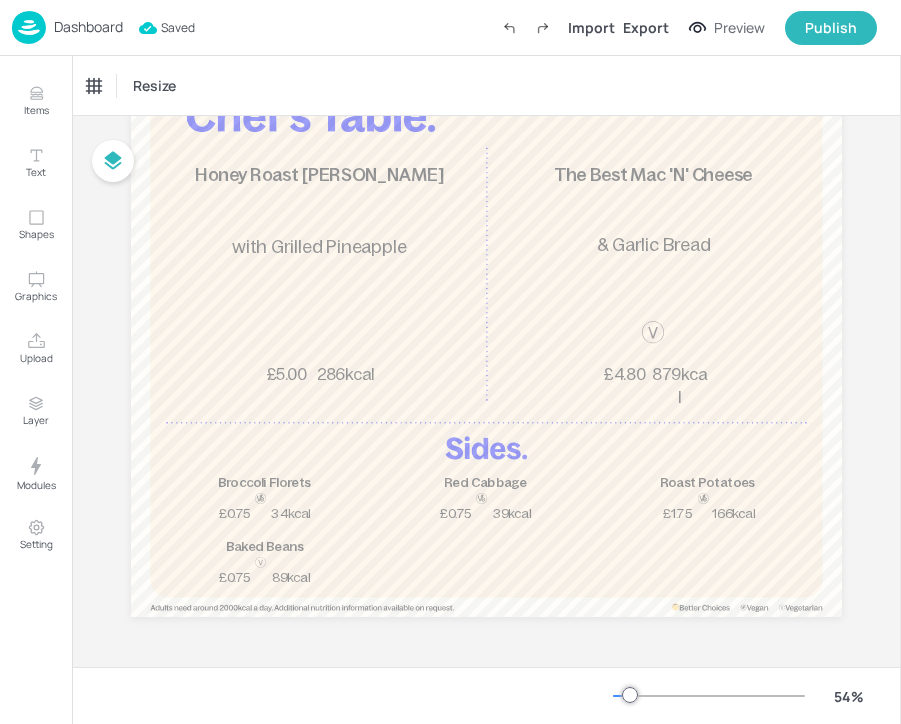click on "Dashboard" at bounding box center (88, 27) 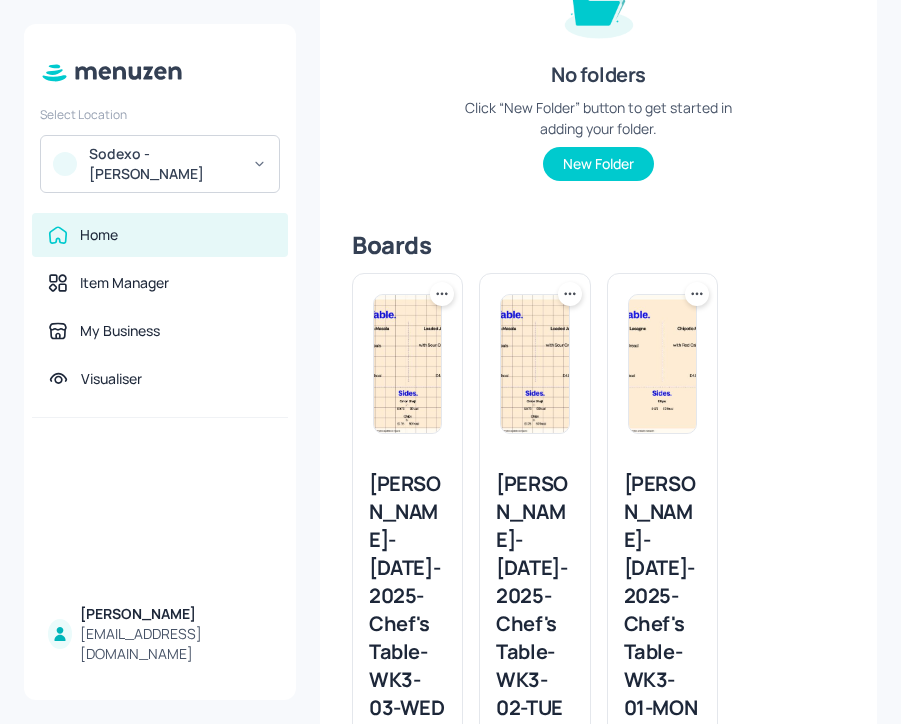 scroll, scrollTop: 540, scrollLeft: 0, axis: vertical 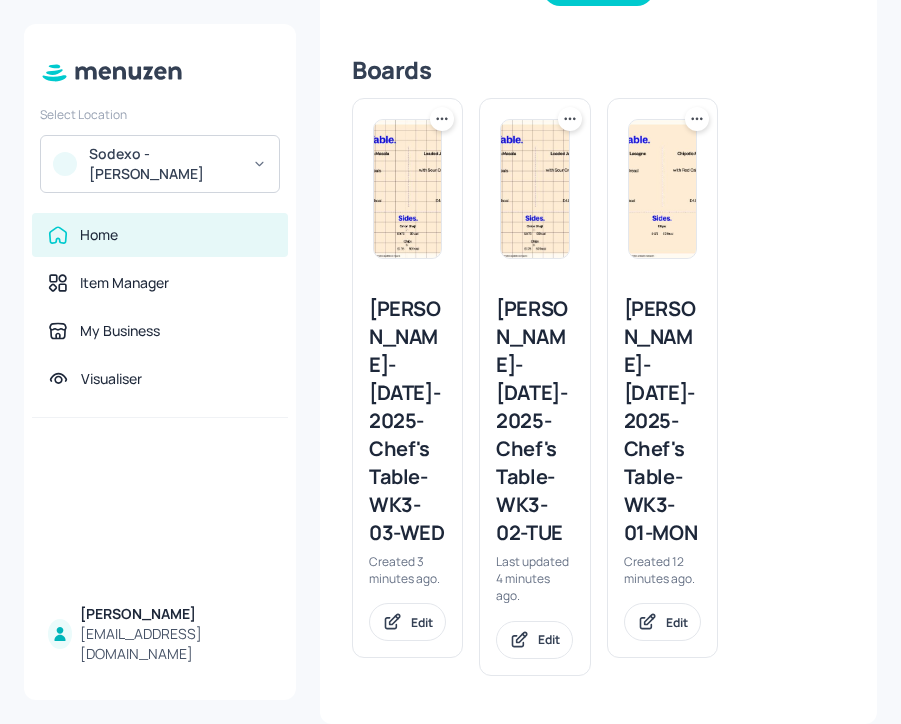click on "[PERSON_NAME]-[DATE]-2025-Chef's Table-WK3-02-TUE" at bounding box center (534, 421) 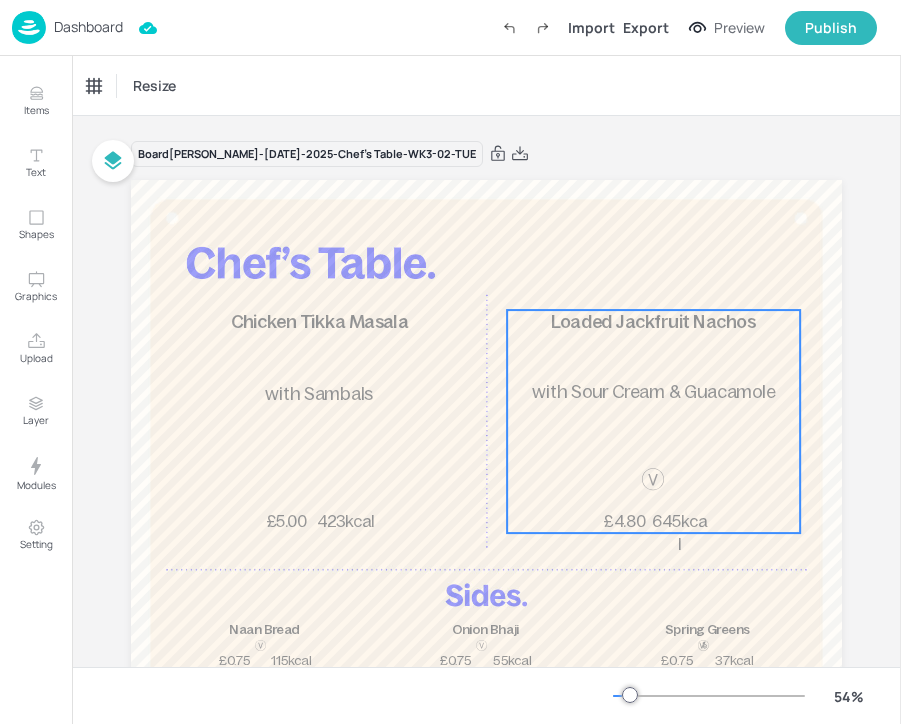 scroll, scrollTop: 147, scrollLeft: 0, axis: vertical 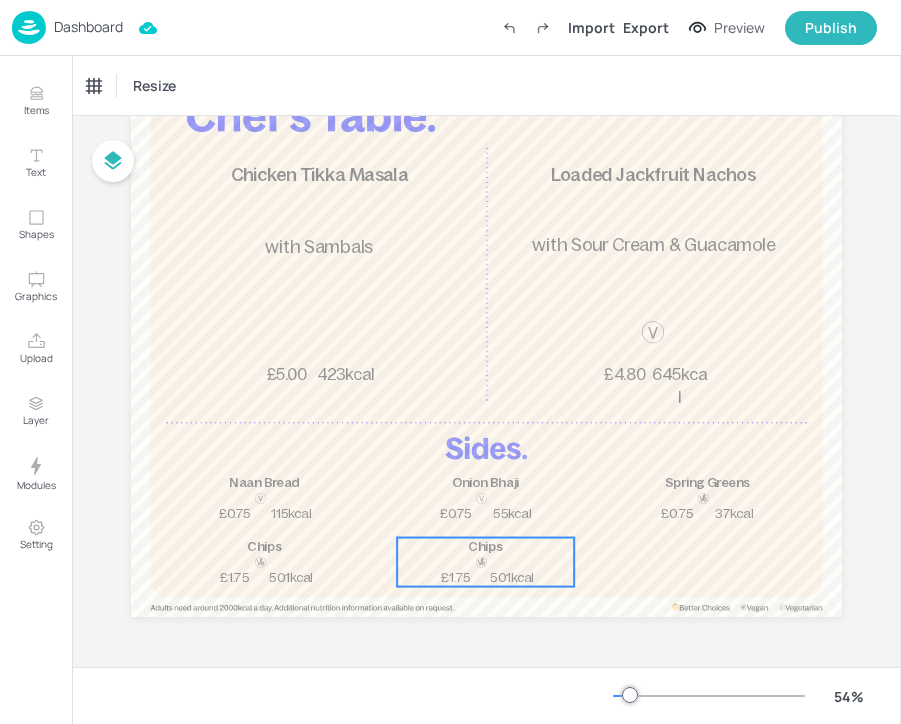 click on "Chips" at bounding box center [485, 547] 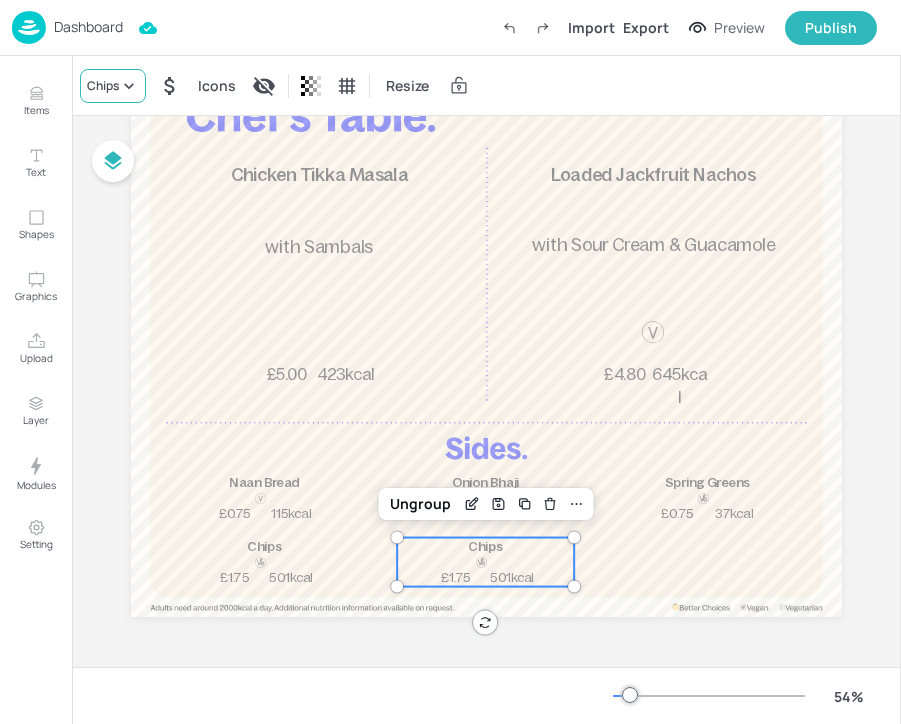 click 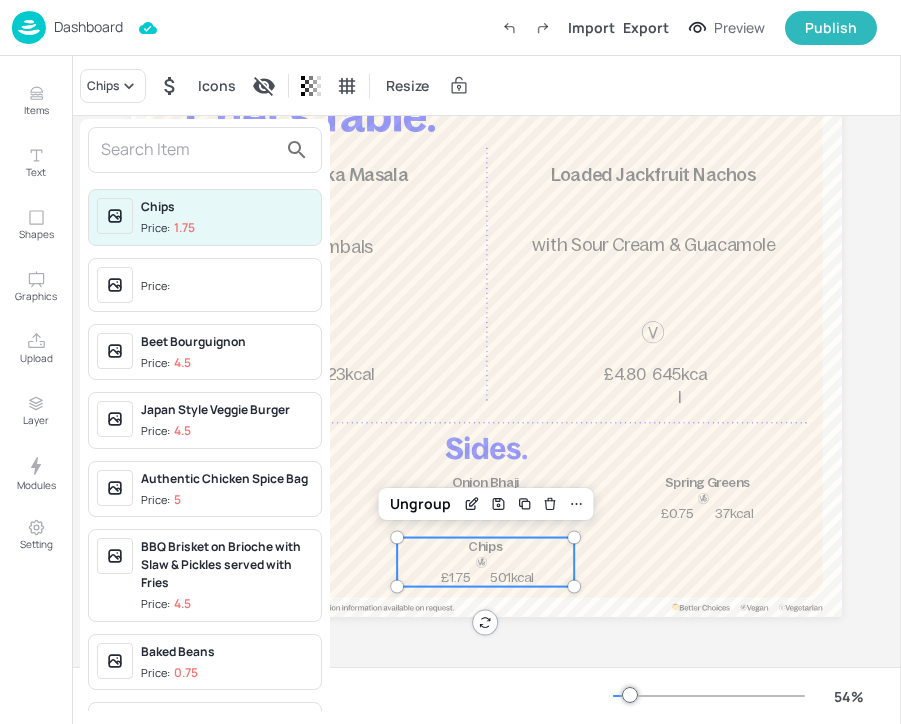 click at bounding box center (189, 150) 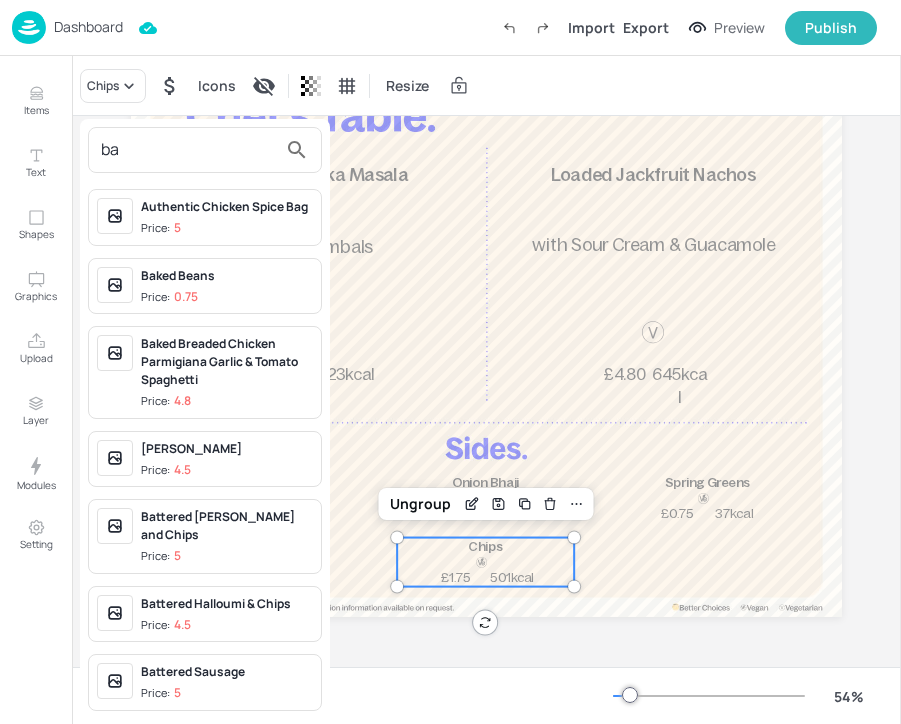 type on "ba" 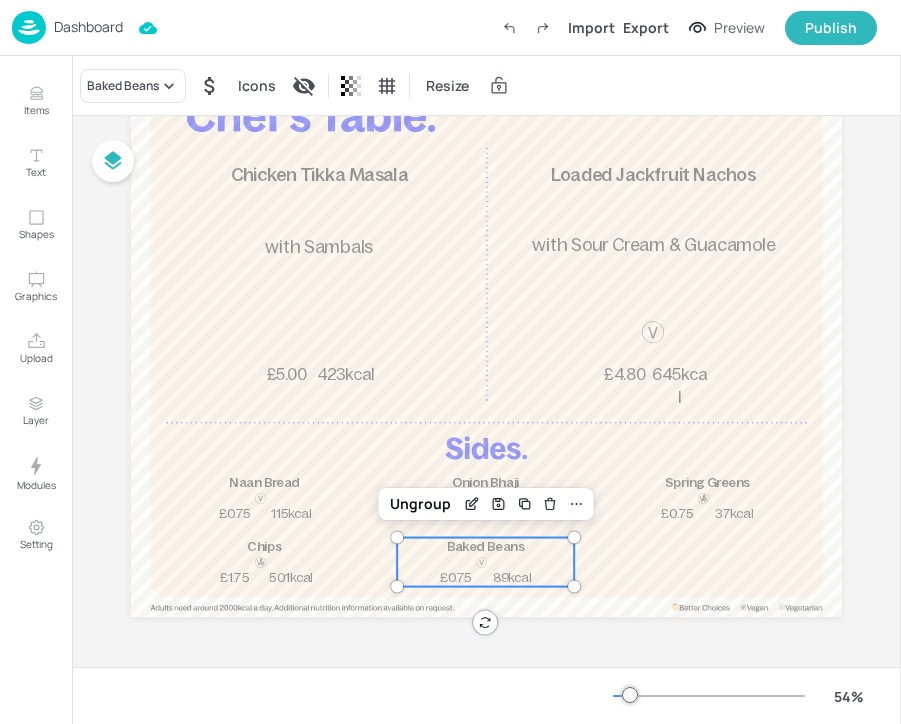 click on "Dashboard" at bounding box center (67, 27) 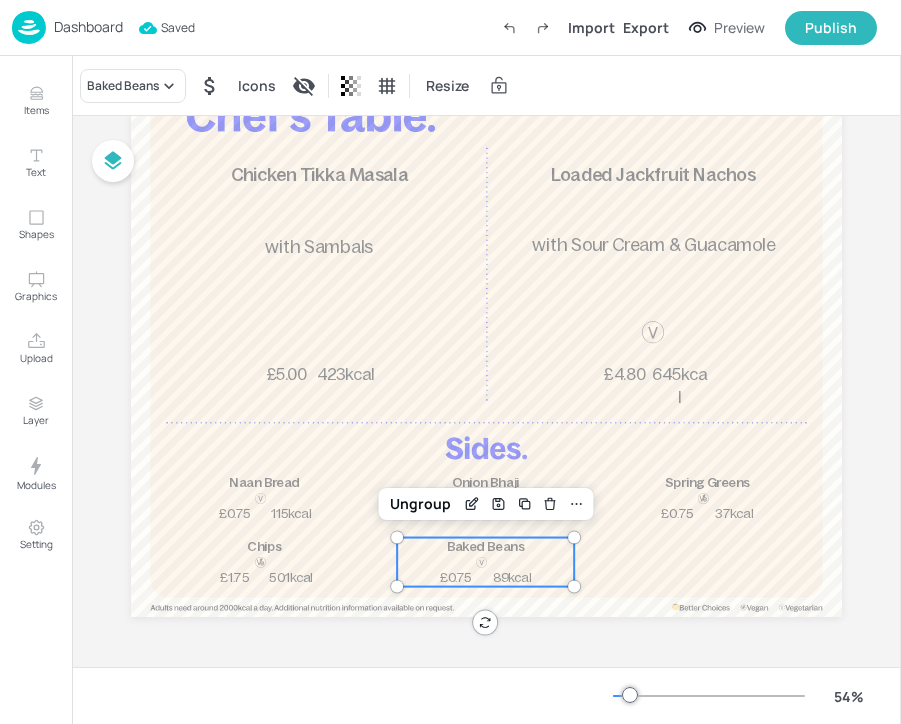 click on "Dashboard" at bounding box center [88, 27] 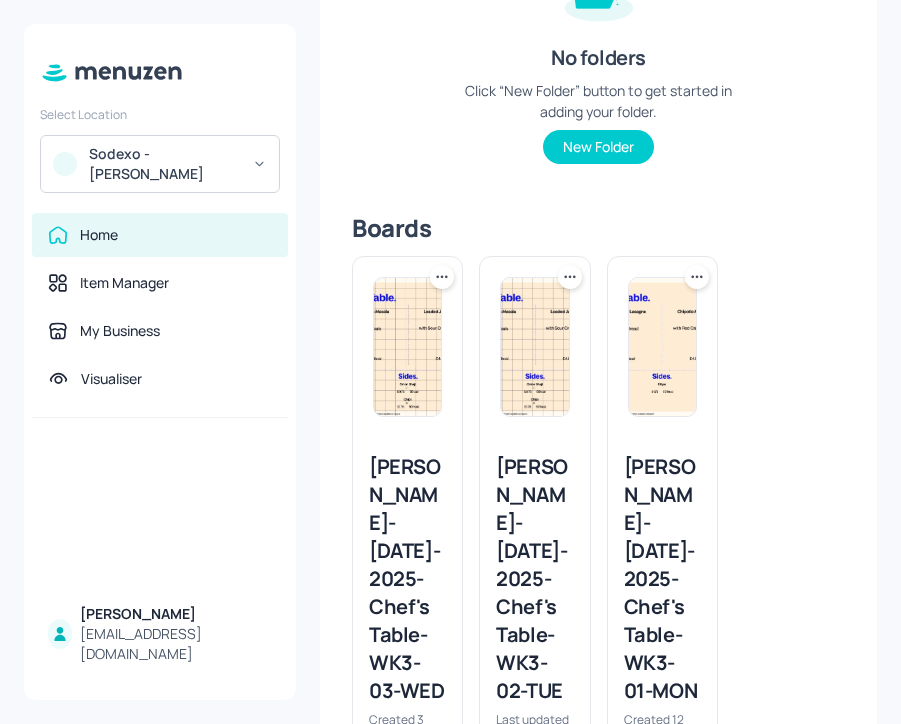 scroll, scrollTop: 0, scrollLeft: 0, axis: both 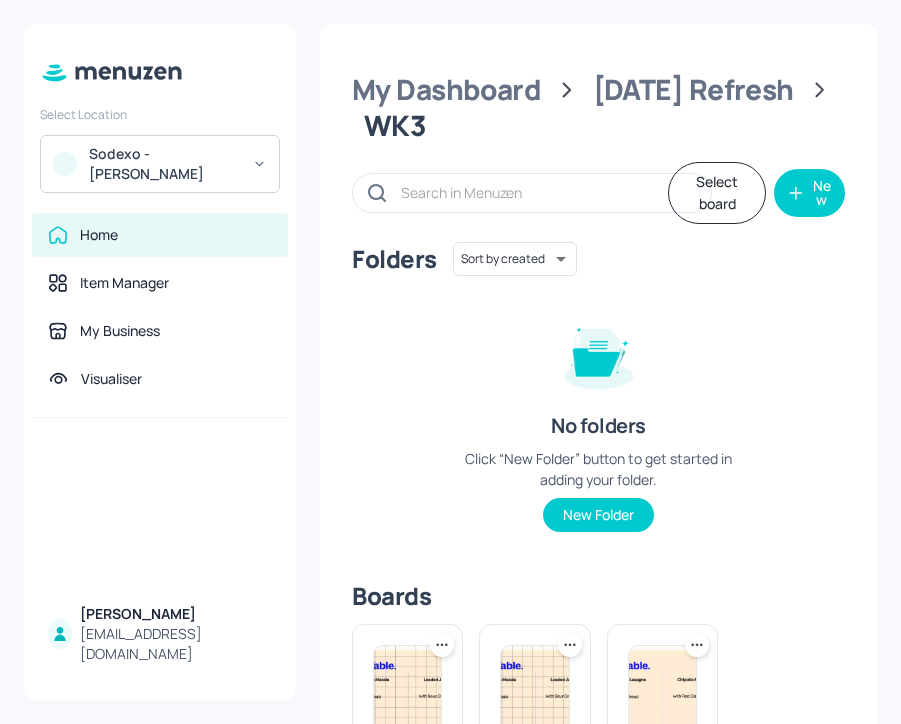 click on "WK3" at bounding box center [395, 126] 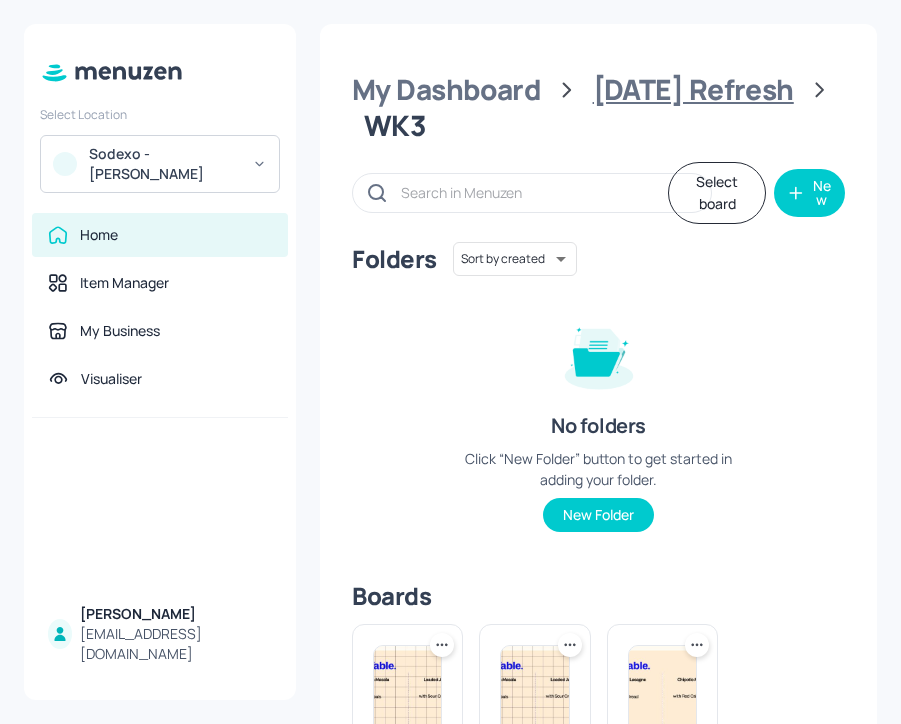 click on "[DATE] Refresh" at bounding box center (693, 90) 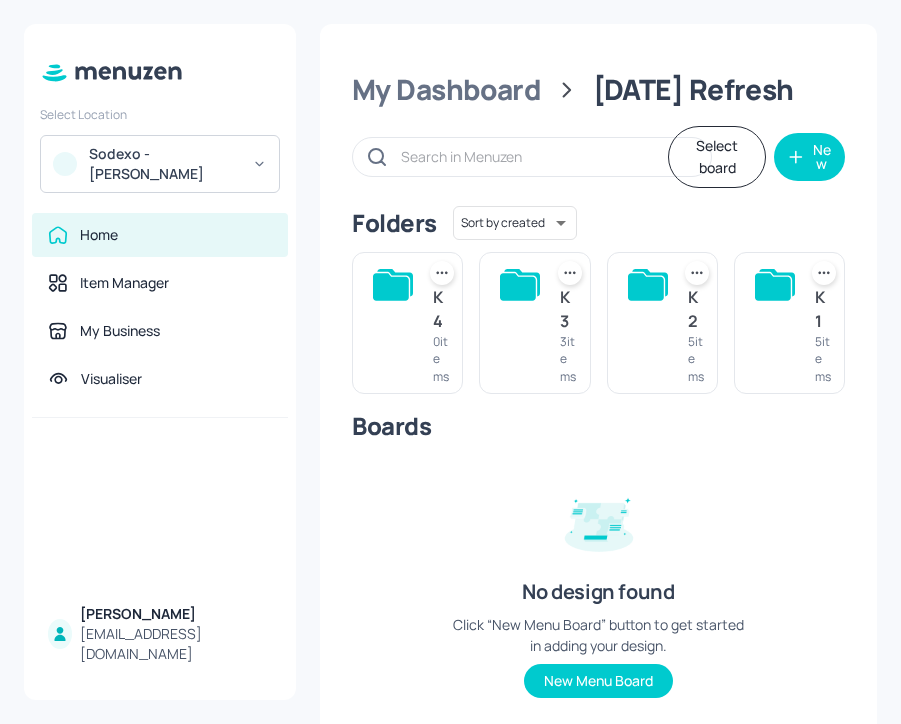 click at bounding box center [648, 323] 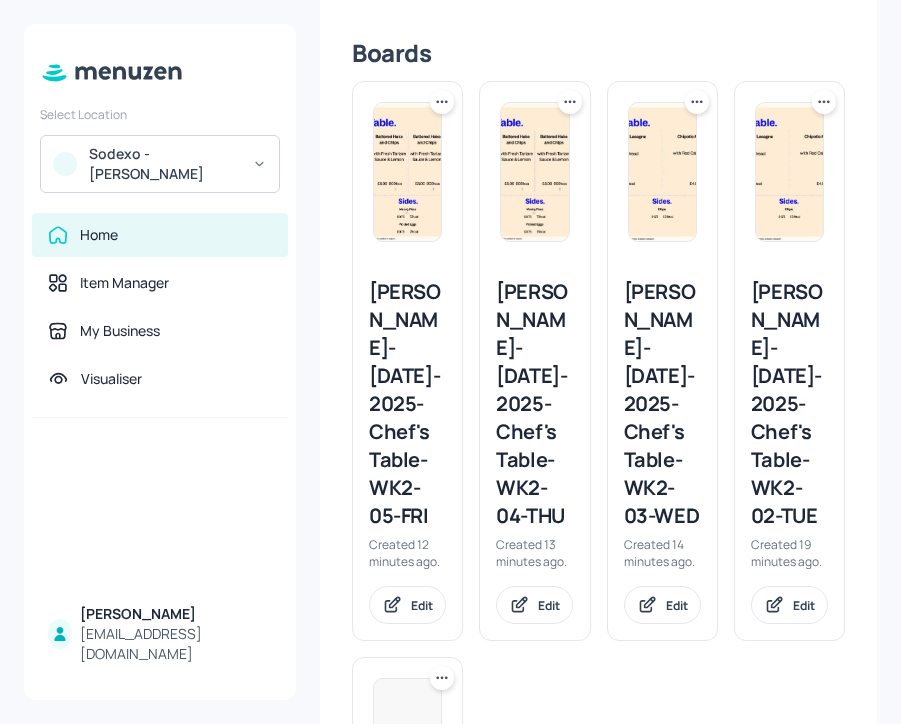 scroll, scrollTop: 472, scrollLeft: 0, axis: vertical 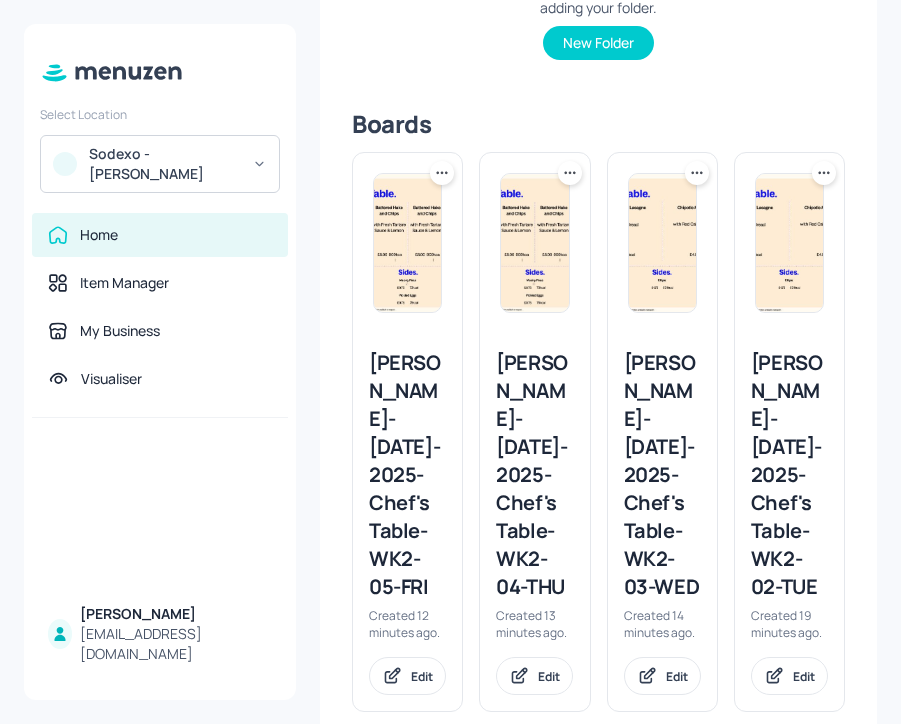 click 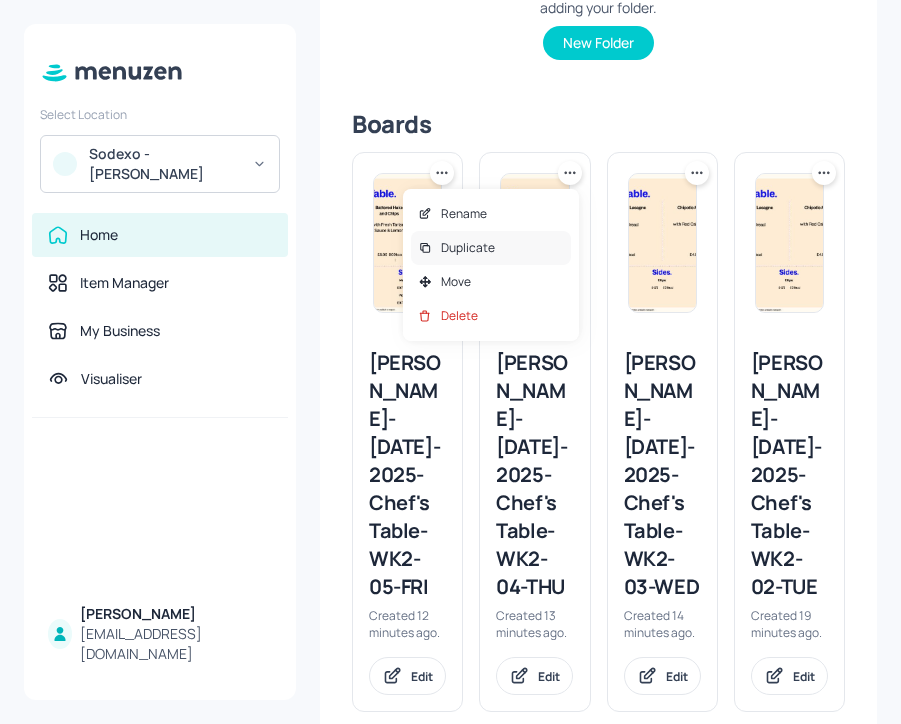 click on "Duplicate" at bounding box center [491, 248] 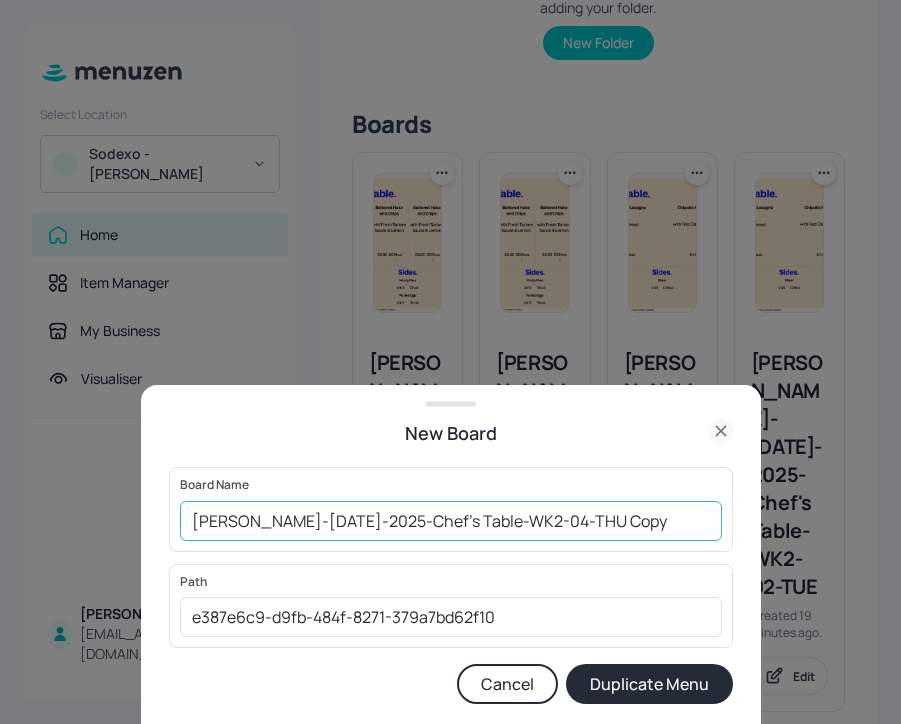 click on "Leonardo Yeovil-JUL-2025-Chef's Table-WK2-04-THU Copy" at bounding box center [451, 521] 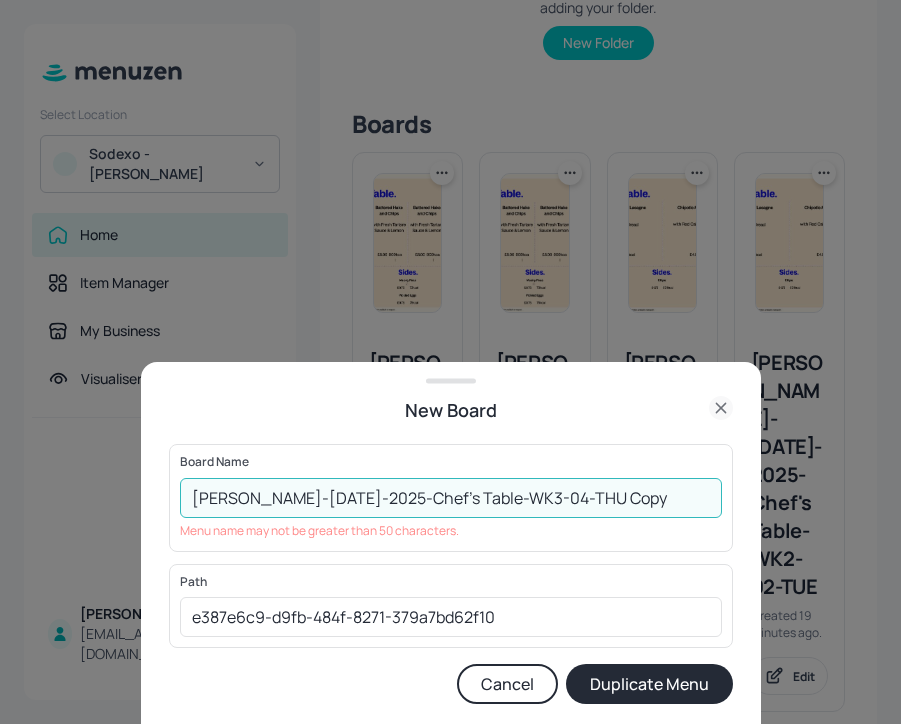 drag, startPoint x: 677, startPoint y: 487, endPoint x: 579, endPoint y: 487, distance: 98 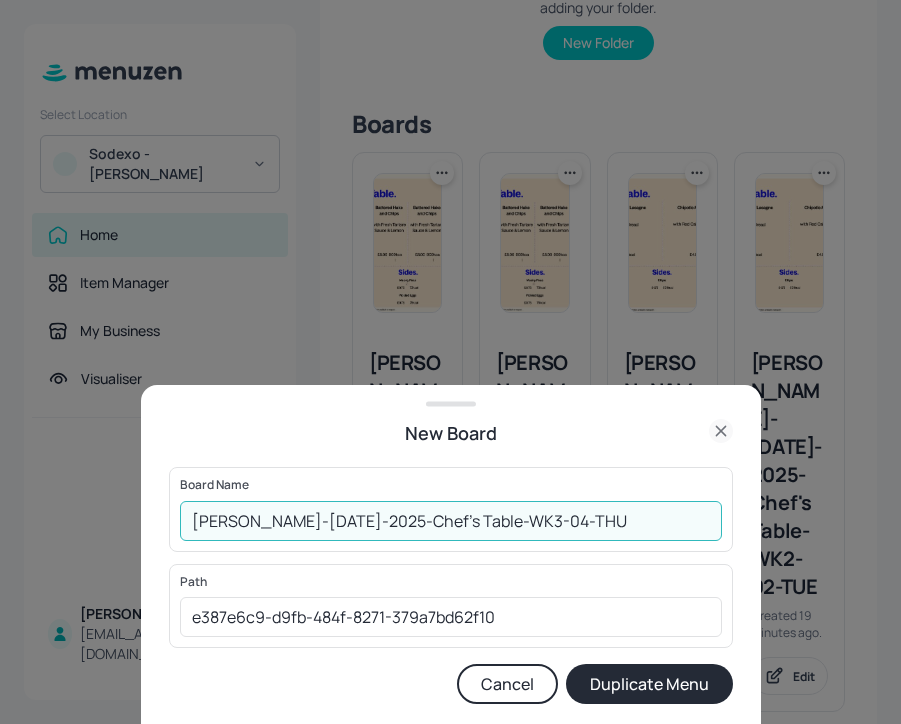 type on "[PERSON_NAME]-[DATE]-2025-Chef's Table-WK3-04-THU" 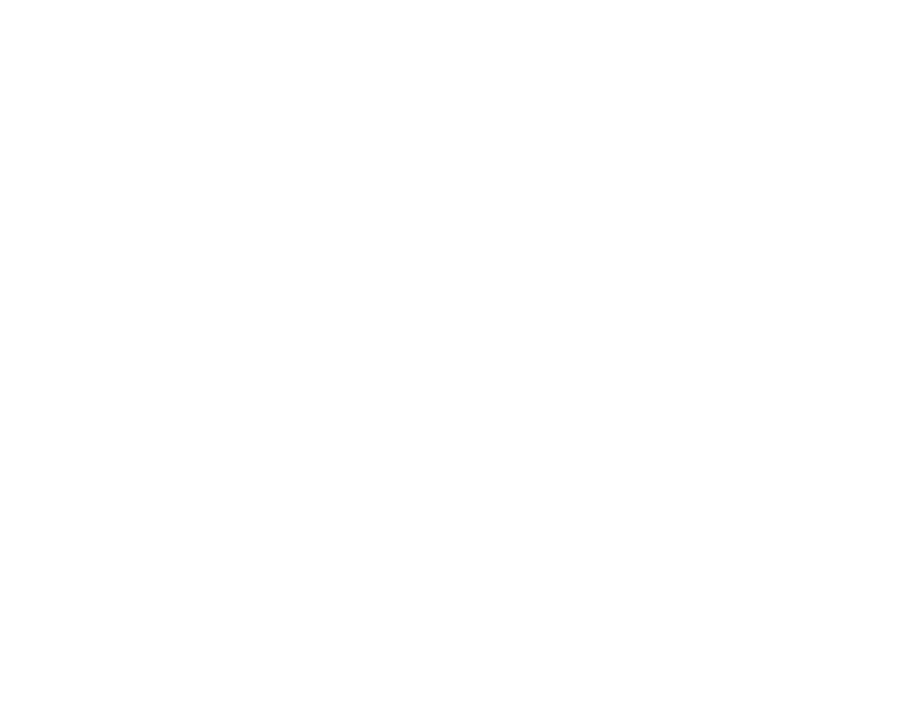 scroll, scrollTop: 0, scrollLeft: 0, axis: both 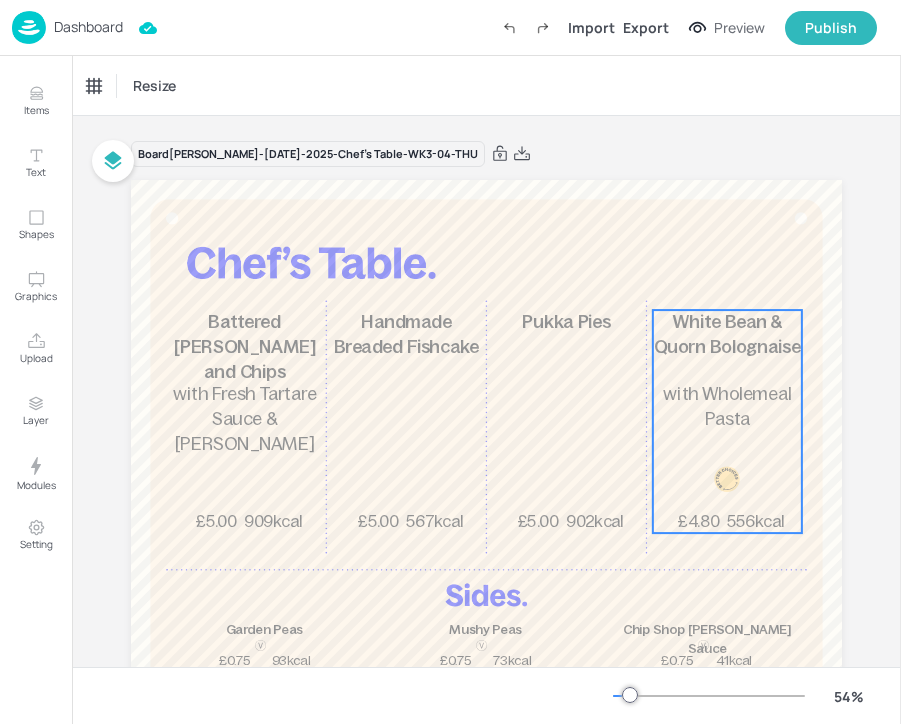 click on "White Bean & Quorn Bolognaise" at bounding box center (727, 334) 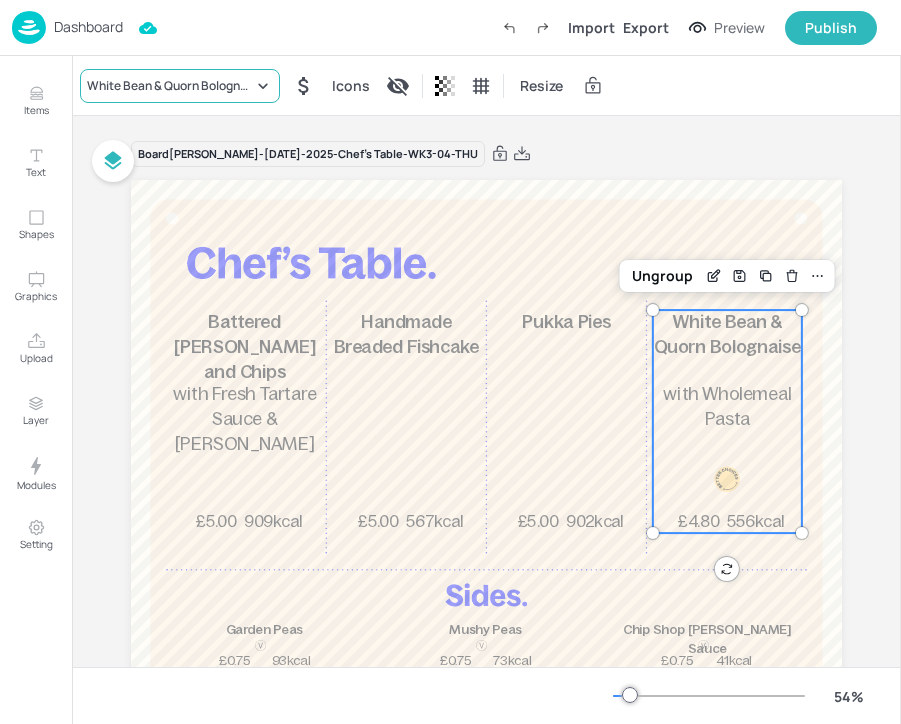 click on "White Bean & Quorn Bolognaise" at bounding box center (170, 86) 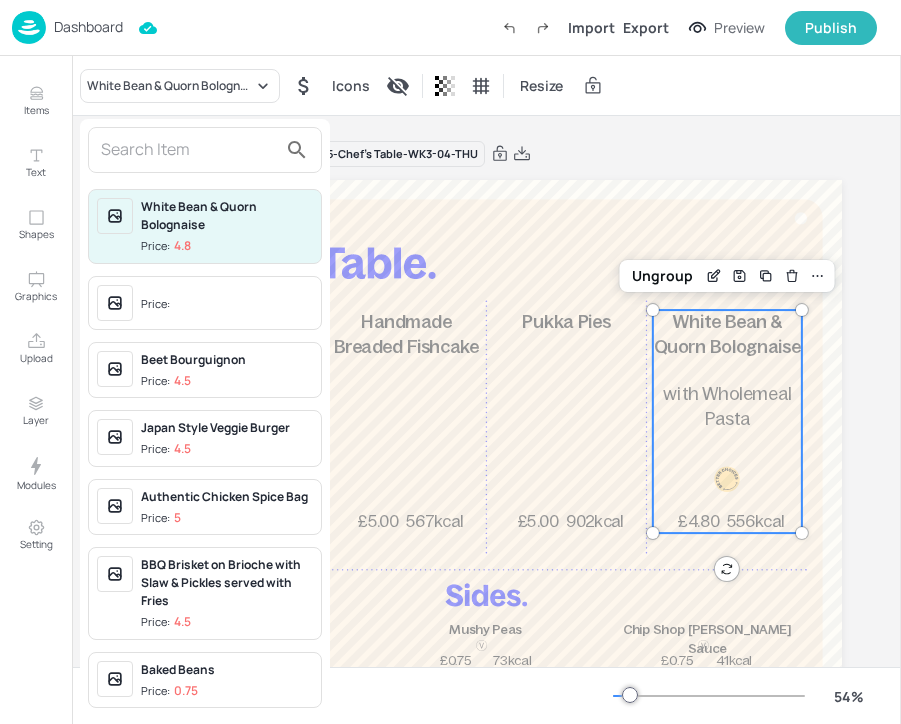 click at bounding box center (205, 150) 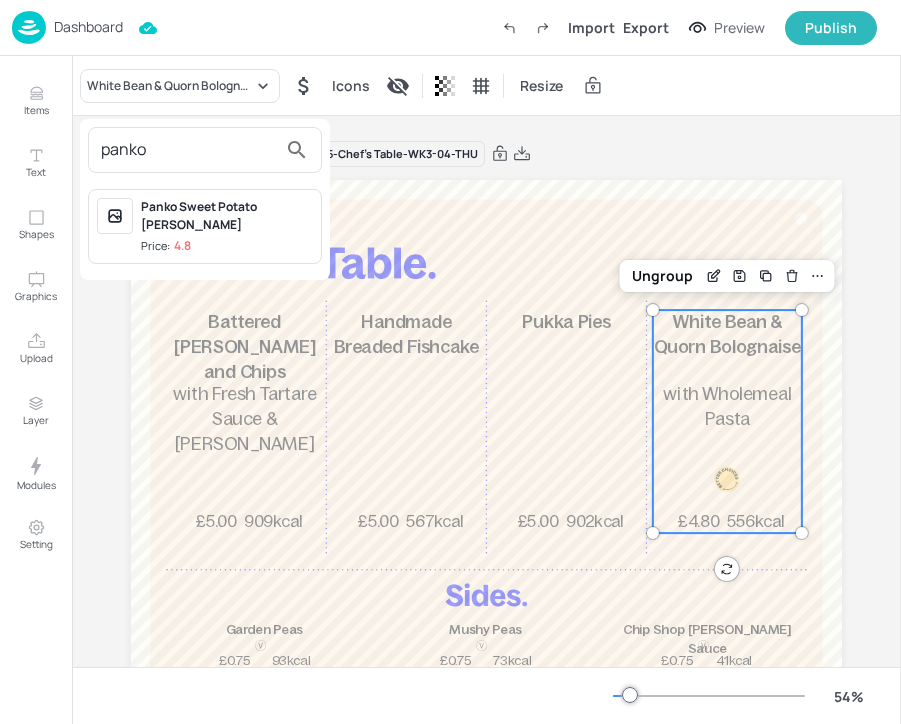 type on "panko" 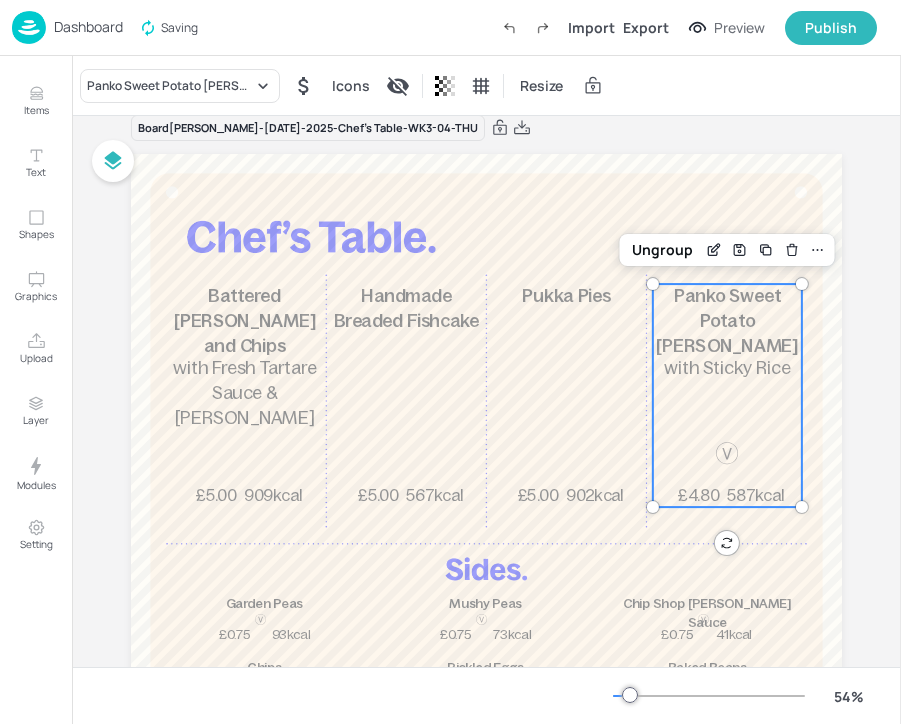 scroll, scrollTop: 27, scrollLeft: 0, axis: vertical 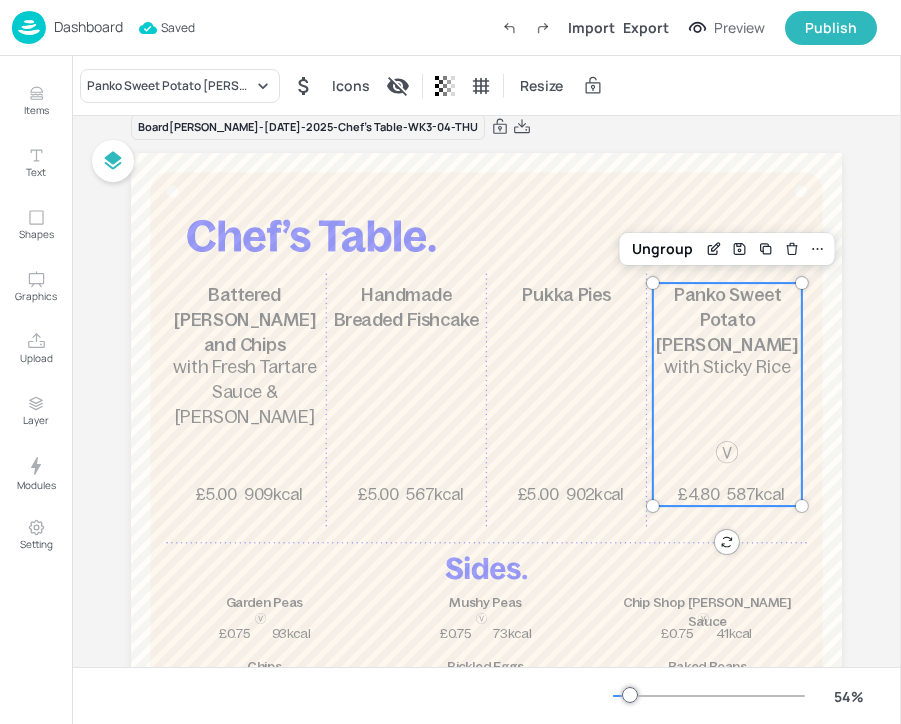 click on "Saved" at bounding box center [167, 28] 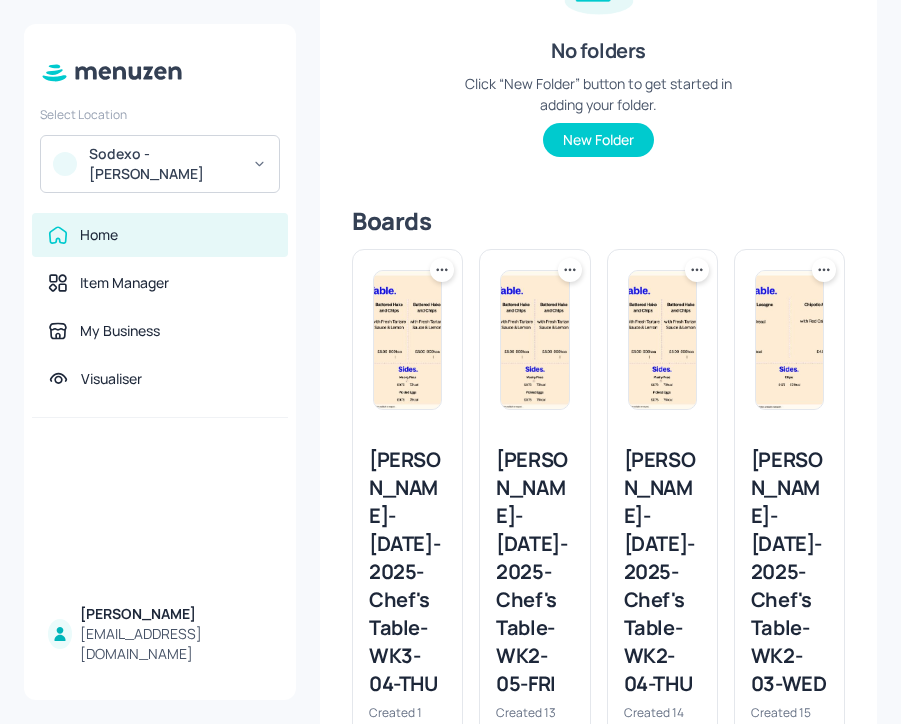 scroll, scrollTop: 447, scrollLeft: 0, axis: vertical 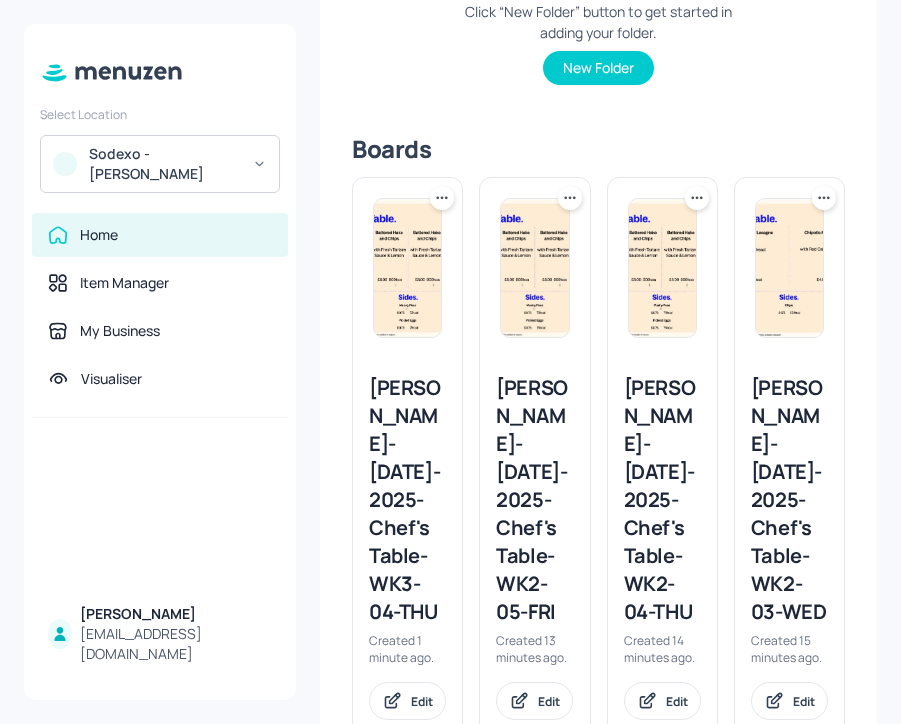 click at bounding box center [407, 268] 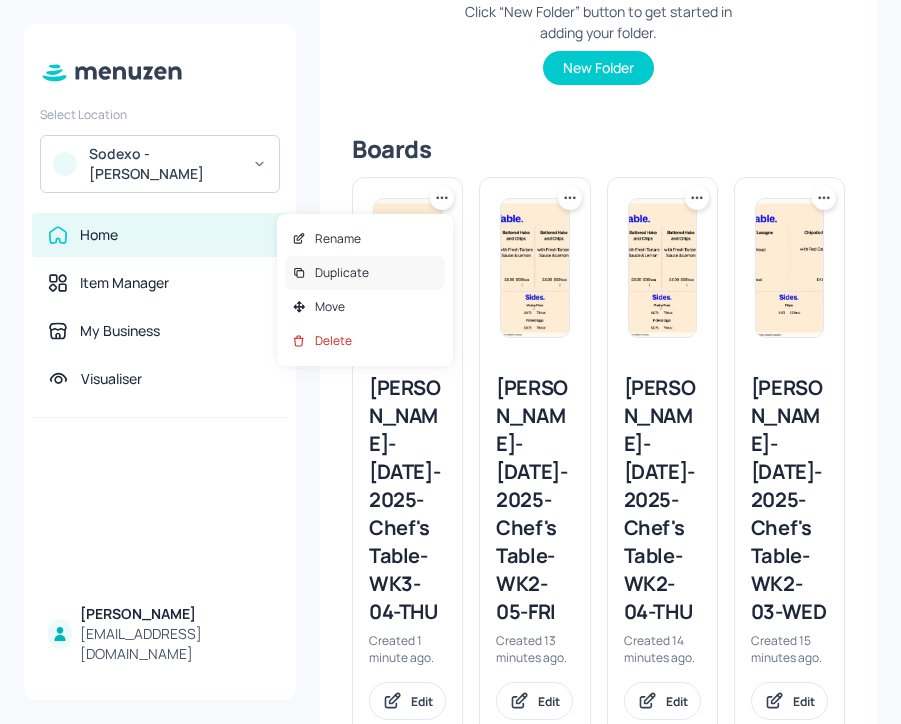 click on "Duplicate" at bounding box center [365, 273] 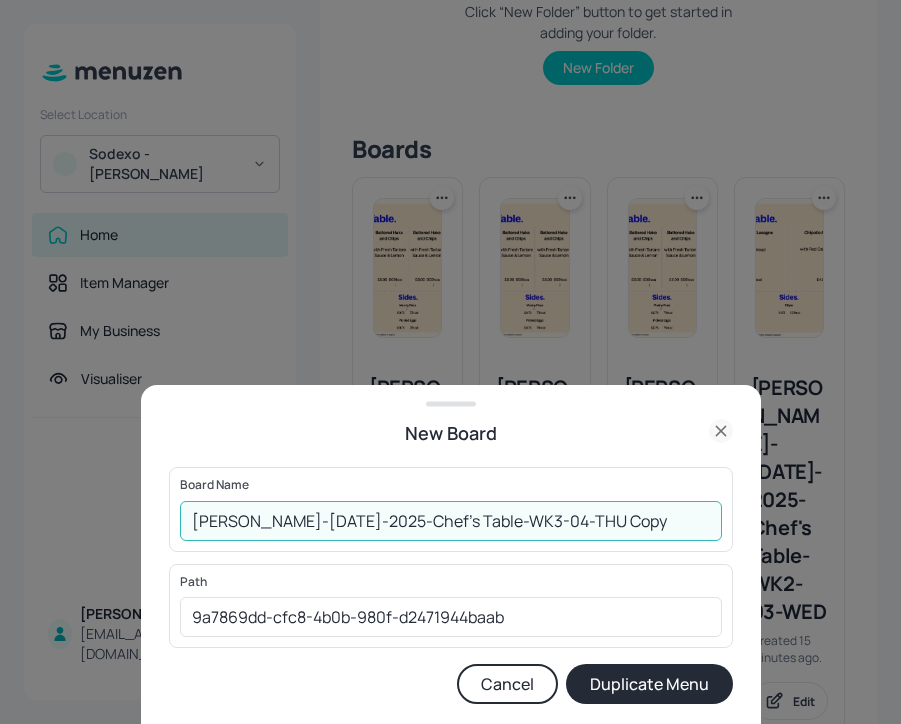 drag, startPoint x: 649, startPoint y: 524, endPoint x: 535, endPoint y: 525, distance: 114.00439 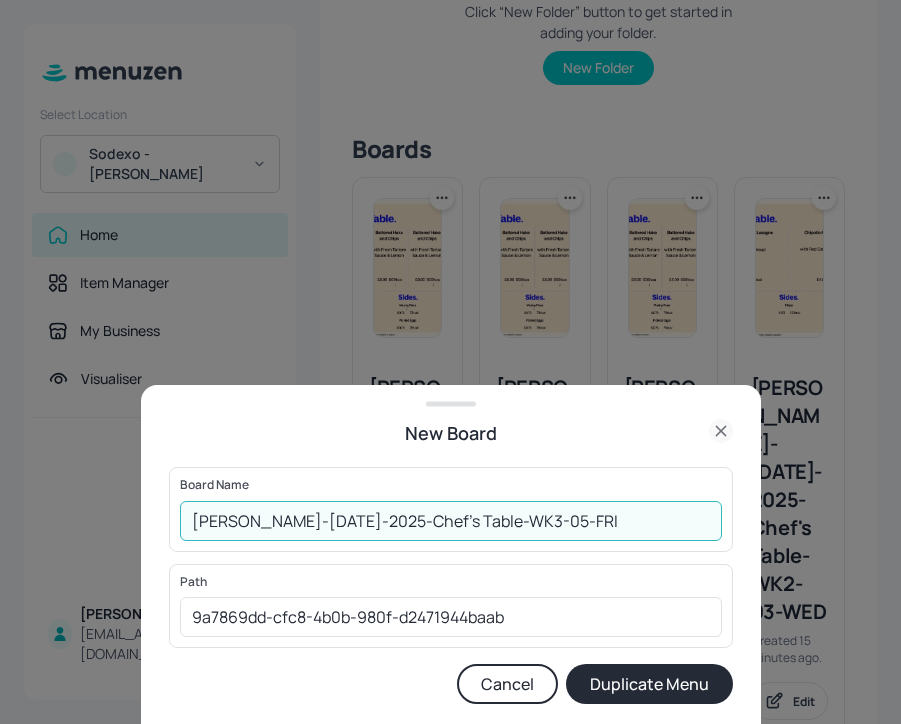 type on "[PERSON_NAME]-[DATE]-2025-Chef's Table-WK3-05-FRI" 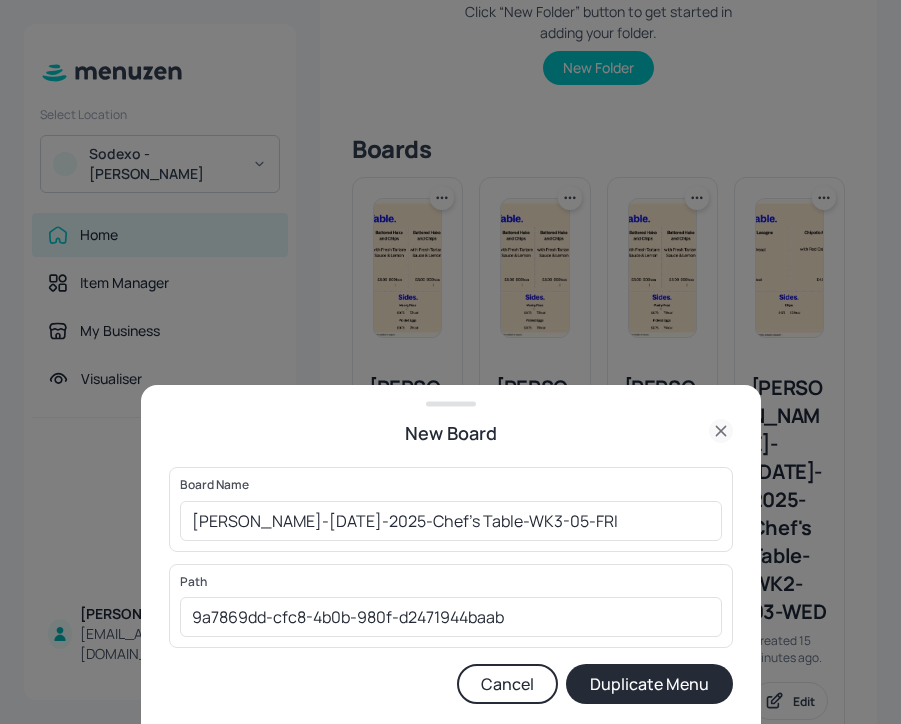 click on "Duplicate Menu" at bounding box center [649, 684] 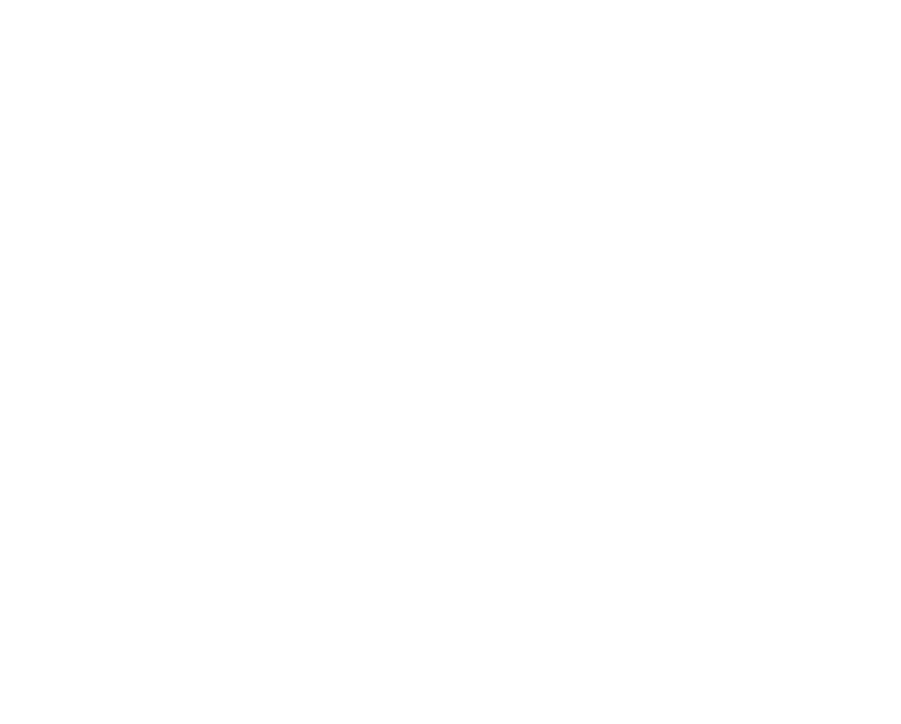 scroll, scrollTop: 0, scrollLeft: 0, axis: both 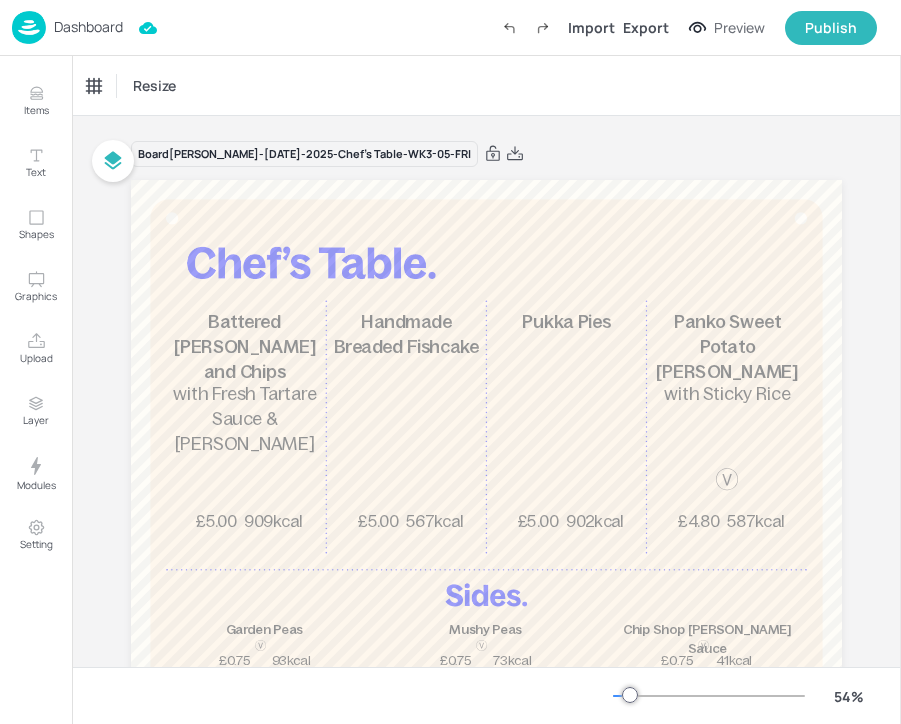click on "Dashboard" at bounding box center (67, 27) 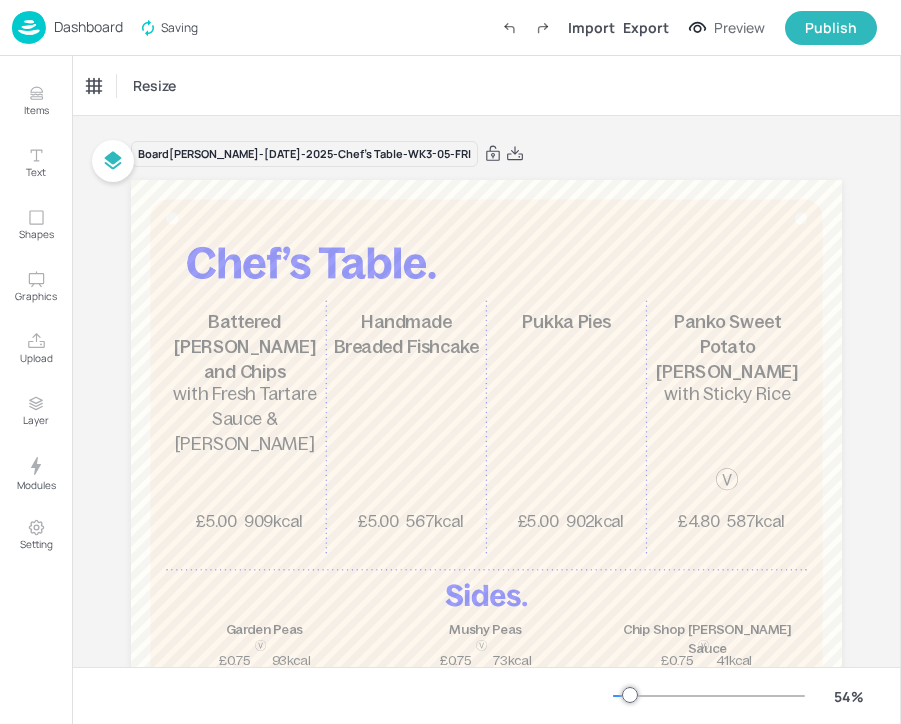 click on "Dashboard" at bounding box center (88, 27) 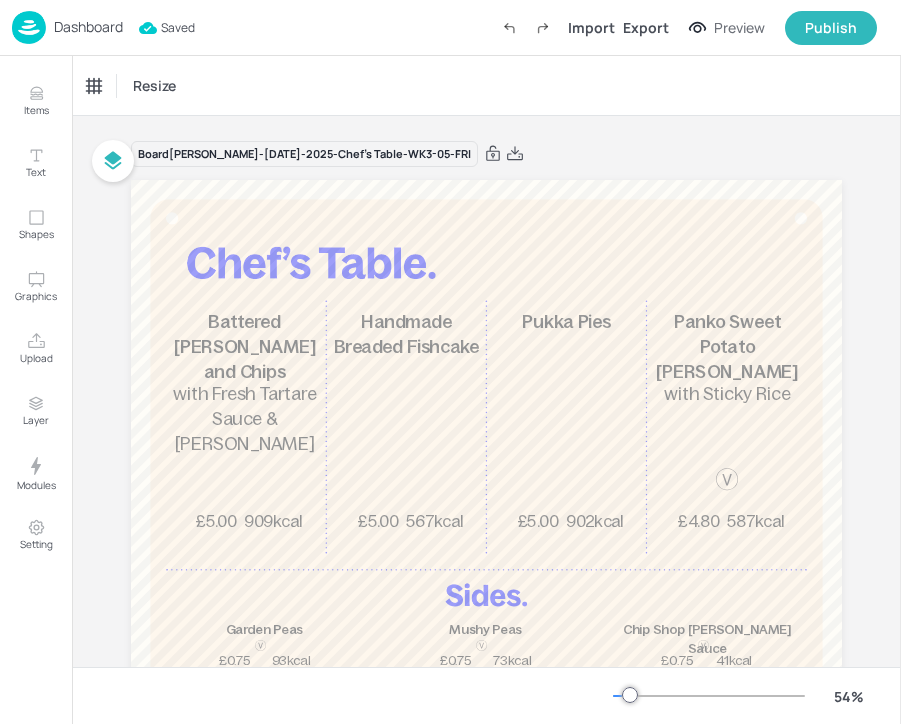click on "Dashboard" at bounding box center (67, 27) 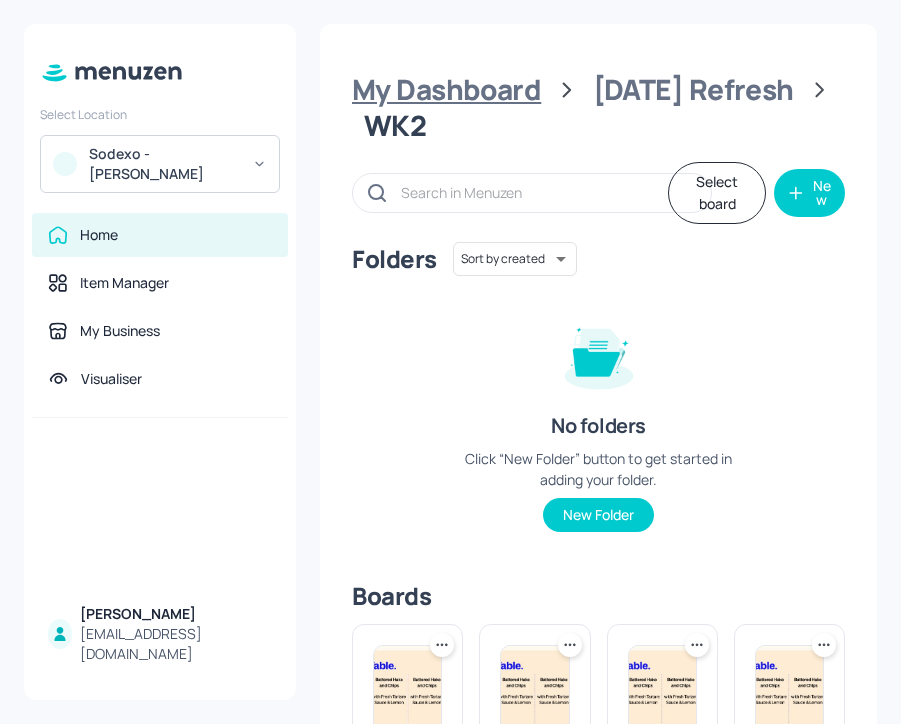 click on "My Dashboard" at bounding box center [446, 90] 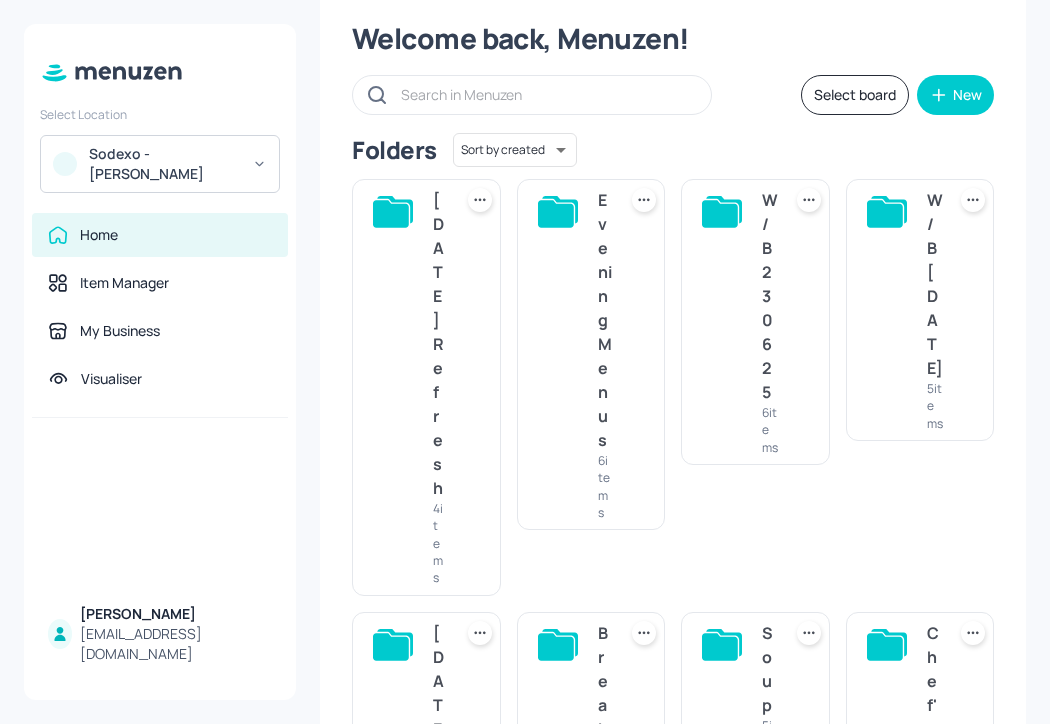 scroll, scrollTop: 0, scrollLeft: 0, axis: both 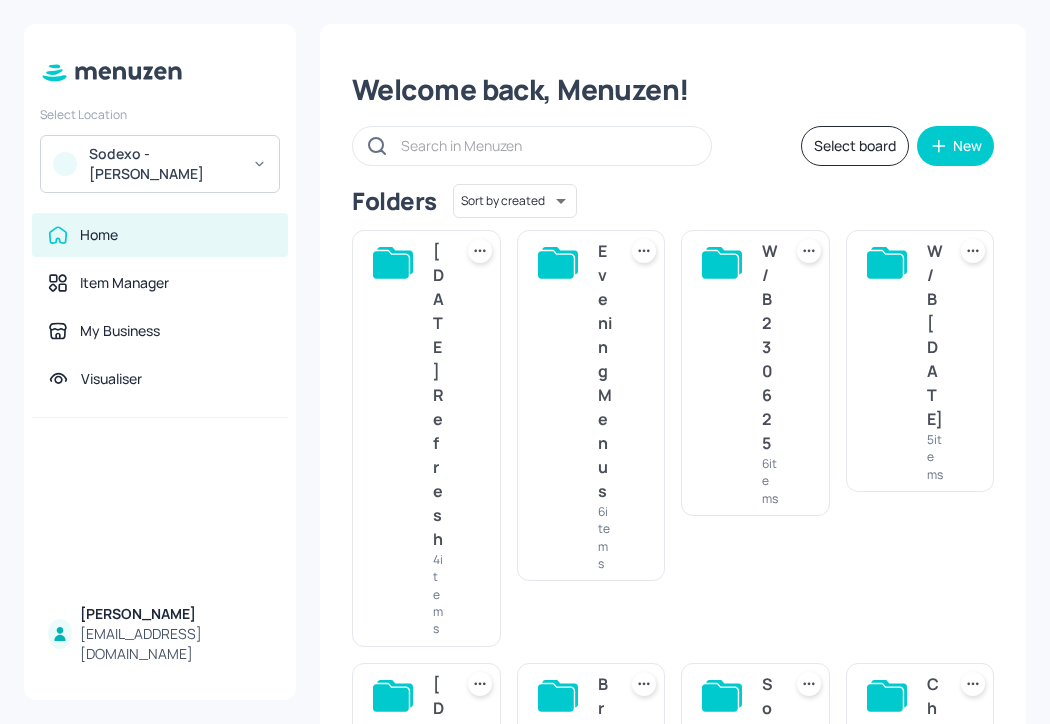 click on "July 2025 Refresh 4  items" at bounding box center [426, 438] 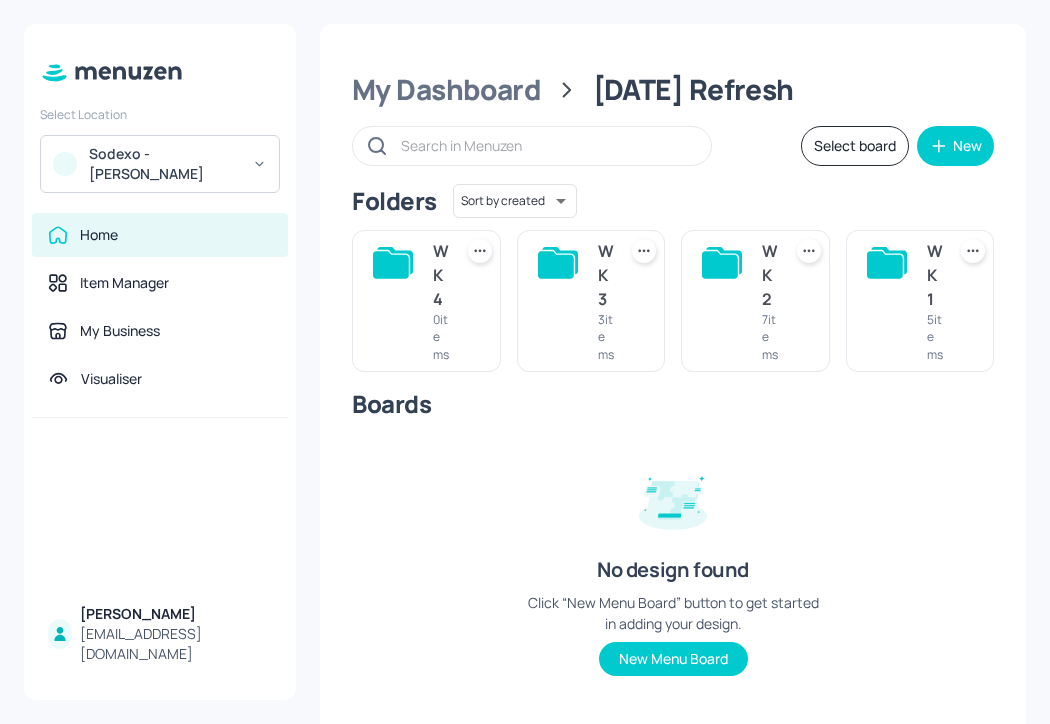 click on "WK3 3  items" at bounding box center (591, 301) 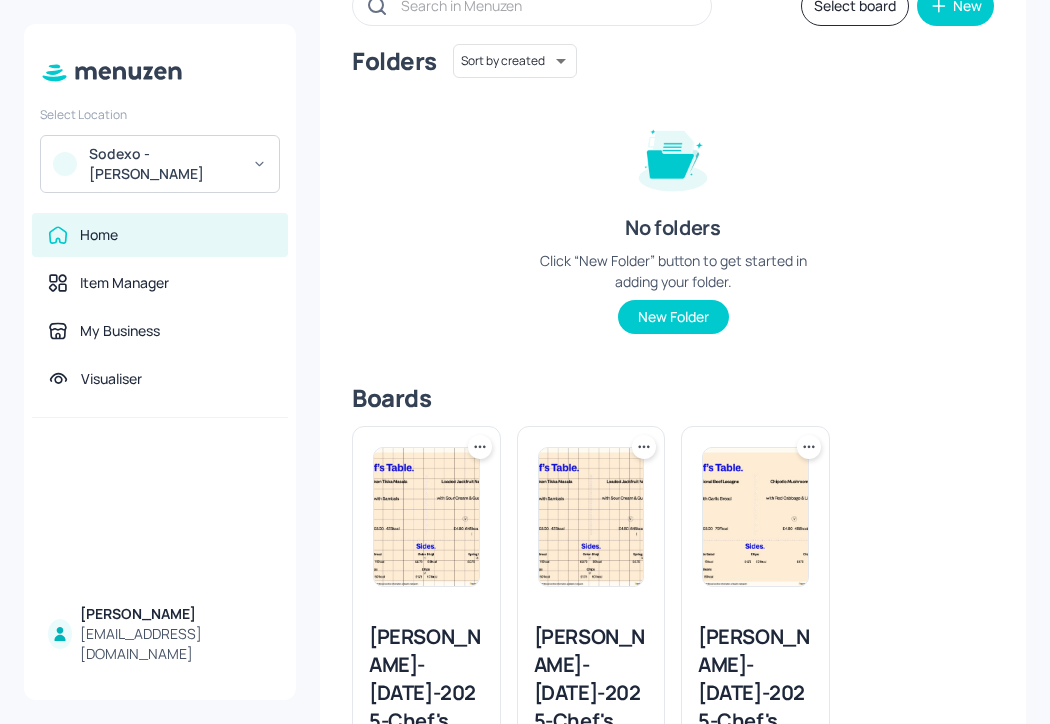 scroll, scrollTop: 0, scrollLeft: 0, axis: both 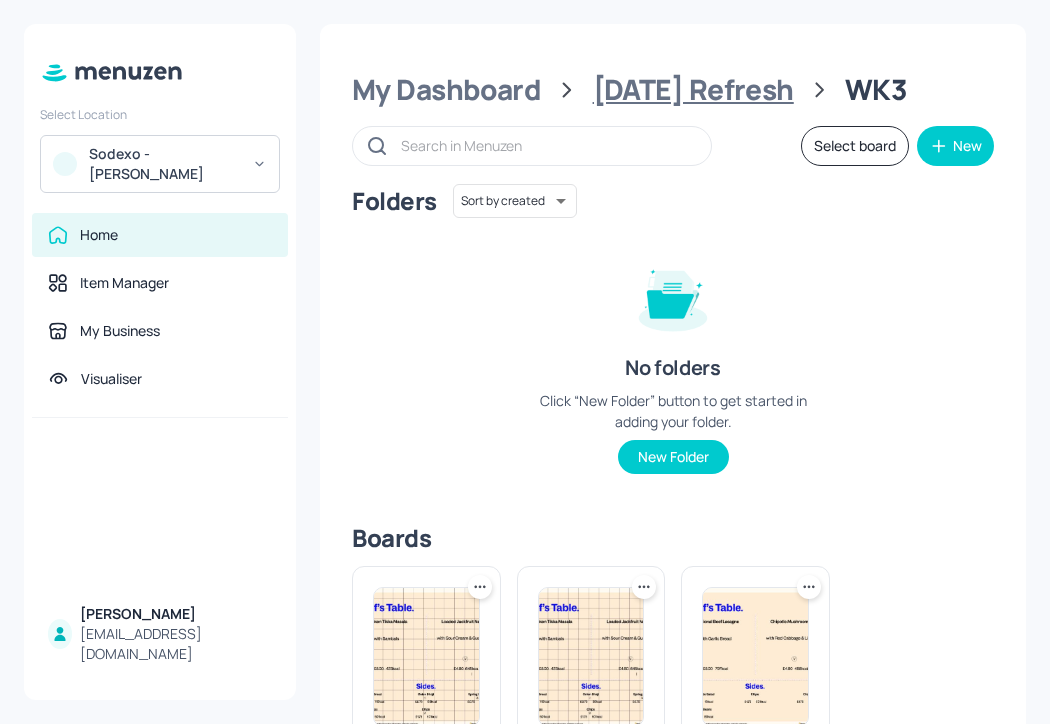 click on "[DATE] Refresh" at bounding box center [693, 90] 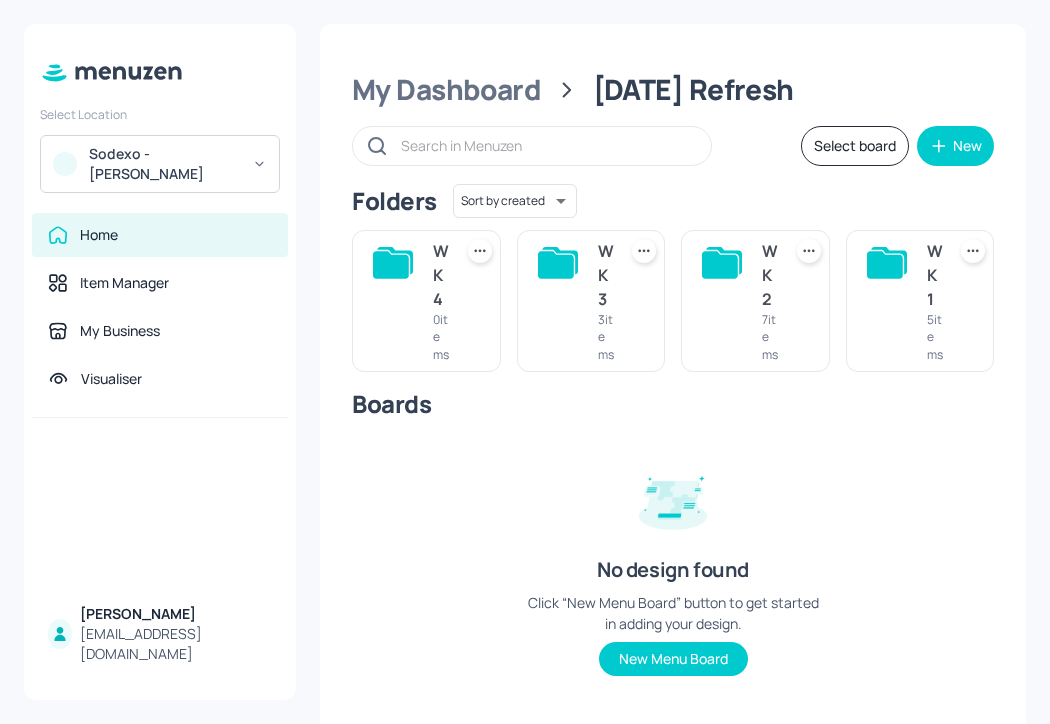 click on "WK2" at bounding box center (770, 275) 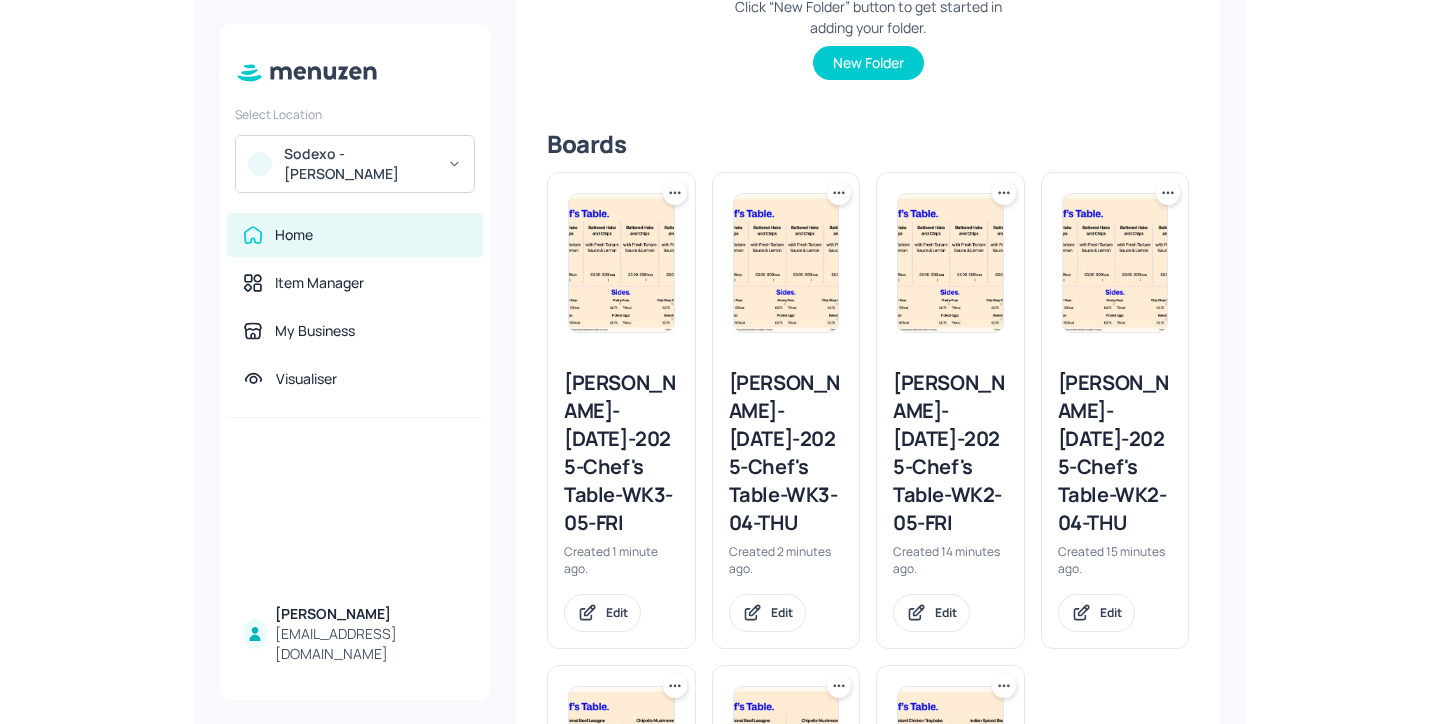 scroll, scrollTop: 435, scrollLeft: 0, axis: vertical 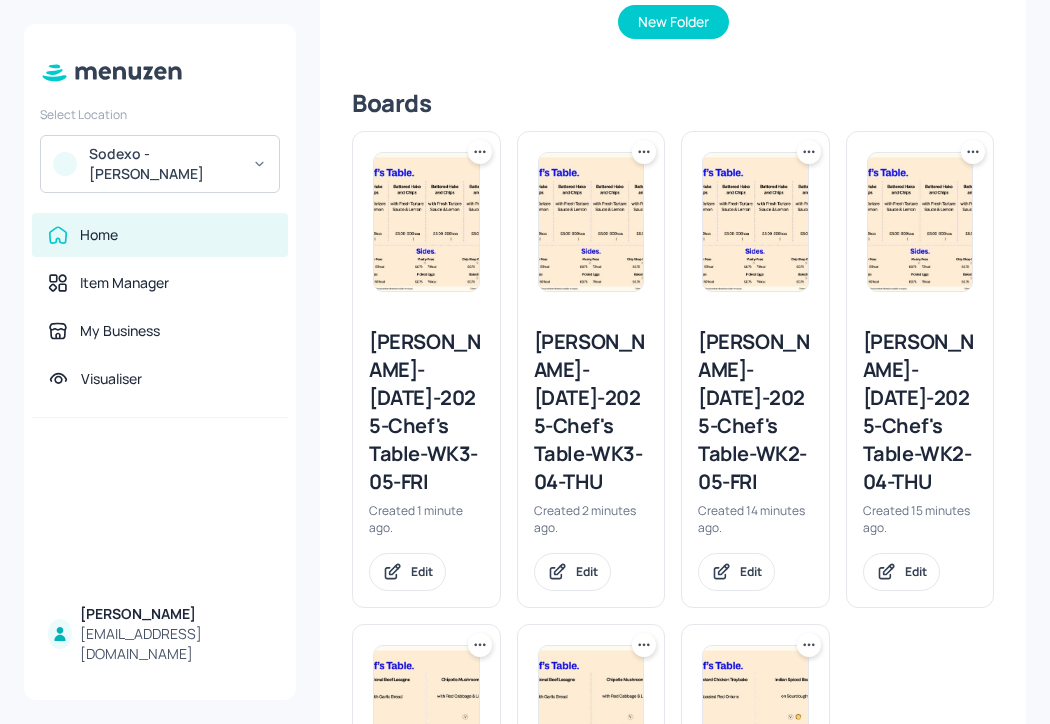 drag, startPoint x: 3, startPoint y: 368, endPoint x: -59, endPoint y: 333, distance: 71.19691 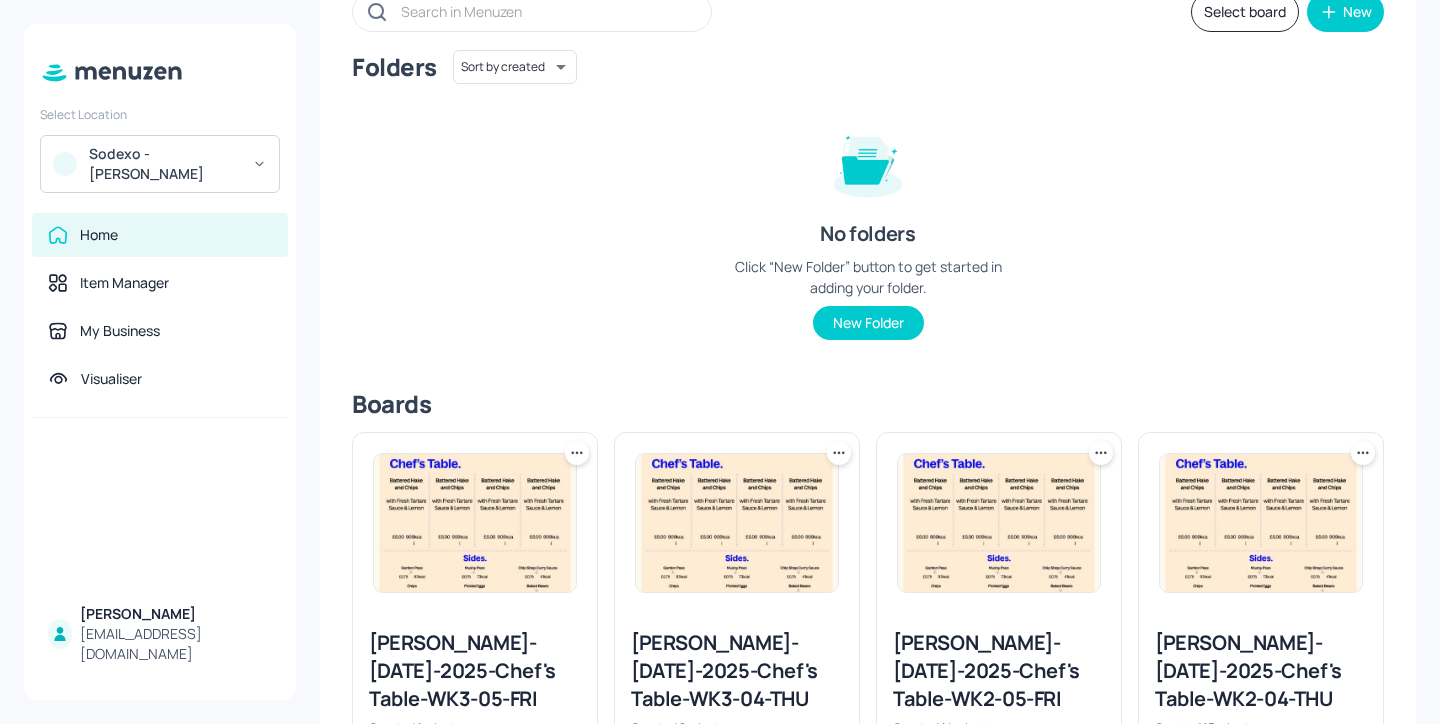 scroll, scrollTop: 153, scrollLeft: 0, axis: vertical 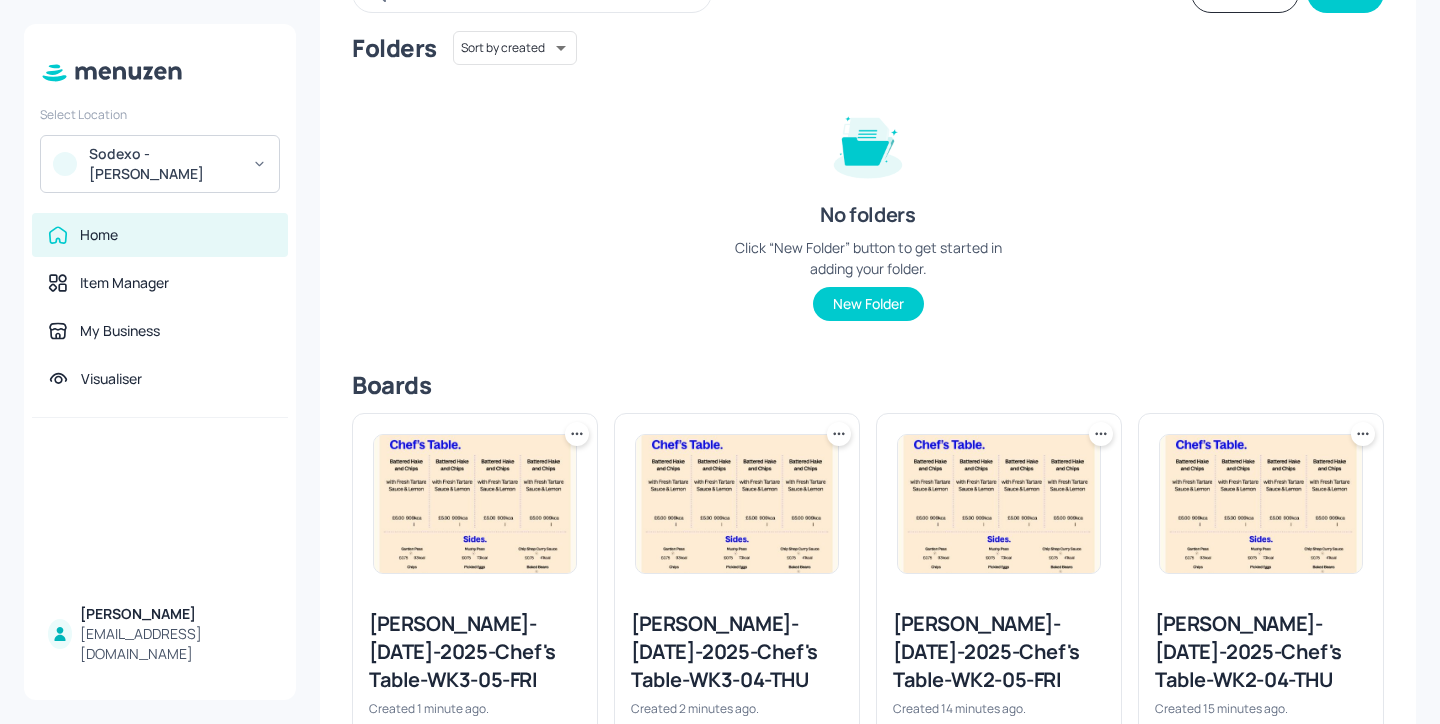 click 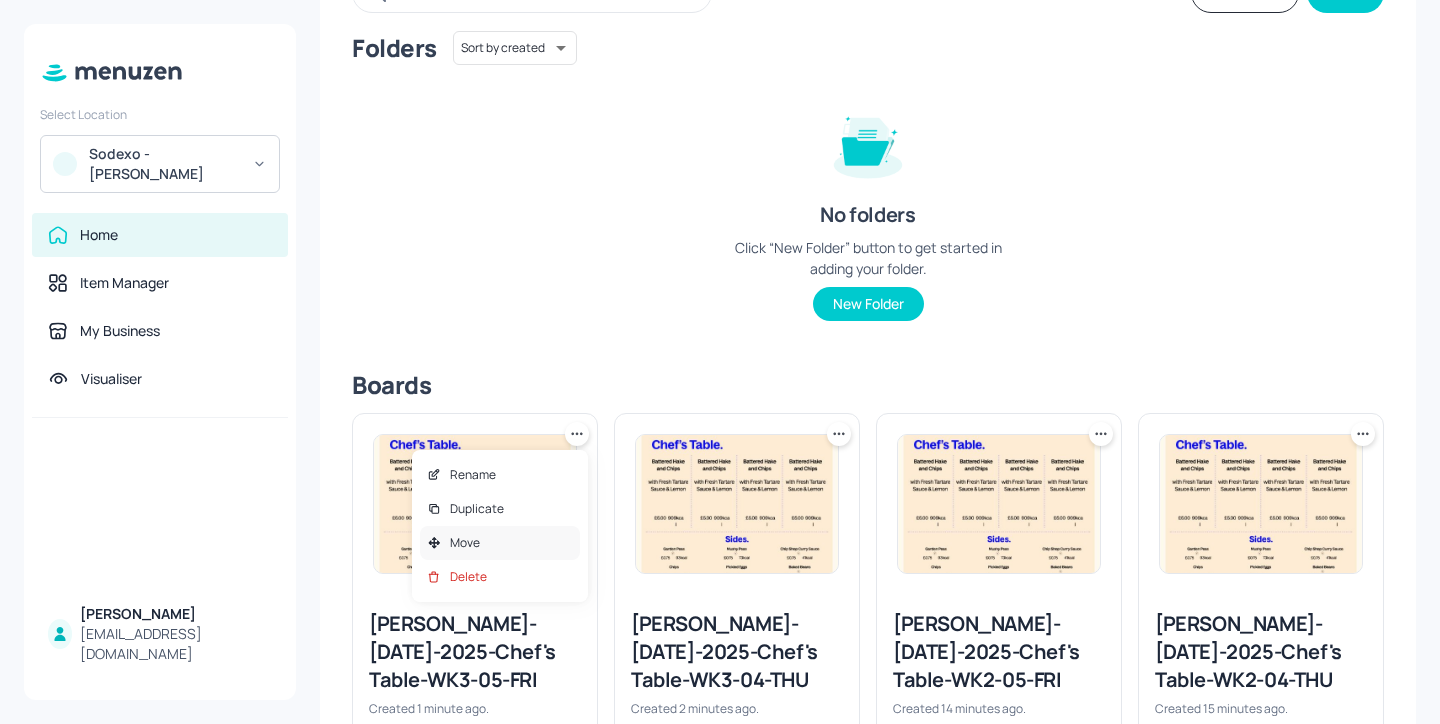 click on "Move" at bounding box center (500, 543) 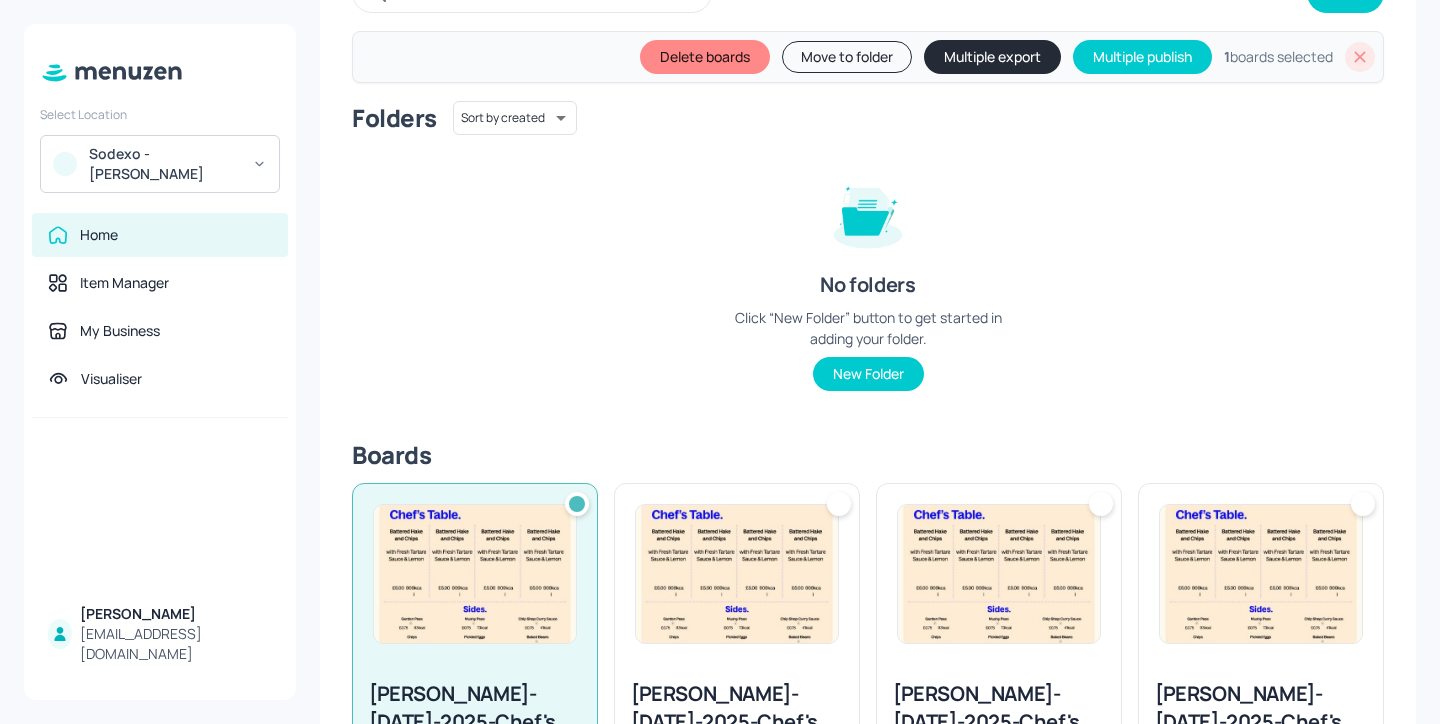 click at bounding box center [737, 574] 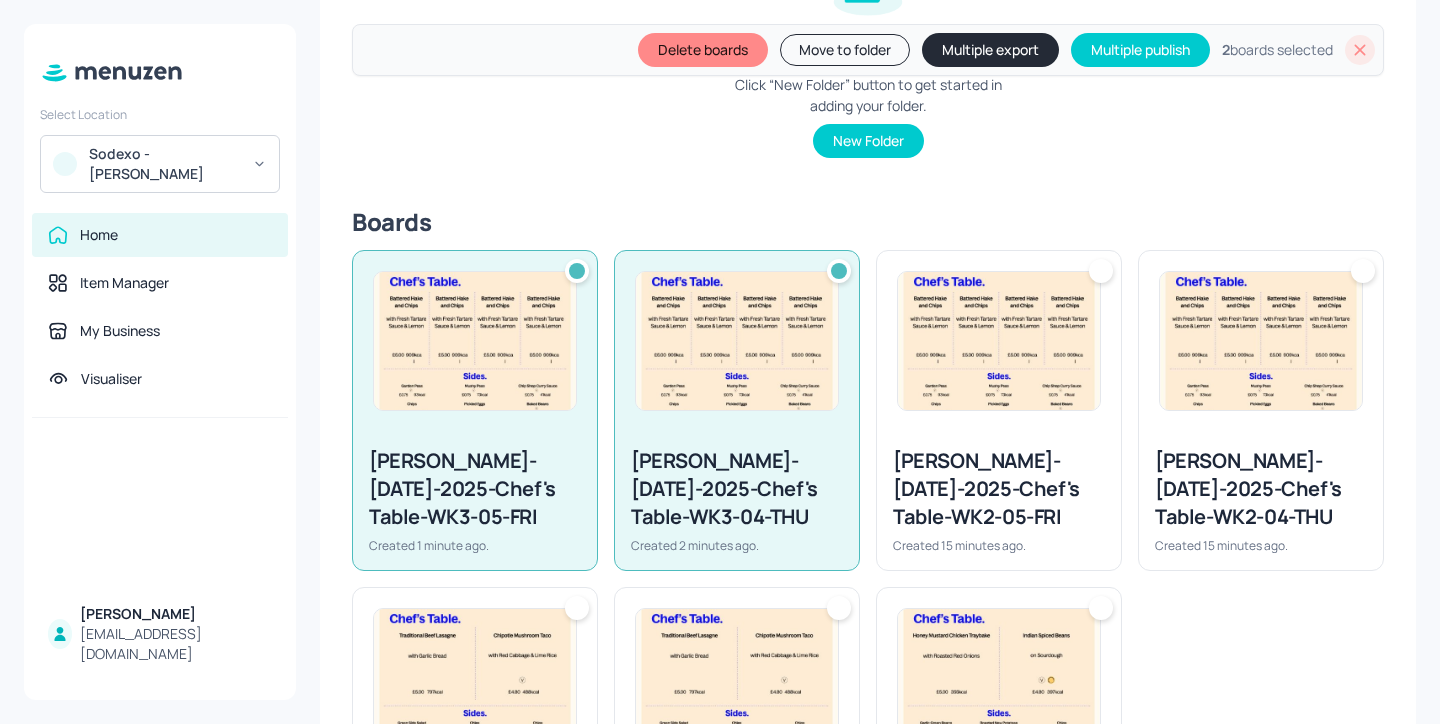 scroll, scrollTop: 231, scrollLeft: 0, axis: vertical 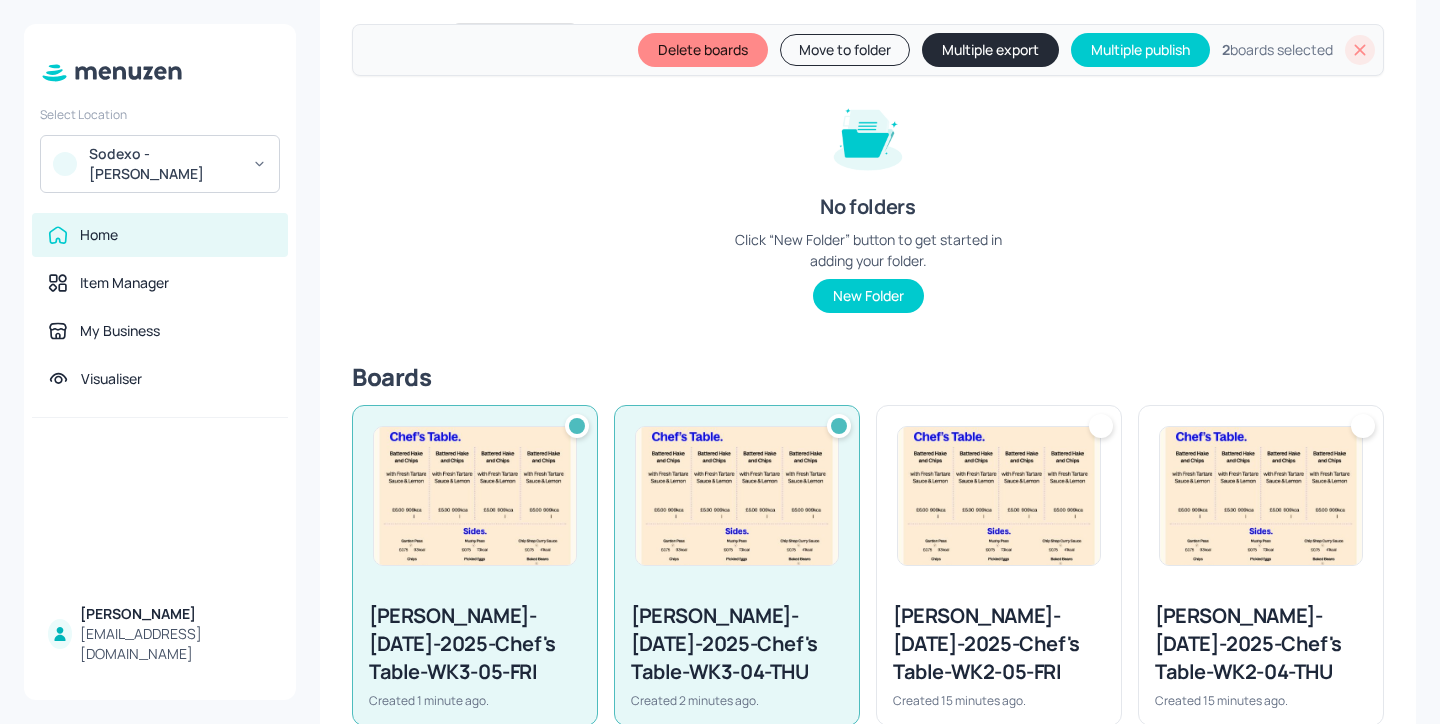 click on "Move to folder" at bounding box center [845, 50] 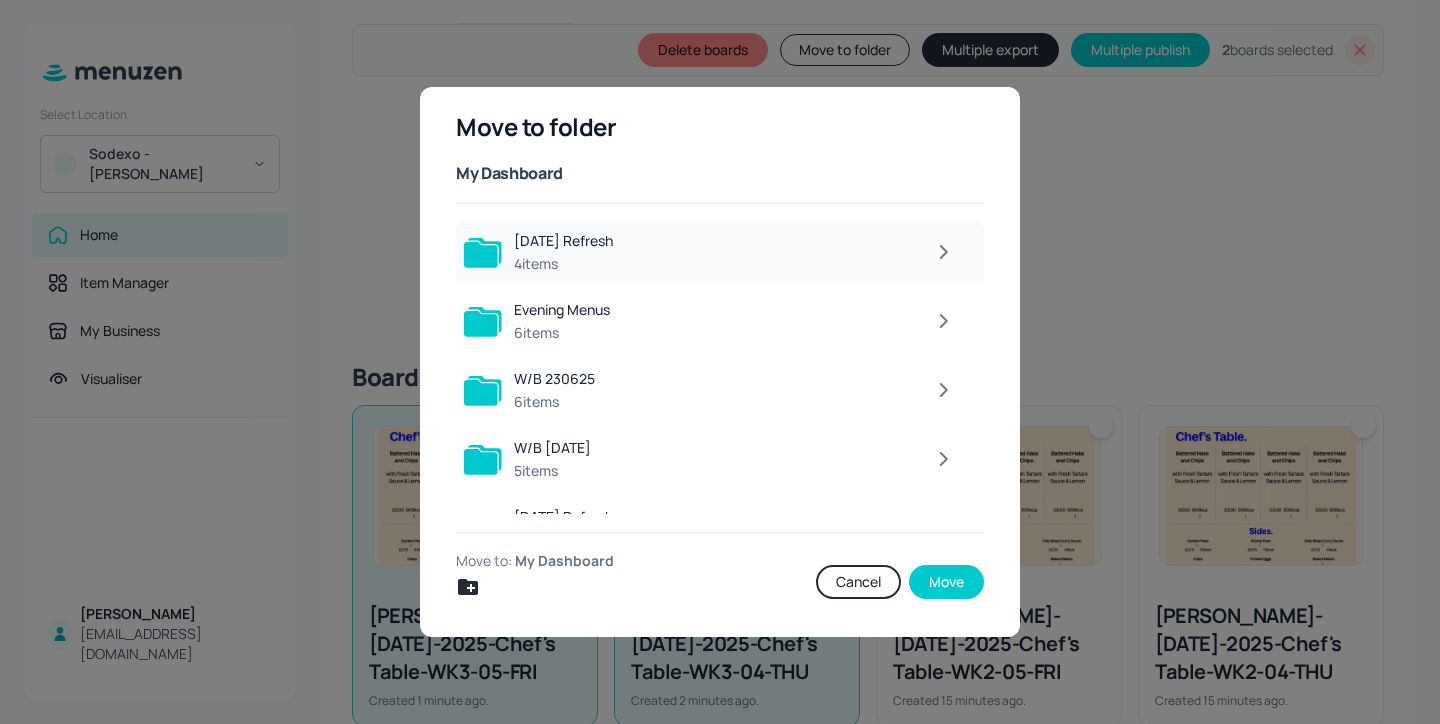 click 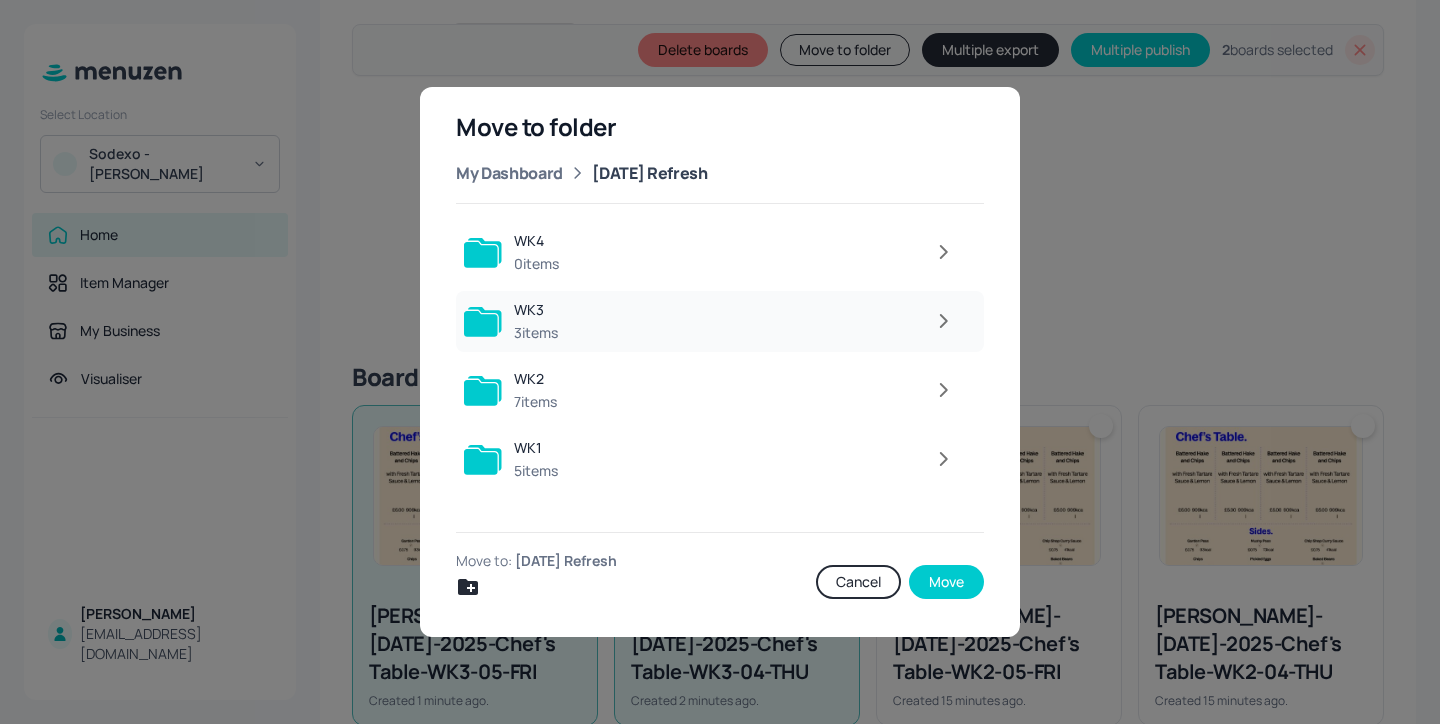 click at bounding box center (767, 321) 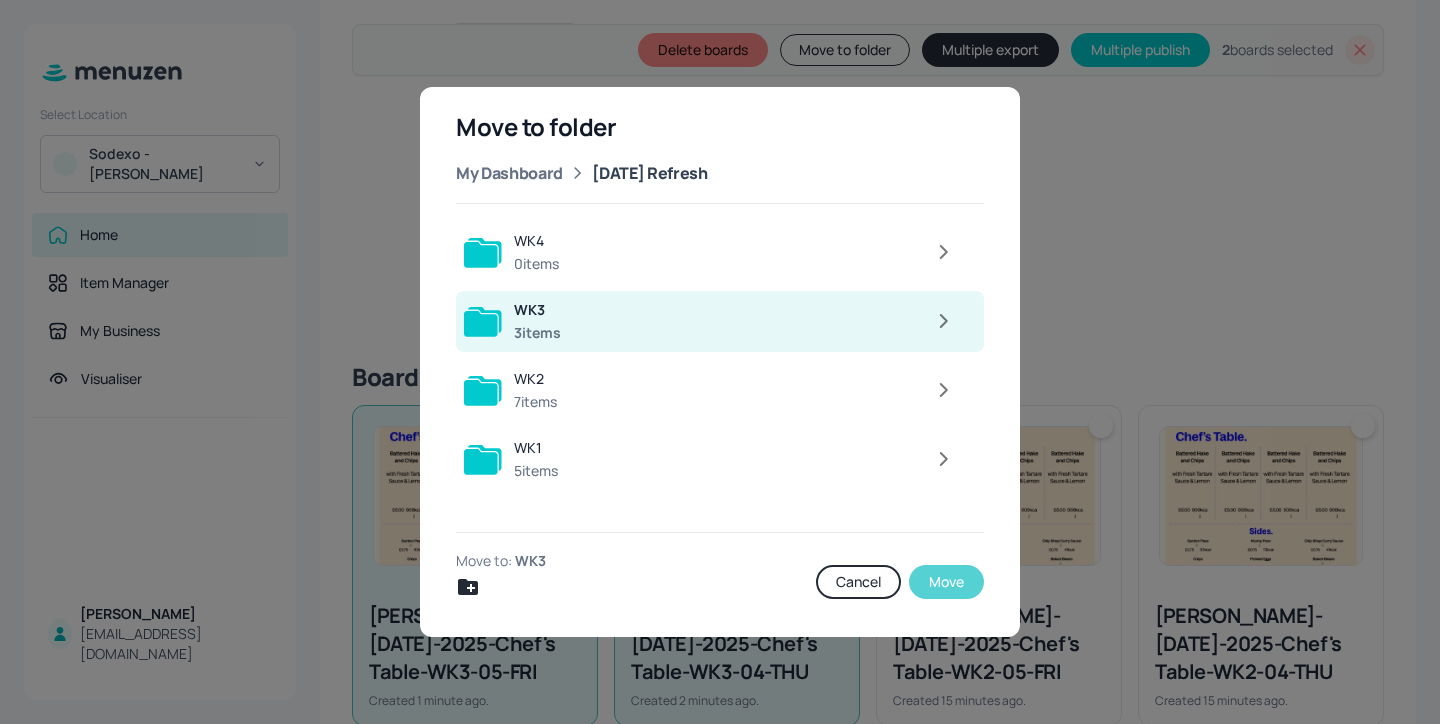 click on "Move" at bounding box center (946, 582) 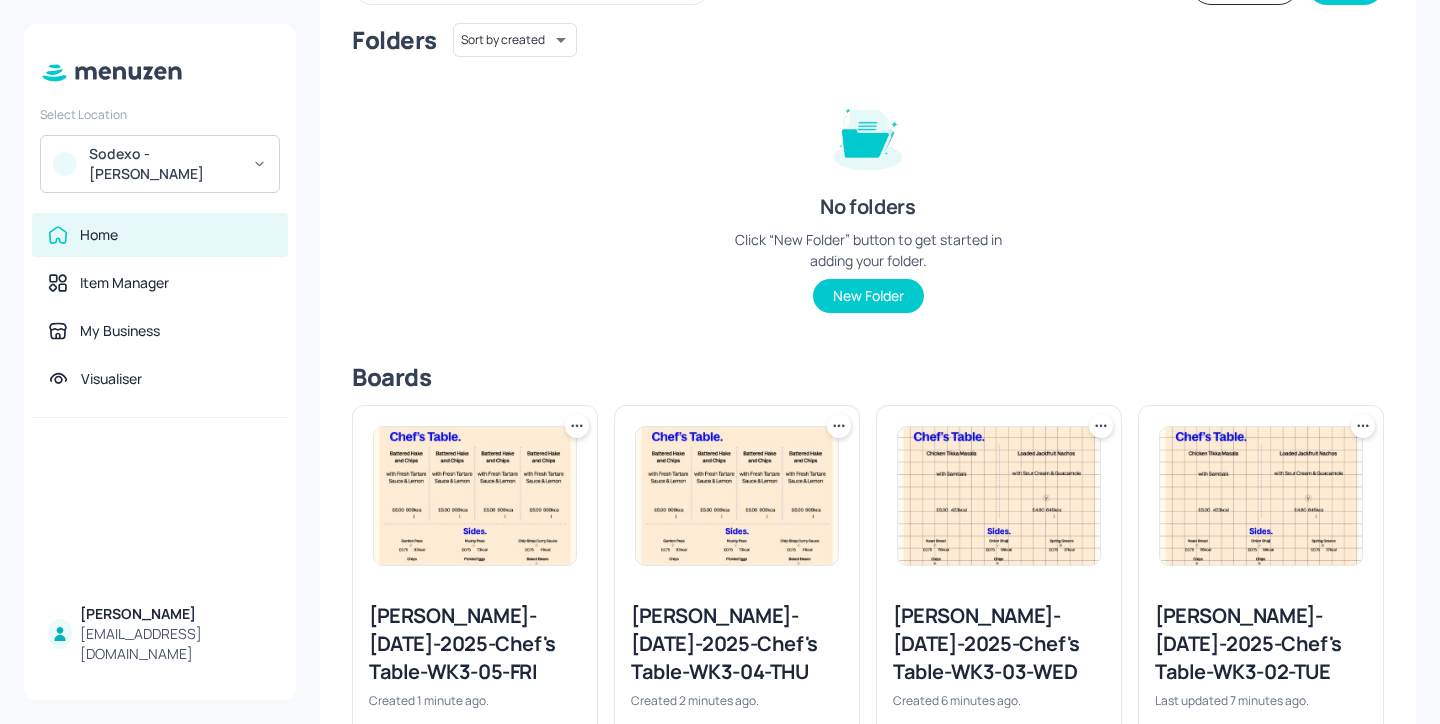 scroll, scrollTop: 0, scrollLeft: 0, axis: both 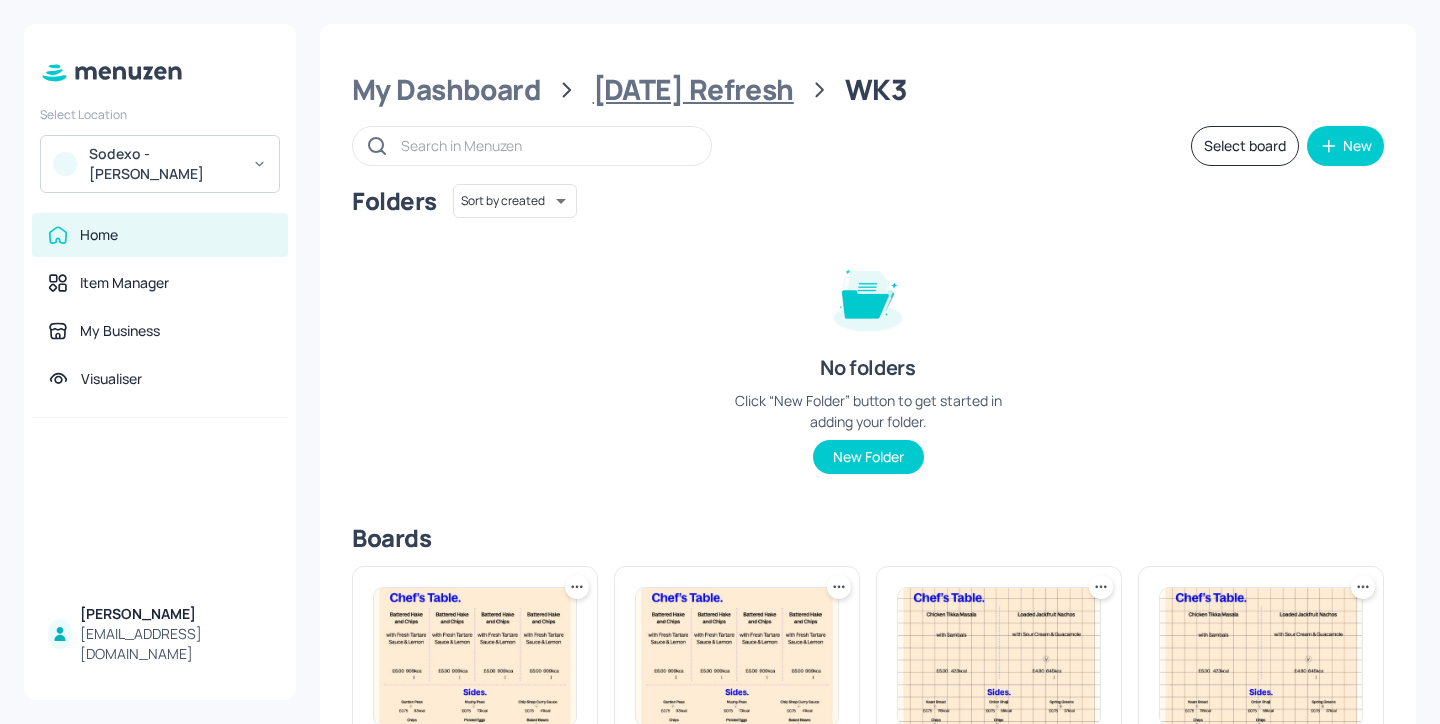click on "[DATE] Refresh" at bounding box center [693, 90] 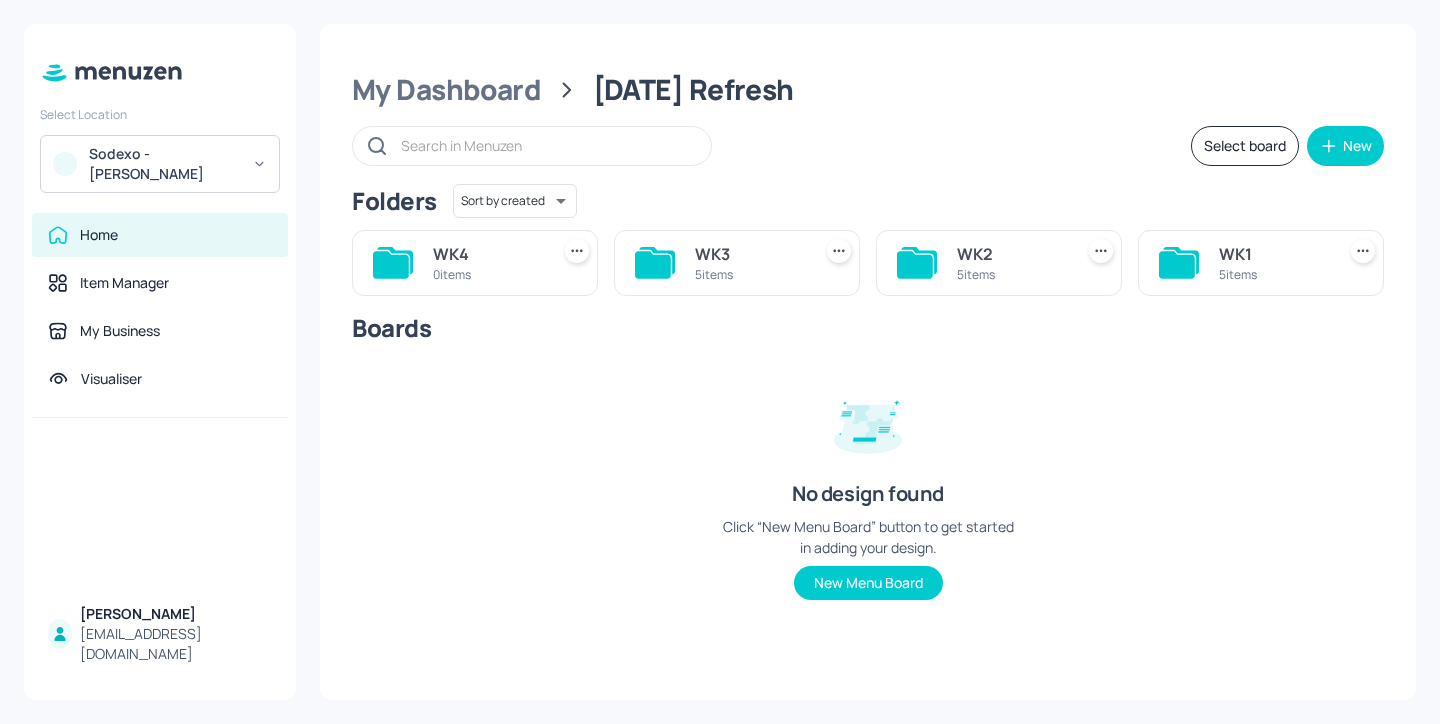 click on "5  items" at bounding box center (749, 274) 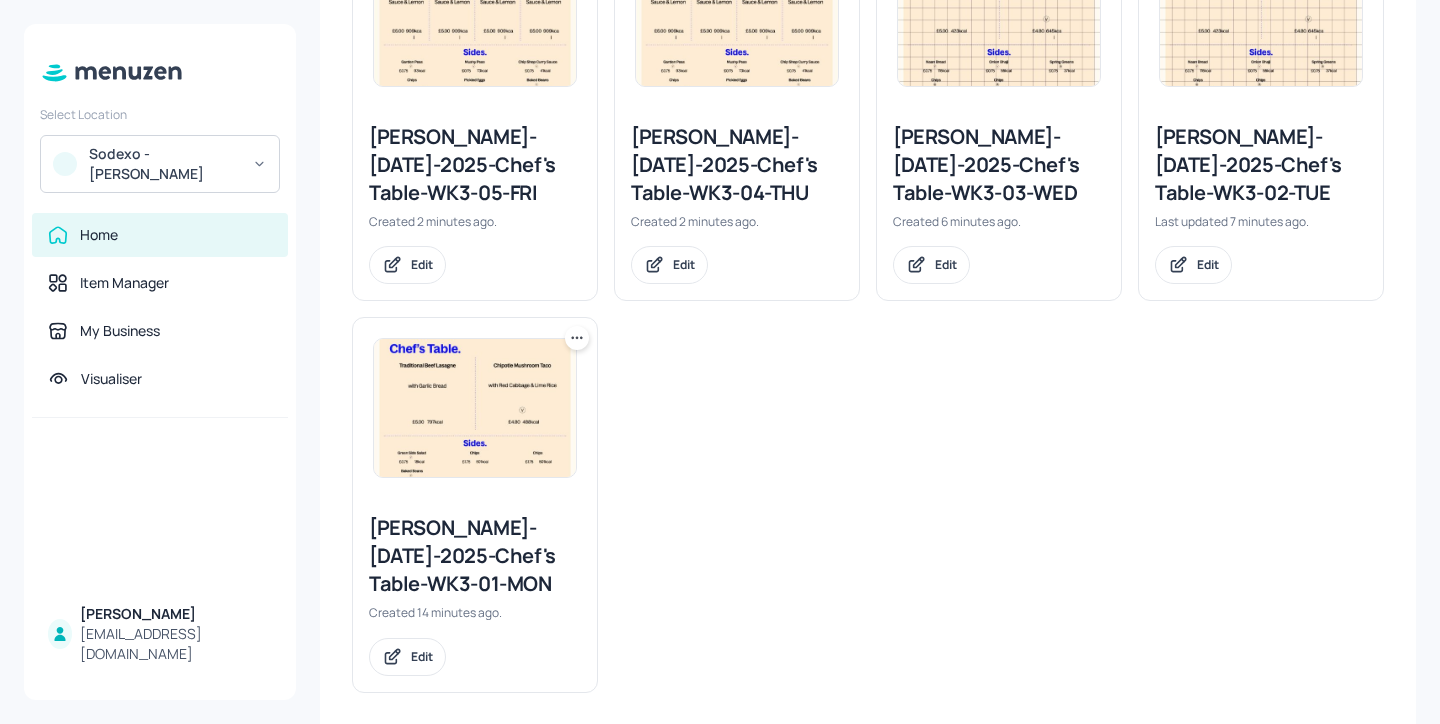 scroll, scrollTop: 656, scrollLeft: 0, axis: vertical 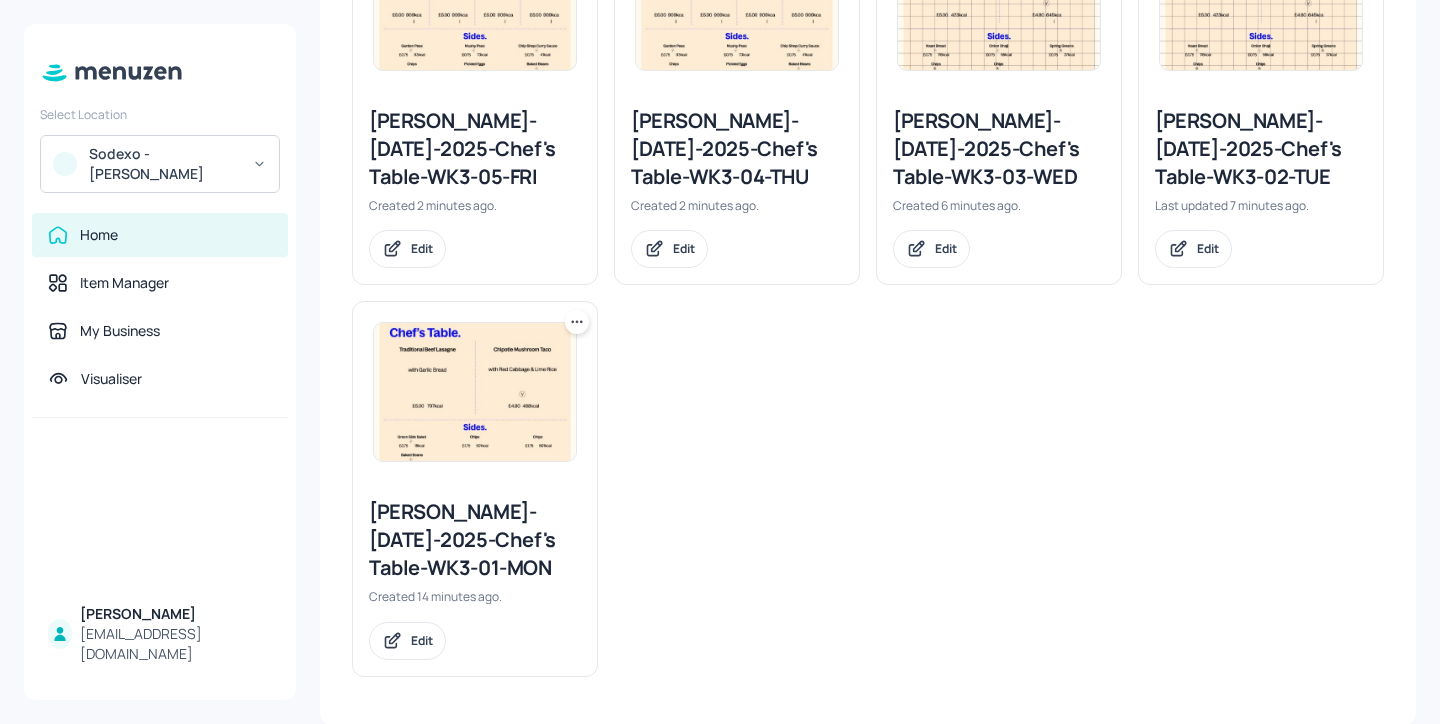 click on "Leonardo Yeovil-JUL-2025-Chef's Table-WK3-02-TUE" at bounding box center (1261, 149) 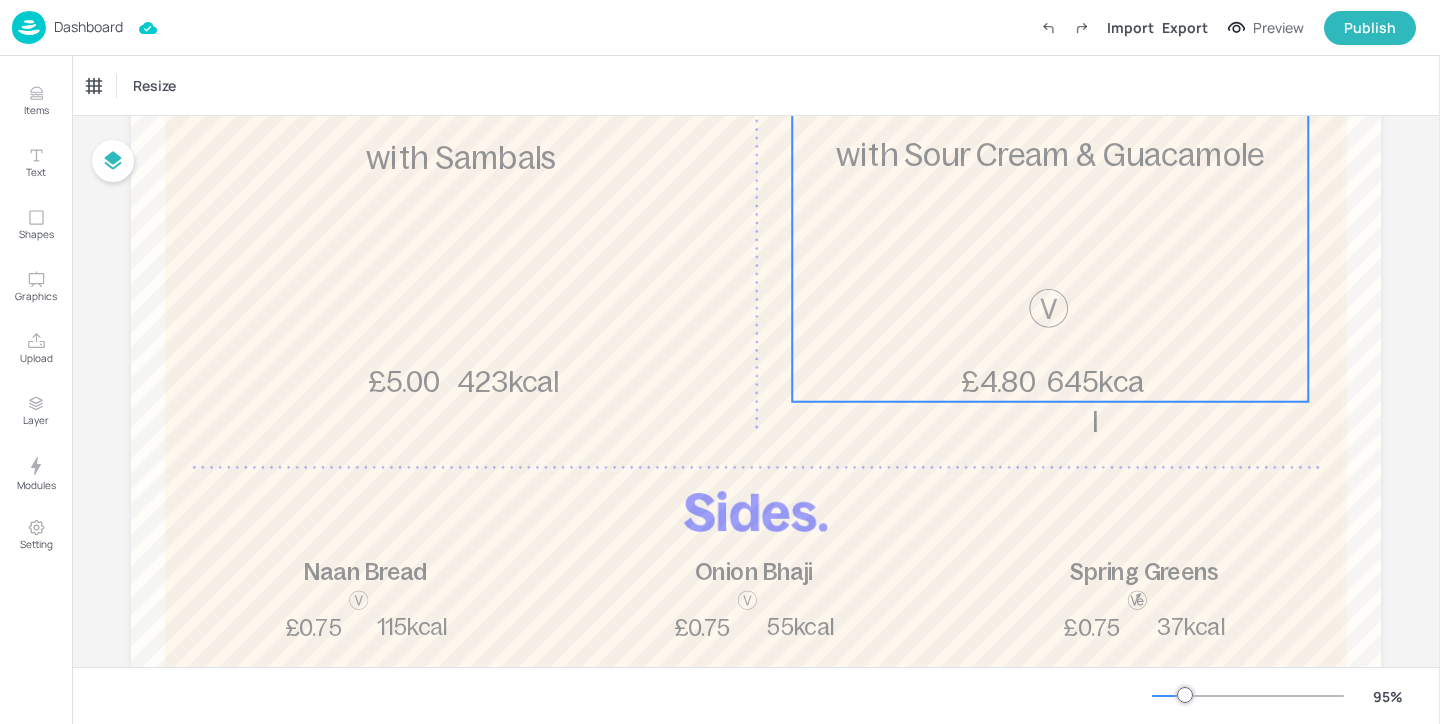 scroll, scrollTop: 555, scrollLeft: 0, axis: vertical 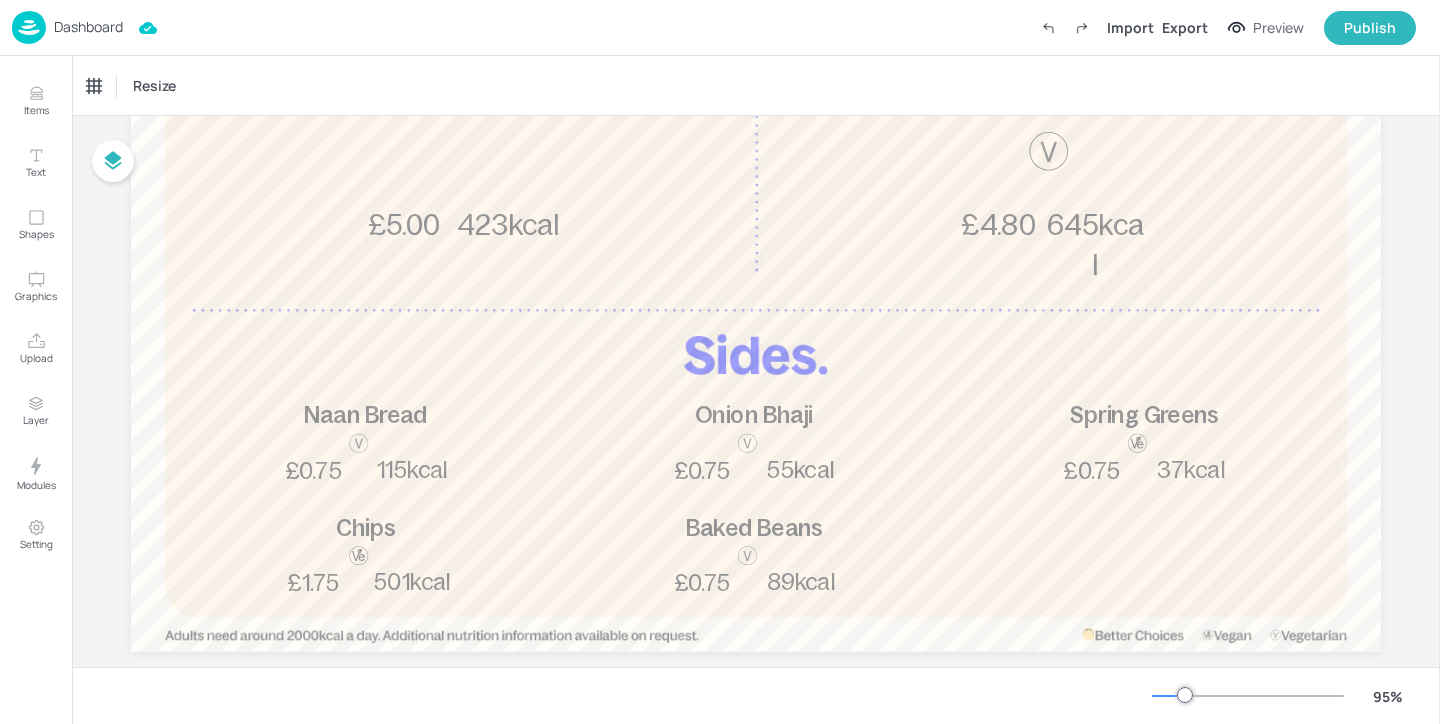 click on "Dashboard" at bounding box center [88, 27] 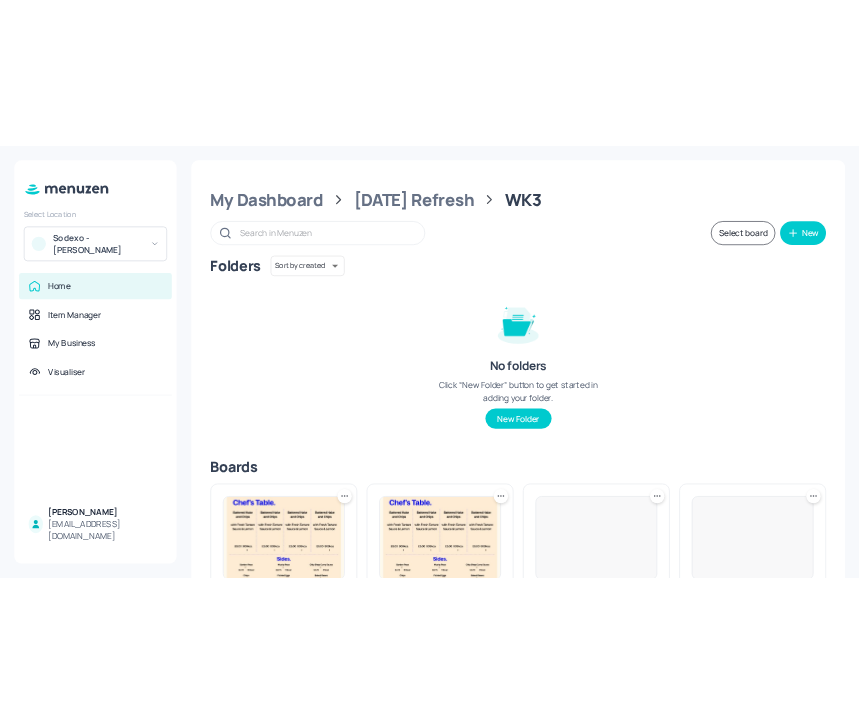 scroll, scrollTop: 424, scrollLeft: 0, axis: vertical 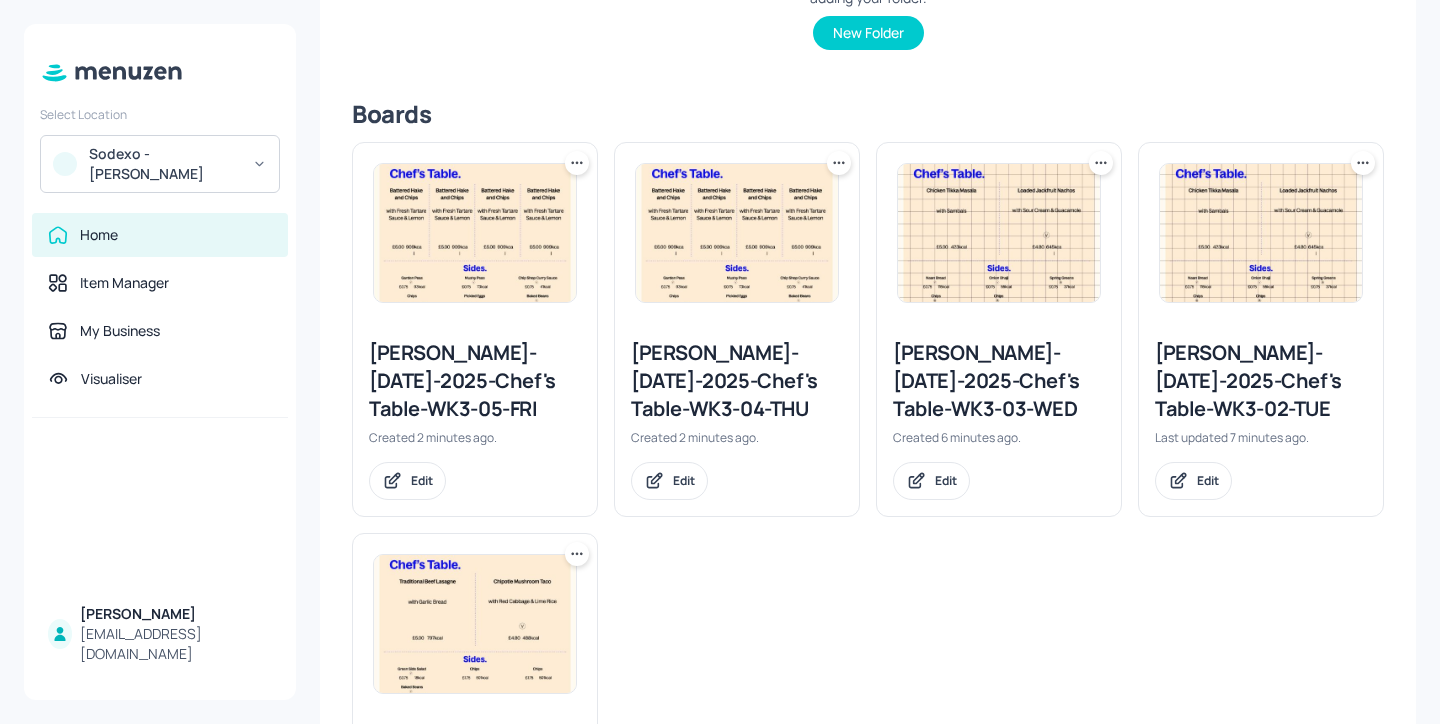 click 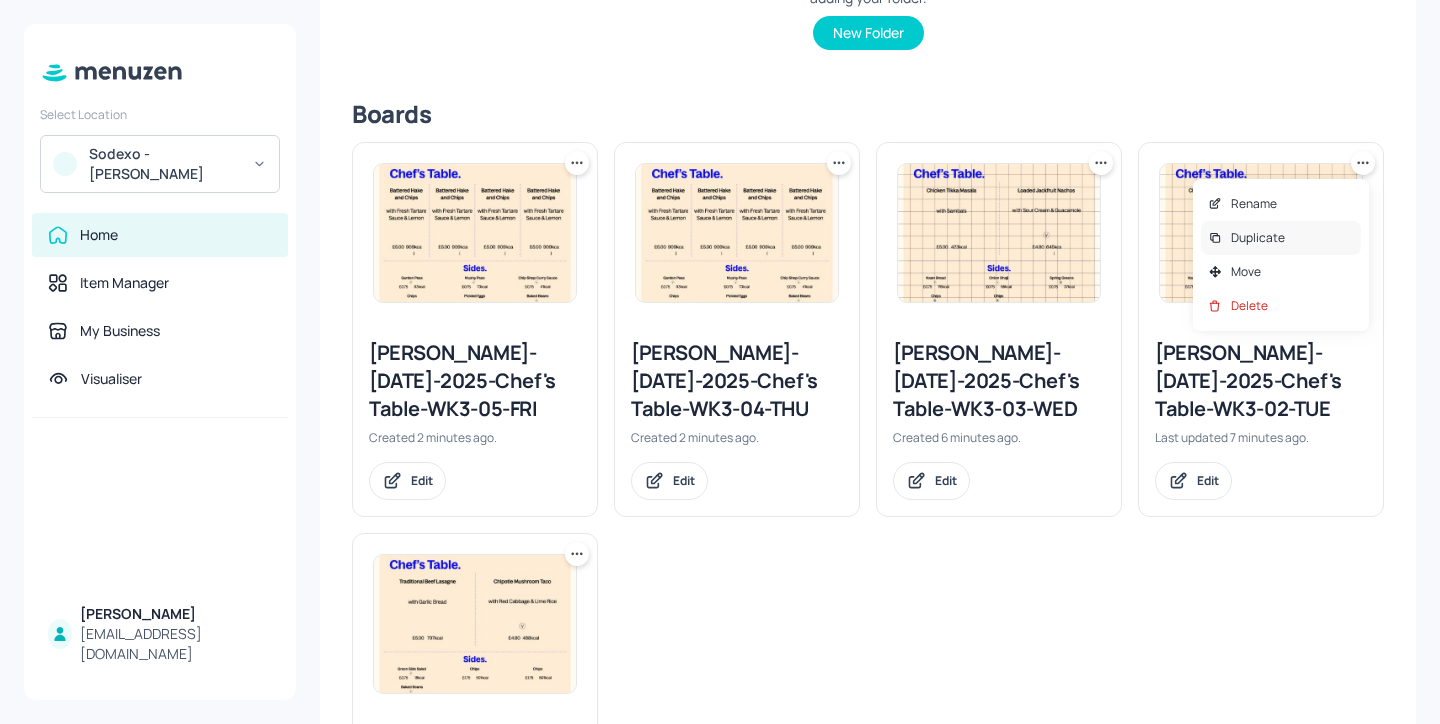 click on "Duplicate" at bounding box center (1281, 238) 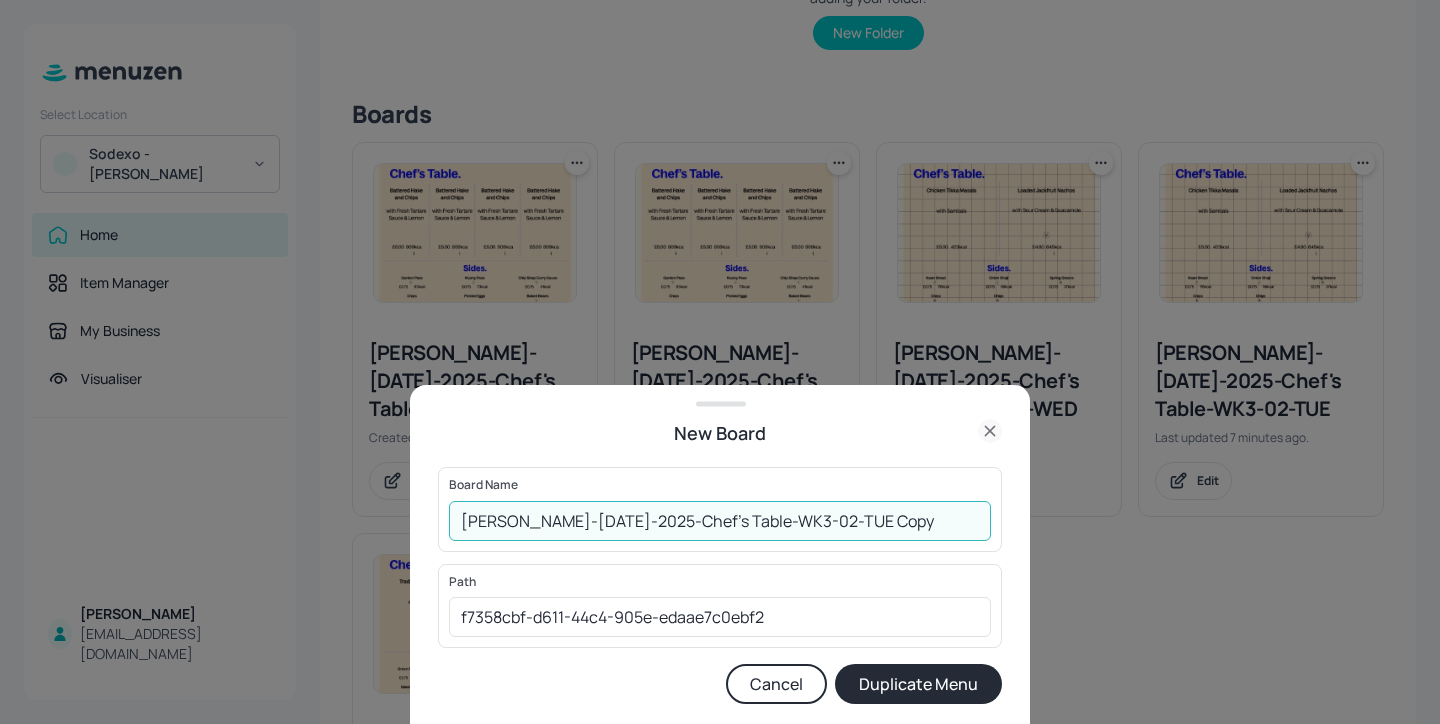 drag, startPoint x: 911, startPoint y: 517, endPoint x: 851, endPoint y: 518, distance: 60.00833 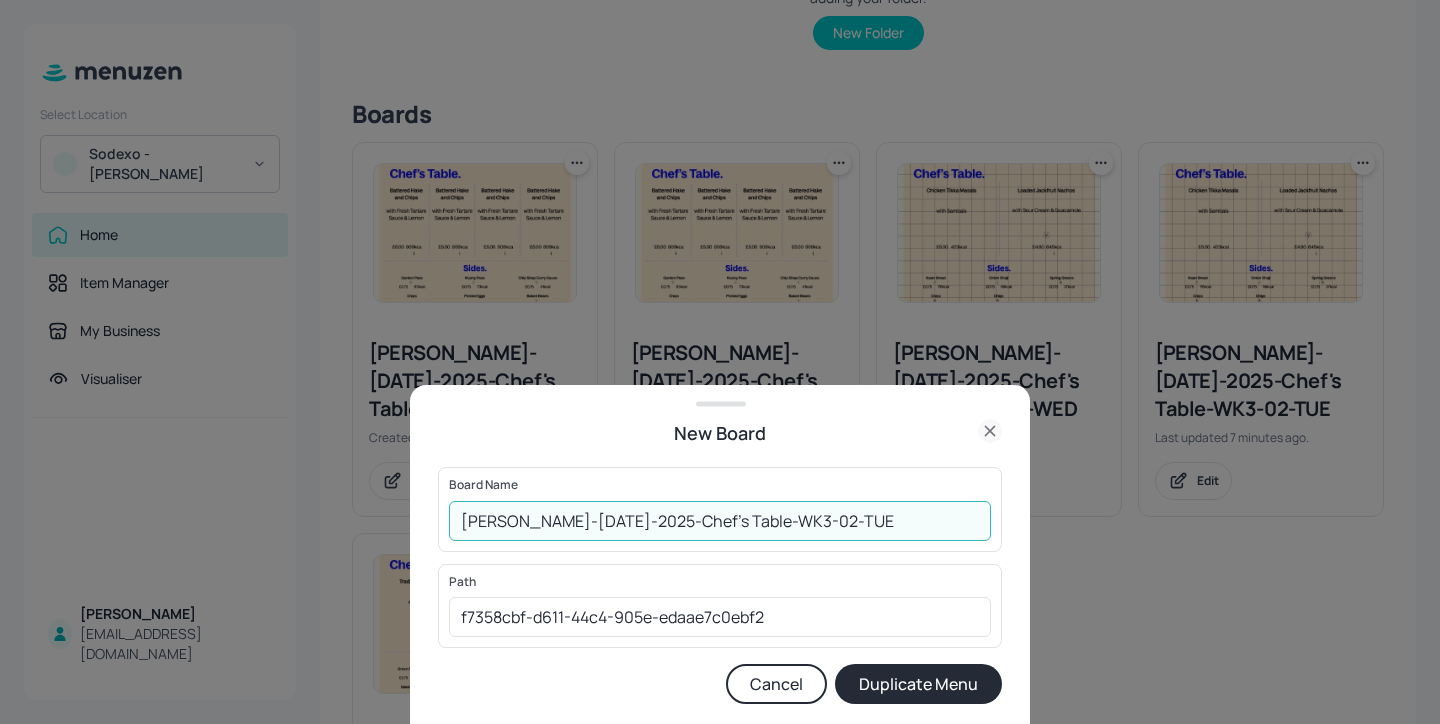 click on "Leonardo Yeovil-JUL-2025-Chef's Table-WK3-02-TUE" at bounding box center (720, 521) 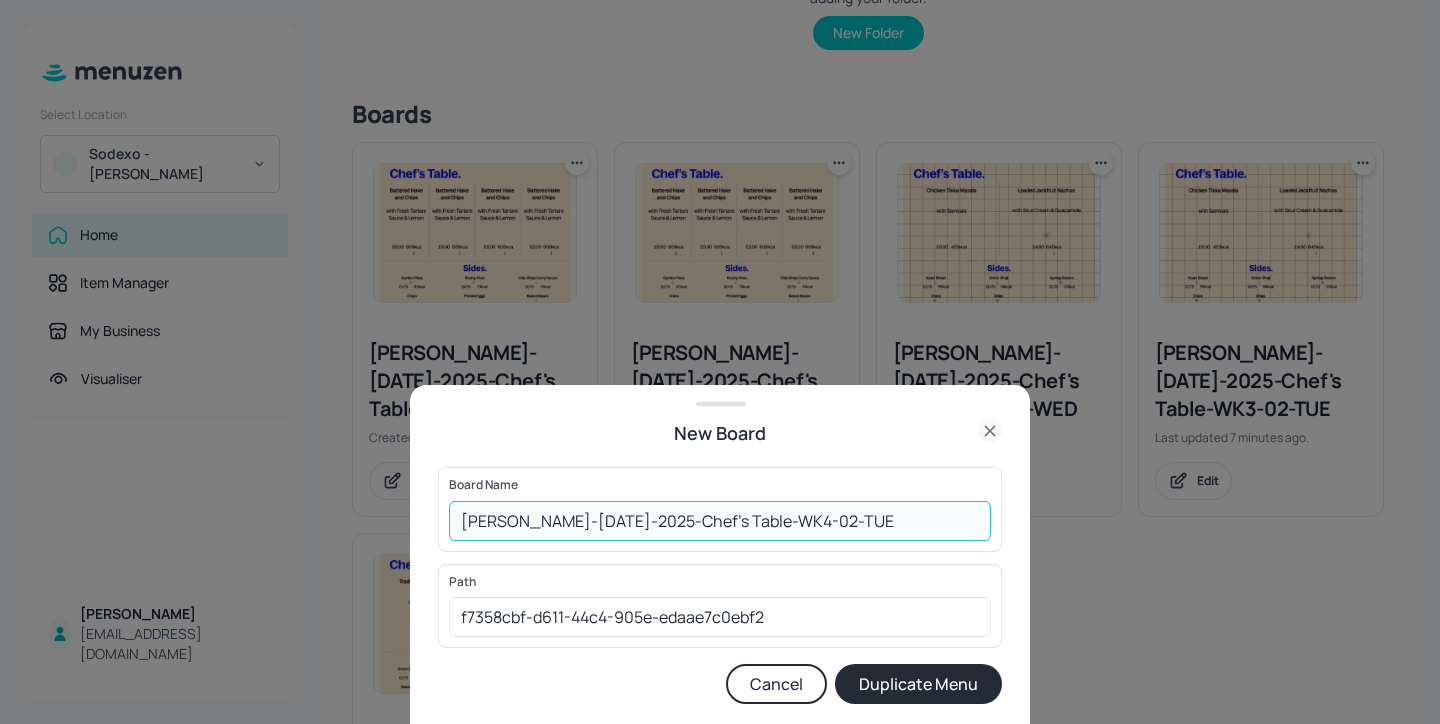 type on "[PERSON_NAME]-[DATE]-2025-Chef's Table-WK4-02-TUE" 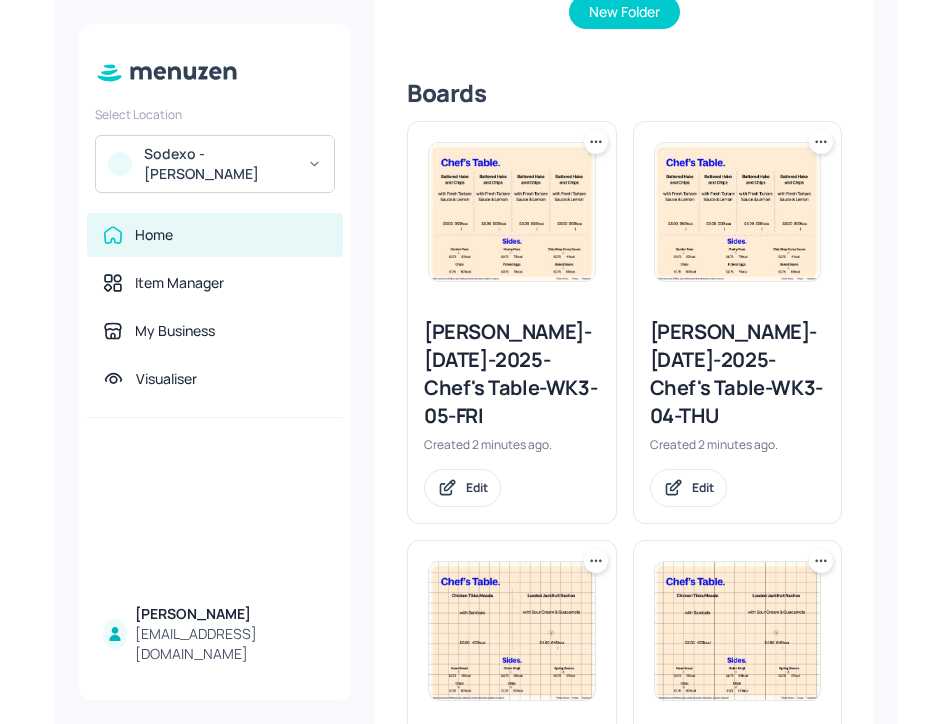 scroll, scrollTop: 459, scrollLeft: 0, axis: vertical 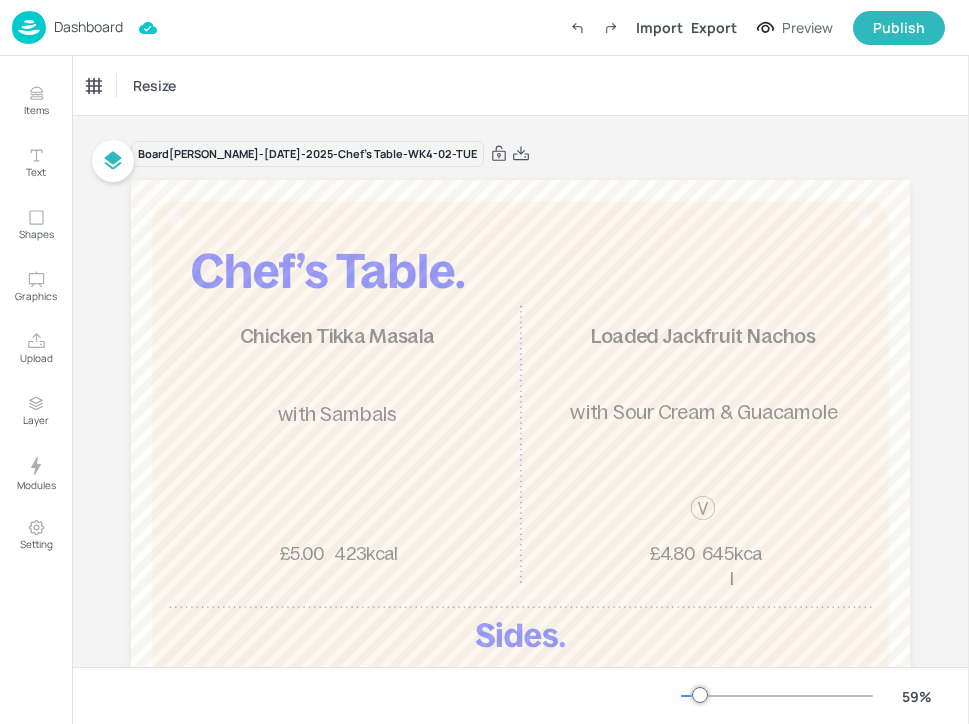 click on "Dashboard" at bounding box center (88, 27) 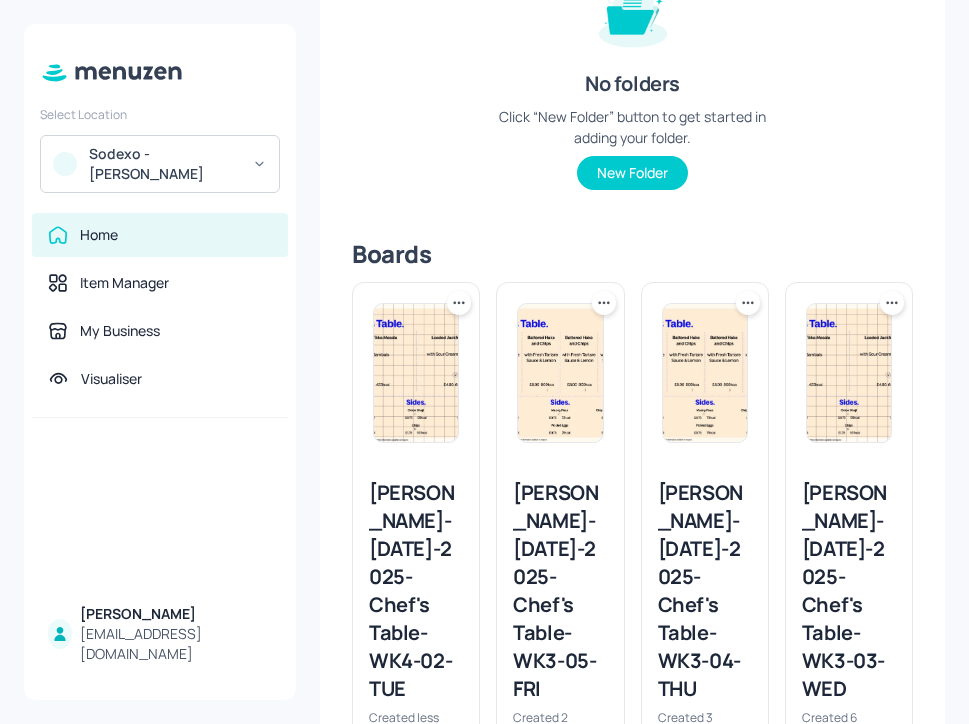 scroll, scrollTop: 382, scrollLeft: 0, axis: vertical 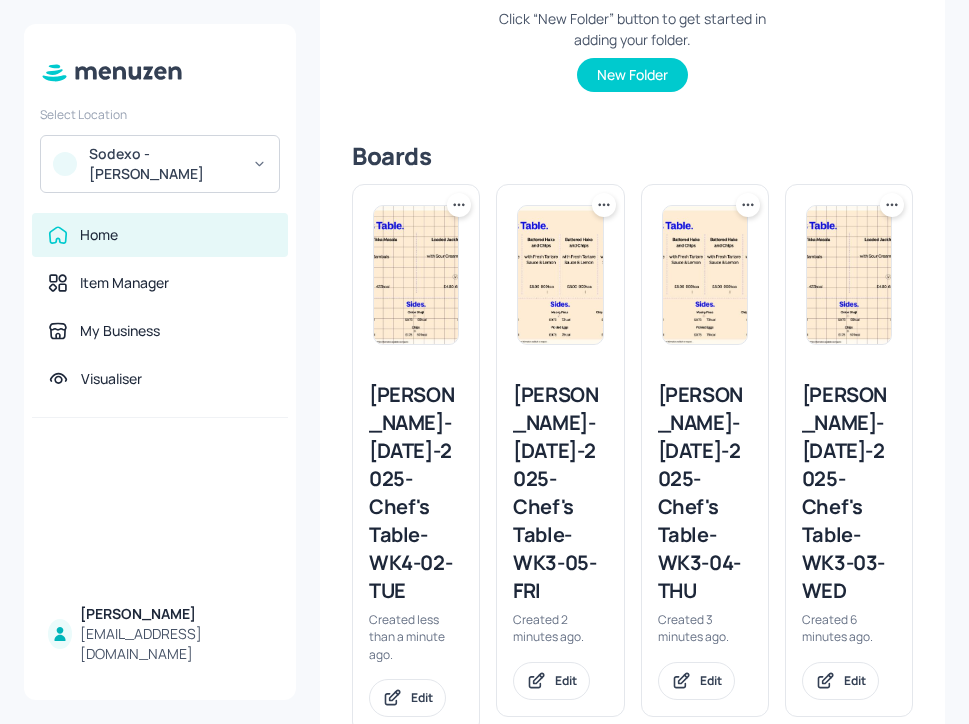 click at bounding box center (416, 275) 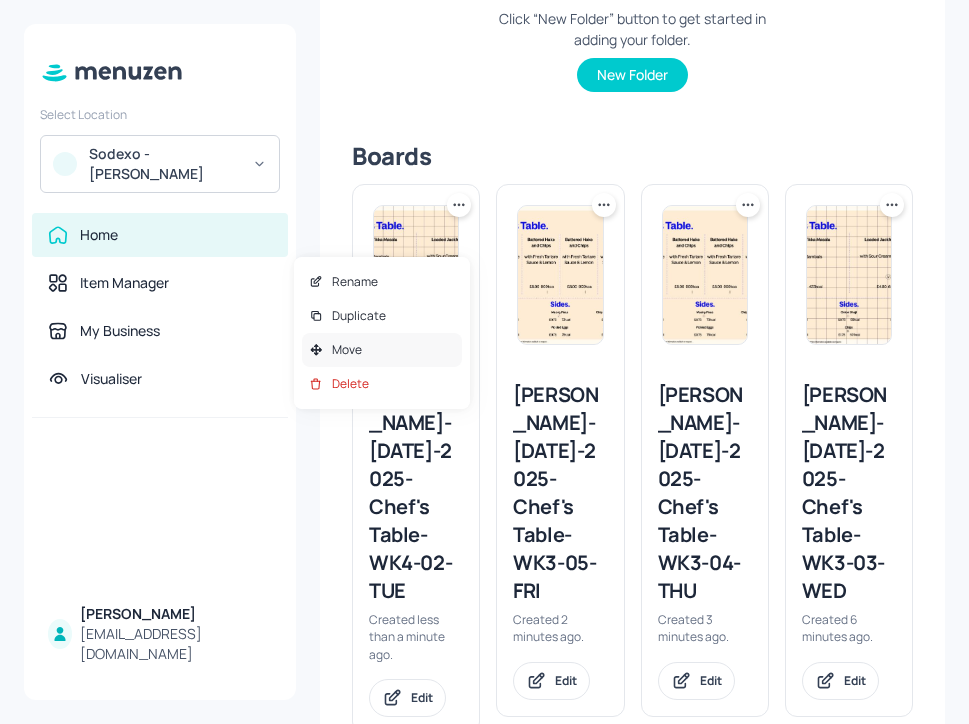 click on "Move" at bounding box center [382, 350] 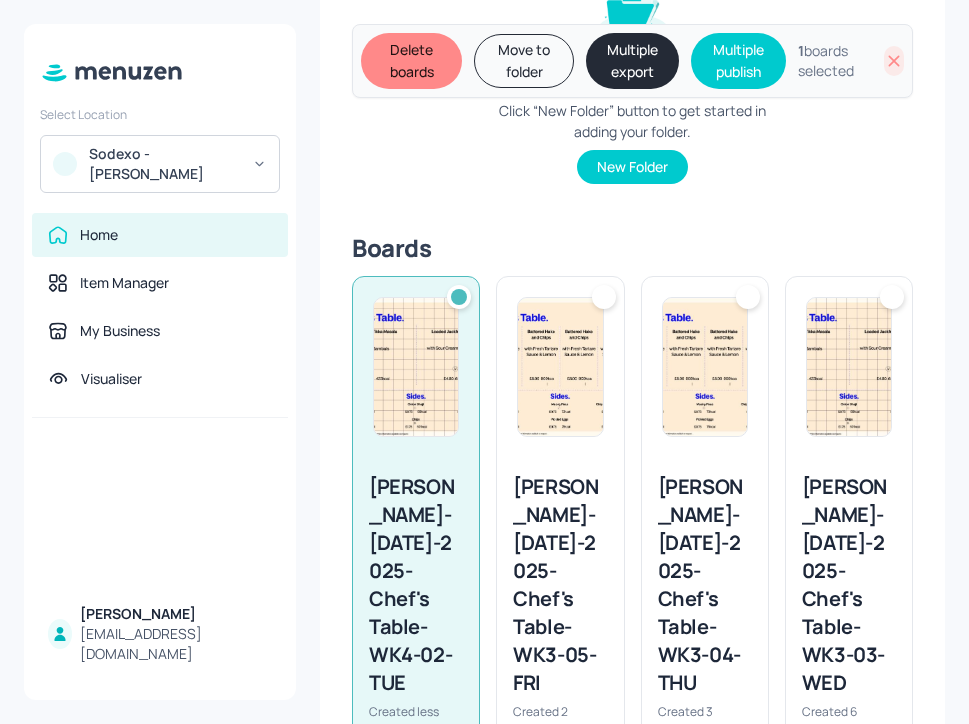 scroll, scrollTop: 496, scrollLeft: 0, axis: vertical 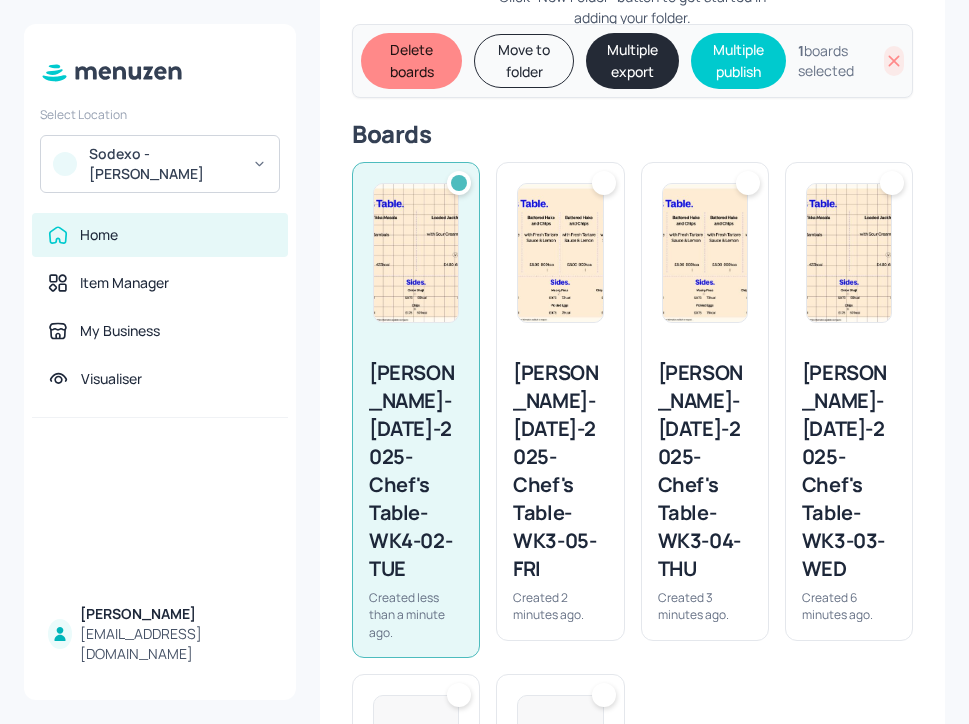 click on "Move to folder" at bounding box center (524, 61) 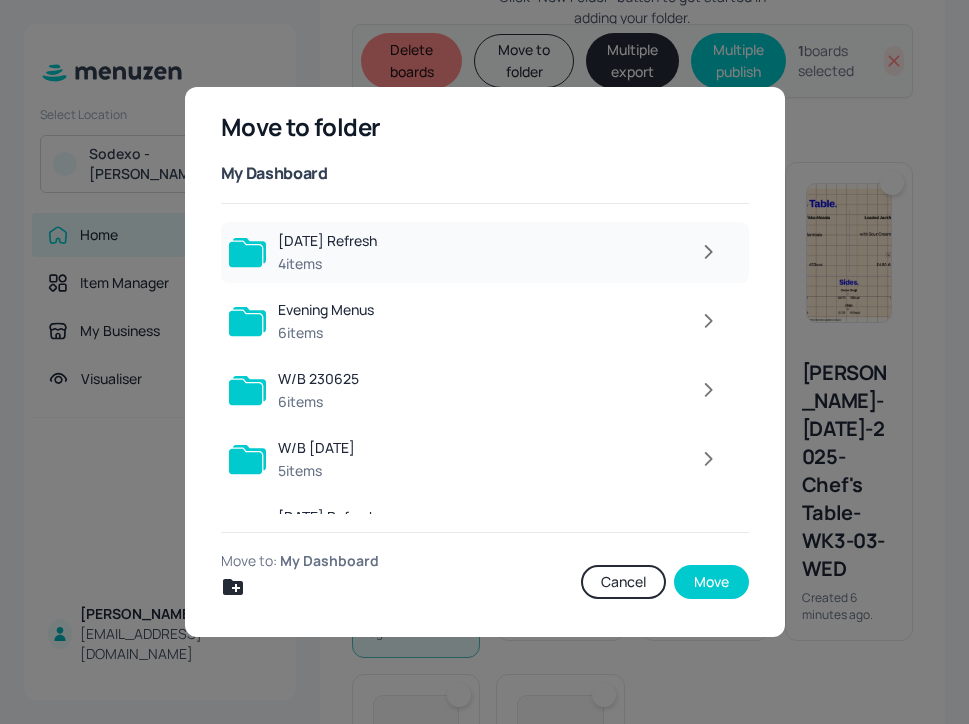 click 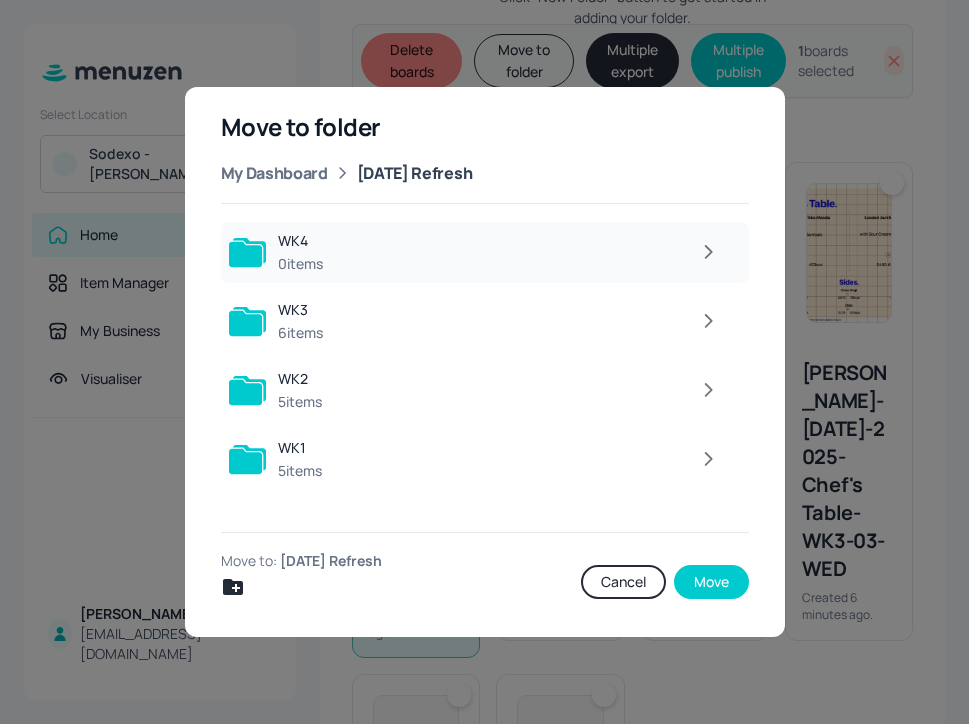 click 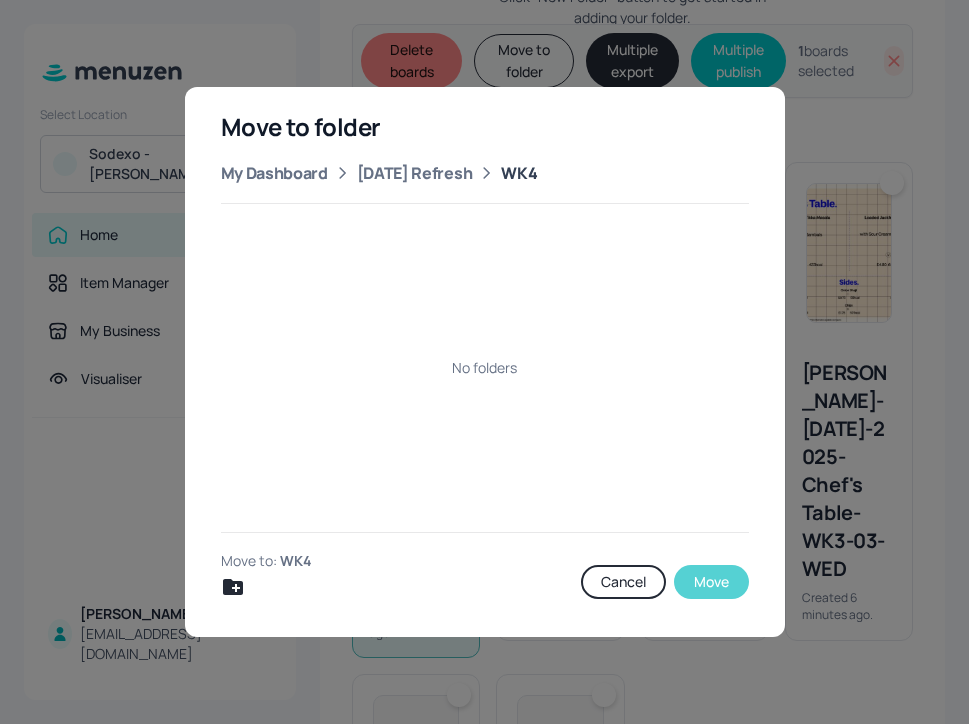 click on "Move" at bounding box center (711, 582) 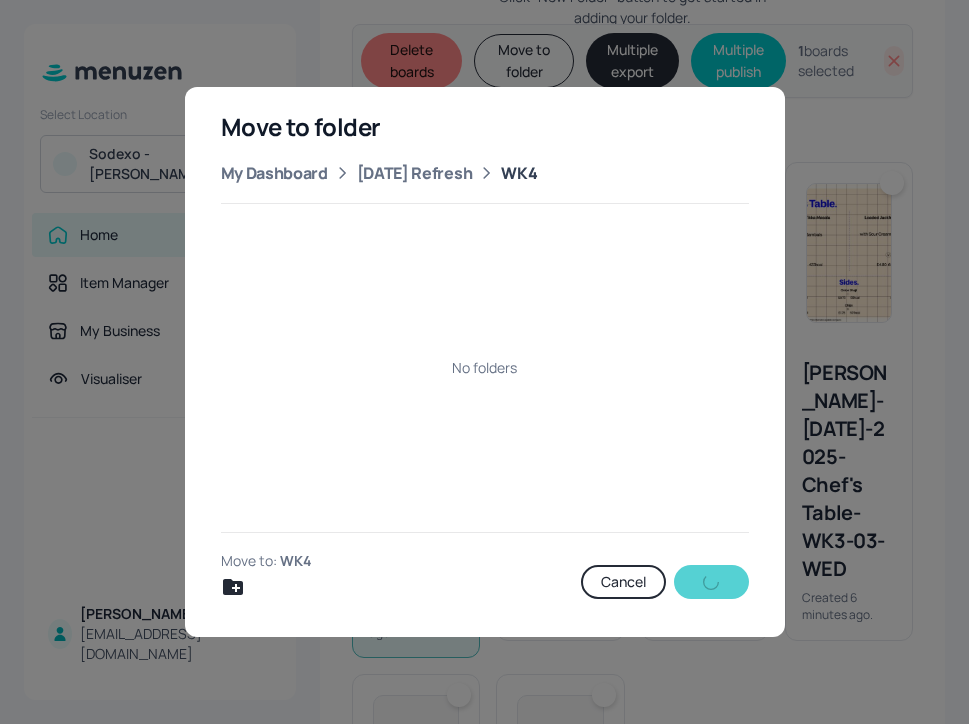 scroll, scrollTop: 382, scrollLeft: 0, axis: vertical 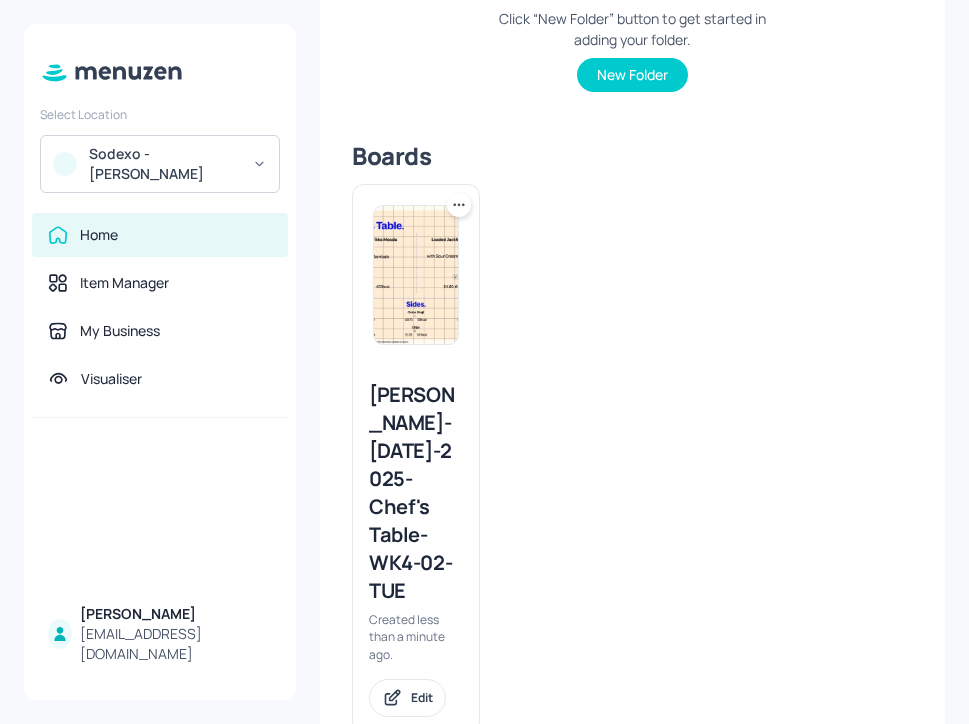click on "[PERSON_NAME]-[DATE]-2025-Chef's Table-WK4-02-TUE" at bounding box center (416, 493) 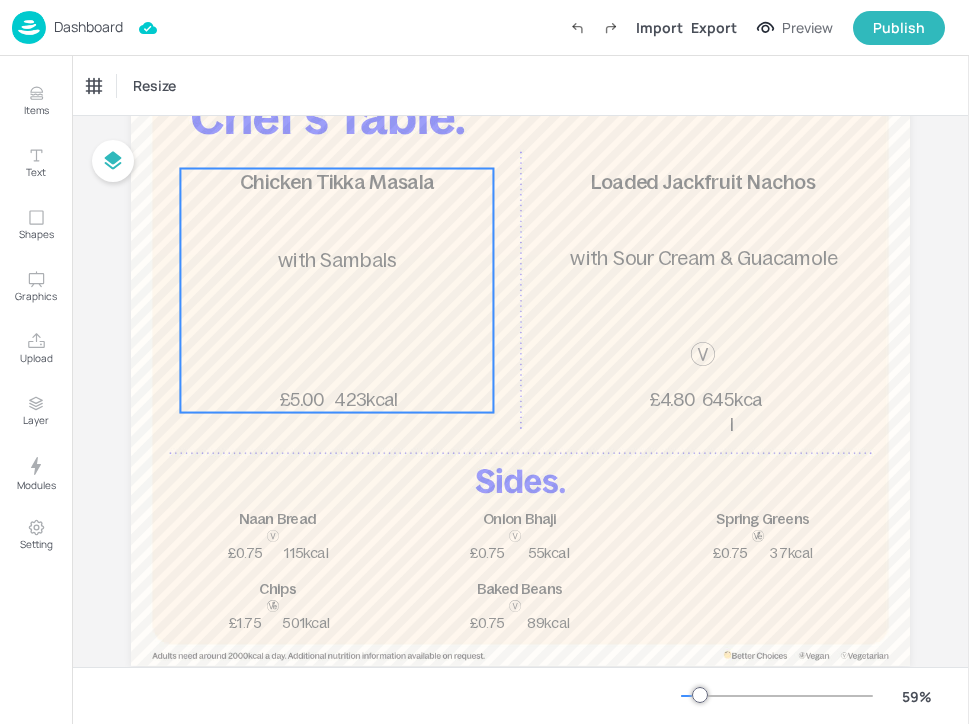 scroll, scrollTop: 203, scrollLeft: 0, axis: vertical 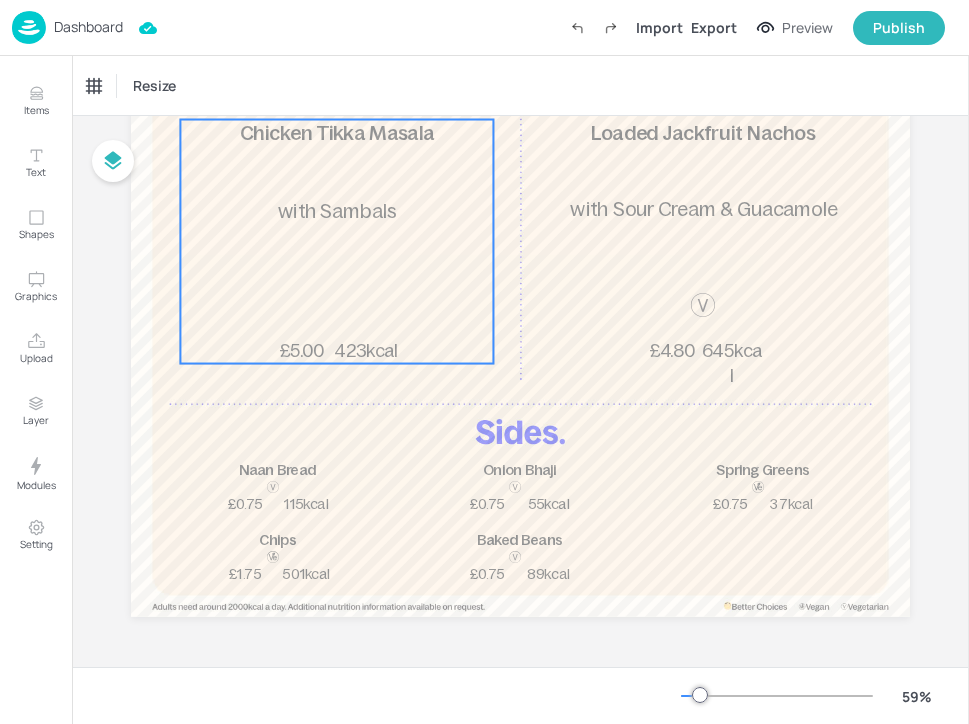 click on "Chicken Tikka Masala 423kcal £5.00 with Sambals" at bounding box center (336, 242) 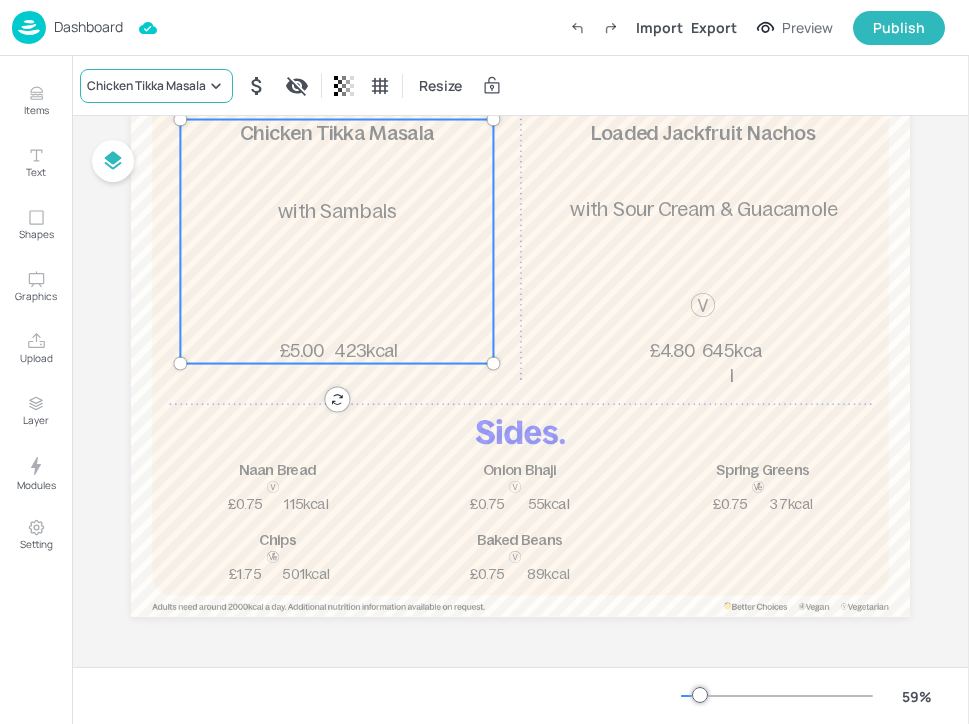 click on "Chicken Tikka Masala" at bounding box center [146, 86] 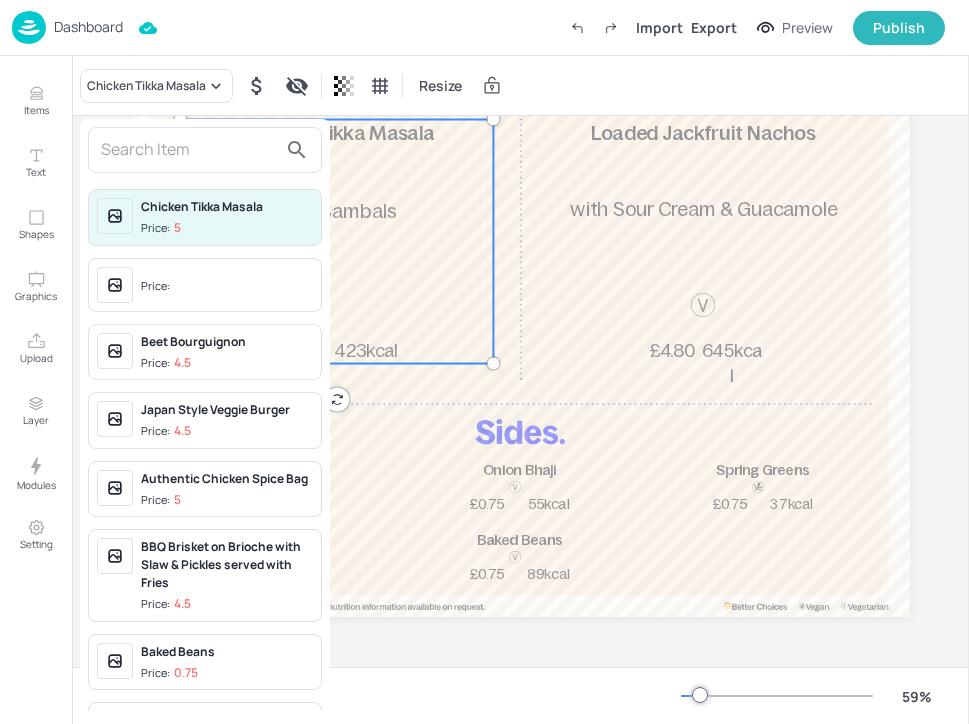 click at bounding box center (189, 150) 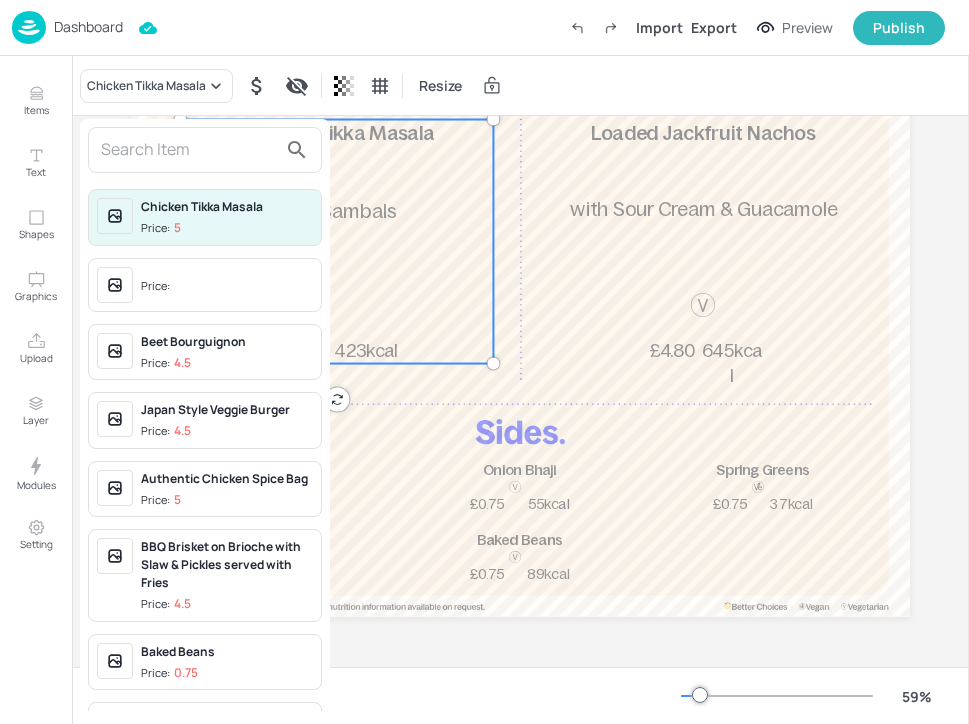 type on "V" 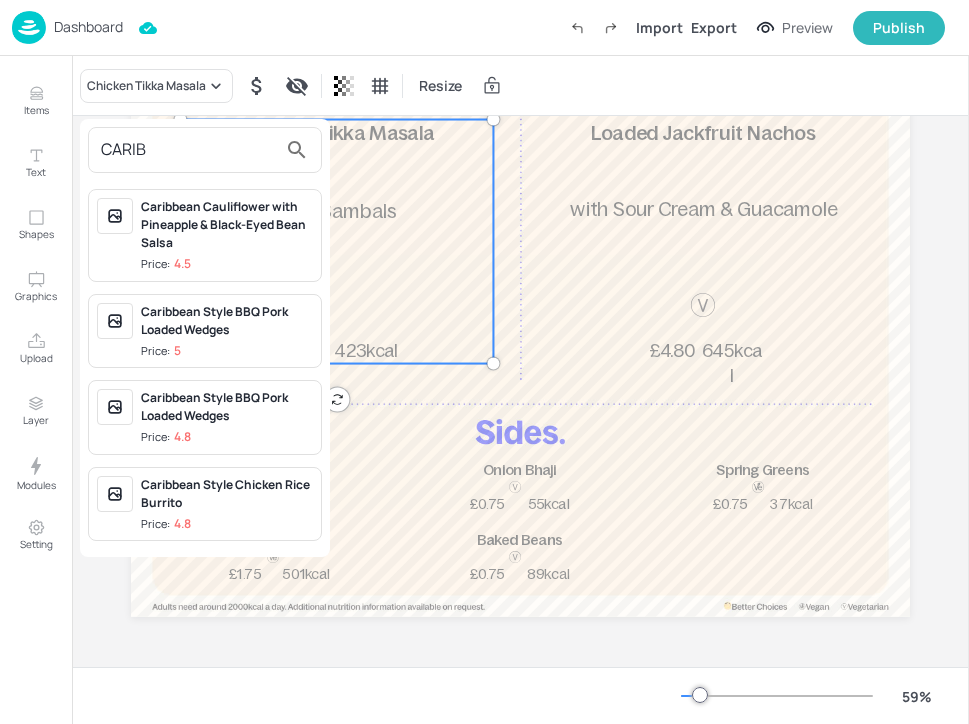 type on "CARIB" 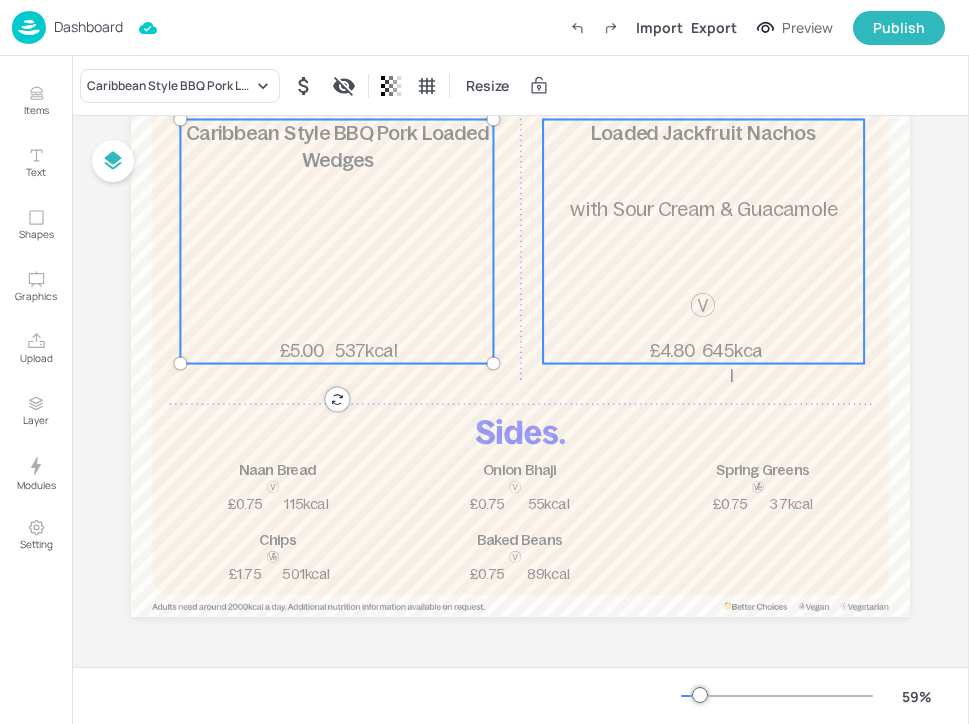click on "Loaded Jackfruit Nachos 645kcal £4.80 with Sour Cream & Guacamole" at bounding box center (703, 242) 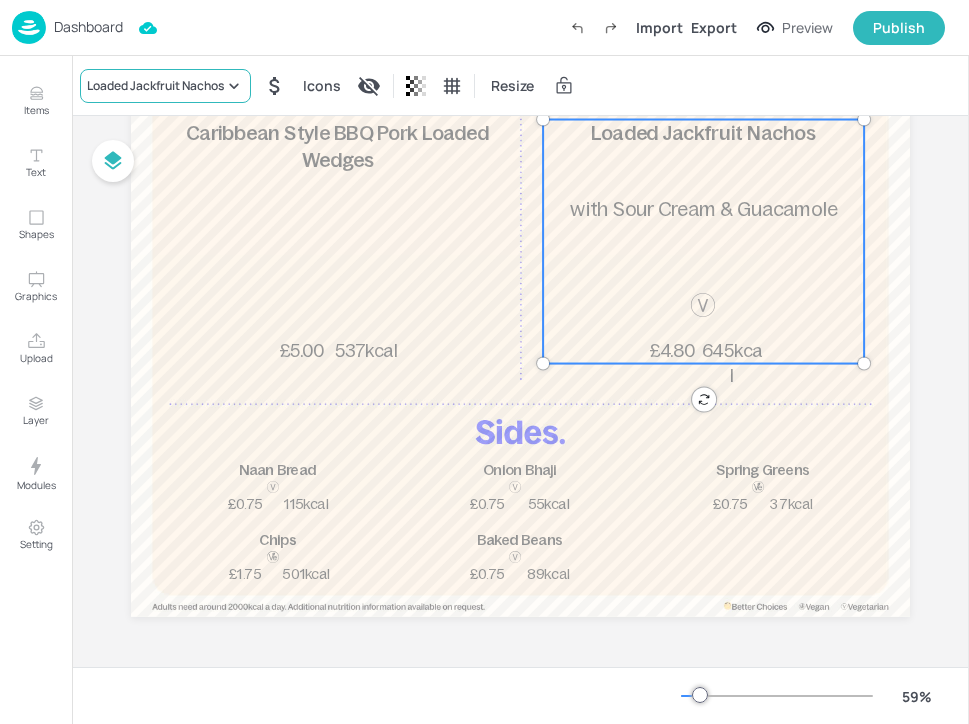 click on "Loaded Jackfruit Nachos" at bounding box center [155, 86] 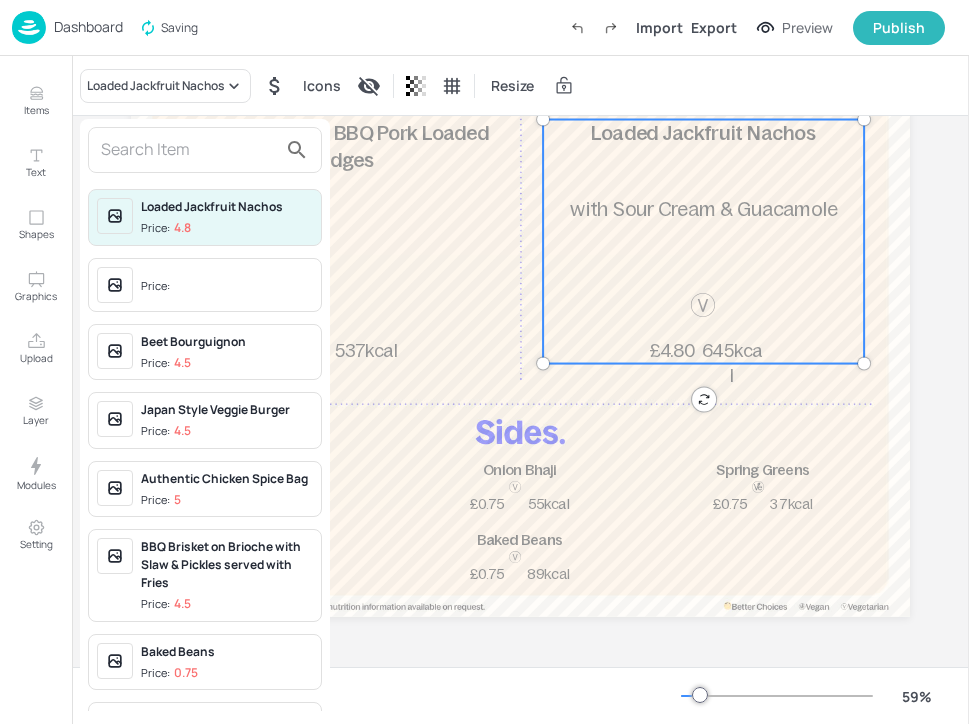 click at bounding box center (205, 150) 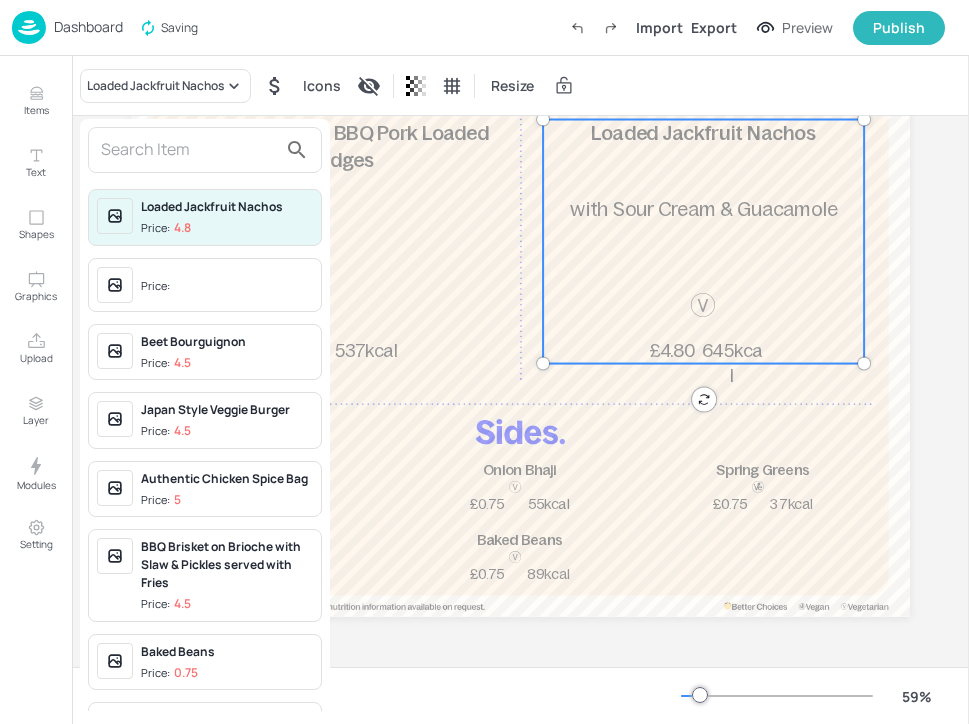 click at bounding box center [189, 150] 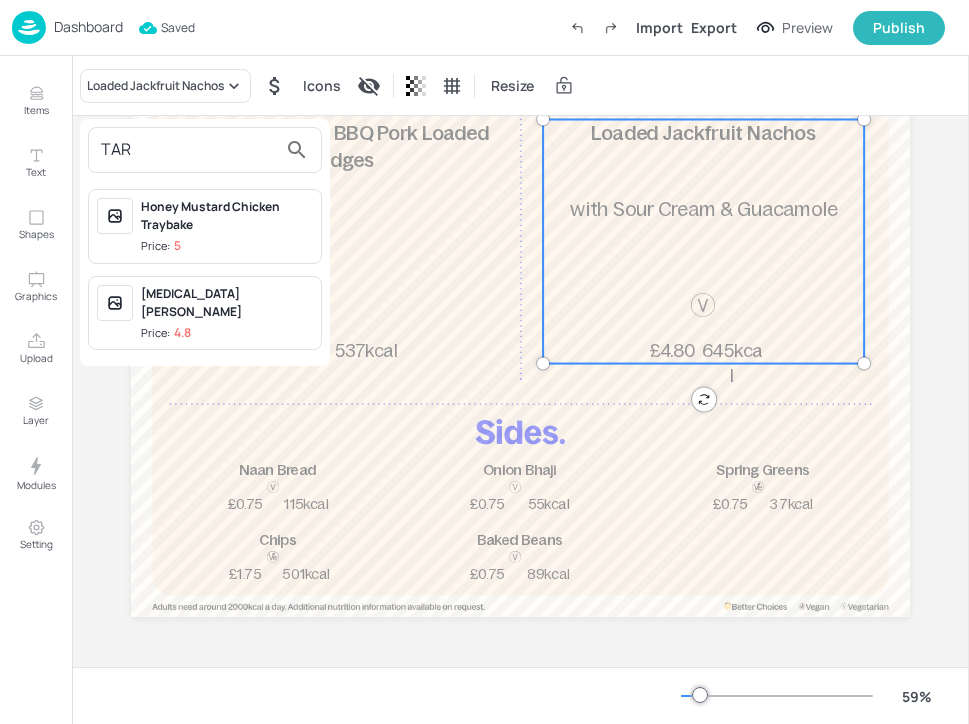 type on "TAR" 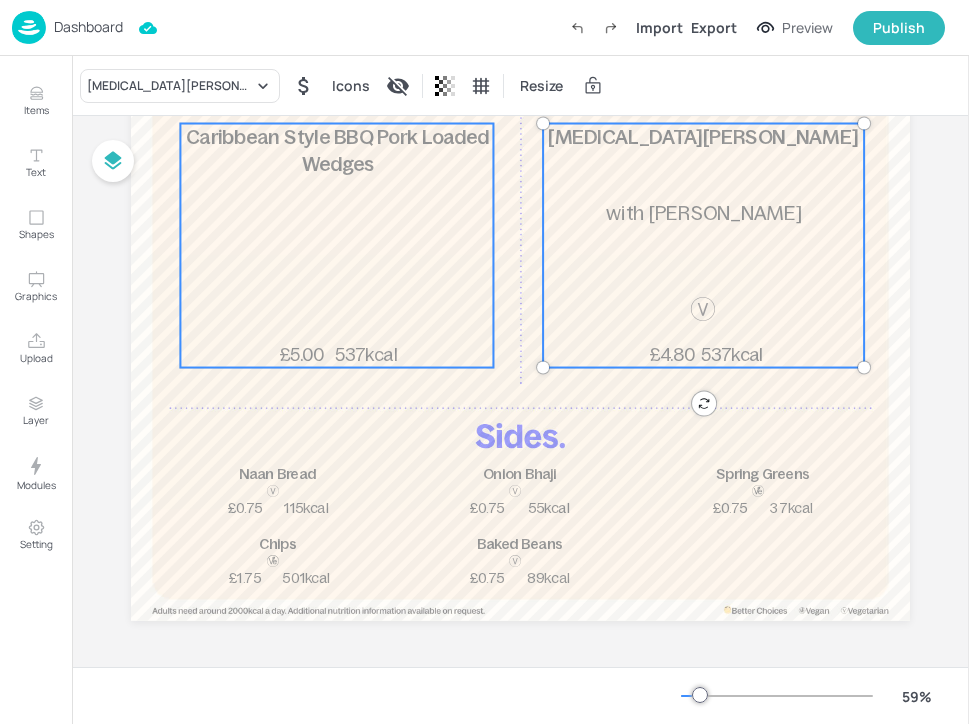 scroll, scrollTop: 203, scrollLeft: 0, axis: vertical 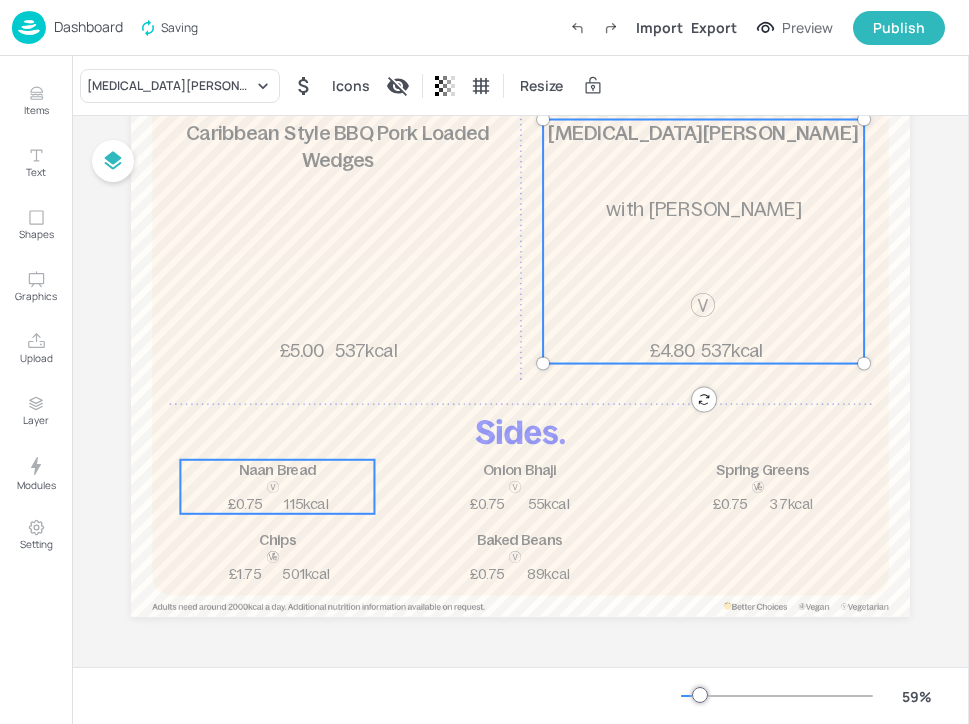 click on "£0.75" at bounding box center (245, 504) 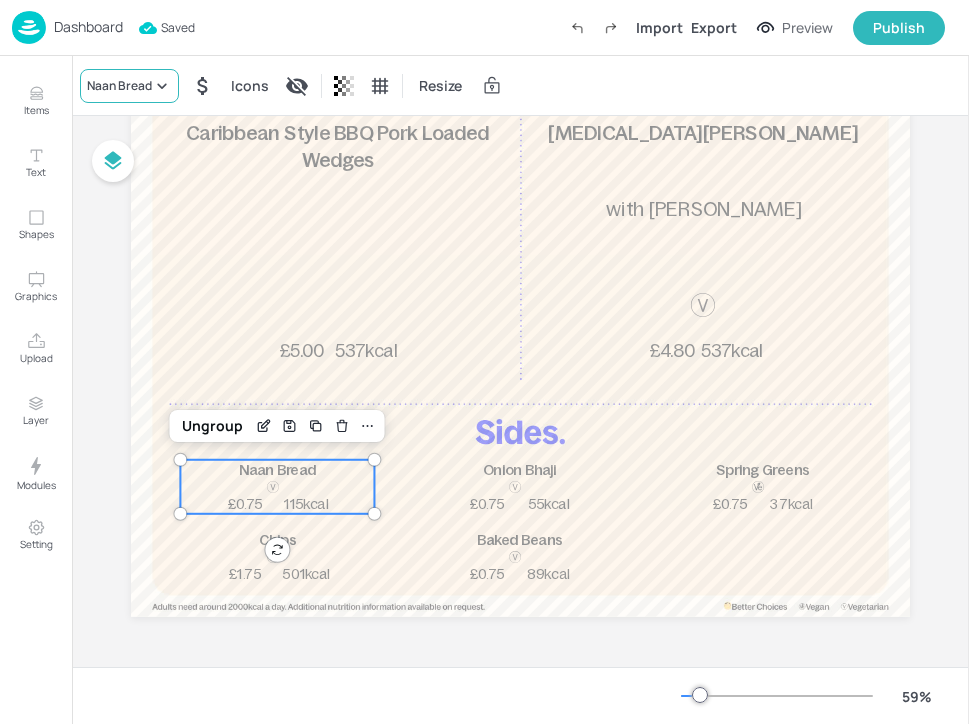 click on "Naan Bread" at bounding box center (129, 86) 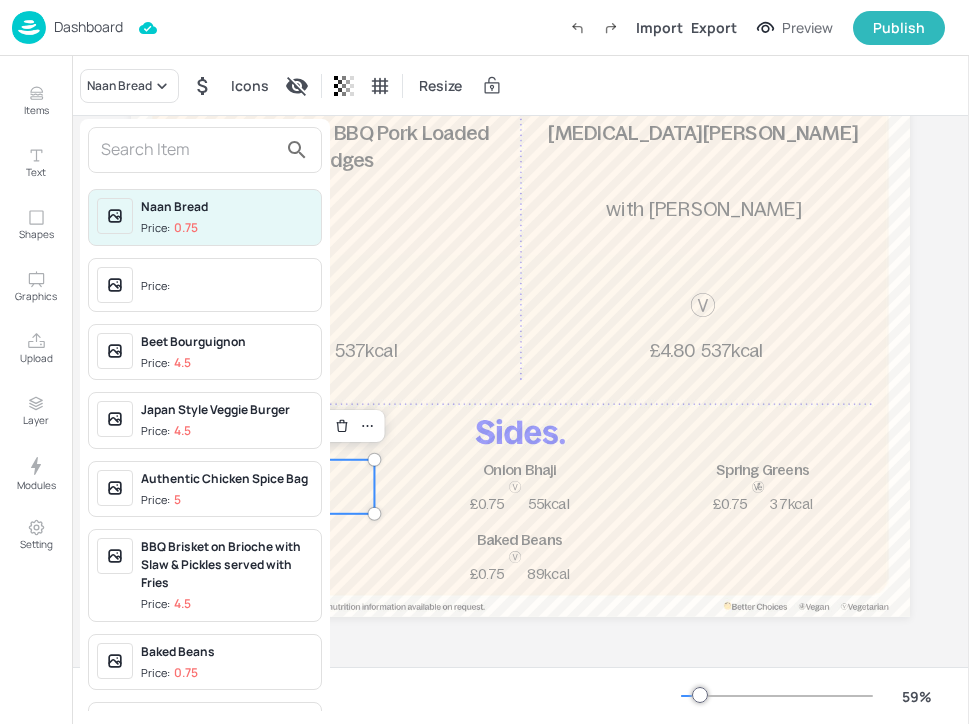 click at bounding box center [189, 150] 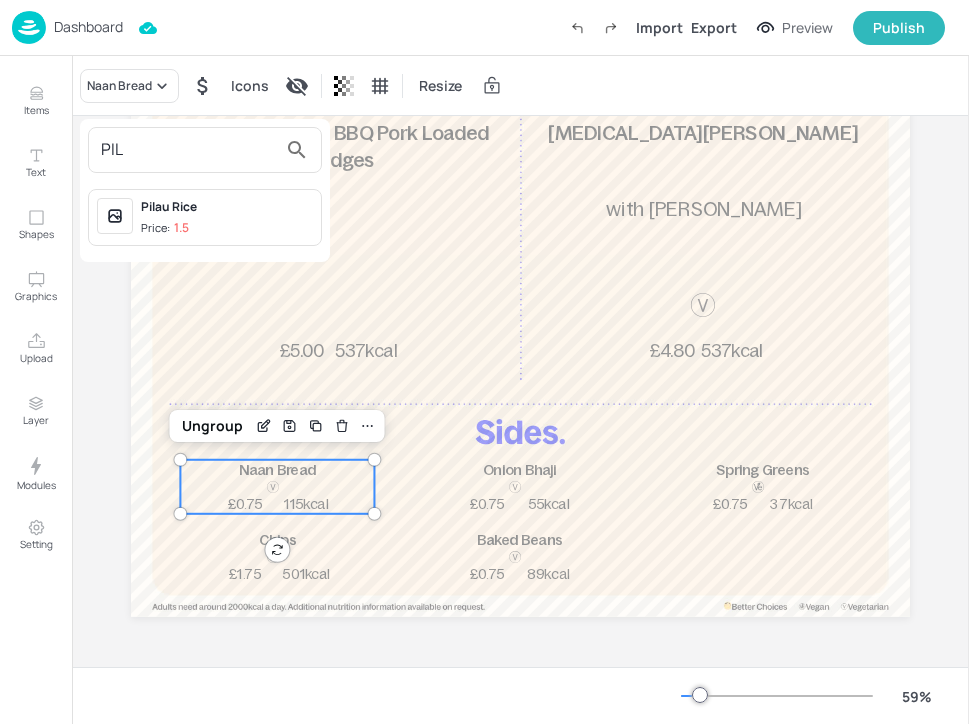 type on "PIL" 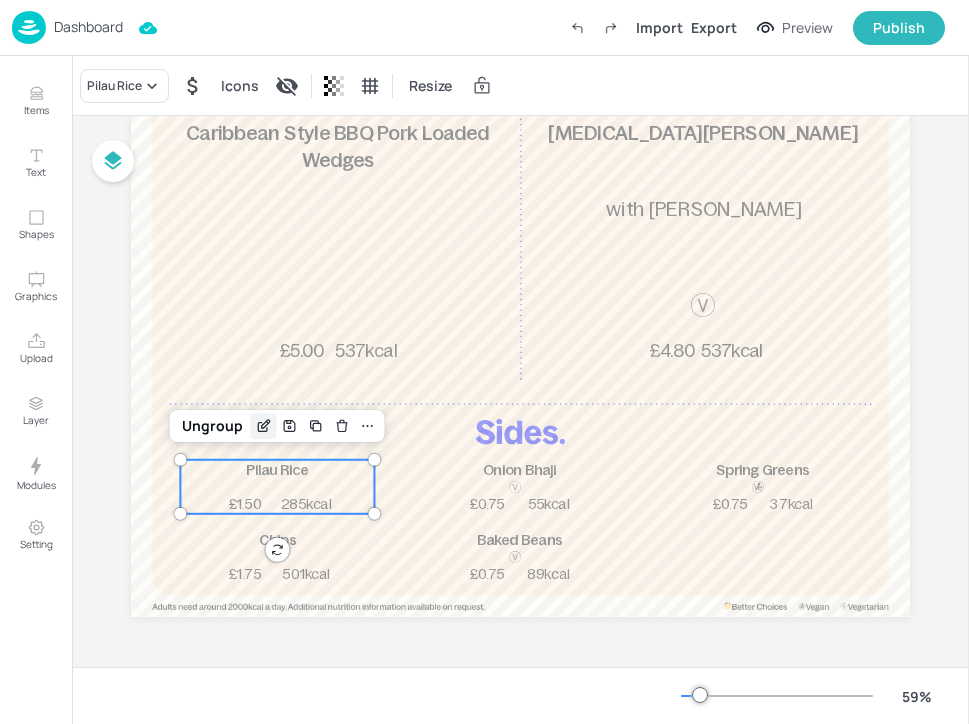 click 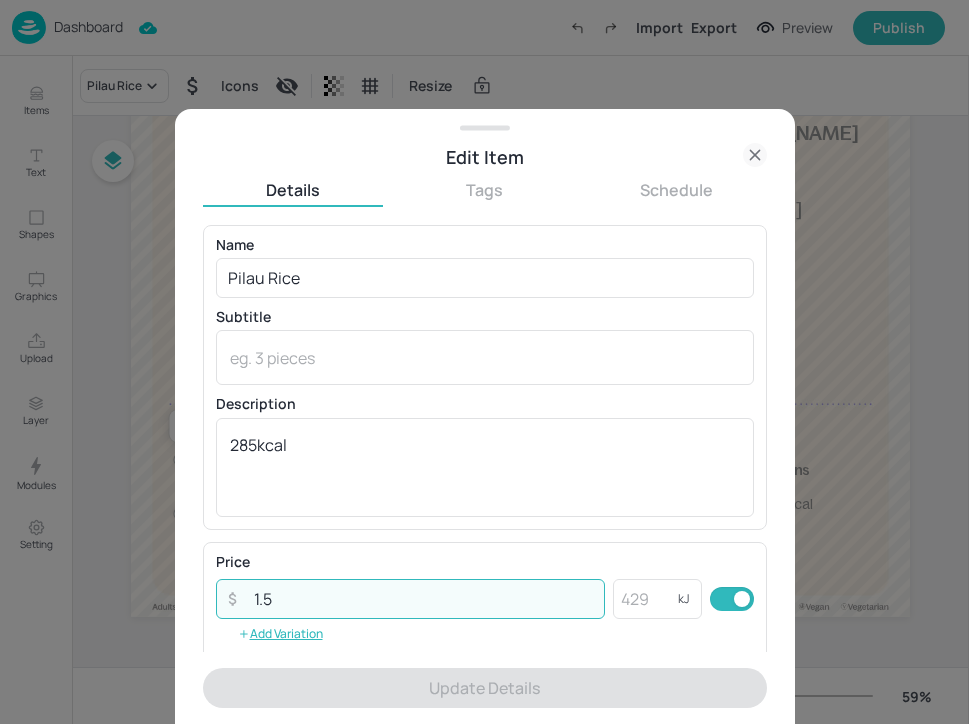 click on "1.5" at bounding box center [424, 599] 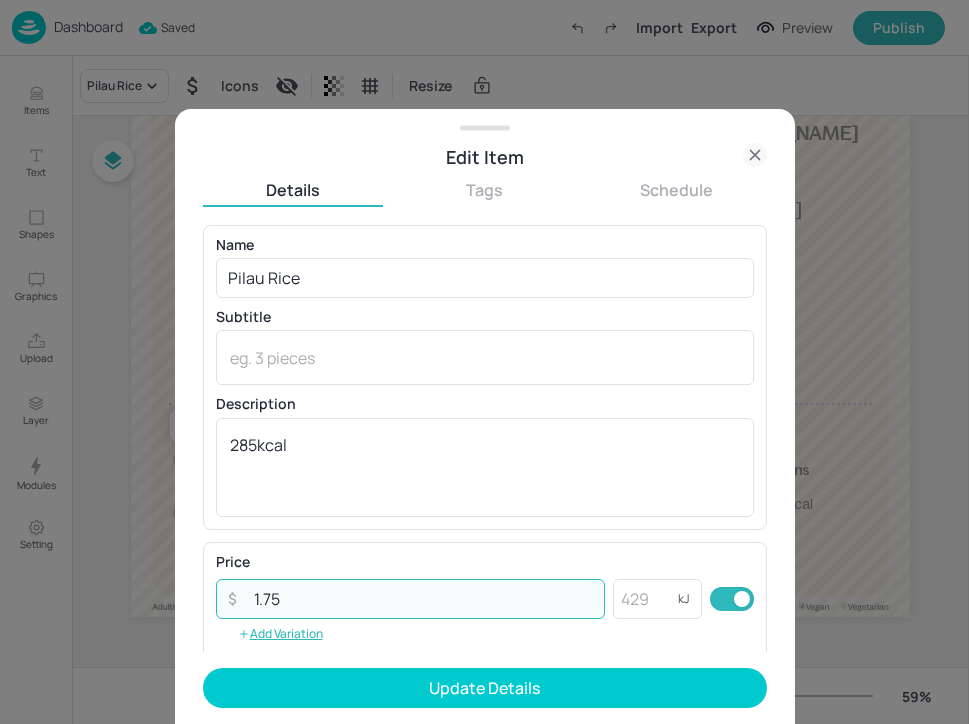 type on "1.75" 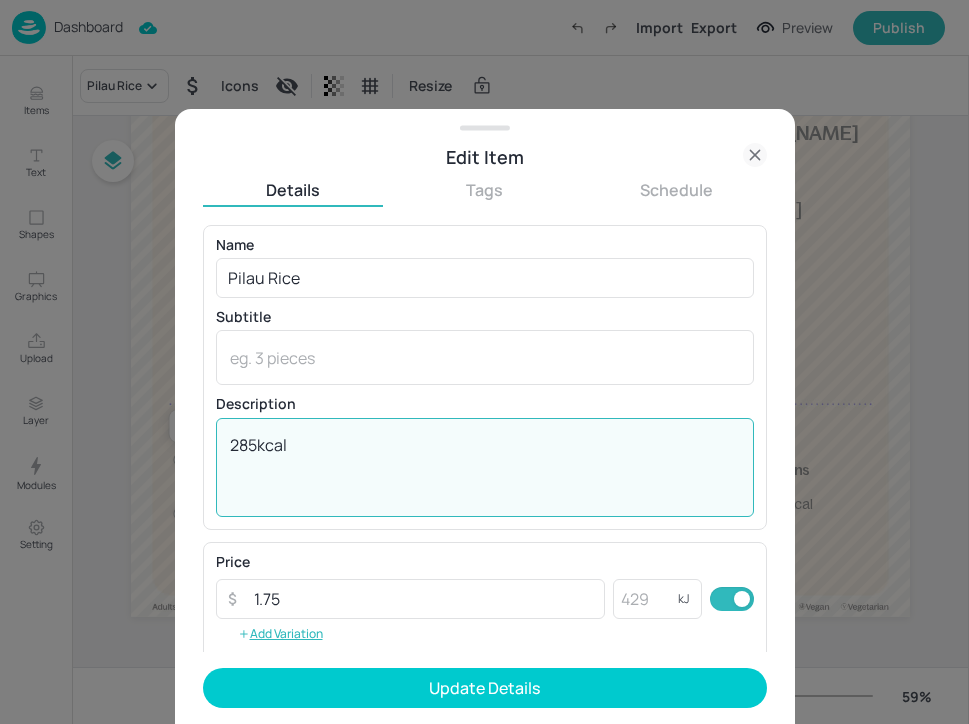 drag, startPoint x: 256, startPoint y: 448, endPoint x: 214, endPoint y: 444, distance: 42.190044 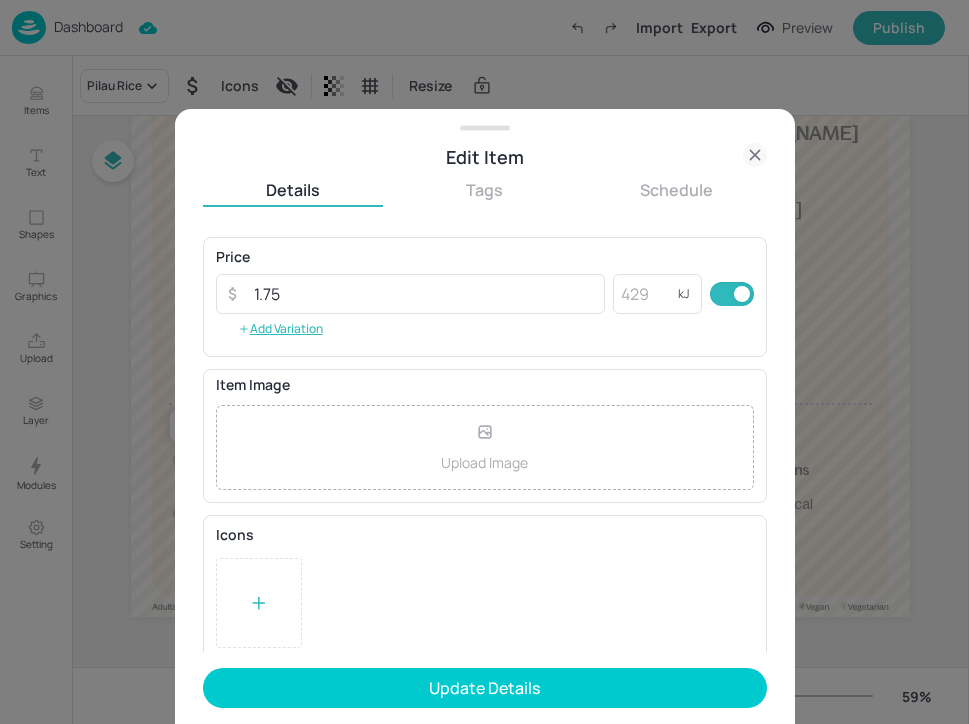scroll, scrollTop: 314, scrollLeft: 0, axis: vertical 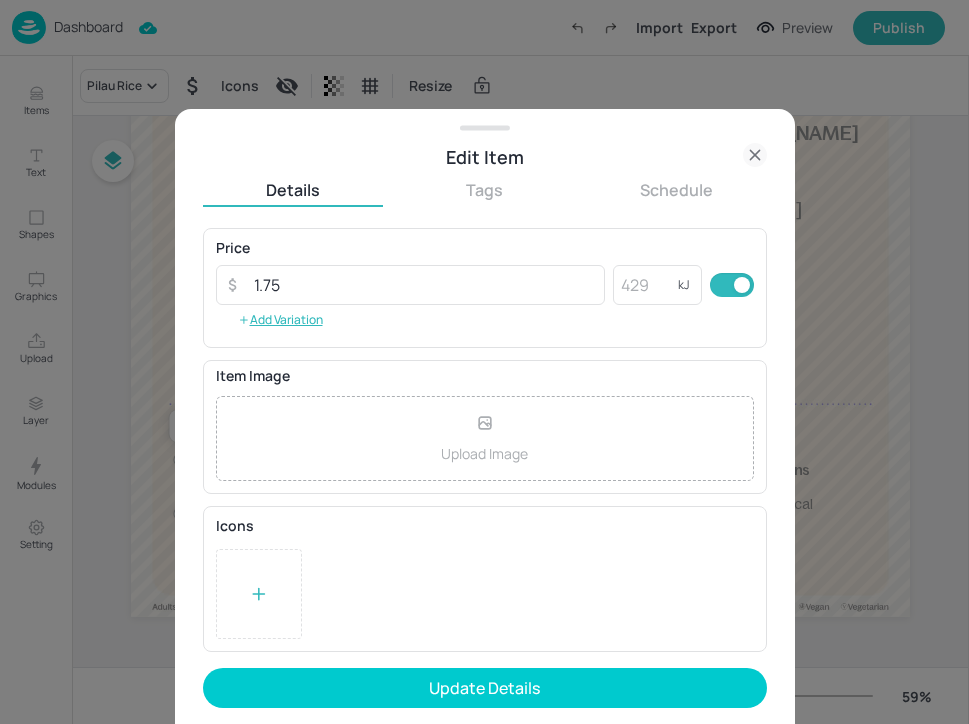 type on "178kcal" 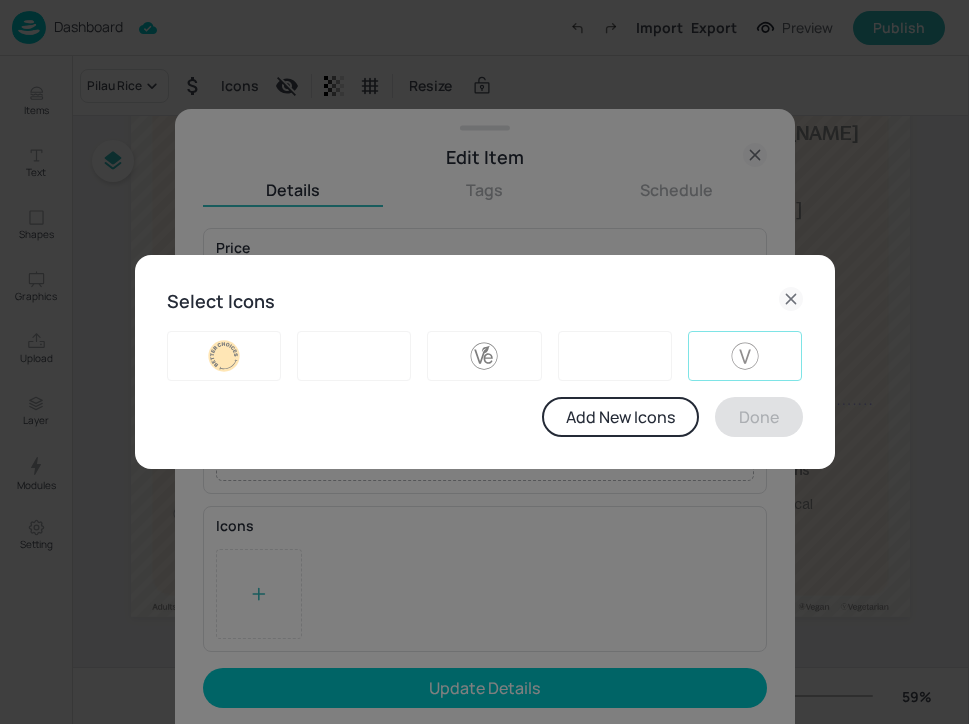 click at bounding box center (745, 356) 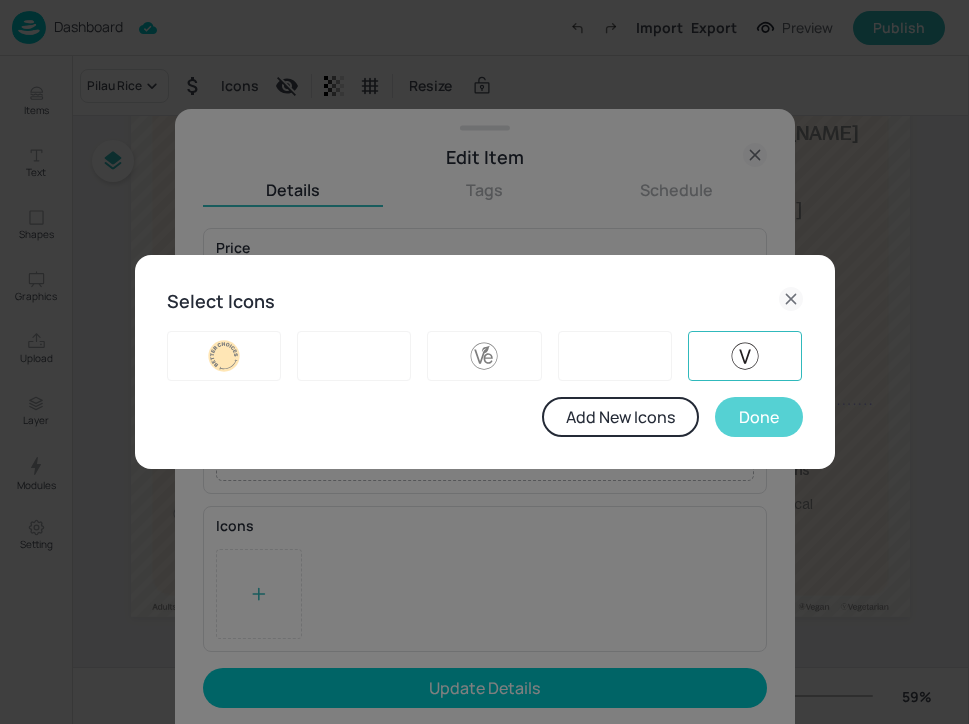 click on "Done" at bounding box center [759, 417] 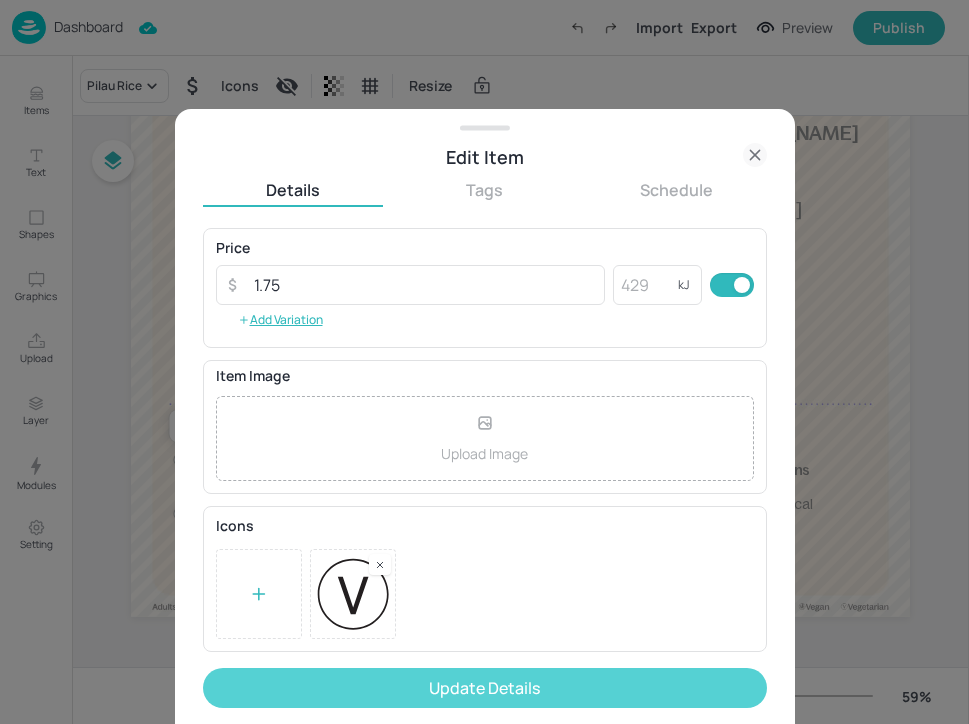 click on "Update Details" at bounding box center (485, 688) 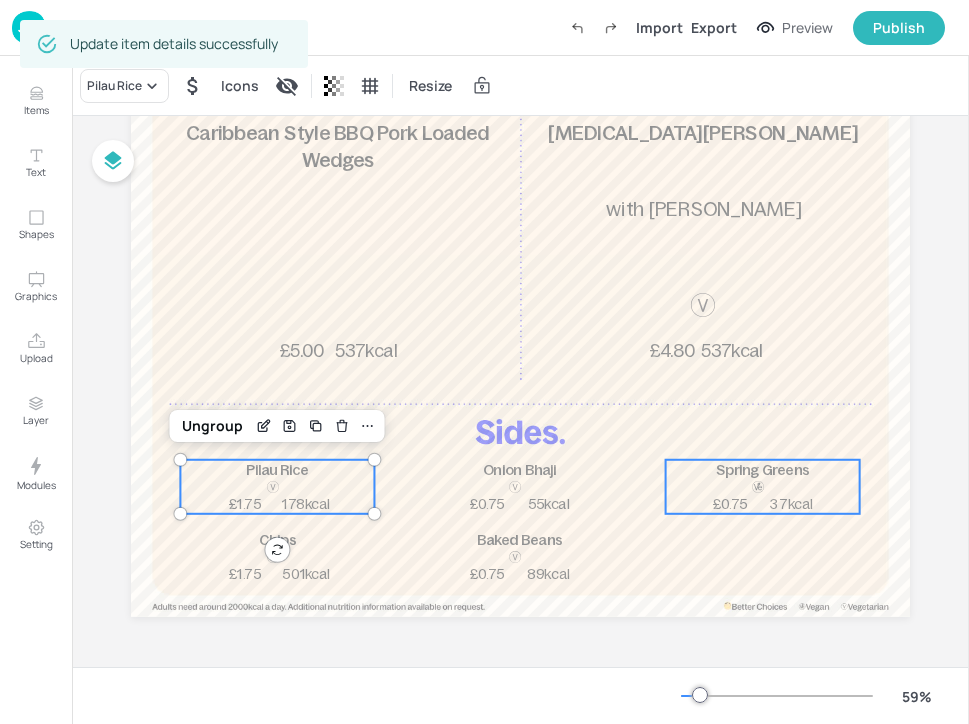 click at bounding box center [758, 487] 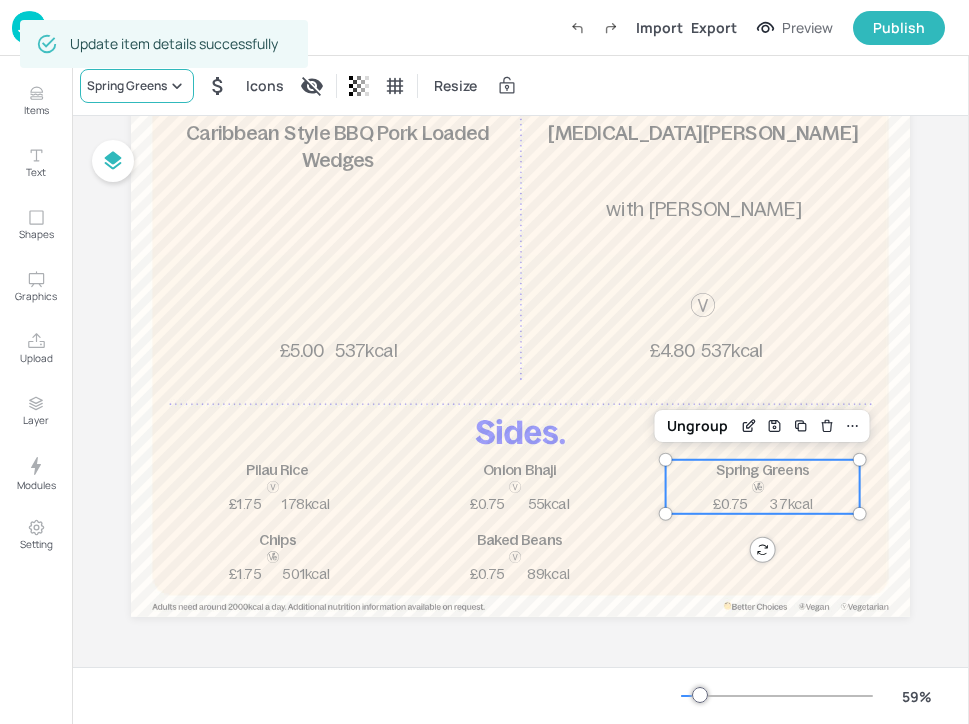 click on "Spring Greens" at bounding box center (127, 86) 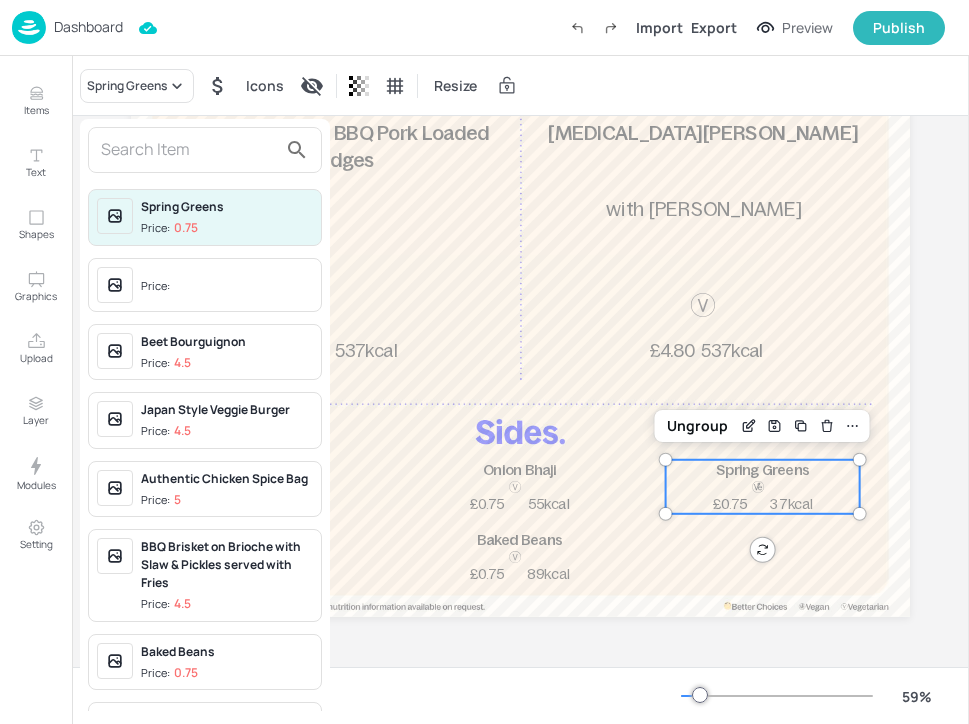 click at bounding box center [189, 150] 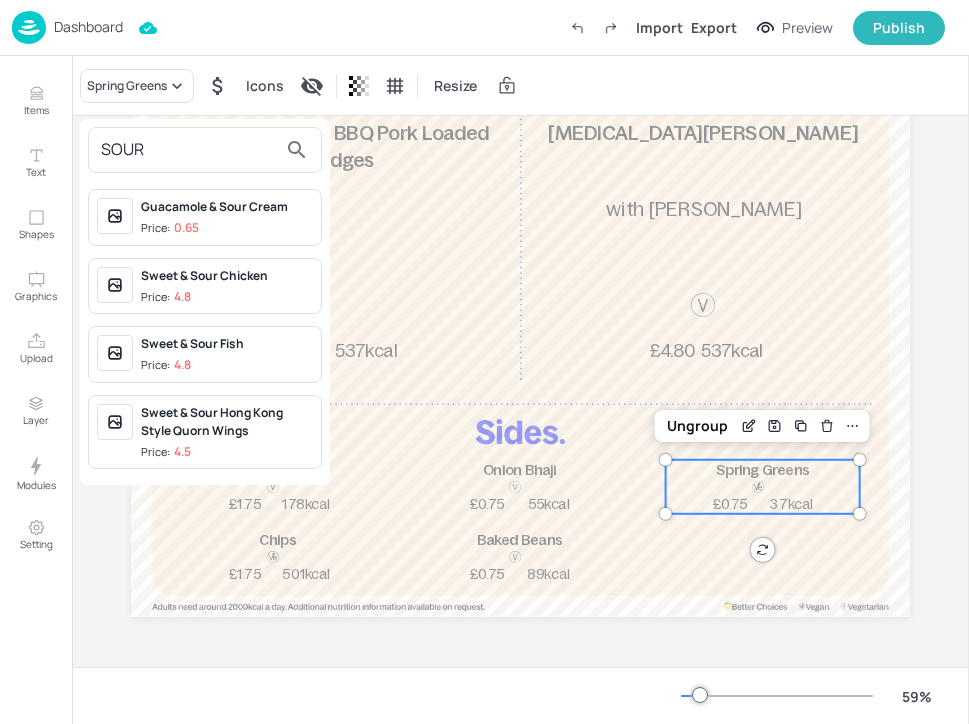 type on "SOUR" 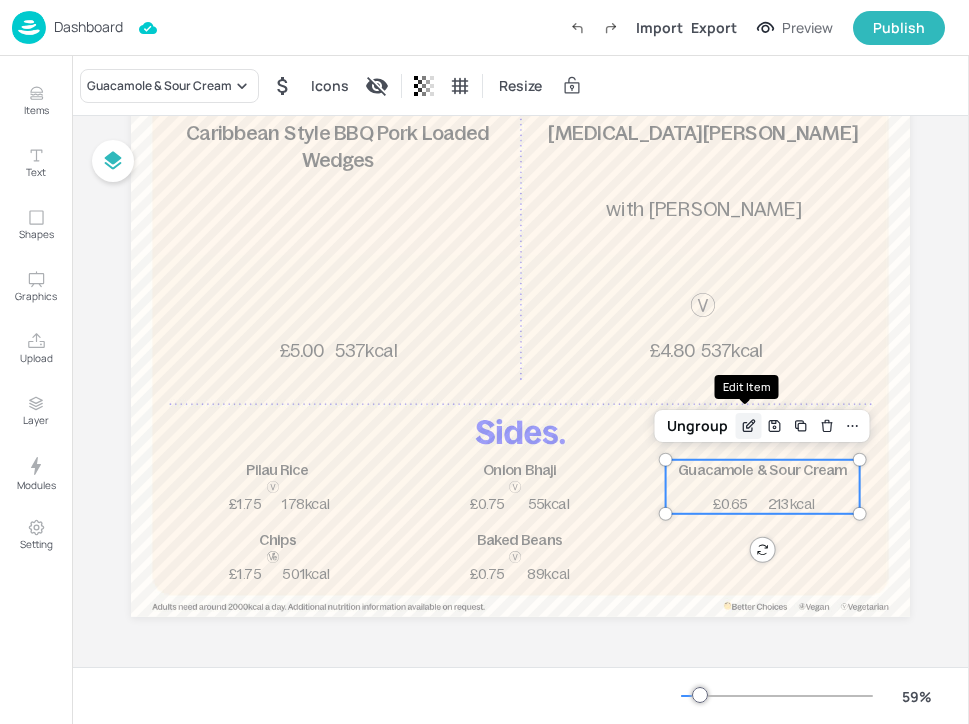 click 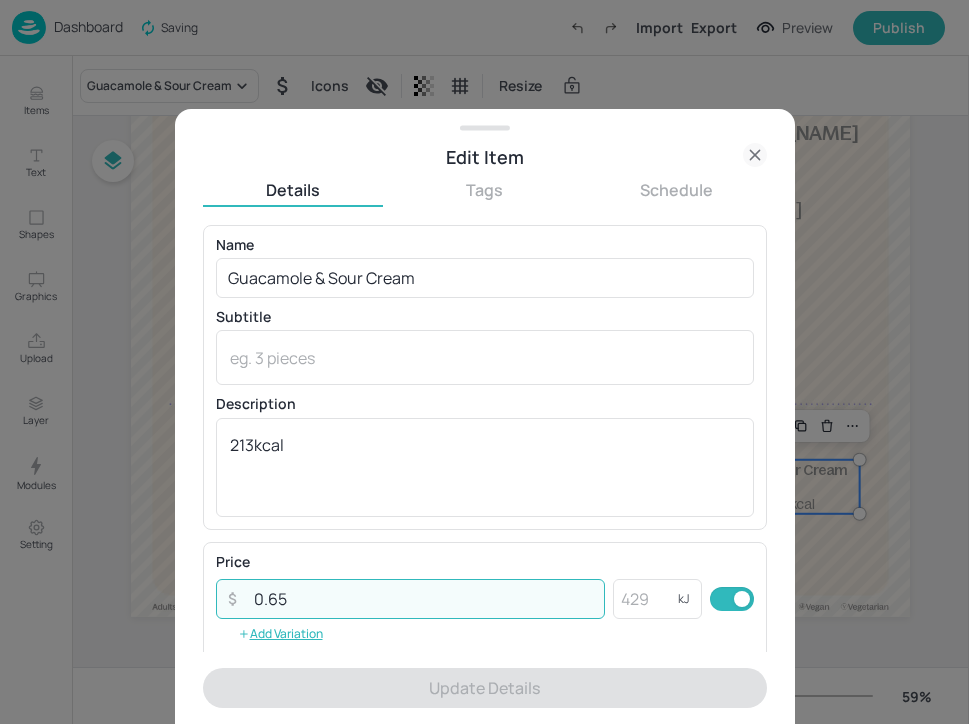 click on "0.65" at bounding box center (424, 599) 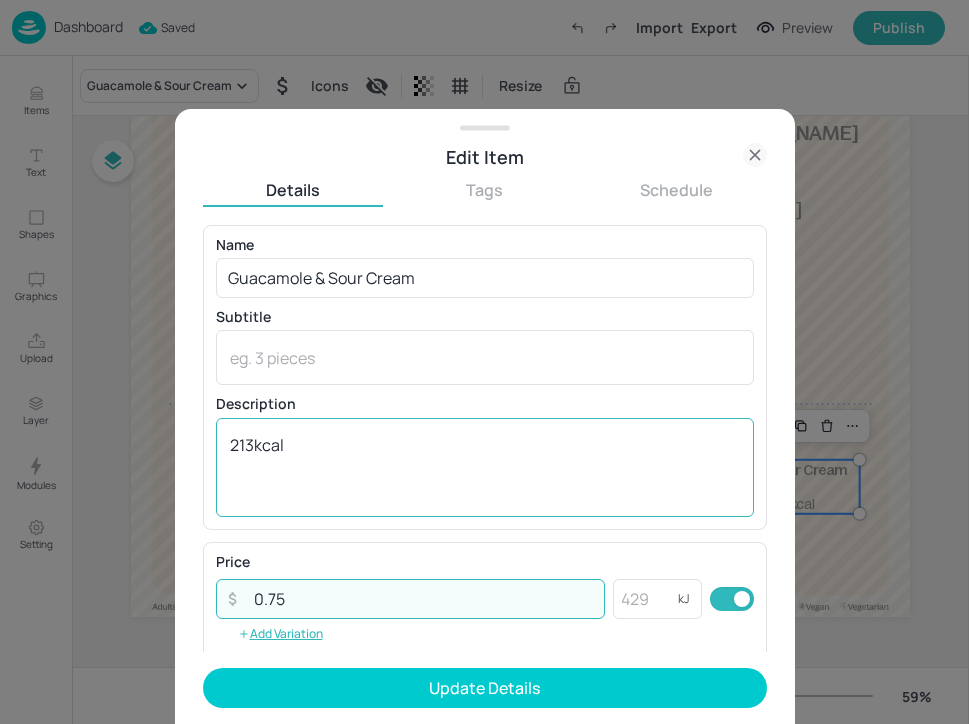 type on "0.75" 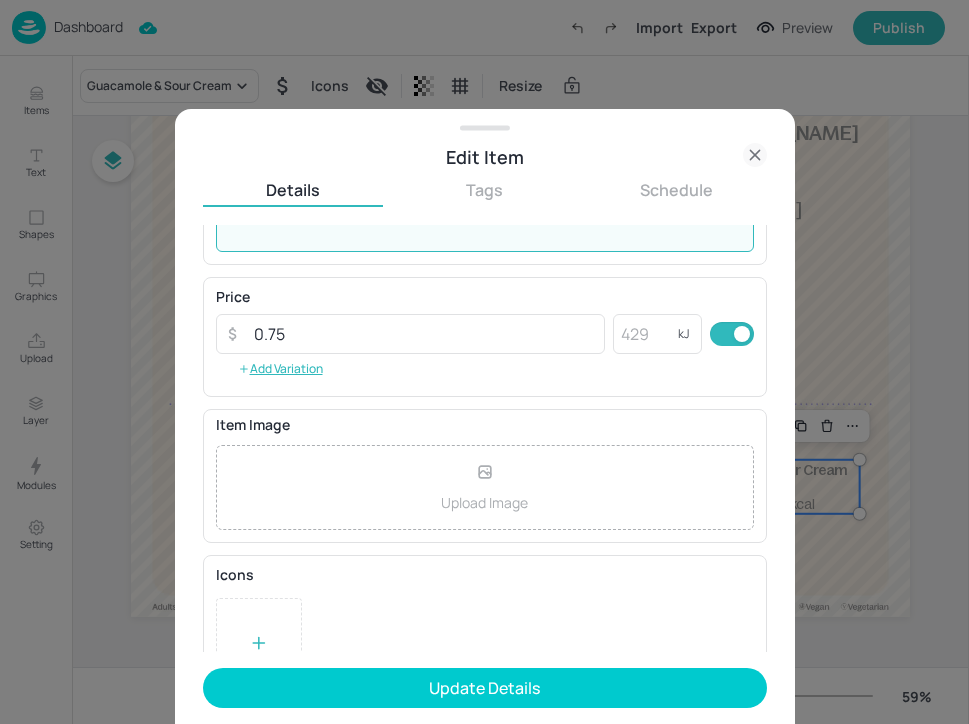 scroll, scrollTop: 314, scrollLeft: 0, axis: vertical 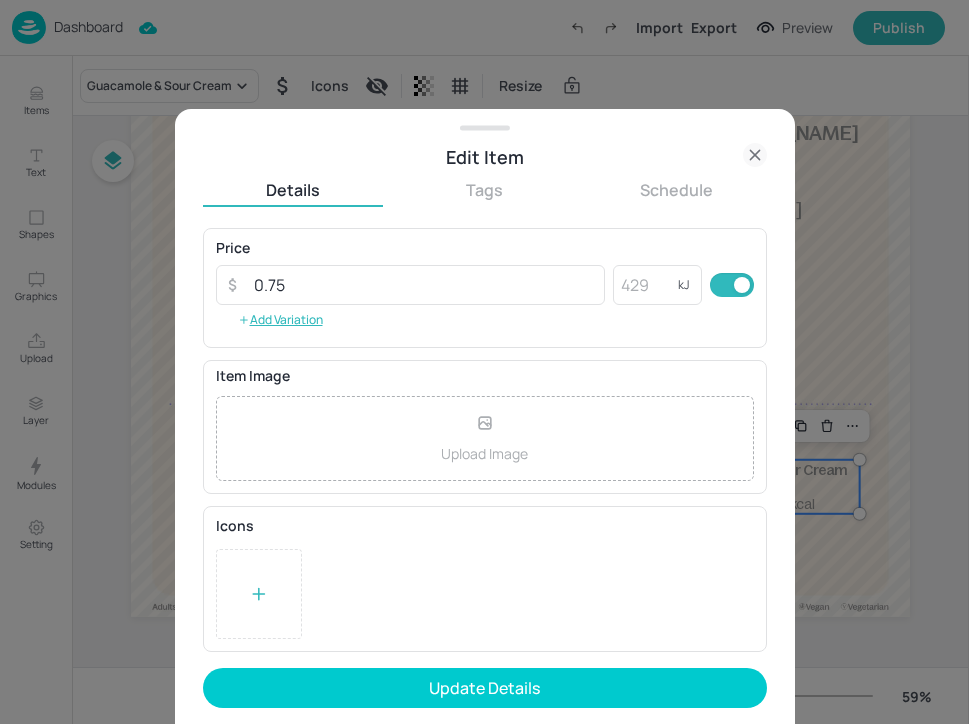 type on "104kcal" 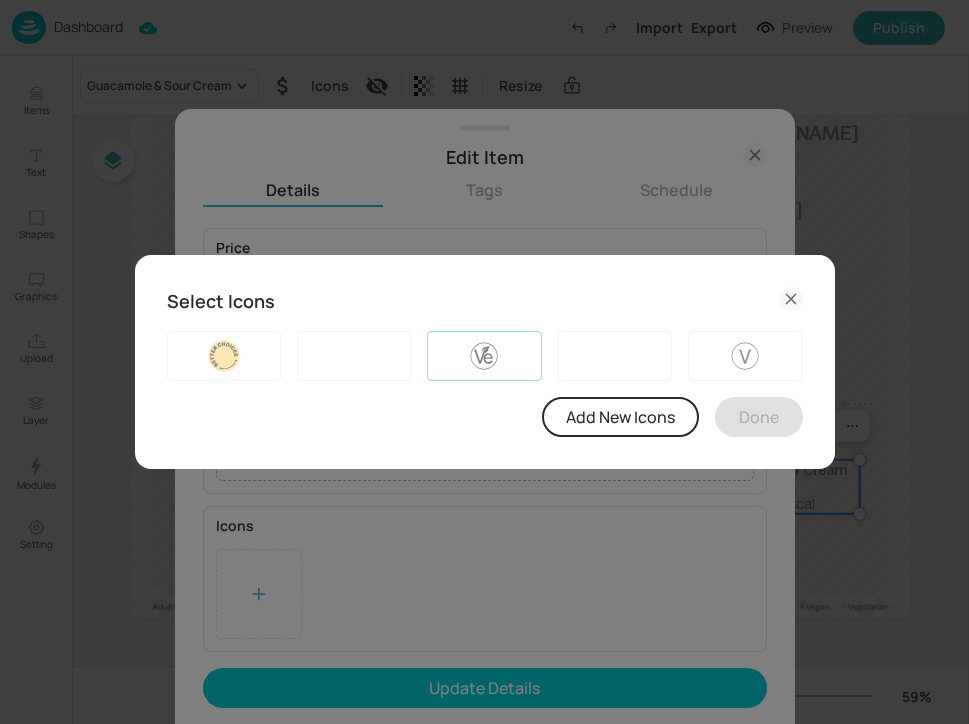 click at bounding box center [484, 356] 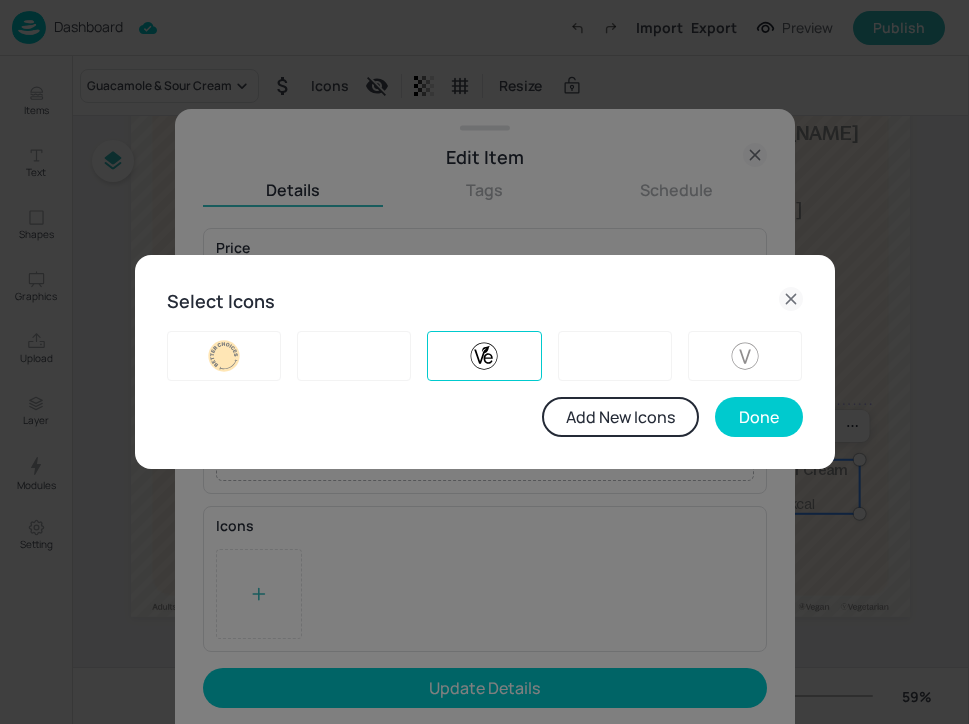 click at bounding box center [484, 356] 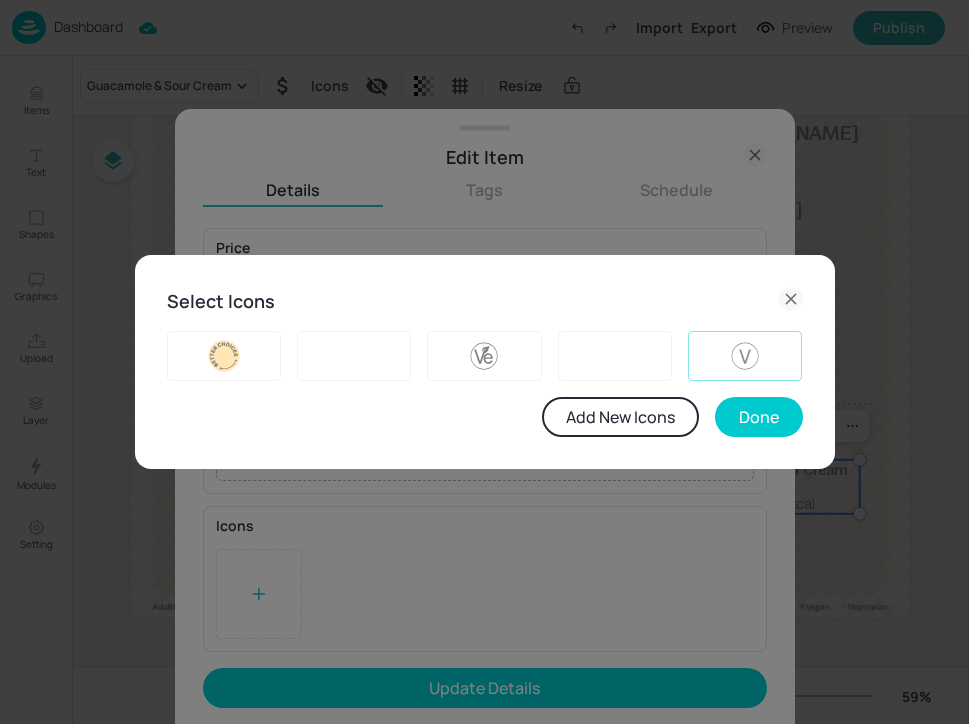 click at bounding box center [745, 356] 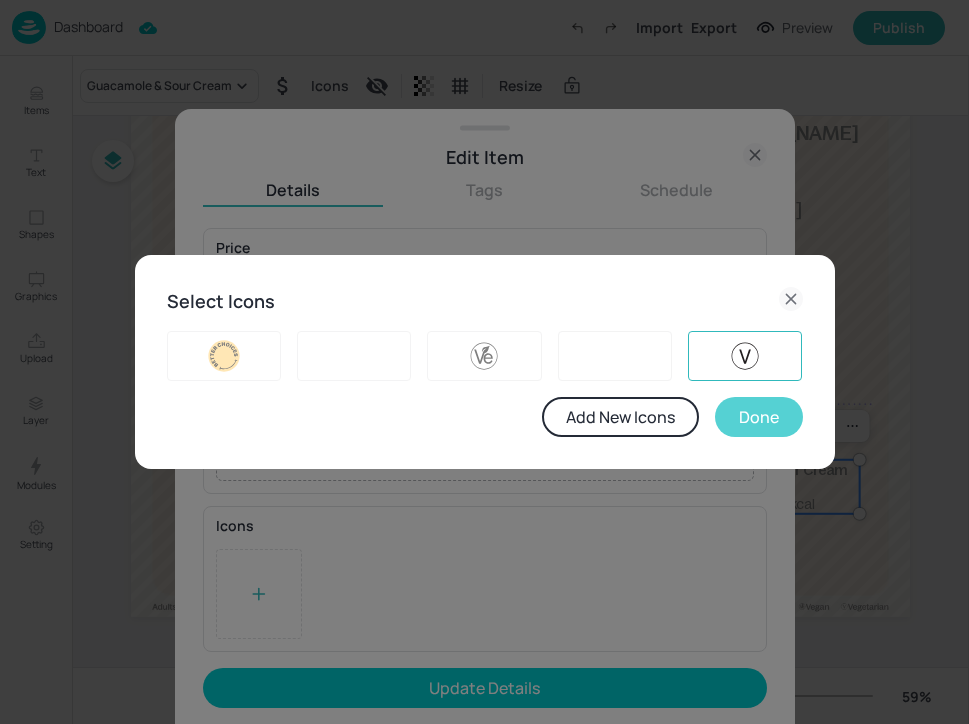 click on "Done" at bounding box center [759, 417] 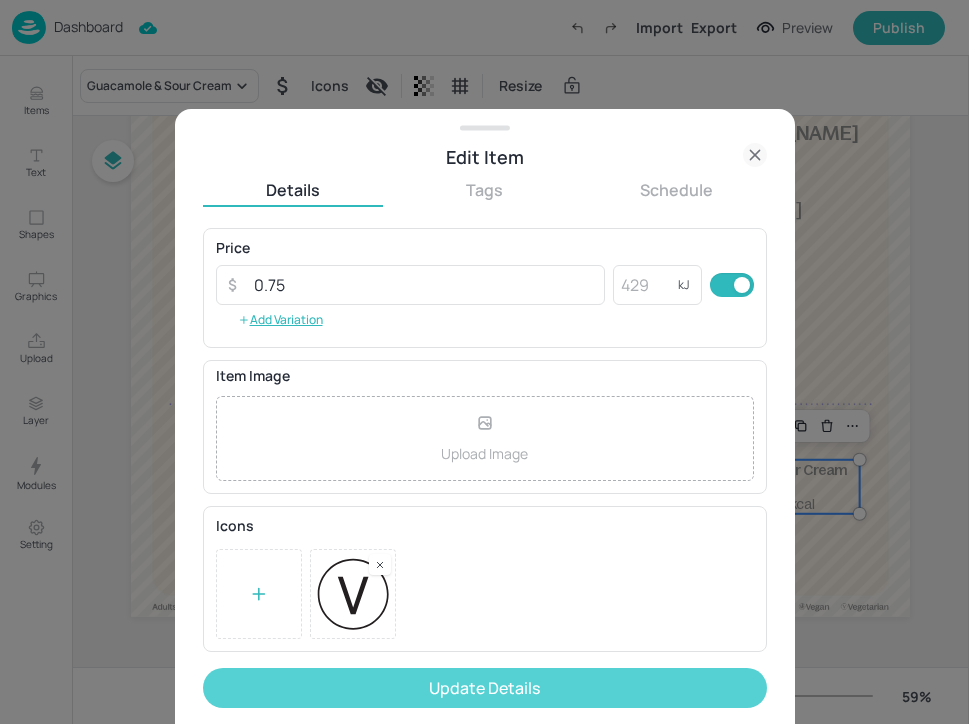 click on "Update Details" at bounding box center (485, 688) 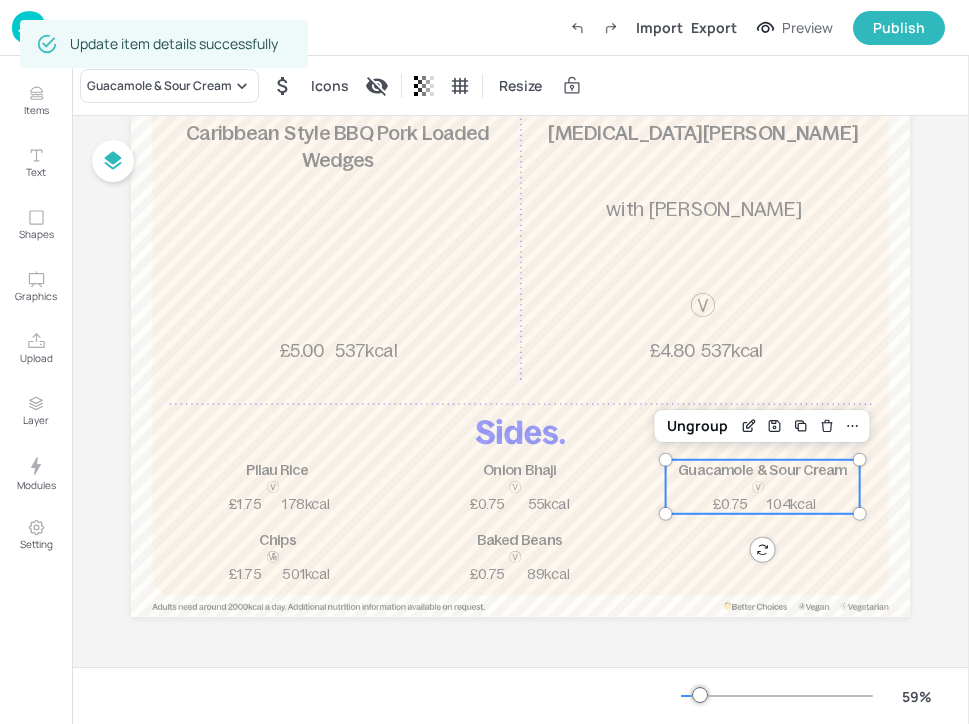 click on "Dashboard Import Export Preview Publish" at bounding box center [478, 27] 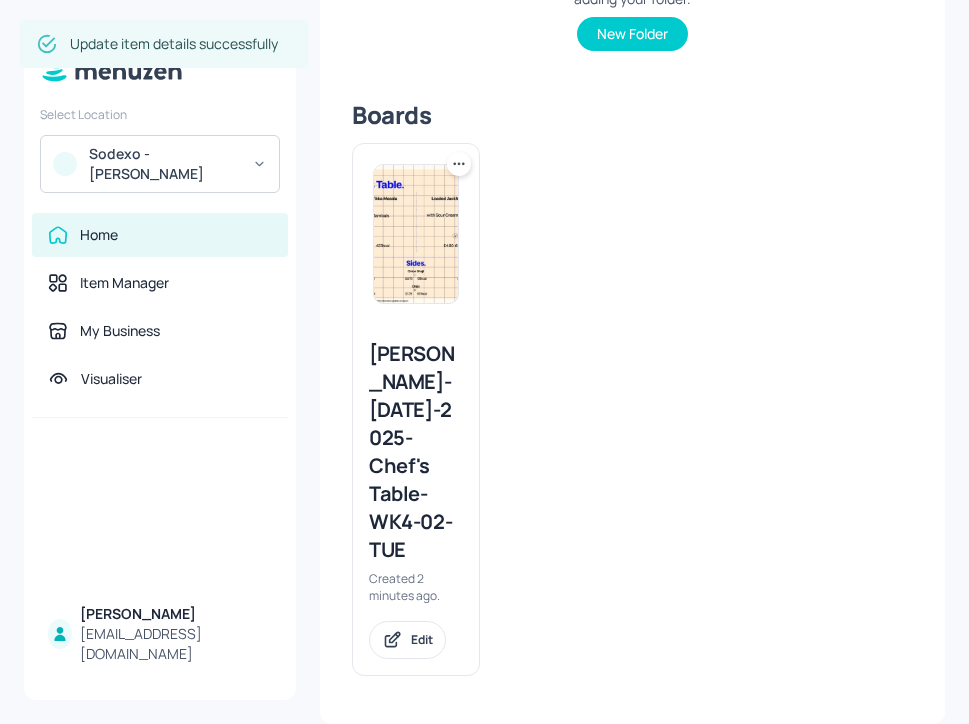 scroll, scrollTop: 458, scrollLeft: 0, axis: vertical 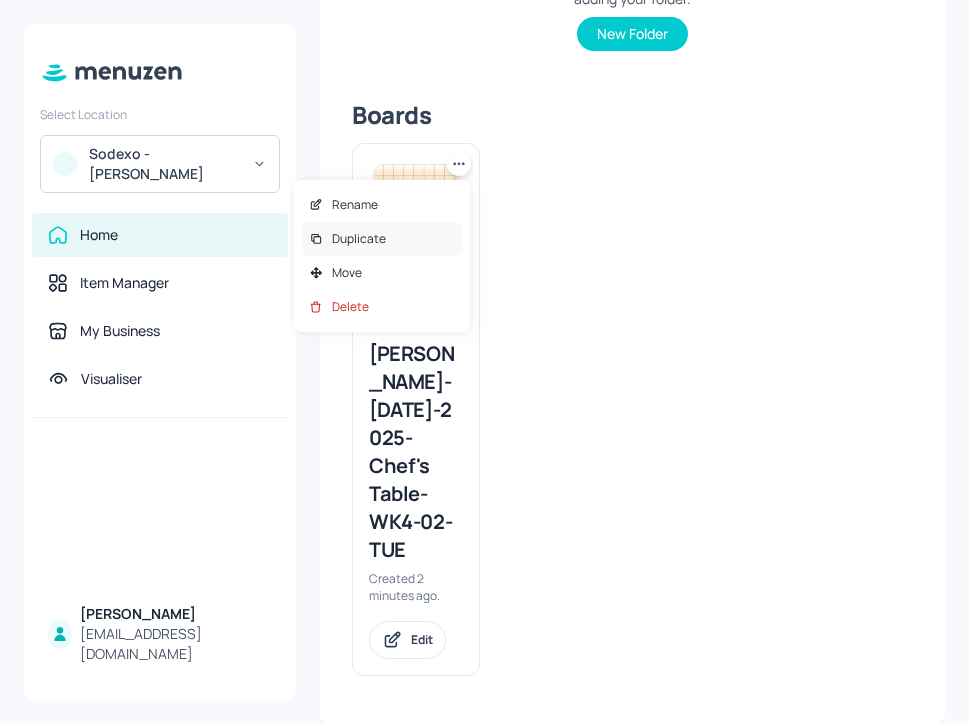 click on "Duplicate" at bounding box center (382, 239) 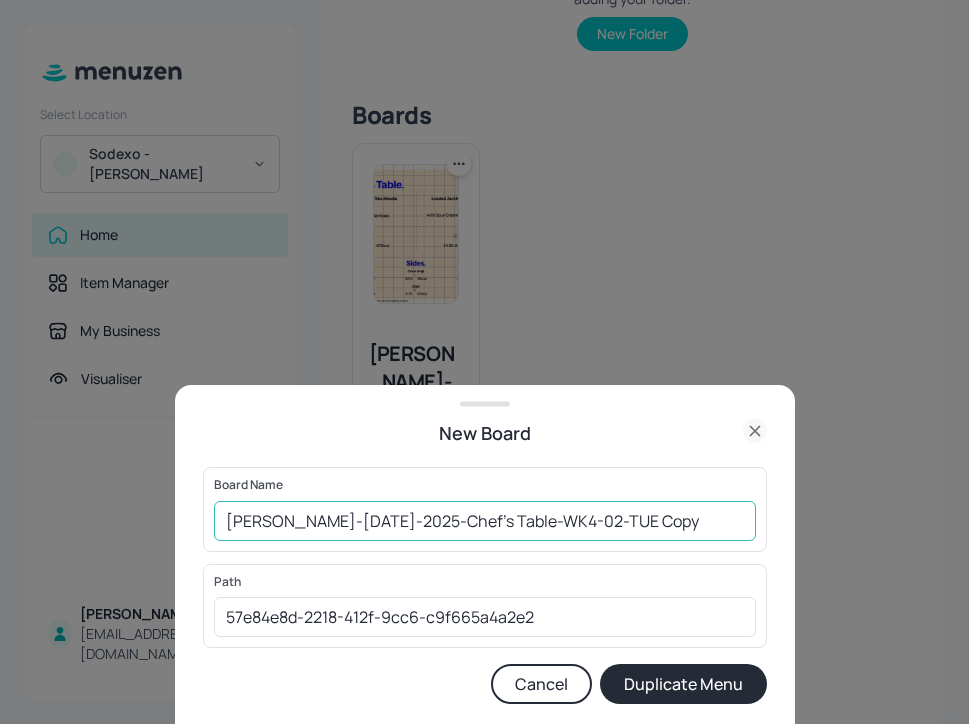 click on "Leonardo Yeovil-JUL-2025-Chef's Table-WK4-02-TUE Copy" at bounding box center (485, 521) 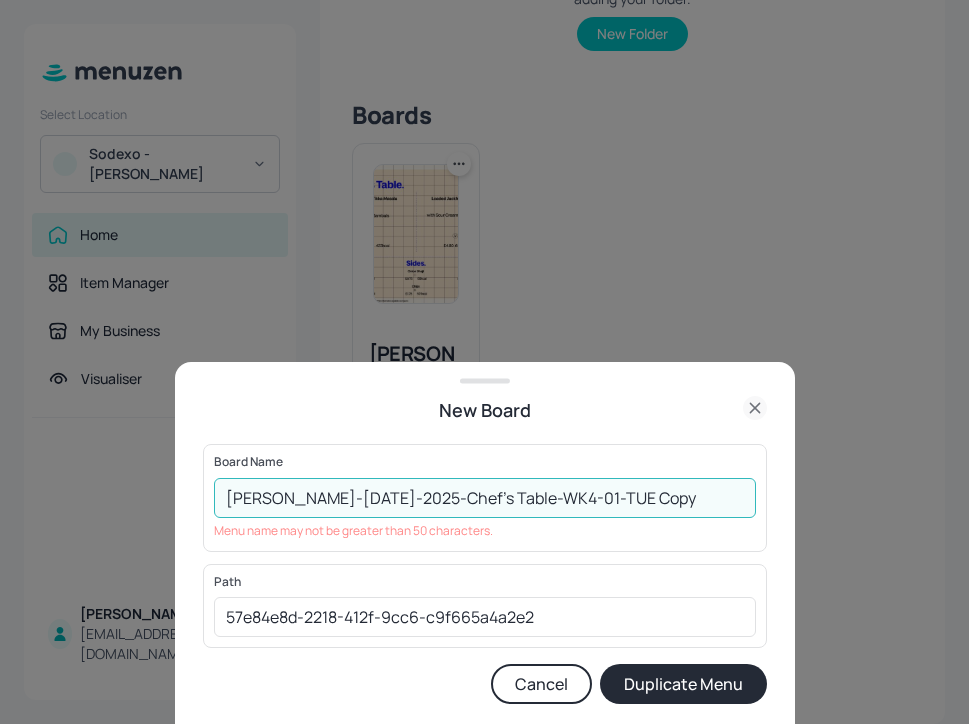drag, startPoint x: 716, startPoint y: 512, endPoint x: 581, endPoint y: 504, distance: 135.23683 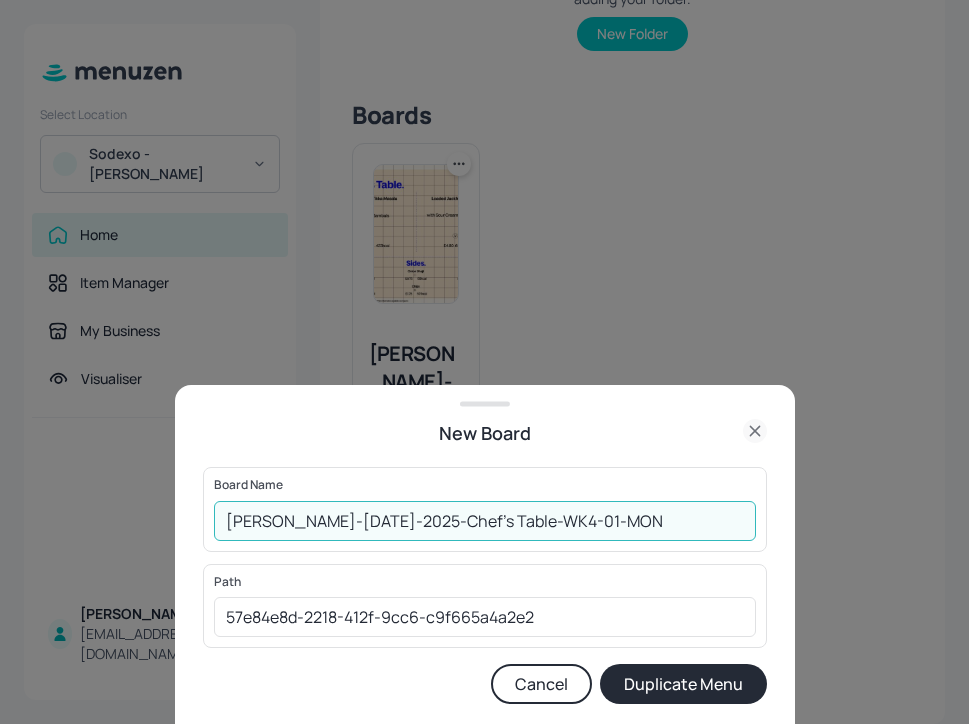 type on "Leonardo Yeovil-JUL-2025-Chef's Table-WK4-01-MON" 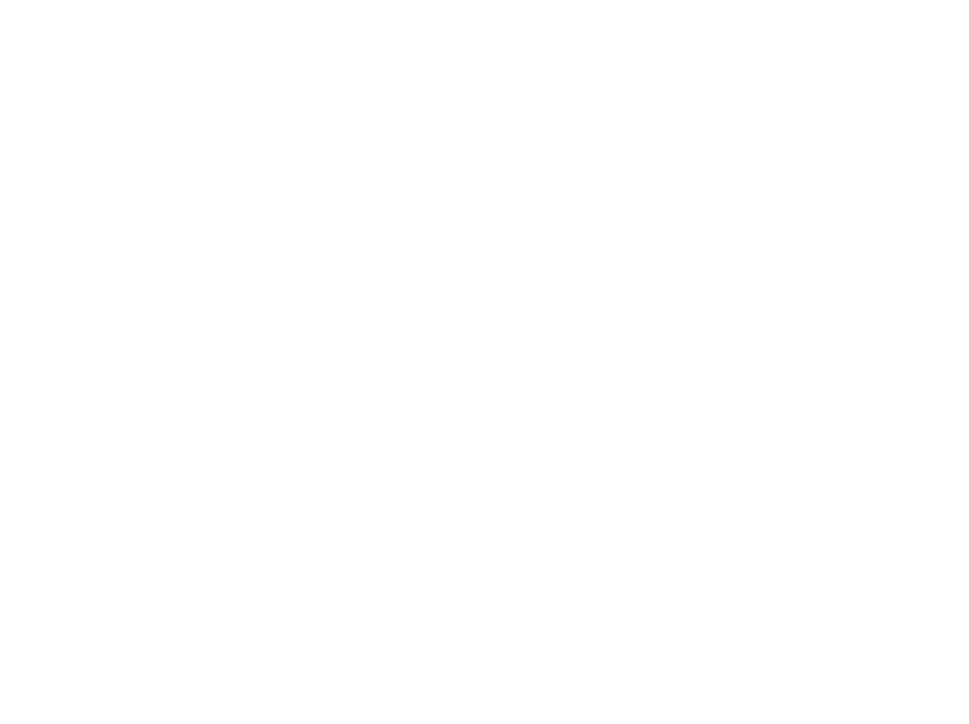 scroll, scrollTop: 0, scrollLeft: 0, axis: both 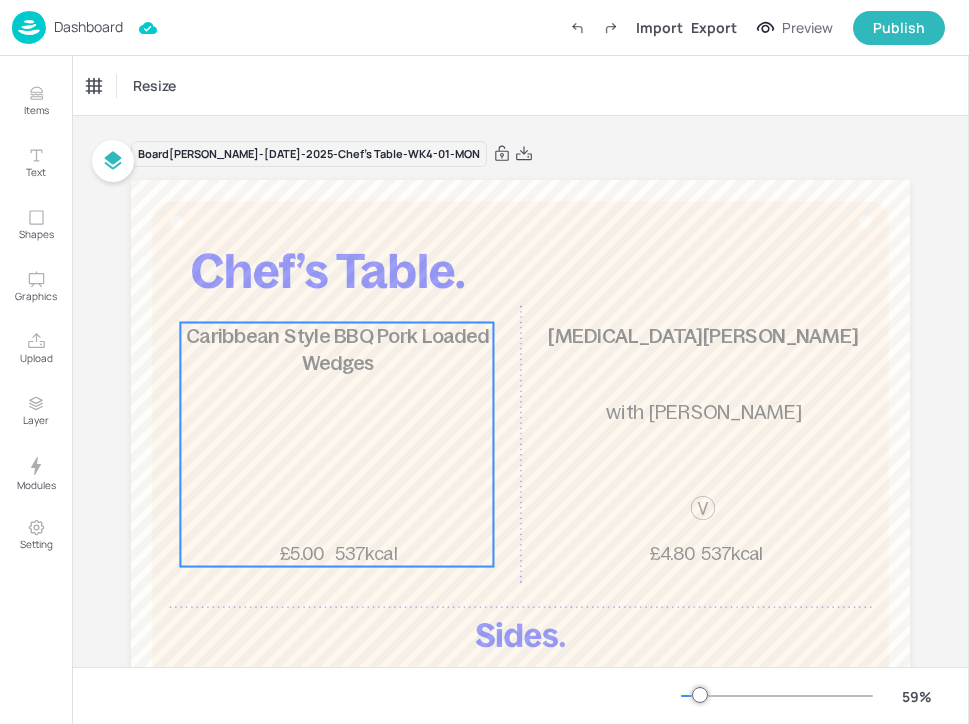 click on "Caribbean Style BBQ Pork Loaded Wedges" at bounding box center [337, 349] 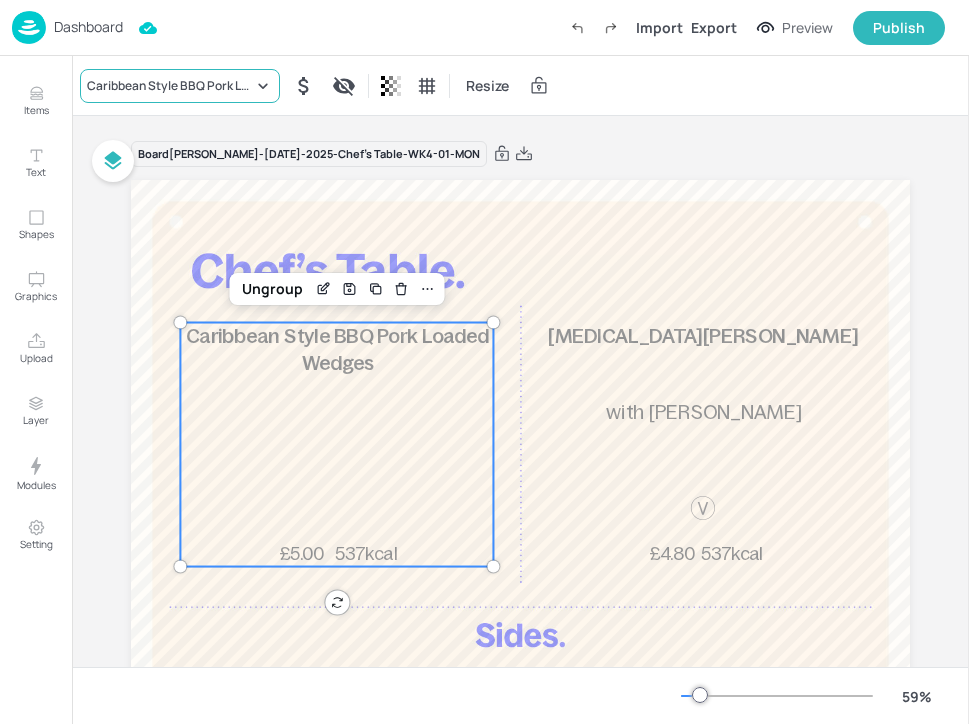 click on "Caribbean Style BBQ Pork Loaded Wedges" at bounding box center (180, 86) 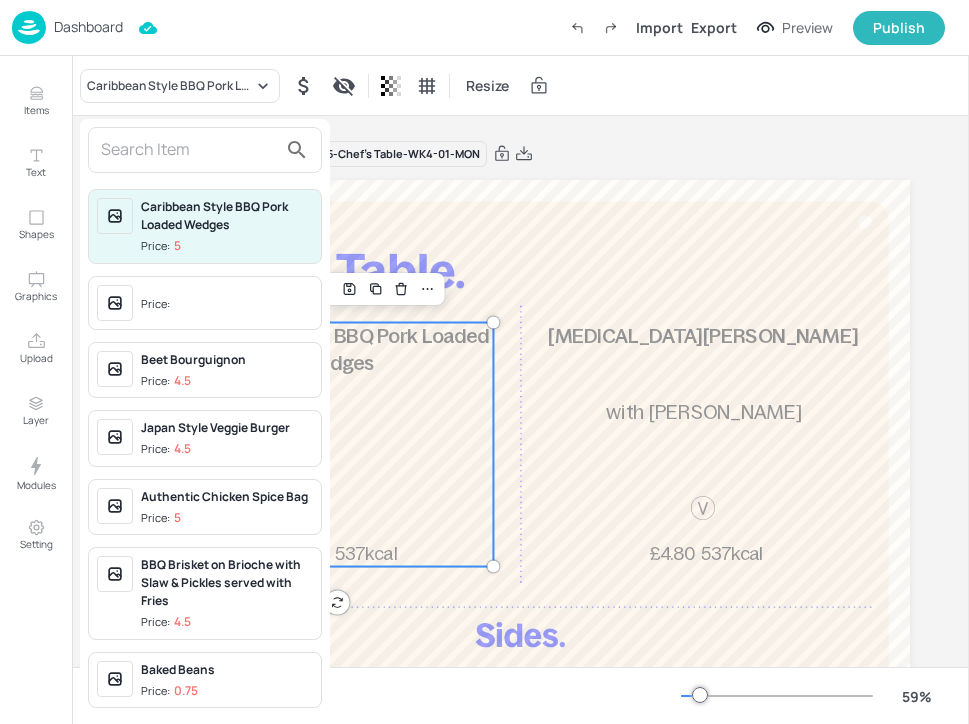 click at bounding box center (189, 150) 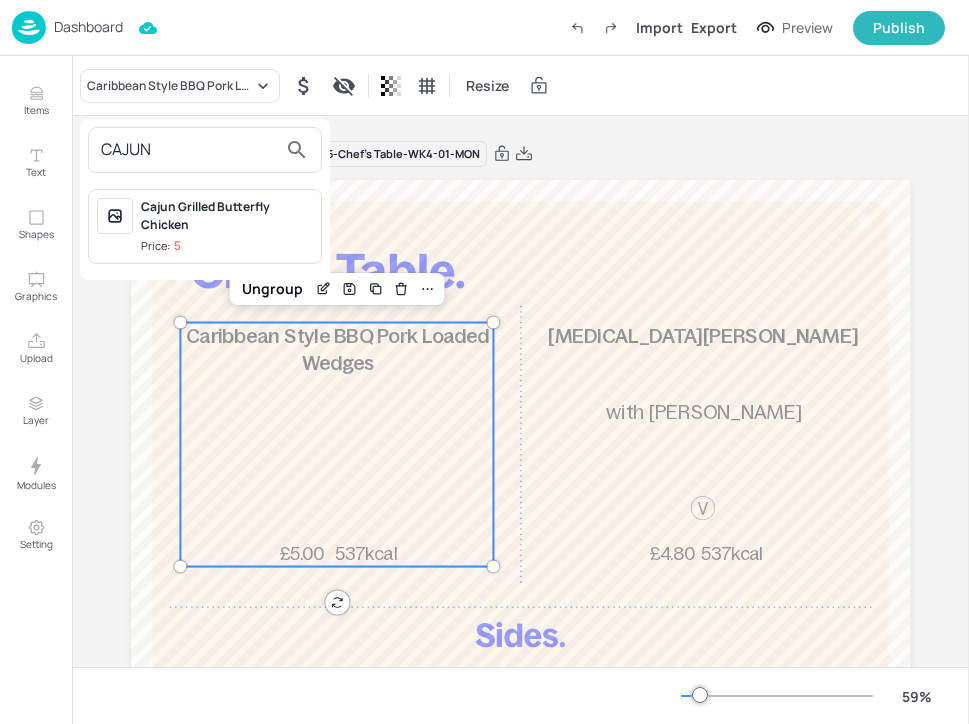 type on "CAJUN" 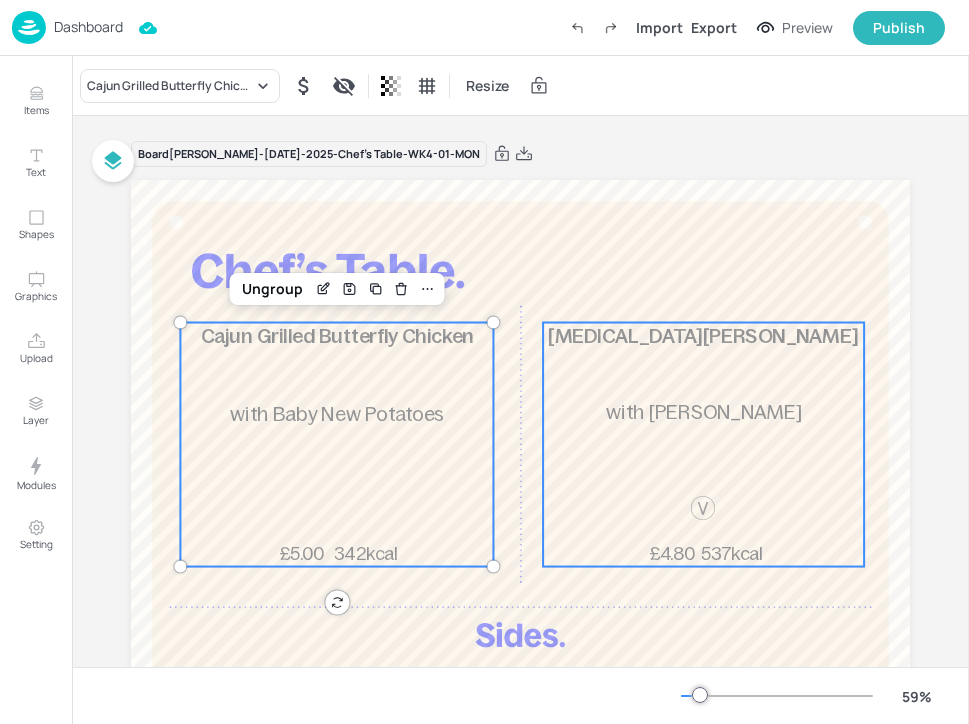 click on "[MEDICAL_DATA] Dhal 537kcal £4.80 with Naan Bread" at bounding box center [703, 445] 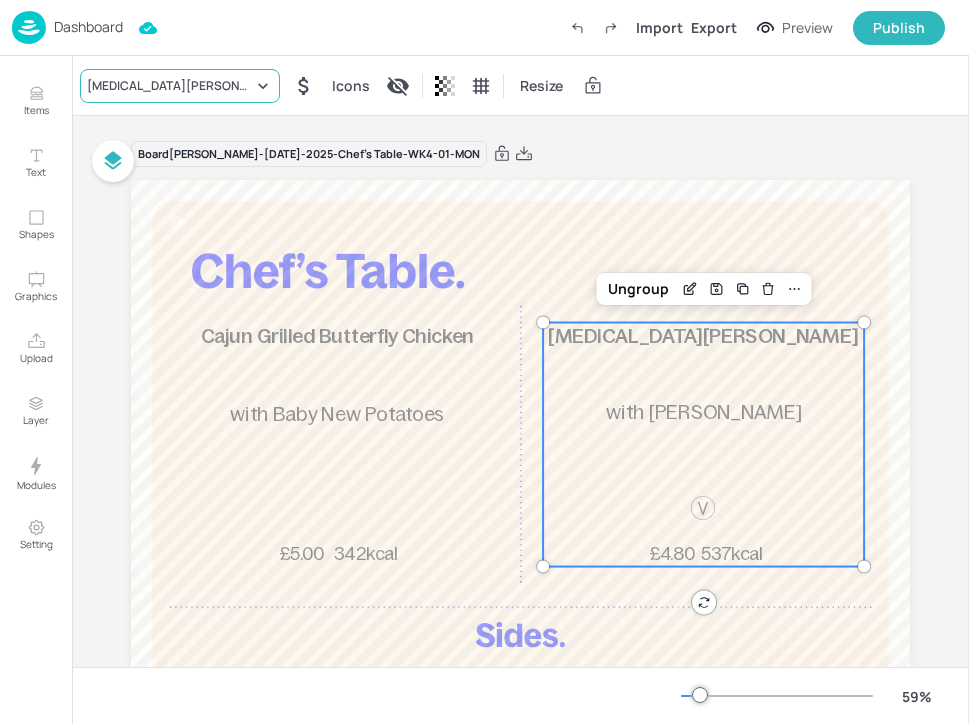 click 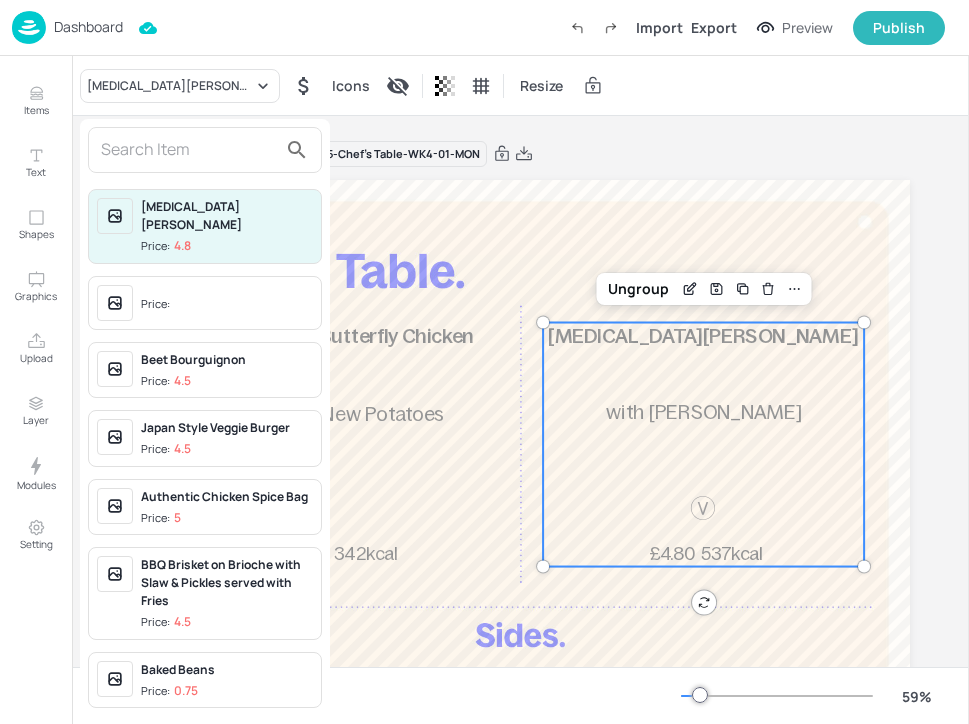 click at bounding box center (189, 150) 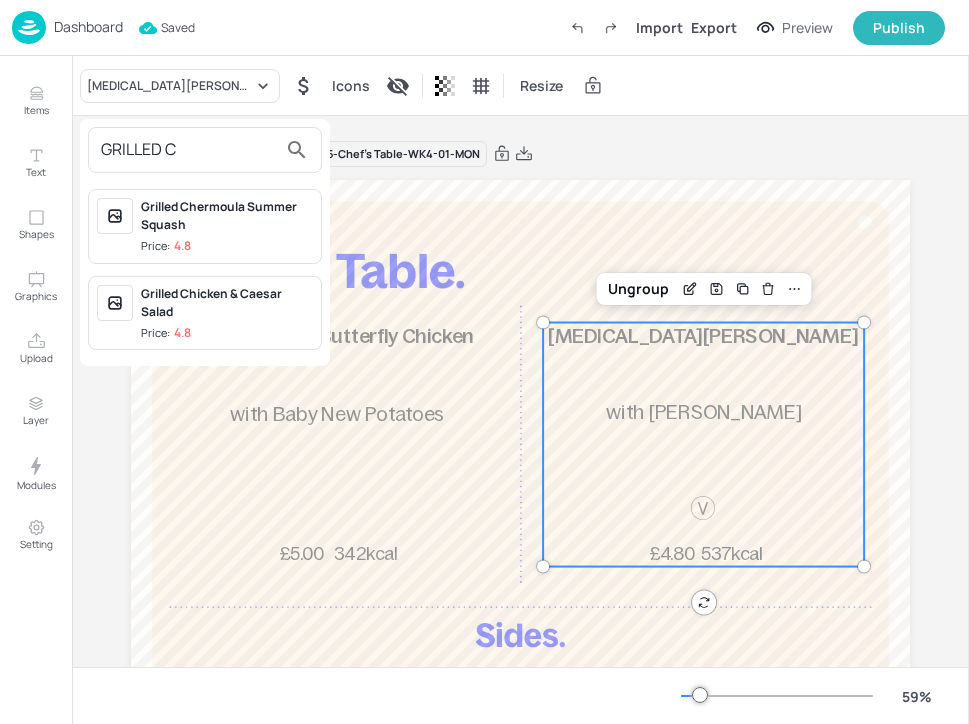 type on "GRILLED C" 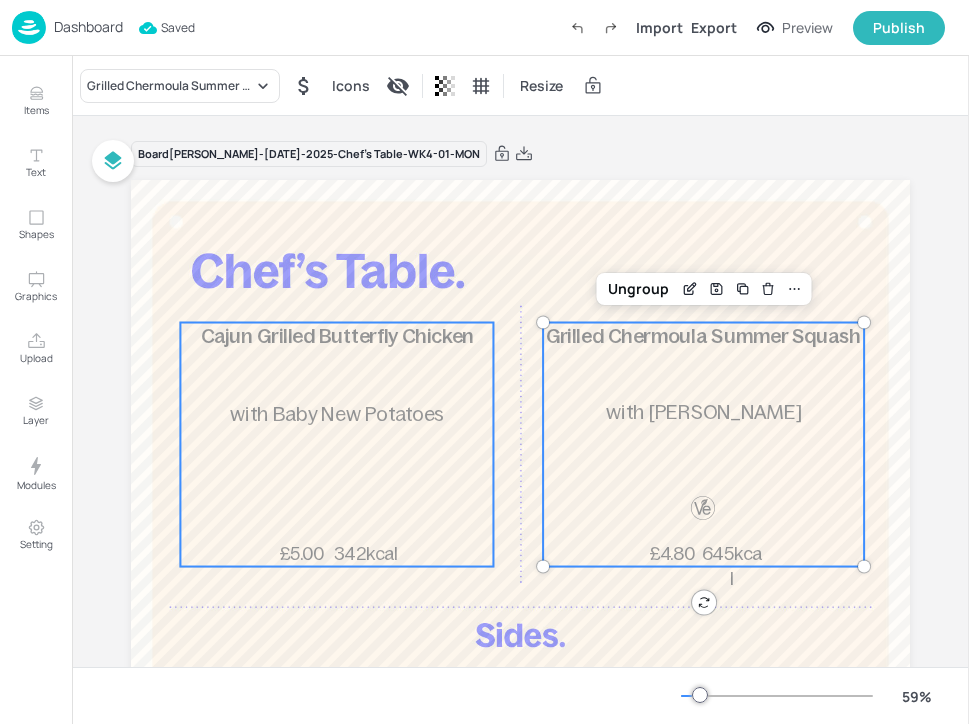 scroll, scrollTop: 11, scrollLeft: 0, axis: vertical 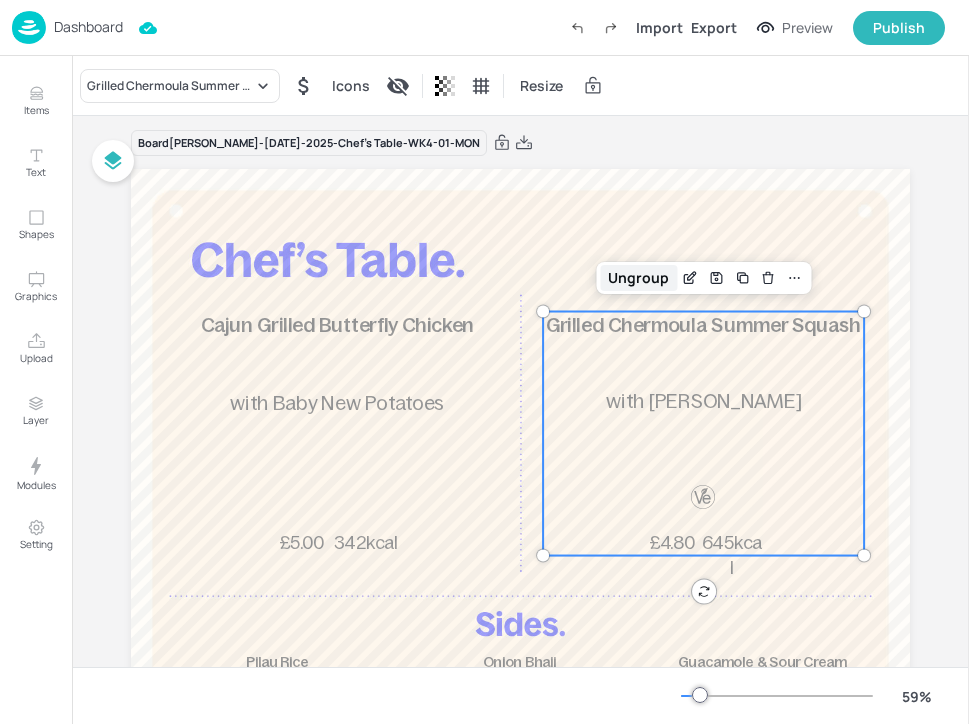click on "Ungroup" at bounding box center (638, 278) 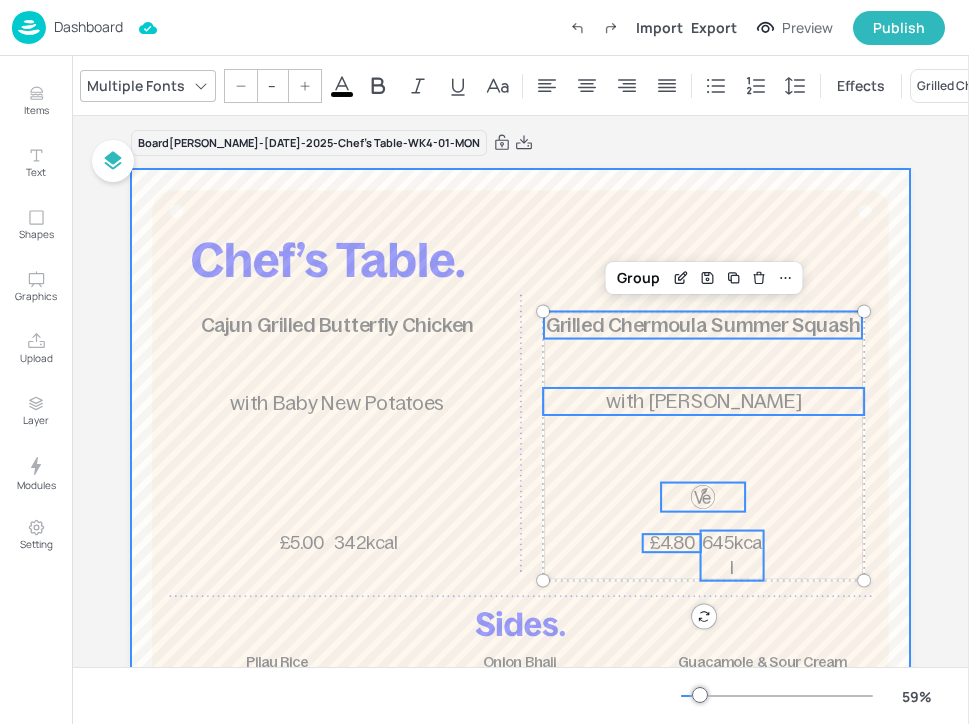 click at bounding box center (520, 489) 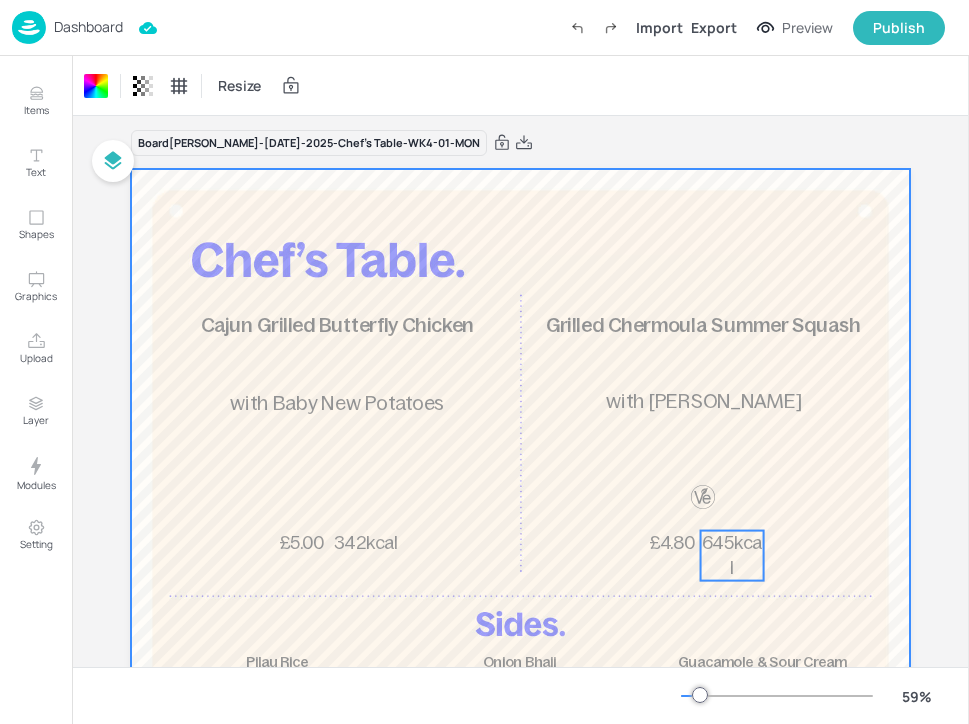 click on "Cajun Grilled Butterfly Chicken 342kcal £5.00 with Baby New Potatoes Pilau Rice 178kcal £1.75 Onion Bhaji 55kcal £0.75 Guacamole & Sour Cream 104kcal  £0.75 Chips 501kcal £1.75 Grilled Chermoula Summer Squash 645kcal £4.80 with Herb Tabbouleh Baked Beans 89kcal £0.75" at bounding box center [520, 489] 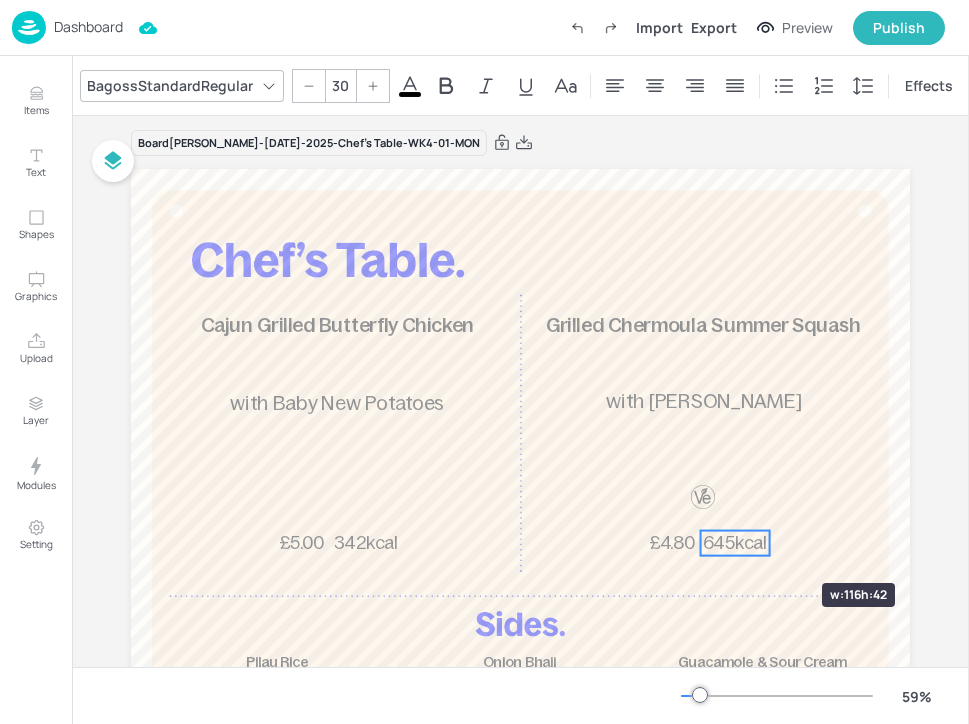 click at bounding box center (770, 543) 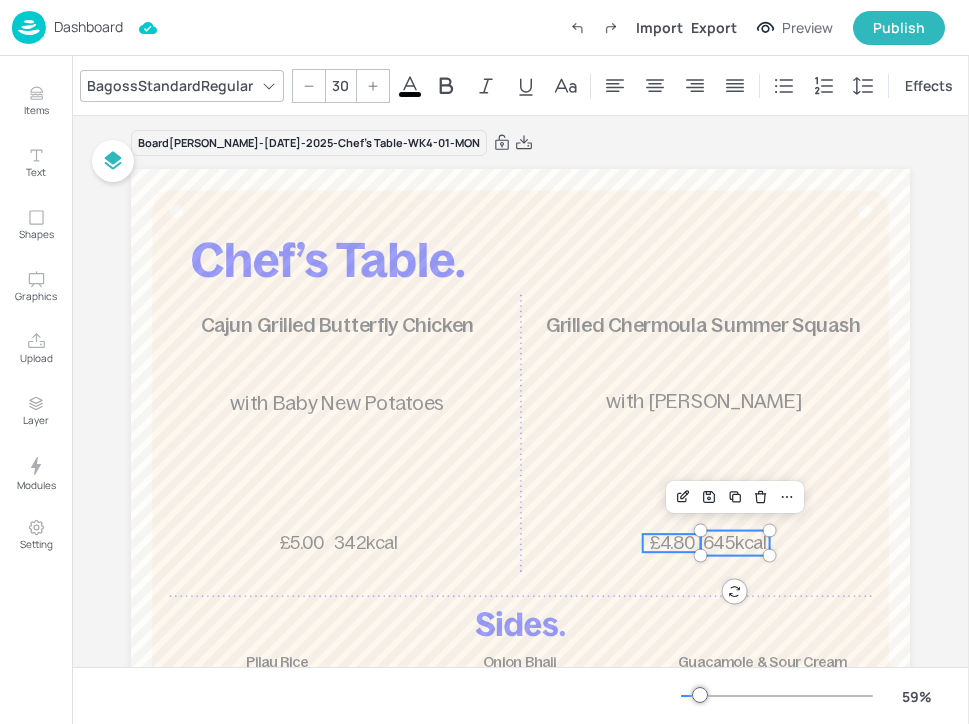 click on "£4.80" at bounding box center (672, 543) 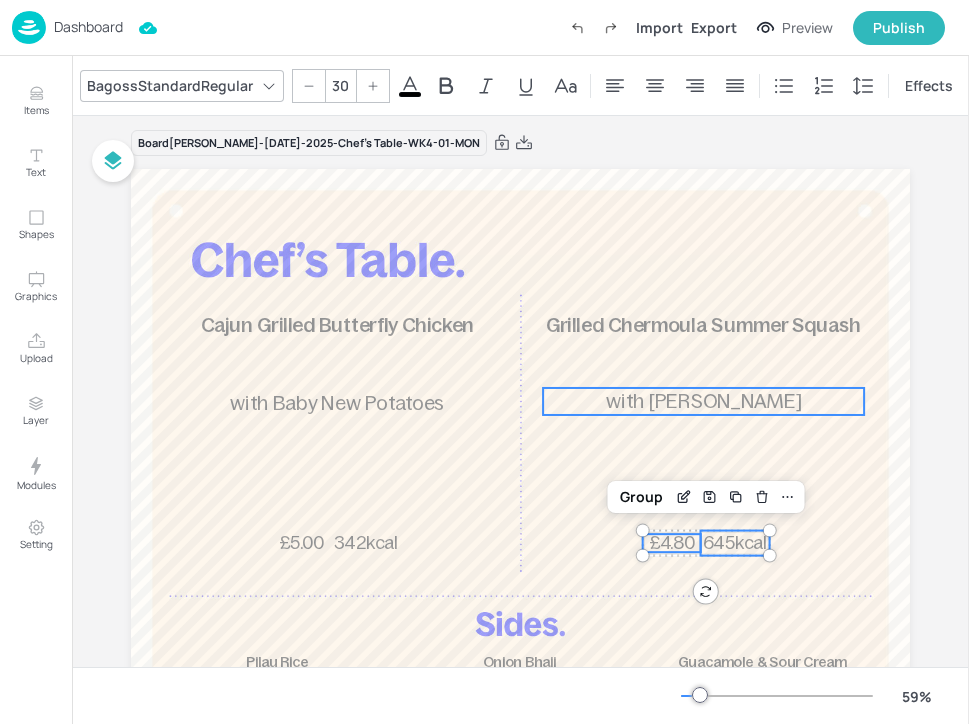 type on "--" 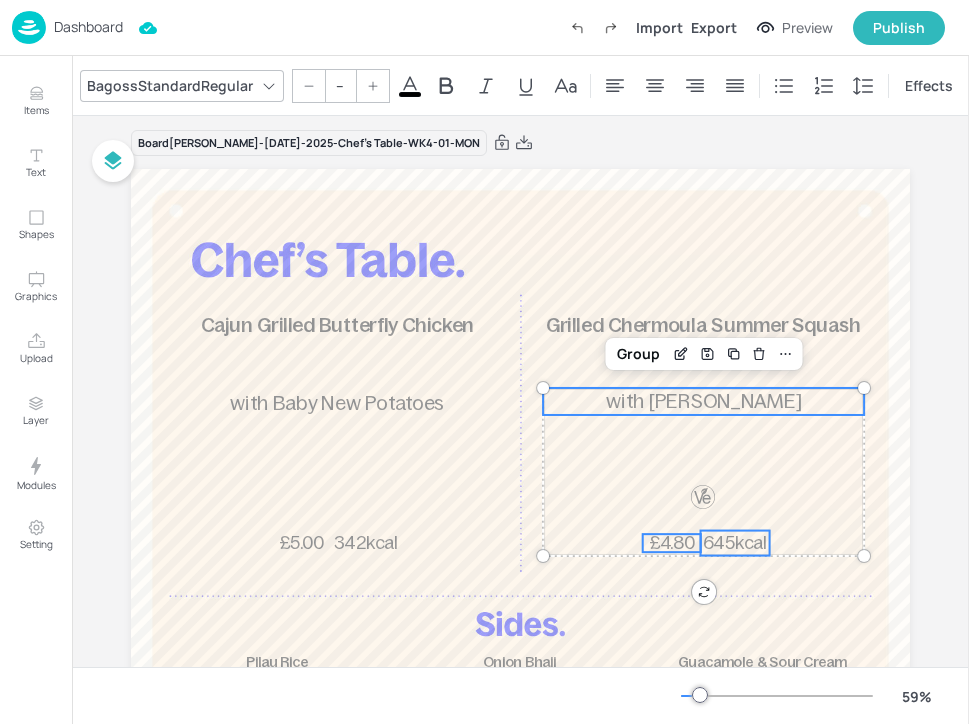 click on "with Herb Tabbouleh" at bounding box center (703, 401) 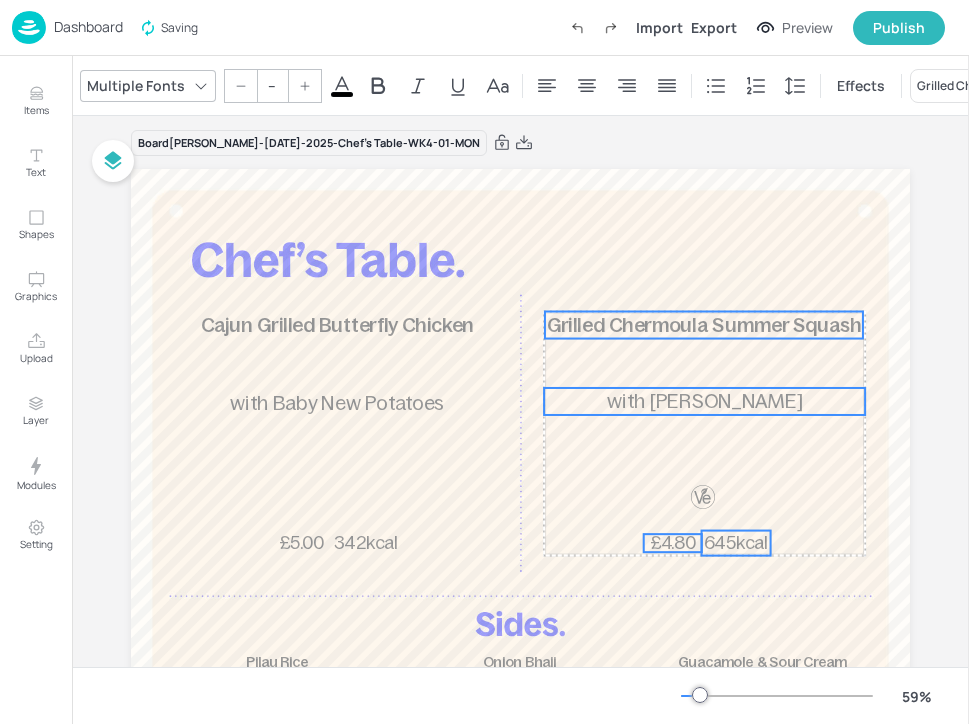 click on "Grilled Chermoula Summer Squash" at bounding box center (704, 325) 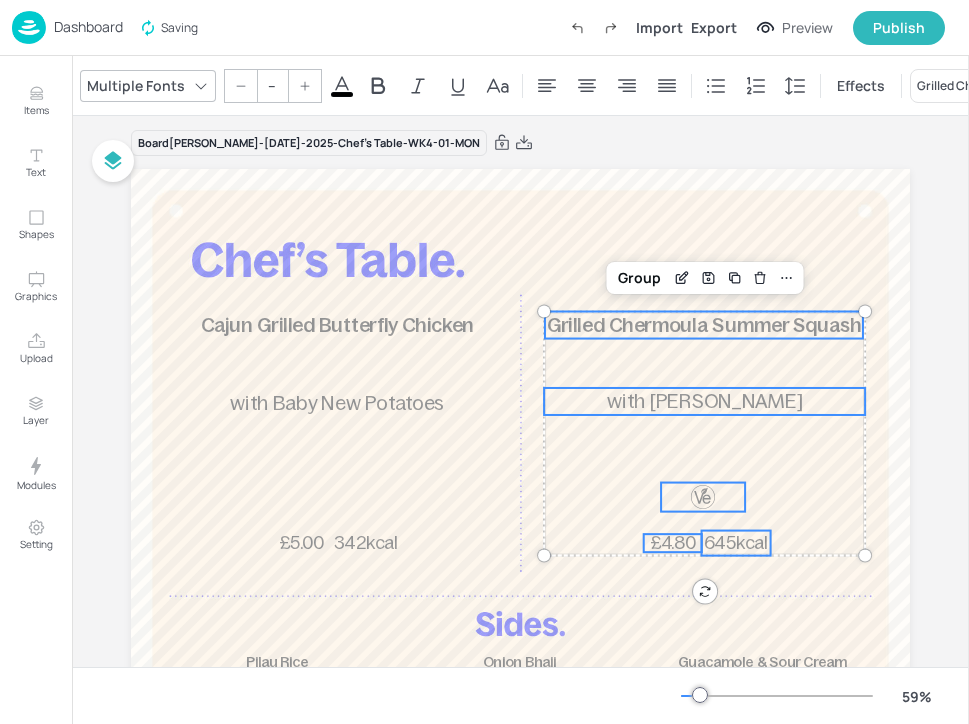 click at bounding box center (703, 497) 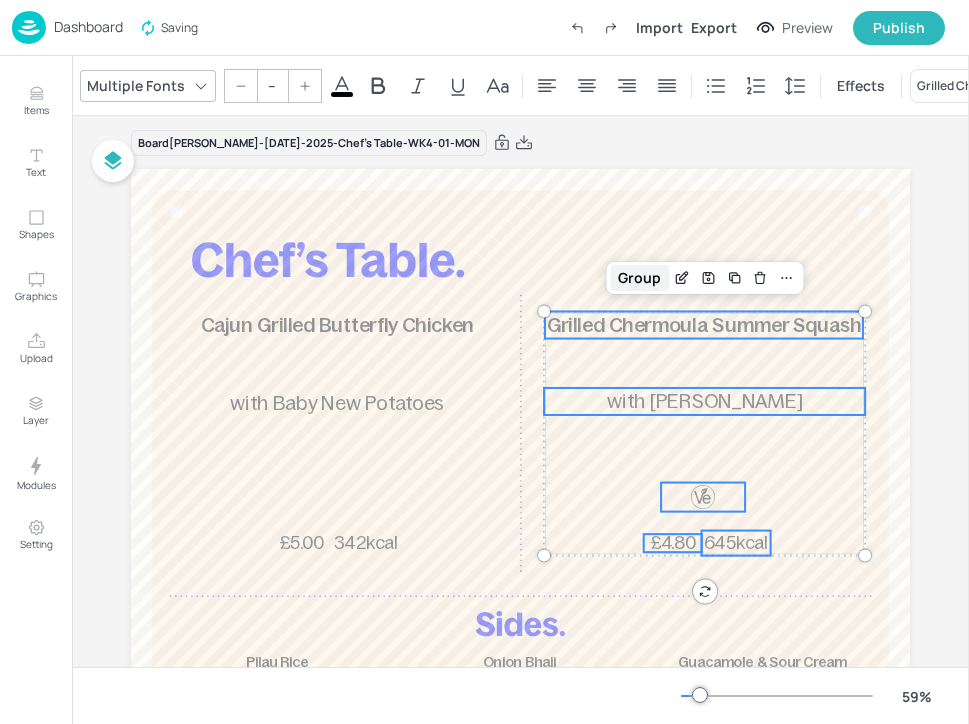 click on "Group" at bounding box center [639, 278] 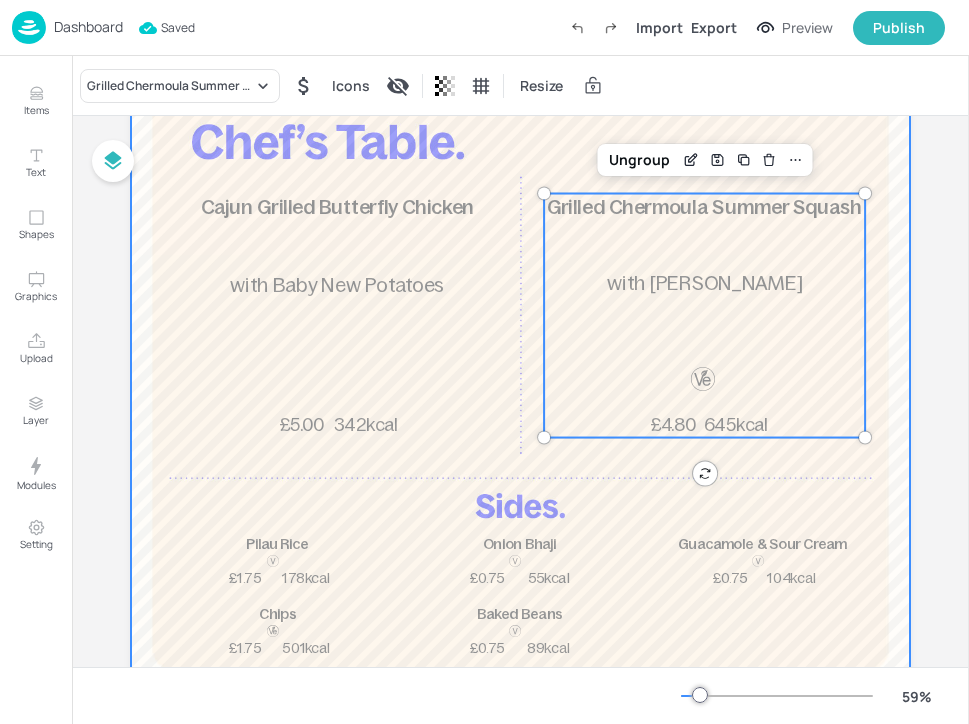 scroll, scrollTop: 203, scrollLeft: 0, axis: vertical 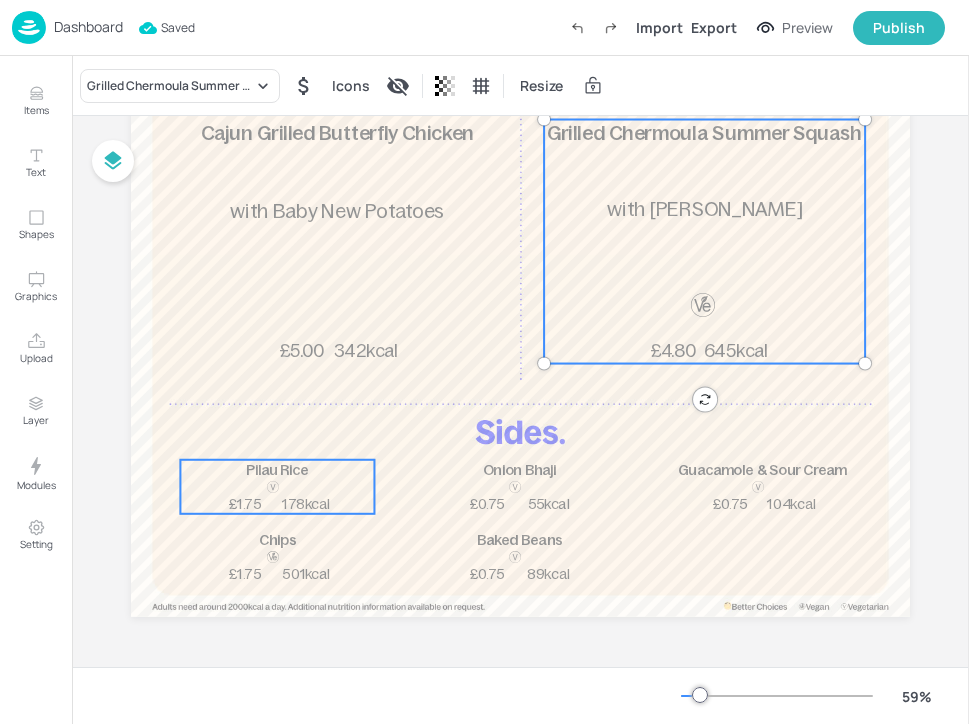 click on "Pilau Rice" at bounding box center [277, 470] 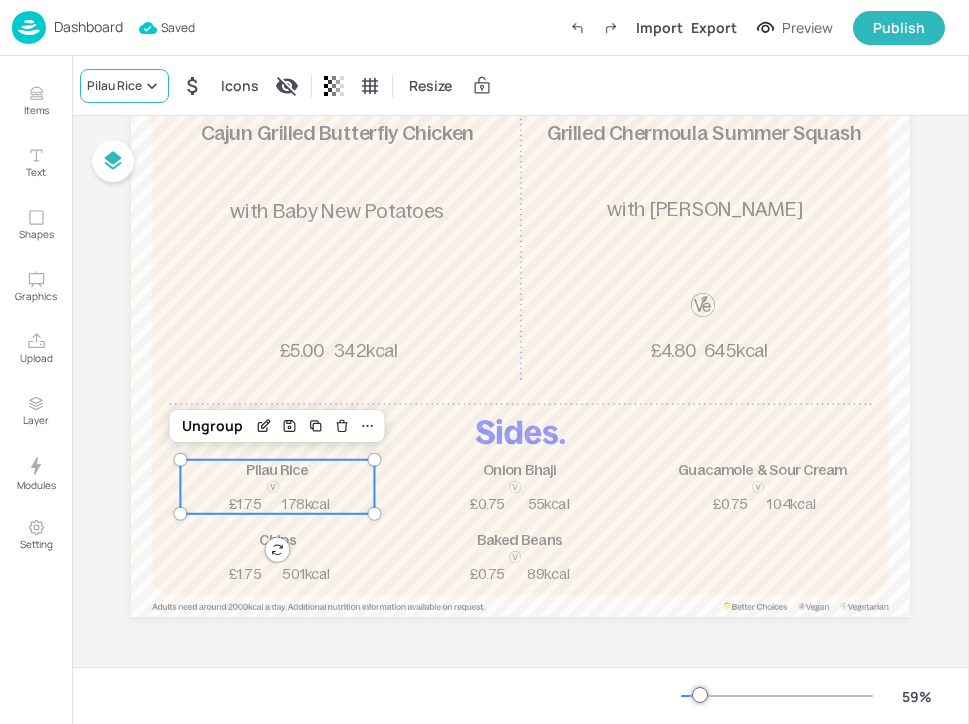 click on "Pilau Rice" at bounding box center (114, 86) 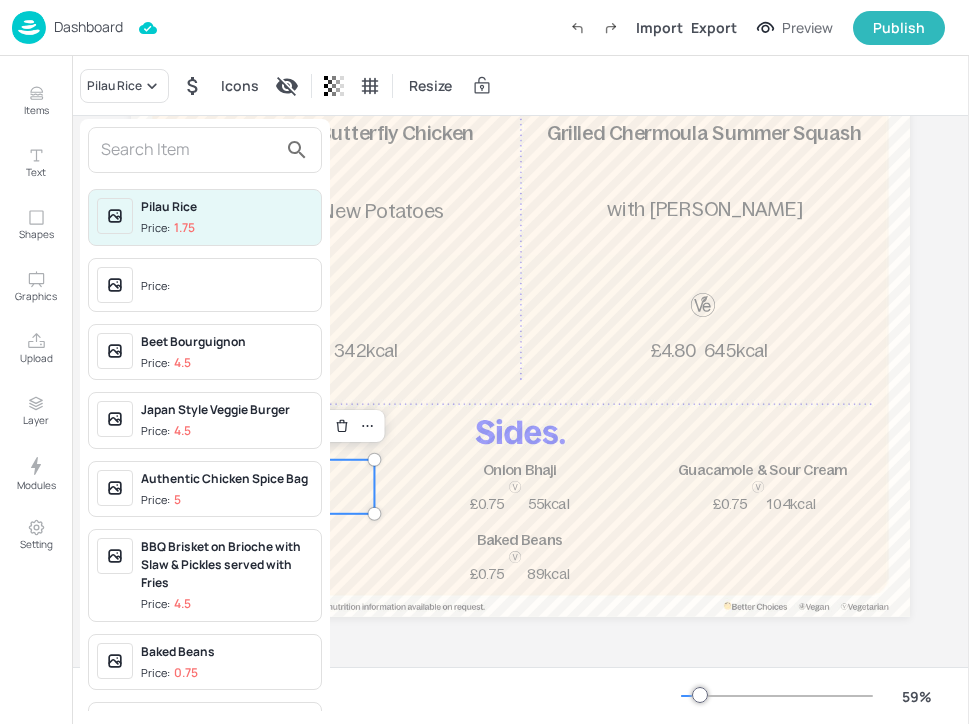 click at bounding box center (189, 150) 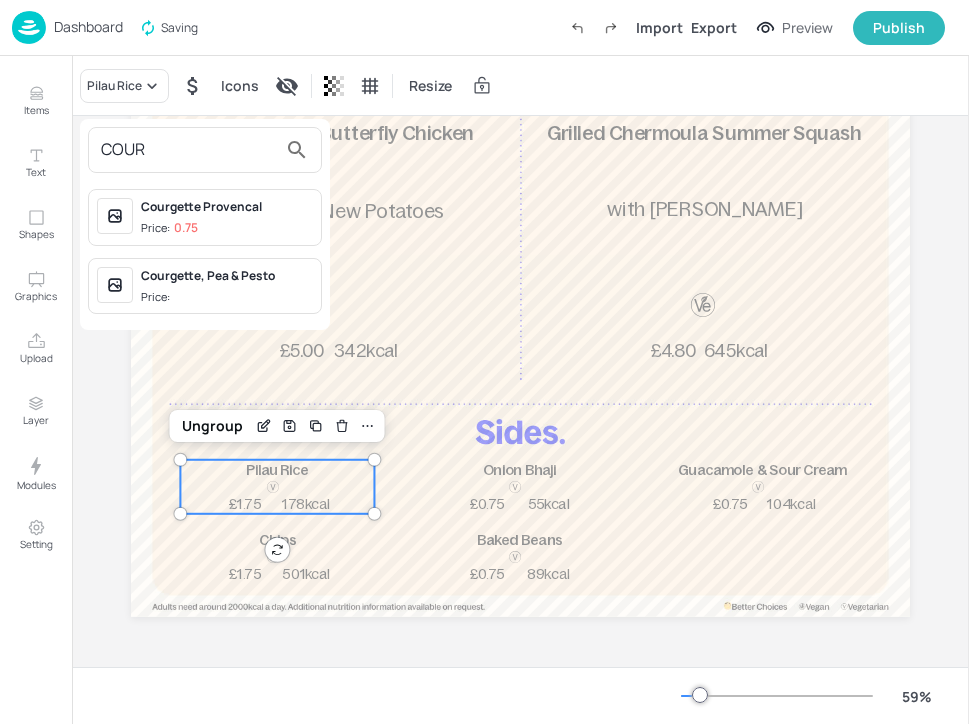 type on "COUR" 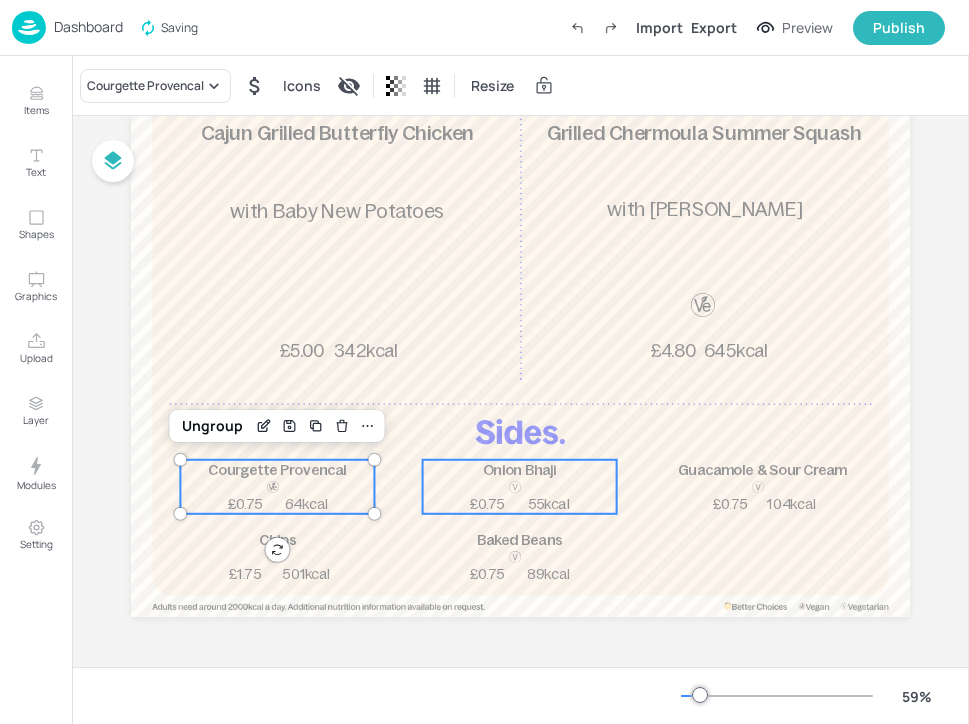 click at bounding box center [515, 487] 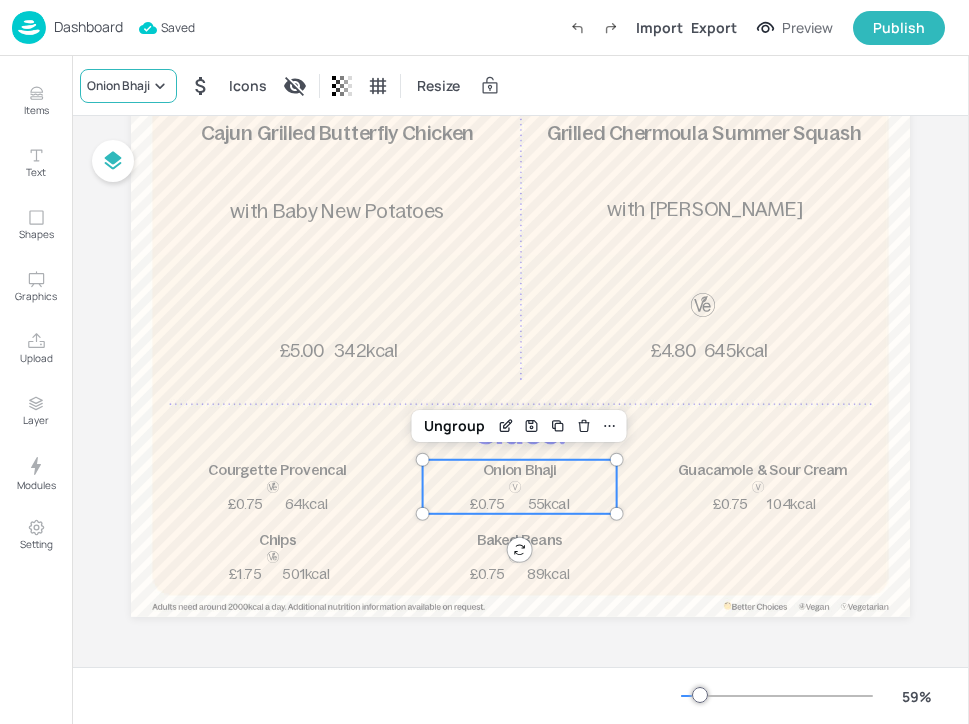 click on "Onion Bhaji" at bounding box center [118, 86] 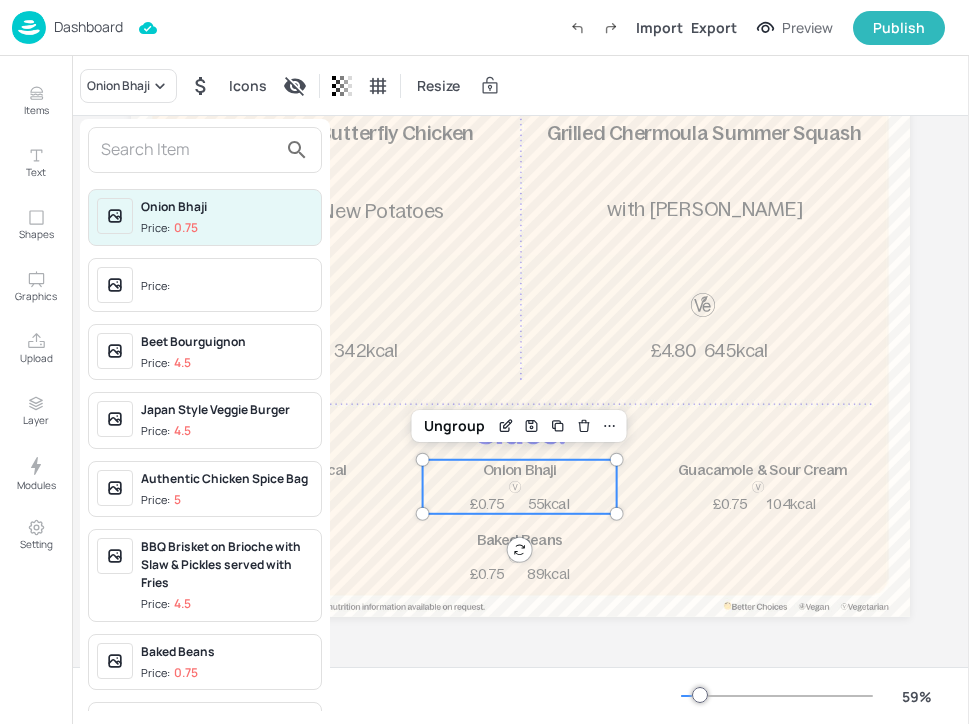 click at bounding box center (189, 150) 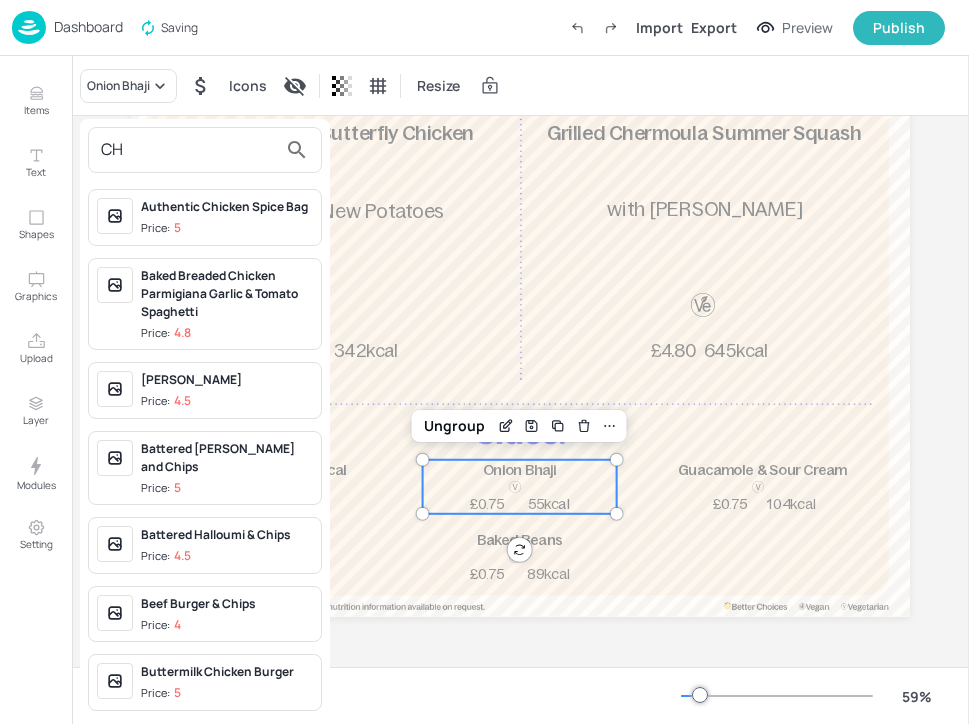 type on "C" 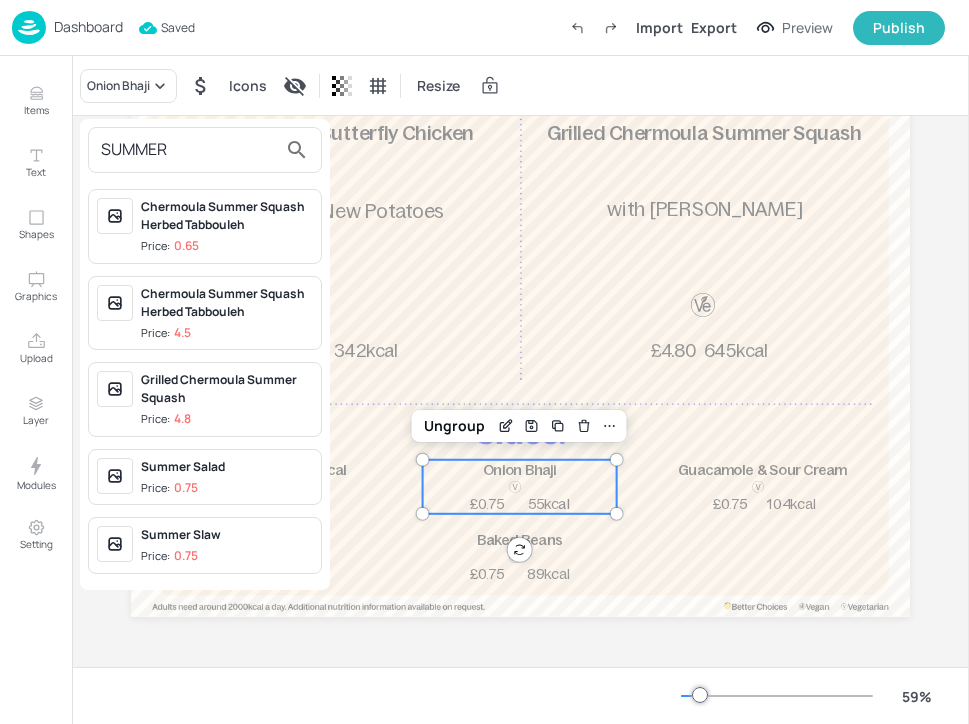 type on "SUMMER" 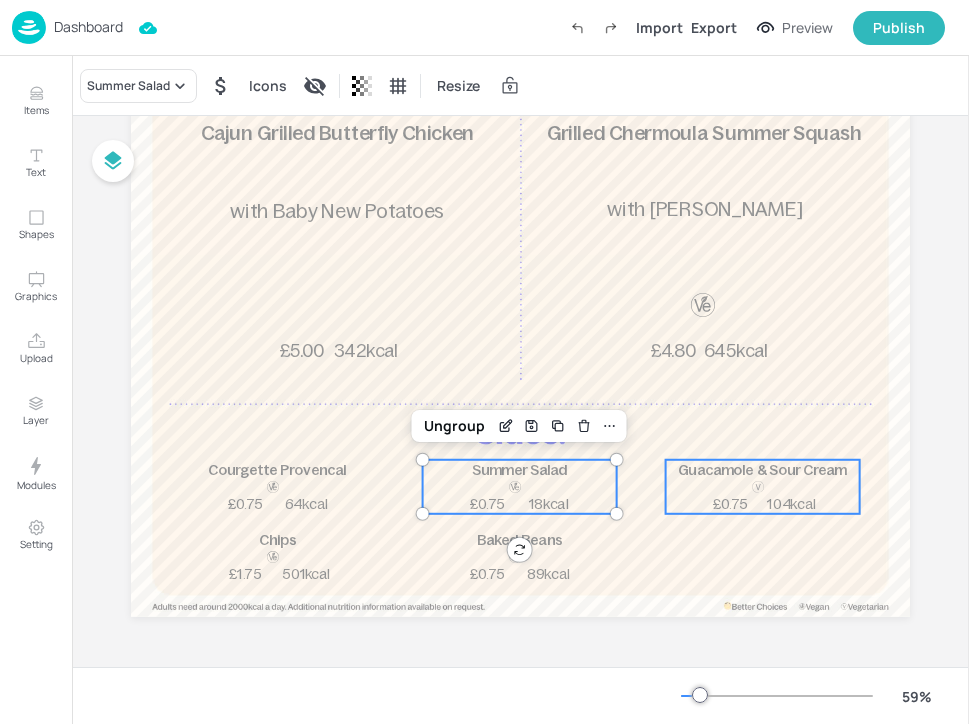 click on "Guacamole & Sour Cream 104kcal  £0.75" at bounding box center (763, 487) 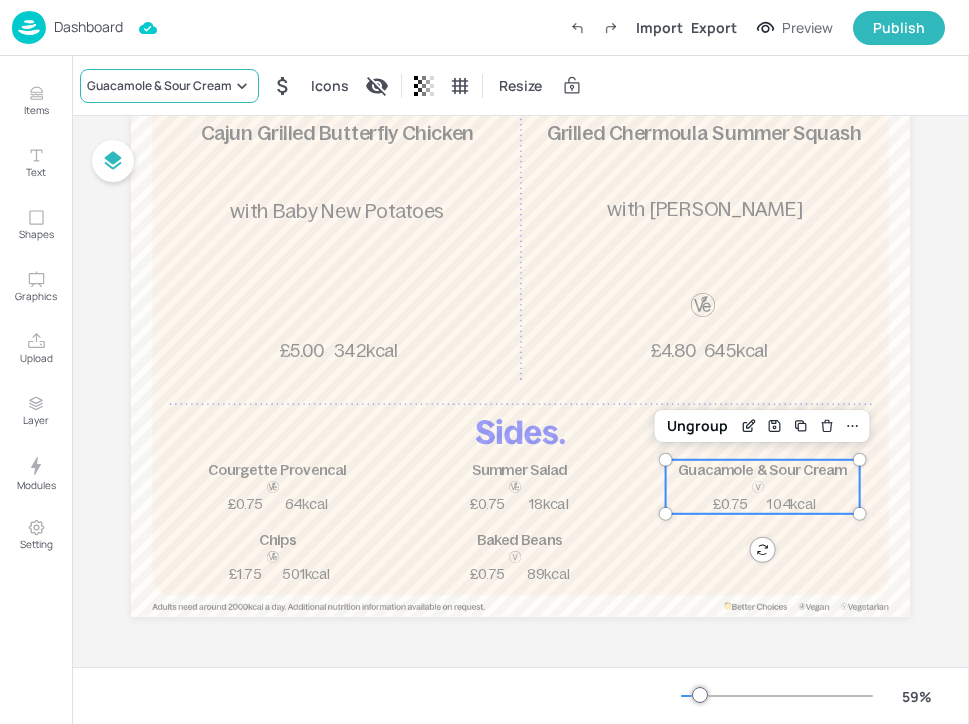 click on "Guacamole & Sour Cream" at bounding box center (159, 86) 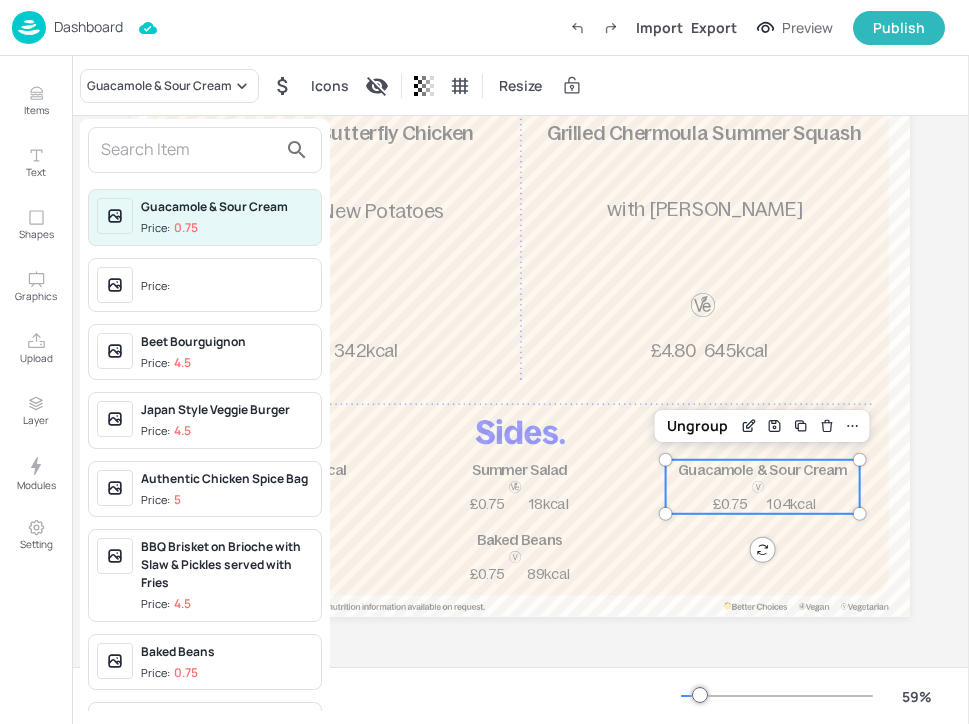 click at bounding box center [189, 150] 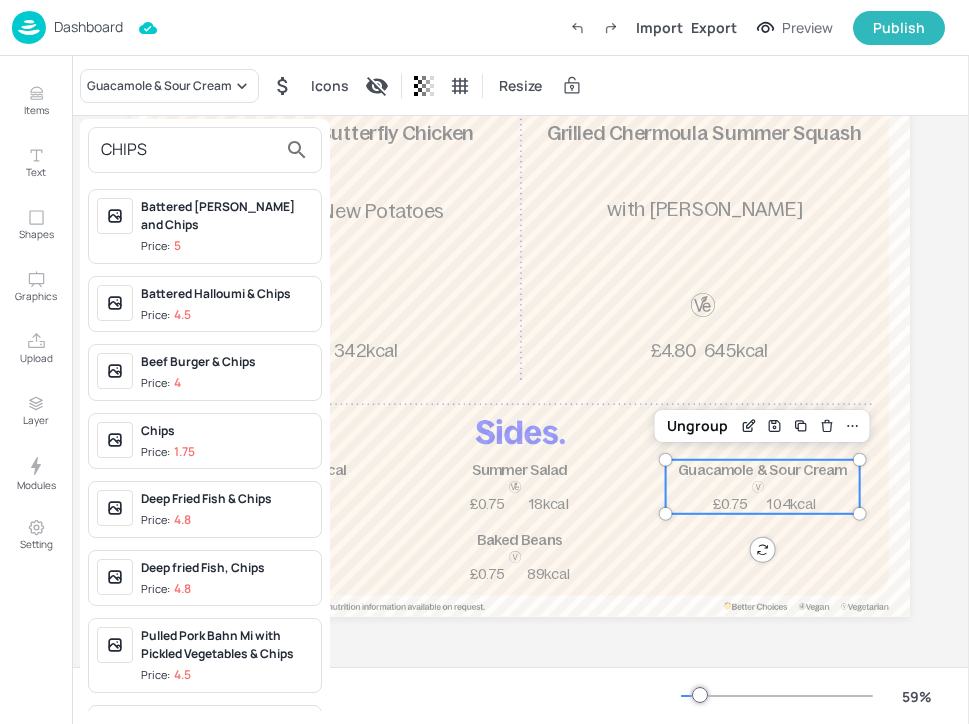 type on "CHIPS" 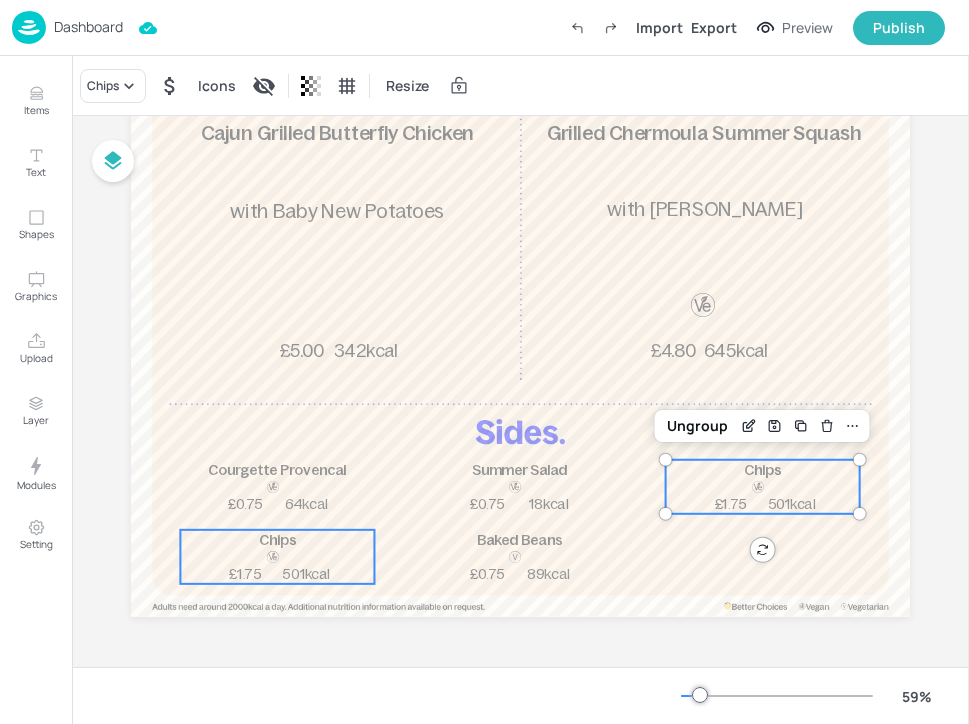 click on "Chips" at bounding box center [277, 540] 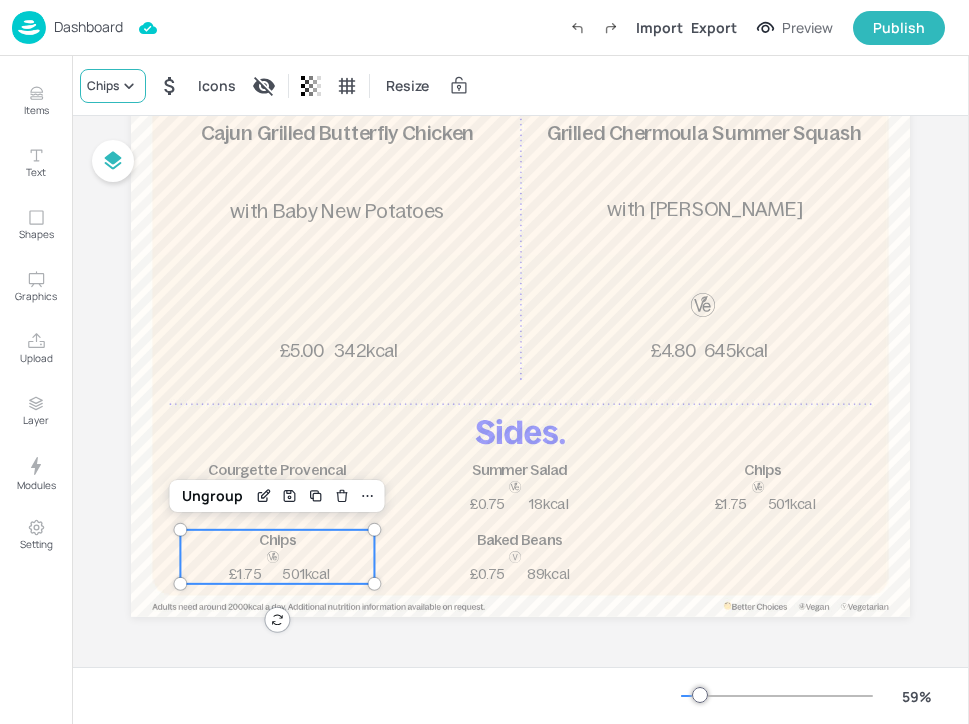 click on "Chips" at bounding box center [113, 86] 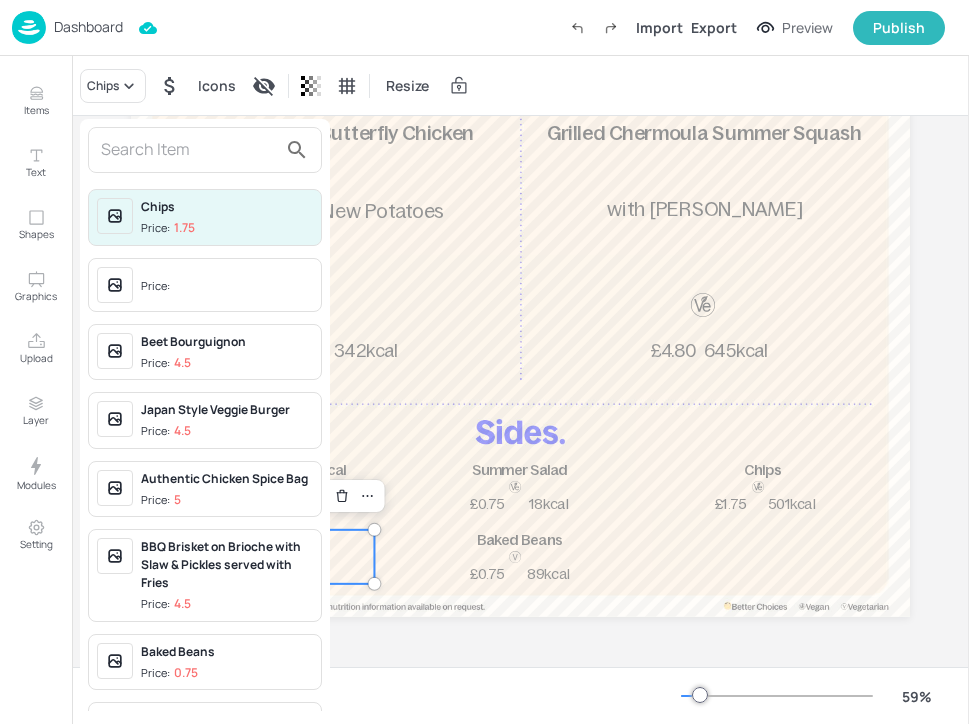 click at bounding box center (189, 150) 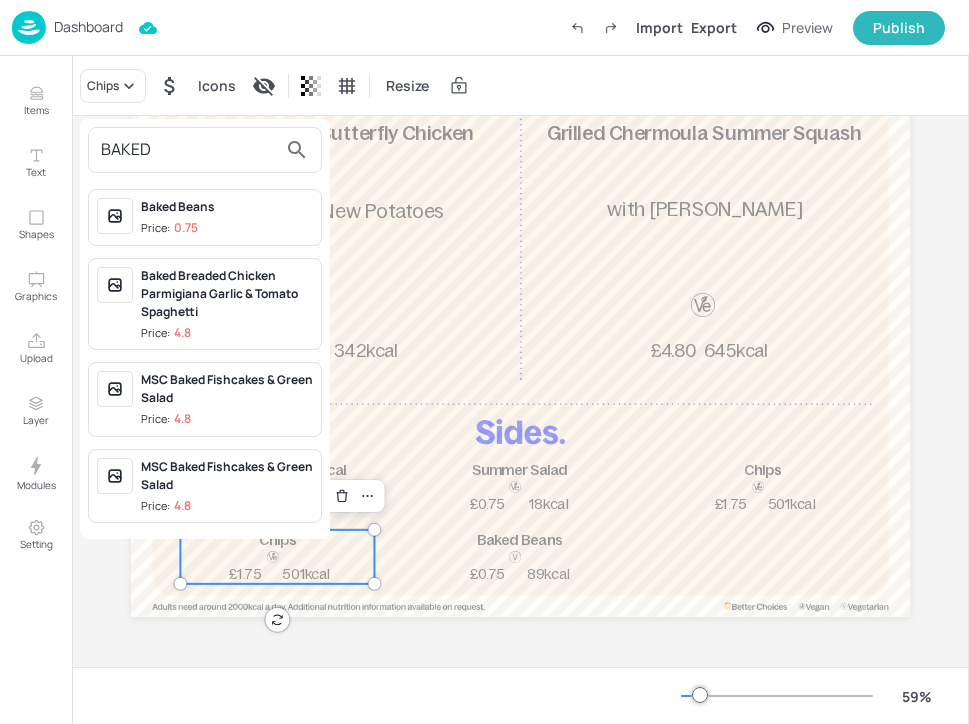 type on "BAKED" 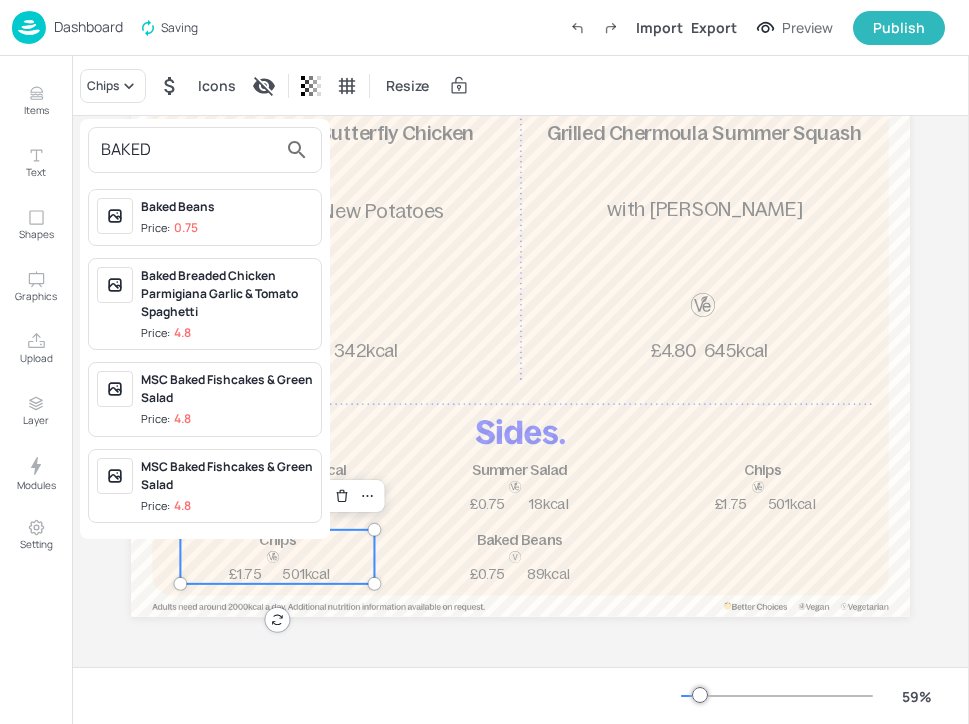 click on "Baked Beans Price: 0.75" at bounding box center (227, 217) 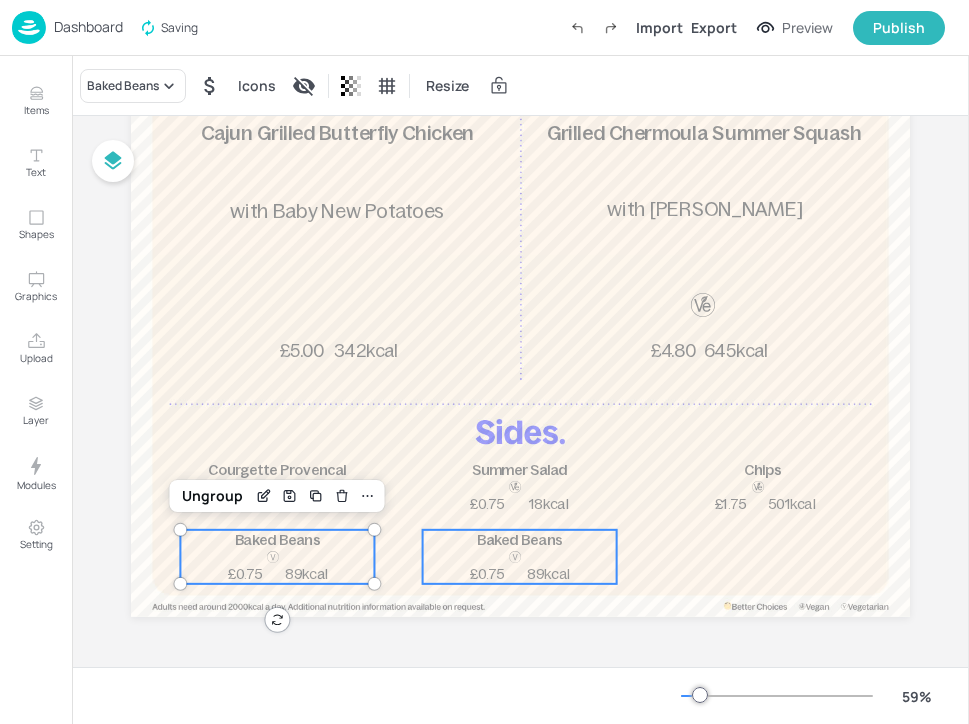 click at bounding box center (515, 567) 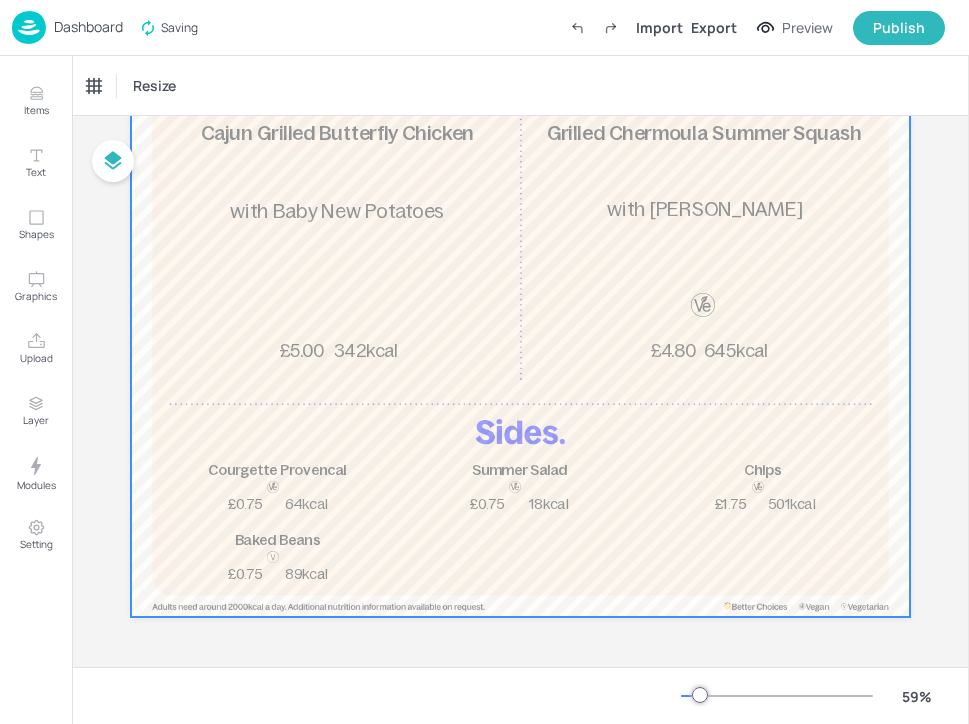 scroll, scrollTop: 139, scrollLeft: 0, axis: vertical 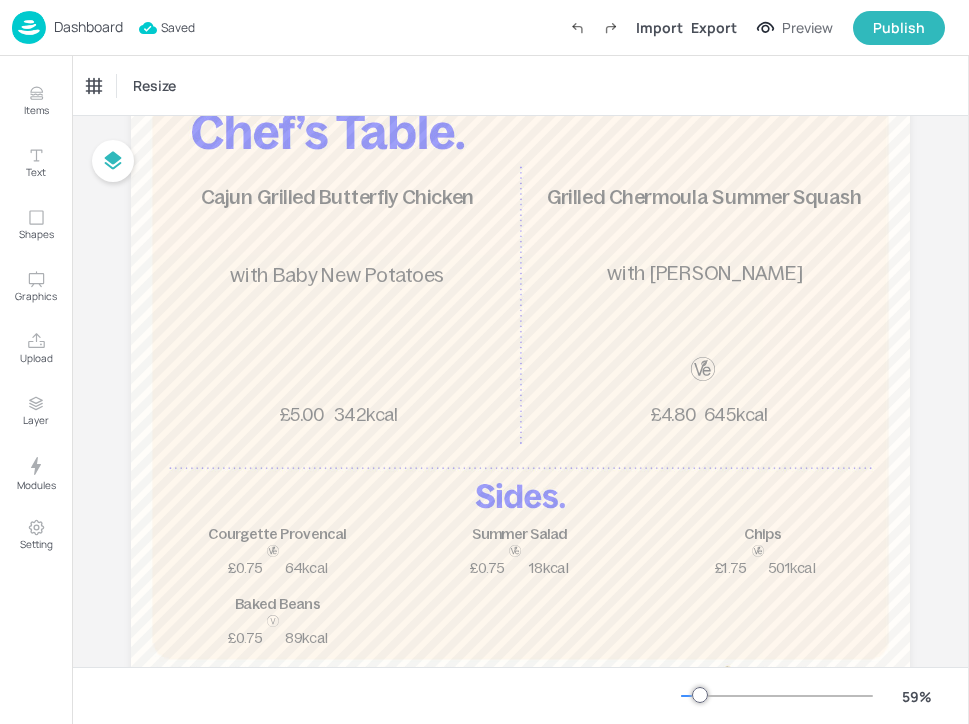 click on "Dashboard" at bounding box center [88, 27] 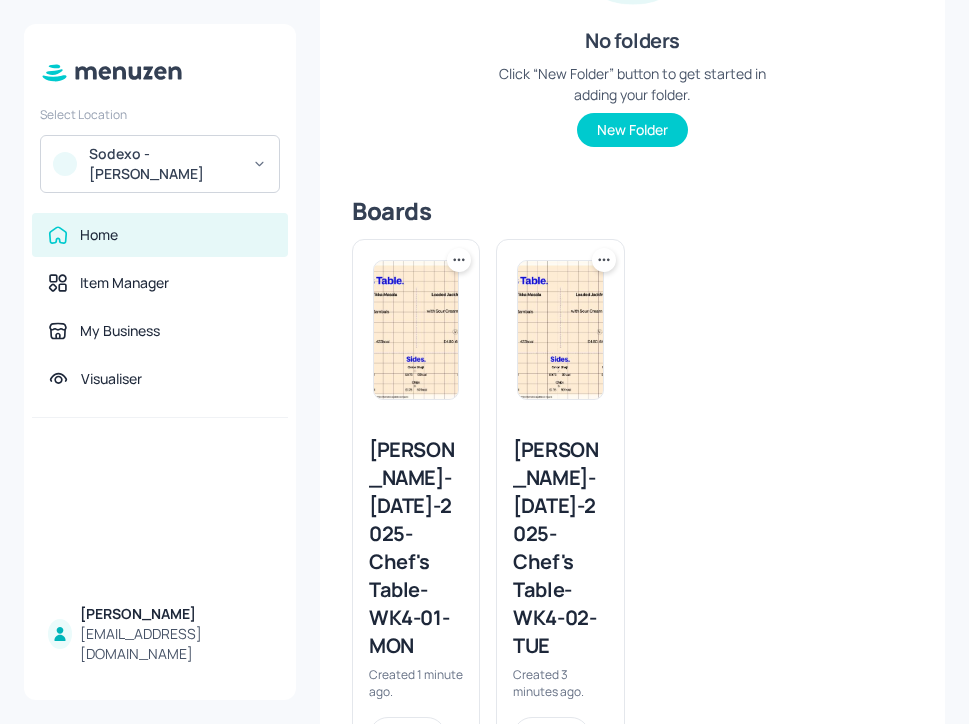 scroll, scrollTop: 366, scrollLeft: 0, axis: vertical 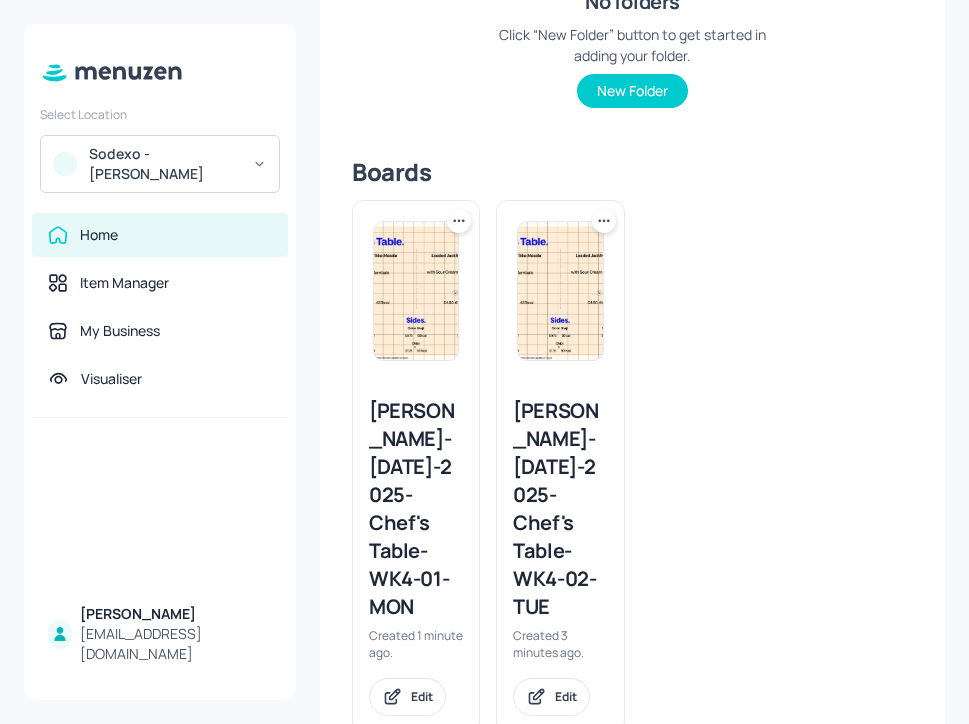 click 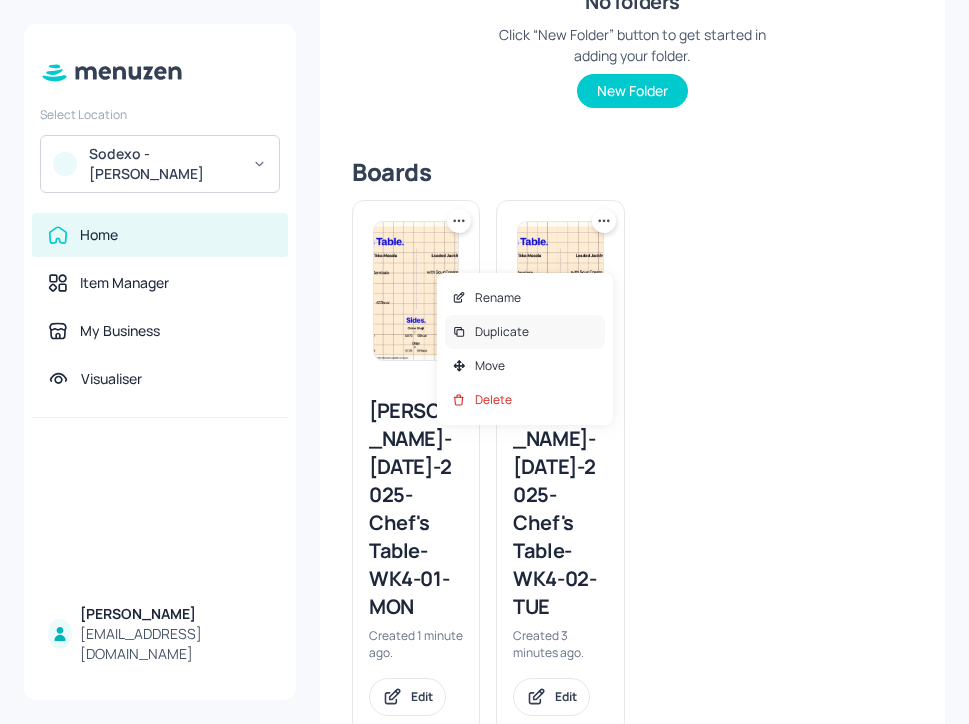 click on "Duplicate" at bounding box center (525, 332) 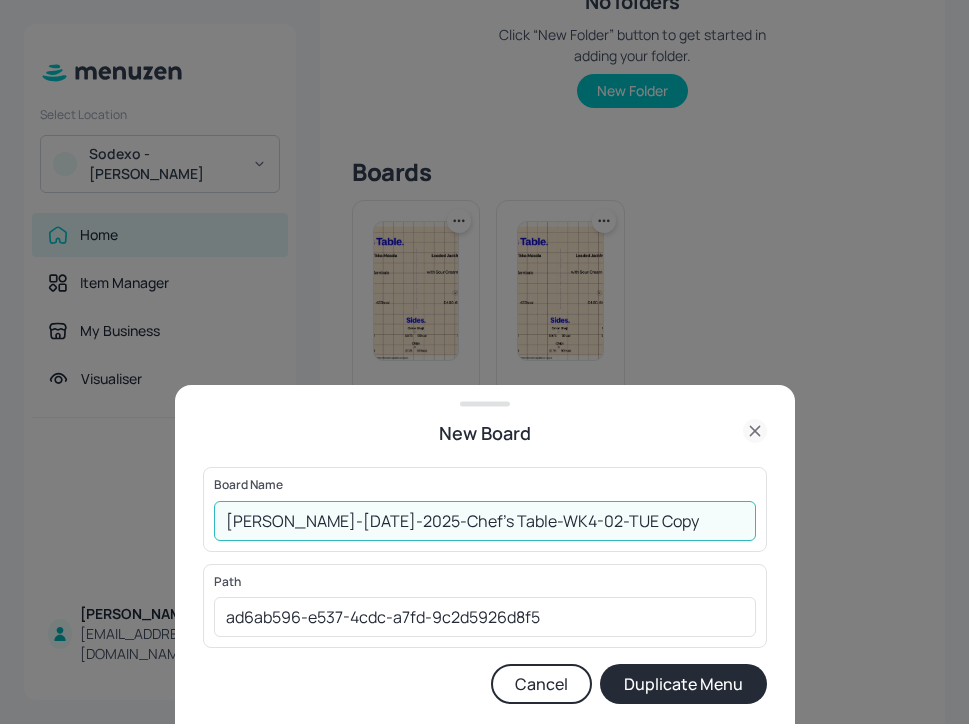 drag, startPoint x: 672, startPoint y: 515, endPoint x: 569, endPoint y: 515, distance: 103 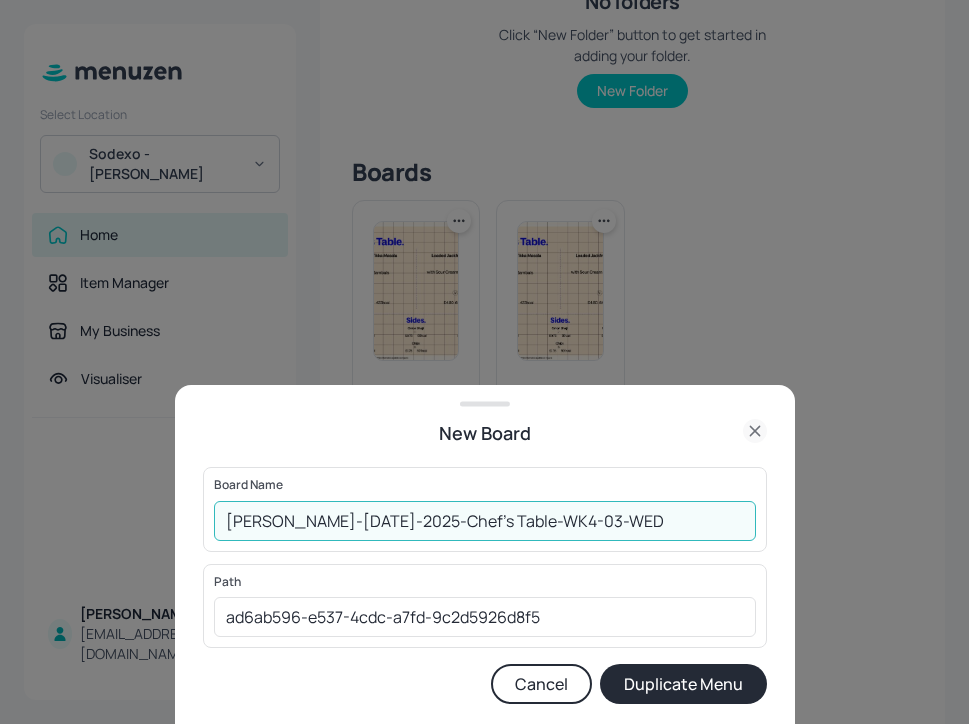 type on "[PERSON_NAME]-[DATE]-2025-Chef's Table-WK4-03-WED" 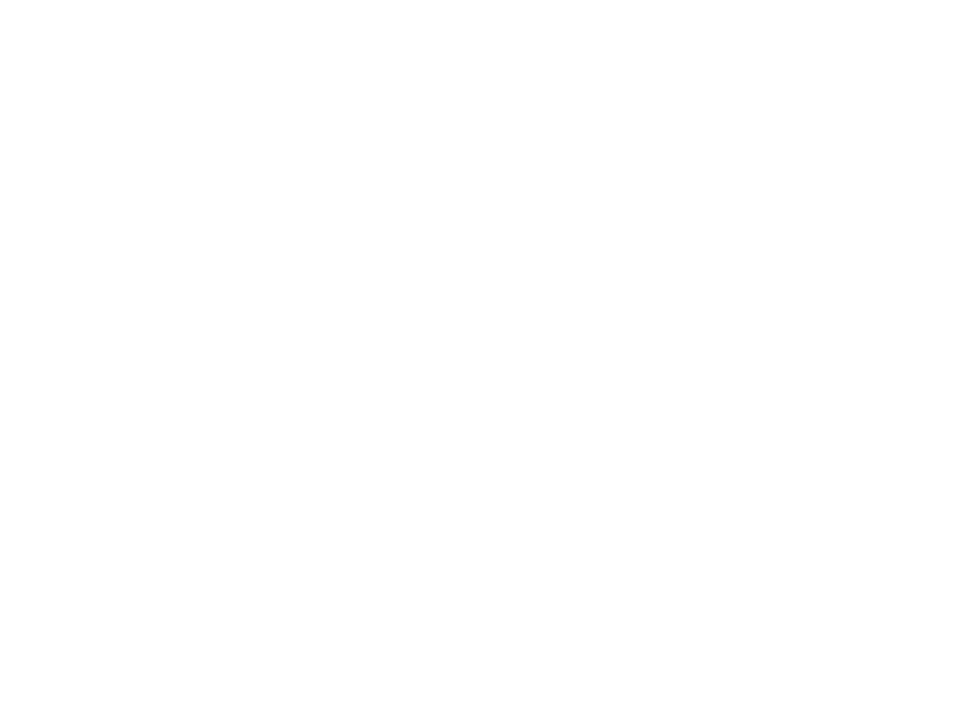 scroll, scrollTop: 0, scrollLeft: 0, axis: both 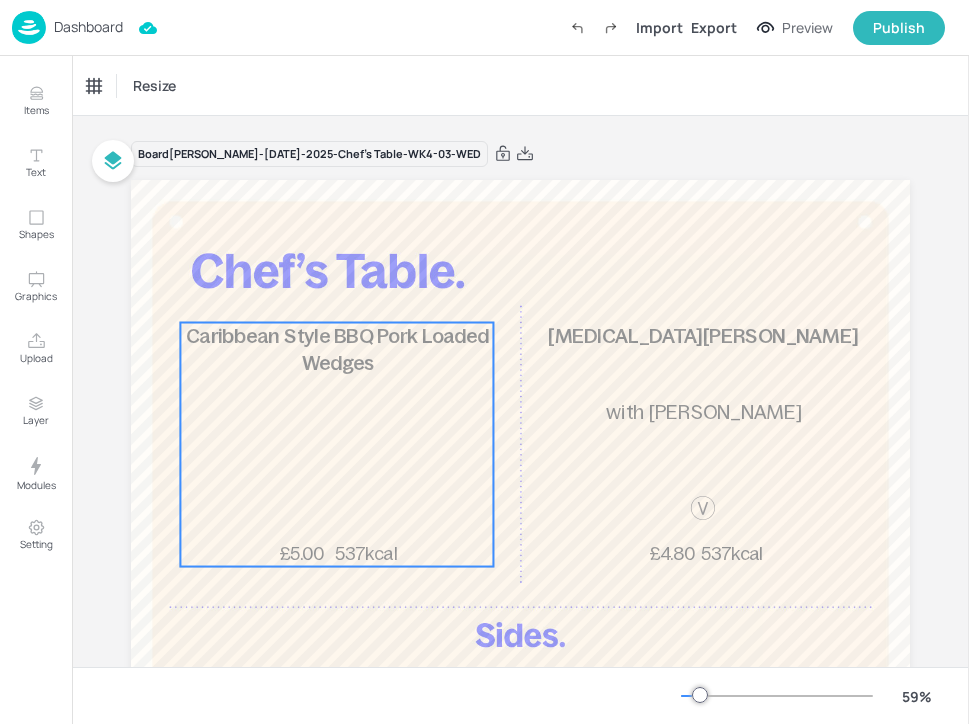 click on "Caribbean Style BBQ Pork Loaded Wedges 537kcal £5.00" at bounding box center (336, 445) 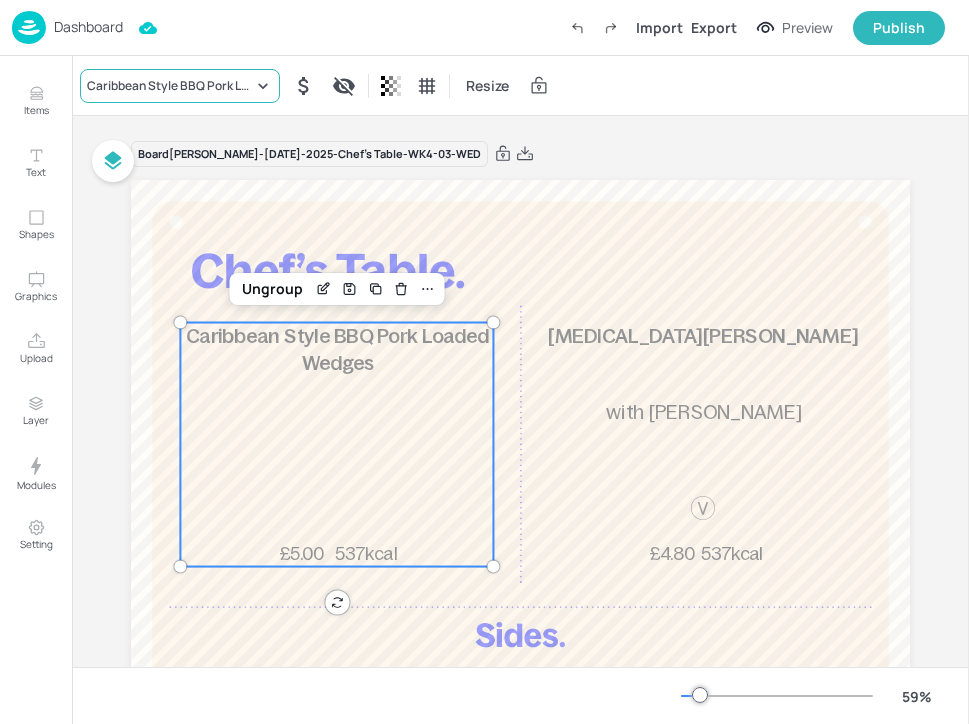 click on "Caribbean Style BBQ Pork Loaded Wedges" at bounding box center (180, 86) 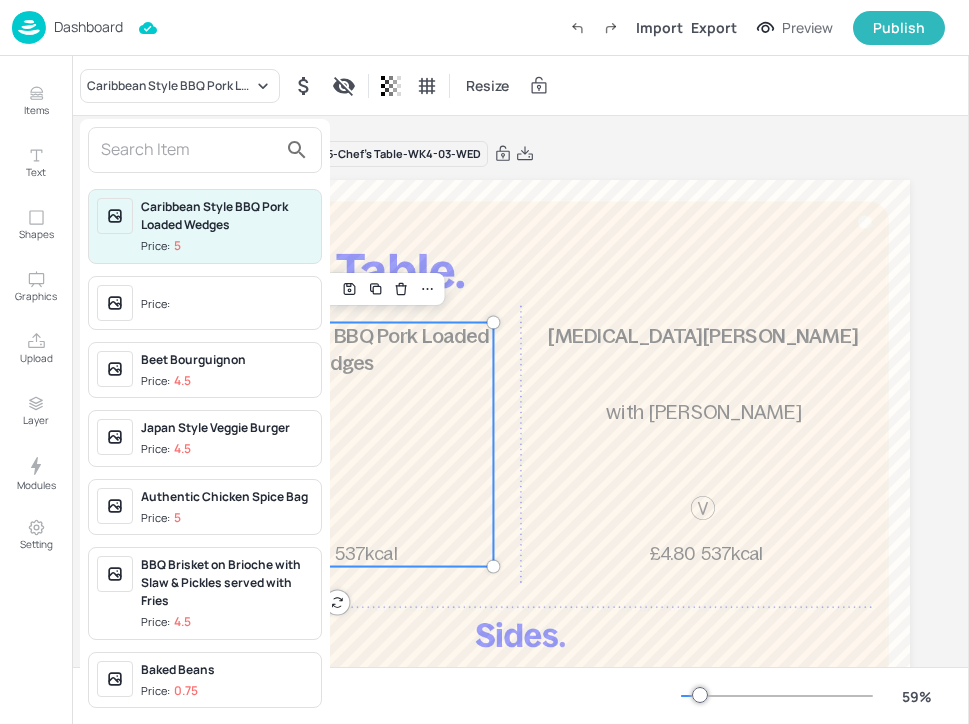 click at bounding box center [189, 150] 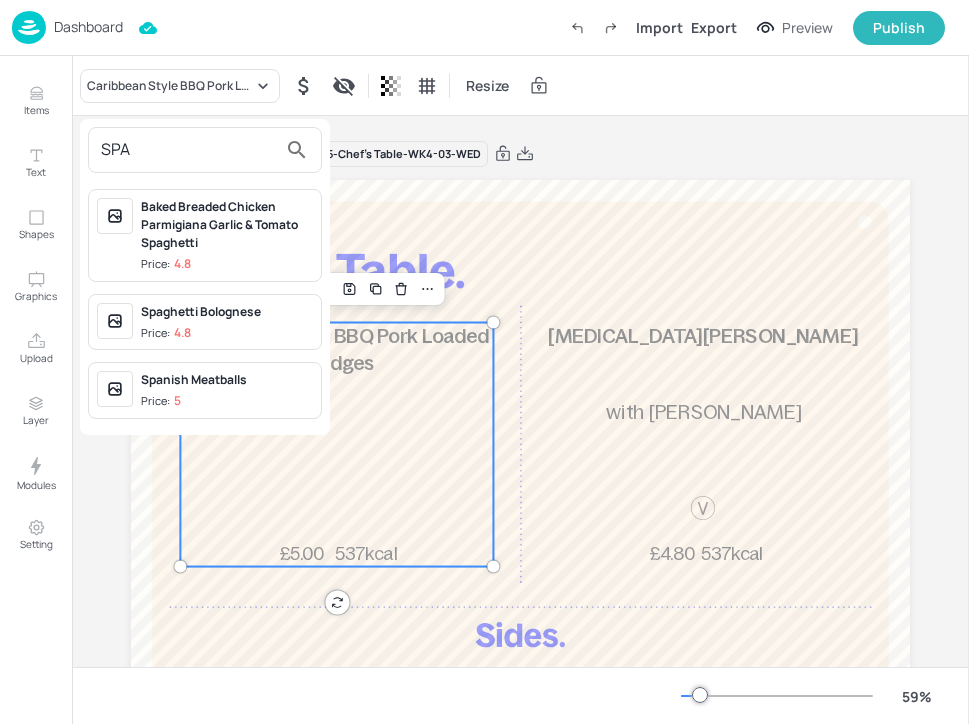type on "SPA" 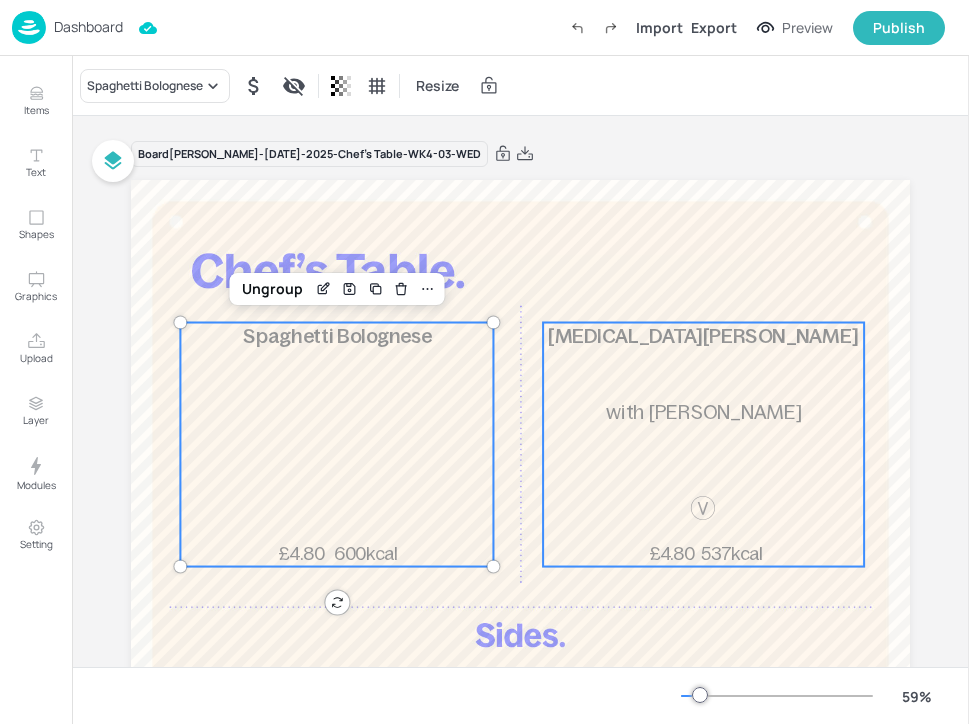click on "[MEDICAL_DATA] Dhal 537kcal £4.80 with Naan Bread" at bounding box center (703, 445) 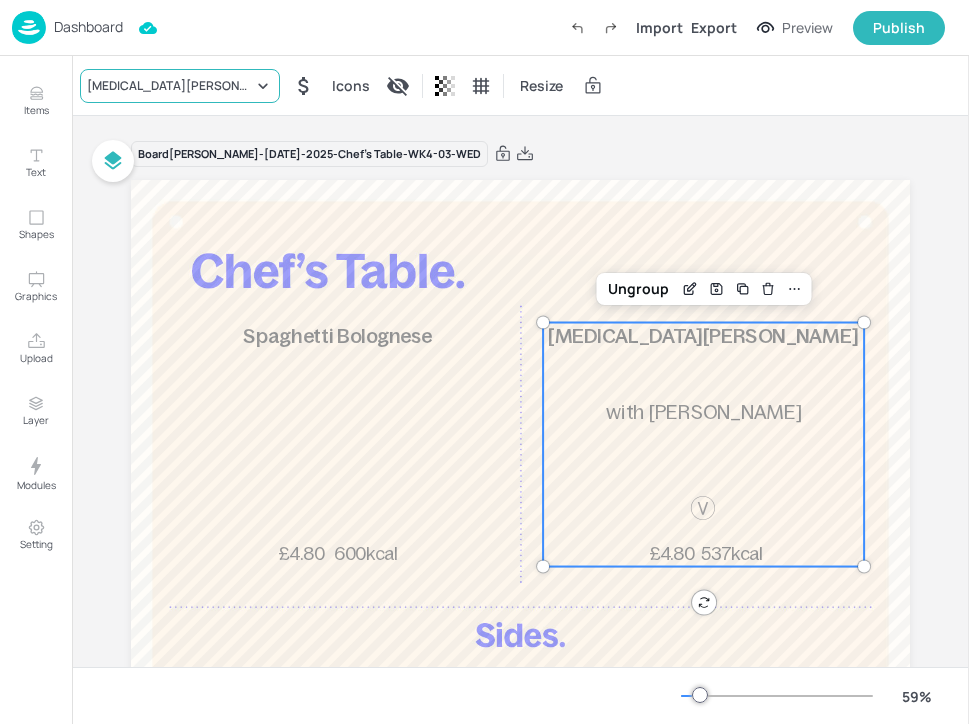 click on "[MEDICAL_DATA][PERSON_NAME]" at bounding box center [180, 86] 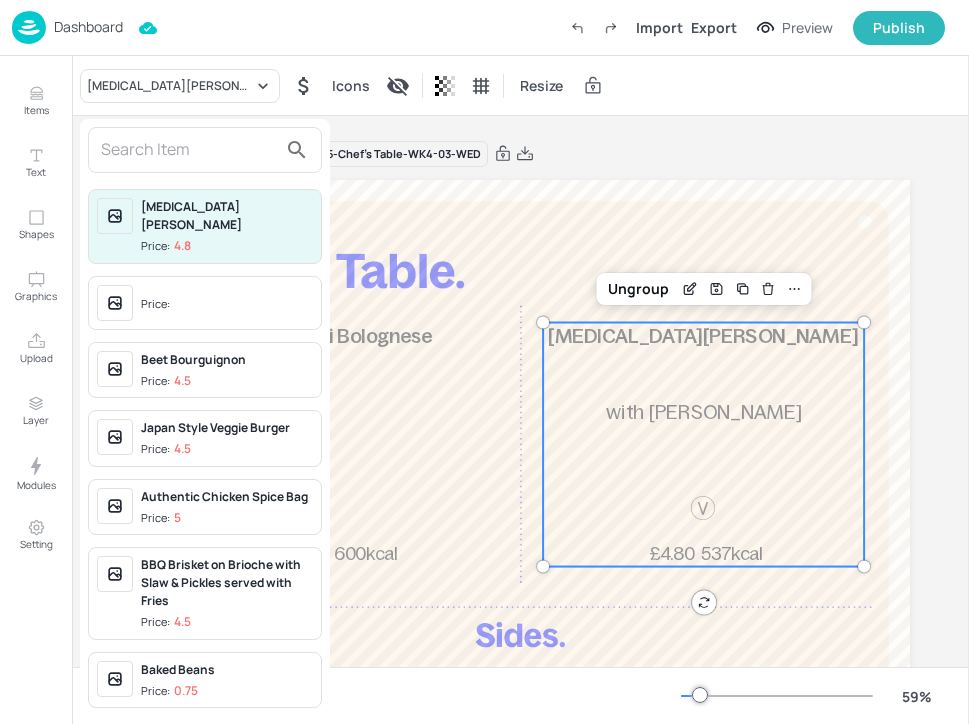 click at bounding box center [189, 150] 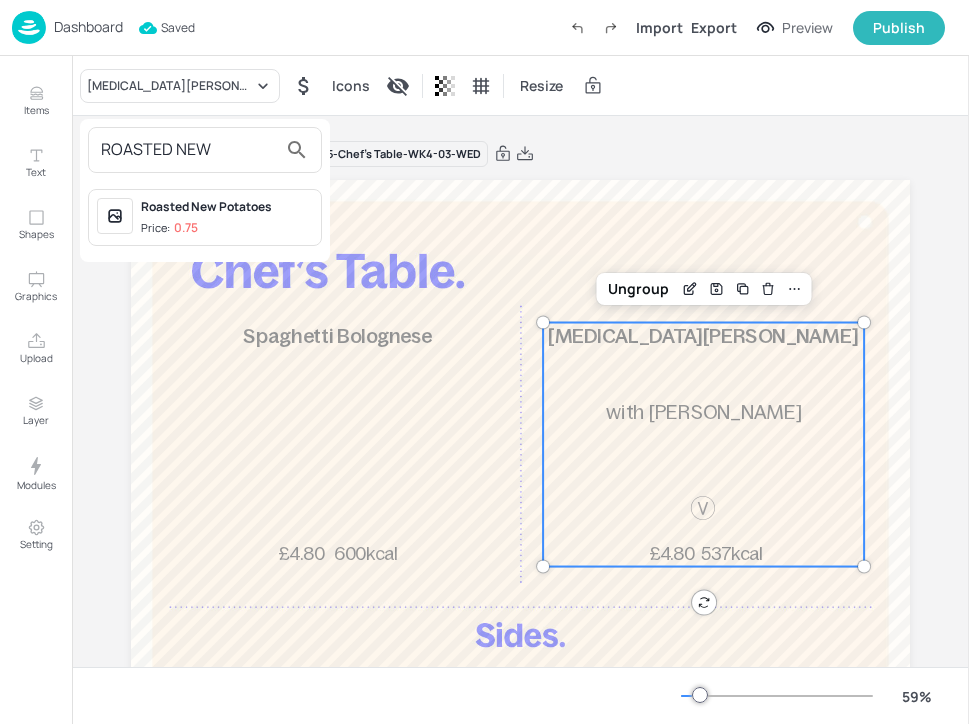 type on "ROASTED NEW" 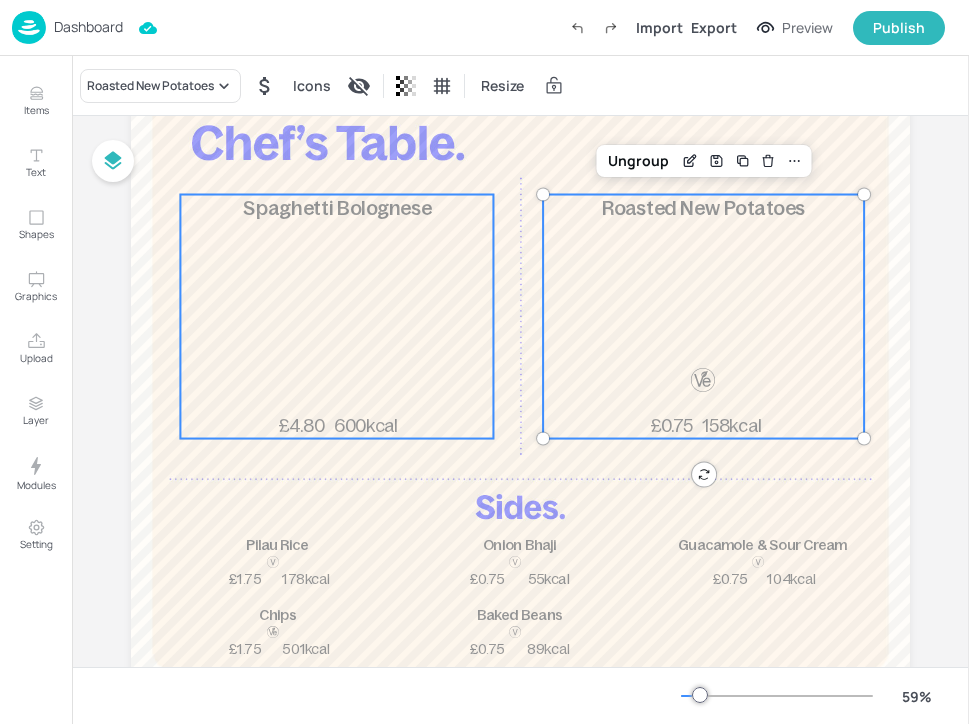 scroll, scrollTop: 138, scrollLeft: 0, axis: vertical 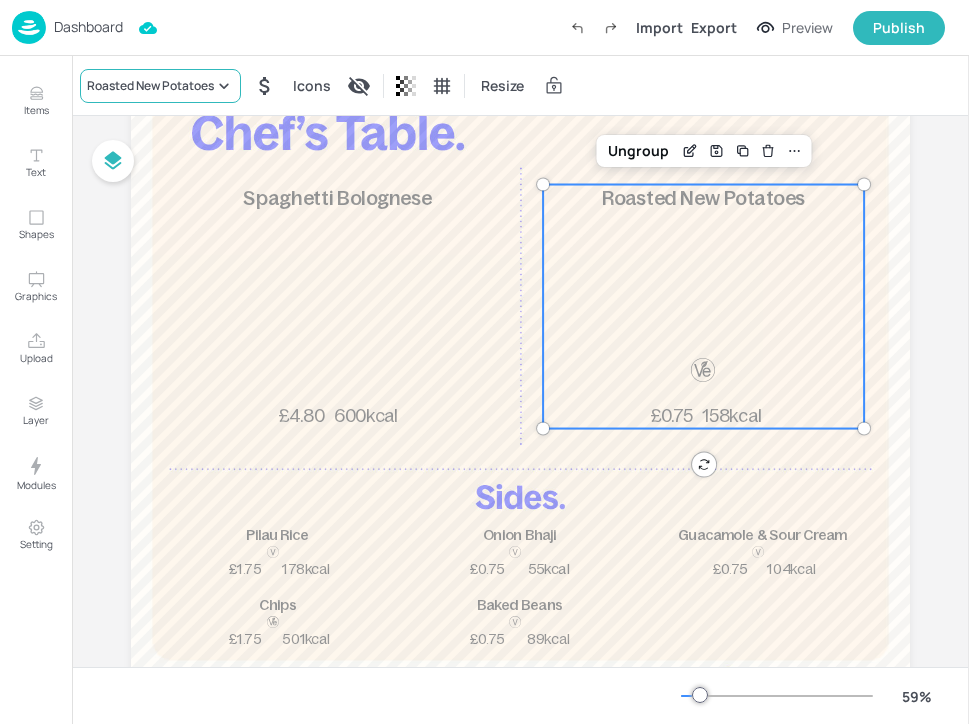click on "Roasted New Potatoes" at bounding box center [150, 86] 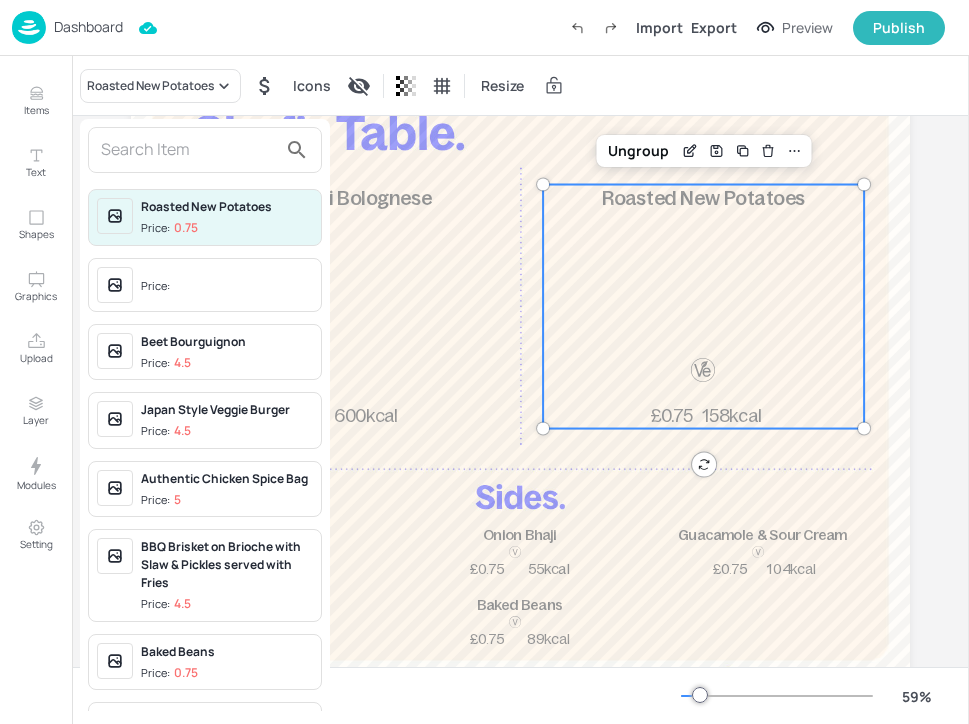 click at bounding box center (189, 150) 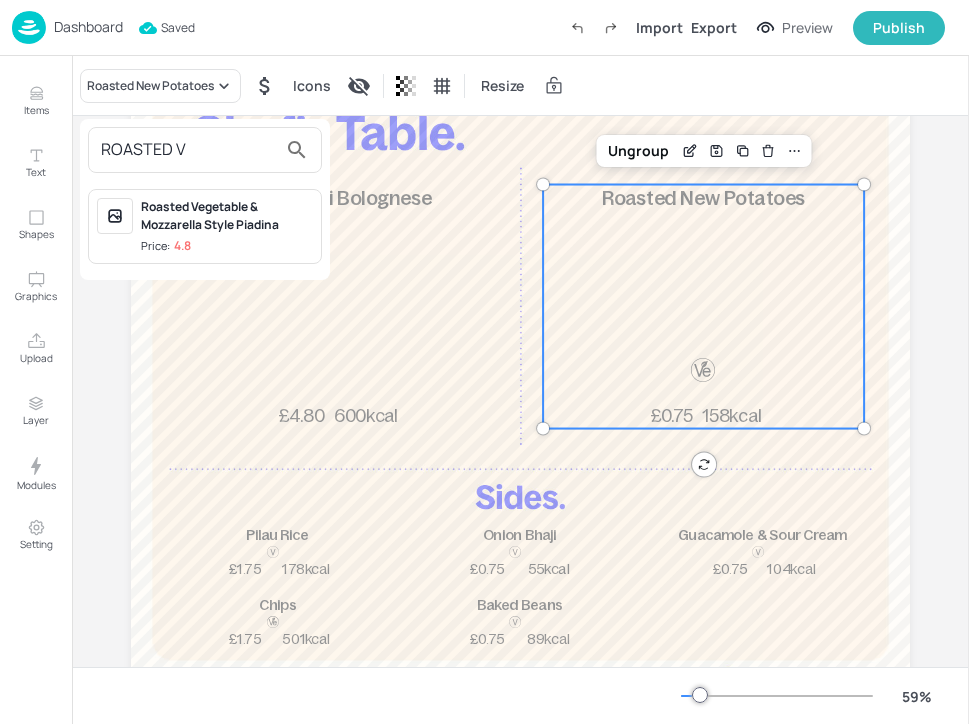 type on "ROASTED V" 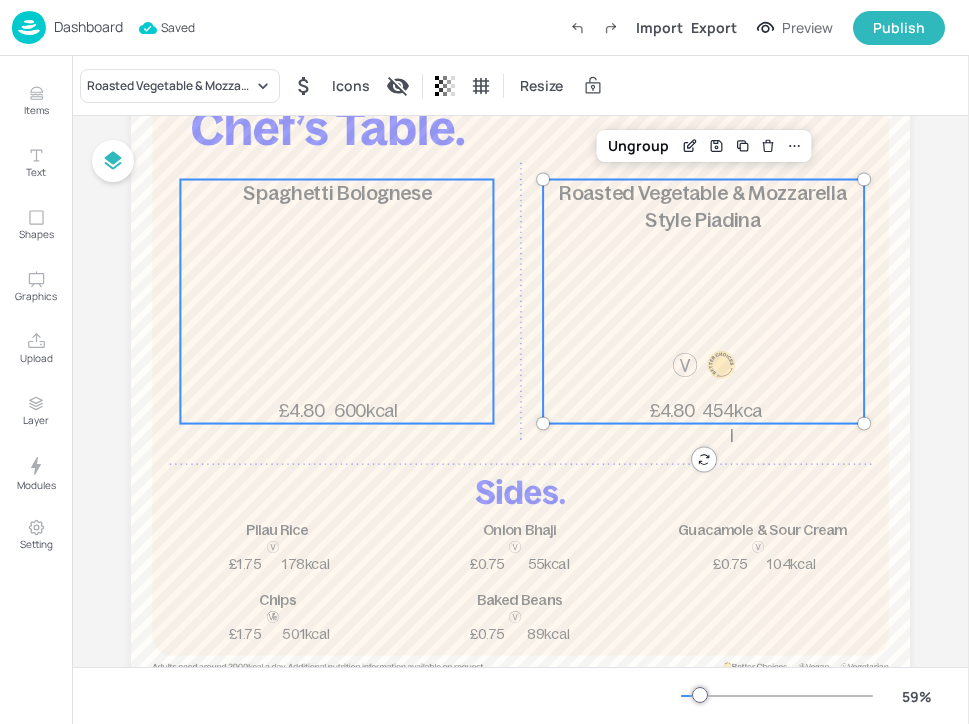 scroll, scrollTop: 144, scrollLeft: 0, axis: vertical 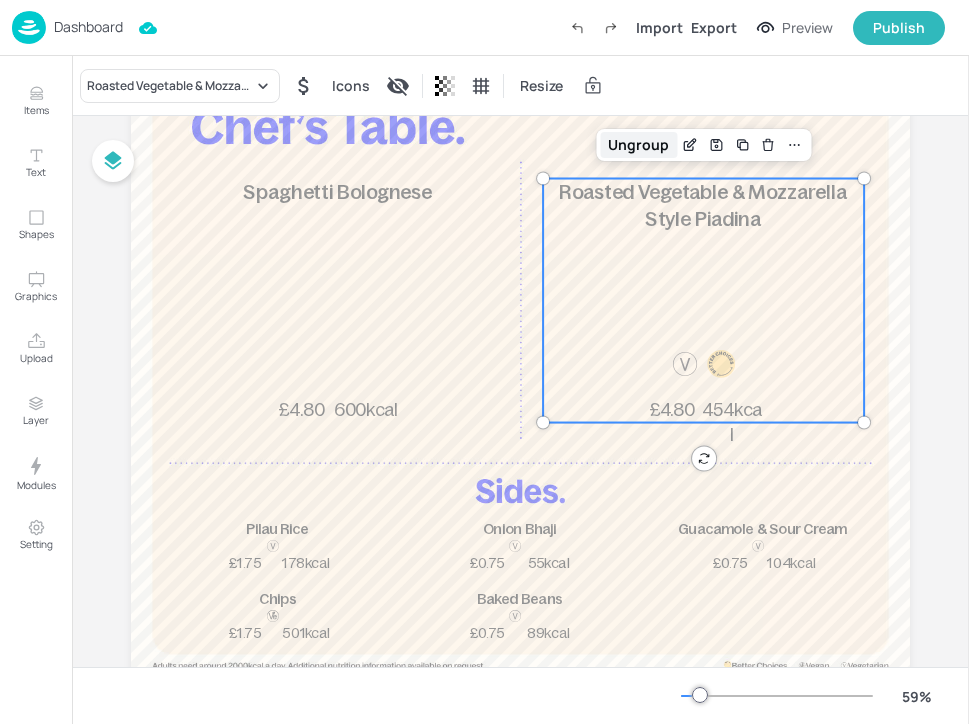 click on "Ungroup" at bounding box center (638, 145) 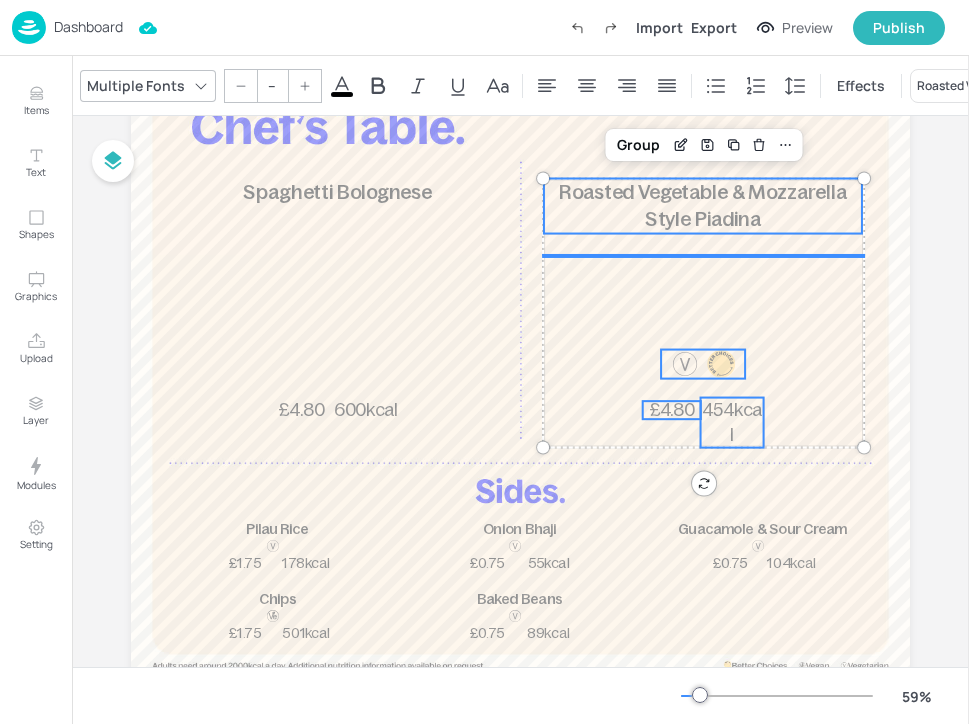 click on "454kcal" at bounding box center [732, 423] 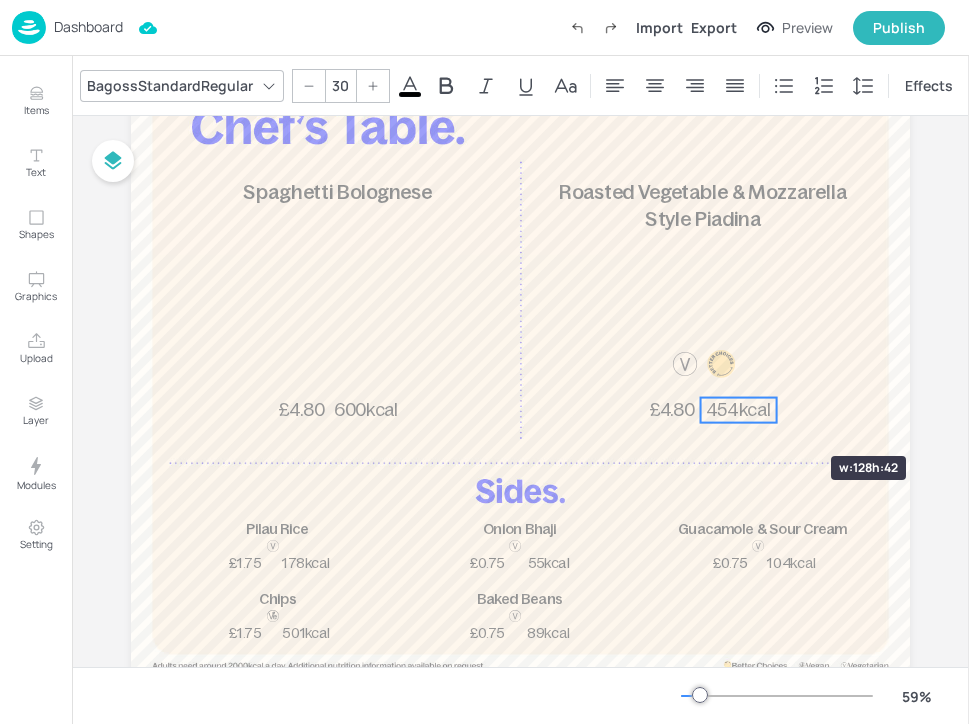 drag, startPoint x: 758, startPoint y: 421, endPoint x: 771, endPoint y: 420, distance: 13.038404 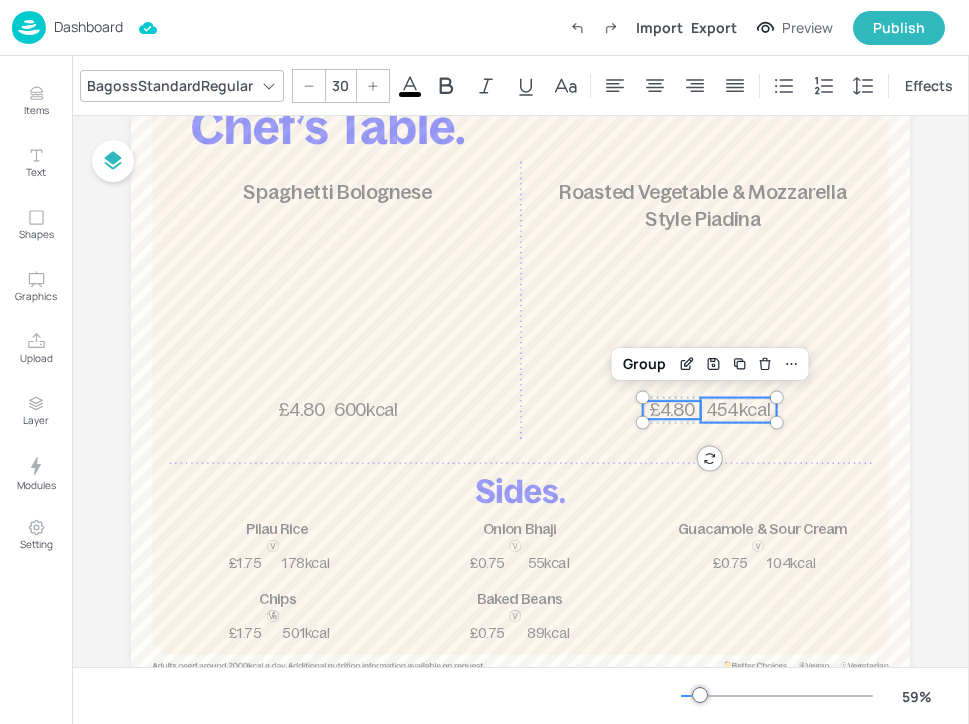 click on "£4.80" at bounding box center [672, 410] 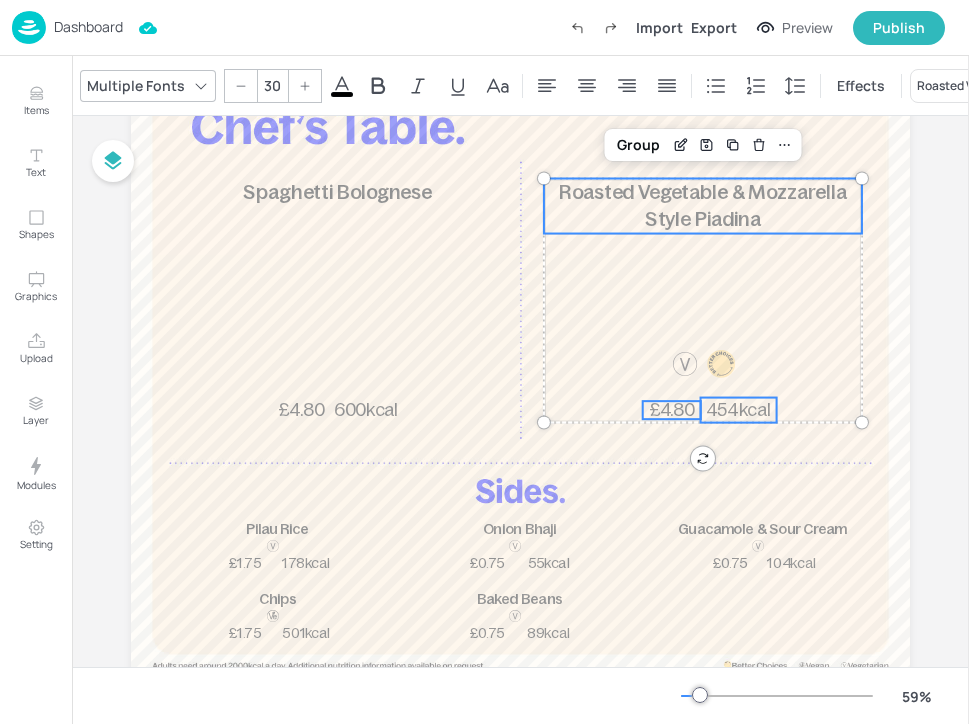 type on "--" 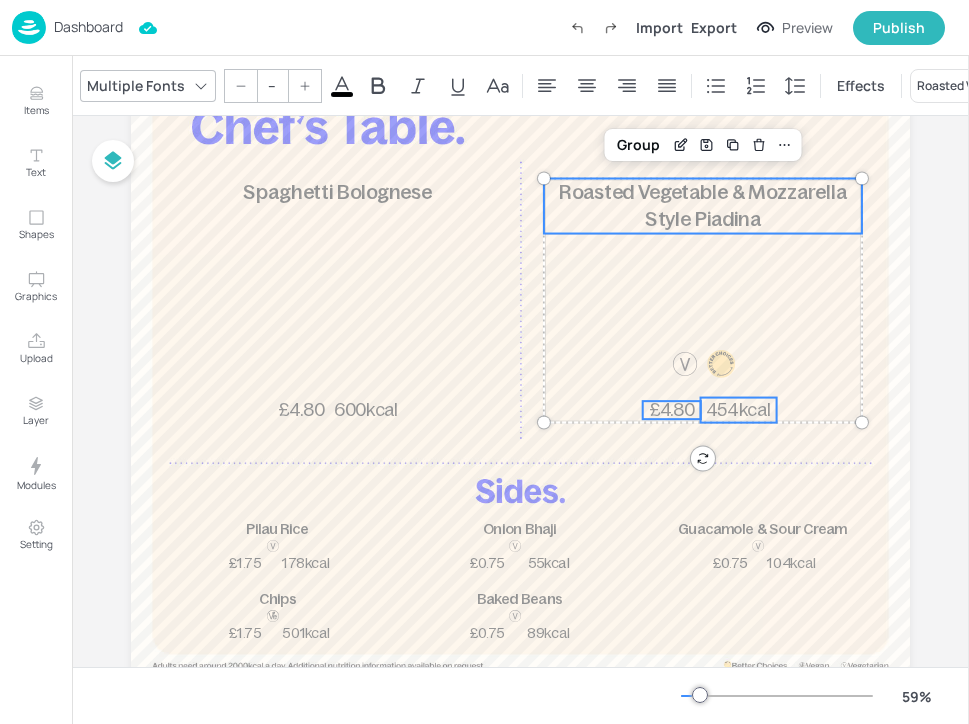 click on "Roasted Vegetable & Mozzarella Style Piadina" at bounding box center [702, 205] 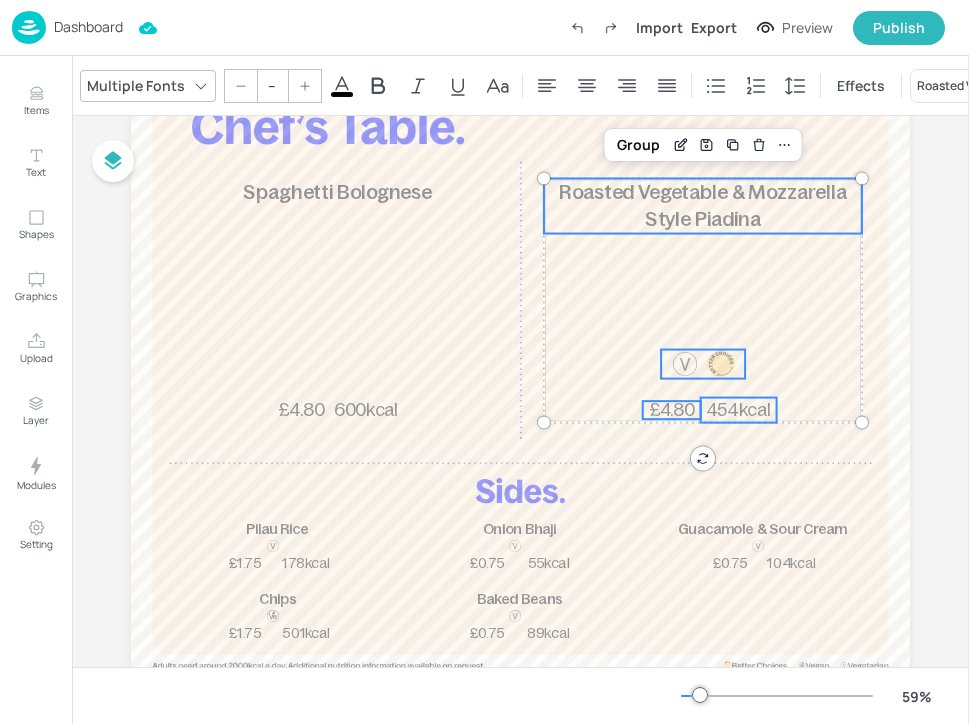 click at bounding box center [721, 364] 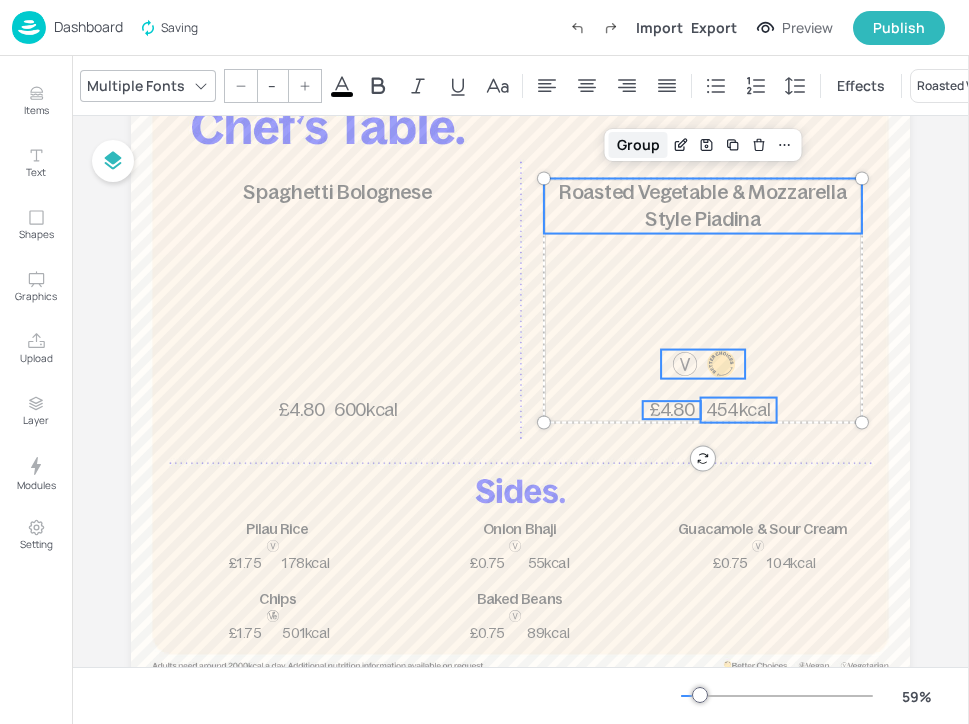 click on "Group" at bounding box center (638, 145) 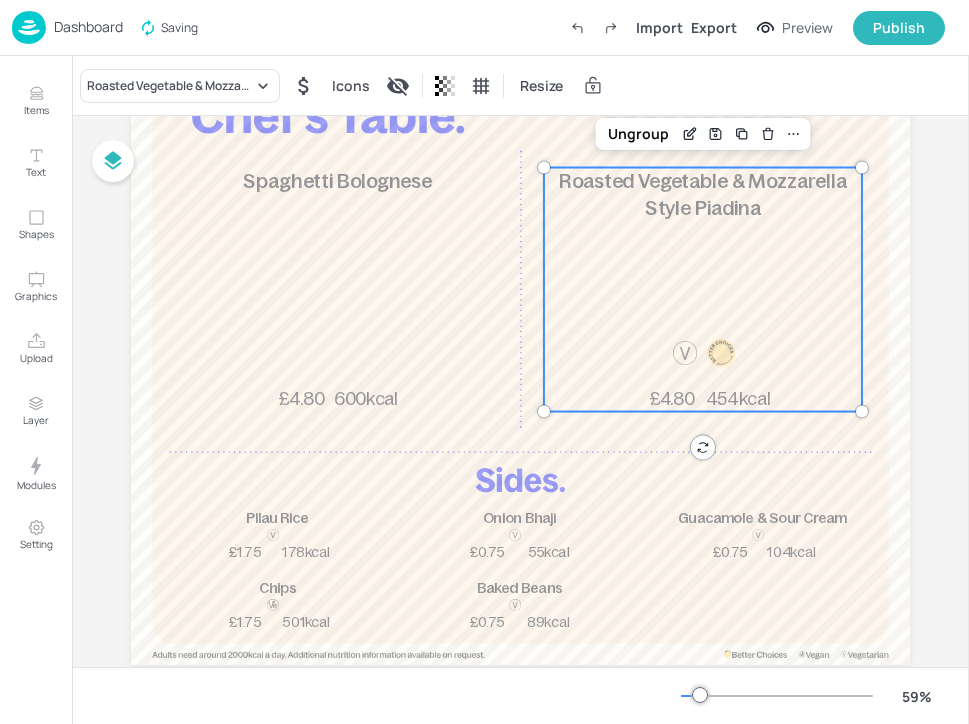 scroll, scrollTop: 188, scrollLeft: 0, axis: vertical 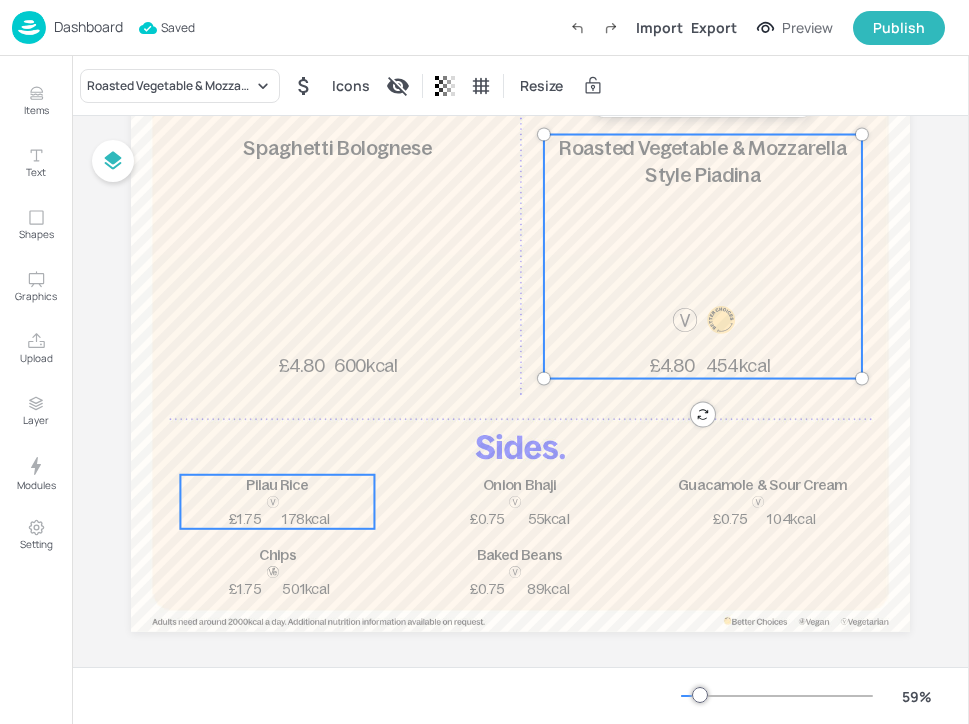 click on "Pilau Rice" at bounding box center (277, 485) 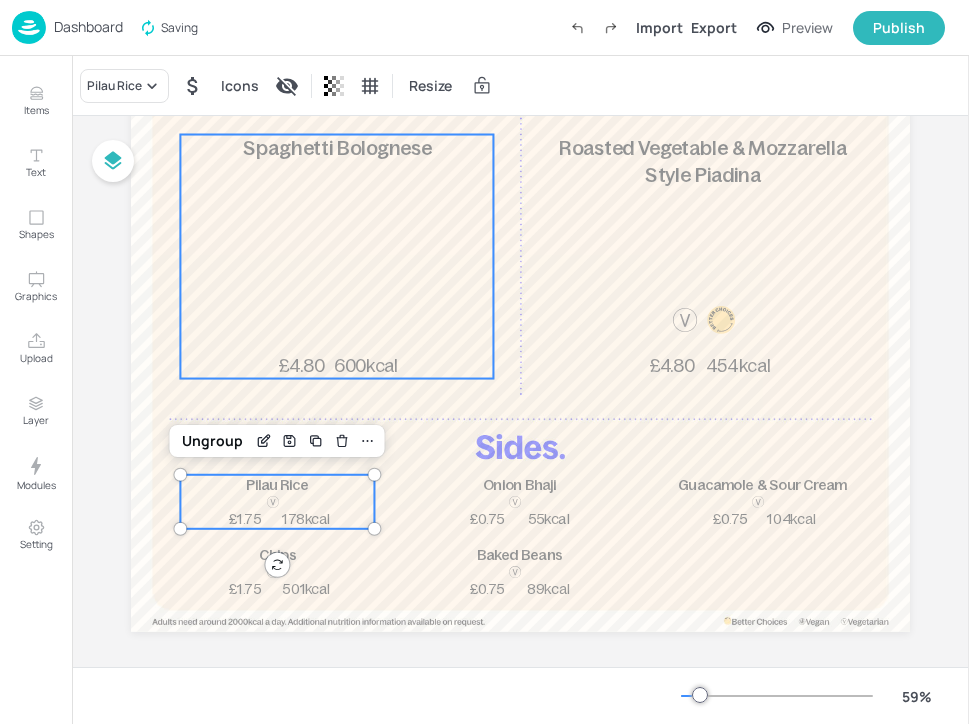 scroll, scrollTop: 203, scrollLeft: 0, axis: vertical 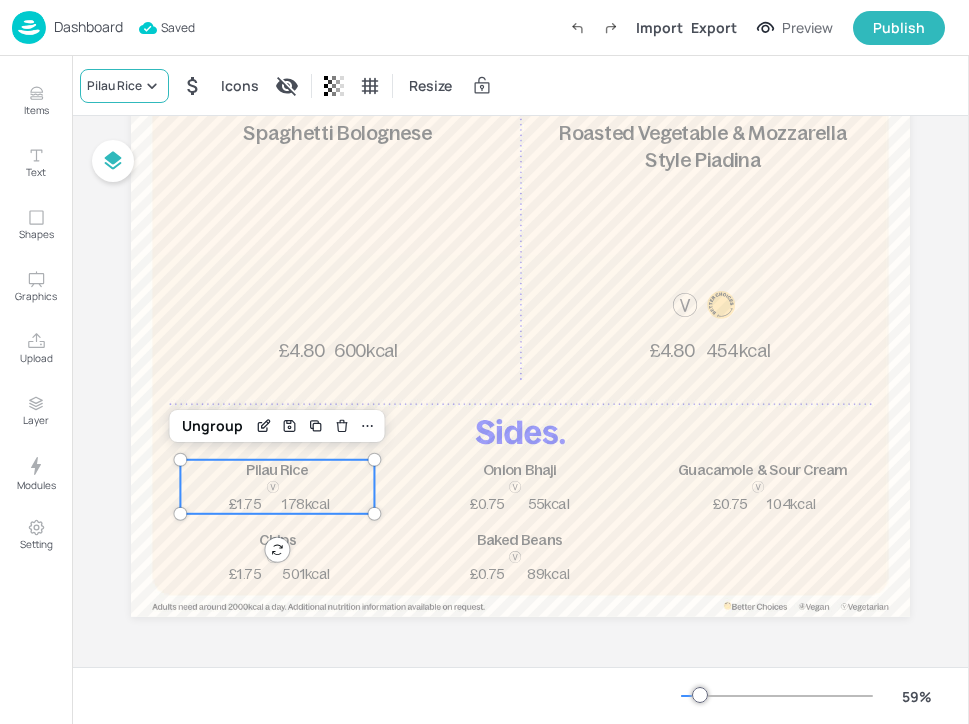 click 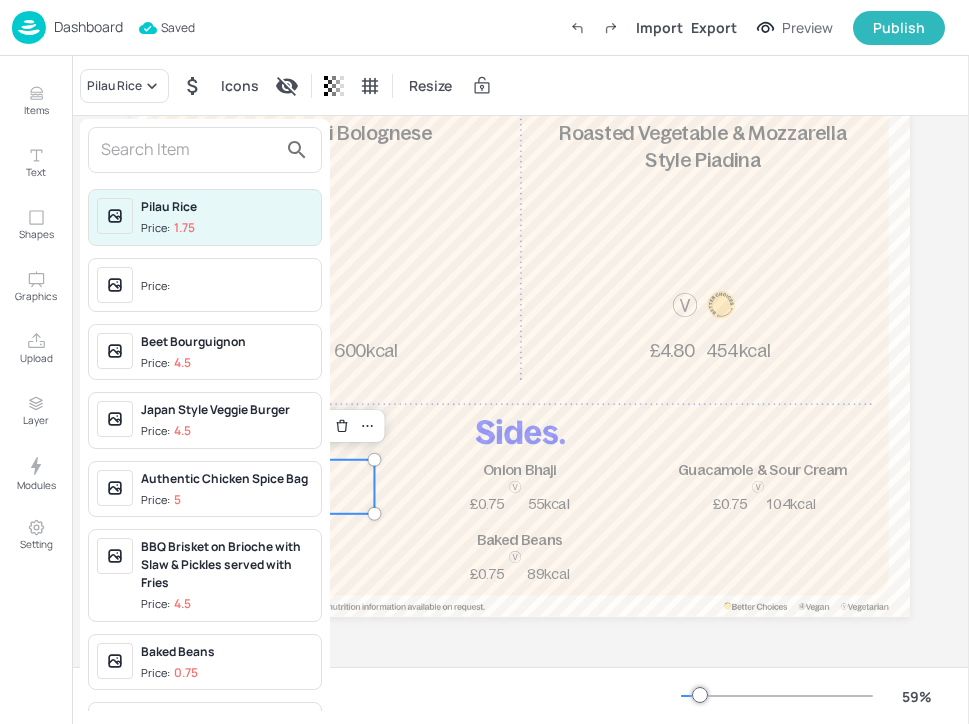 click at bounding box center (189, 150) 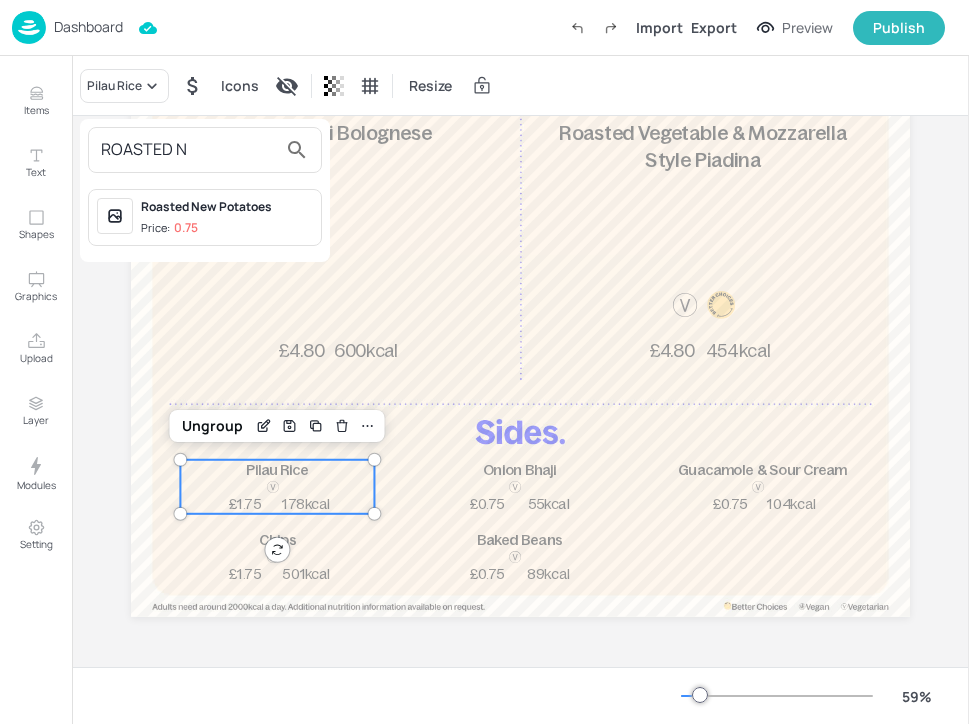 type on "ROASTED N" 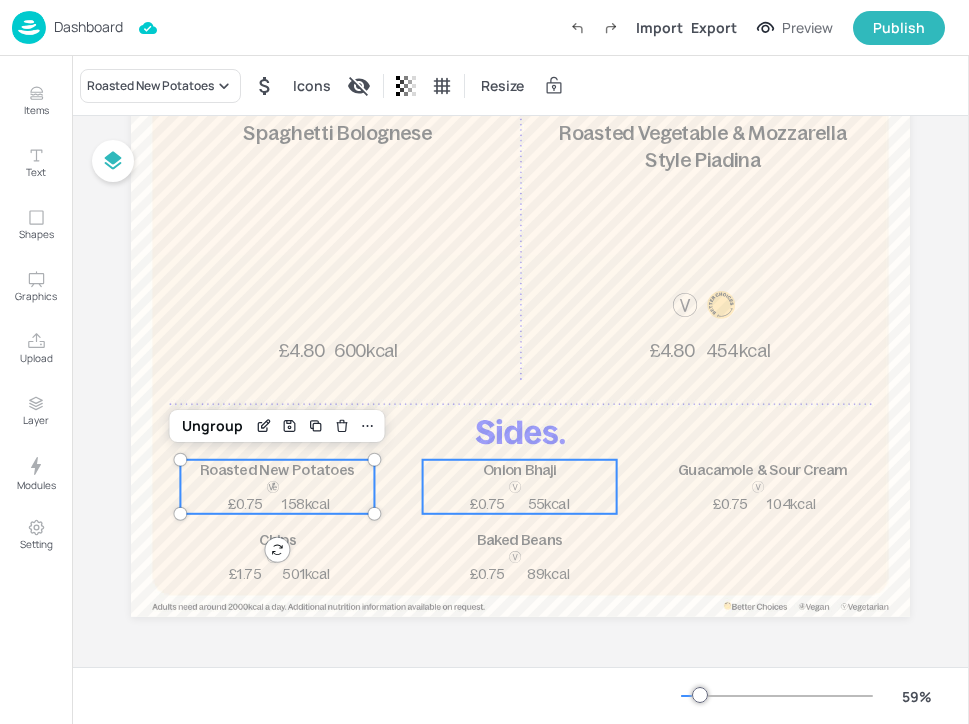 click on "55kcal" at bounding box center [549, 504] 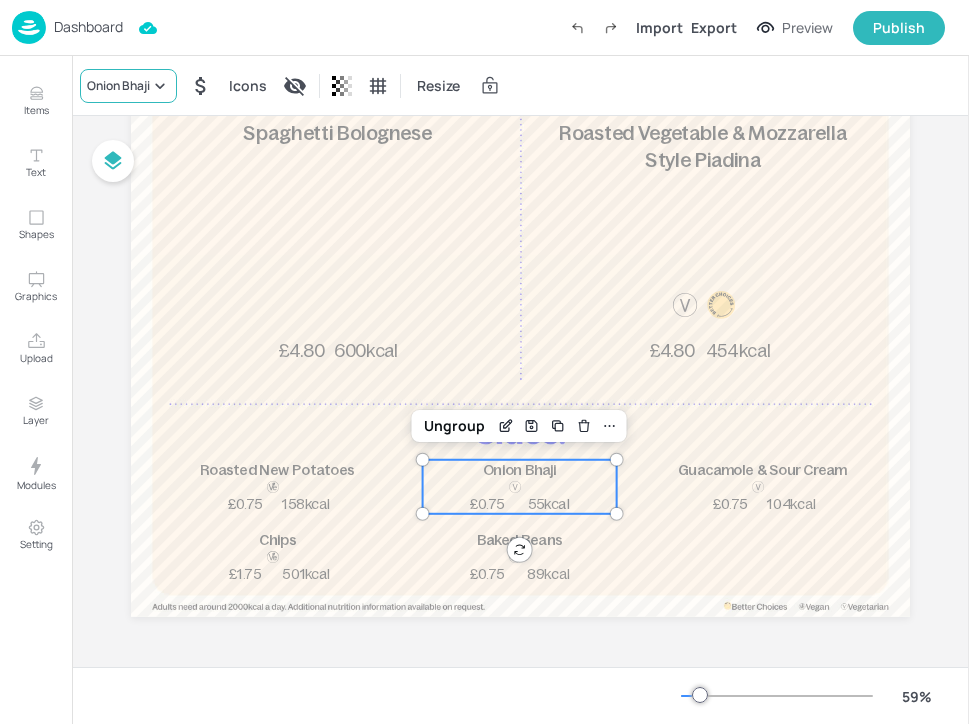click on "Onion Bhaji" at bounding box center [128, 86] 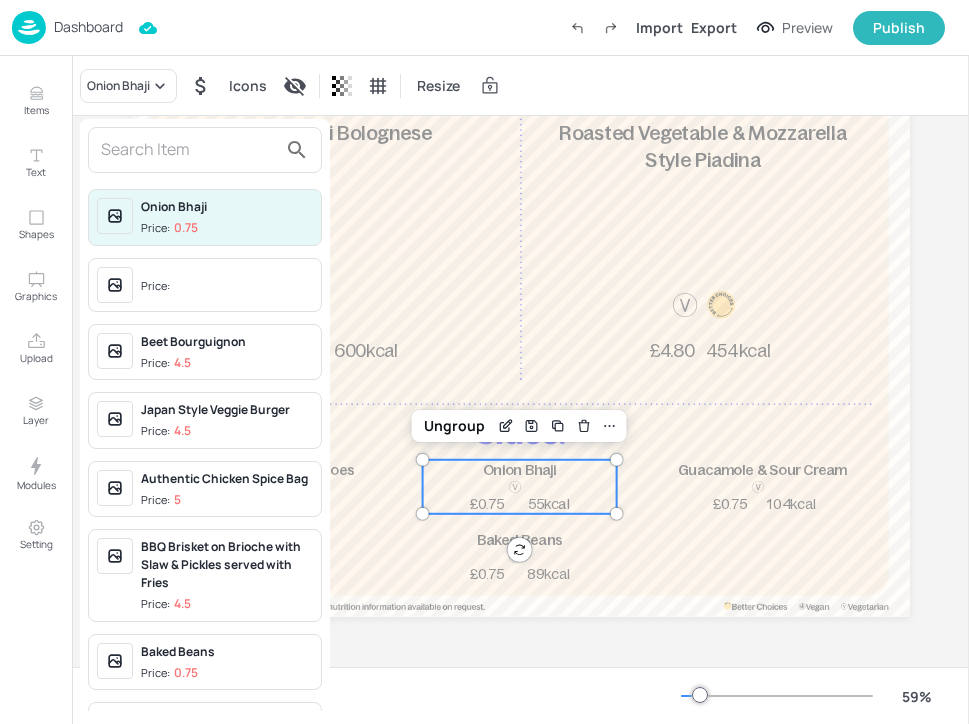 click at bounding box center [189, 150] 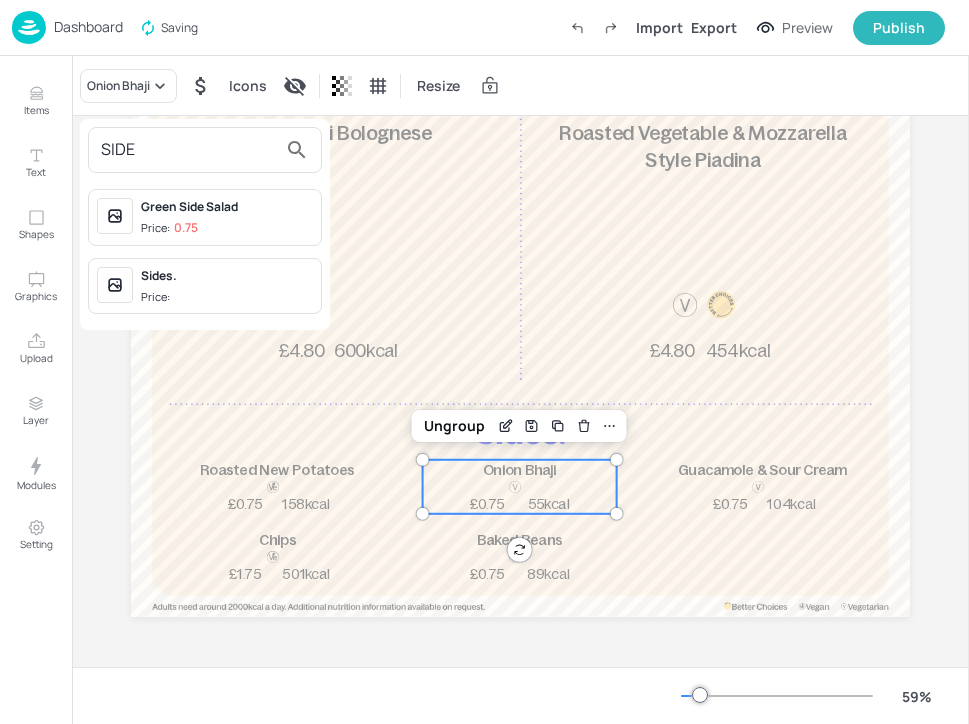 type on "SIDE" 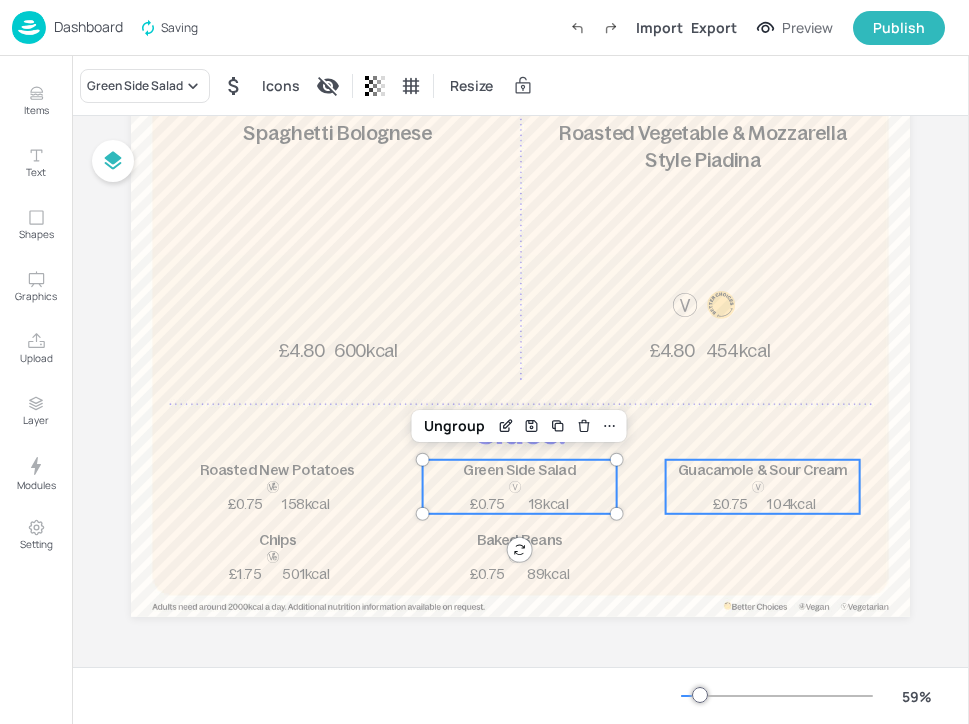 click on "Guacamole & Sour Cream 104kcal  £0.75" at bounding box center (763, 487) 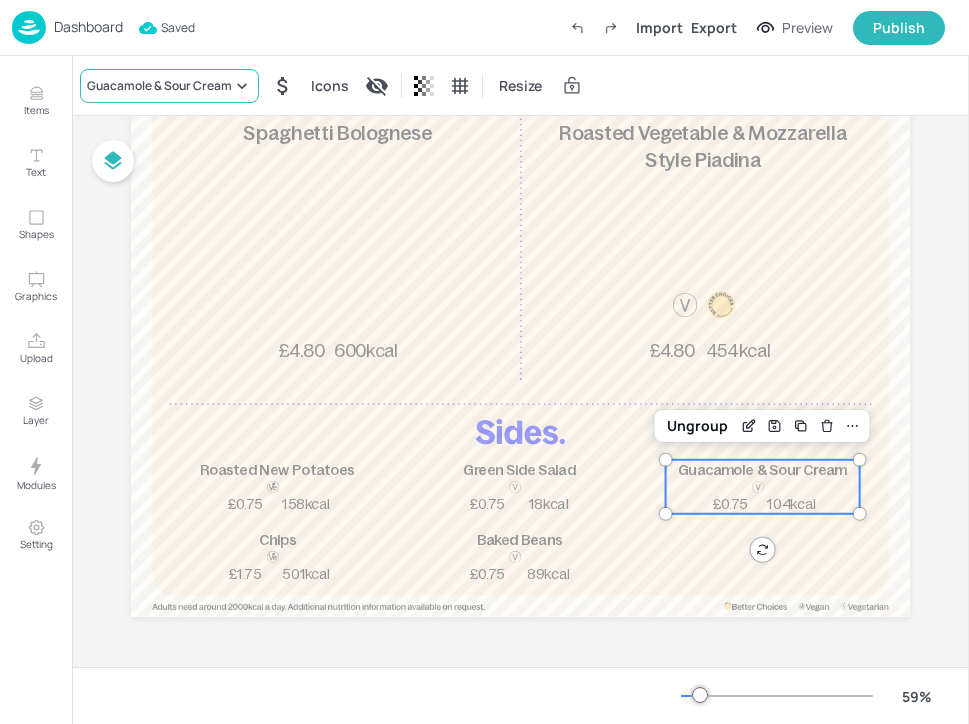 click on "Guacamole & Sour Cream" at bounding box center (159, 86) 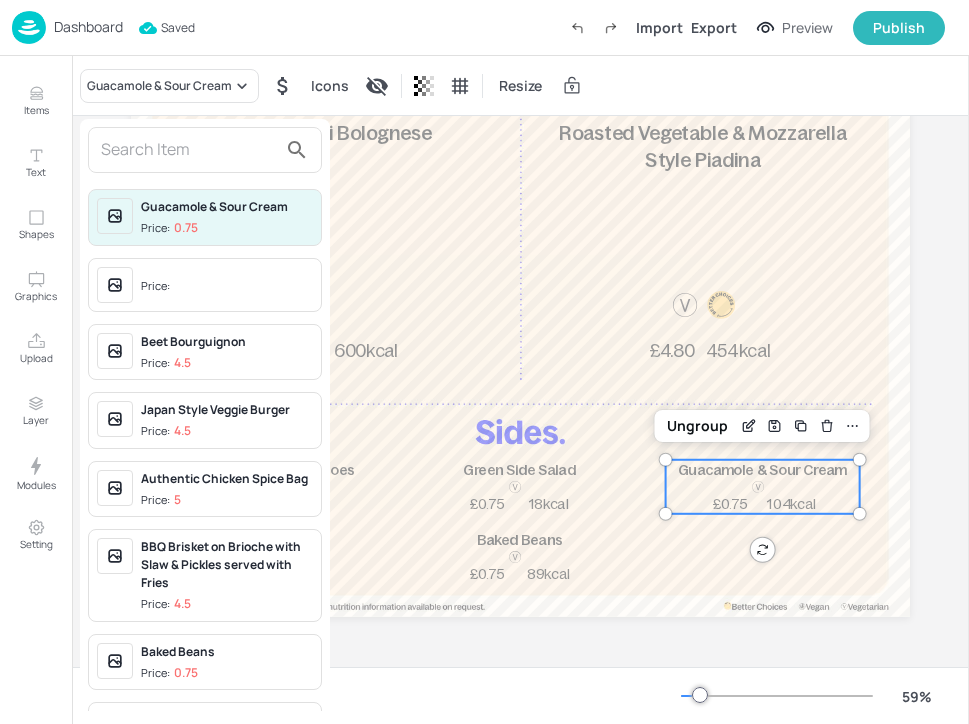 click at bounding box center [189, 150] 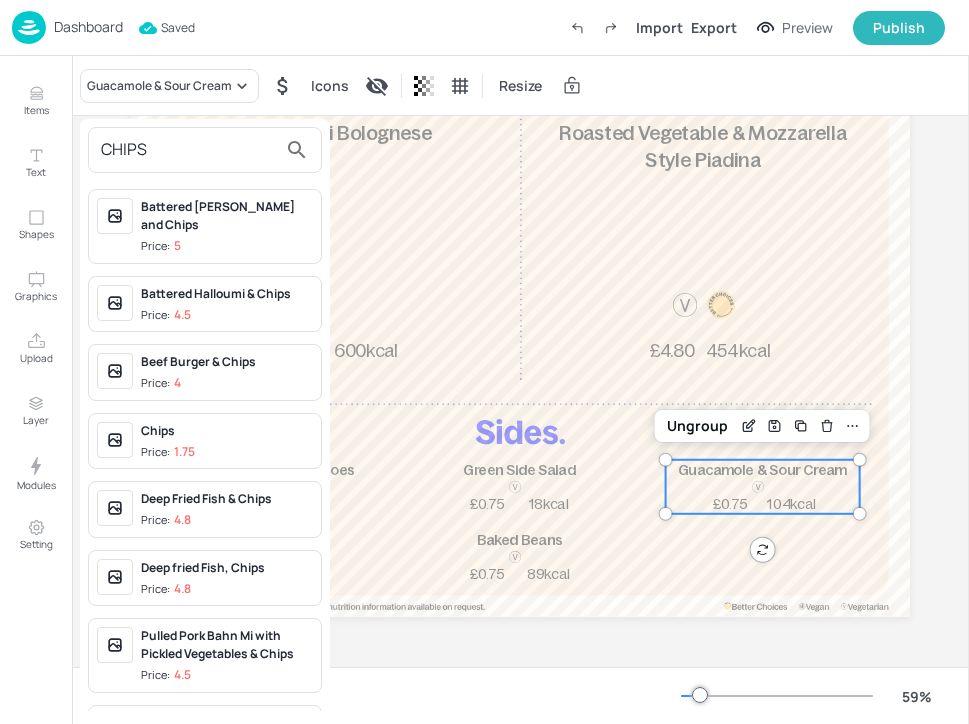 type on "CHIPS" 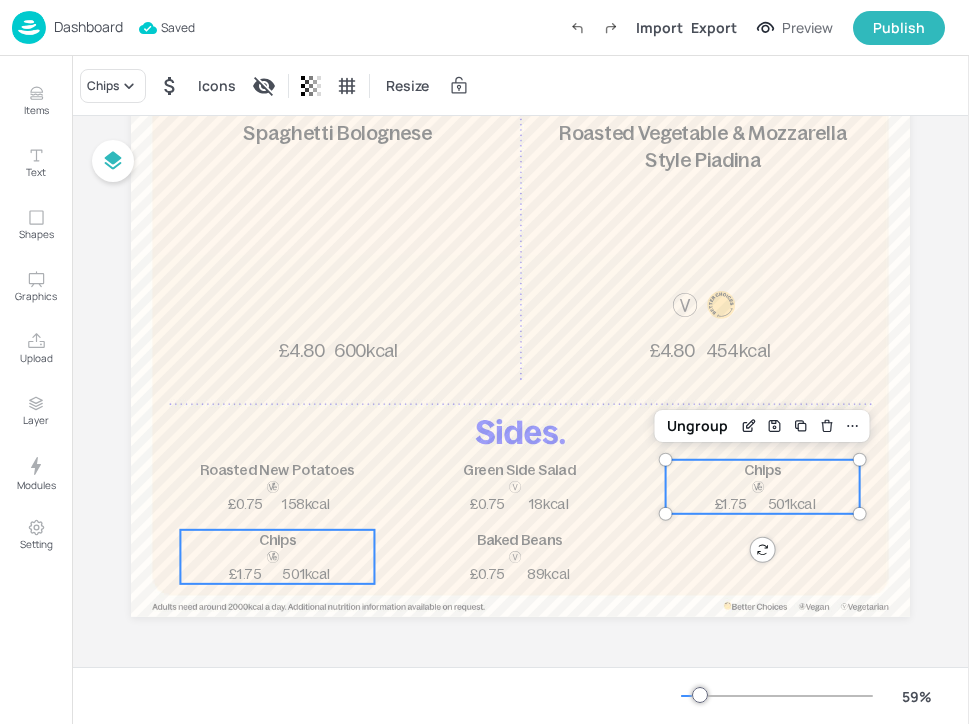 click on "Chips 501kcal £1.75" at bounding box center [277, 557] 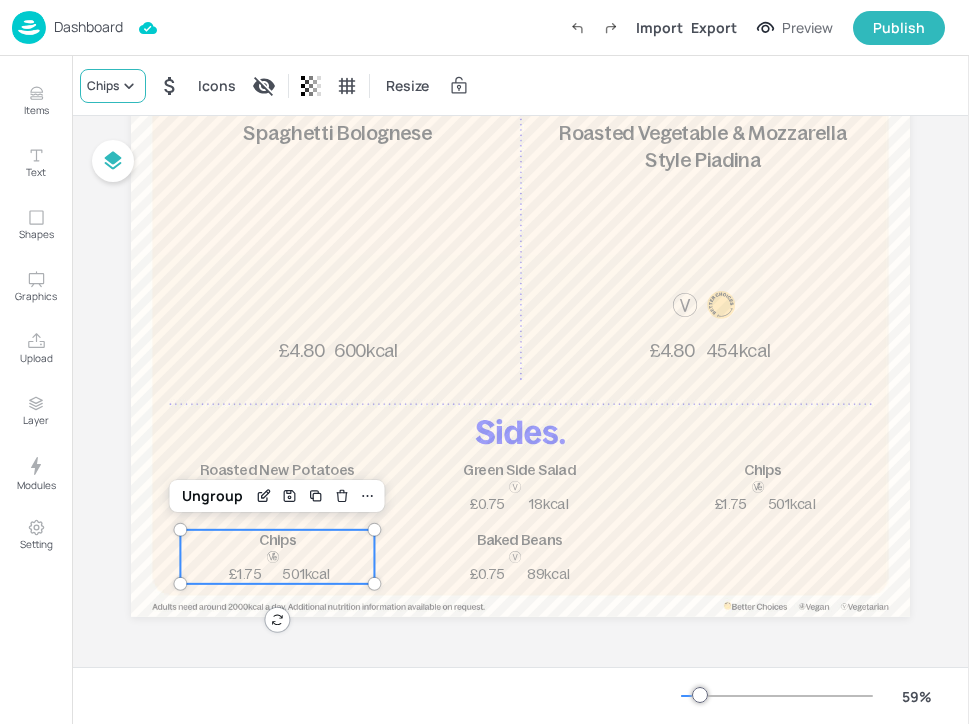 click on "Chips" at bounding box center [113, 86] 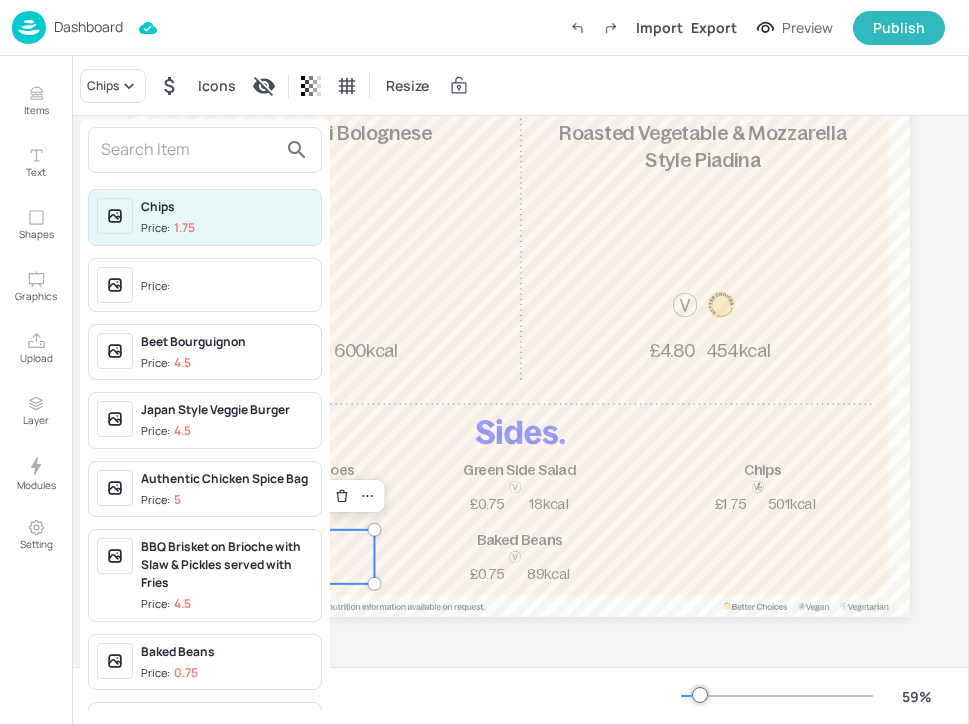click at bounding box center (189, 150) 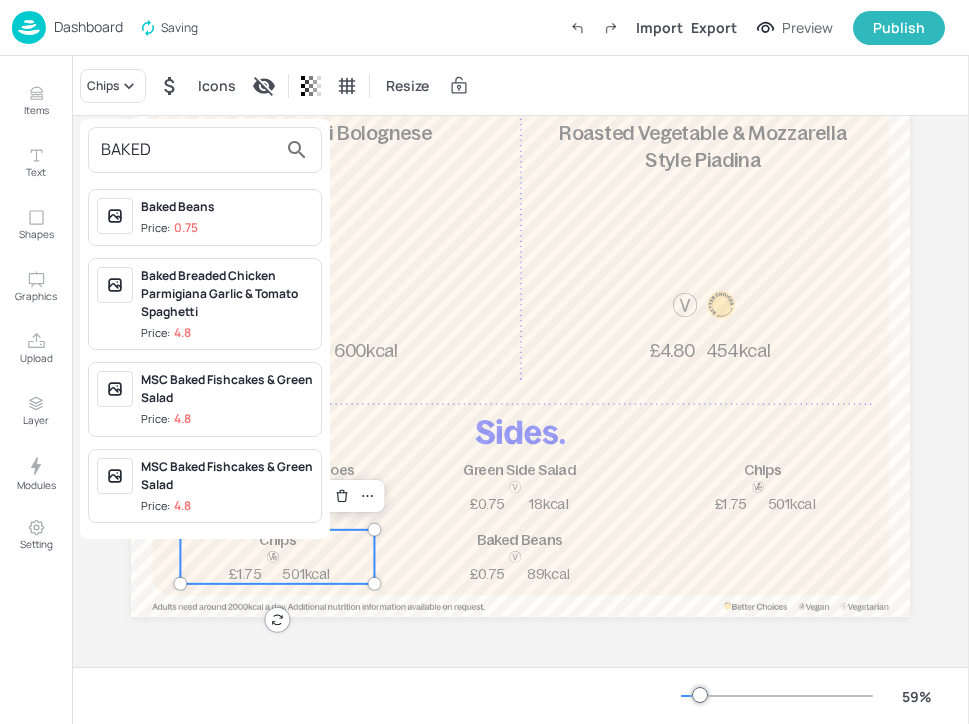 type on "BAKED" 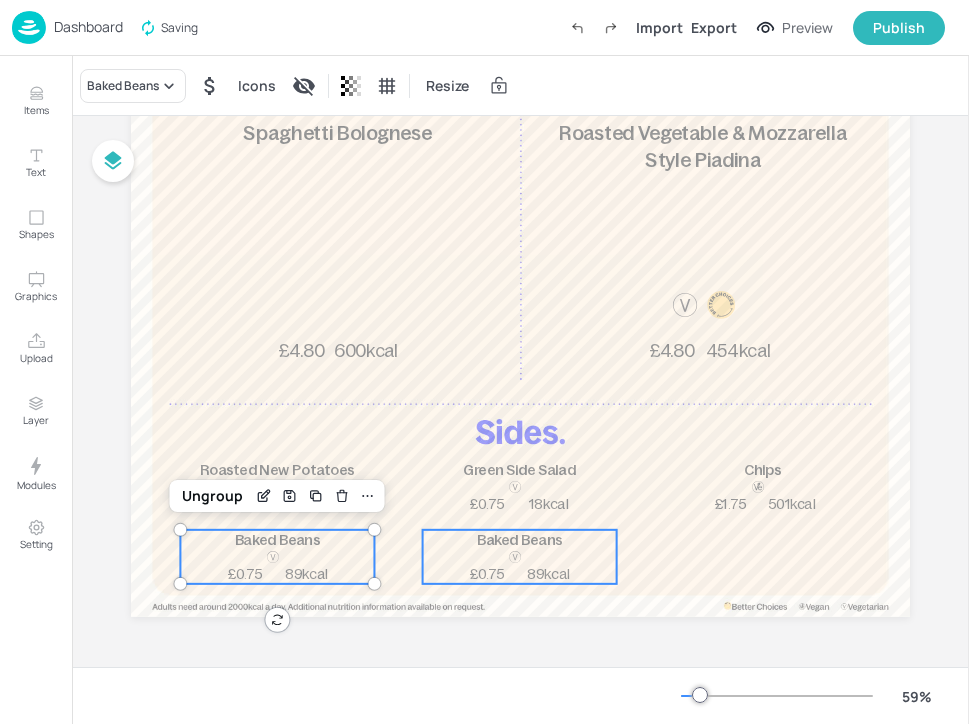 click at bounding box center [515, 557] 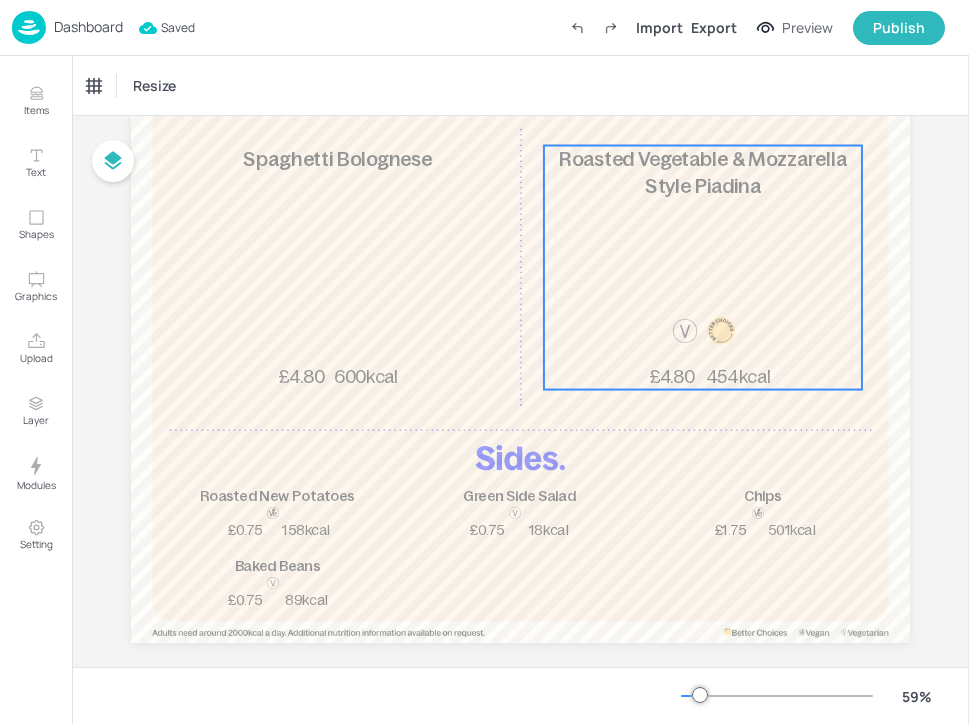 scroll, scrollTop: 203, scrollLeft: 0, axis: vertical 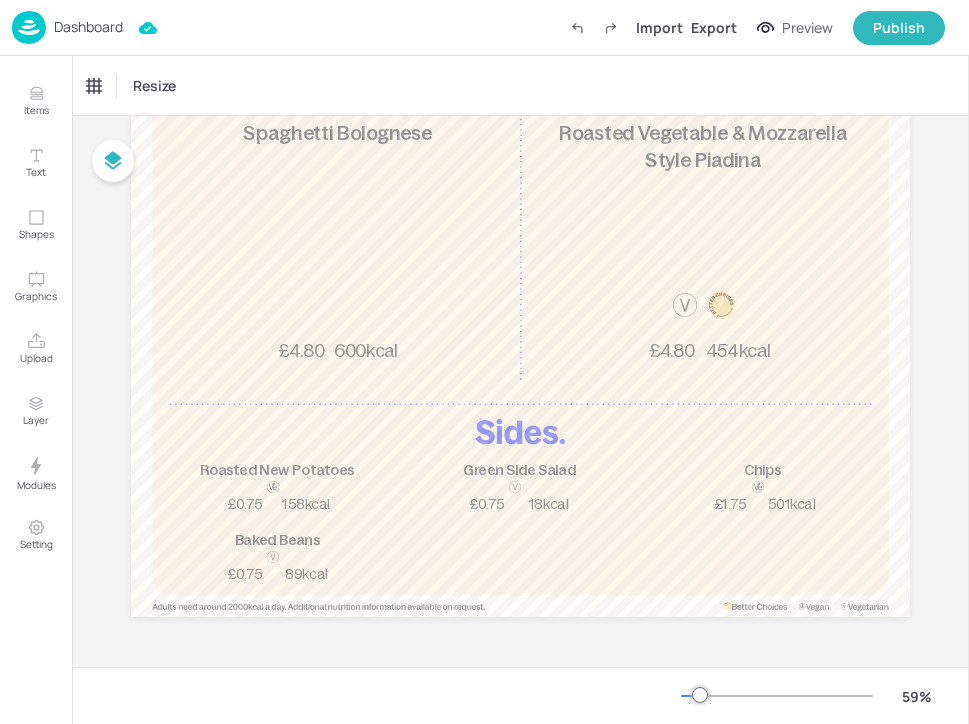 click on "Dashboard" at bounding box center (88, 27) 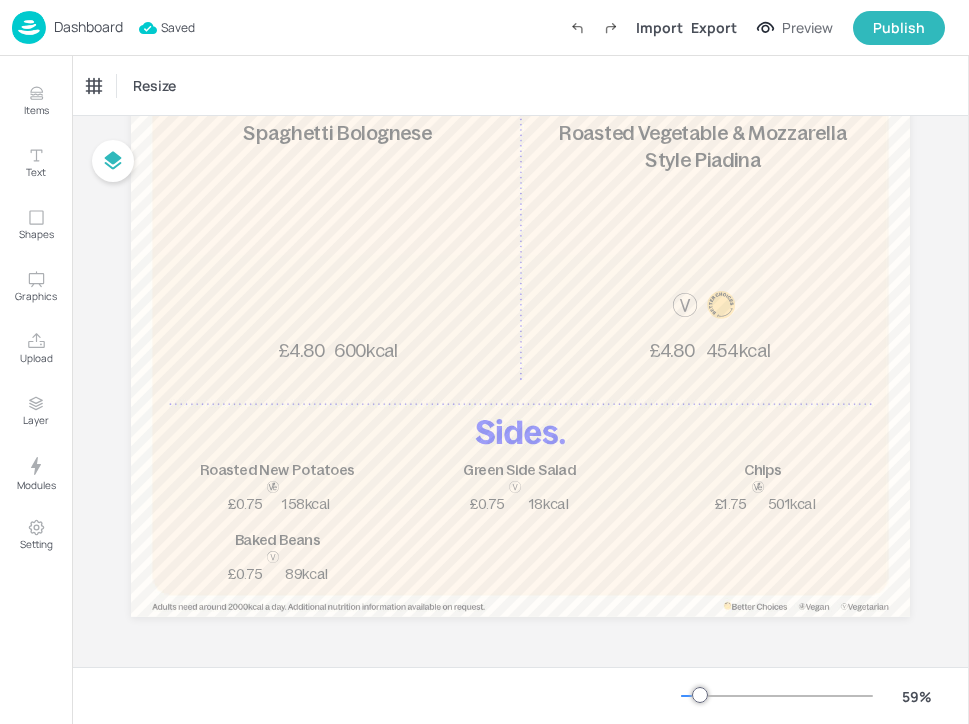 click on "Dashboard" at bounding box center [88, 27] 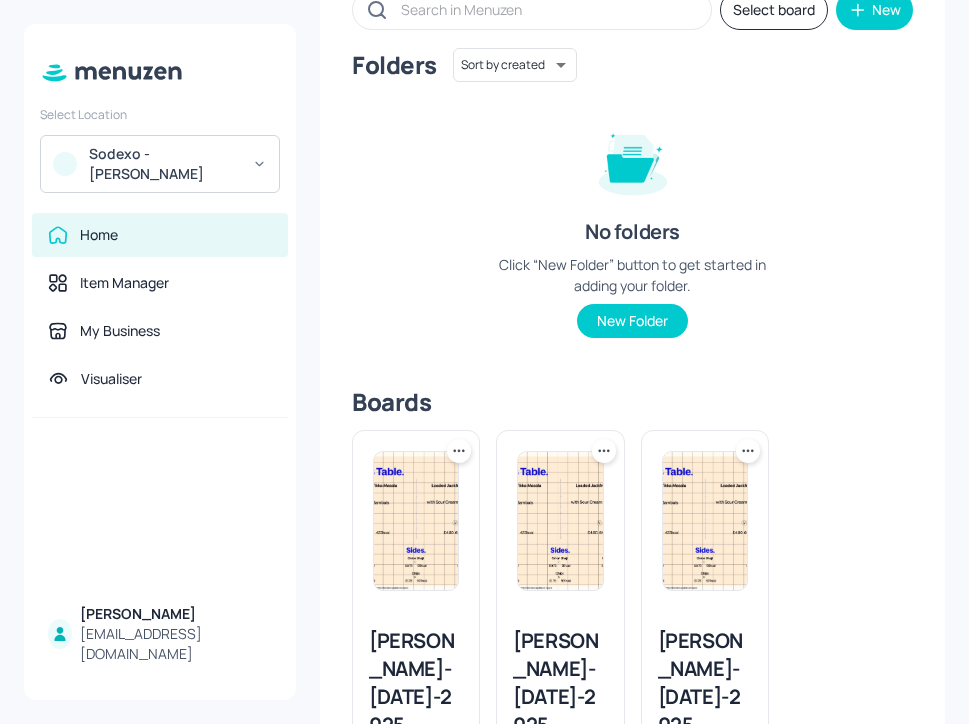 scroll, scrollTop: 0, scrollLeft: 0, axis: both 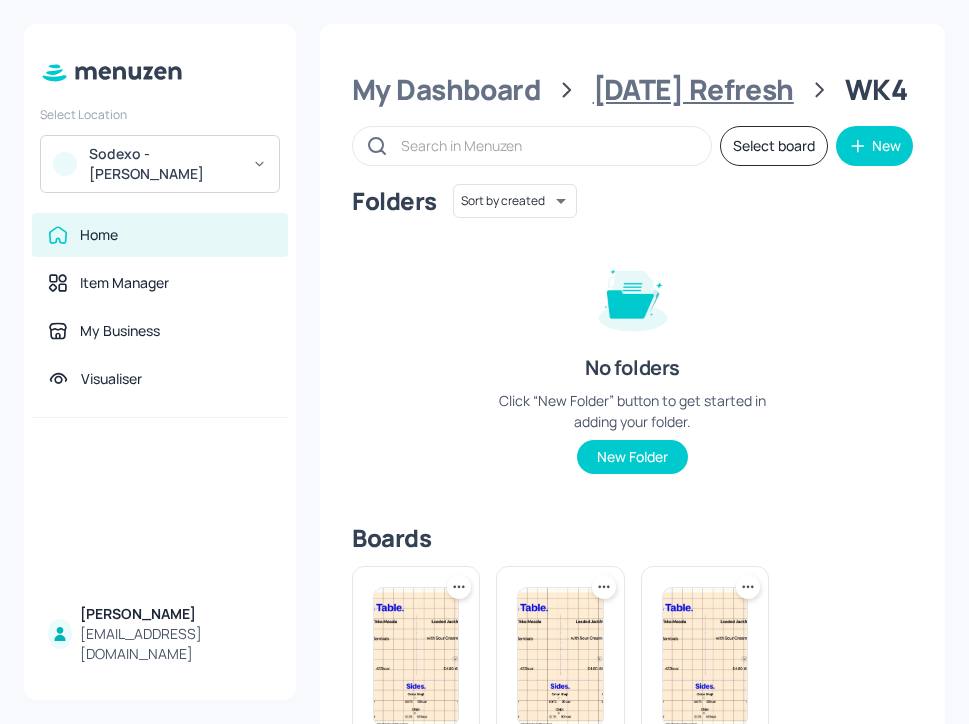 click on "[DATE] Refresh" at bounding box center [693, 90] 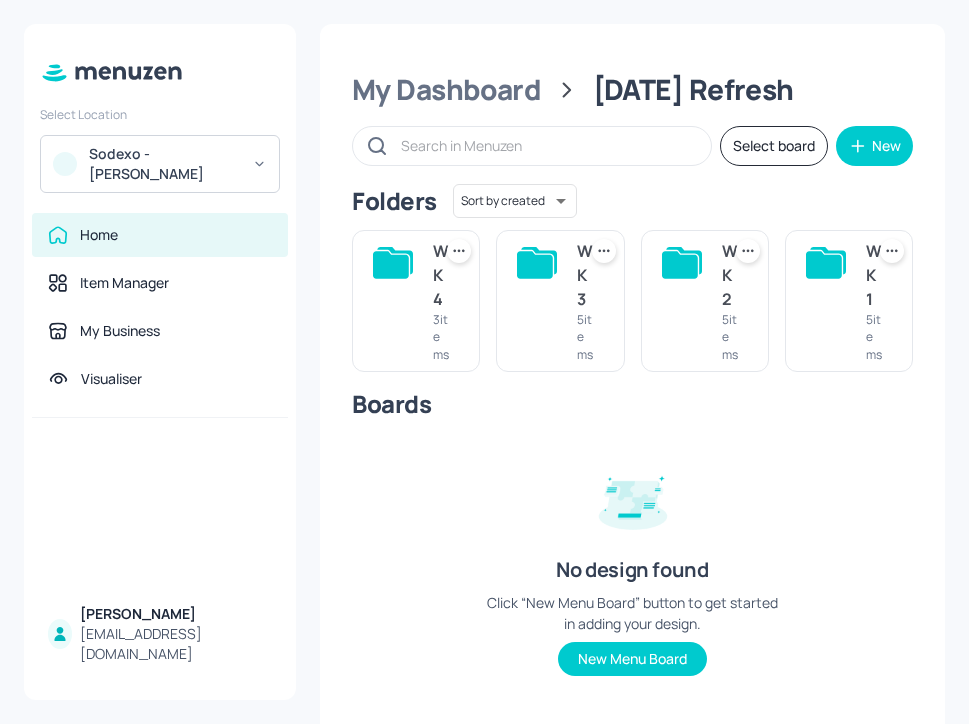 click at bounding box center [682, 301] 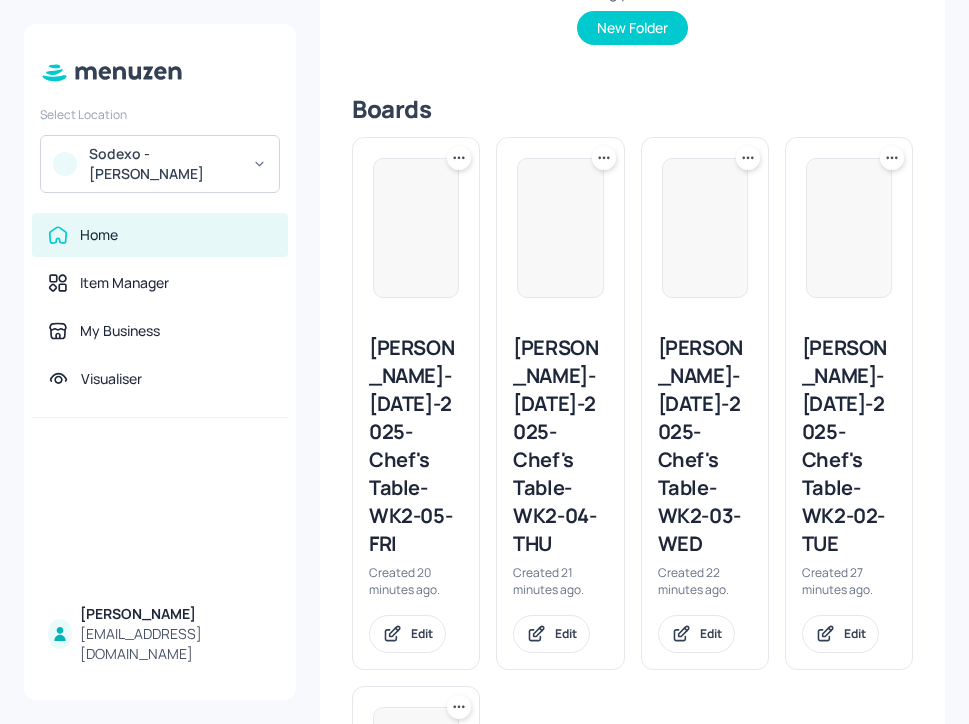 scroll, scrollTop: 533, scrollLeft: 0, axis: vertical 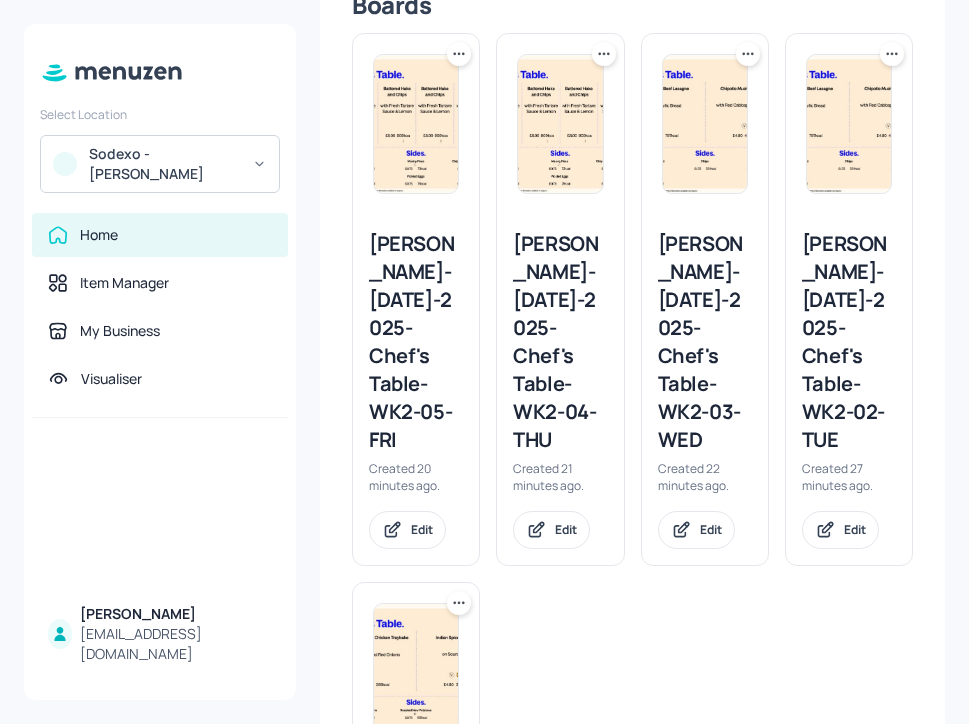 click 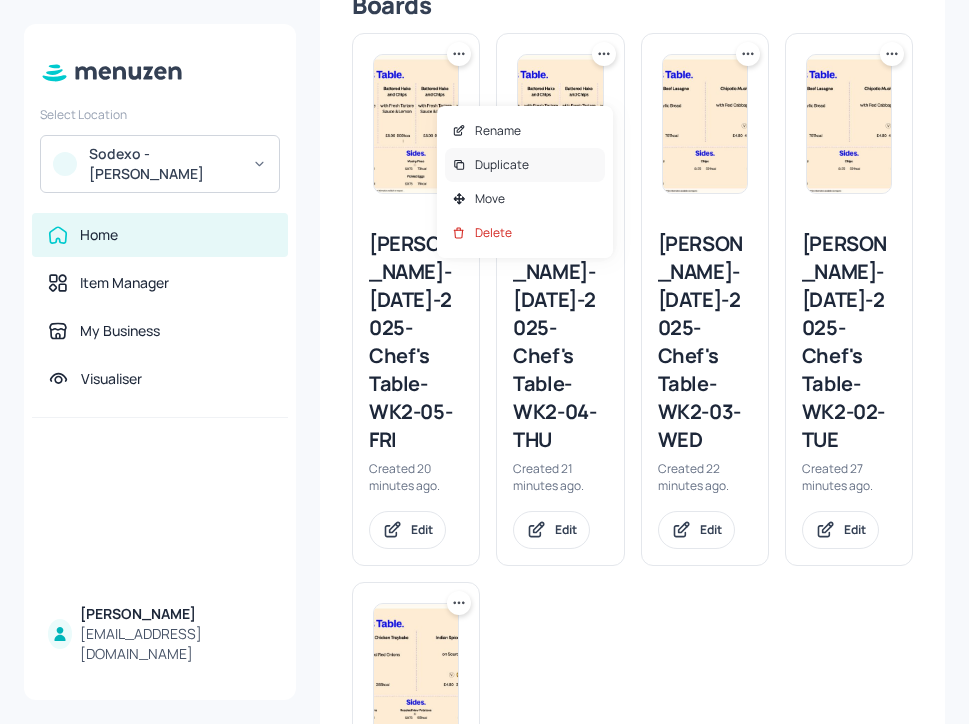 click on "Duplicate" at bounding box center [525, 165] 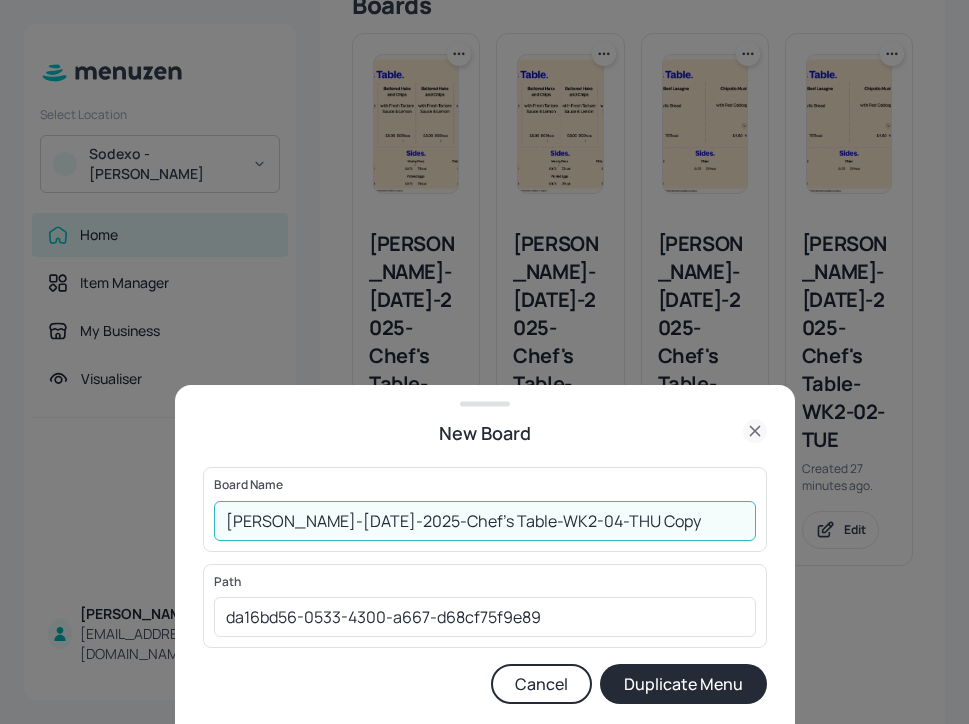 drag, startPoint x: 669, startPoint y: 528, endPoint x: 612, endPoint y: 514, distance: 58.694122 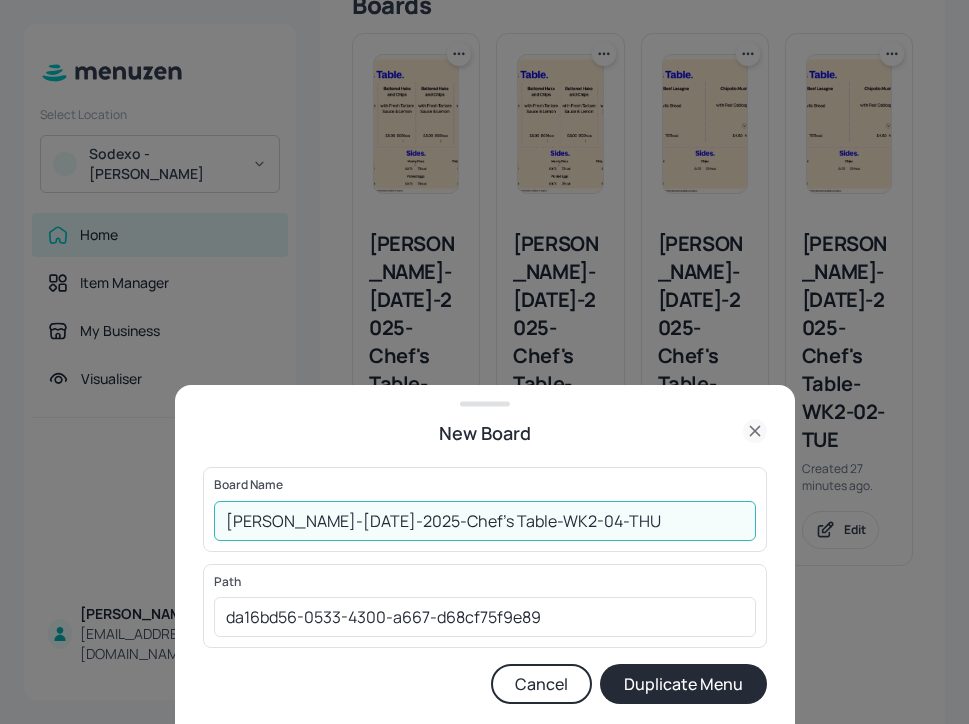 click on "Leonardo Yeovil-JUL-2025-Chef's Table-WK2-04-THU" at bounding box center [485, 521] 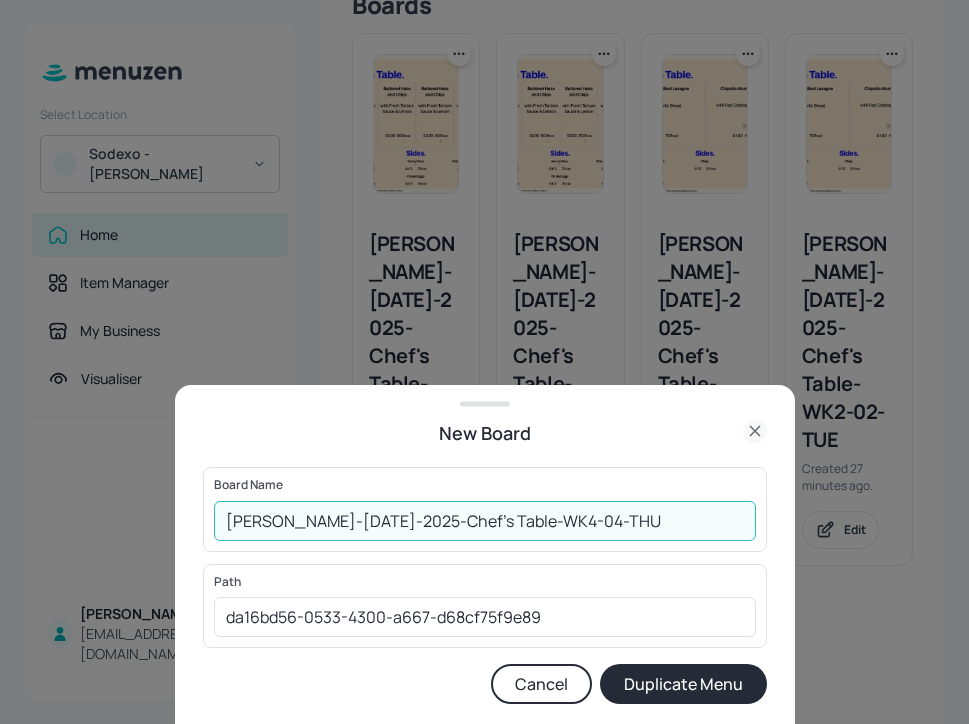 type on "[PERSON_NAME]-[DATE]-2025-Chef's Table-WK4-04-THU" 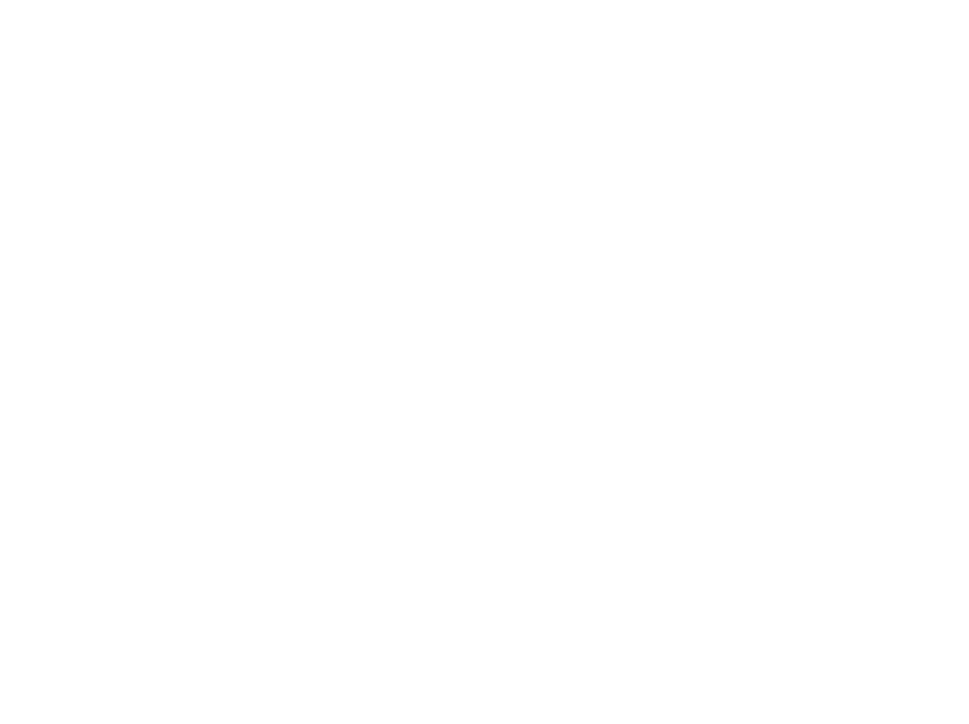 scroll, scrollTop: 0, scrollLeft: 0, axis: both 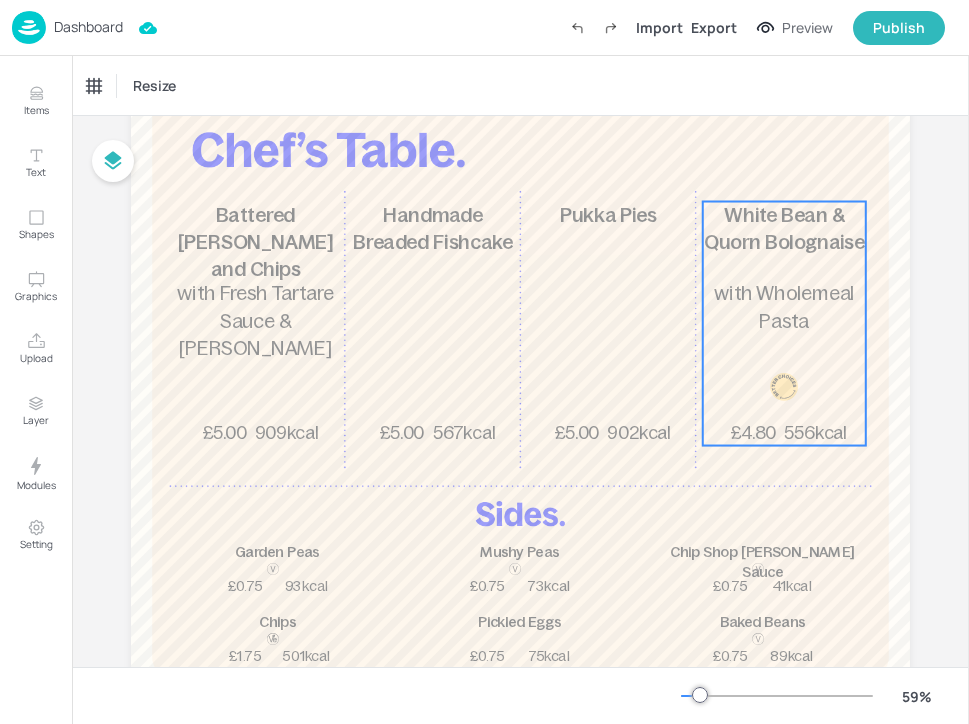 click on "White Bean & Quorn Bolognaise 556kcal £4.80 with Wholemeal Pasta" at bounding box center [784, 324] 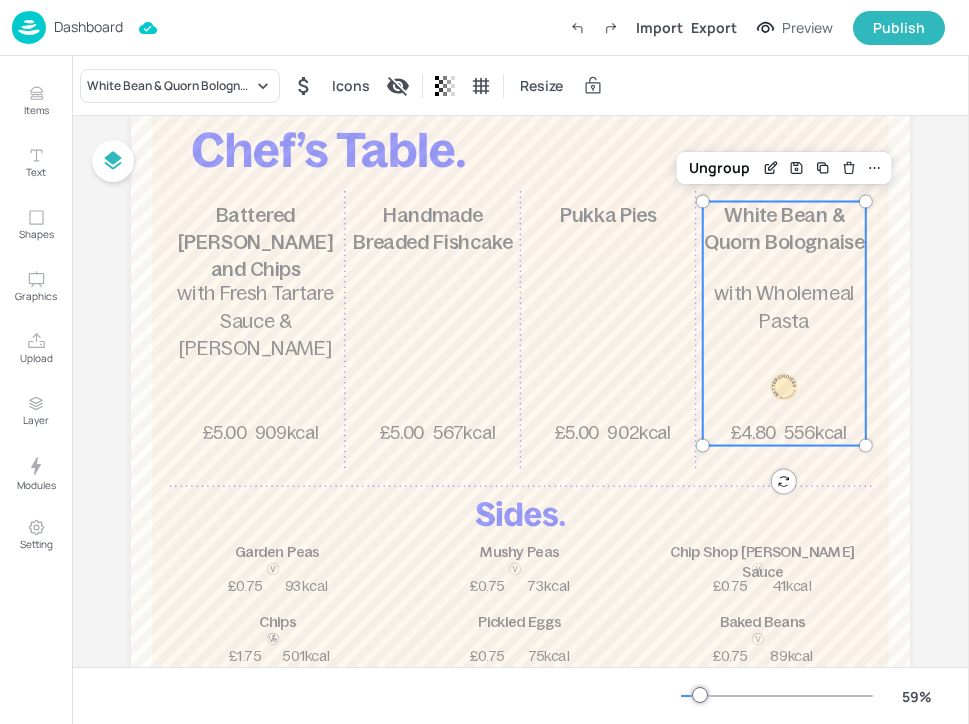click on "Dashboard" at bounding box center (88, 27) 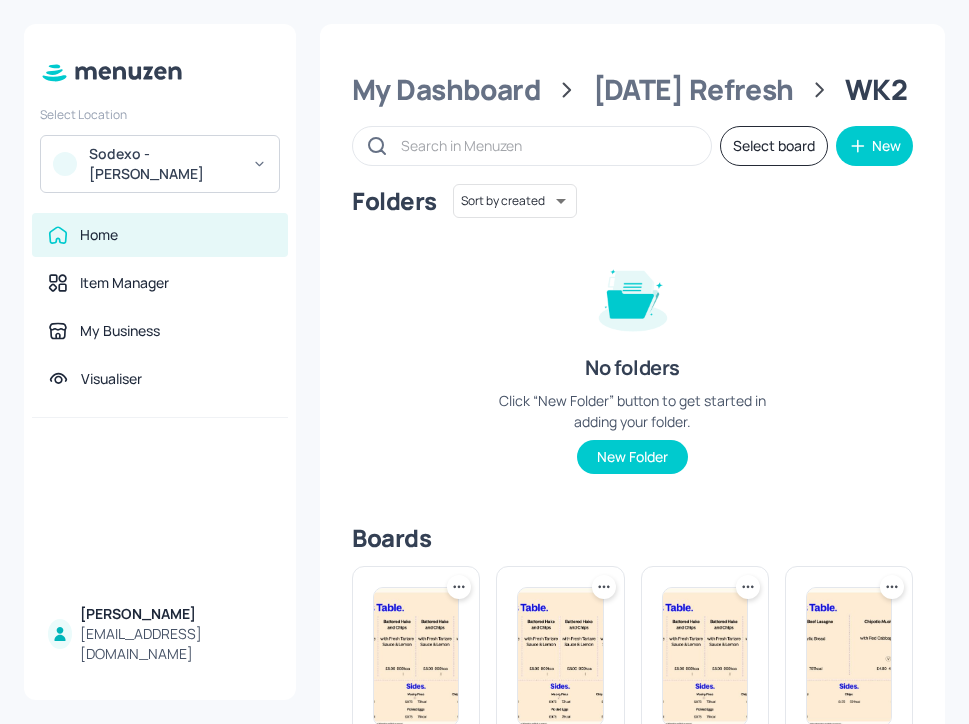 scroll, scrollTop: 385, scrollLeft: 0, axis: vertical 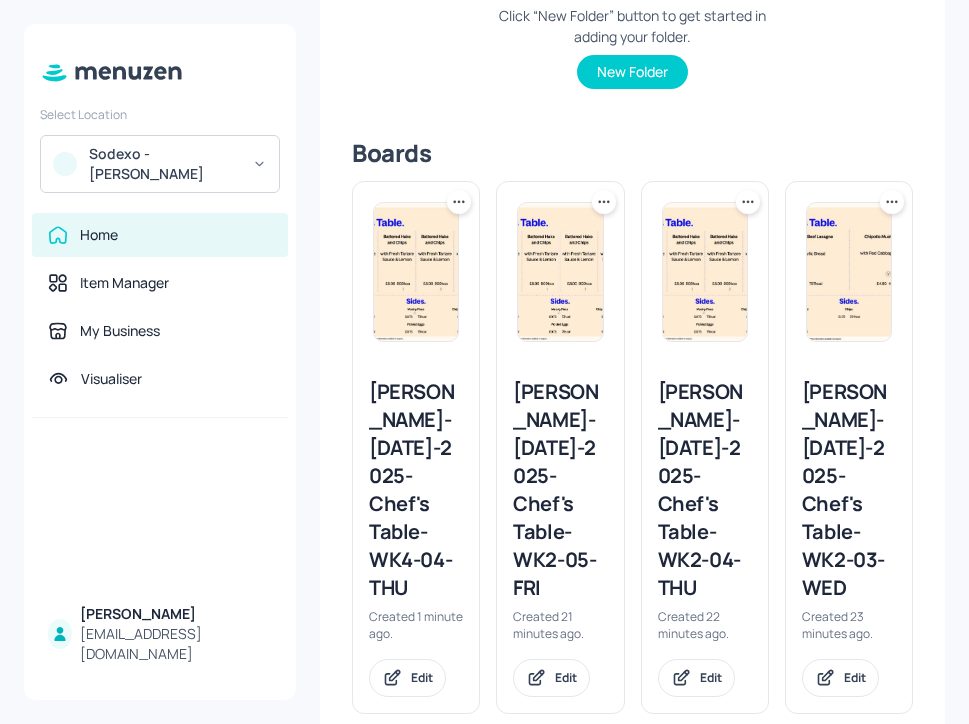 click 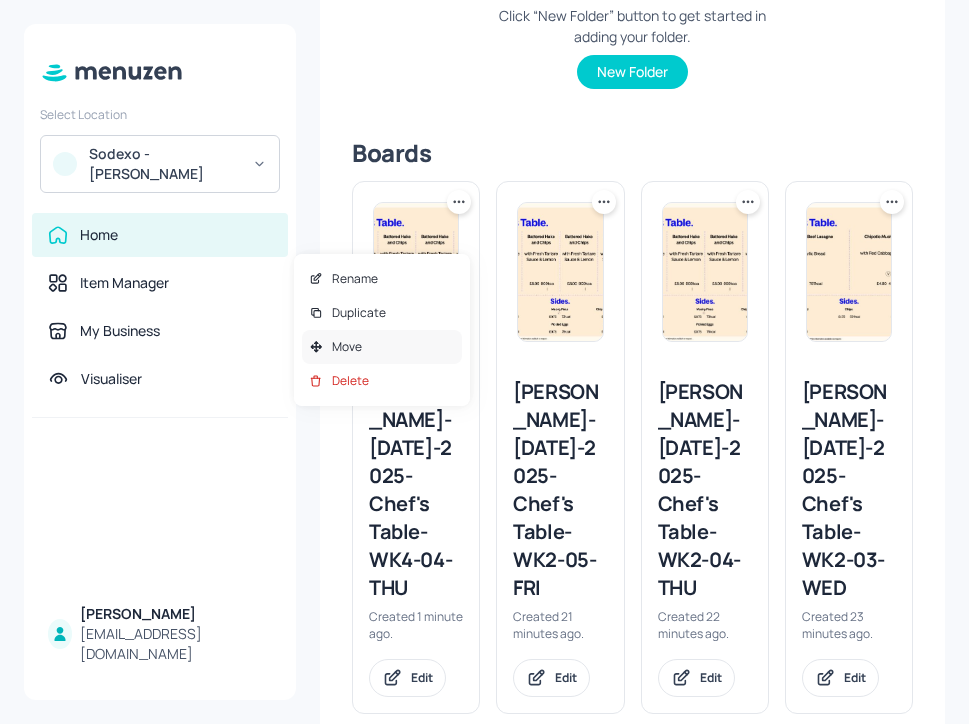 click on "Move" at bounding box center [382, 347] 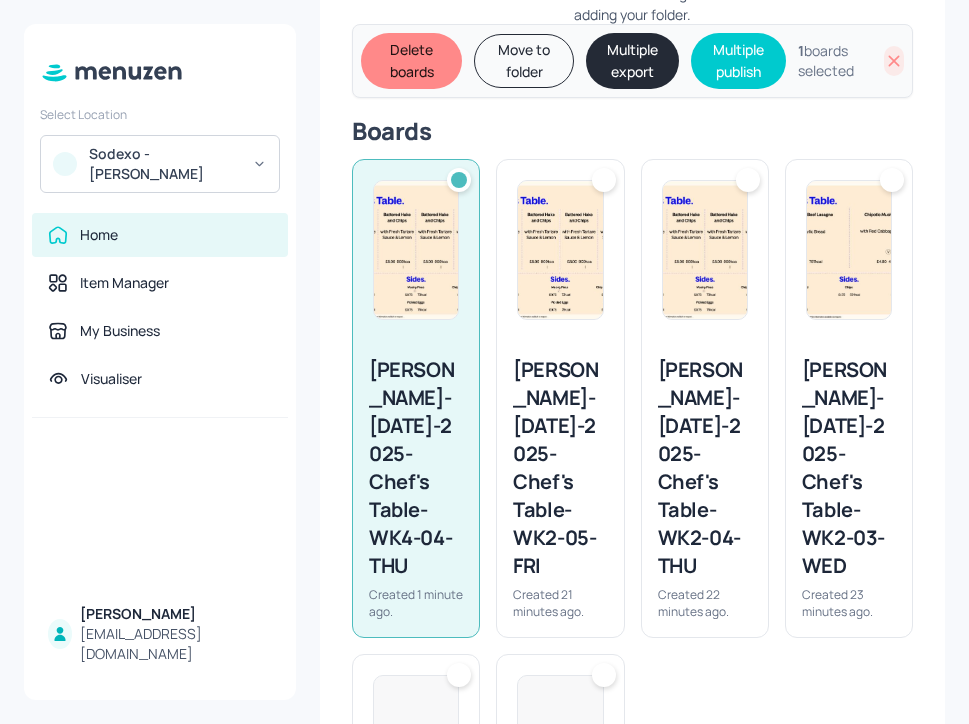 click on "Move to folder" at bounding box center (524, 61) 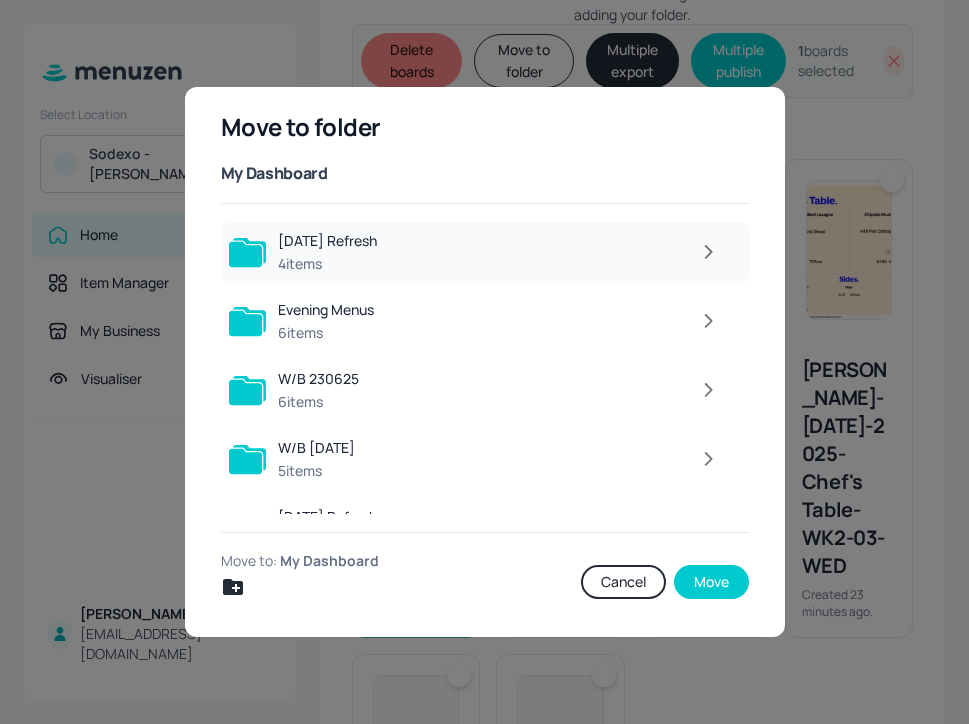 click at bounding box center (559, 252) 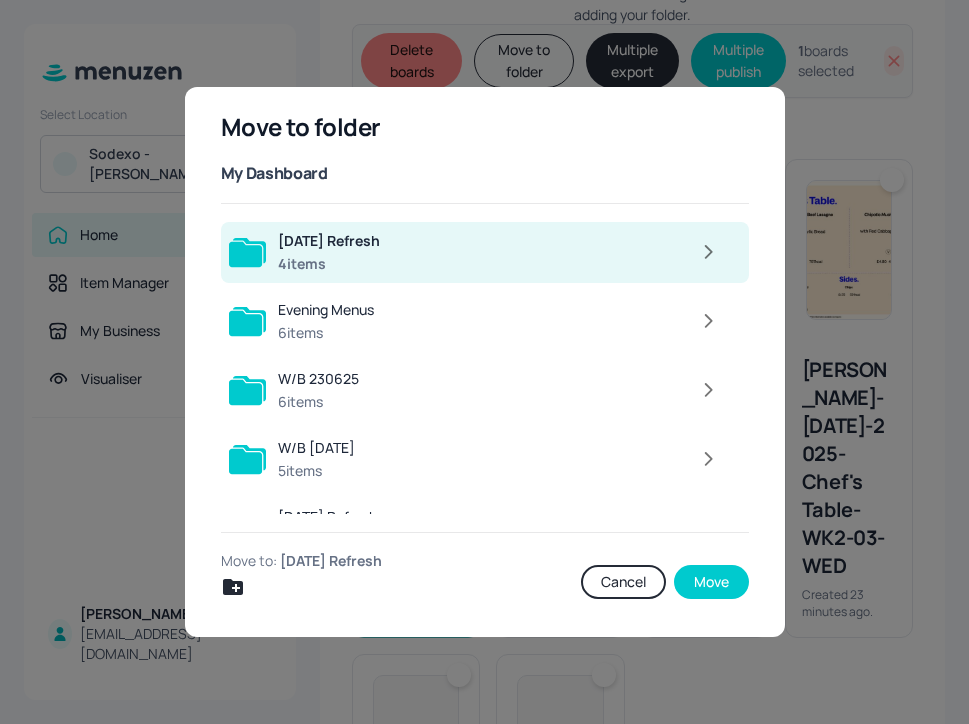 click at bounding box center [709, 252] 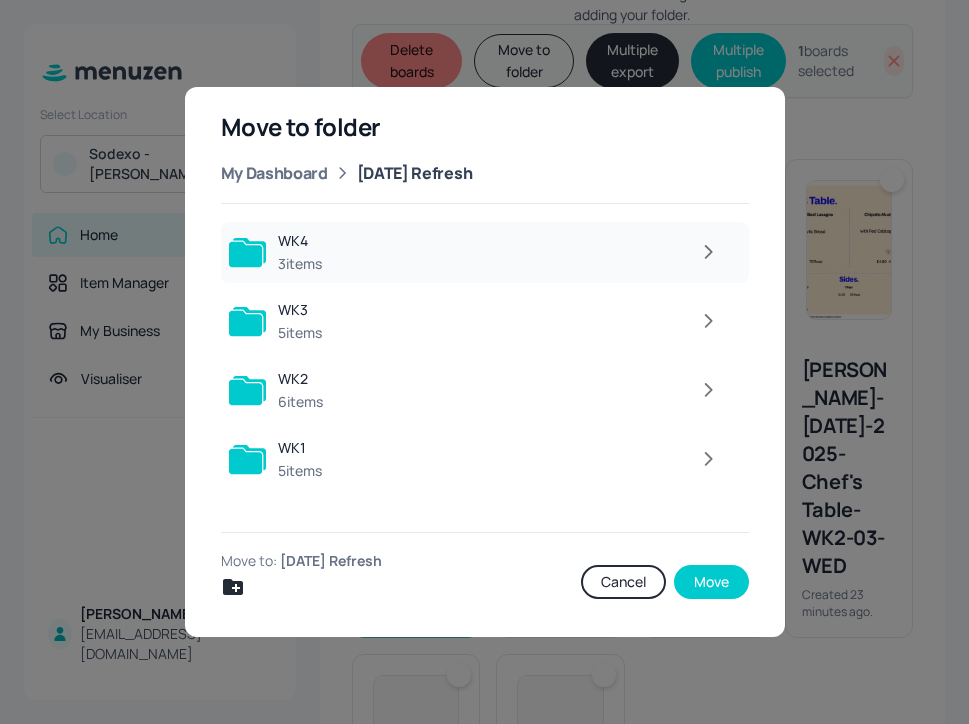 click 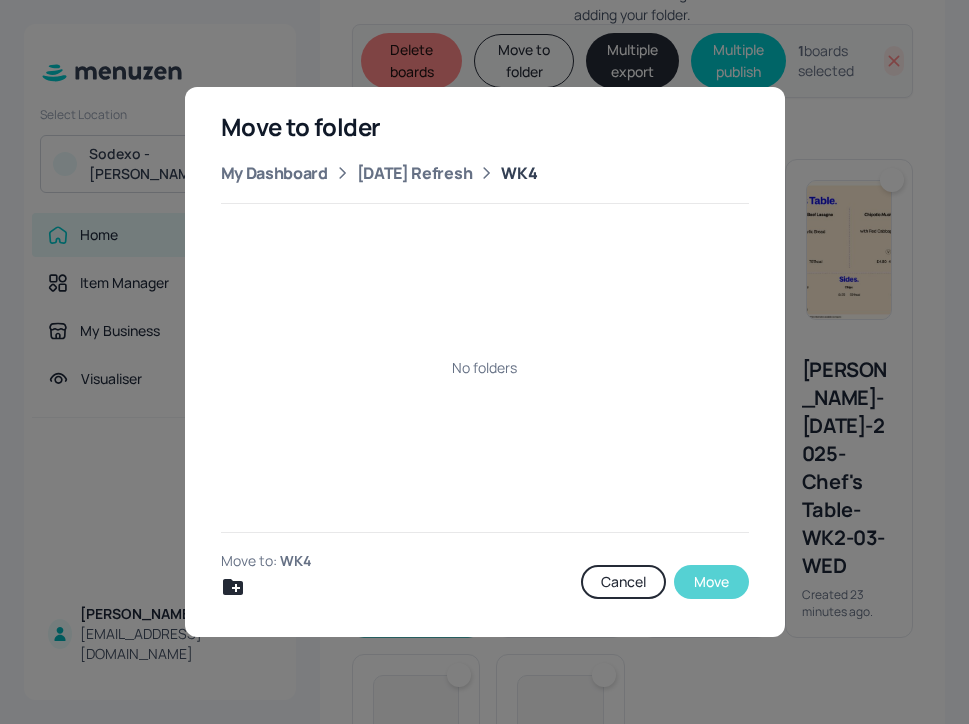click on "Move" at bounding box center (711, 582) 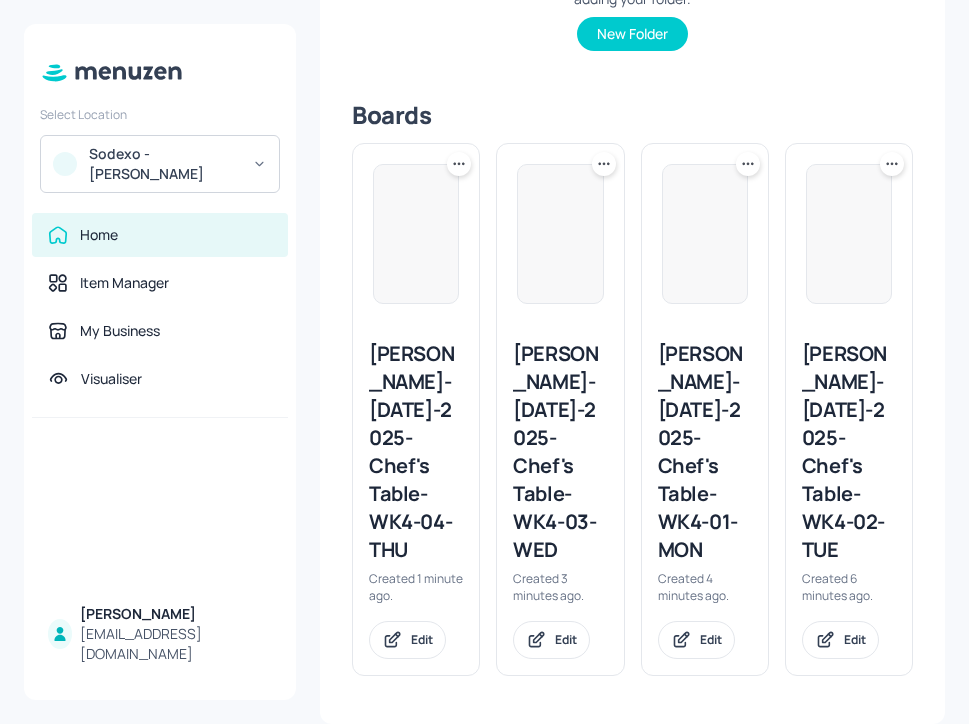 scroll, scrollTop: 385, scrollLeft: 0, axis: vertical 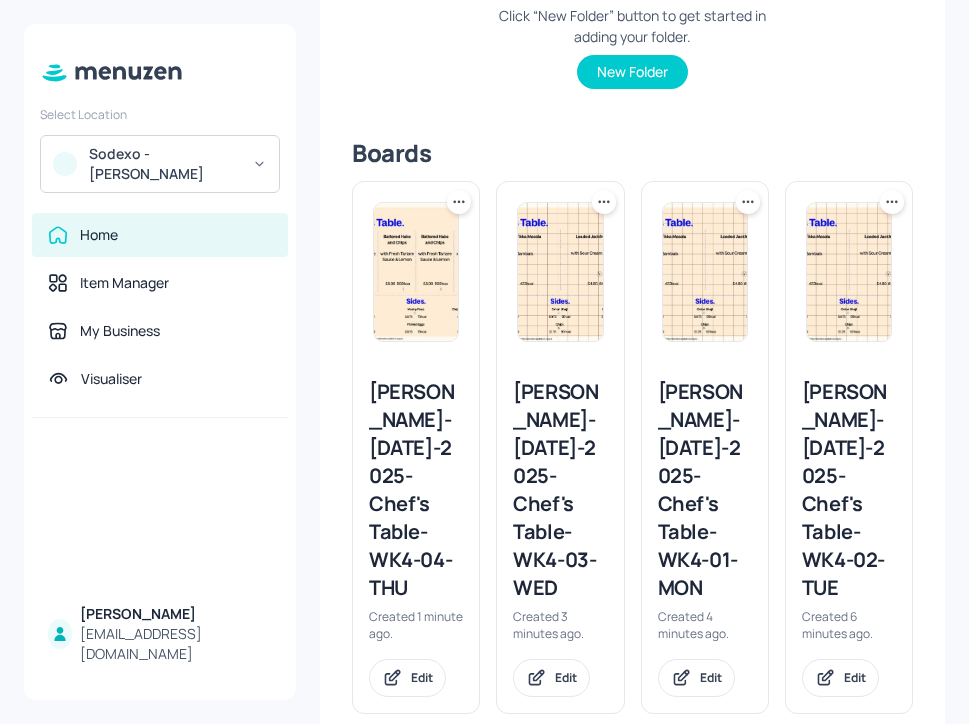 click 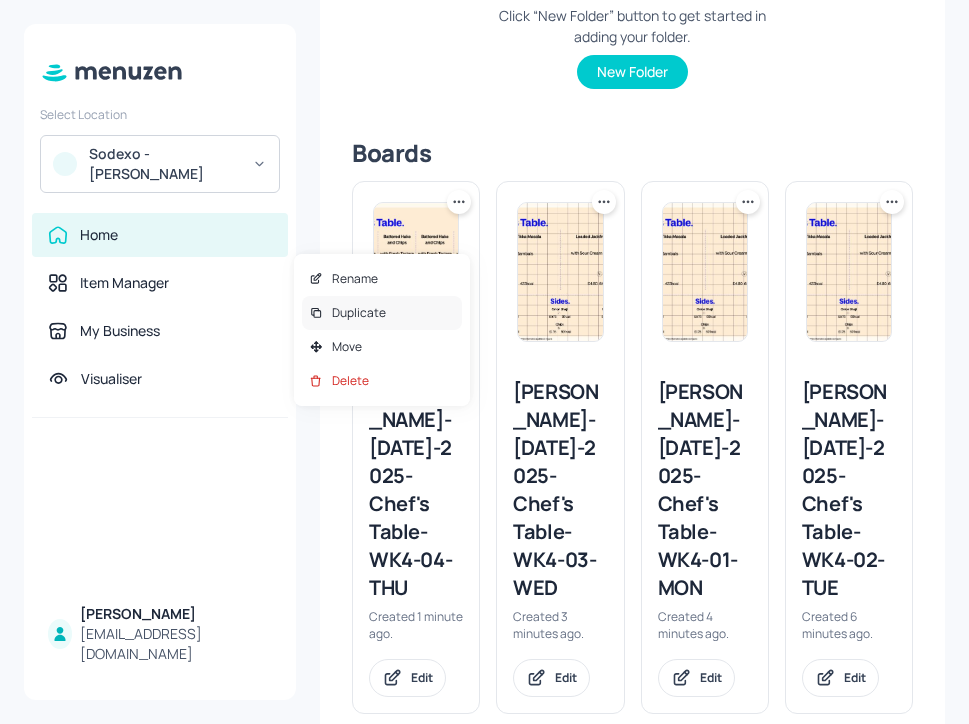 click on "Duplicate" at bounding box center [382, 313] 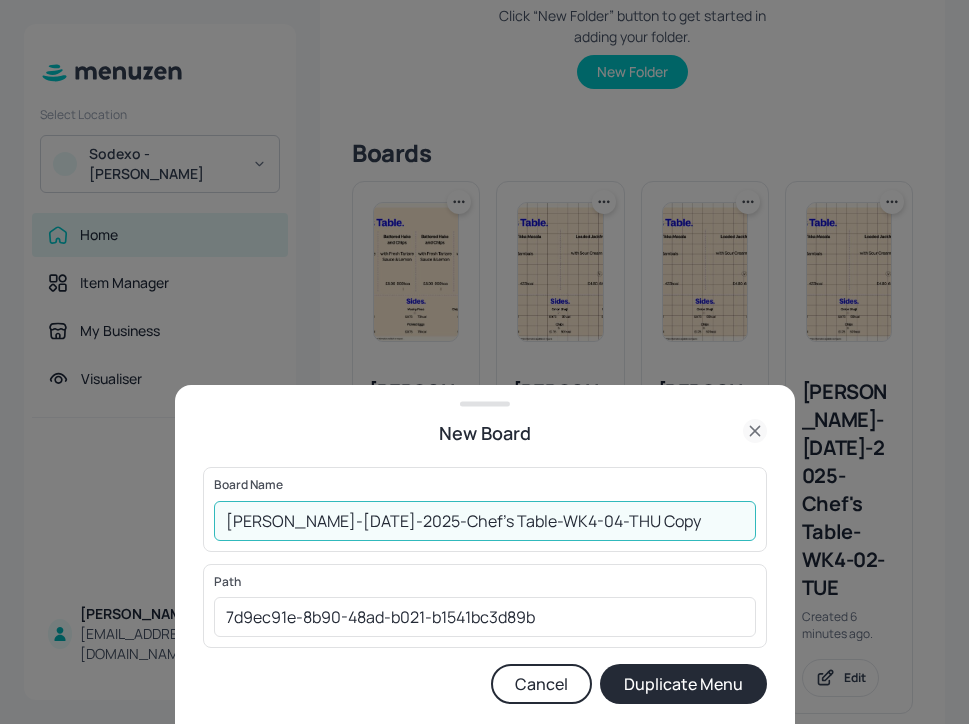 drag, startPoint x: 667, startPoint y: 525, endPoint x: 571, endPoint y: 524, distance: 96.00521 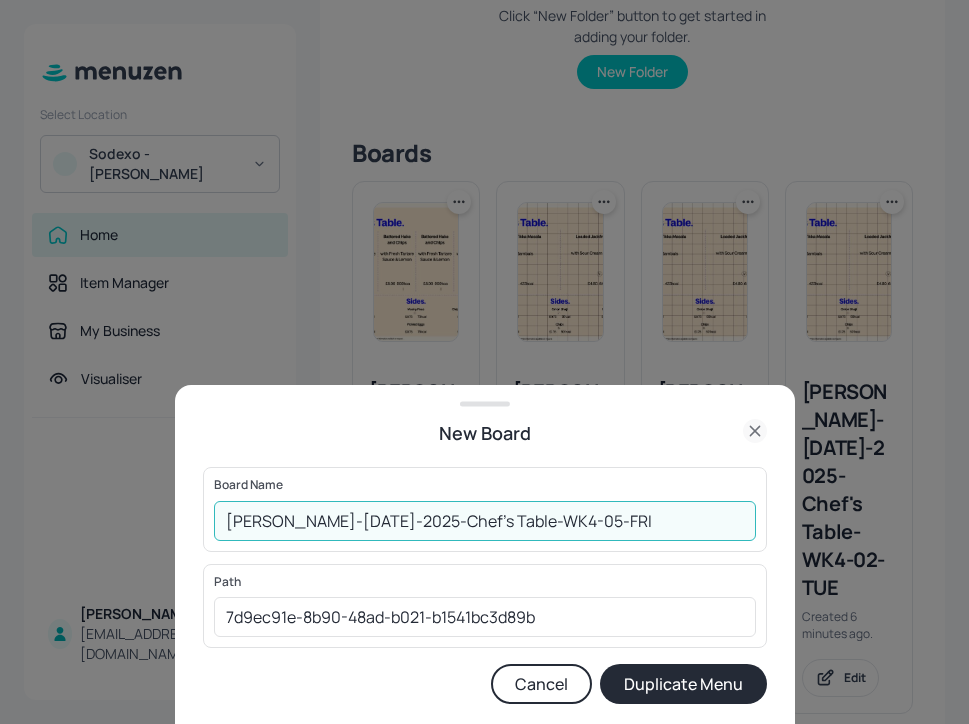 type on "[PERSON_NAME]-[DATE]-2025-Chef's Table-WK4-05-FRI" 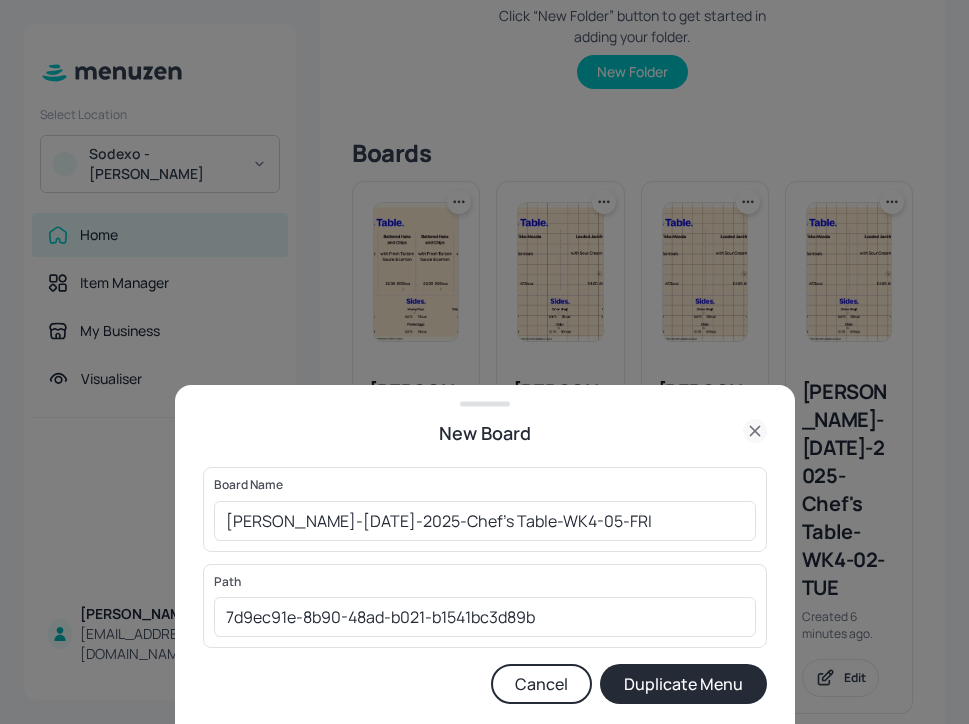 click on "Duplicate Menu" at bounding box center (683, 684) 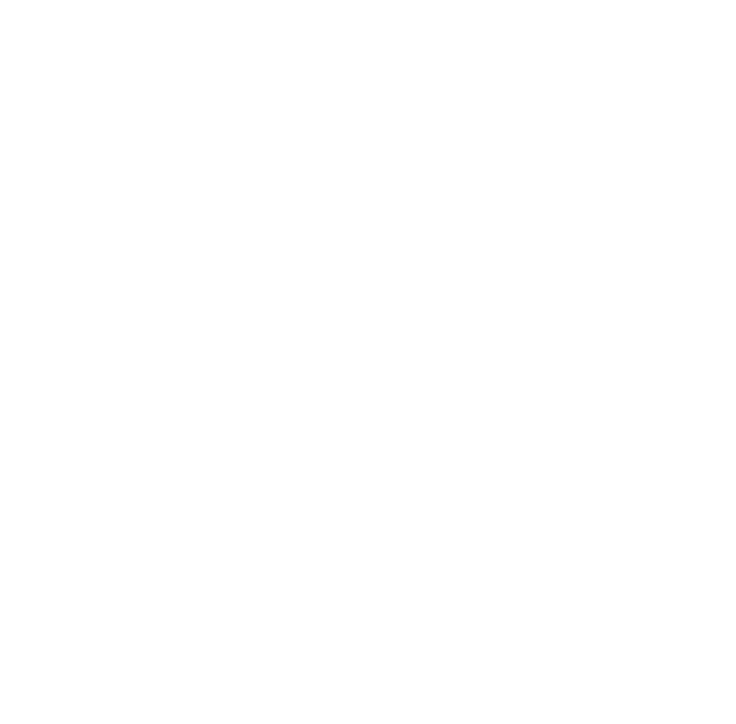 scroll, scrollTop: 0, scrollLeft: 0, axis: both 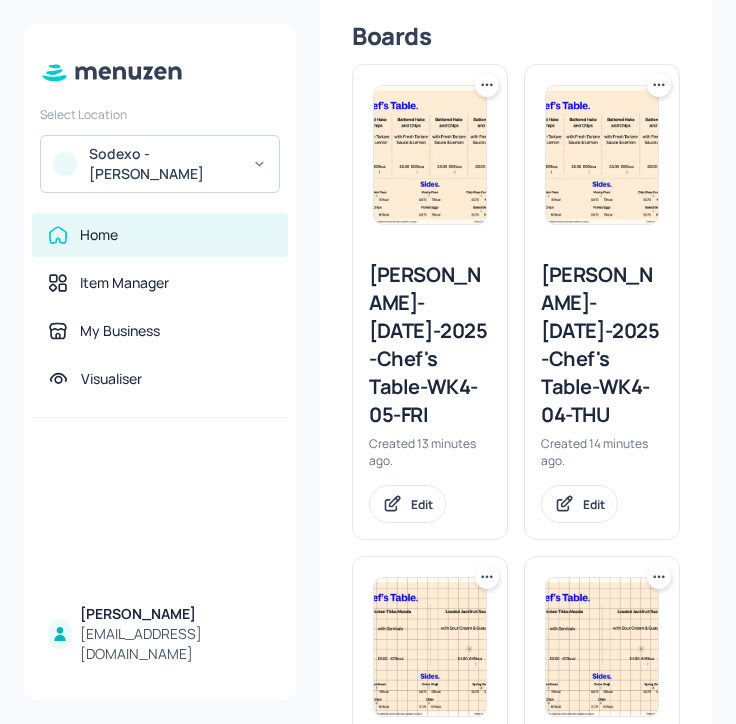 click 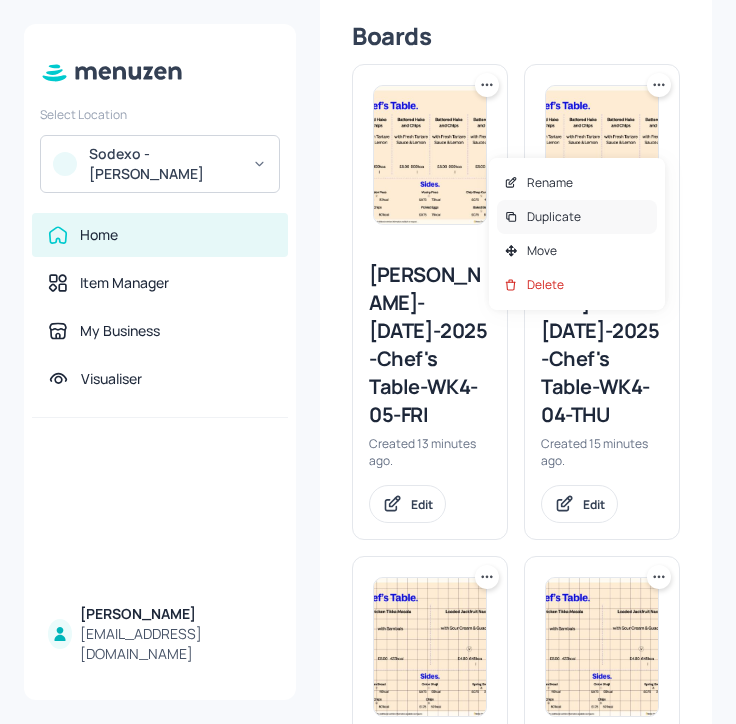 click on "Duplicate" at bounding box center (577, 217) 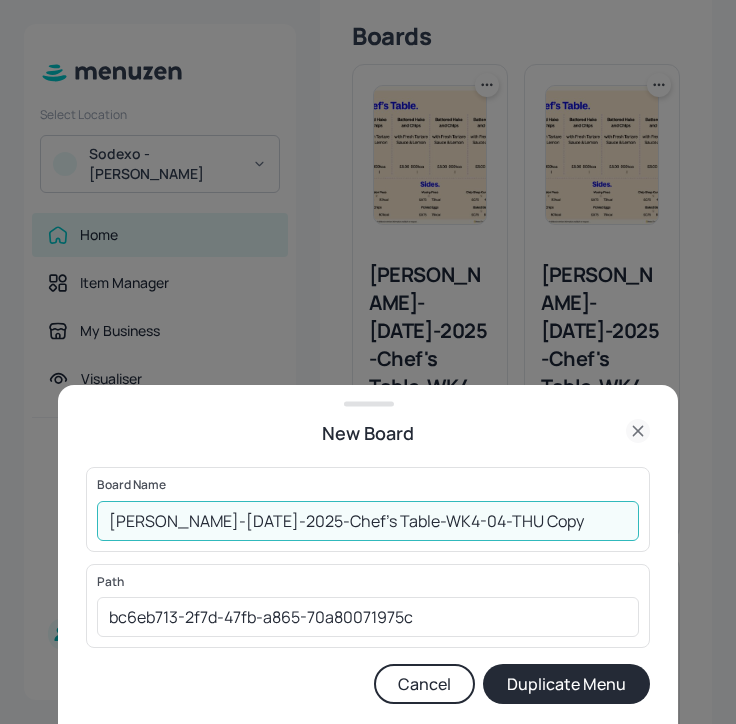 click on "[PERSON_NAME]-[DATE]-2025-Chef's Table-WK4-04-THU Copy" at bounding box center (368, 521) 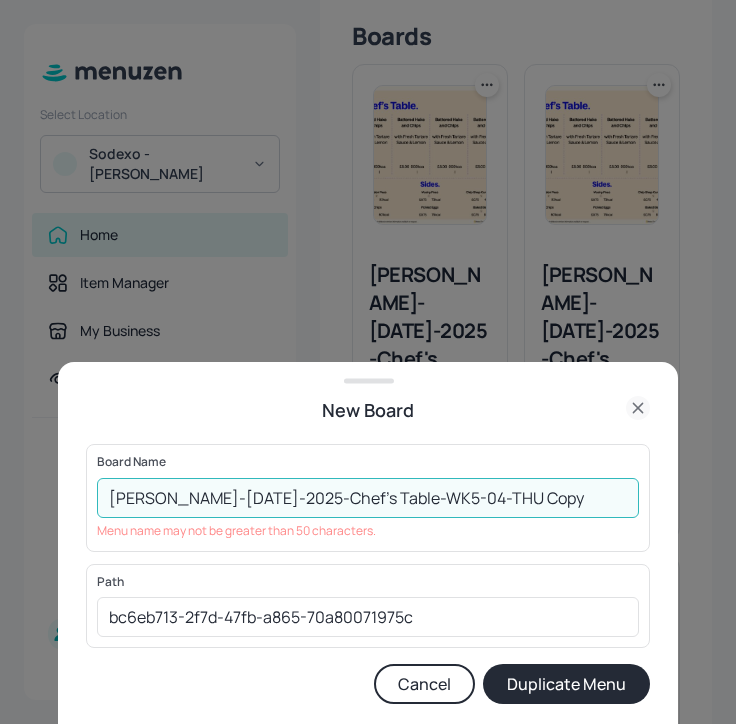 click on "[PERSON_NAME]-[DATE]-2025-Chef's Table-WK5-04-THU Copy ​ Menu name may not be greater than 50 characters." at bounding box center (368, 509) 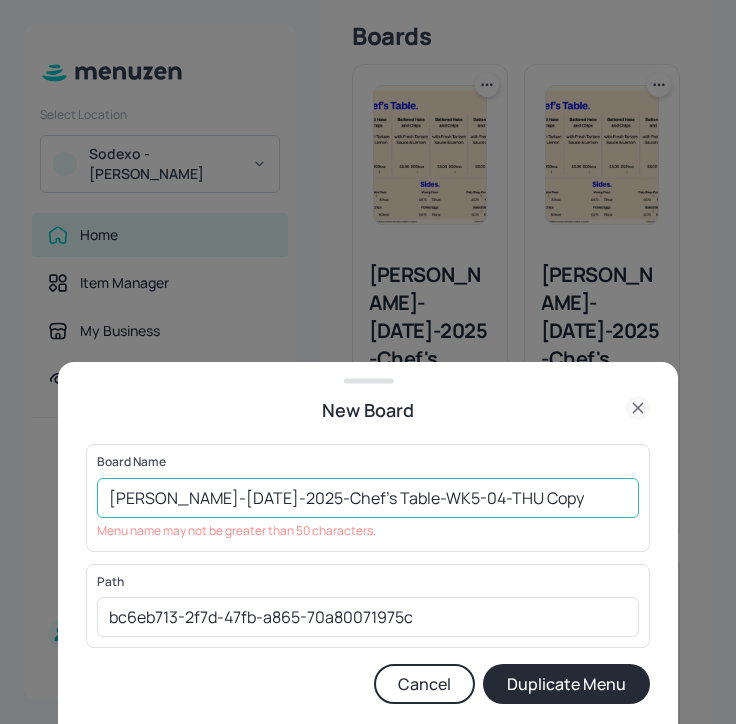click on "[PERSON_NAME]-[DATE]-2025-Chef's Table-WK5-04-THU Copy" at bounding box center [368, 498] 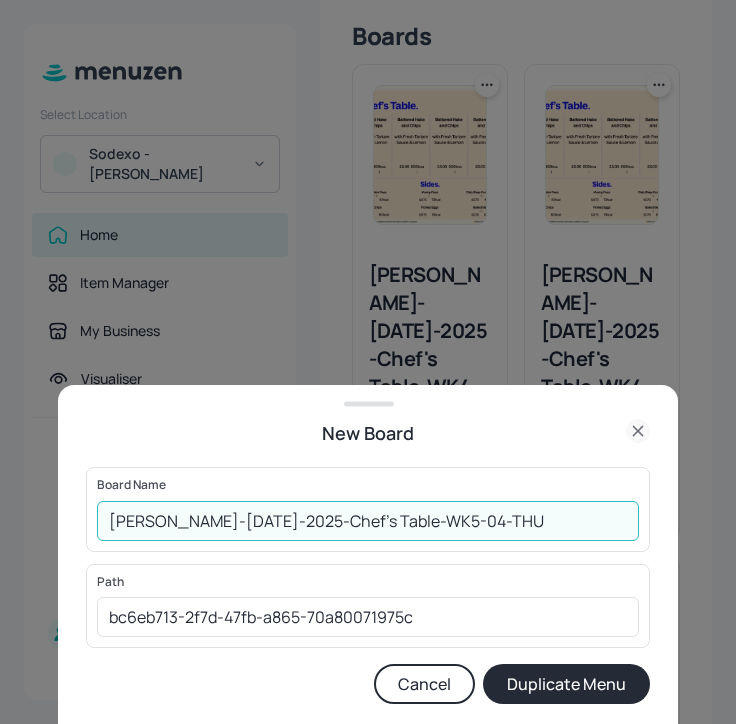 type on "[PERSON_NAME]-[DATE]-2025-Chef's Table-WK5-04-THU" 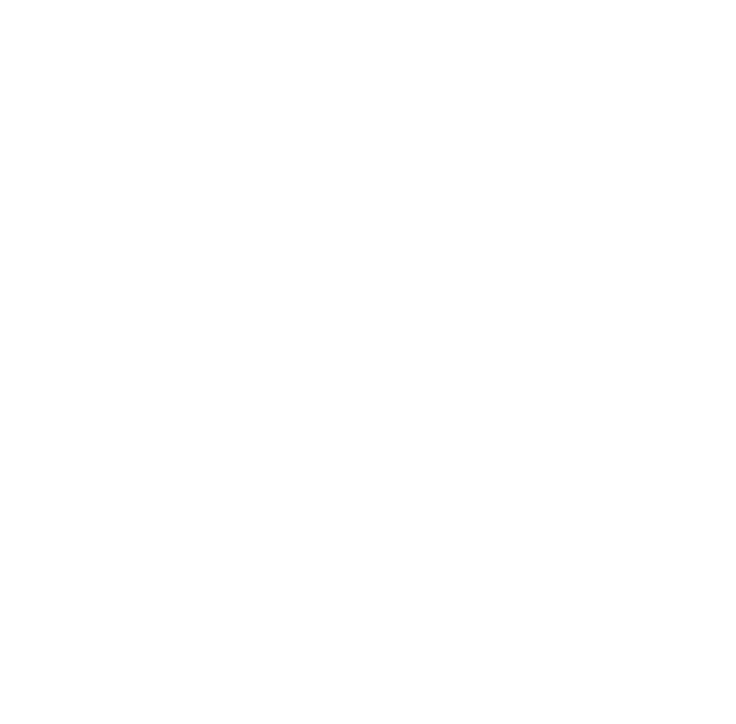 scroll, scrollTop: 0, scrollLeft: 0, axis: both 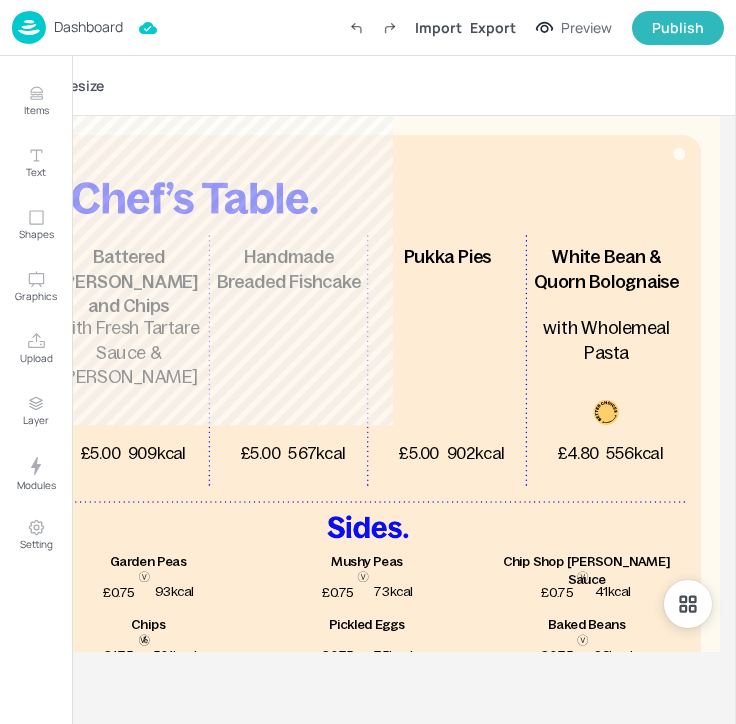 click on "Dashboard" at bounding box center (88, 27) 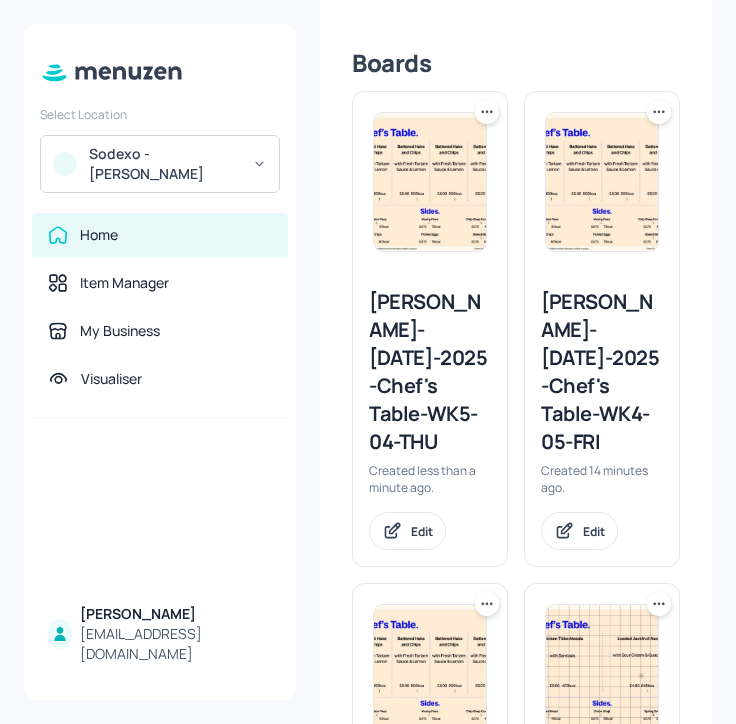 scroll, scrollTop: 558, scrollLeft: 0, axis: vertical 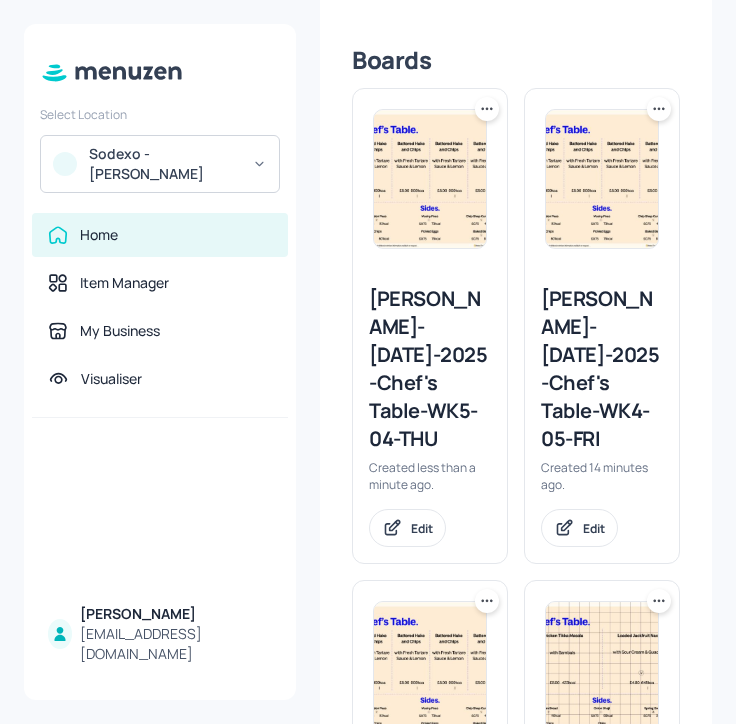 click 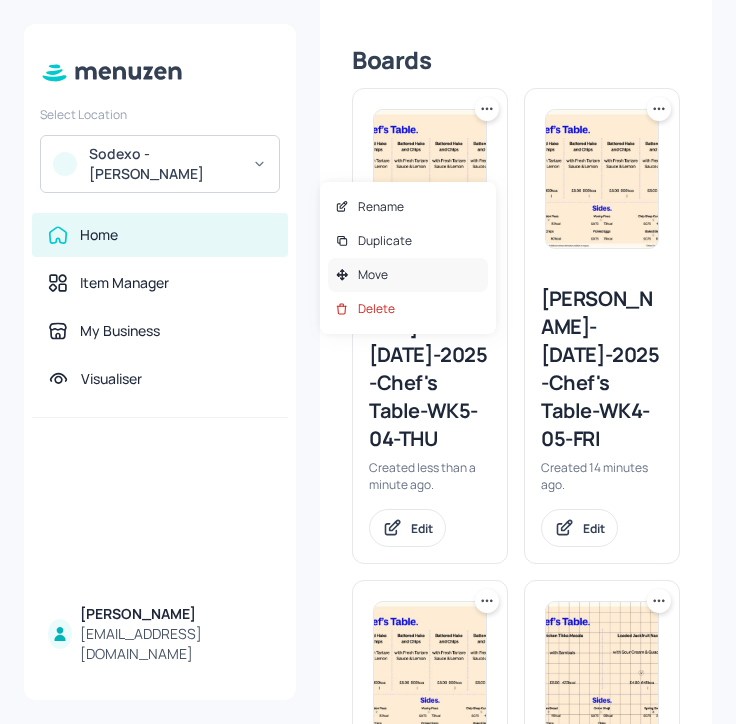 click on "Move" at bounding box center (408, 275) 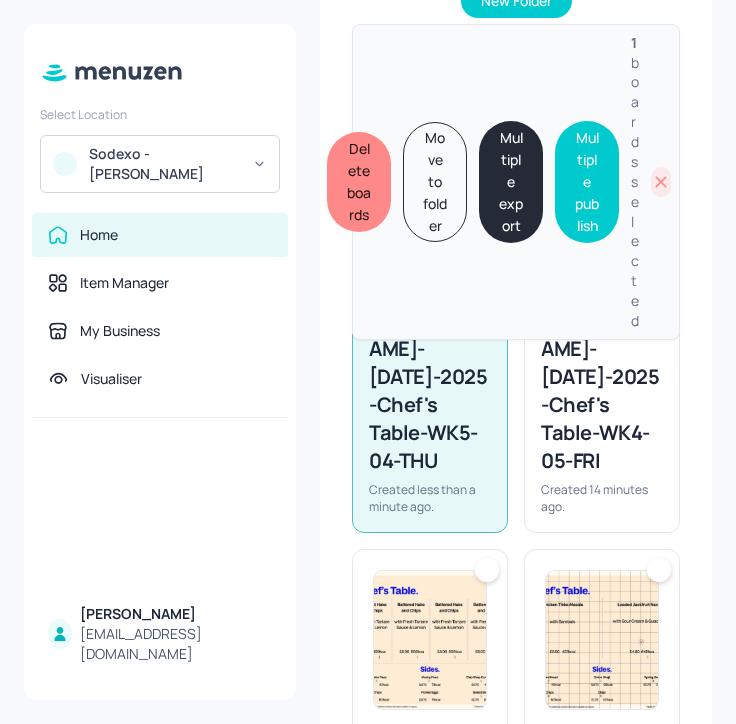 click on "Move to folder" at bounding box center [435, 182] 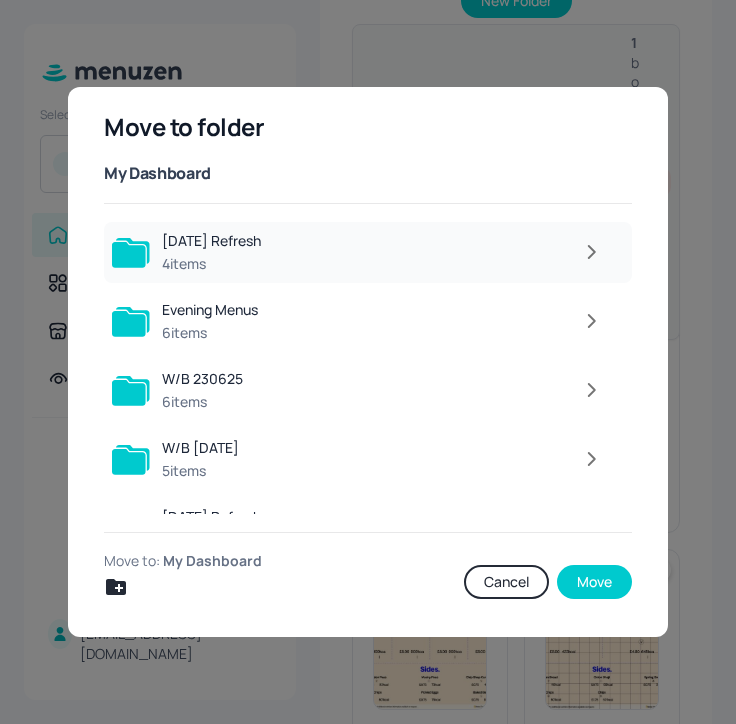 click 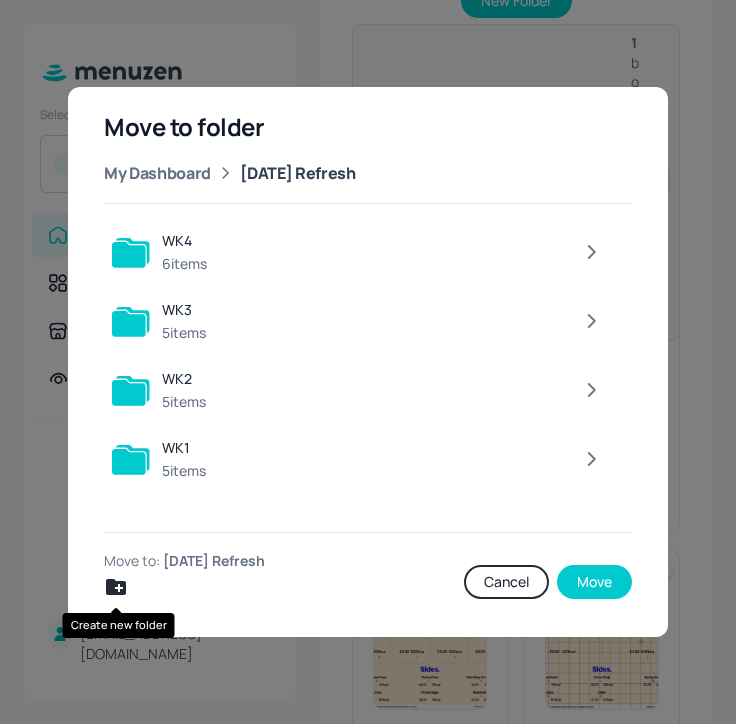 click 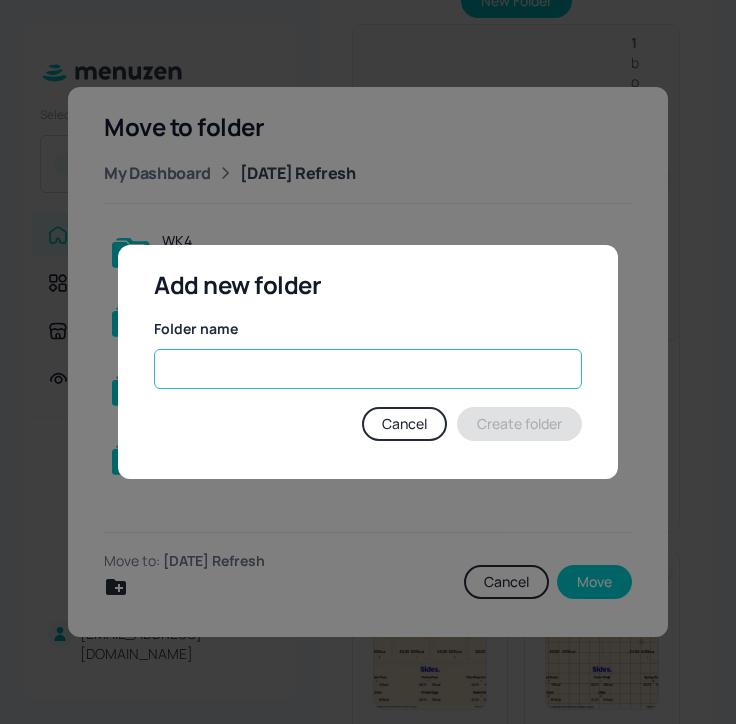 click at bounding box center [368, 369] 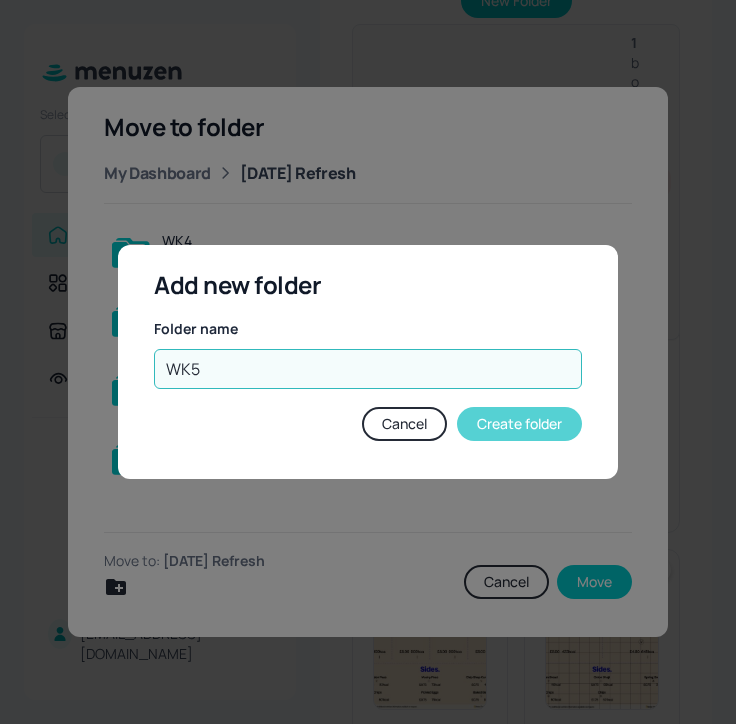 type on "WK5" 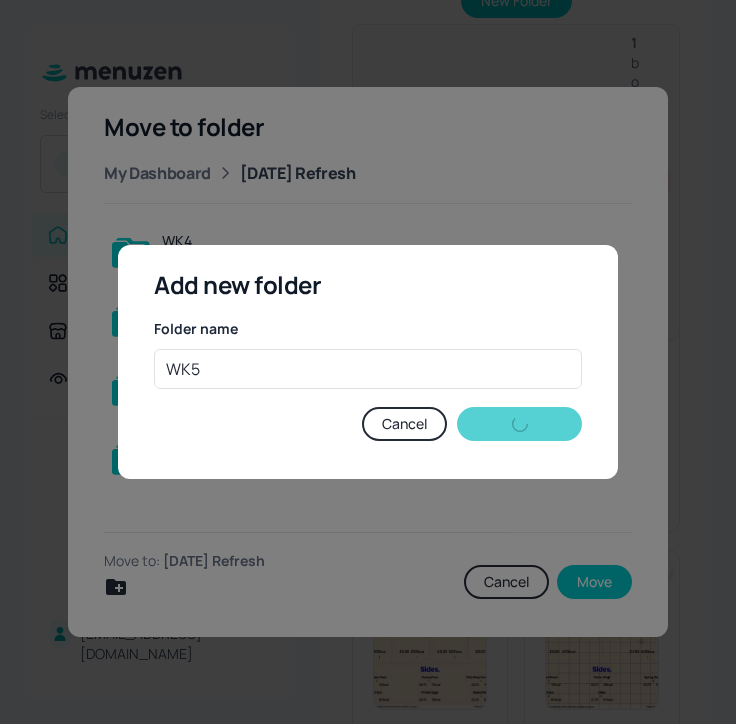 type 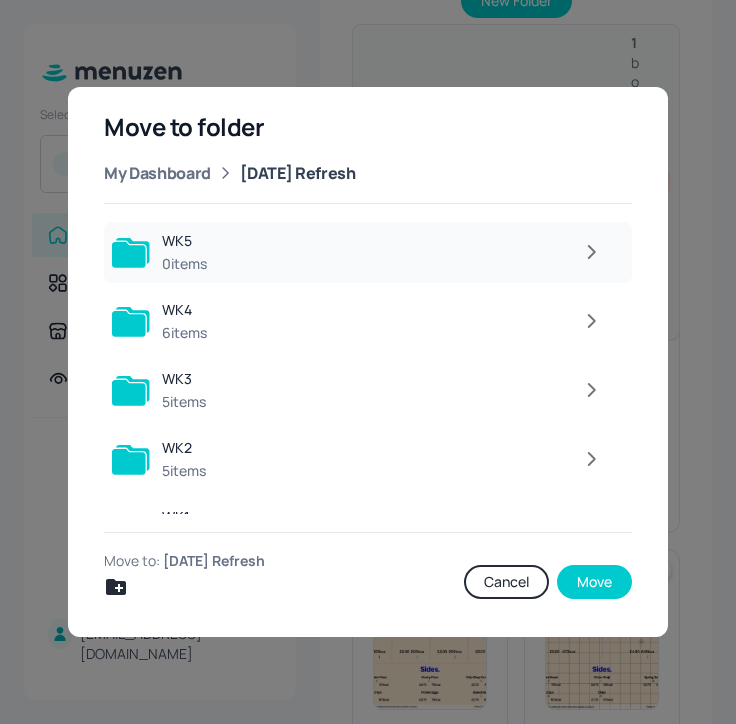 click 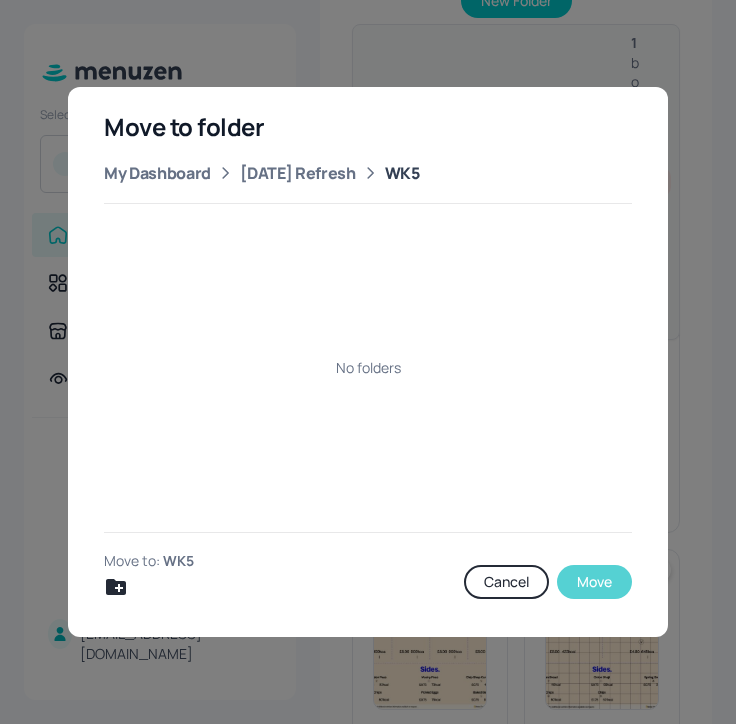 click on "Move" at bounding box center [594, 582] 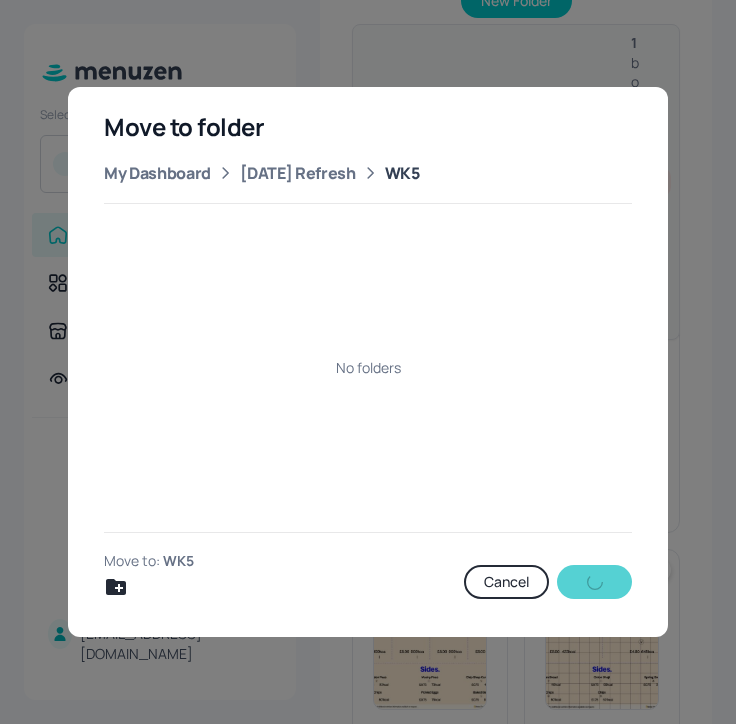 scroll, scrollTop: 482, scrollLeft: 0, axis: vertical 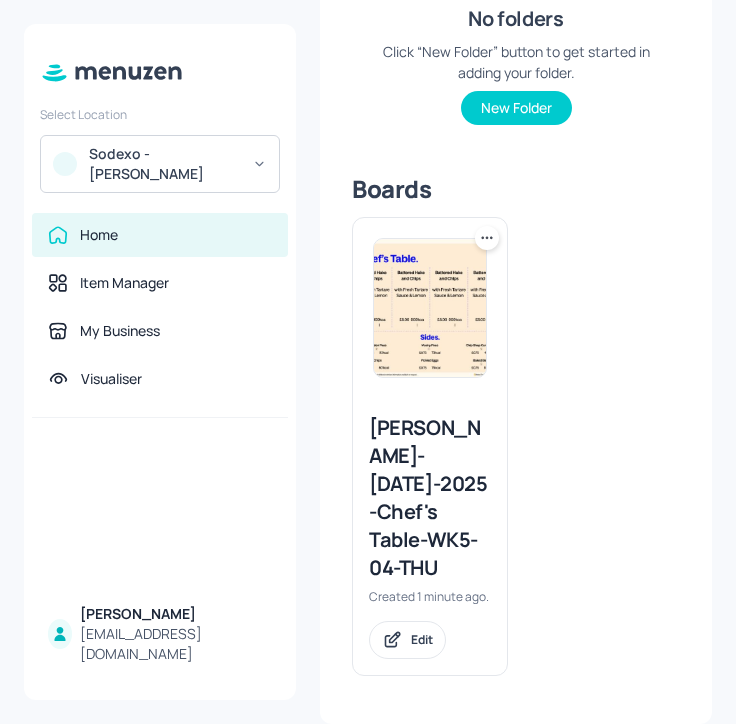 click 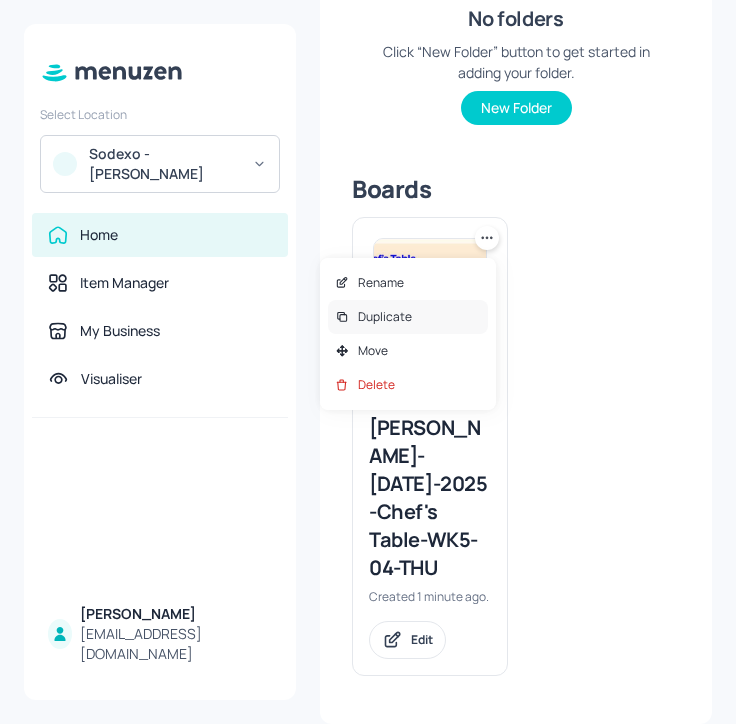 click on "Duplicate" at bounding box center [408, 317] 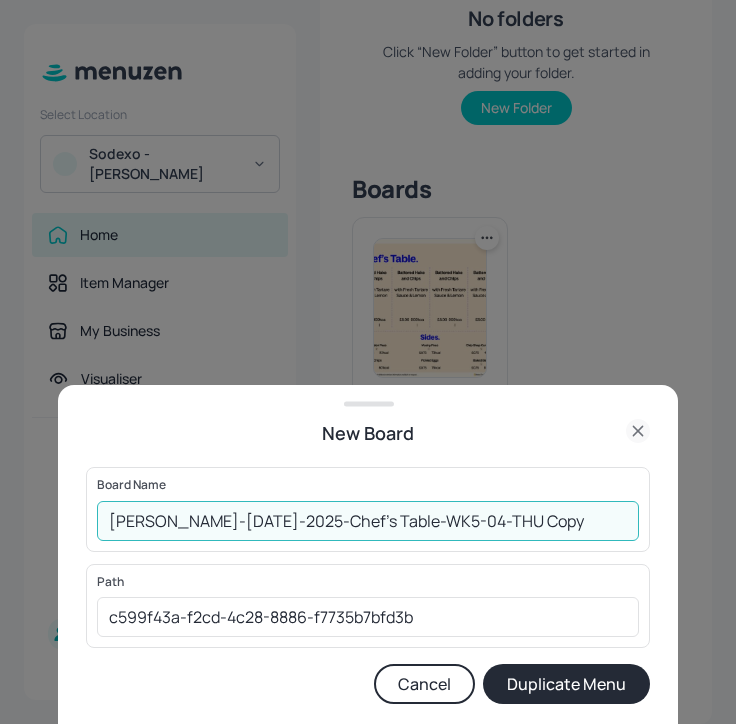 drag, startPoint x: 556, startPoint y: 518, endPoint x: 455, endPoint y: 518, distance: 101 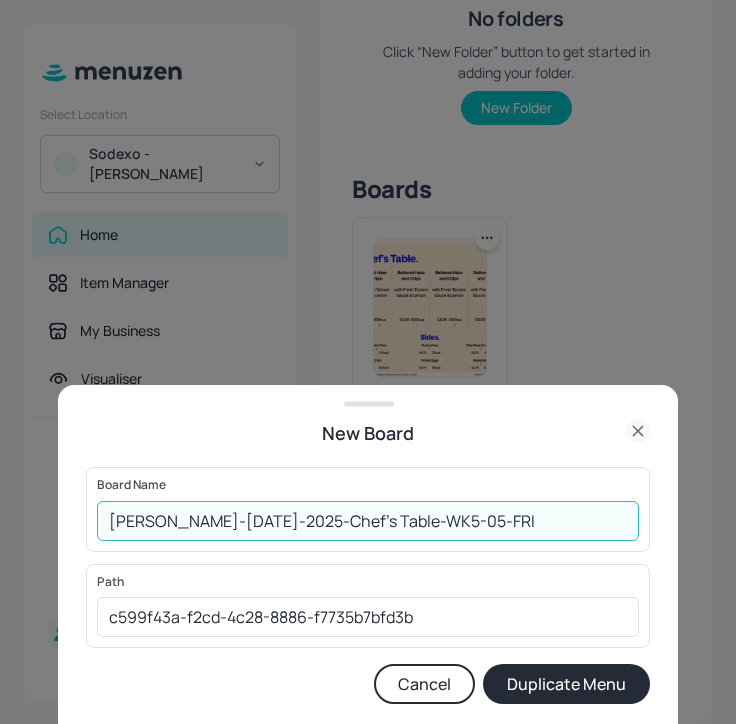 type on "[PERSON_NAME]-[DATE]-2025-Chef's Table-WK5-05-FRI" 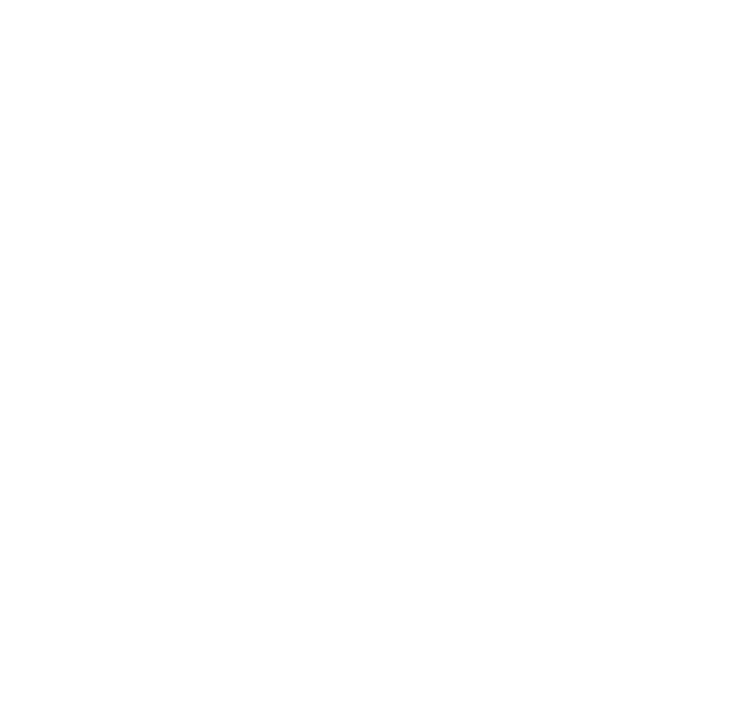 scroll, scrollTop: 0, scrollLeft: 0, axis: both 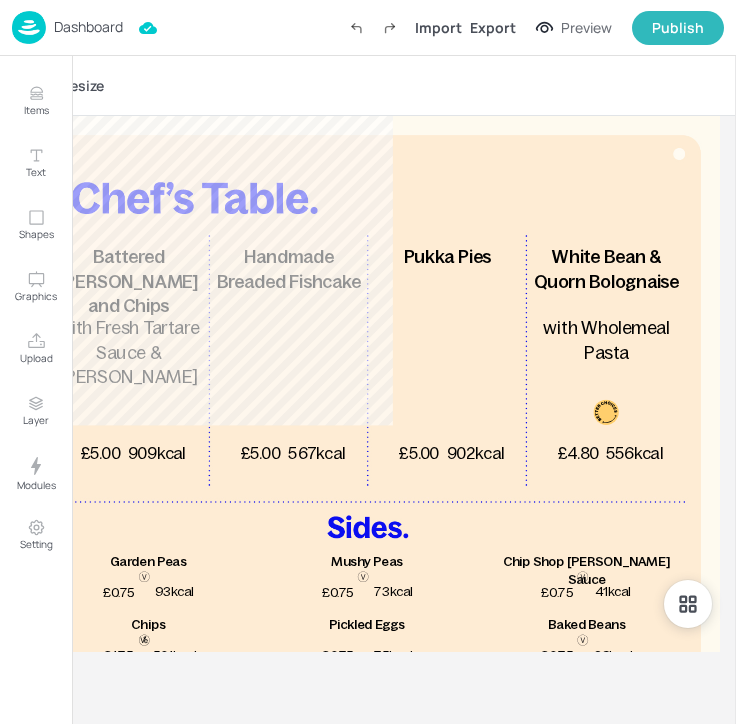 click on "Dashboard" at bounding box center [88, 27] 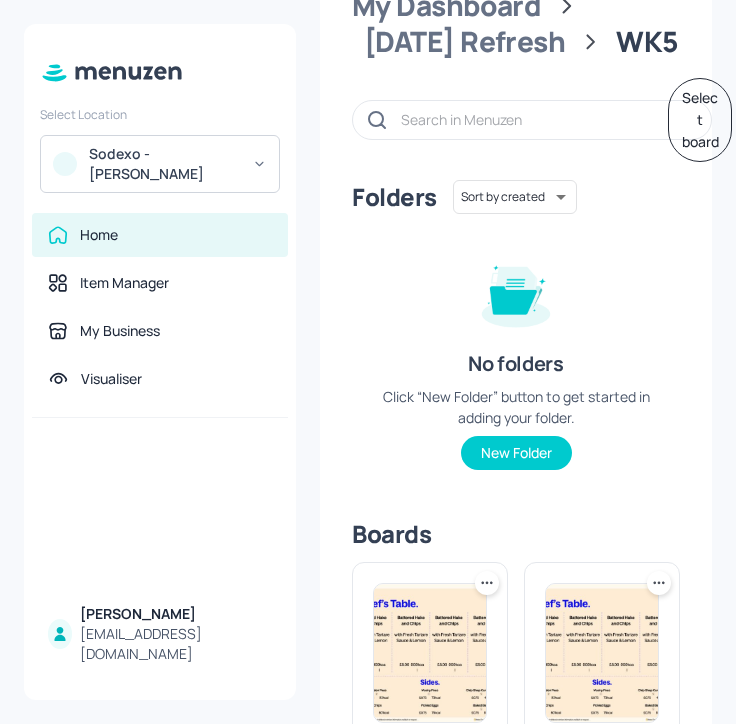 scroll, scrollTop: 0, scrollLeft: 0, axis: both 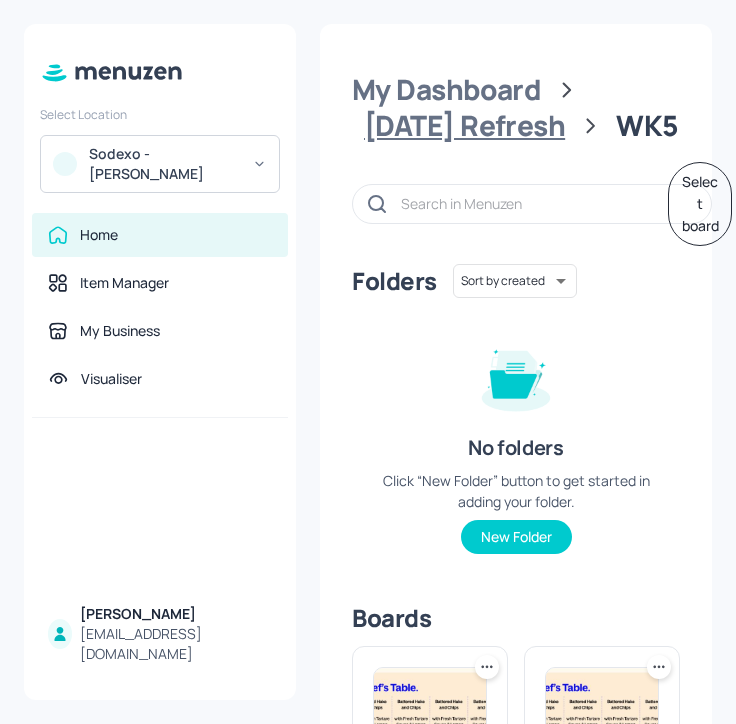click on "[DATE] Refresh" at bounding box center [464, 126] 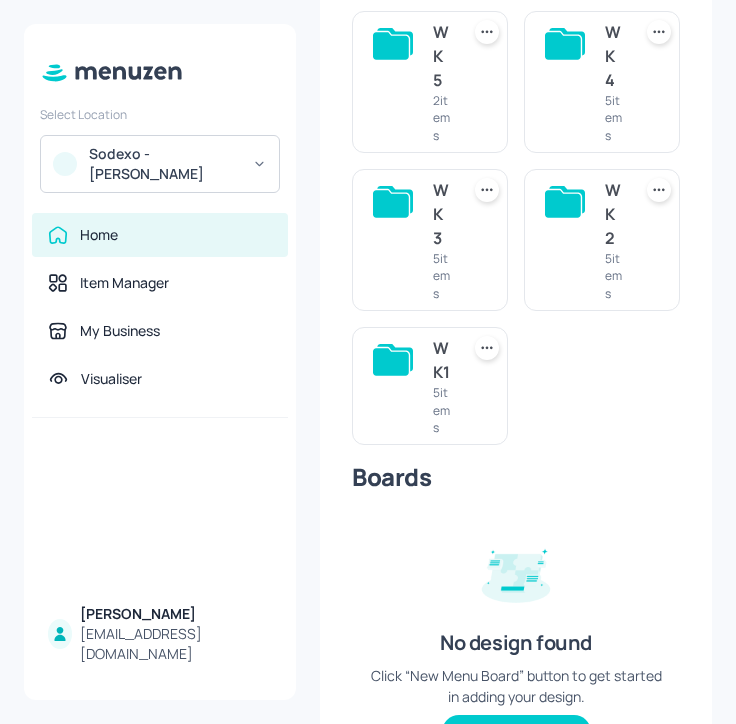 scroll, scrollTop: 508, scrollLeft: 0, axis: vertical 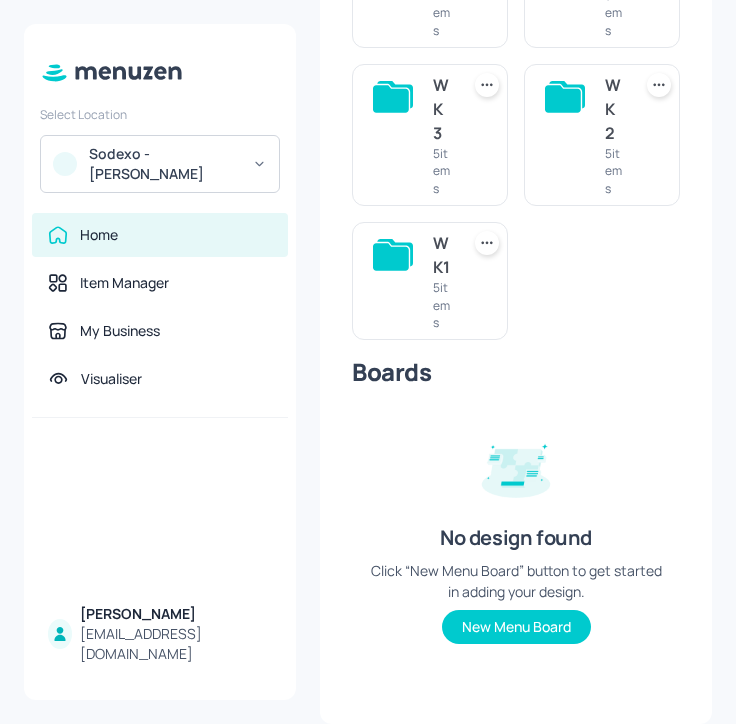 click on "WK1" at bounding box center (442, 255) 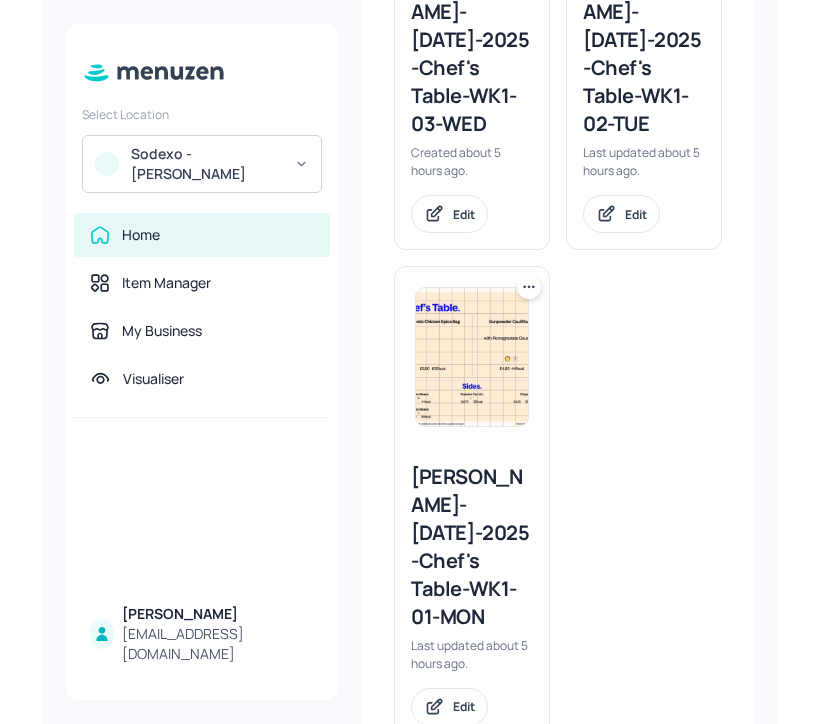 scroll, scrollTop: 1412, scrollLeft: 0, axis: vertical 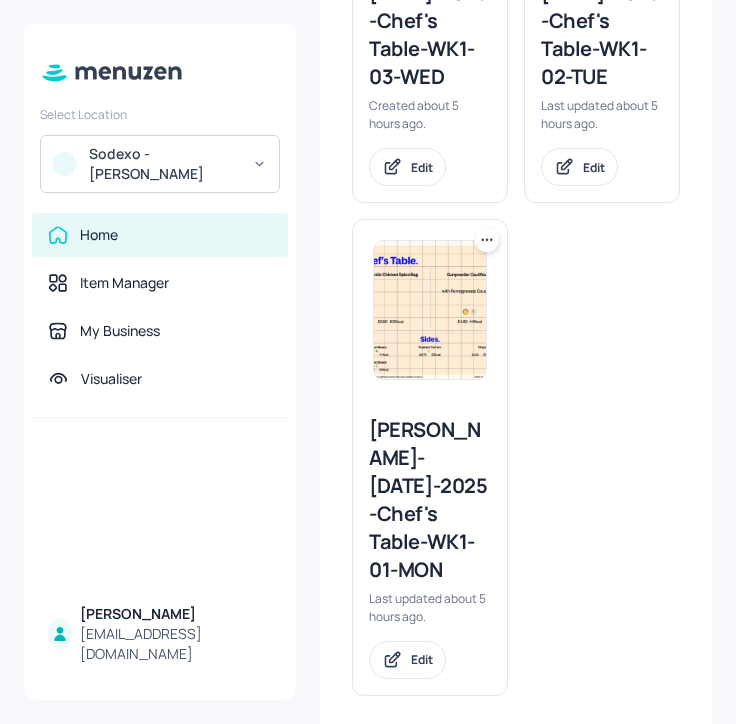 click on "[PERSON_NAME]-[DATE]-2025-Chef's Table-WK1-01-MON" at bounding box center [430, 500] 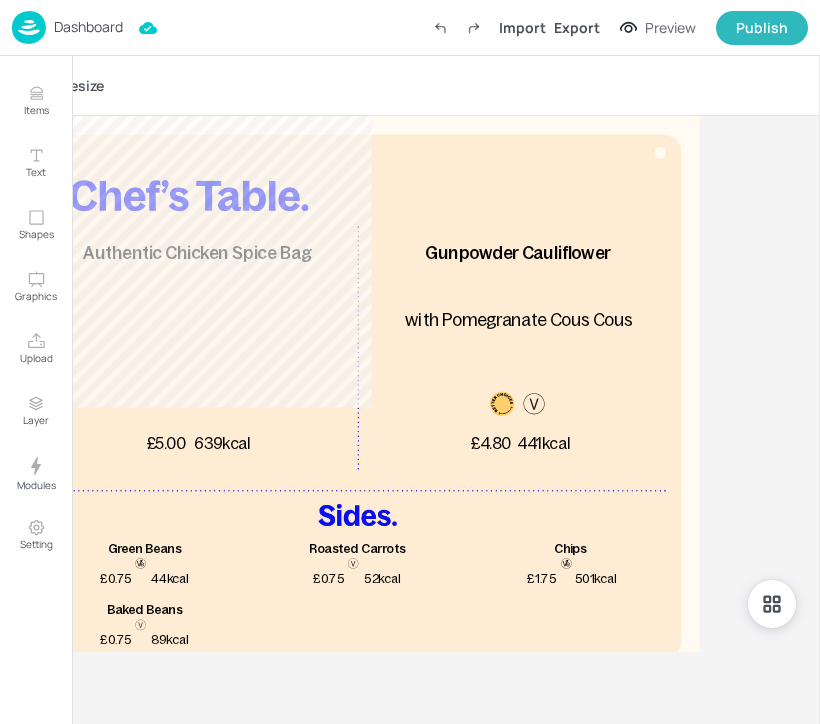 click on "Board  [PERSON_NAME]-[DATE]-2025-Chef's Table-WK1-01-MON   Authentic Chicken Spice Bag 639kcal £5.00 Green Beans 44kcal £0.75 Roasted Carrots 52kcal £0.75 Chips 501kcal £1.75 Baked Beans 89kcal £0.75 Gunpowder Cauliflower 441kcal £4.80 with Pomegranate Cous Cous" at bounding box center [410, 478] 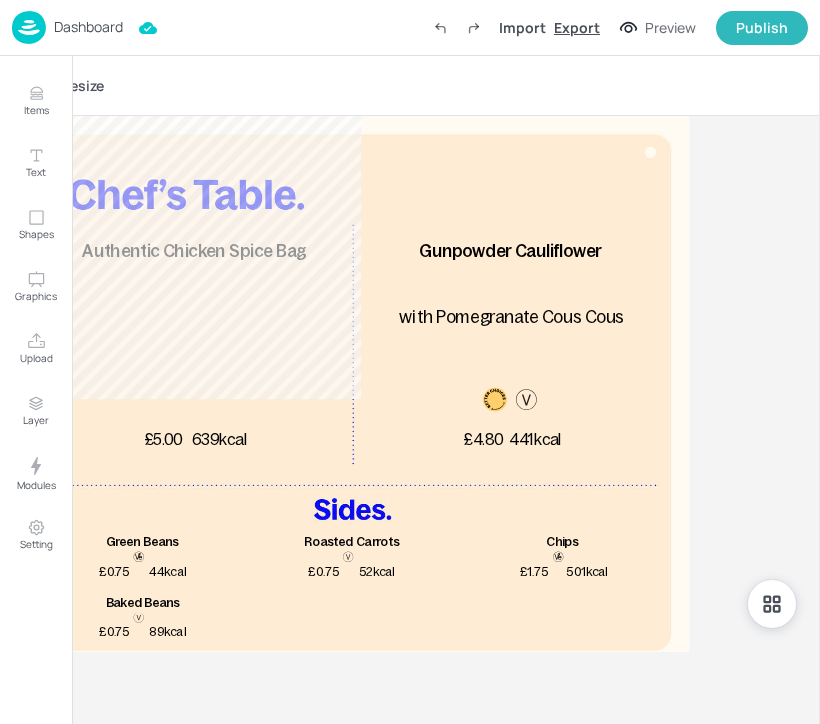 click on "Export" at bounding box center (577, 27) 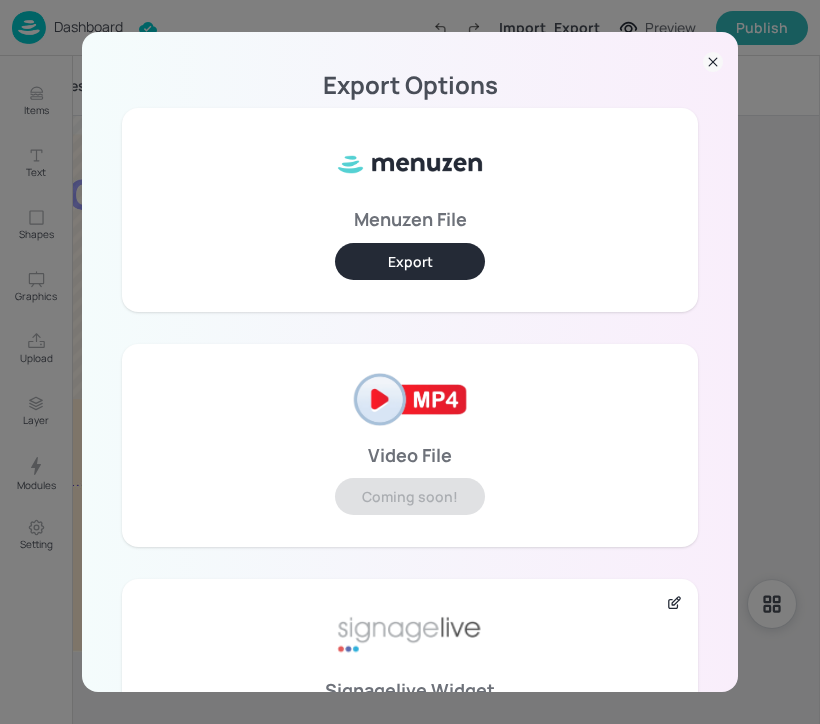 scroll, scrollTop: 142, scrollLeft: 0, axis: vertical 